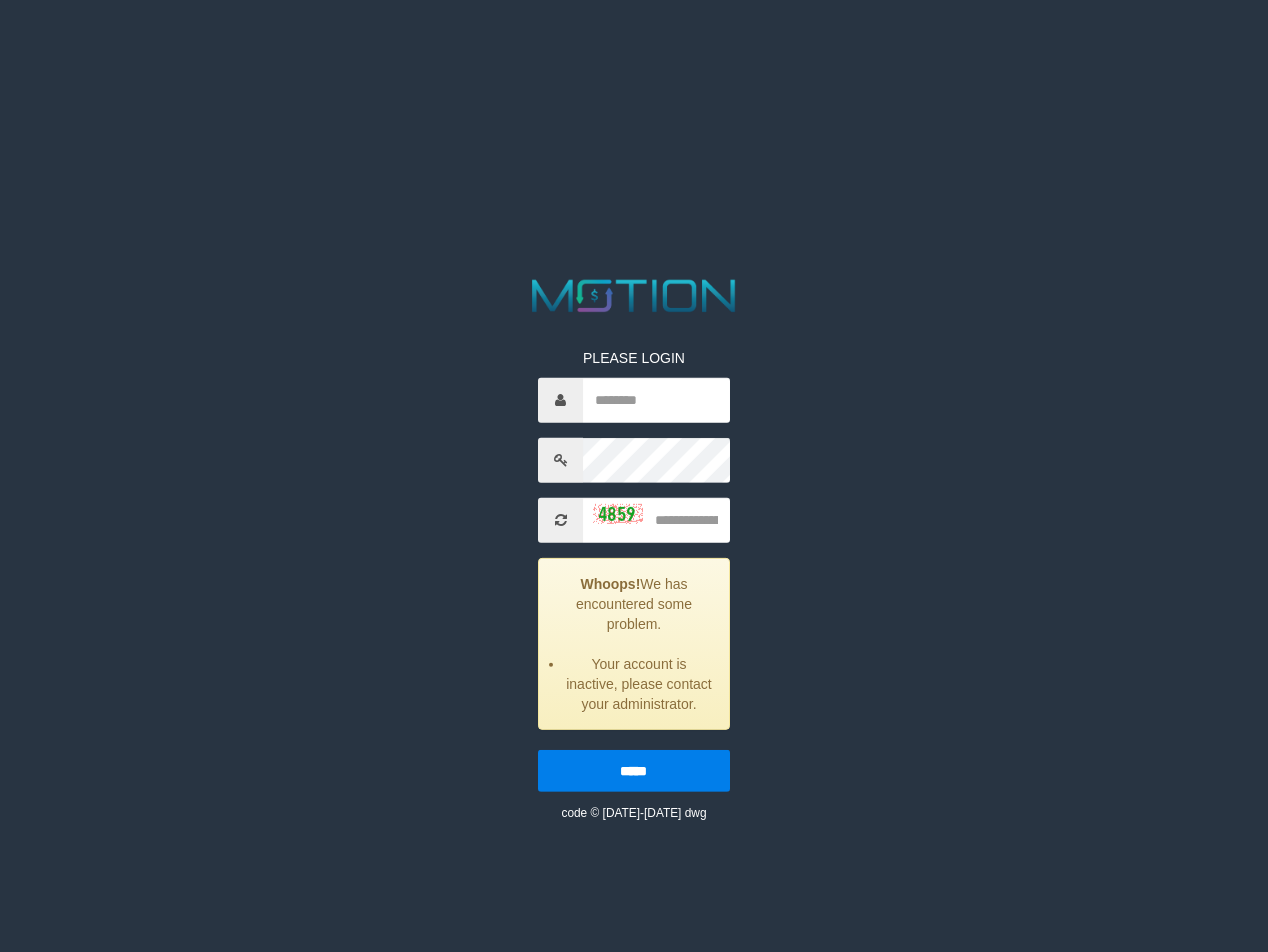scroll, scrollTop: 0, scrollLeft: 0, axis: both 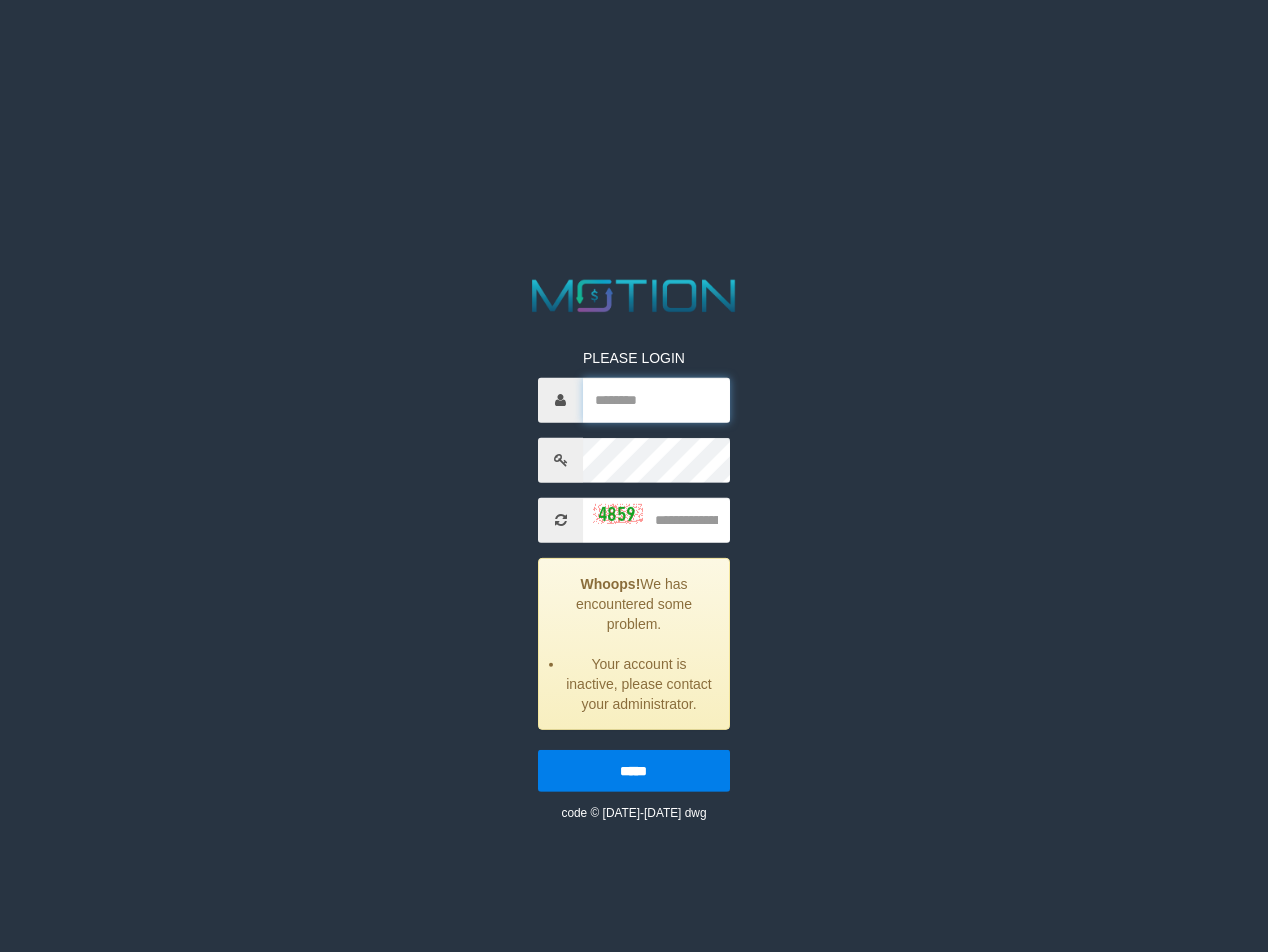 type on "*******" 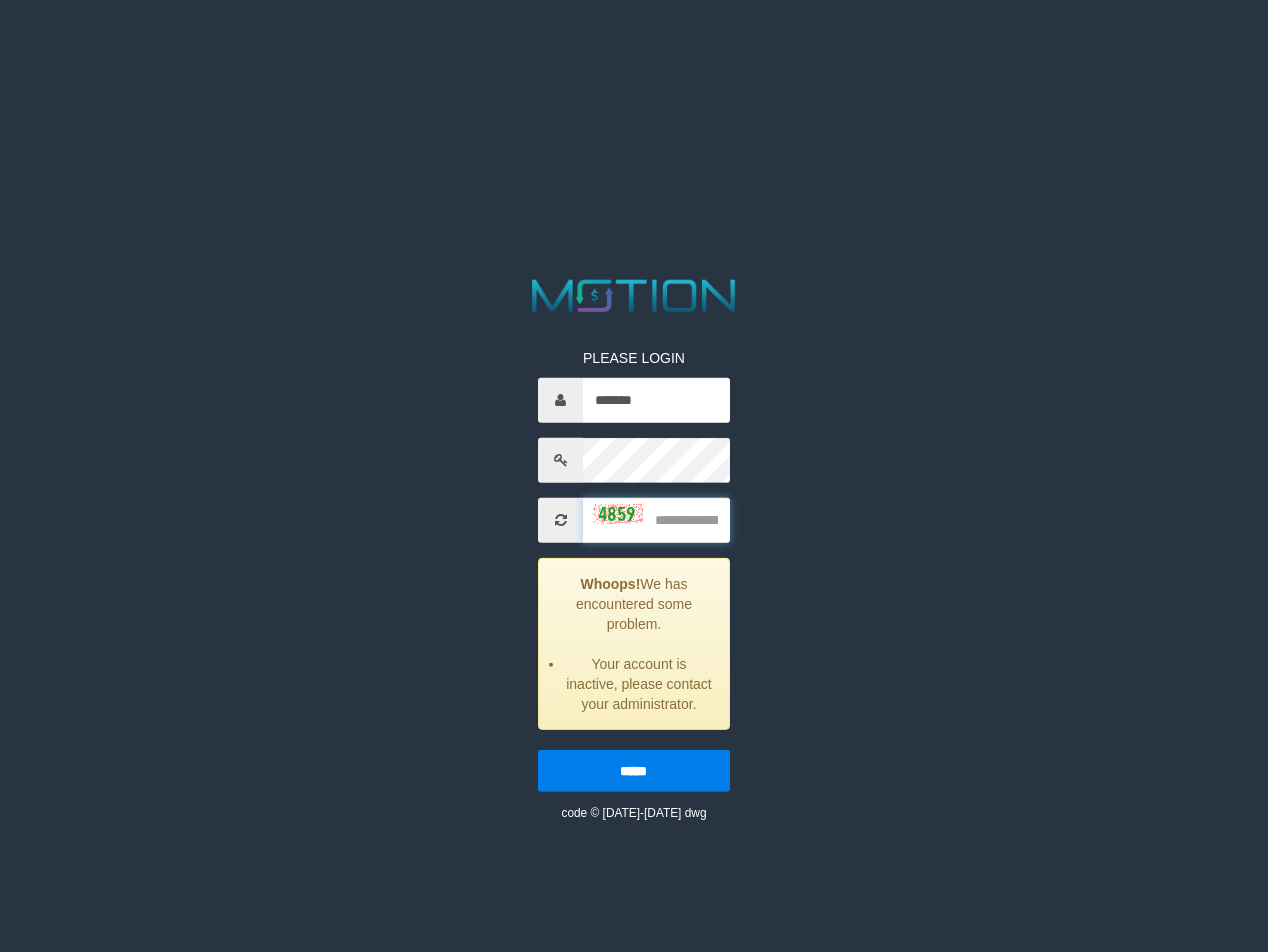 click at bounding box center [656, 520] 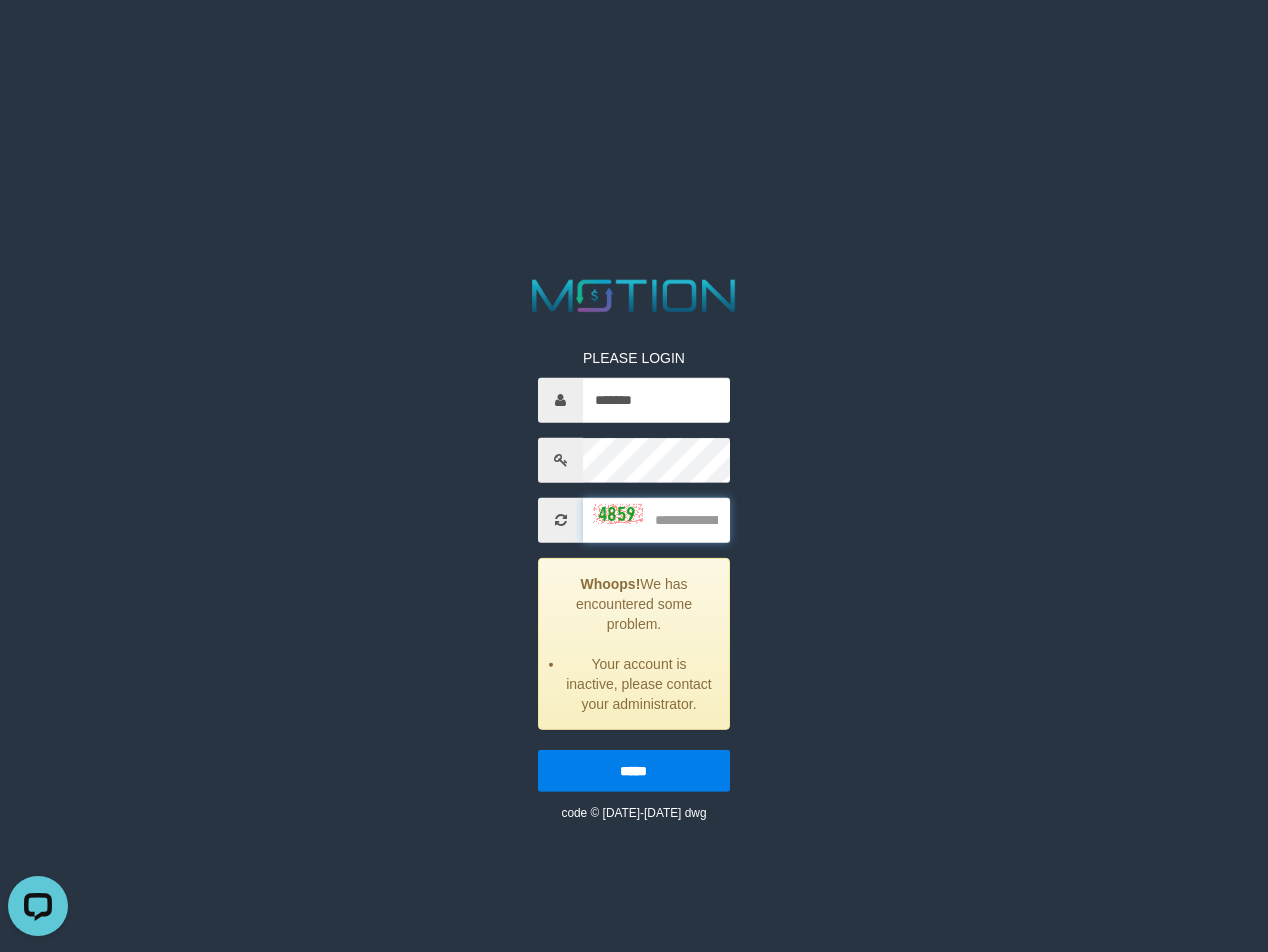 scroll, scrollTop: 0, scrollLeft: 0, axis: both 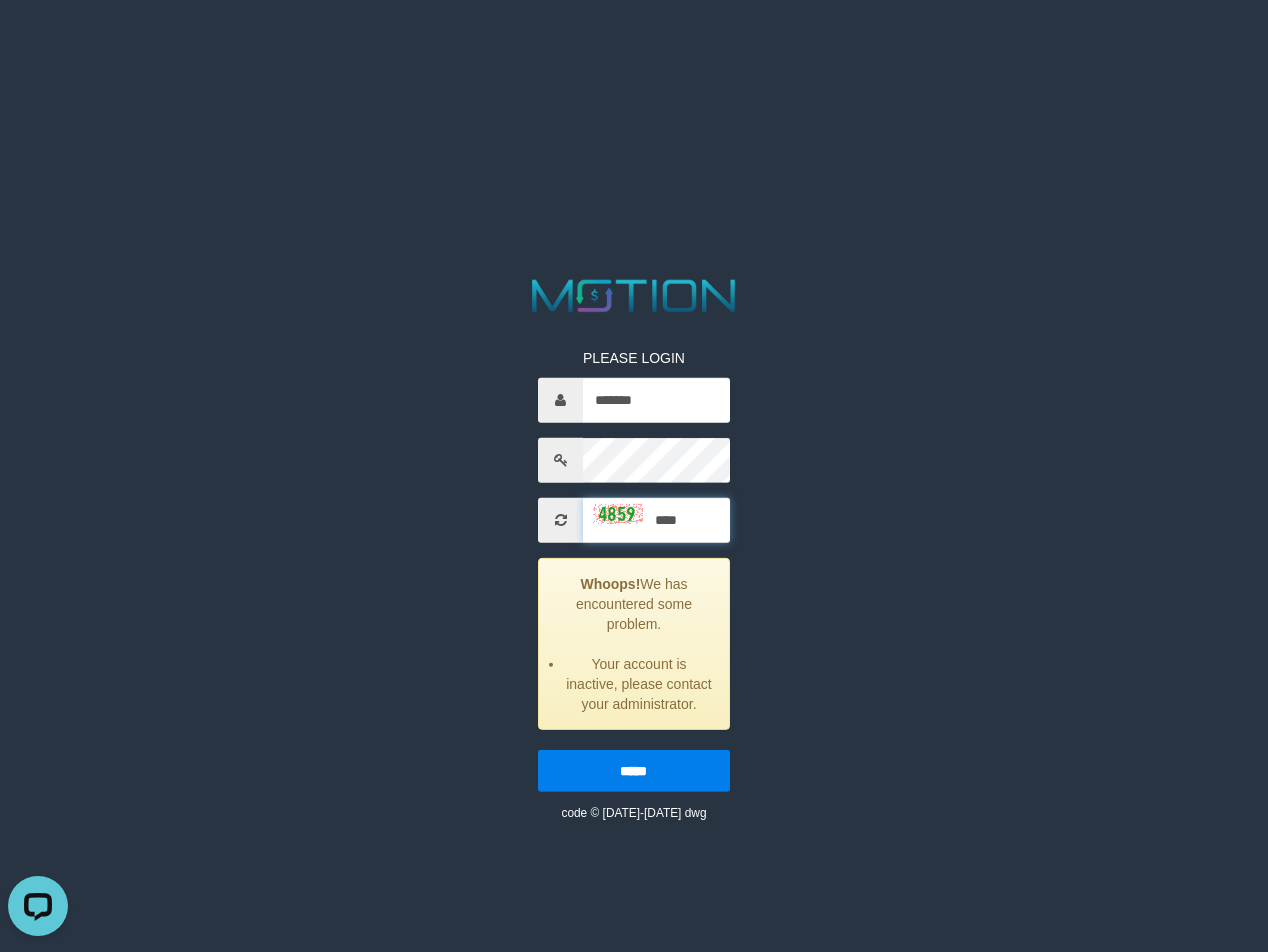 type on "****" 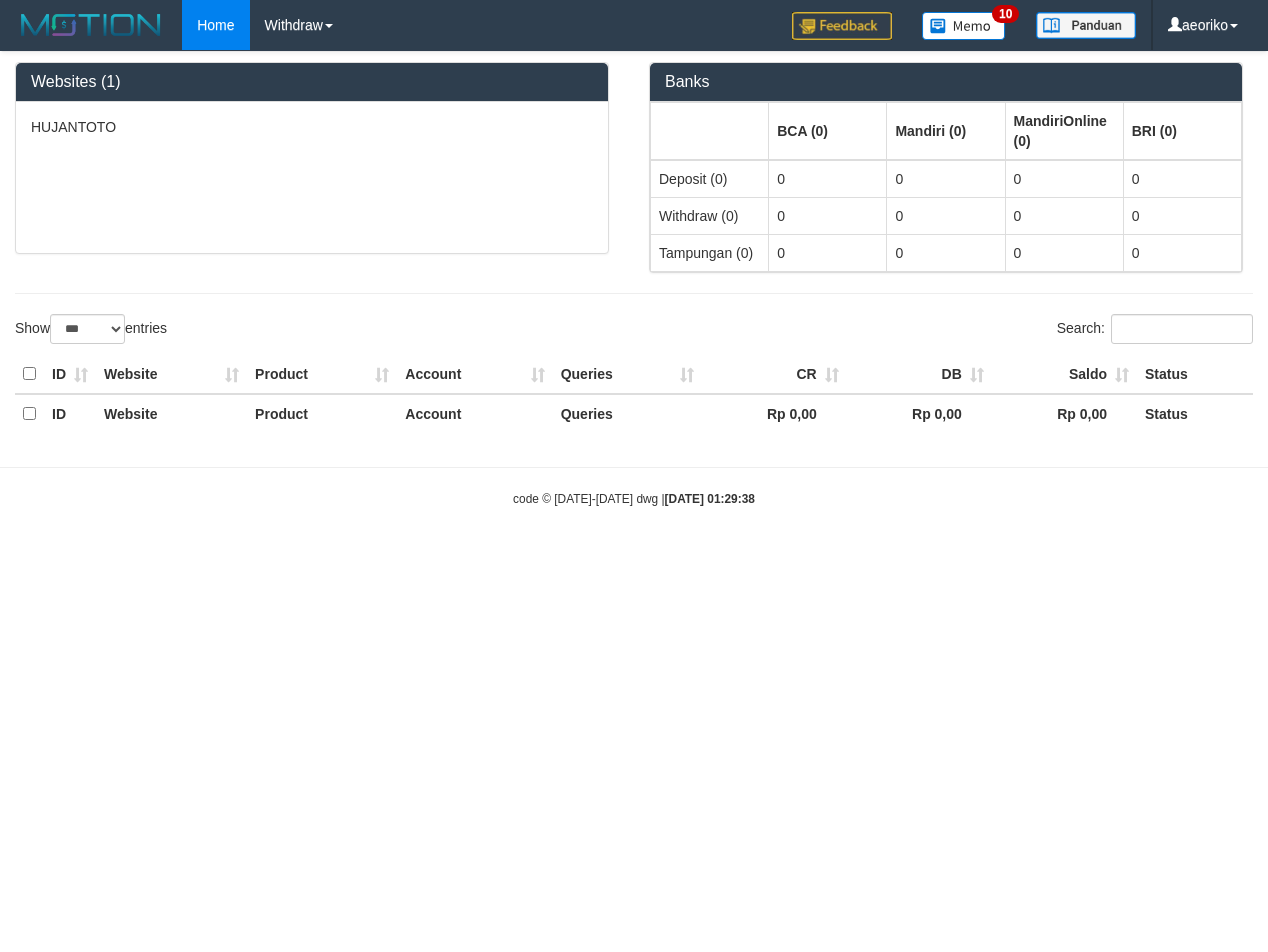 select on "***" 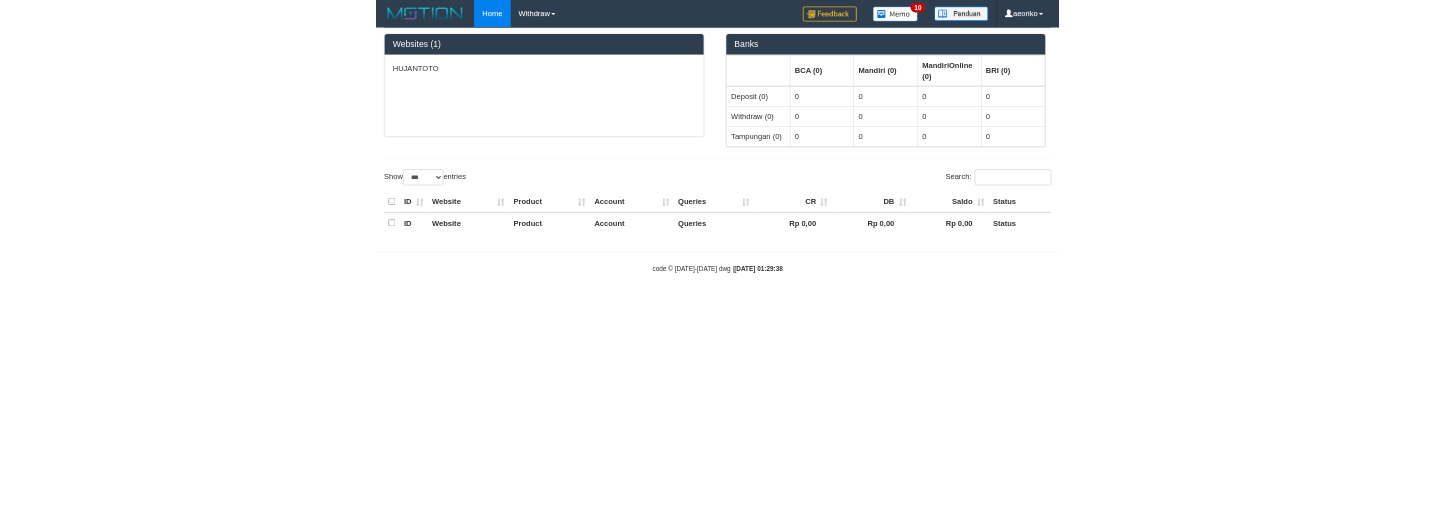 scroll, scrollTop: 0, scrollLeft: 0, axis: both 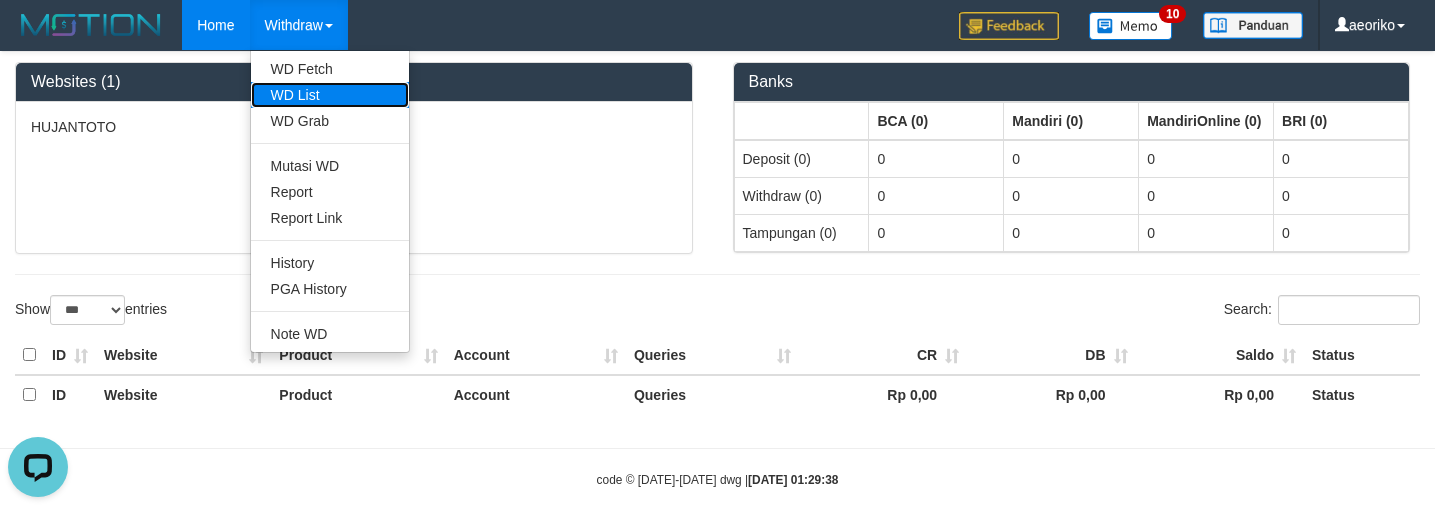 click on "WD List" at bounding box center [330, 95] 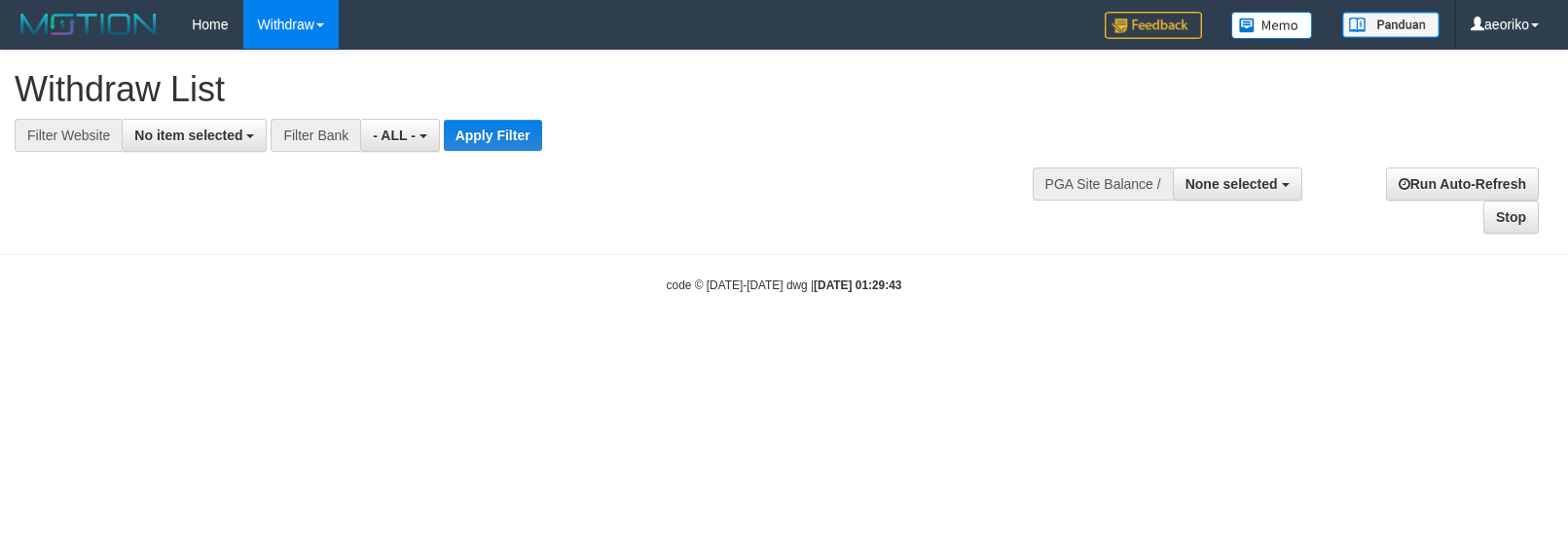 select 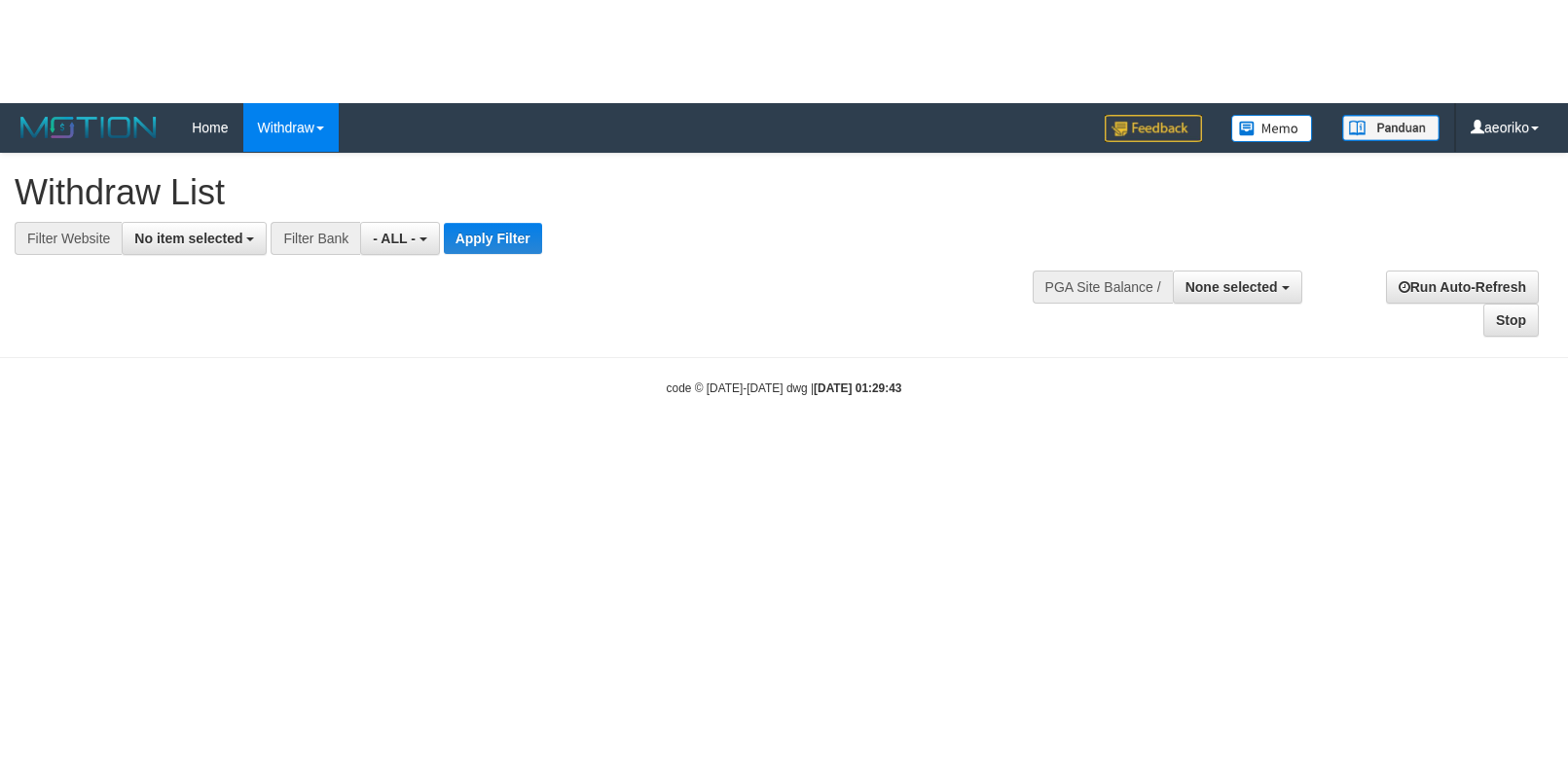 scroll, scrollTop: 0, scrollLeft: 0, axis: both 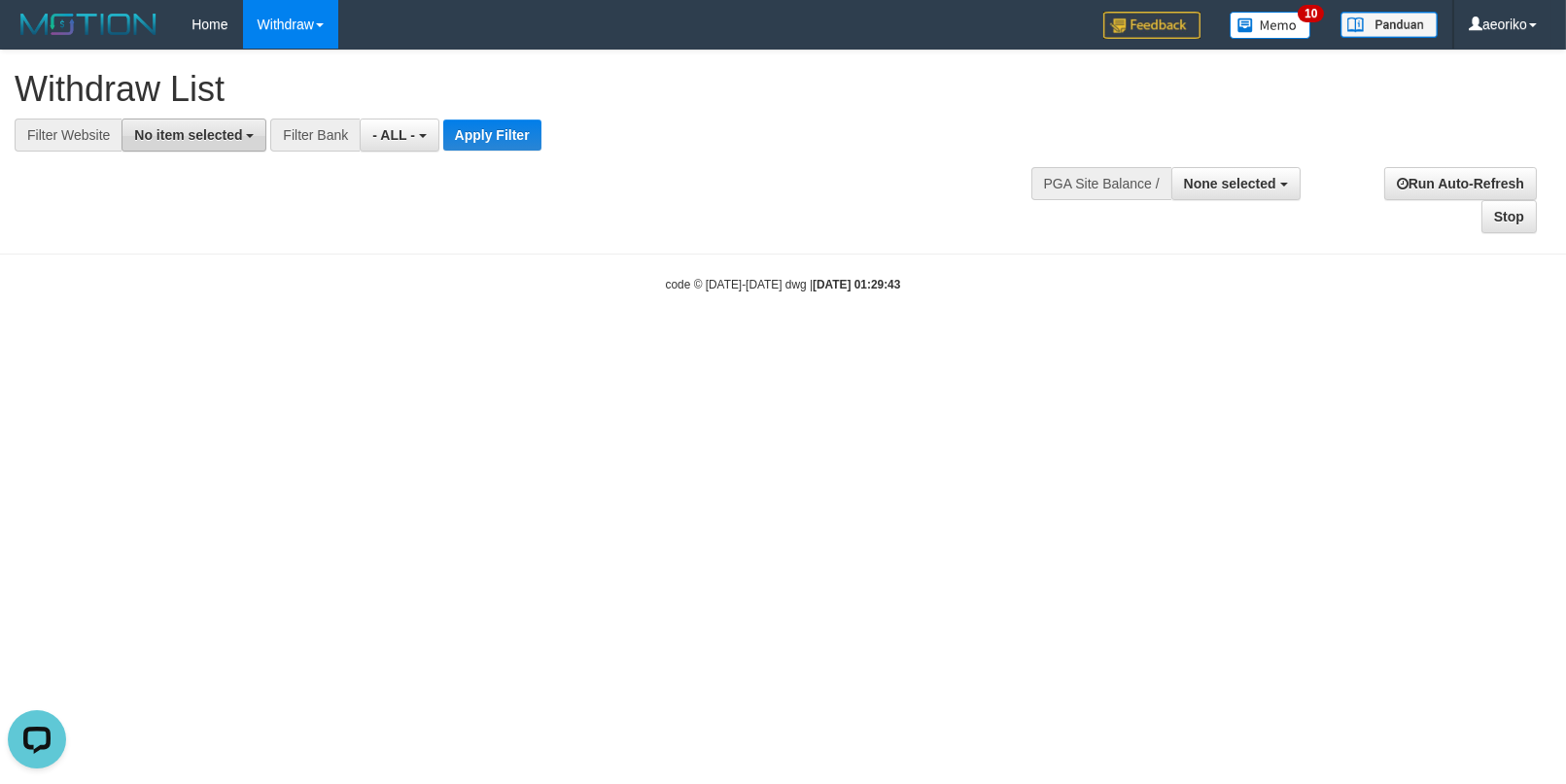 click on "No item selected" at bounding box center (193, 135) 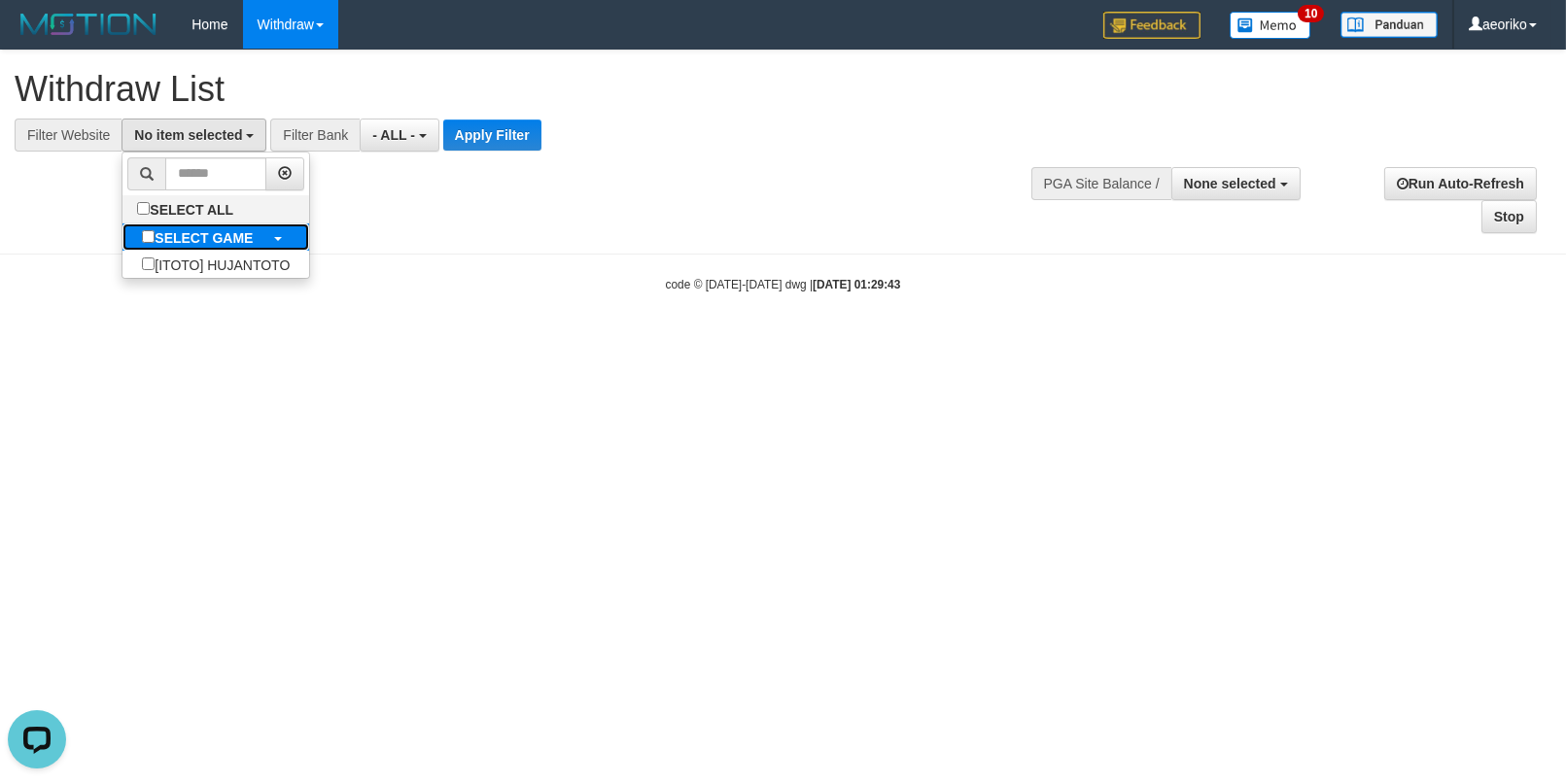 click on "SELECT GAME" at bounding box center [203, 238] 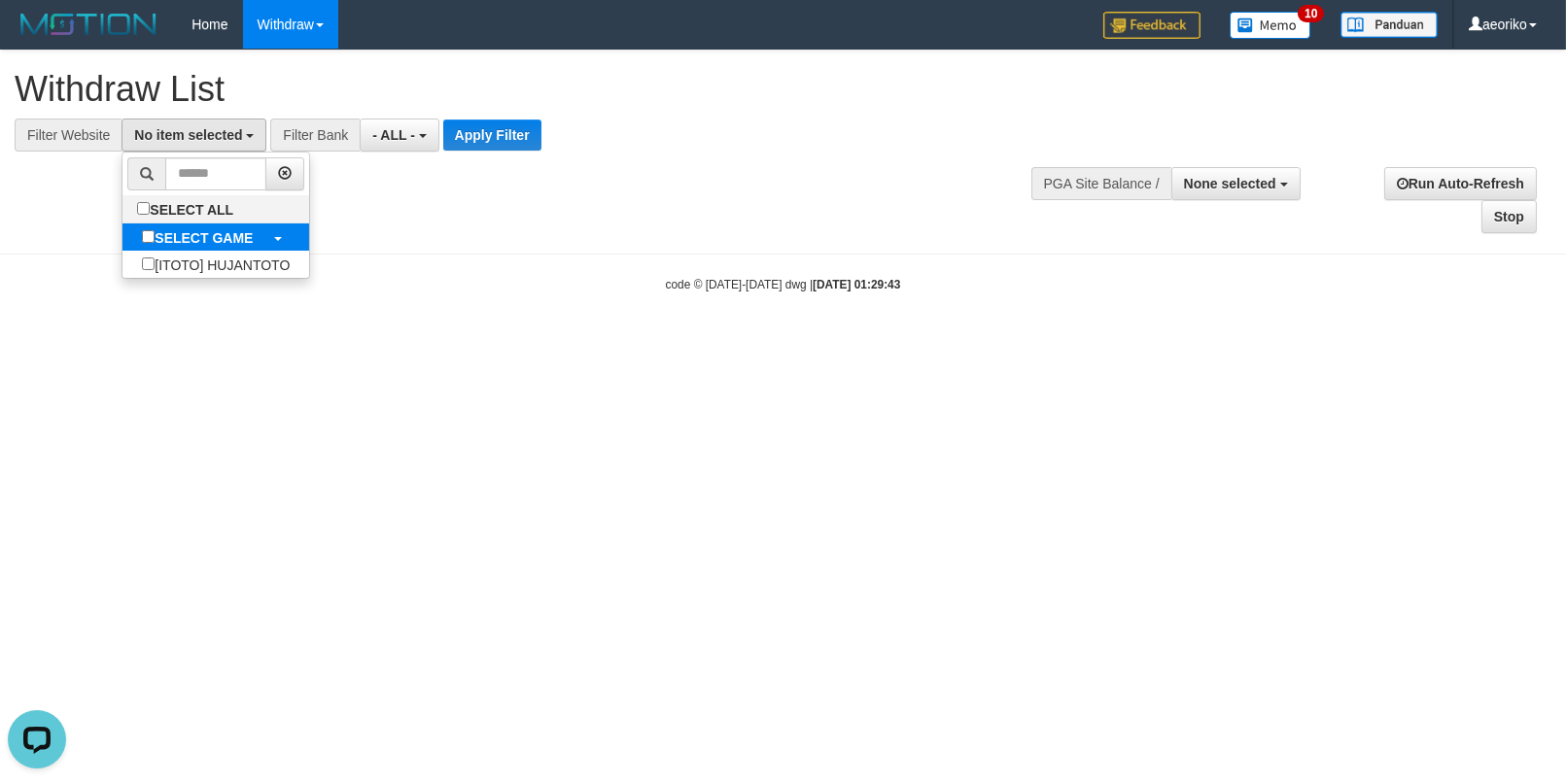 select on "***" 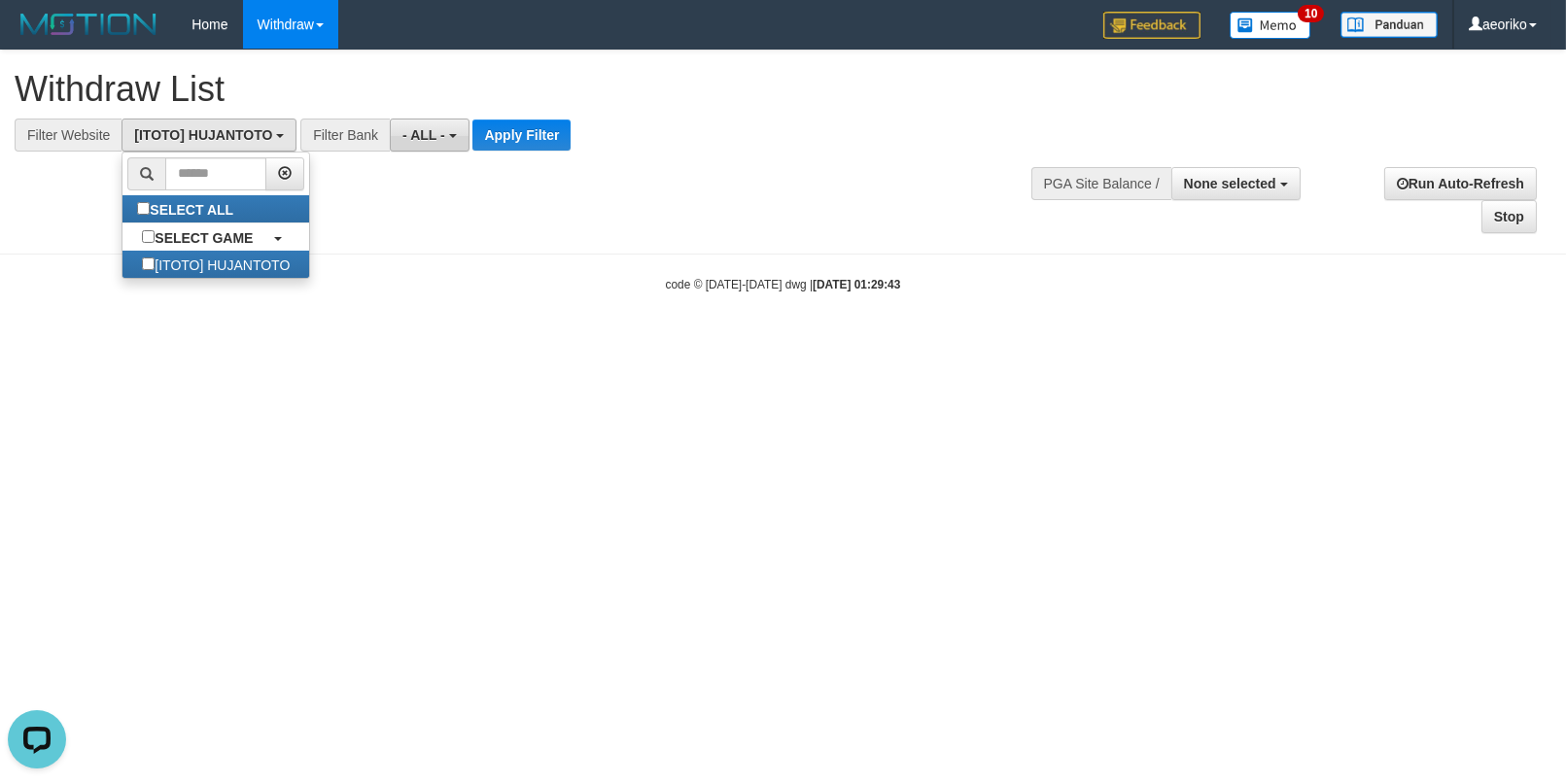 click on "- ALL -" at bounding box center [424, 135] 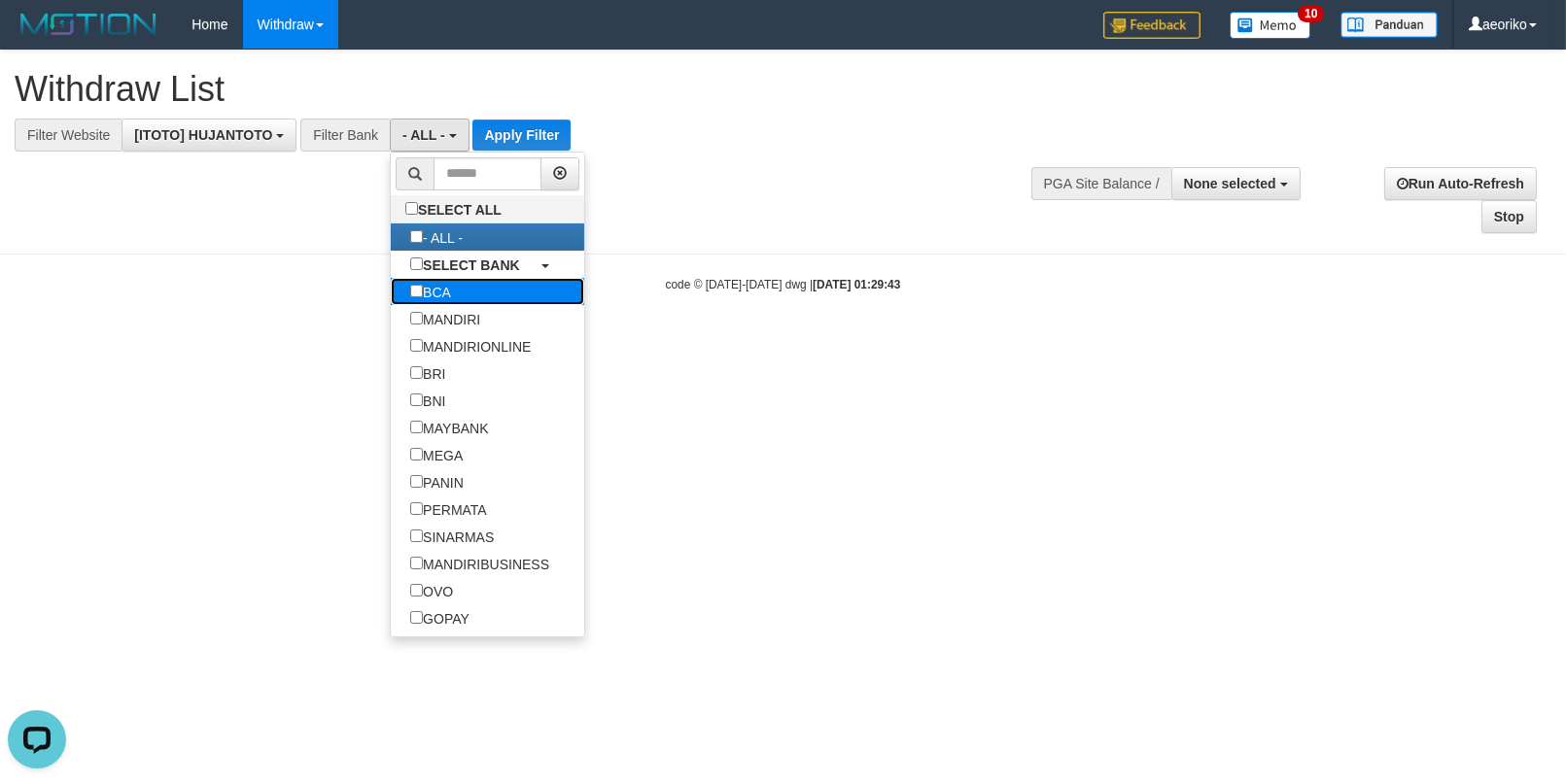 click on "BCA" at bounding box center (431, 291) 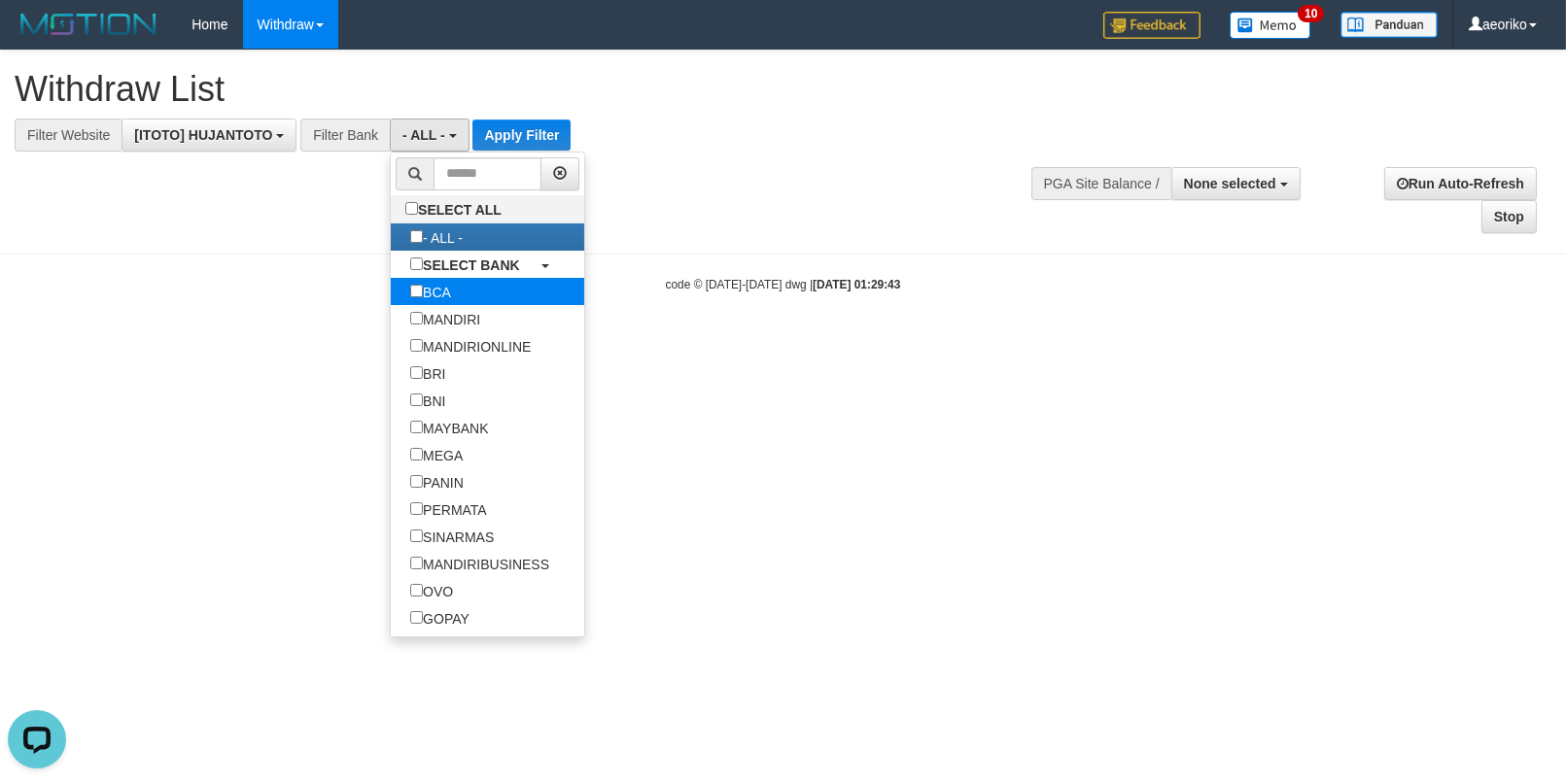 select on "***" 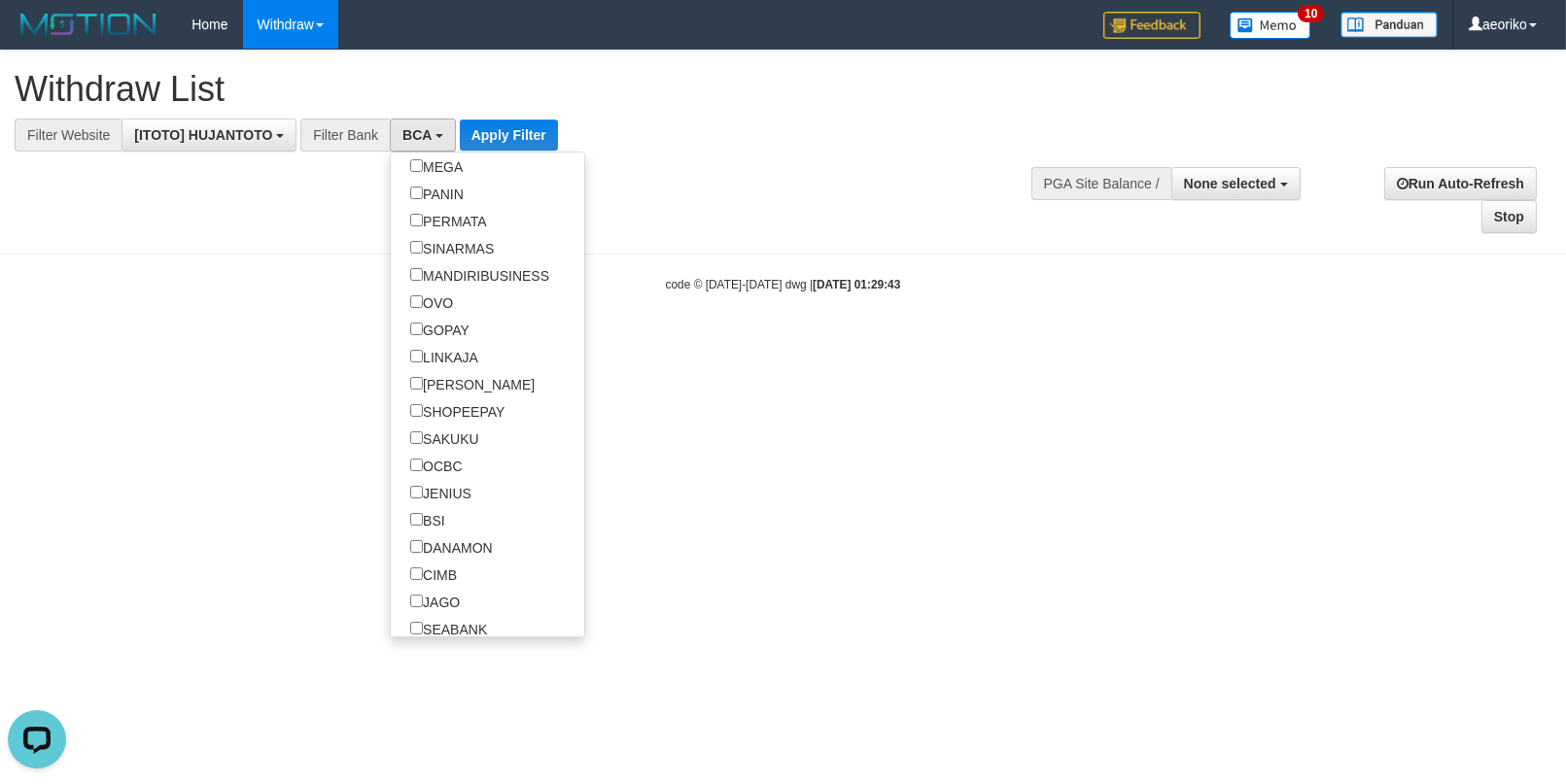 scroll, scrollTop: 393, scrollLeft: 0, axis: vertical 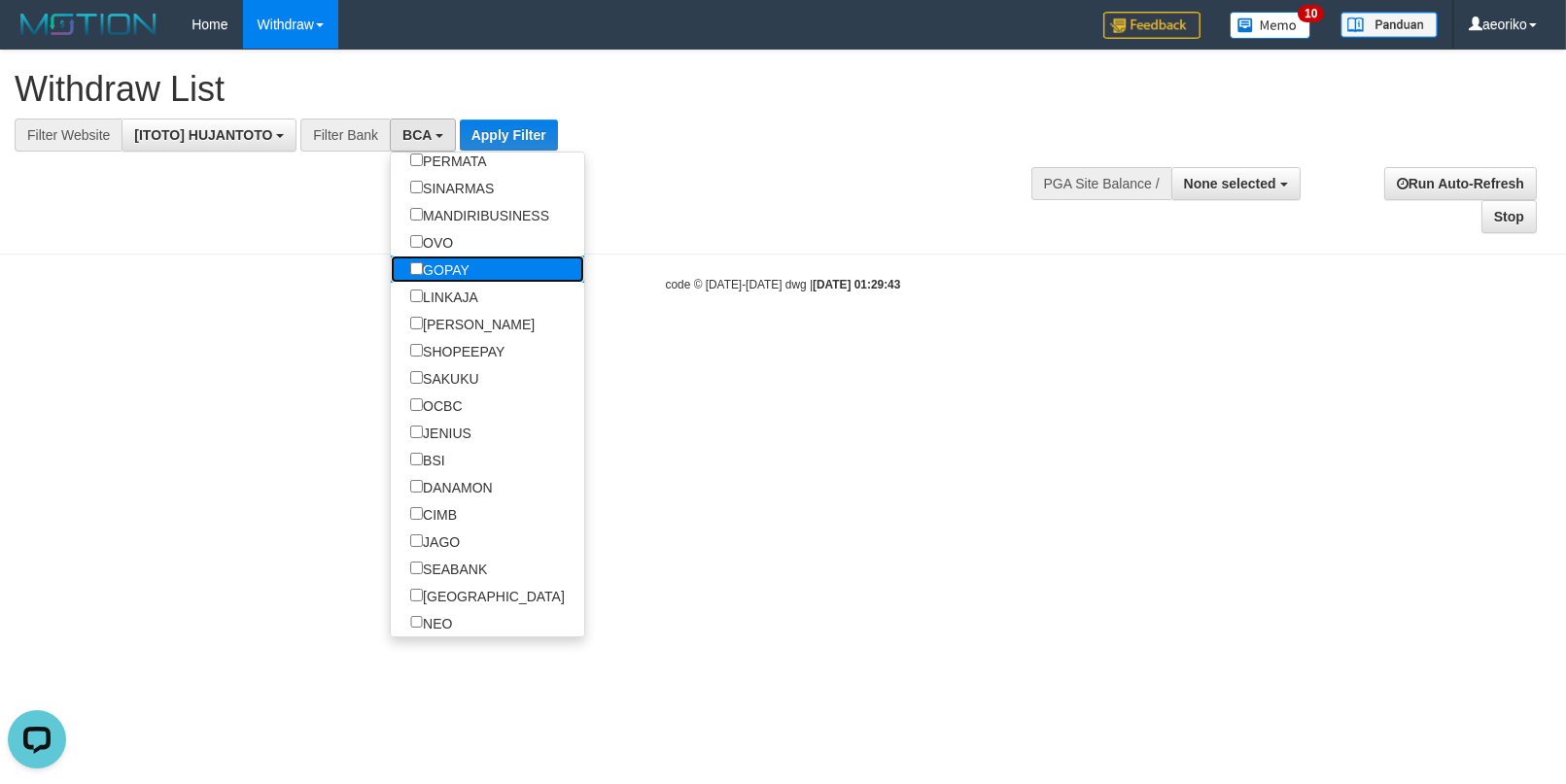 click on "GOPAY" at bounding box center (439, 269) 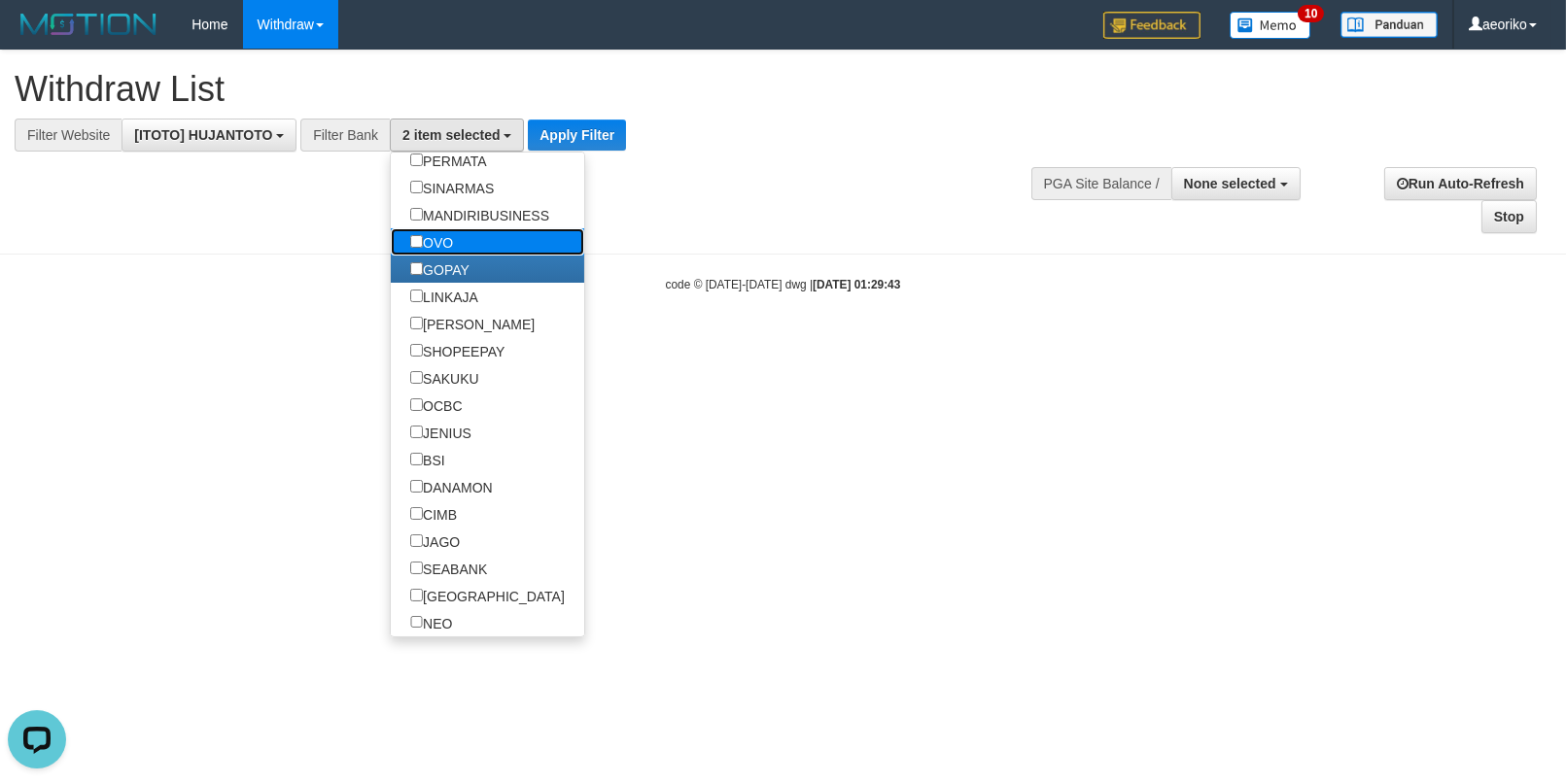 click on "OVO" at bounding box center (432, 242) 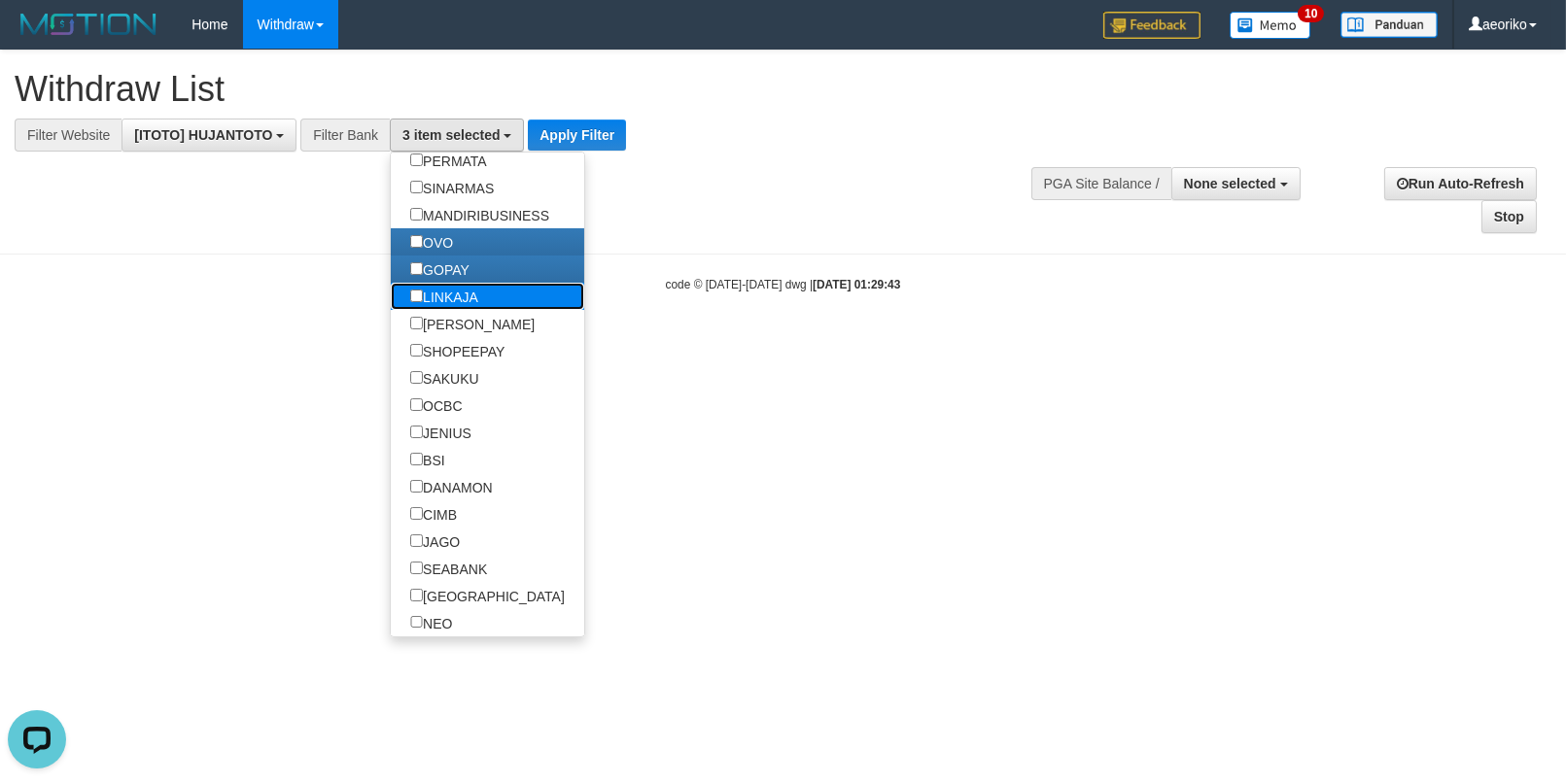 click on "LINKAJA" at bounding box center [444, 296] 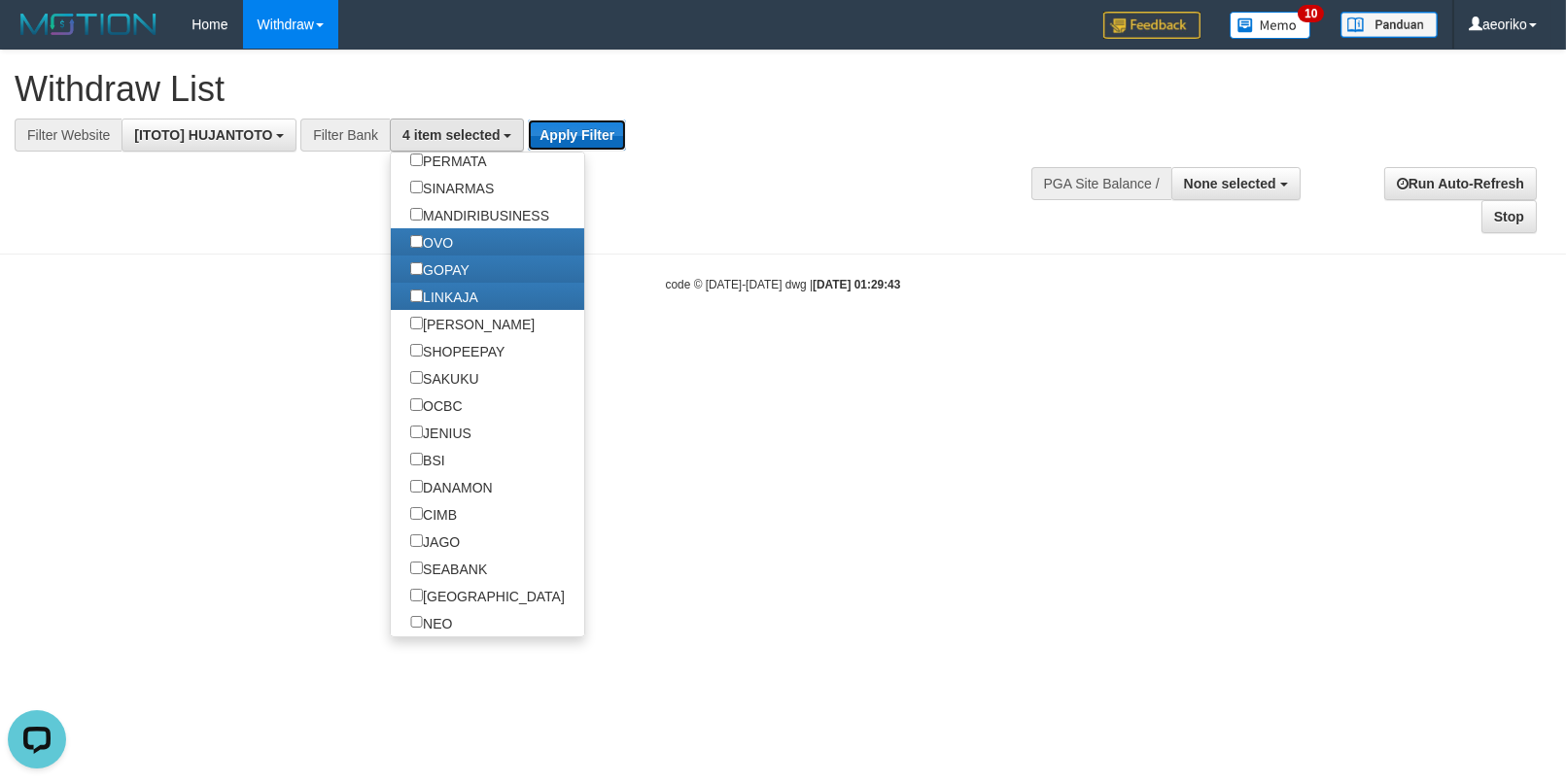 click on "Apply Filter" at bounding box center (576, 135) 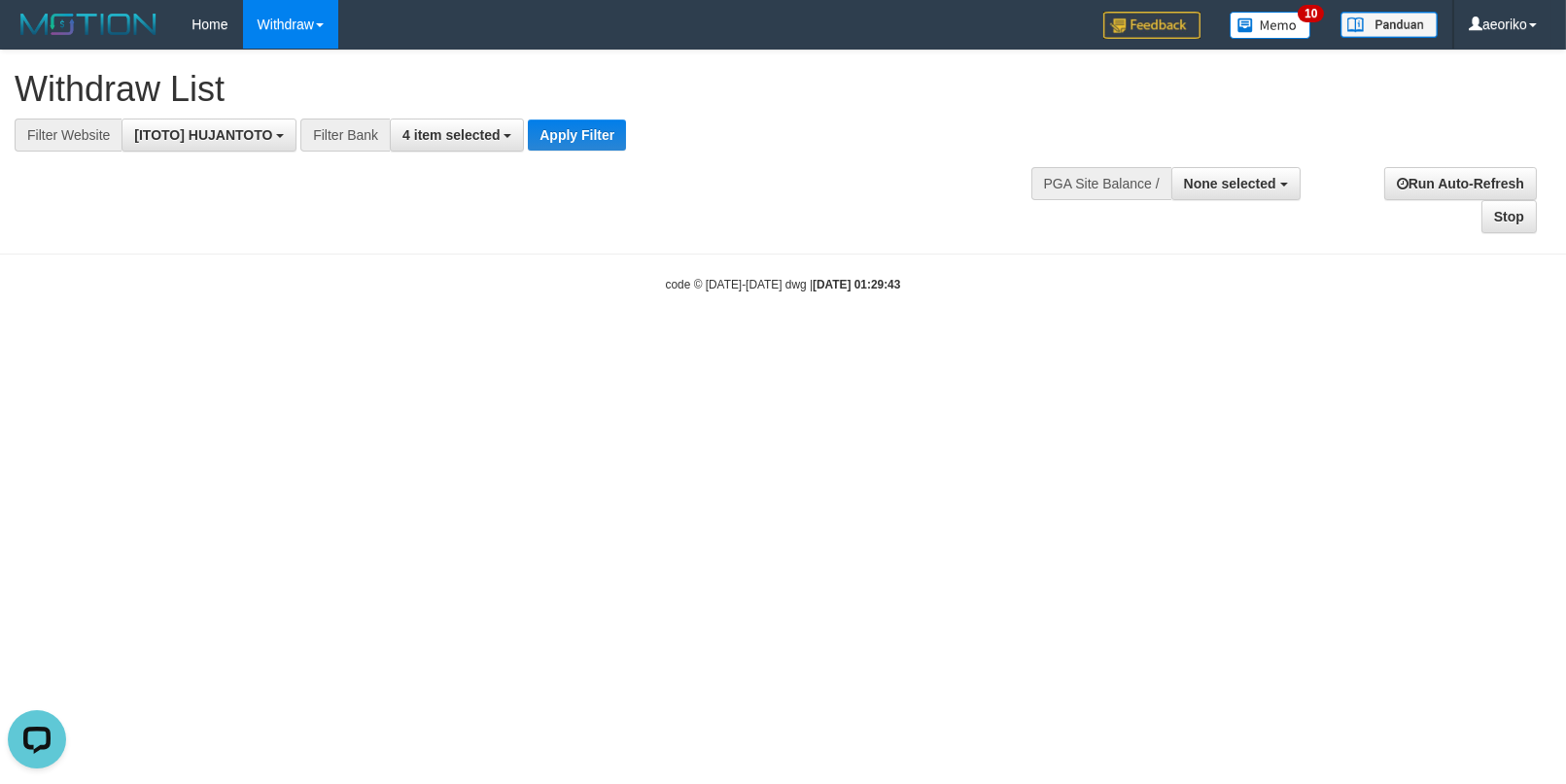 click on "Withdraw List" at bounding box center (519, 89) 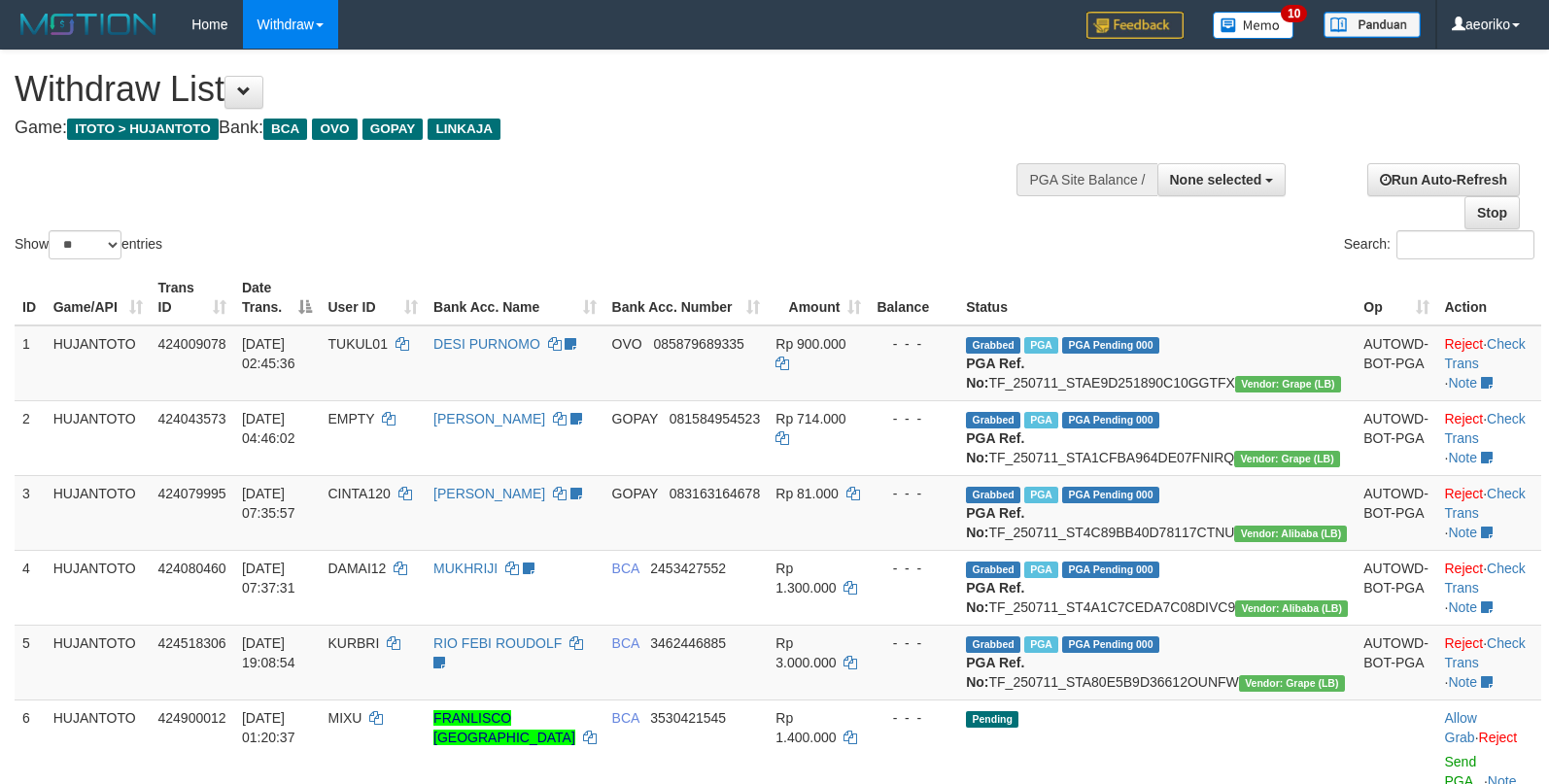 select 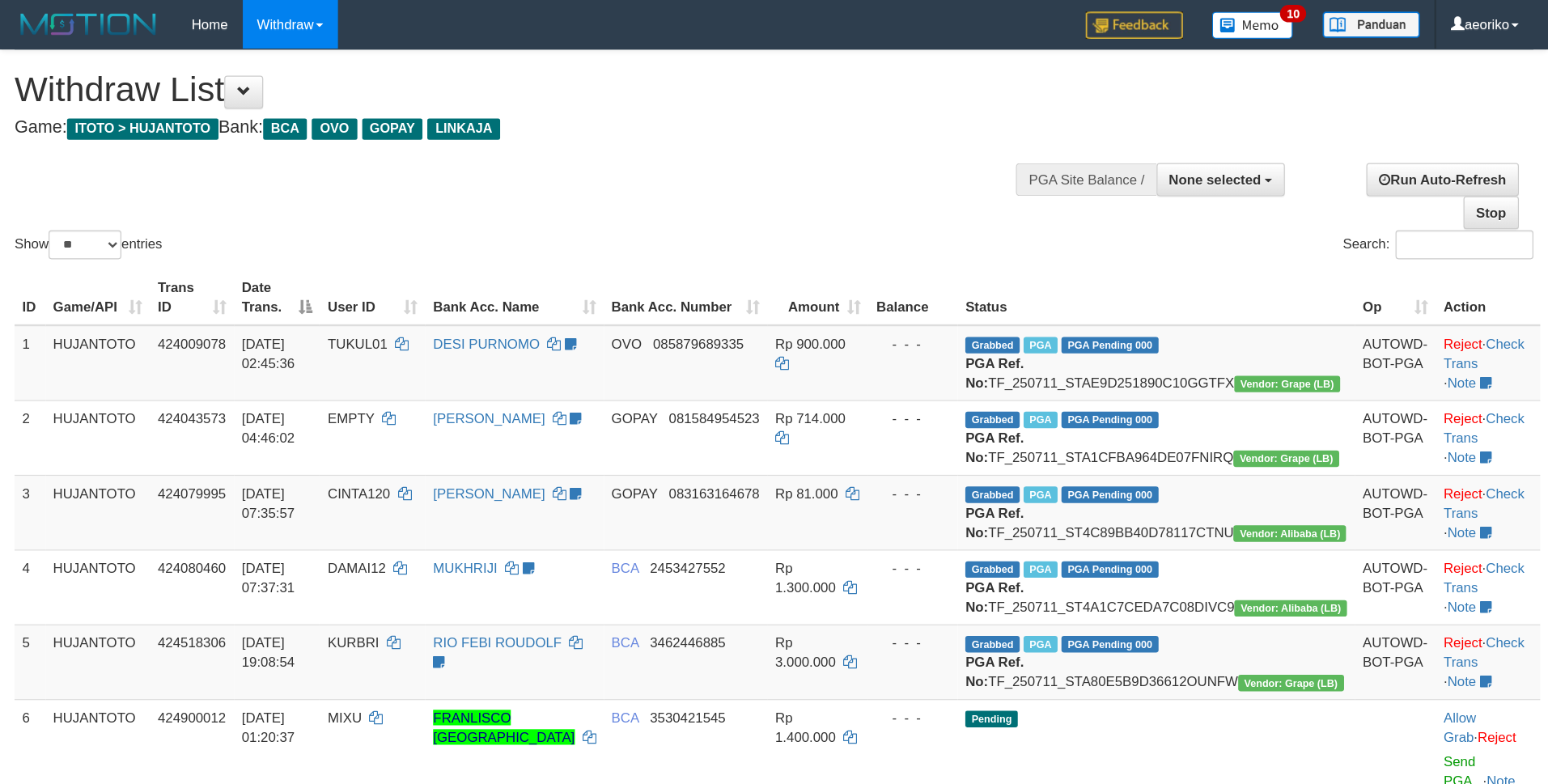 scroll, scrollTop: 0, scrollLeft: 0, axis: both 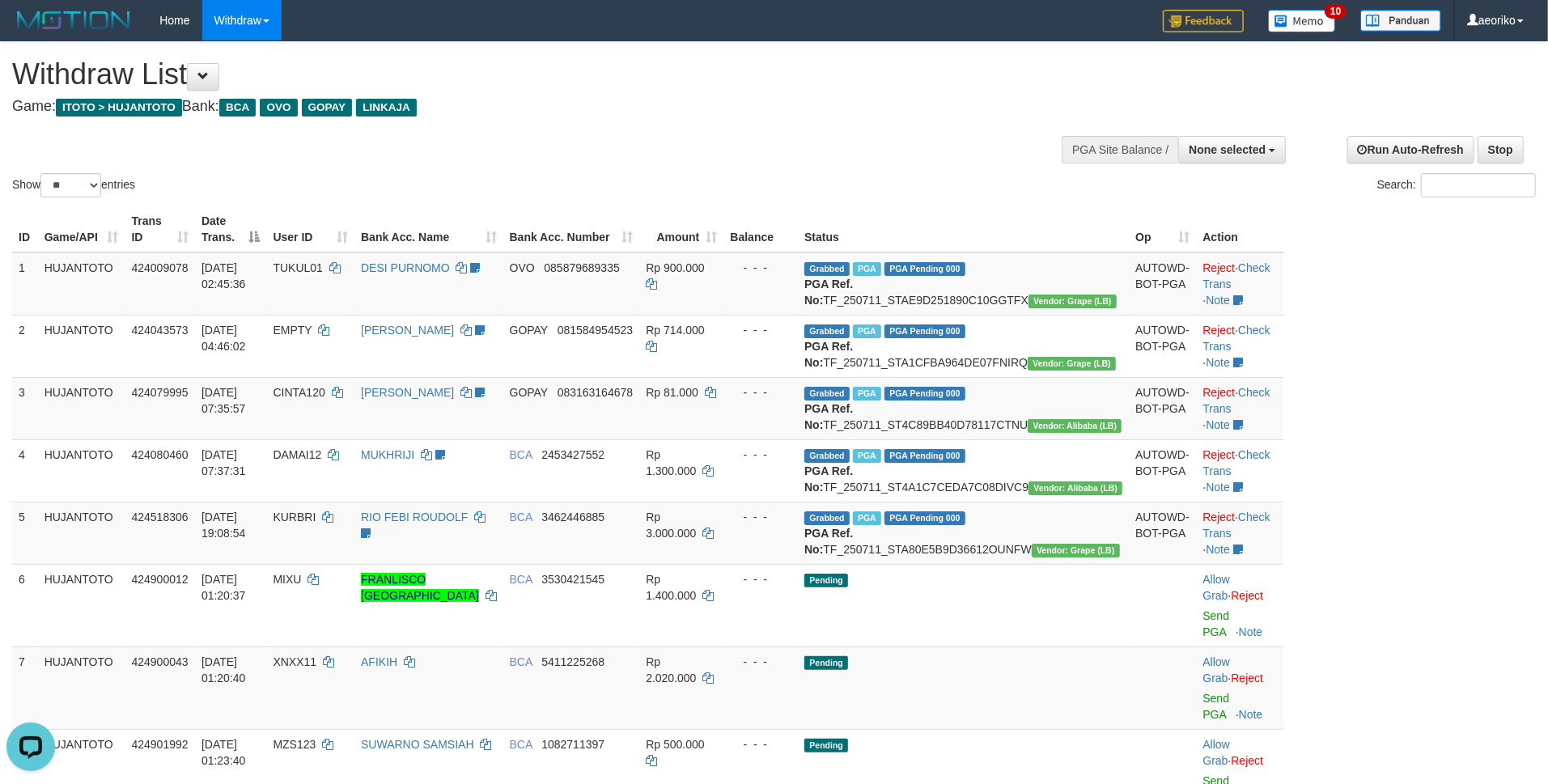 click on "Withdraw List" at bounding box center [514, 74] 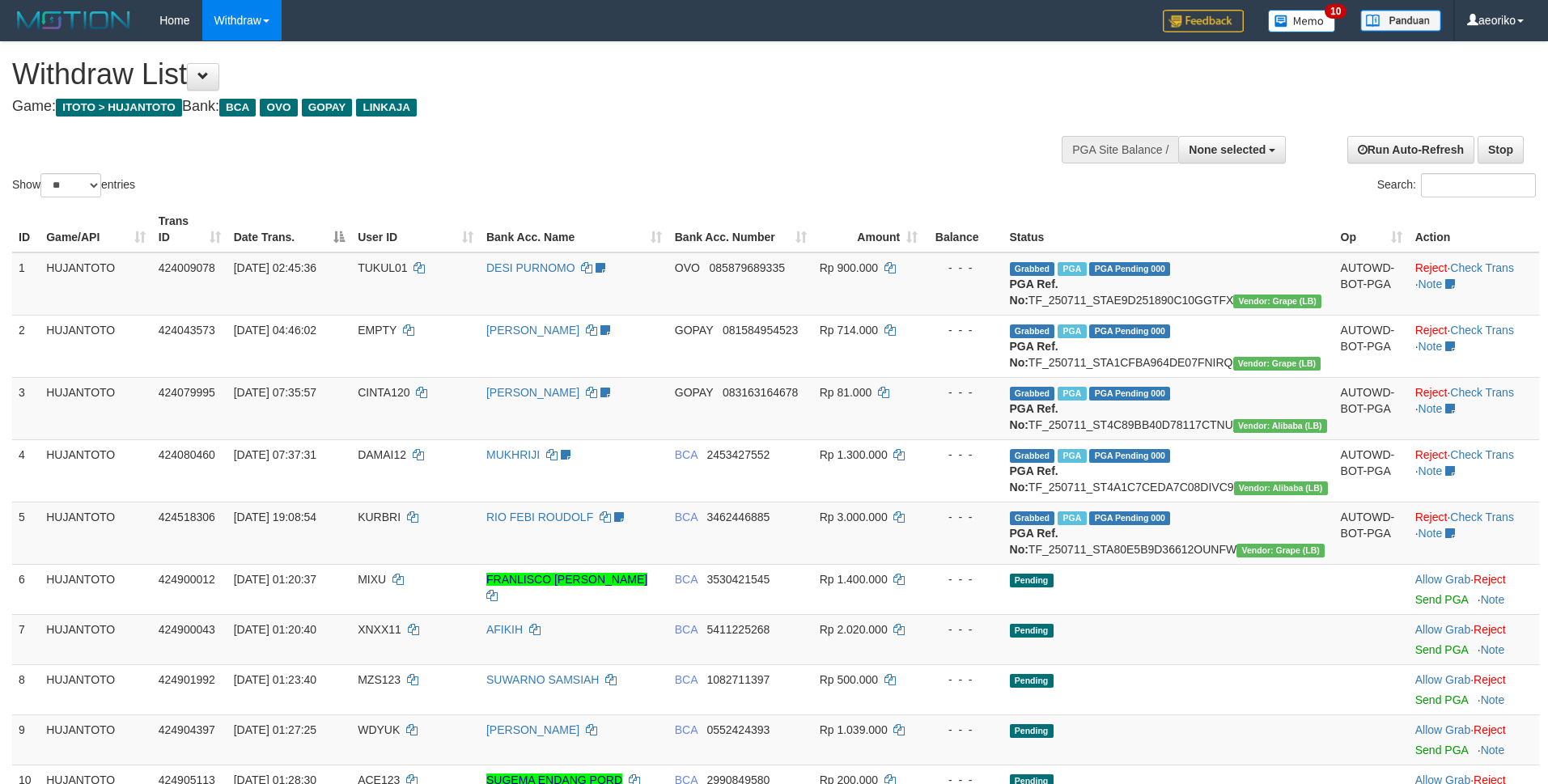 select 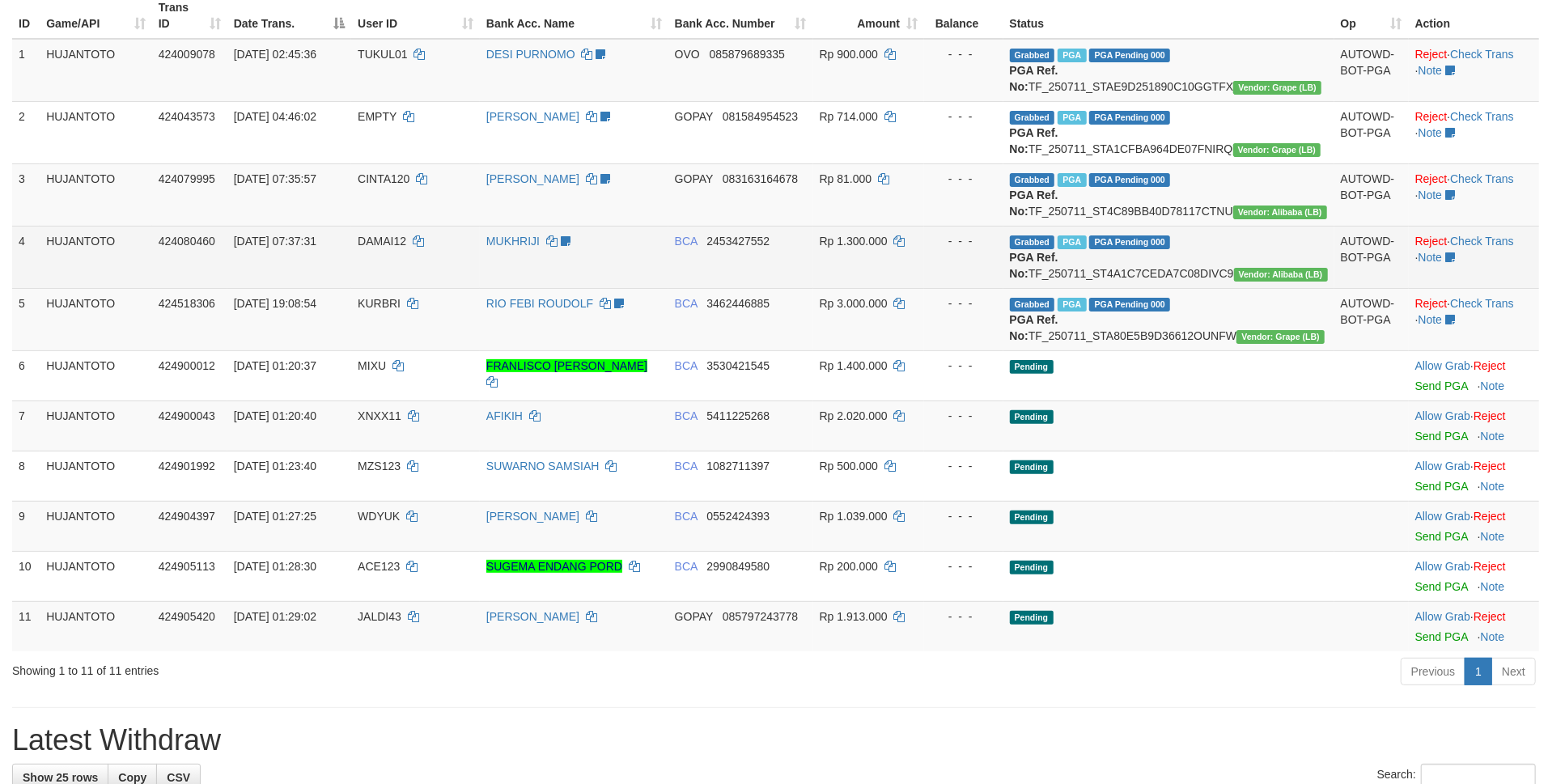 scroll, scrollTop: 215, scrollLeft: 0, axis: vertical 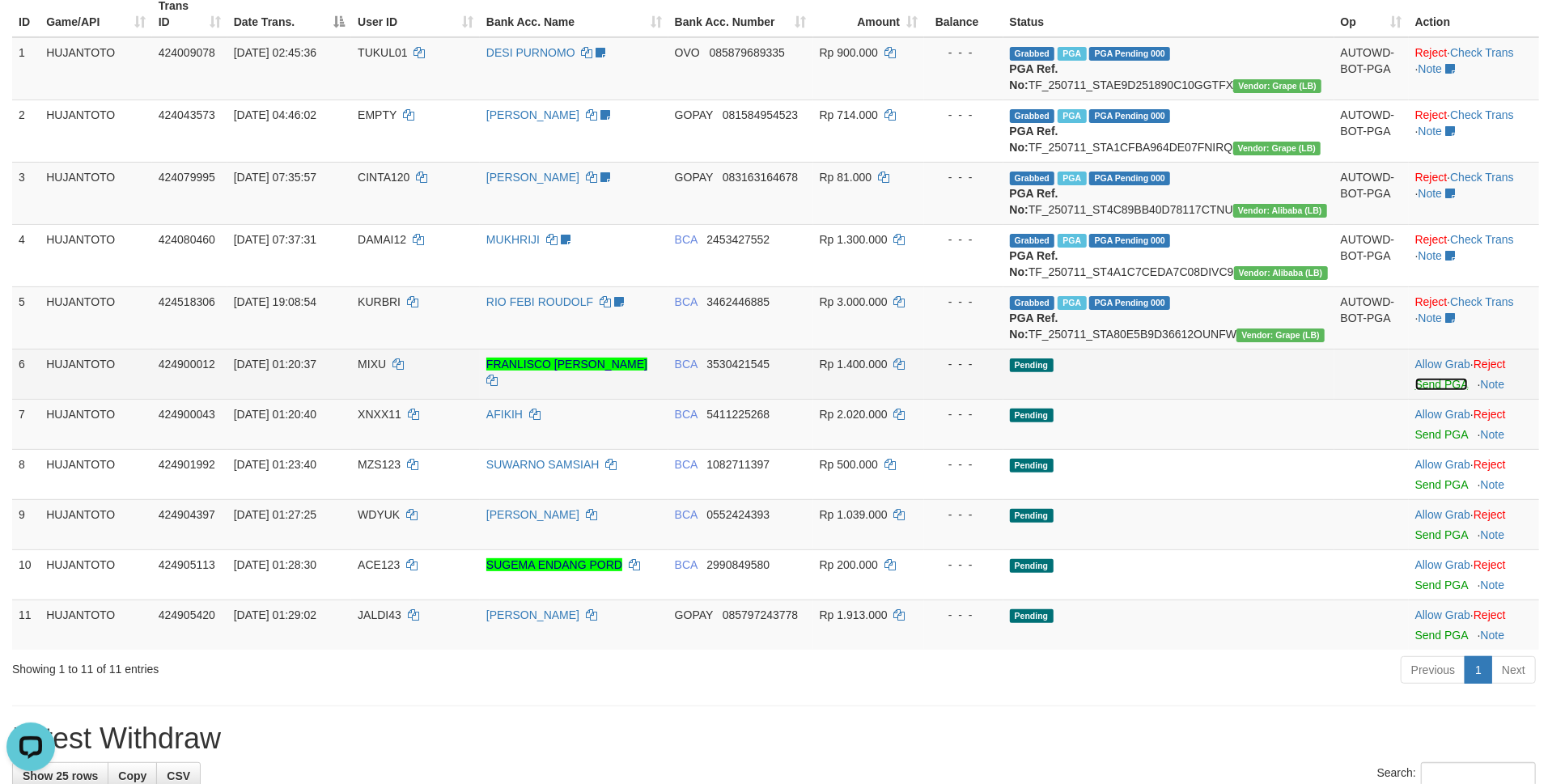 click on "Send PGA" at bounding box center (1441, 384) 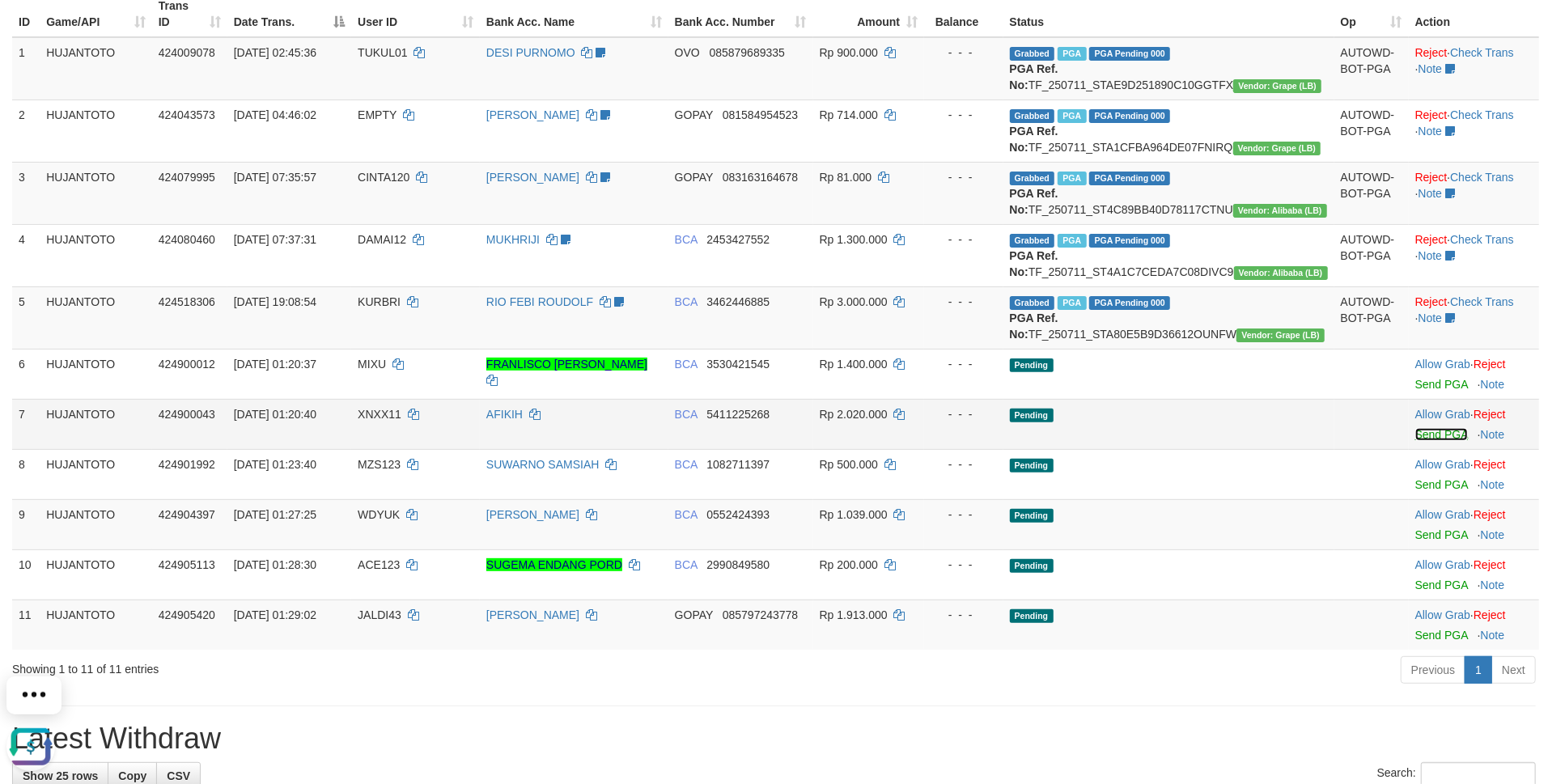click on "Send PGA" at bounding box center [1441, 434] 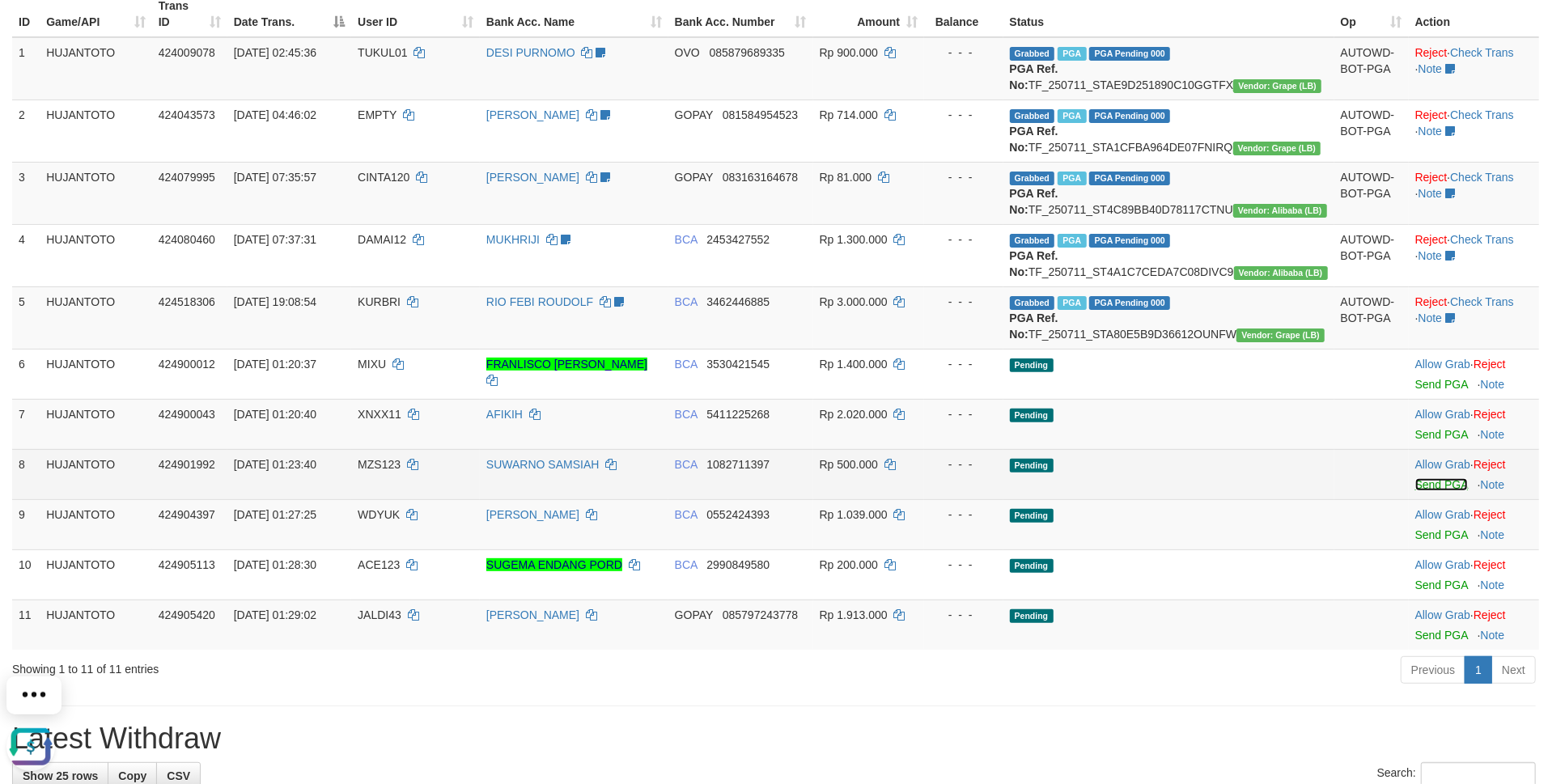 click on "Send PGA" at bounding box center (1441, 485) 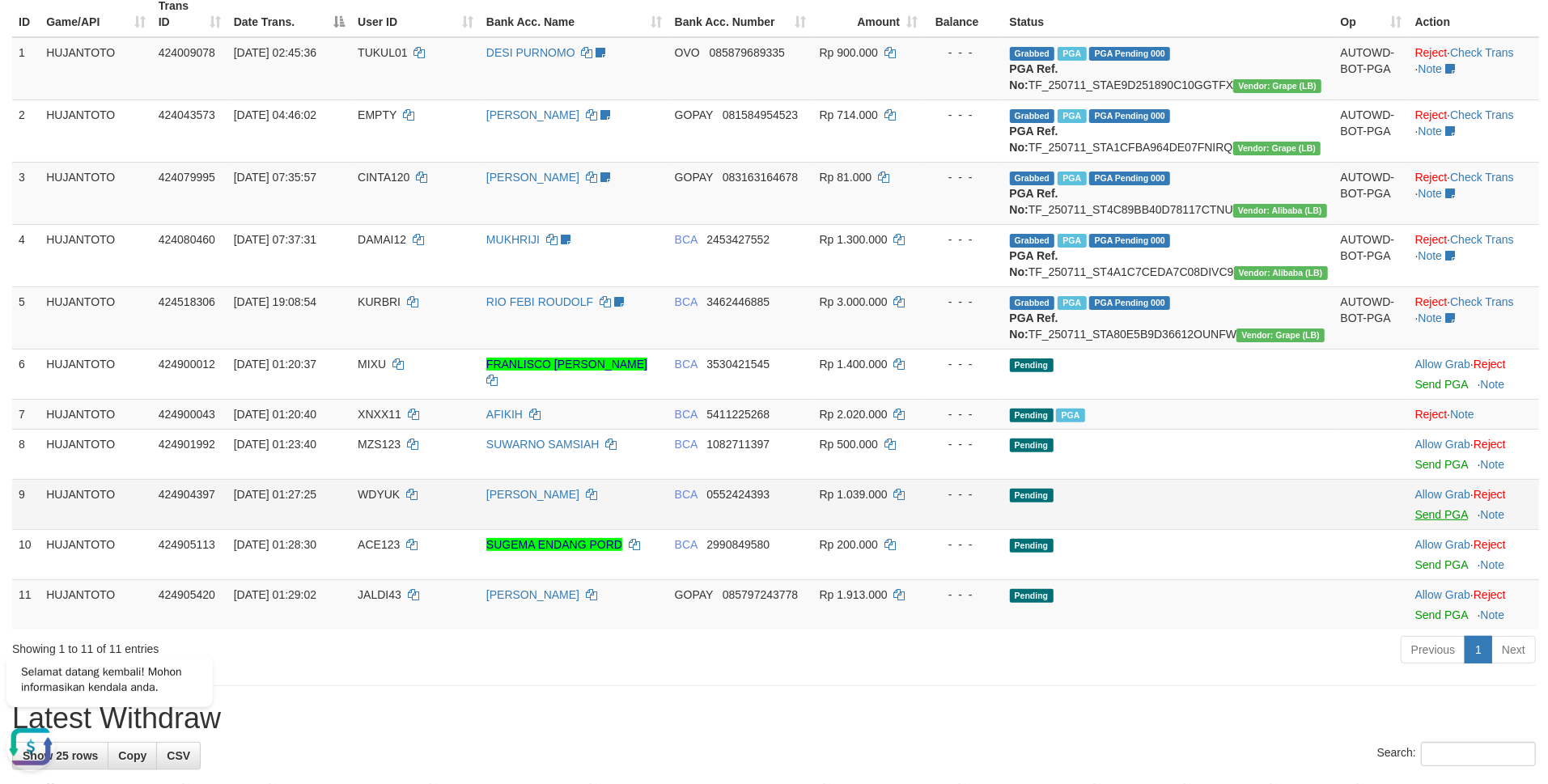 click on "Allow Grab   ·    Reject Send PGA     ·    Note" at bounding box center [1474, 554] 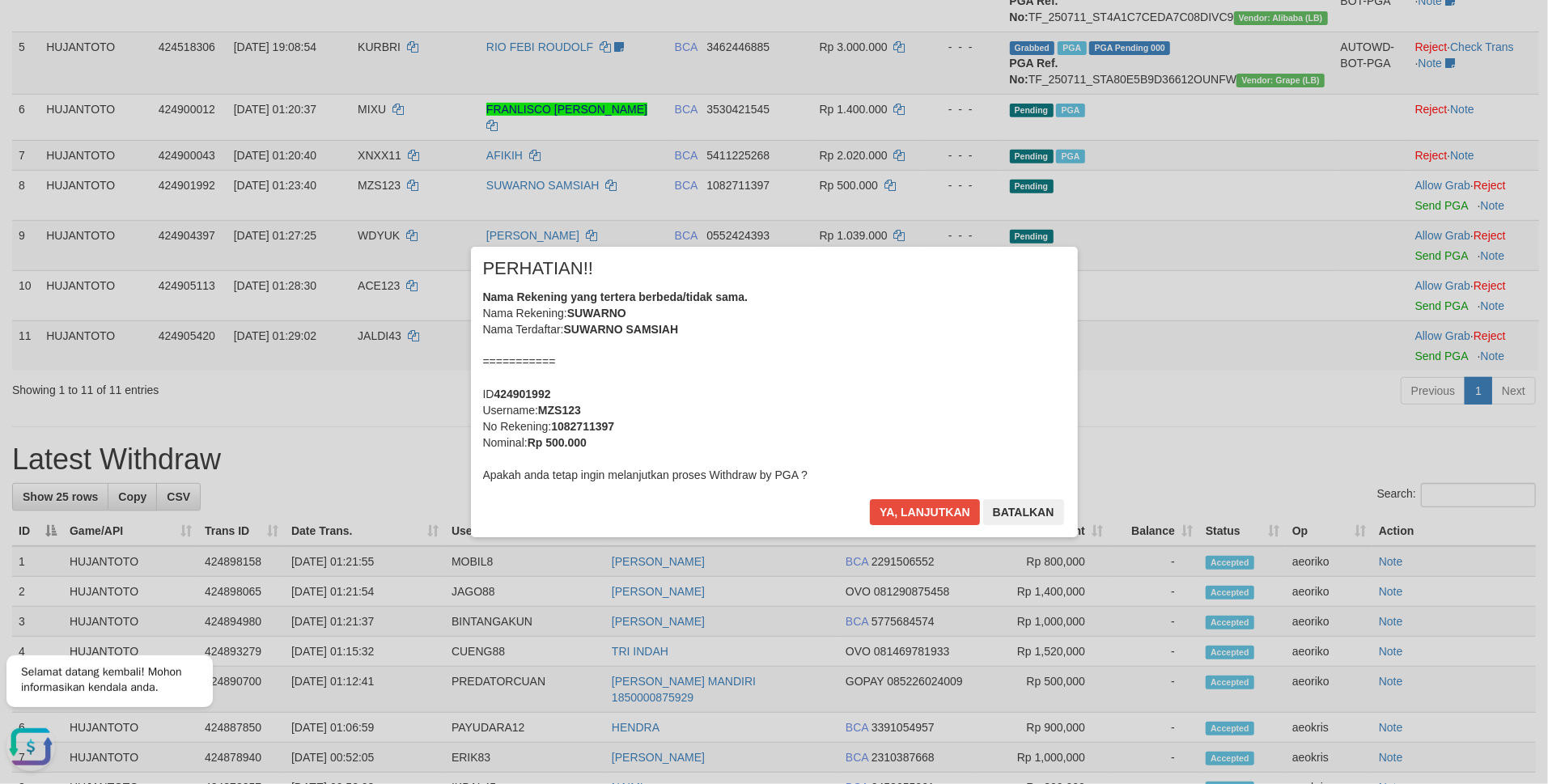 scroll, scrollTop: 362, scrollLeft: 0, axis: vertical 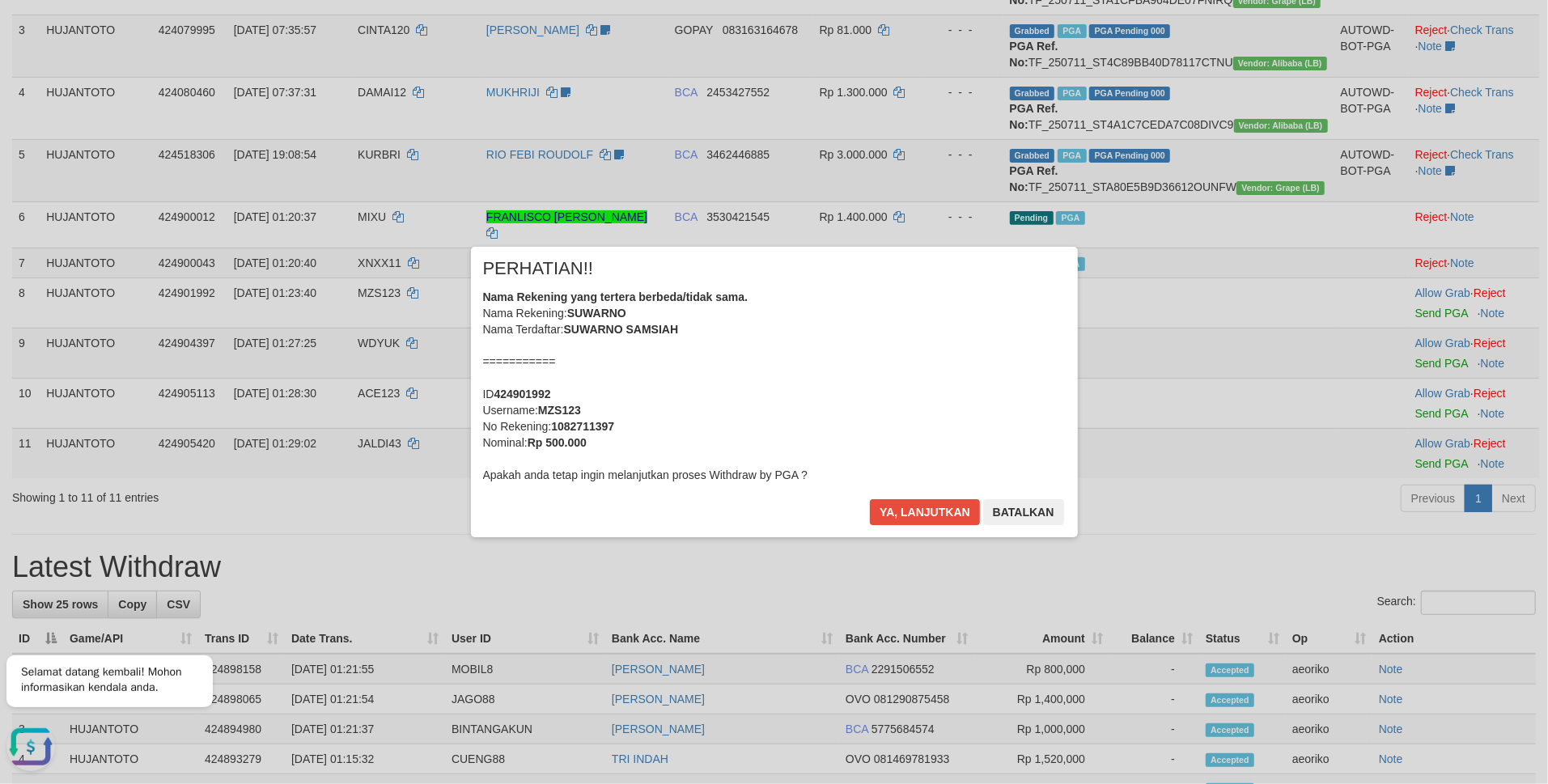 click on "MZS123" at bounding box center [559, 410] 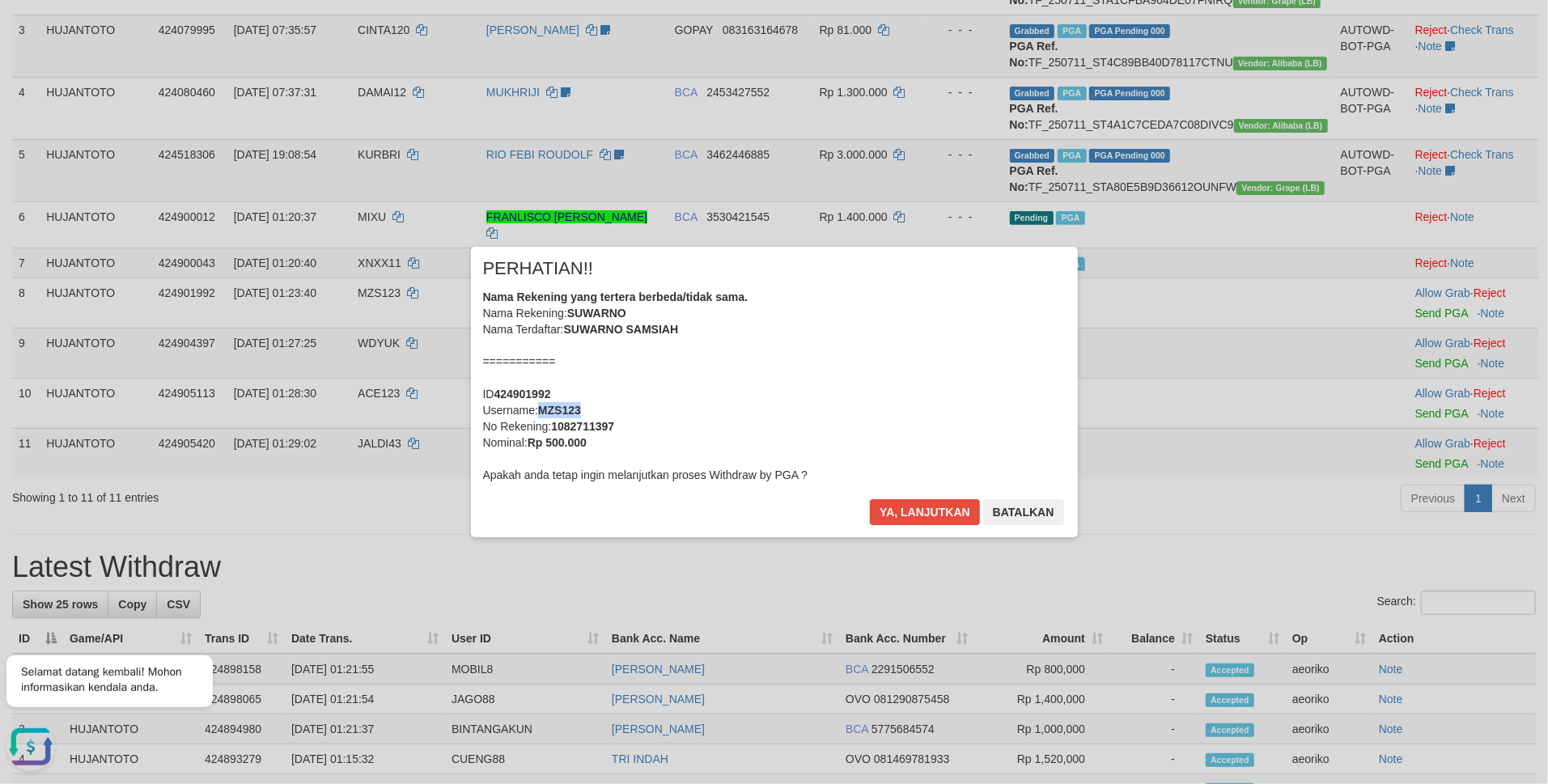 click on "MZS123" at bounding box center (559, 410) 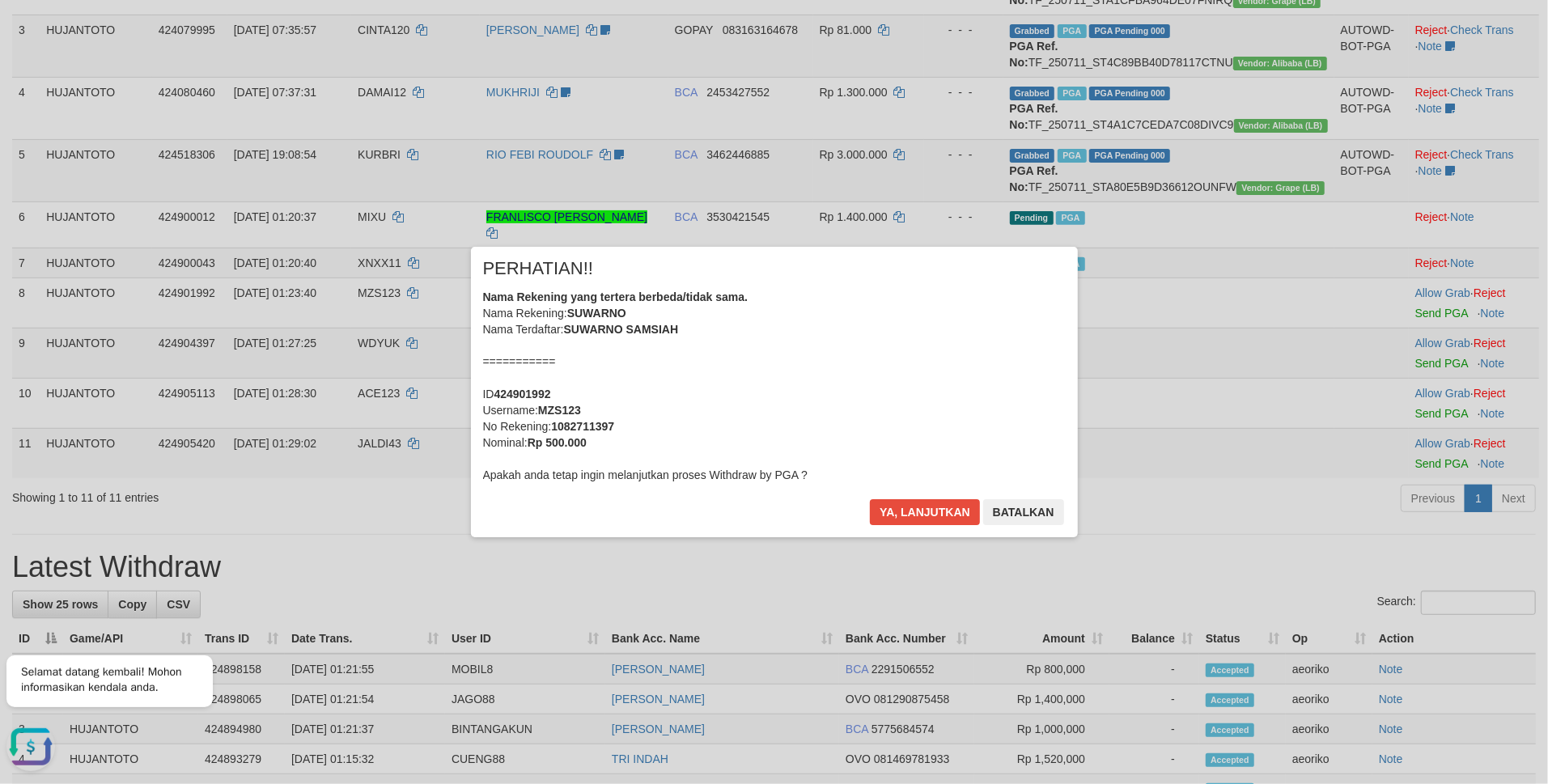 click on "× PERHATIAN!! Nama Rekening yang tertera berbeda/tidak sama. Nama Rekening:  SUWARNO Nama Terdaftar:  SUWARNO SAMSIAH =========== ID  424901992 Username:  MZS123 No Rekening:  1082711397 Nominal:  Rp 500.000 Apakah anda tetap ingin melanjutkan proses Withdraw by PGA ? Ya, lanjutkan Batalkan" at bounding box center [774, 392] 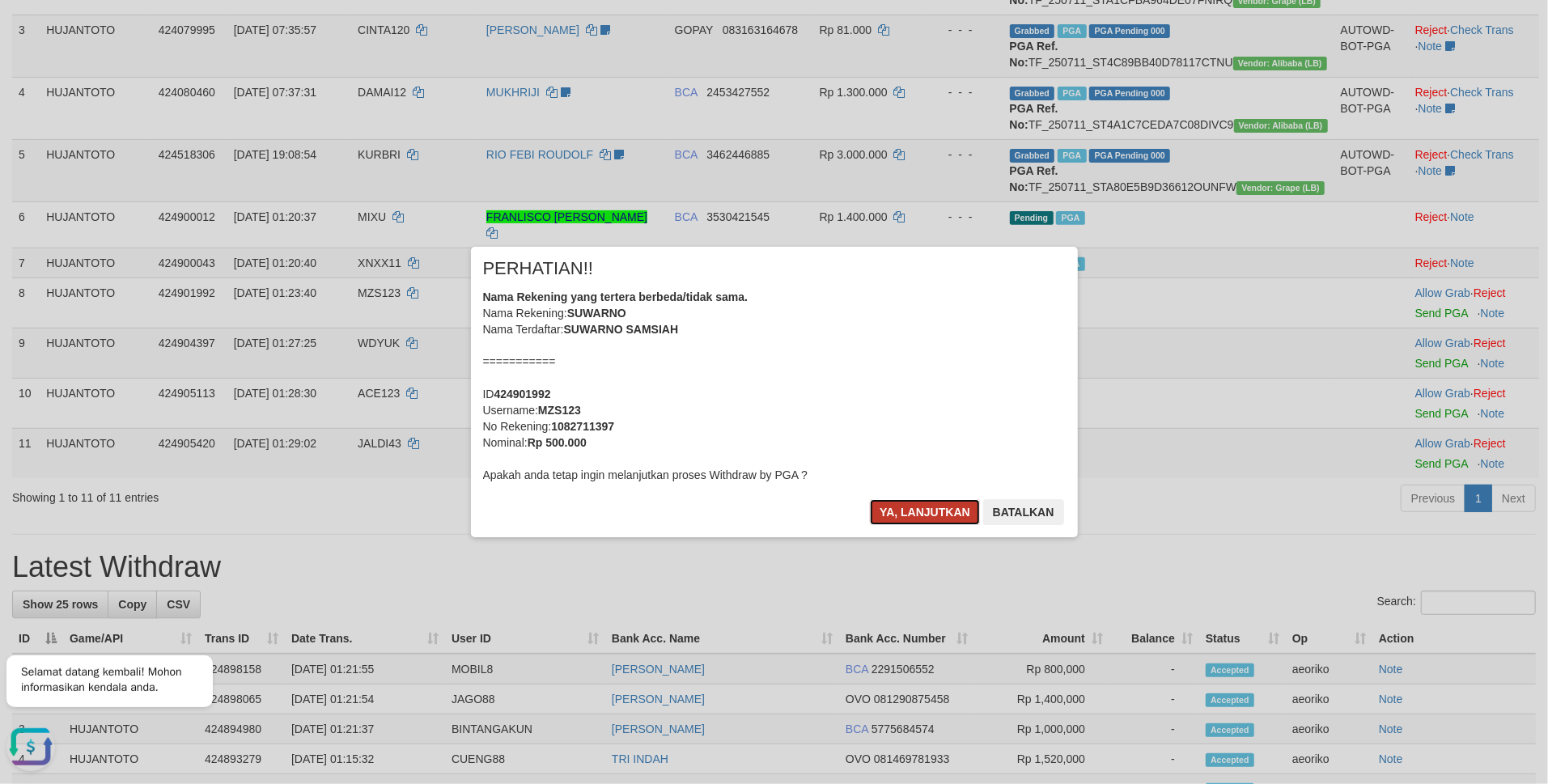 click on "Ya, lanjutkan" at bounding box center [925, 512] 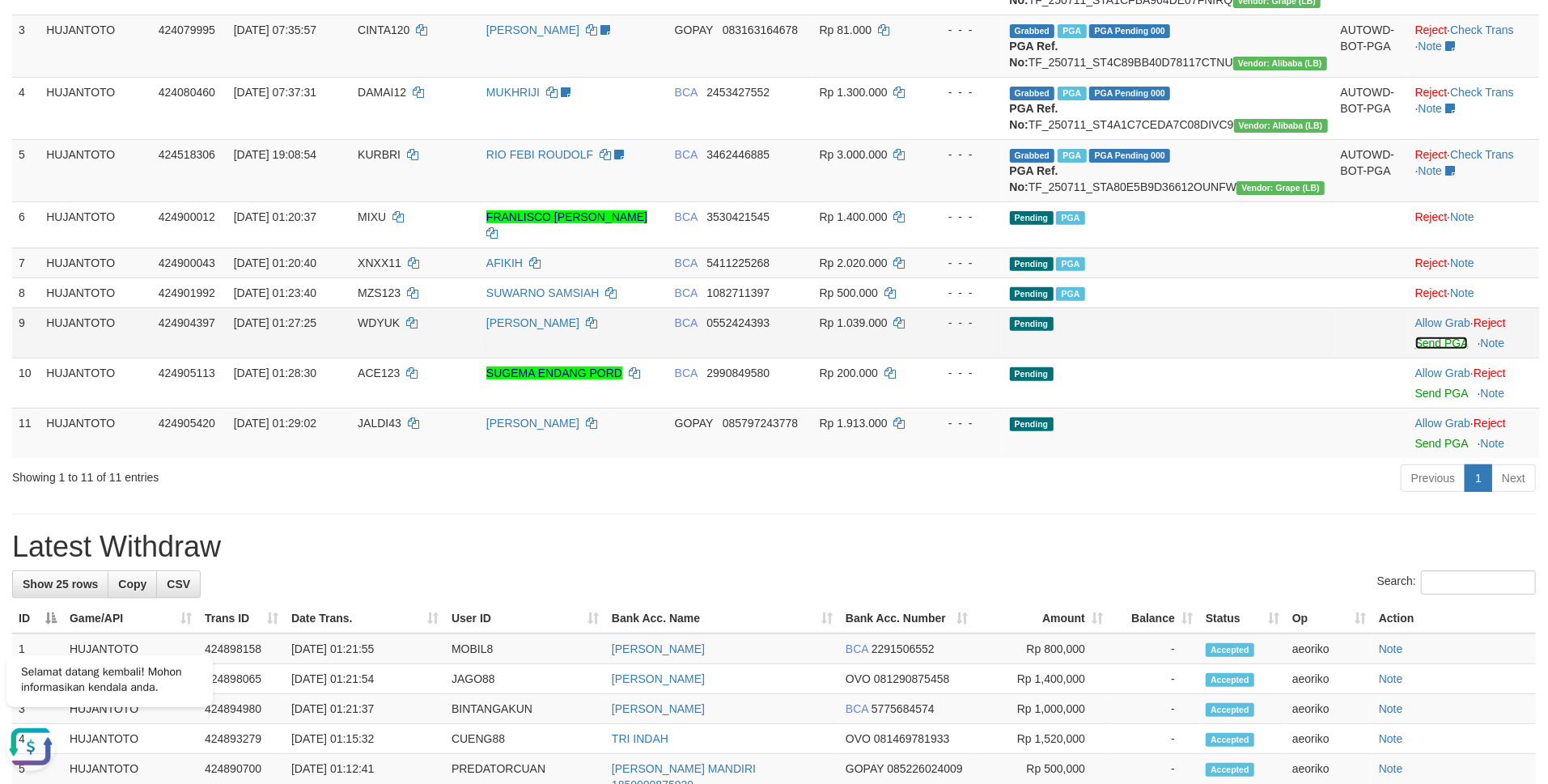 click on "Send PGA" at bounding box center [1441, 343] 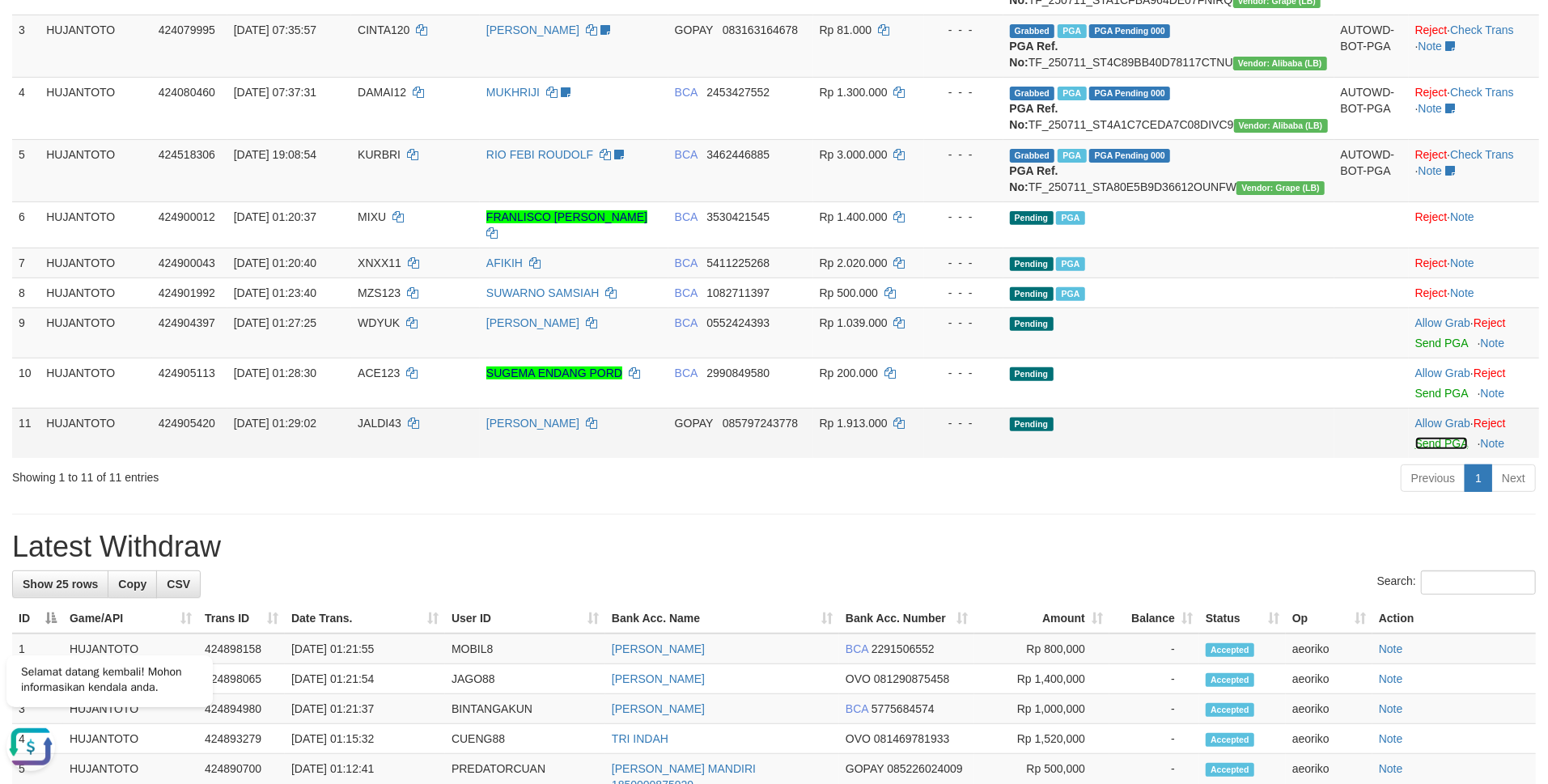 click on "Send PGA" at bounding box center [1441, 443] 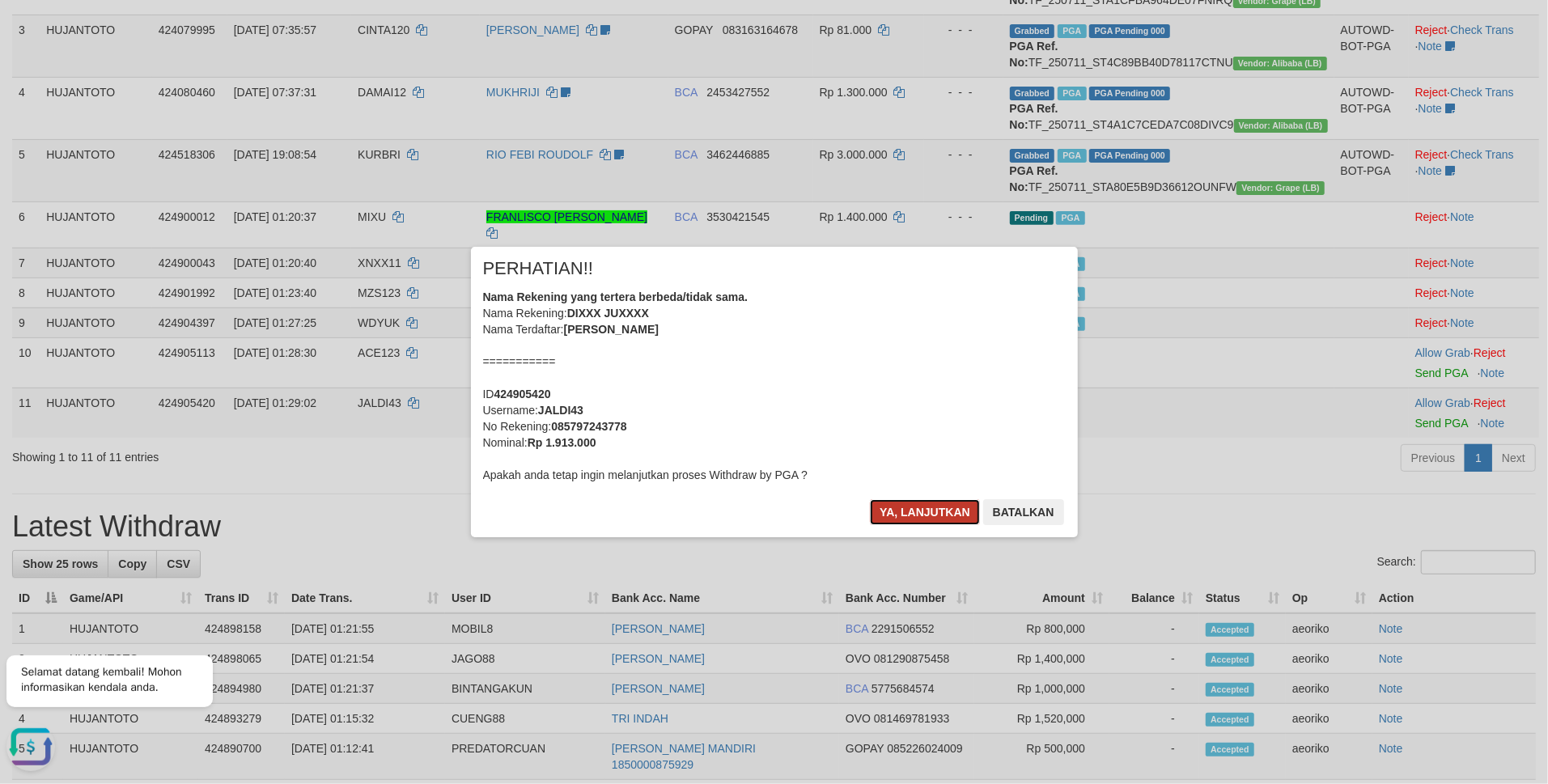 click on "Ya, lanjutkan" at bounding box center [925, 512] 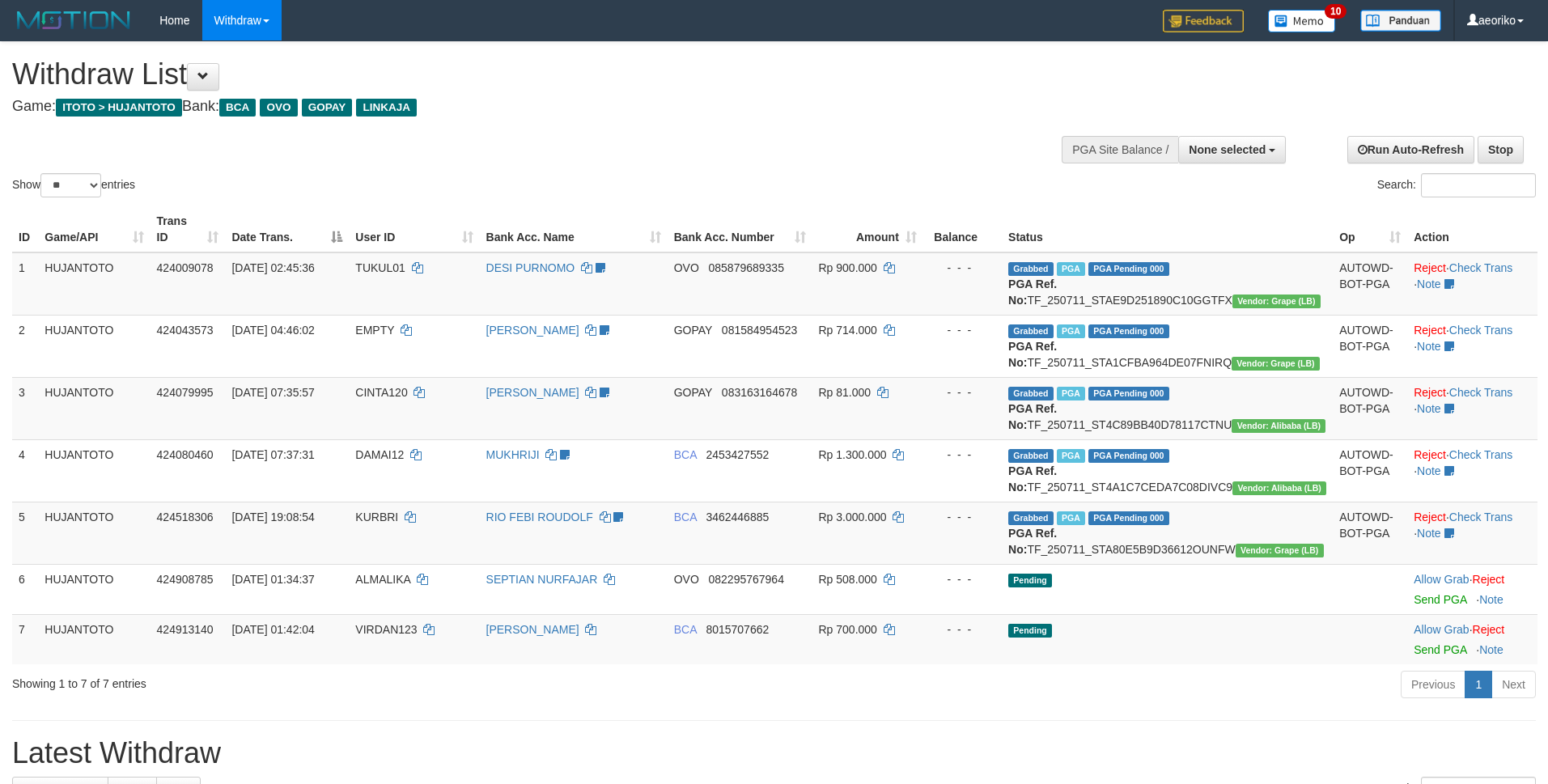 select 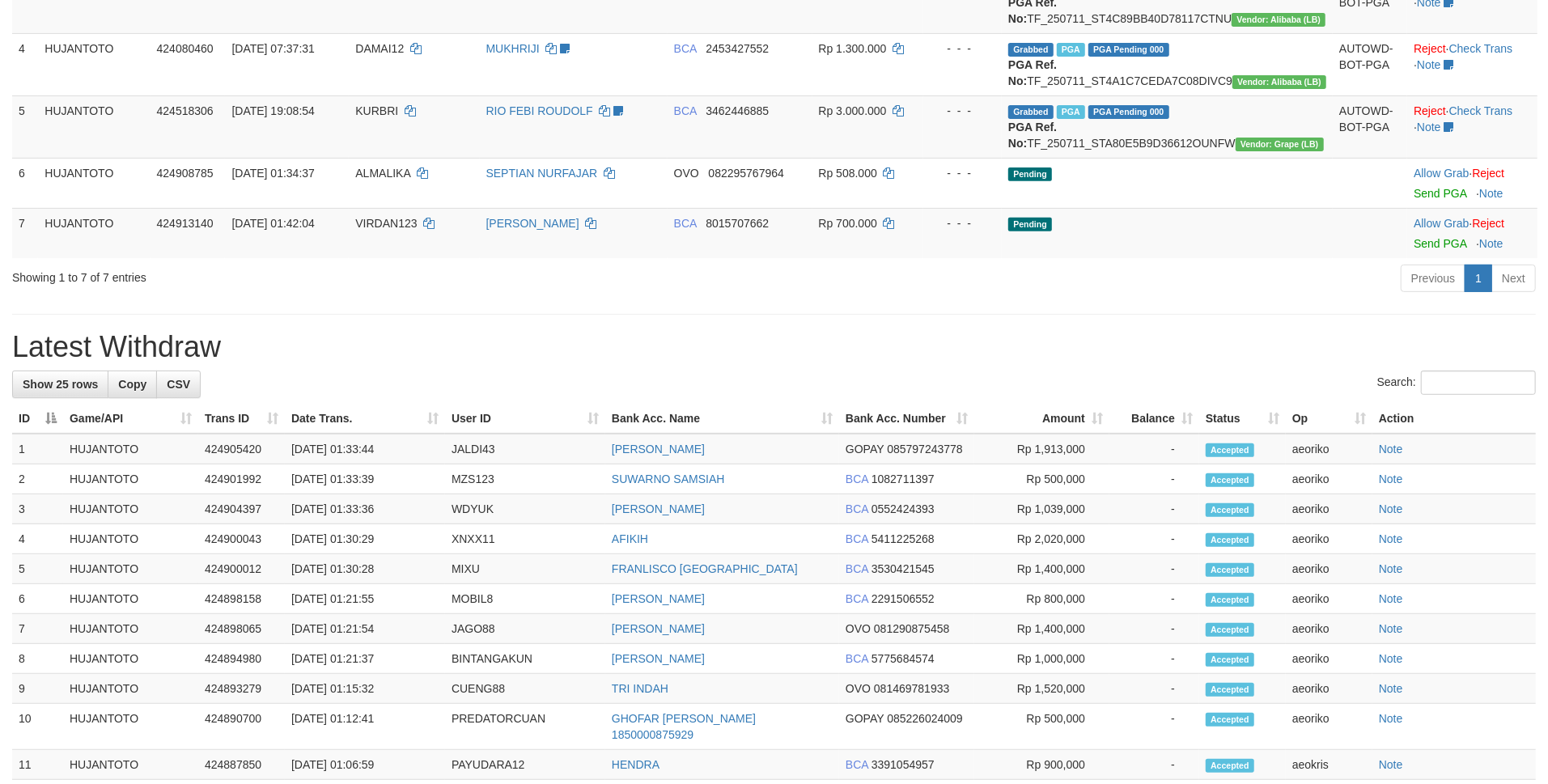scroll, scrollTop: 362, scrollLeft: 0, axis: vertical 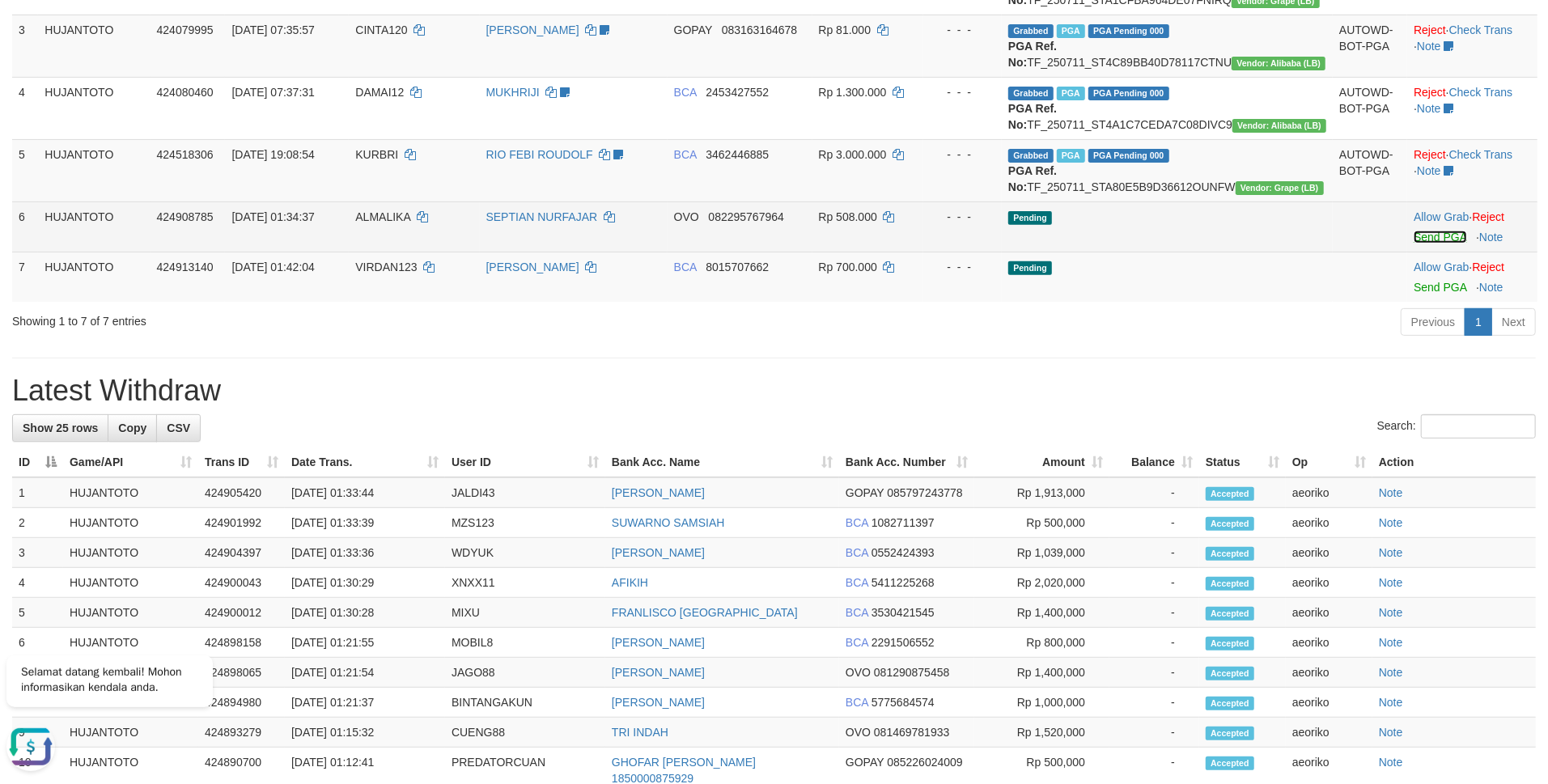 click on "Send PGA" at bounding box center (1440, 237) 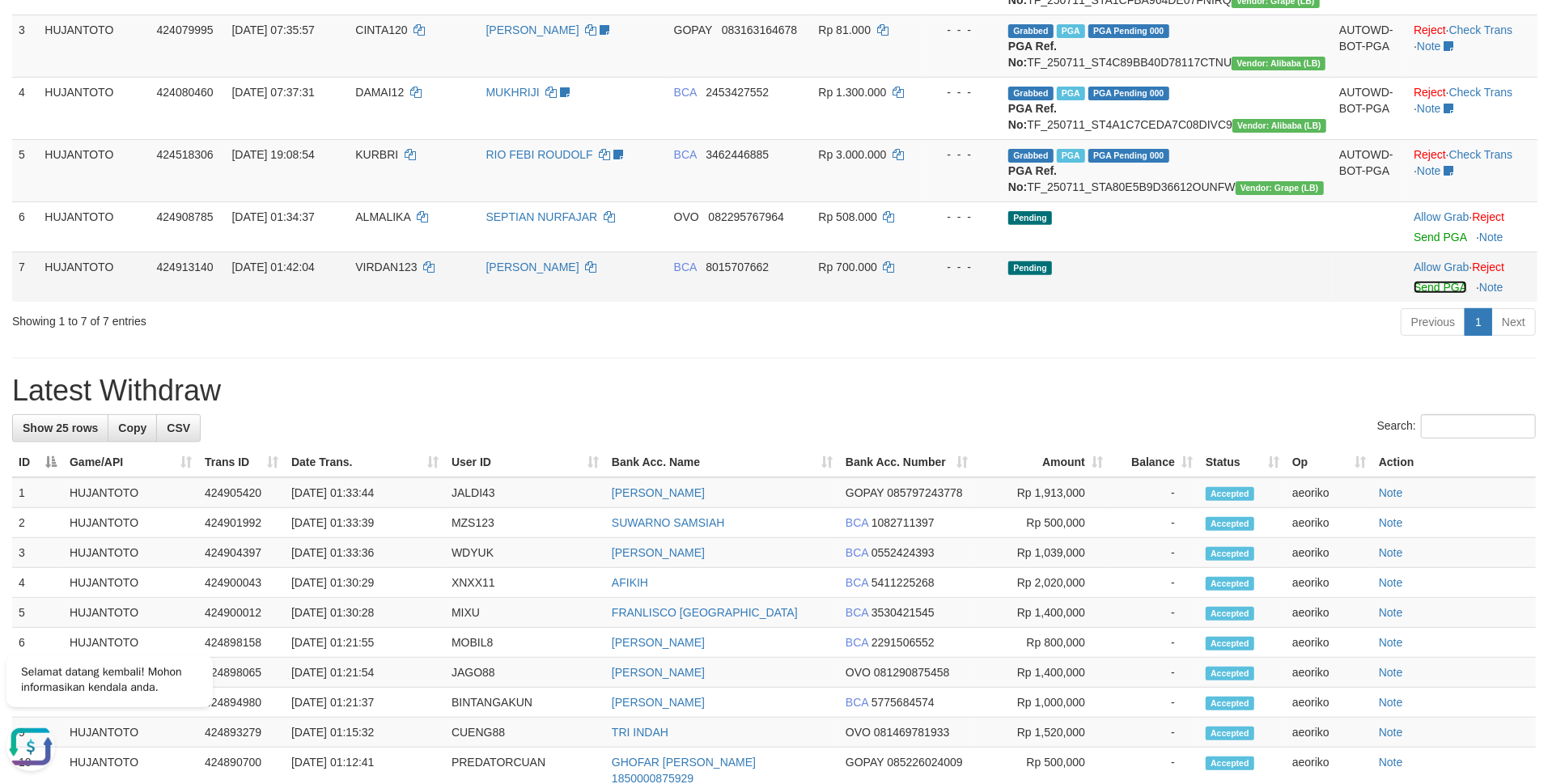 click on "Send PGA" at bounding box center [1440, 287] 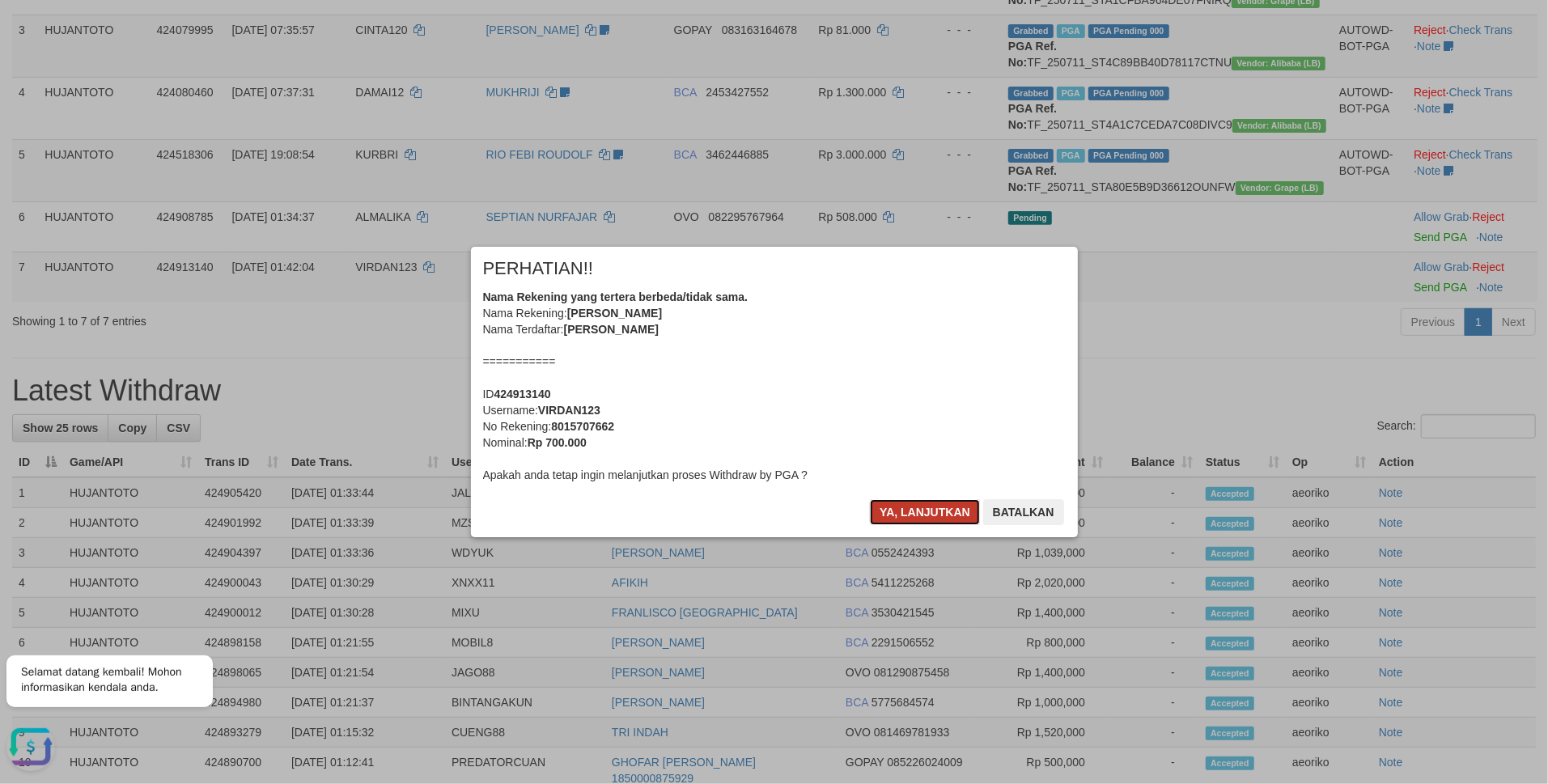 click on "Ya, lanjutkan" at bounding box center (925, 512) 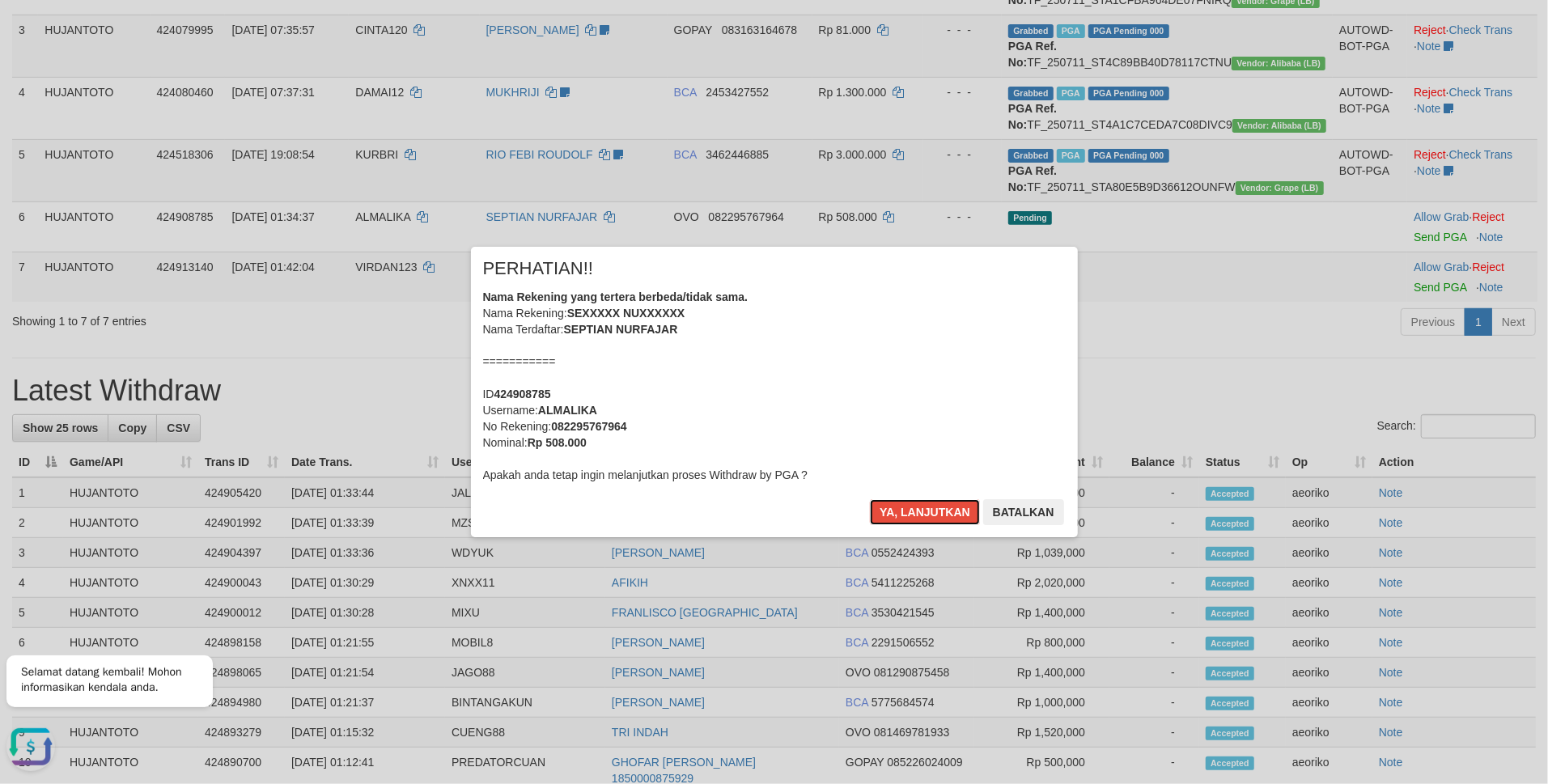 click on "Ya, lanjutkan" at bounding box center [925, 512] 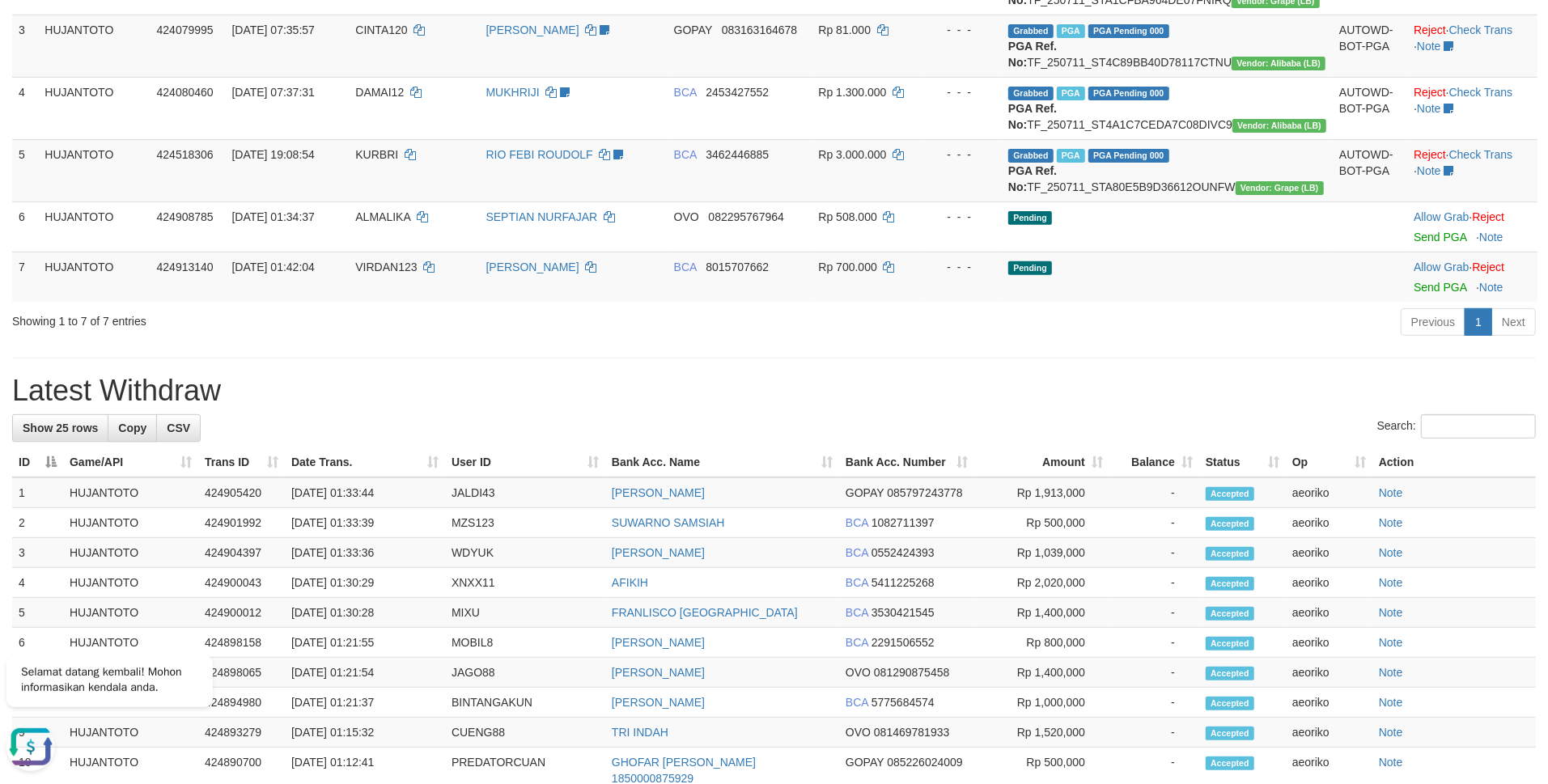 type 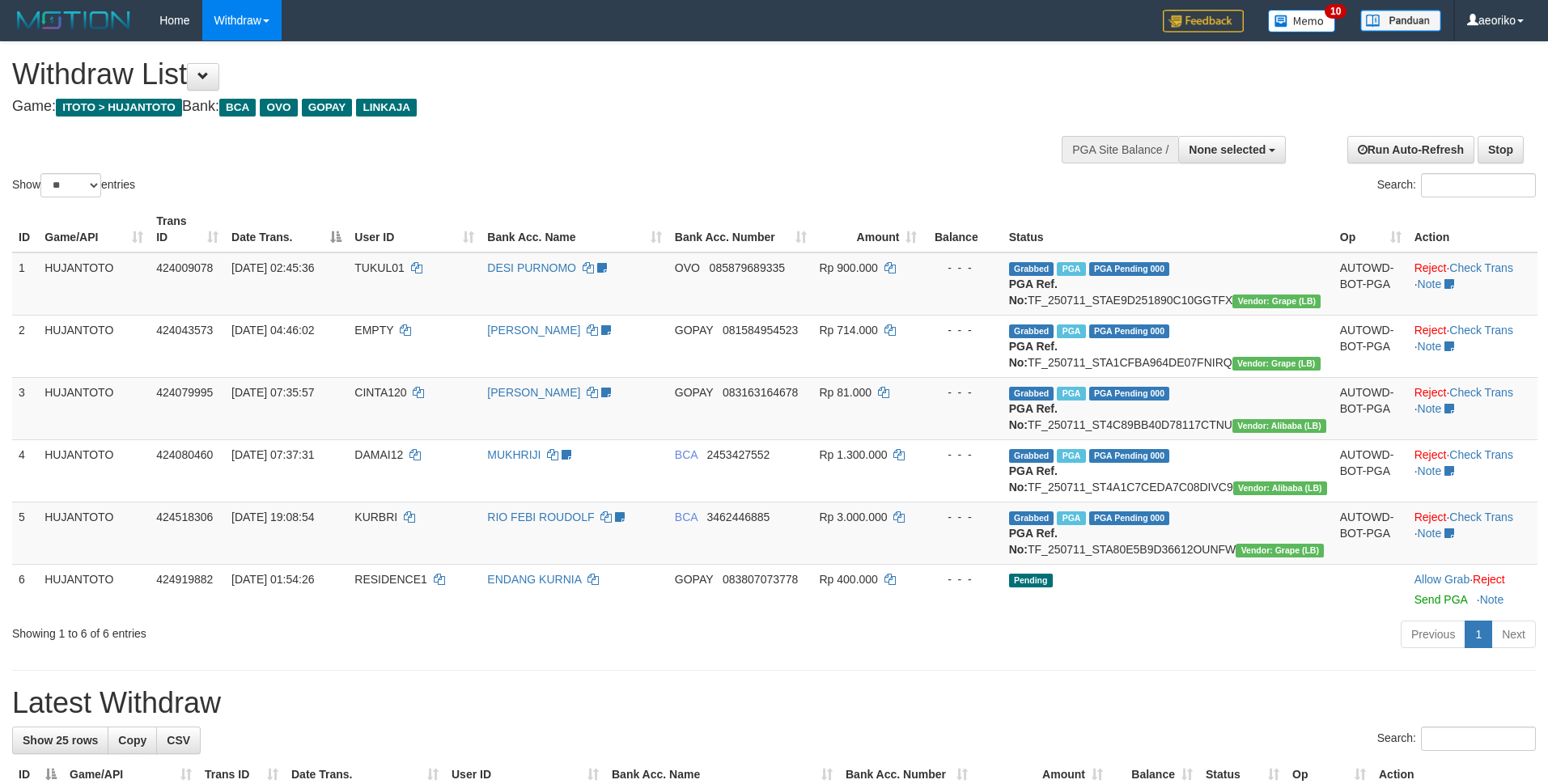 select 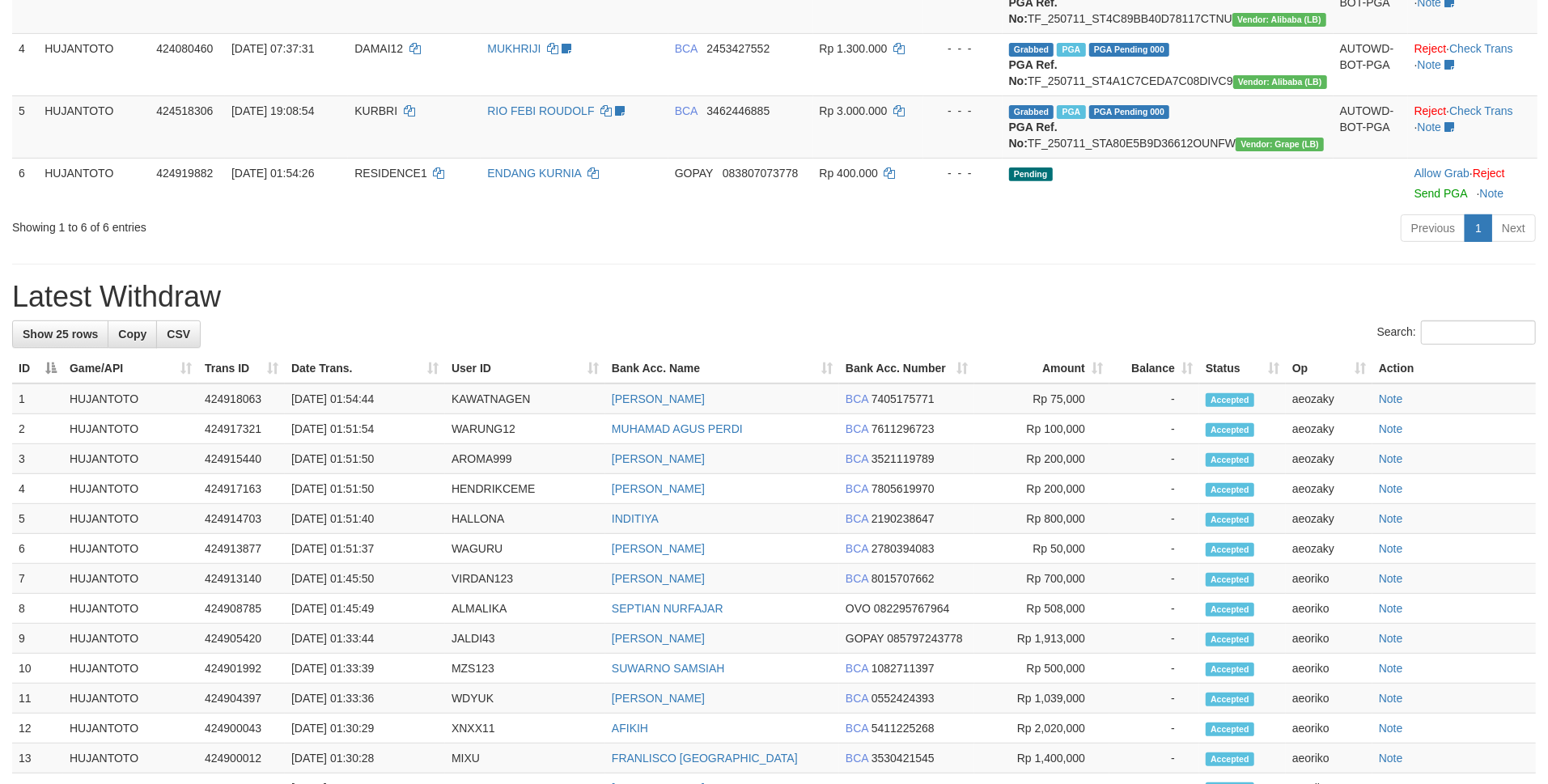 scroll, scrollTop: 362, scrollLeft: 0, axis: vertical 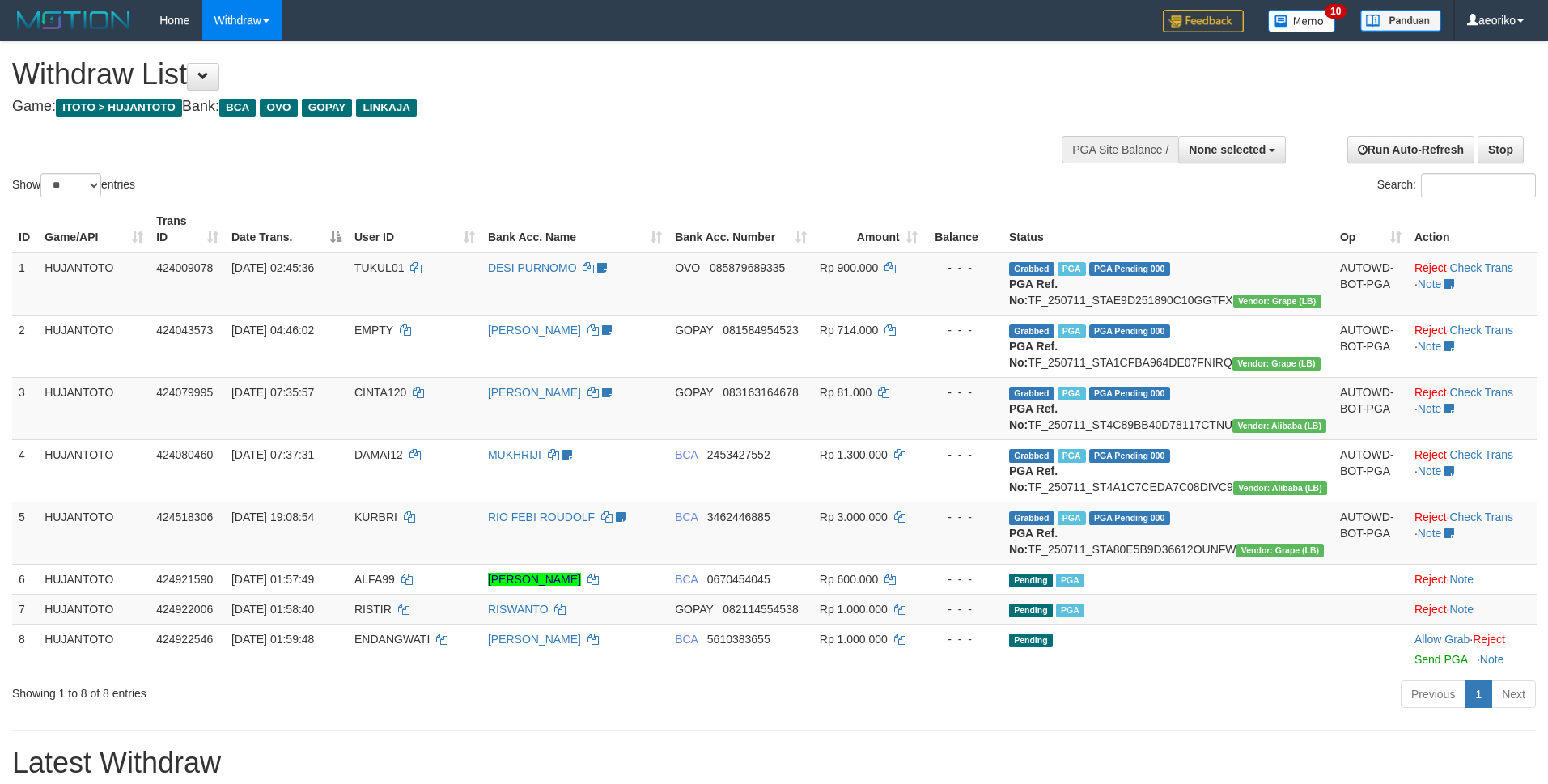select 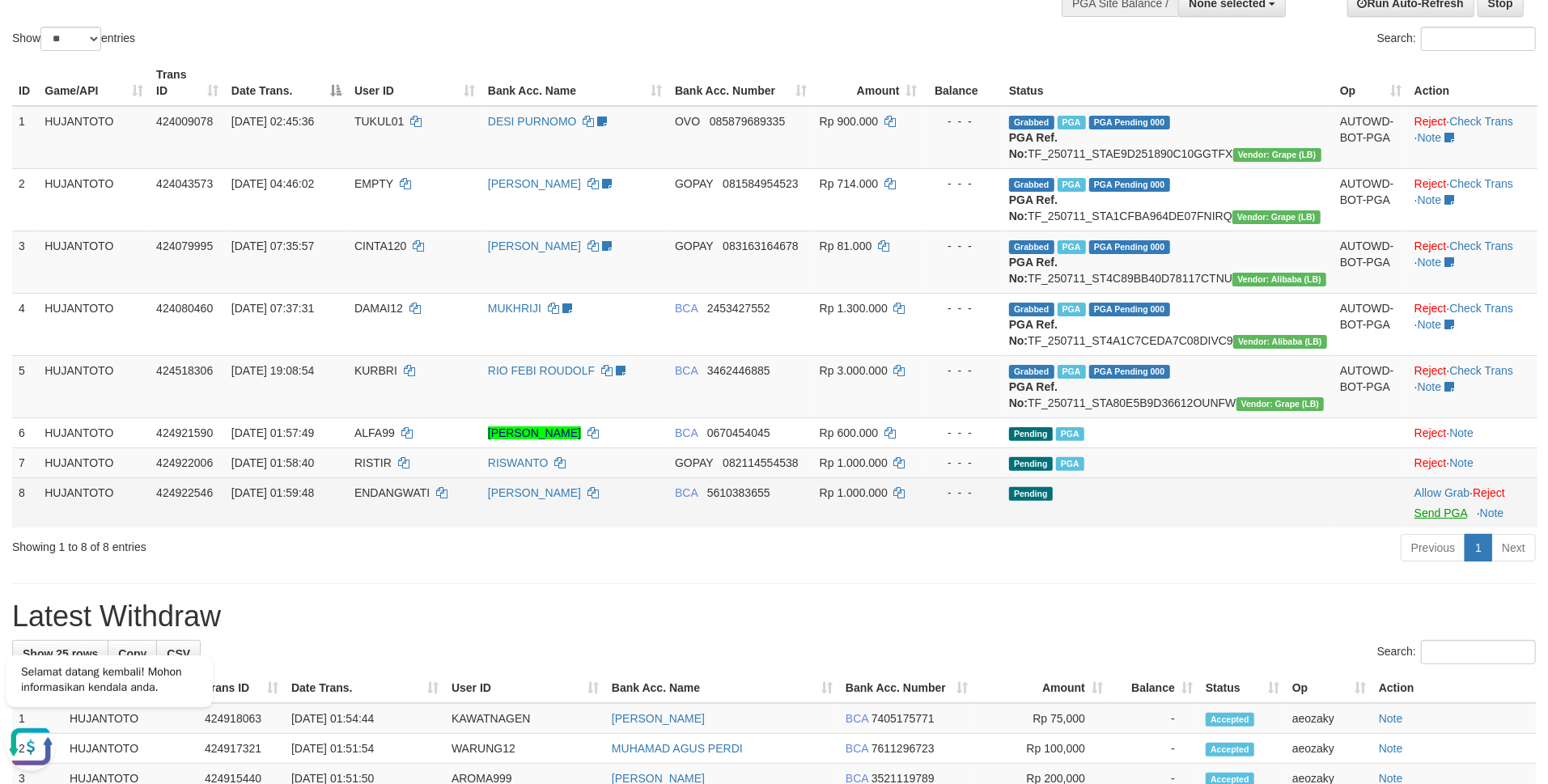 scroll, scrollTop: 0, scrollLeft: 0, axis: both 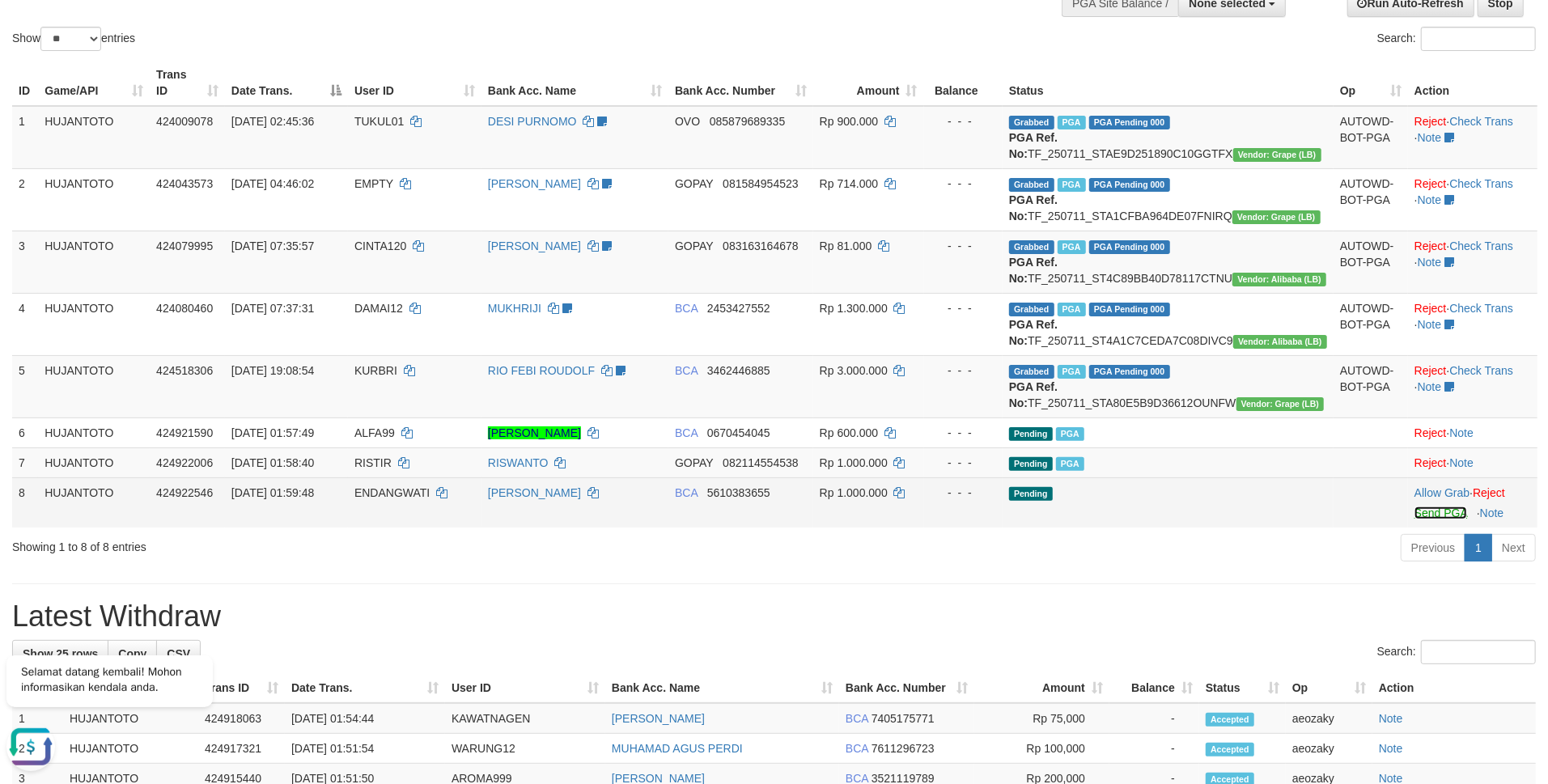 click on "Send PGA" at bounding box center (1440, 513) 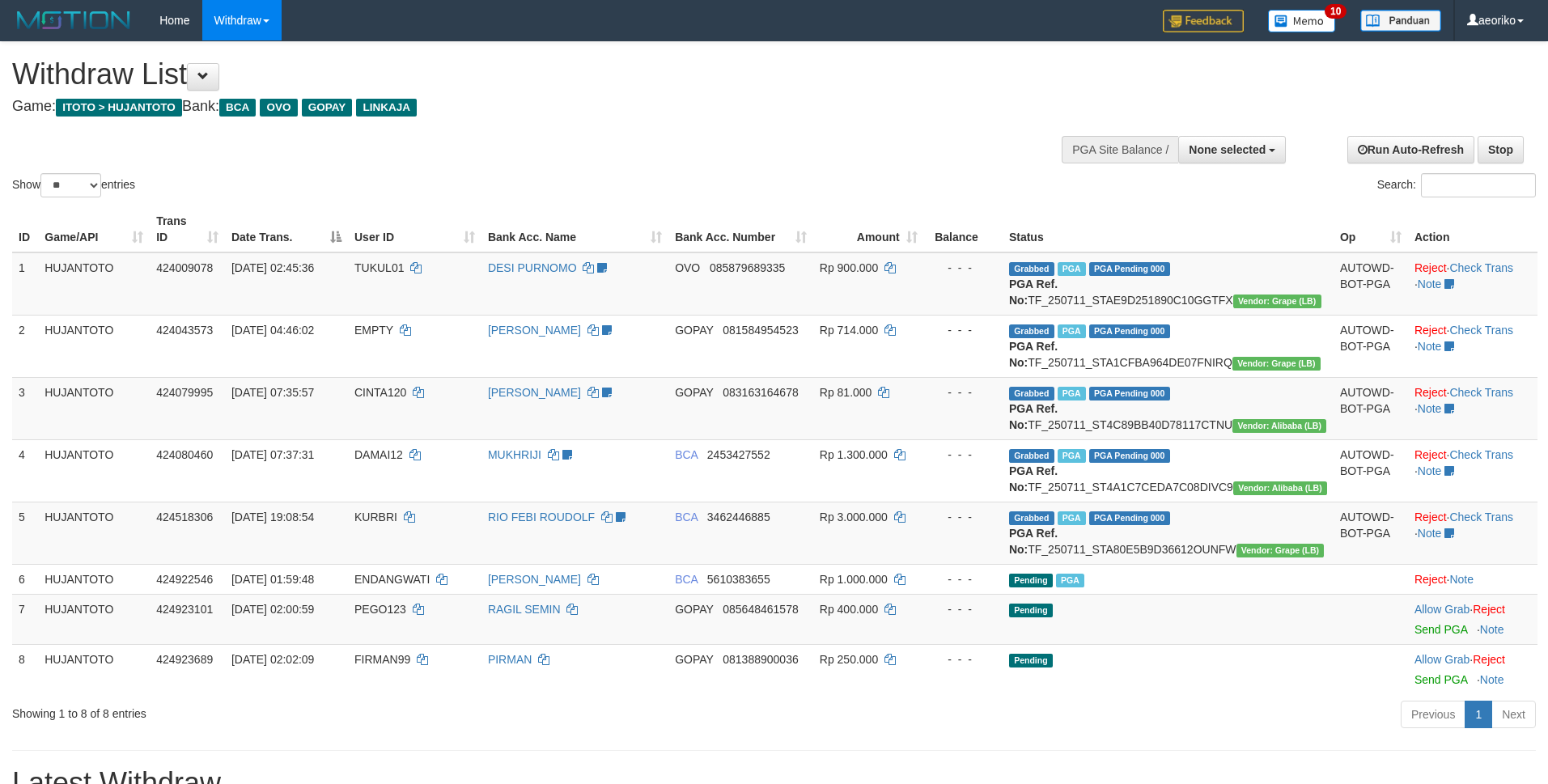 select 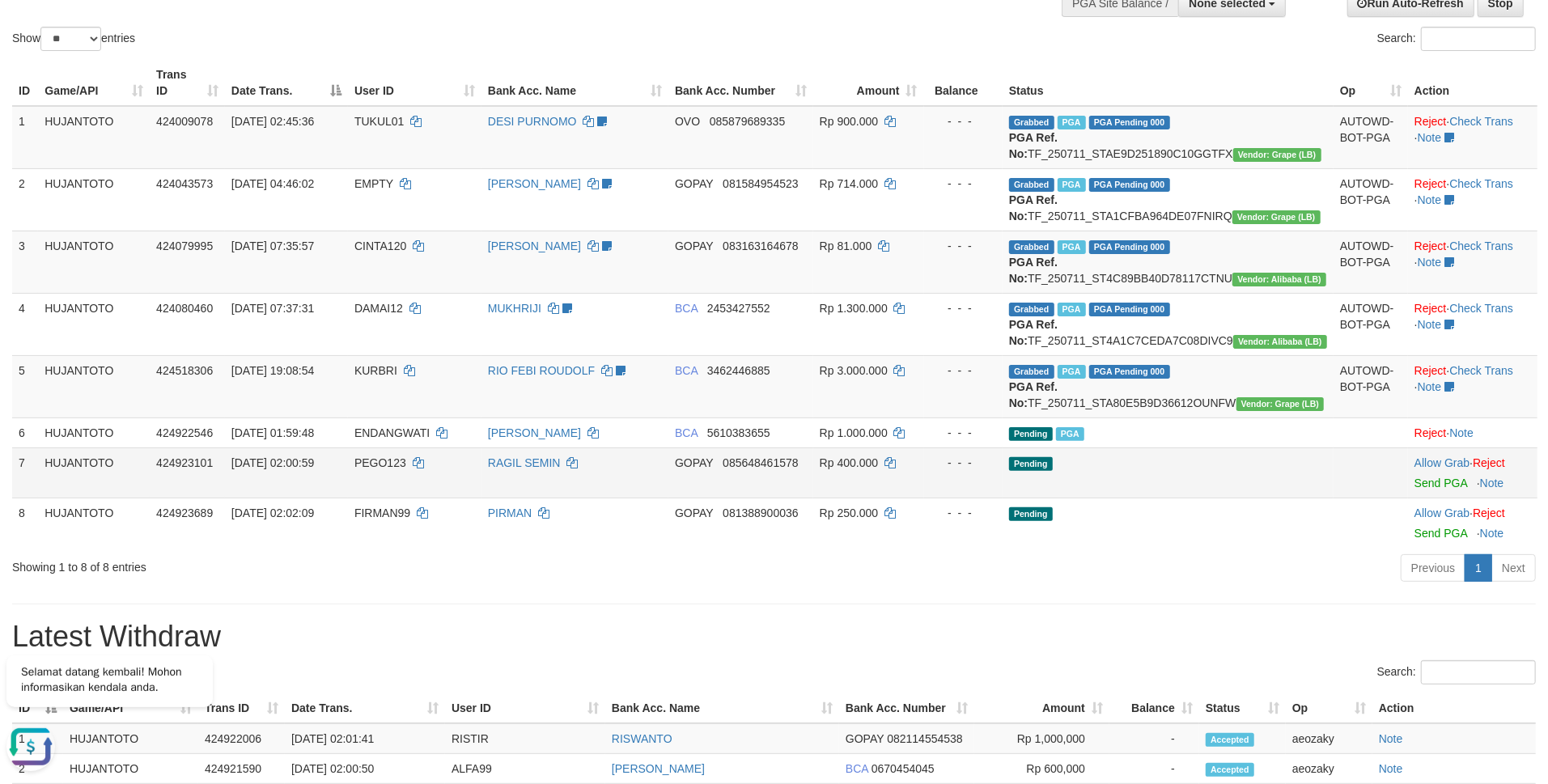 scroll, scrollTop: 0, scrollLeft: 0, axis: both 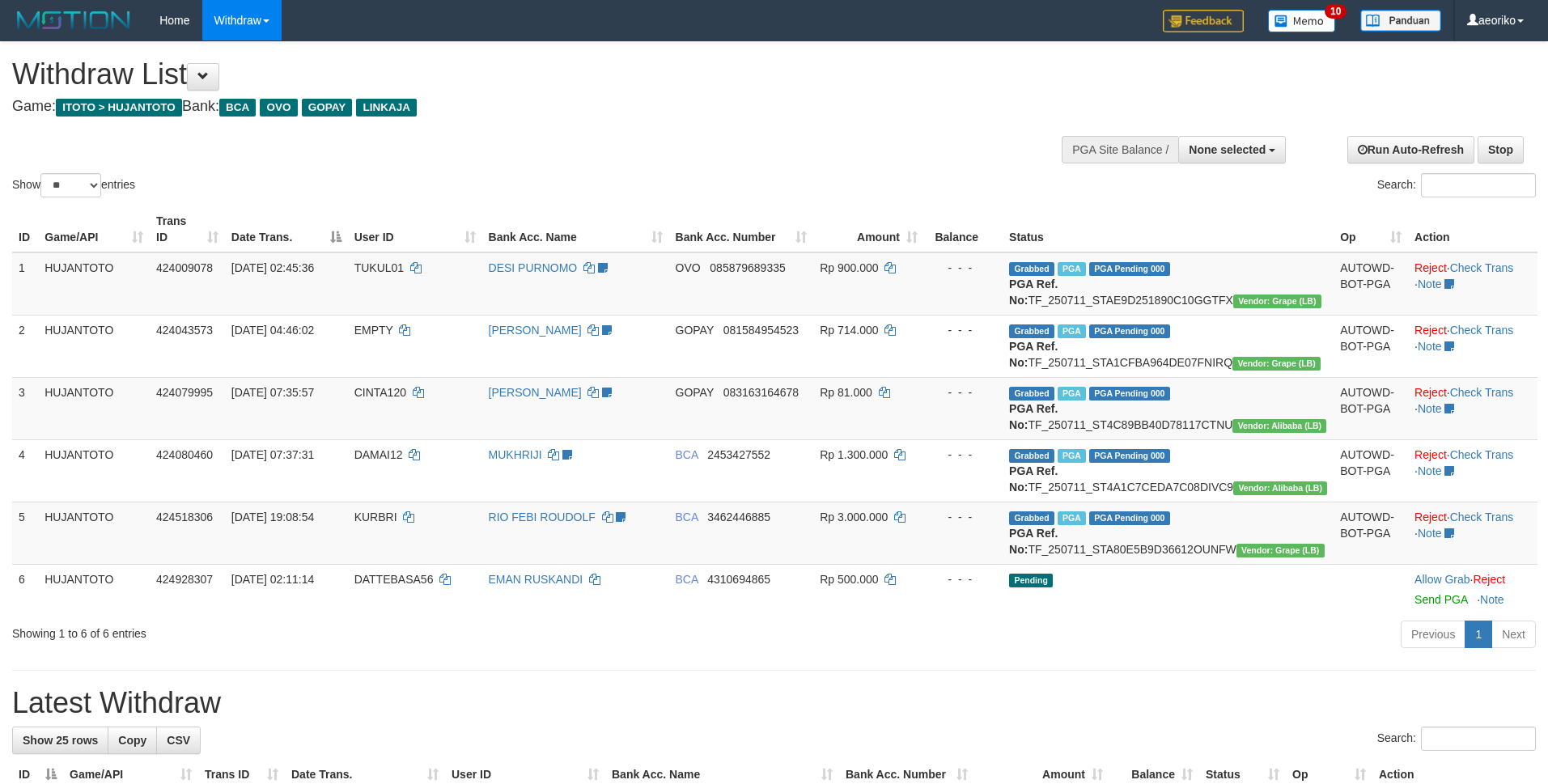 select 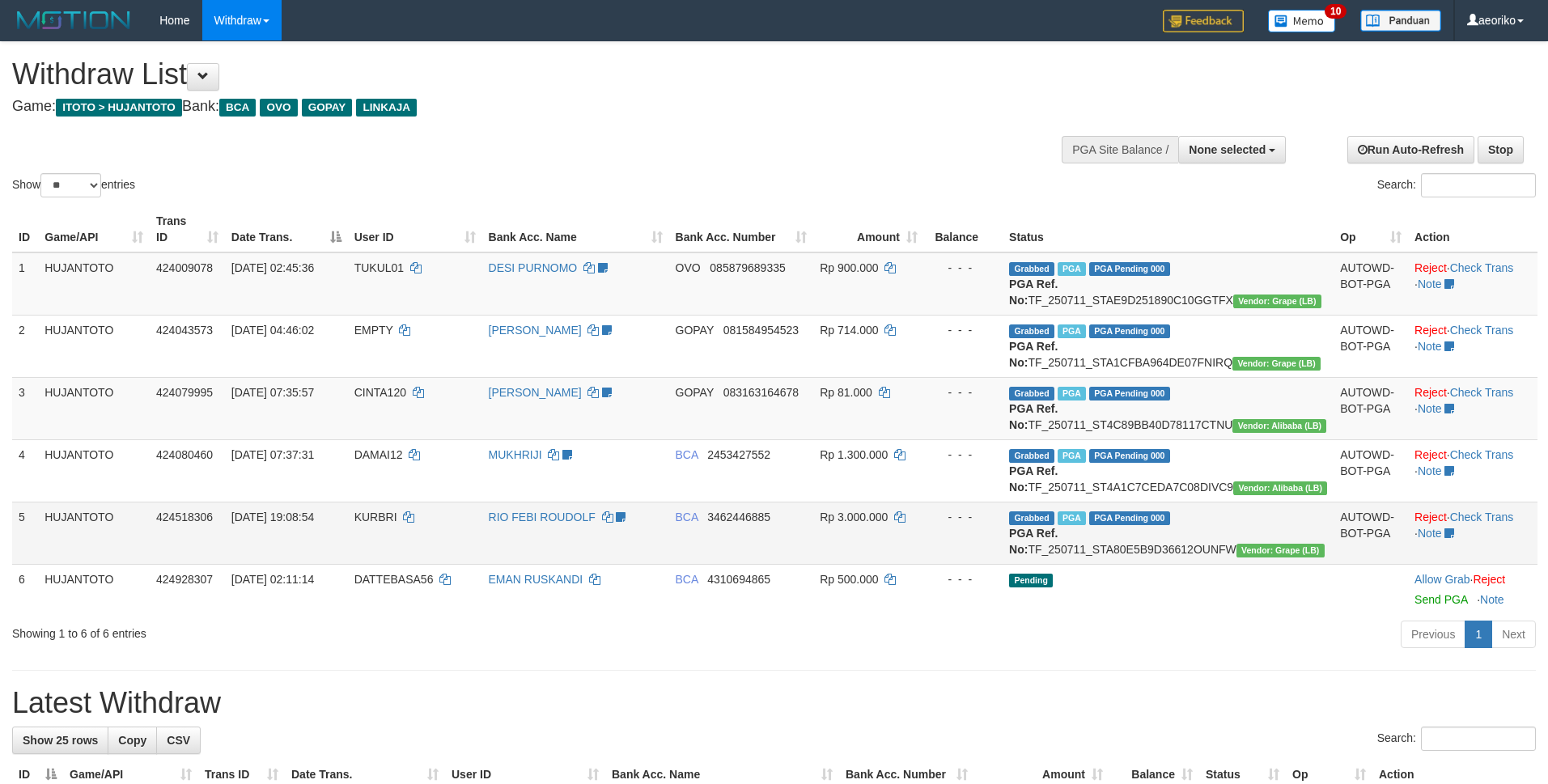 scroll, scrollTop: 146, scrollLeft: 0, axis: vertical 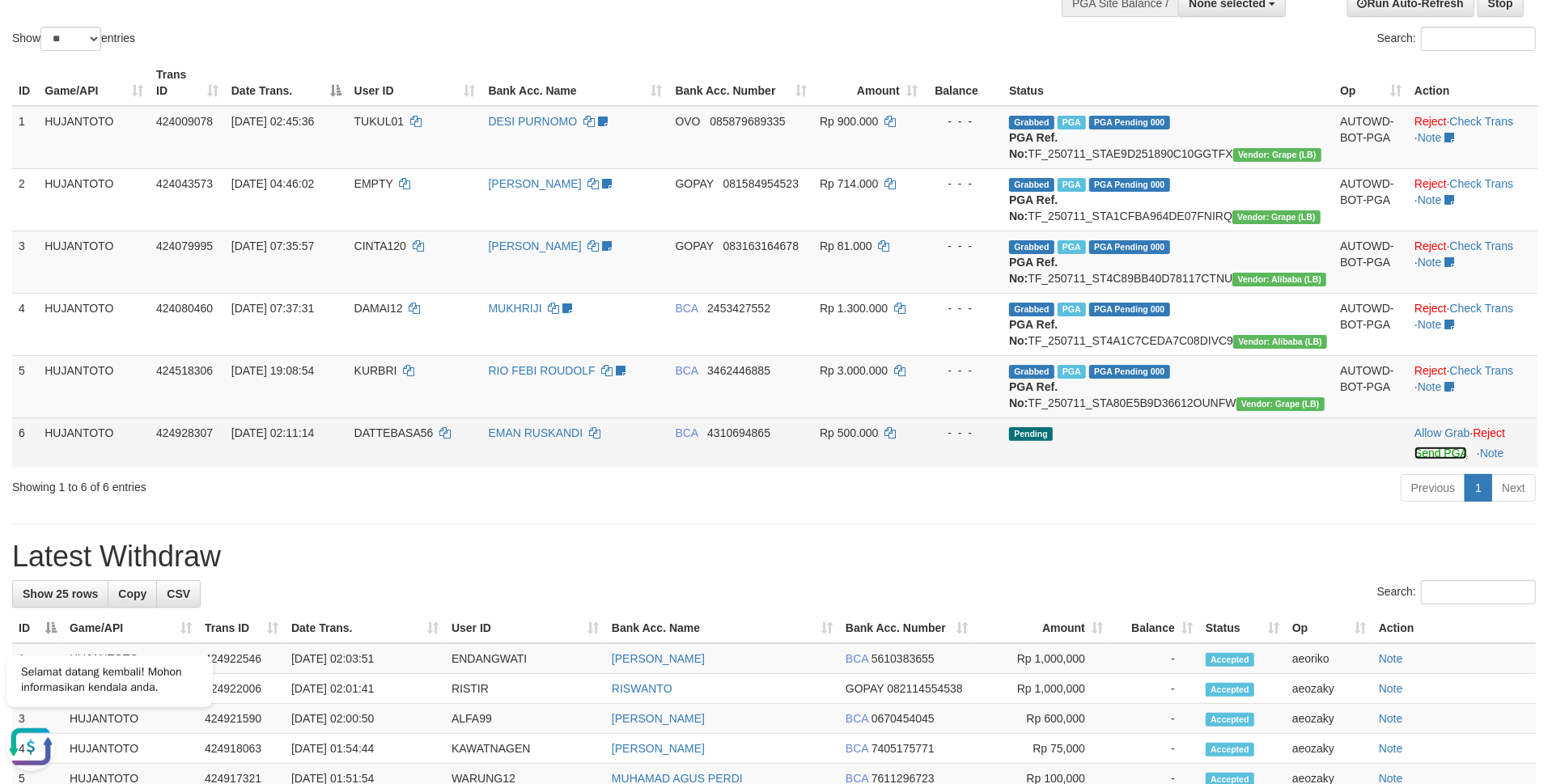click on "Send PGA" at bounding box center [1440, 453] 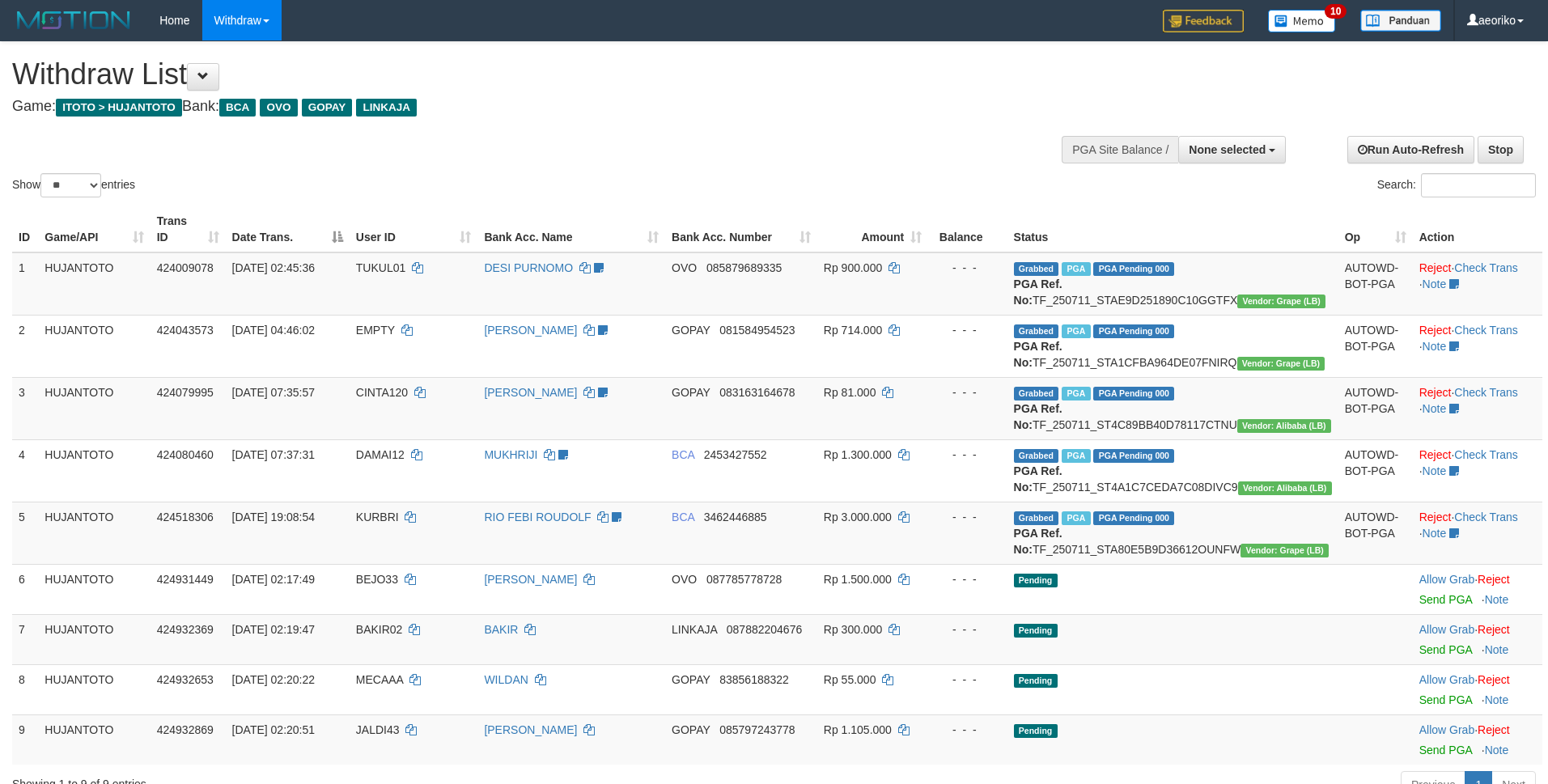 select 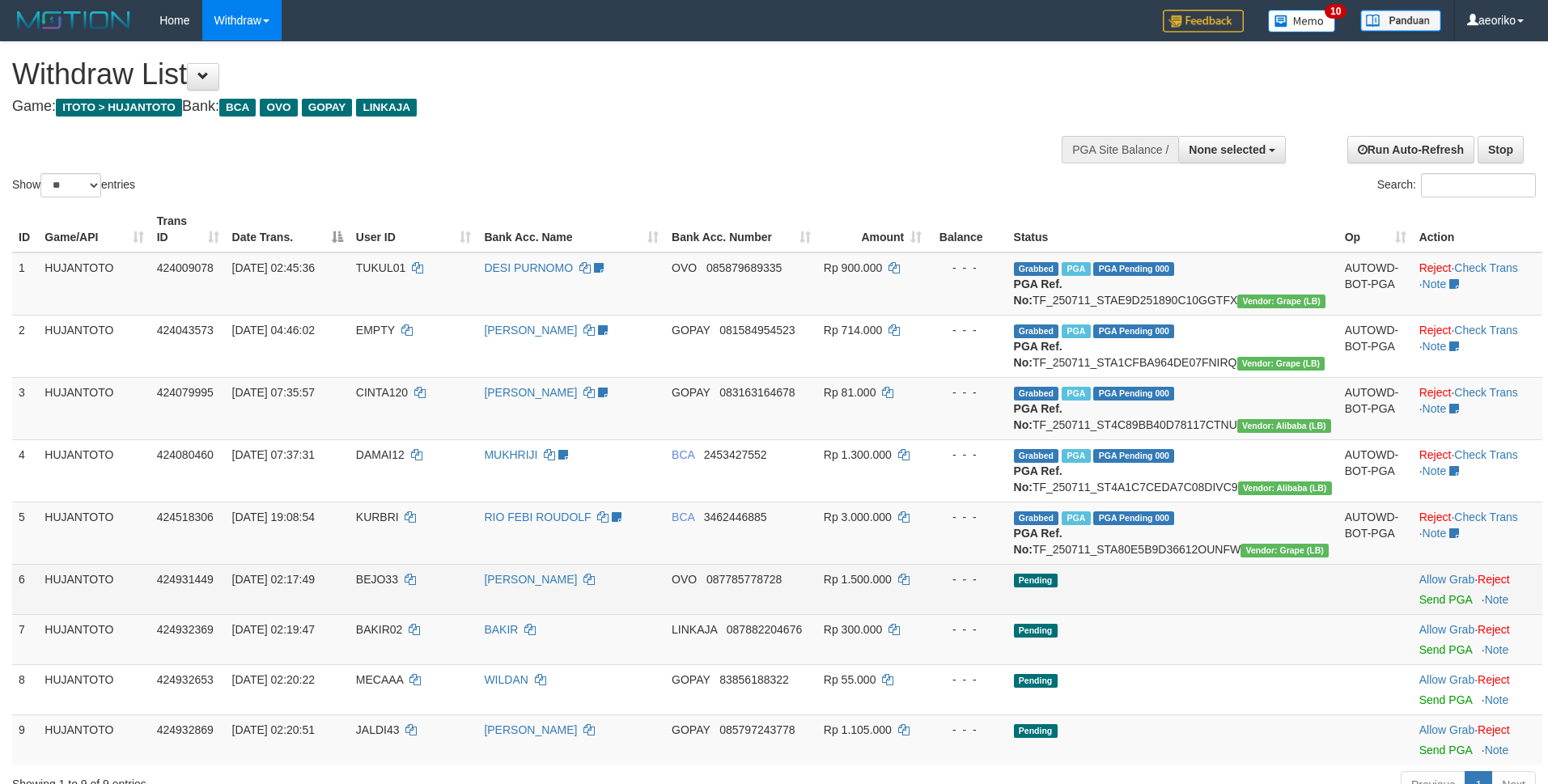 scroll, scrollTop: 146, scrollLeft: 0, axis: vertical 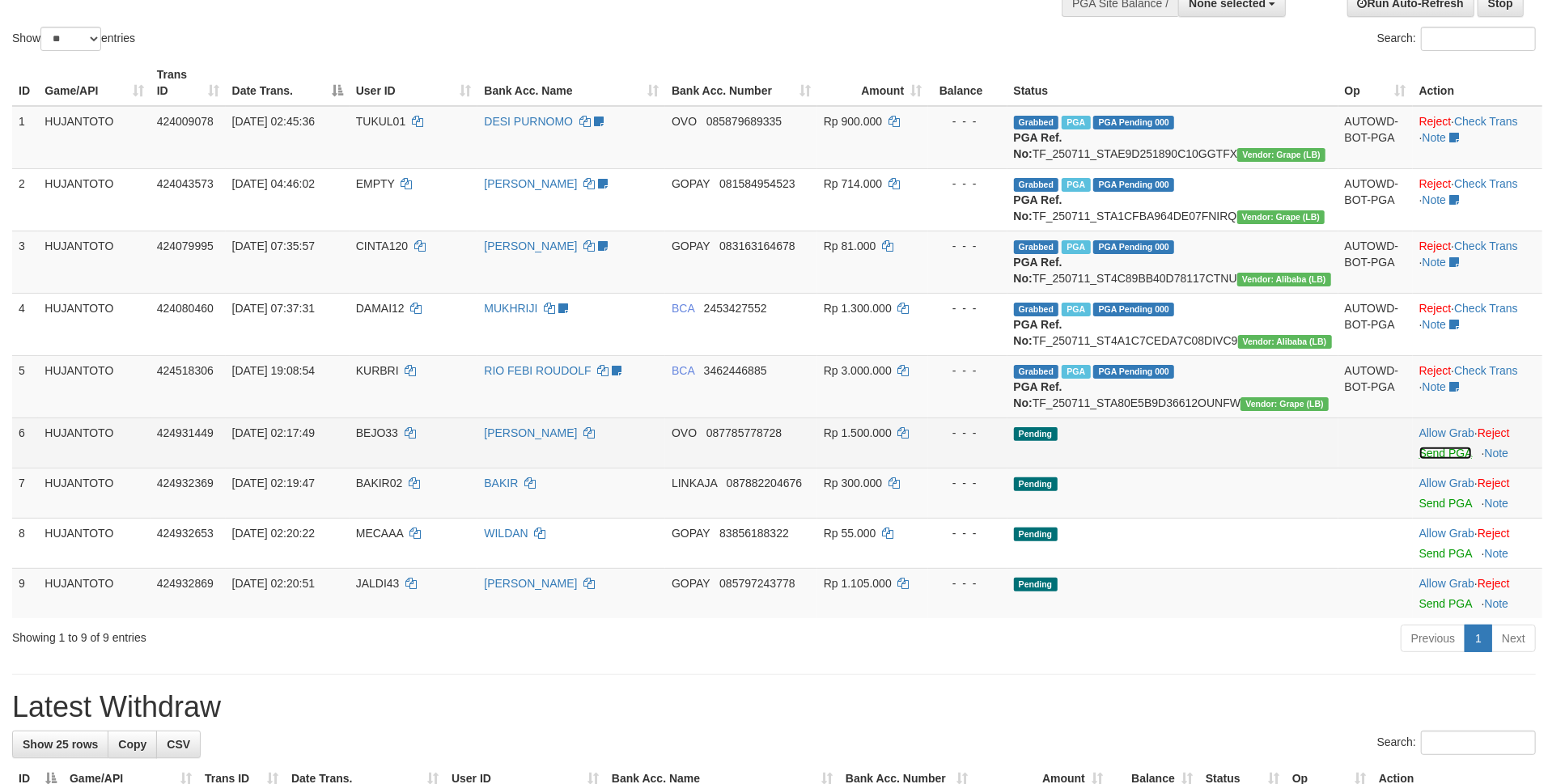 click on "Send PGA" at bounding box center (1445, 453) 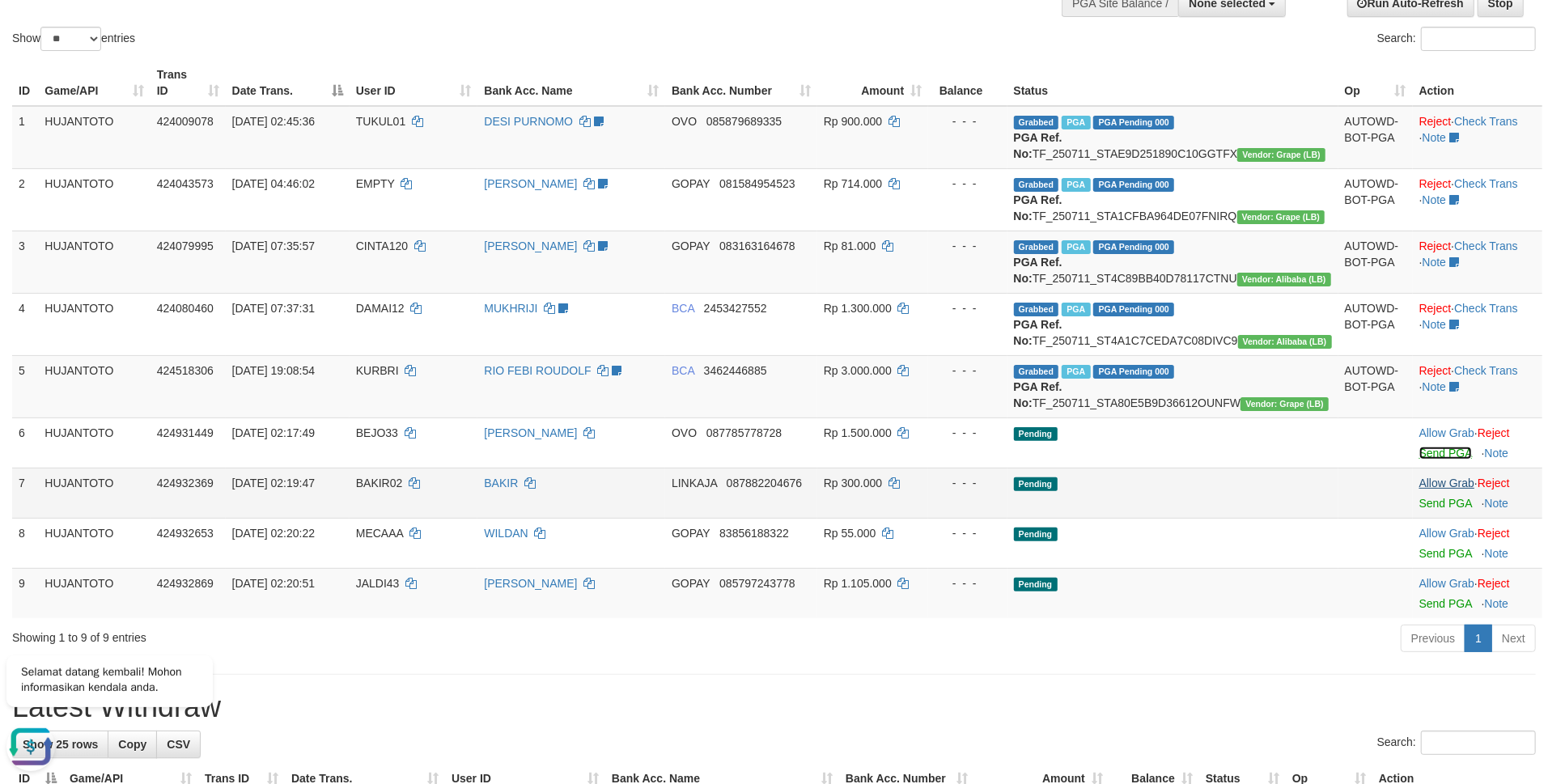 scroll, scrollTop: 0, scrollLeft: 0, axis: both 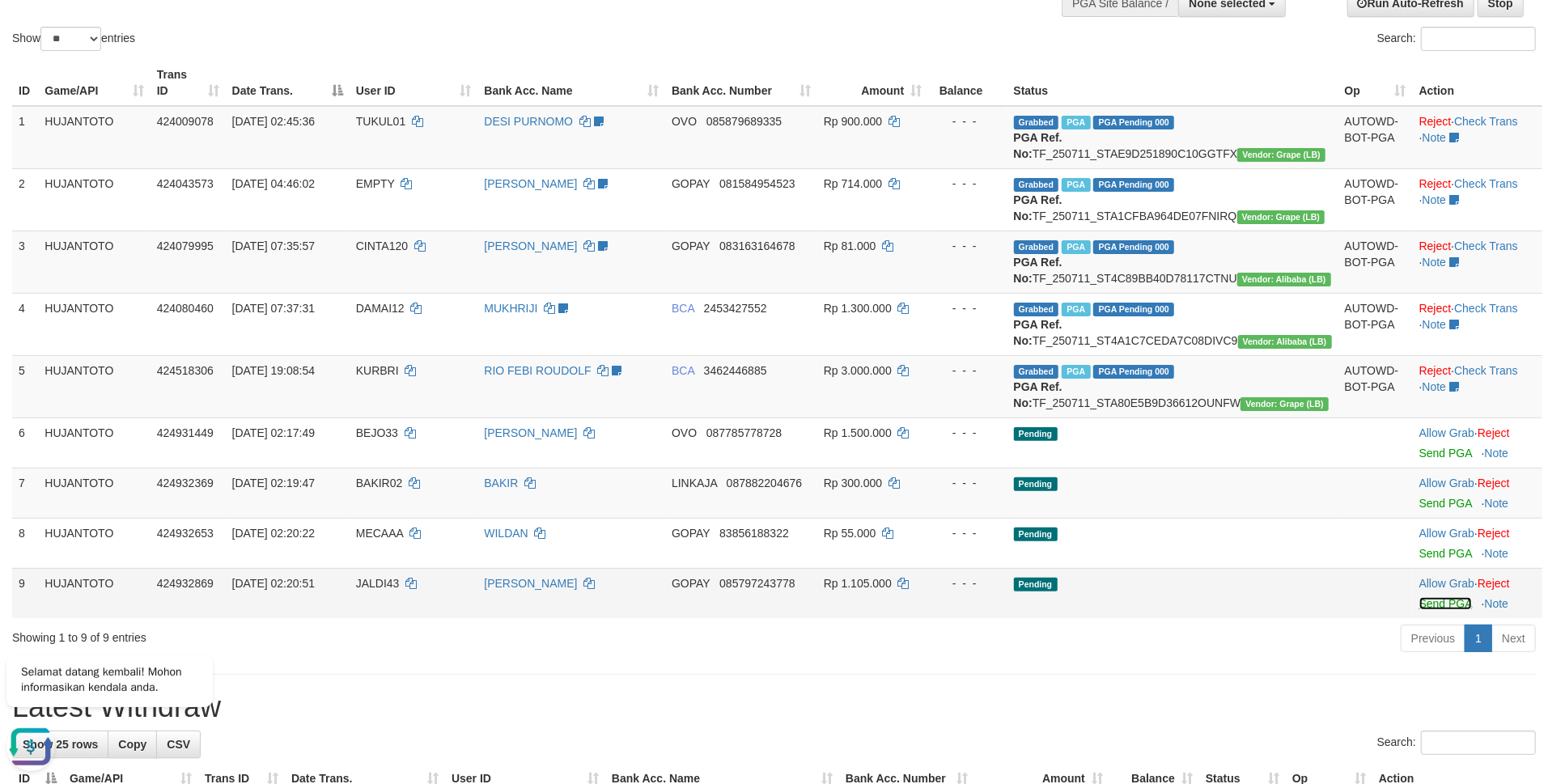 click on "Send PGA" at bounding box center (1445, 604) 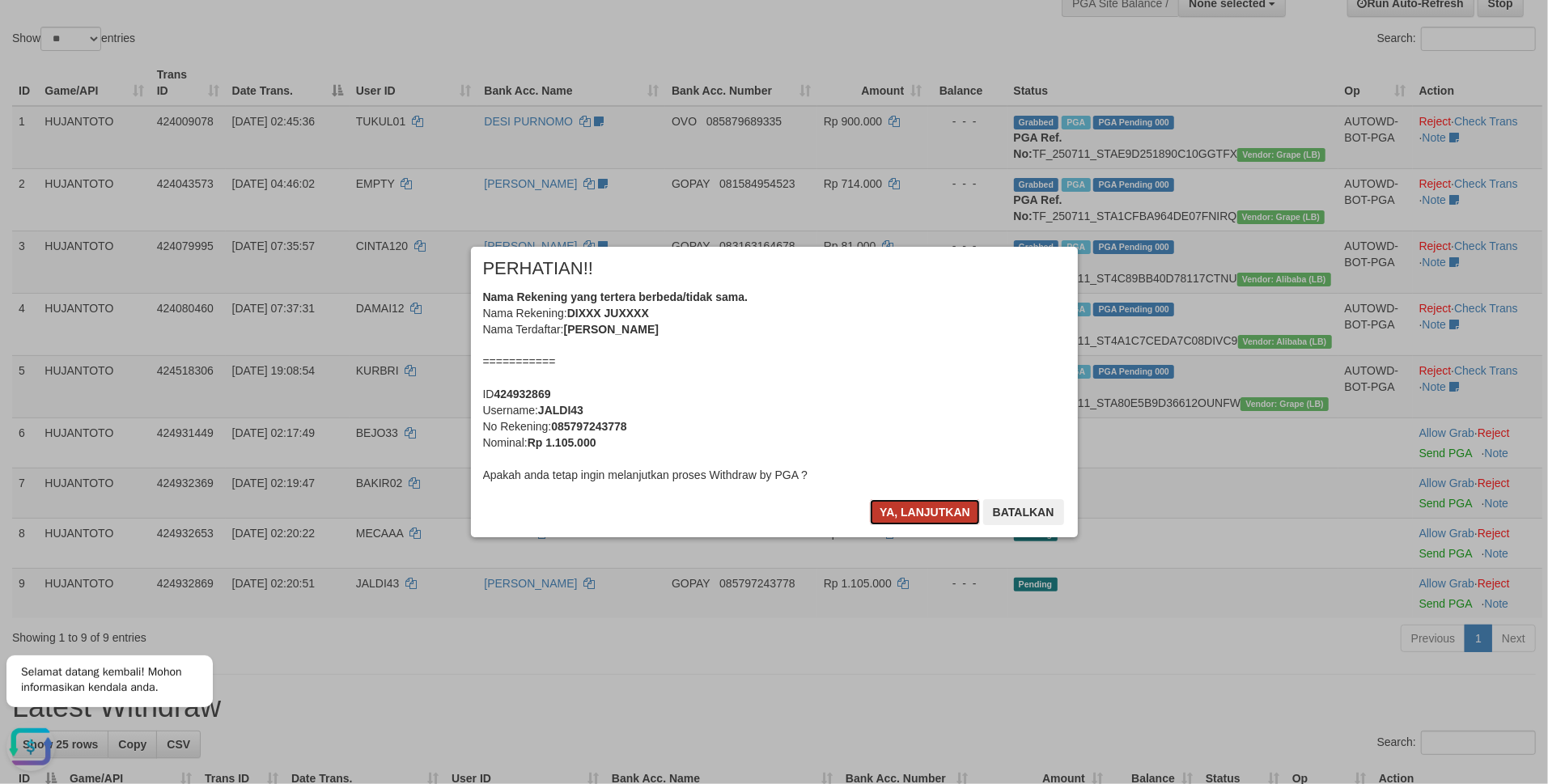 click on "Ya, lanjutkan" at bounding box center [925, 512] 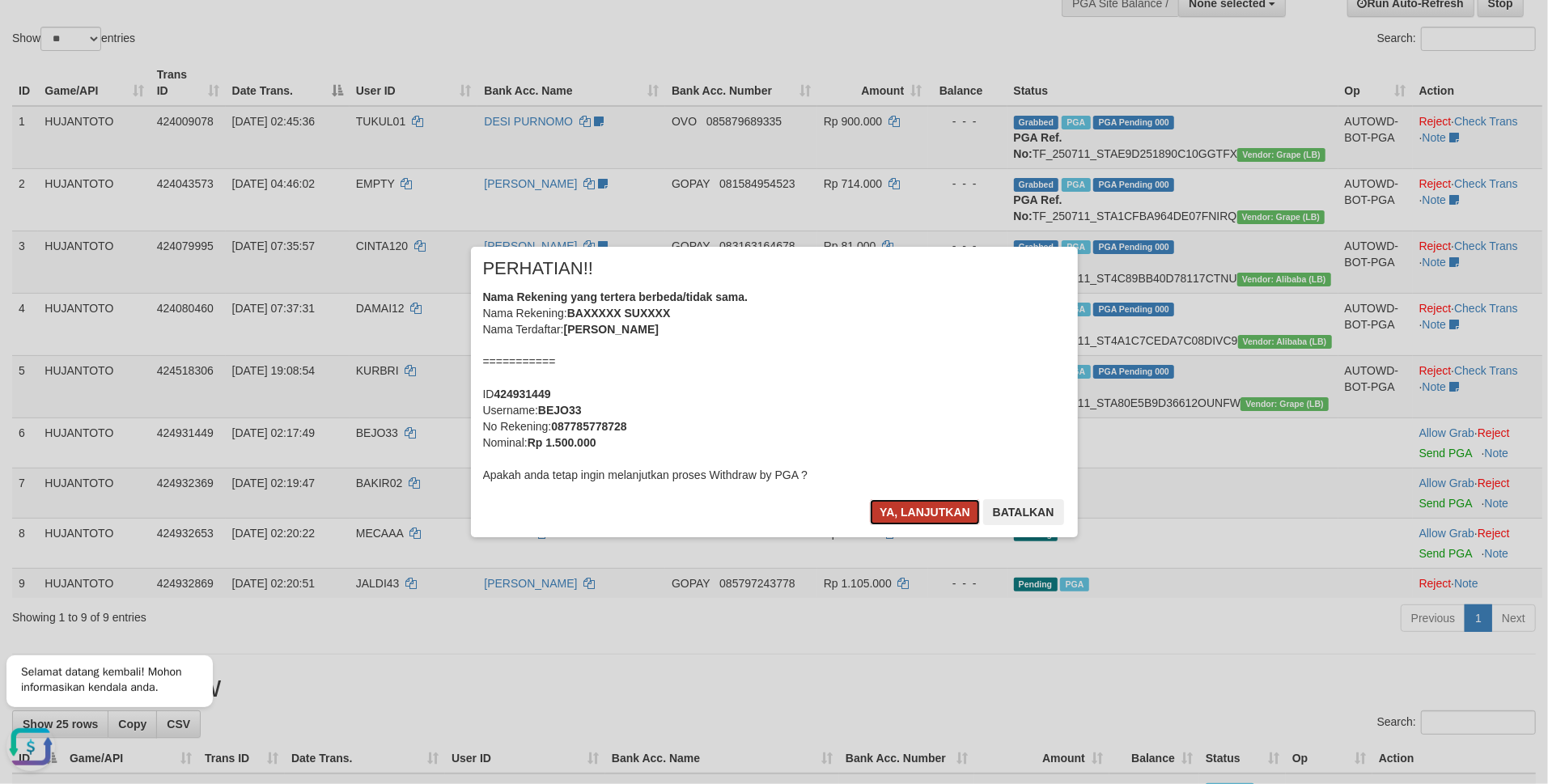 click on "Ya, lanjutkan" at bounding box center [925, 512] 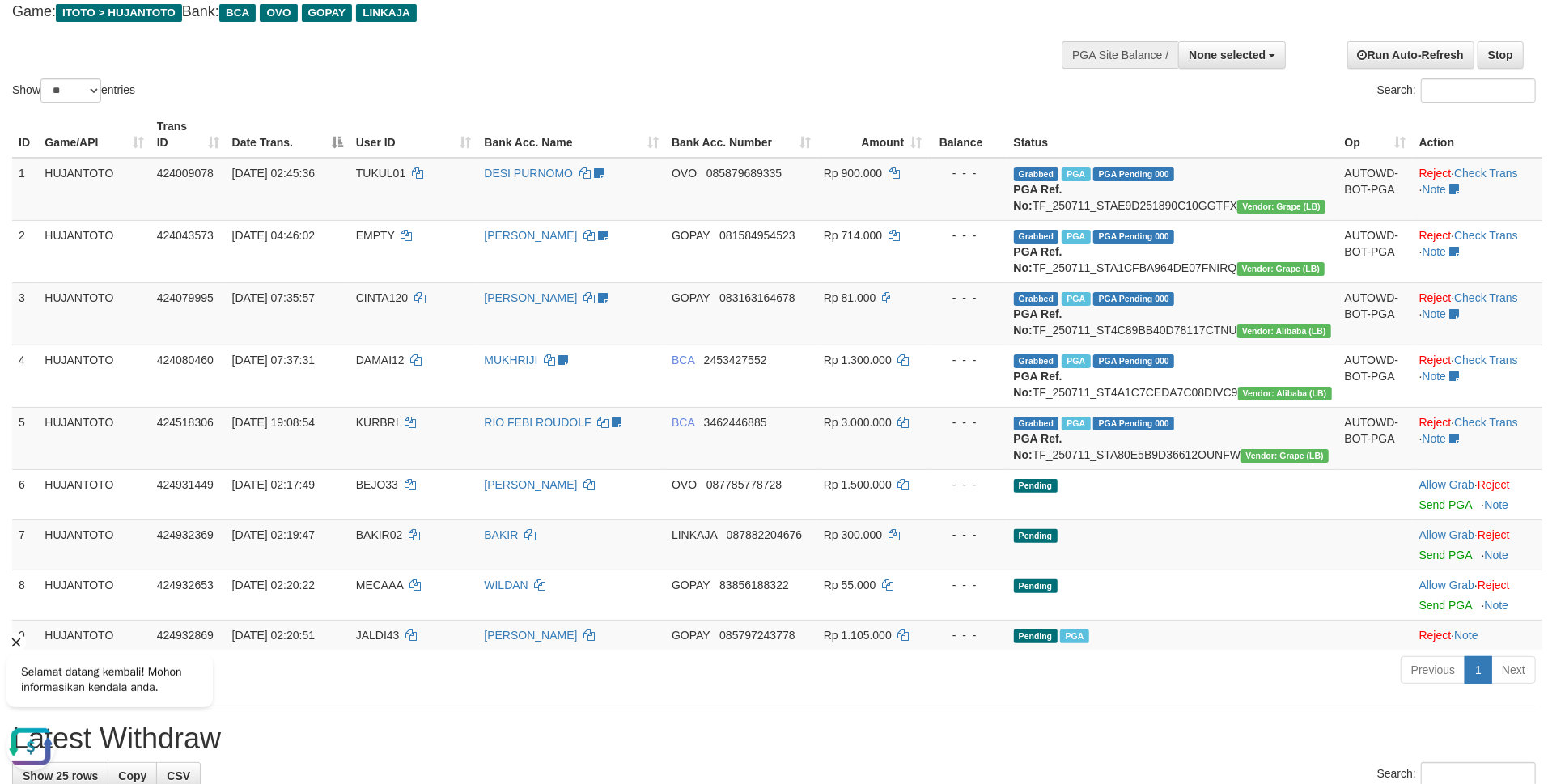 scroll, scrollTop: 0, scrollLeft: 0, axis: both 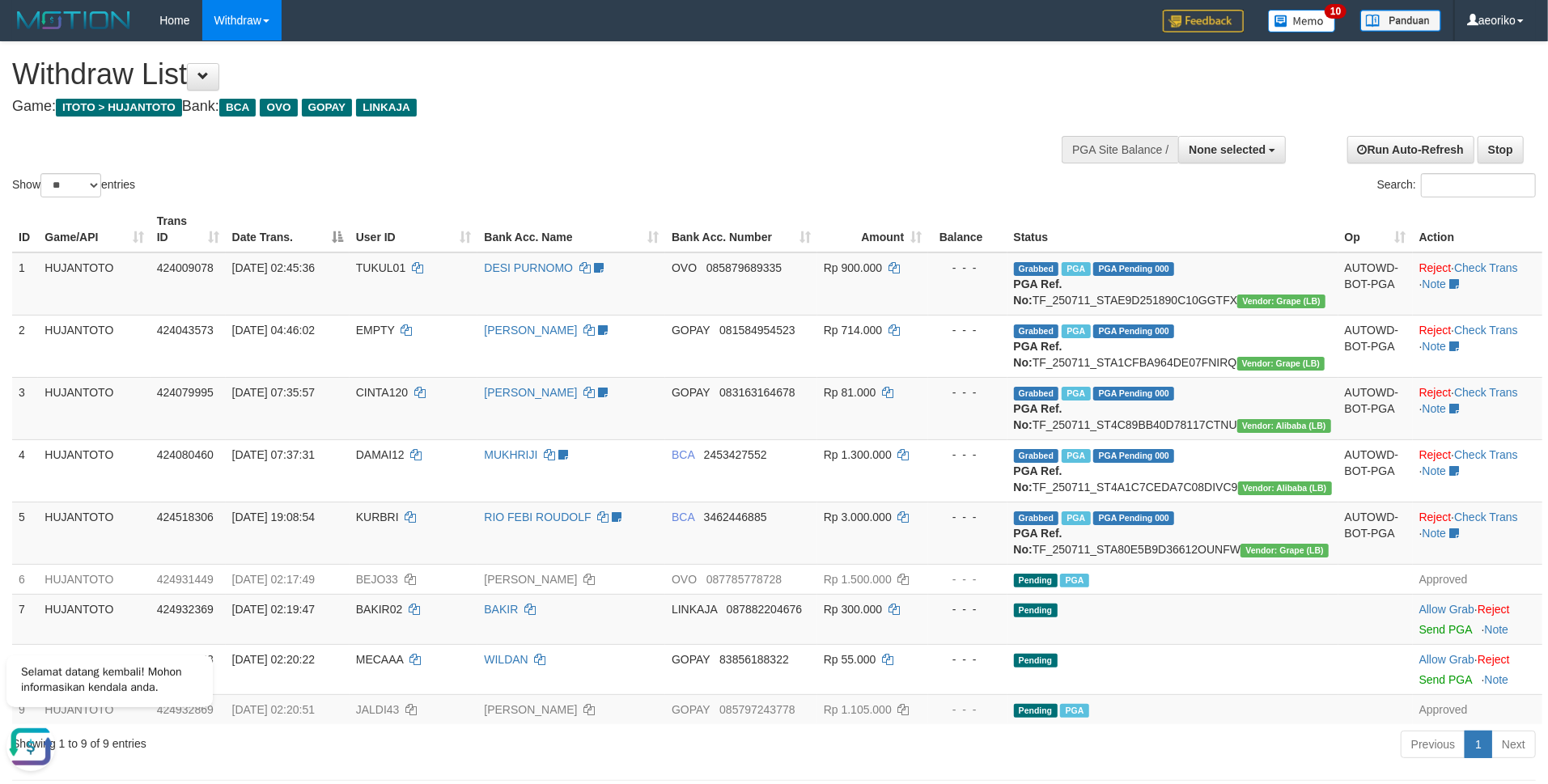 click on "Show  ** ** ** ***  entries Search:" at bounding box center [774, 121] 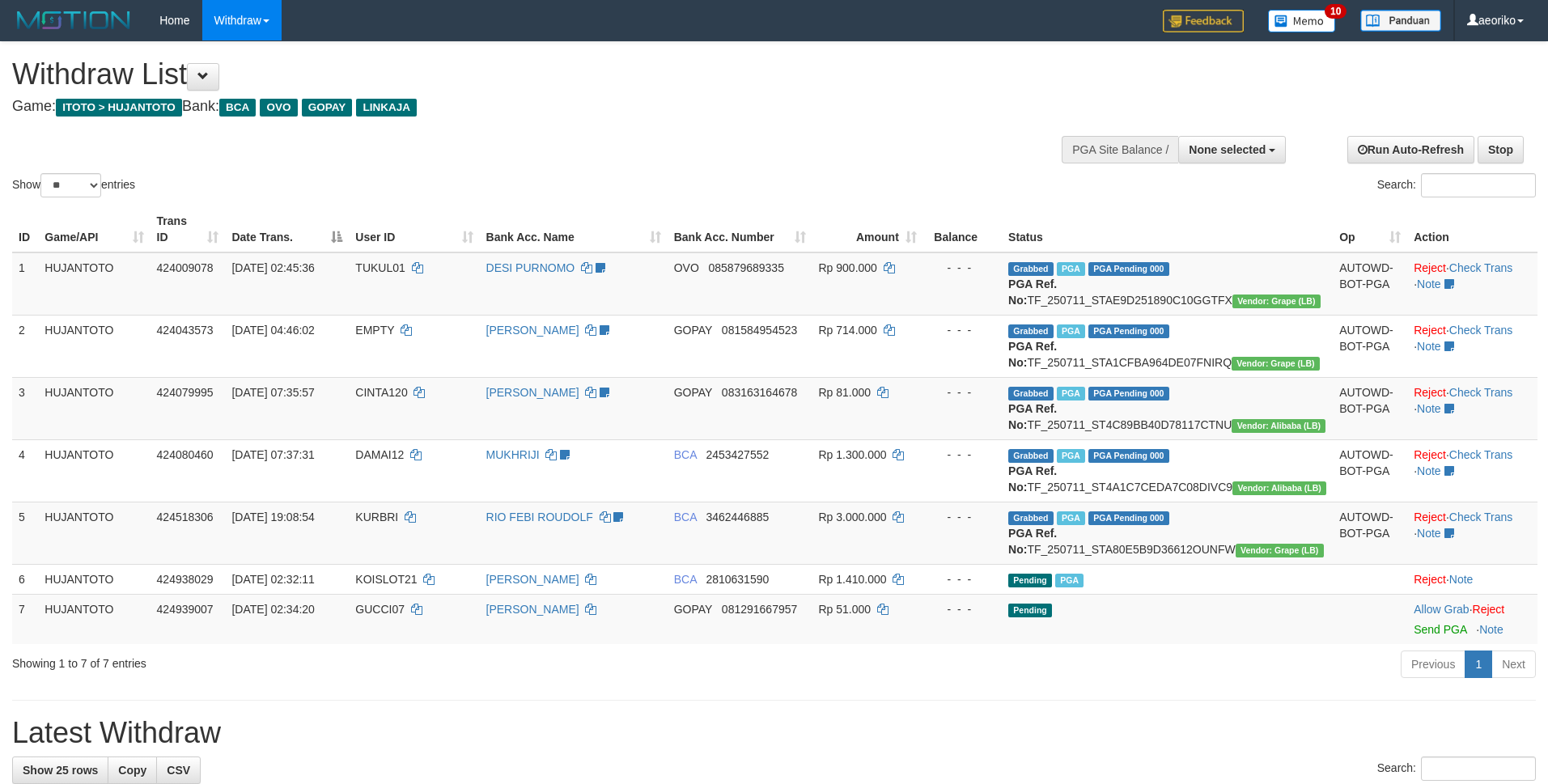 select 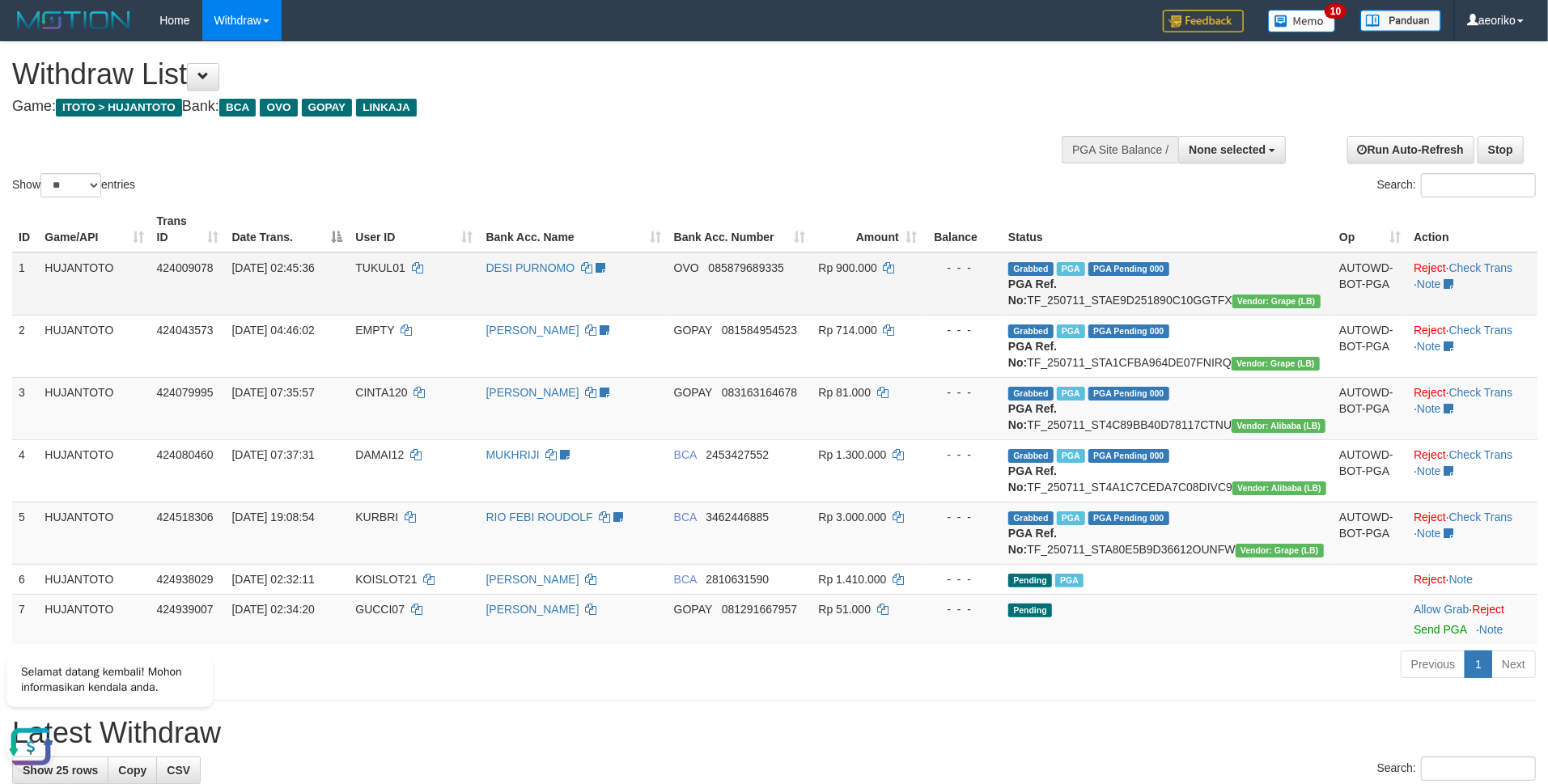 scroll, scrollTop: 0, scrollLeft: 0, axis: both 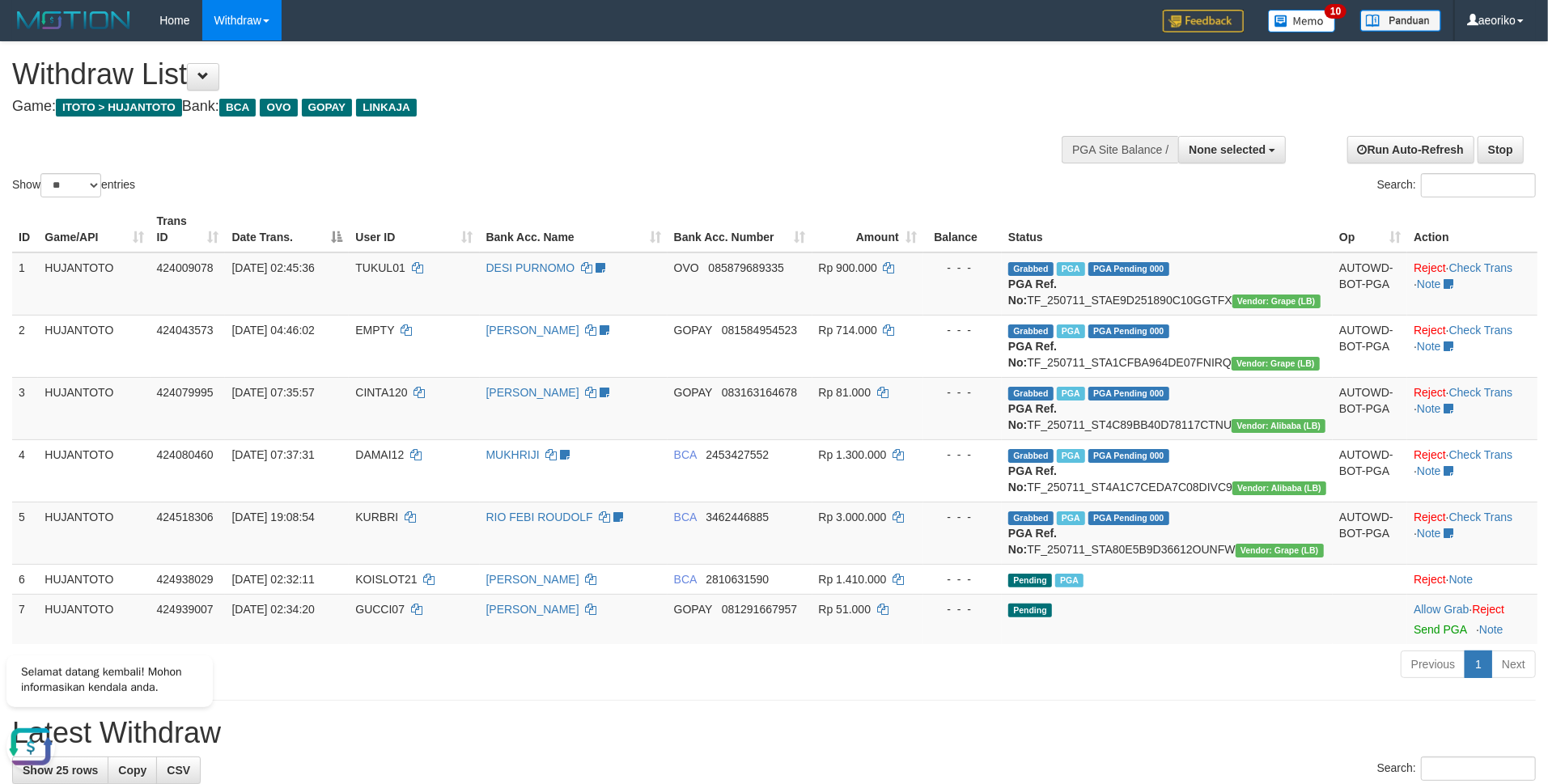 click on "Previous 1 Next" at bounding box center (1096, 666) 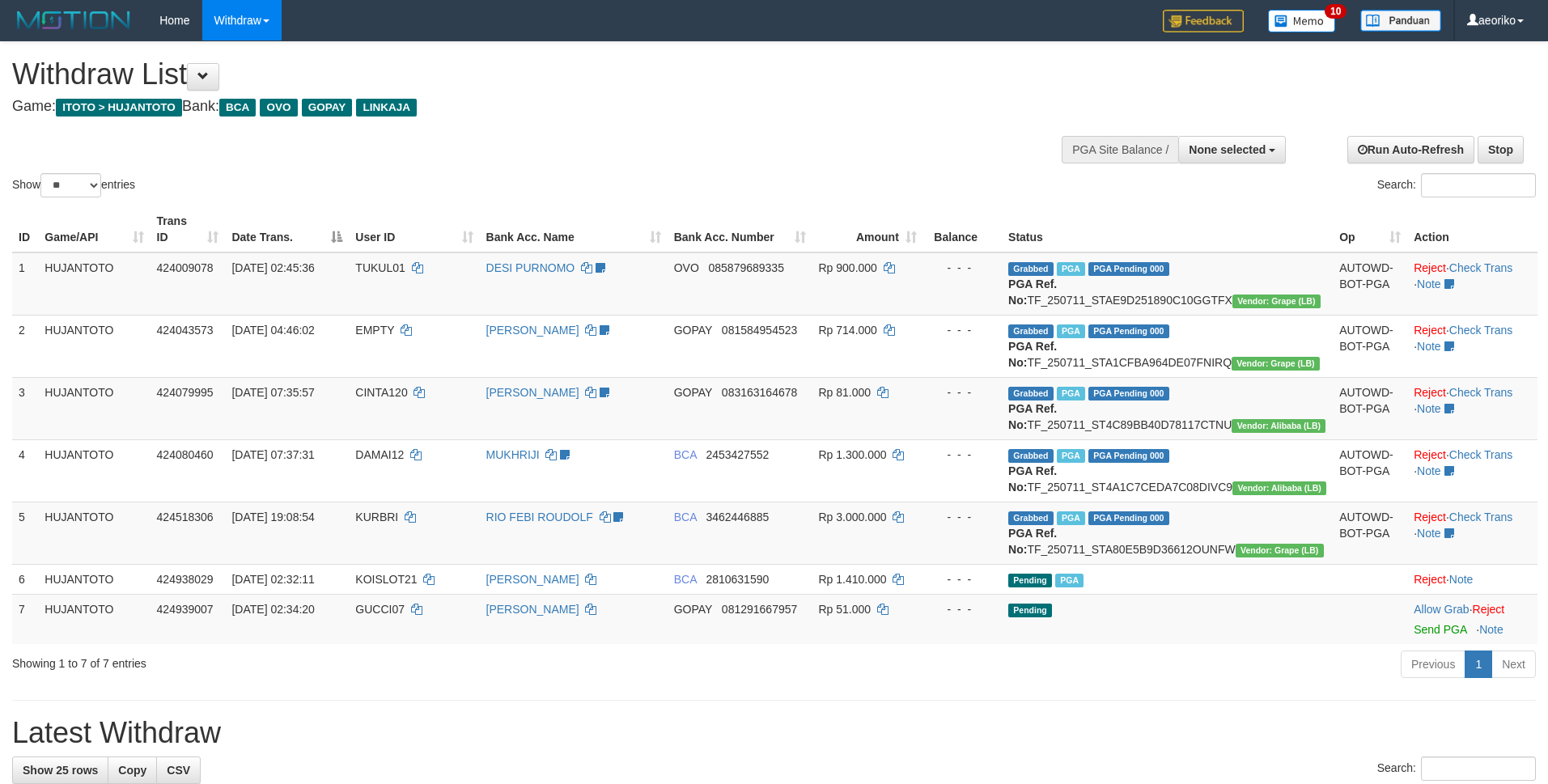 select 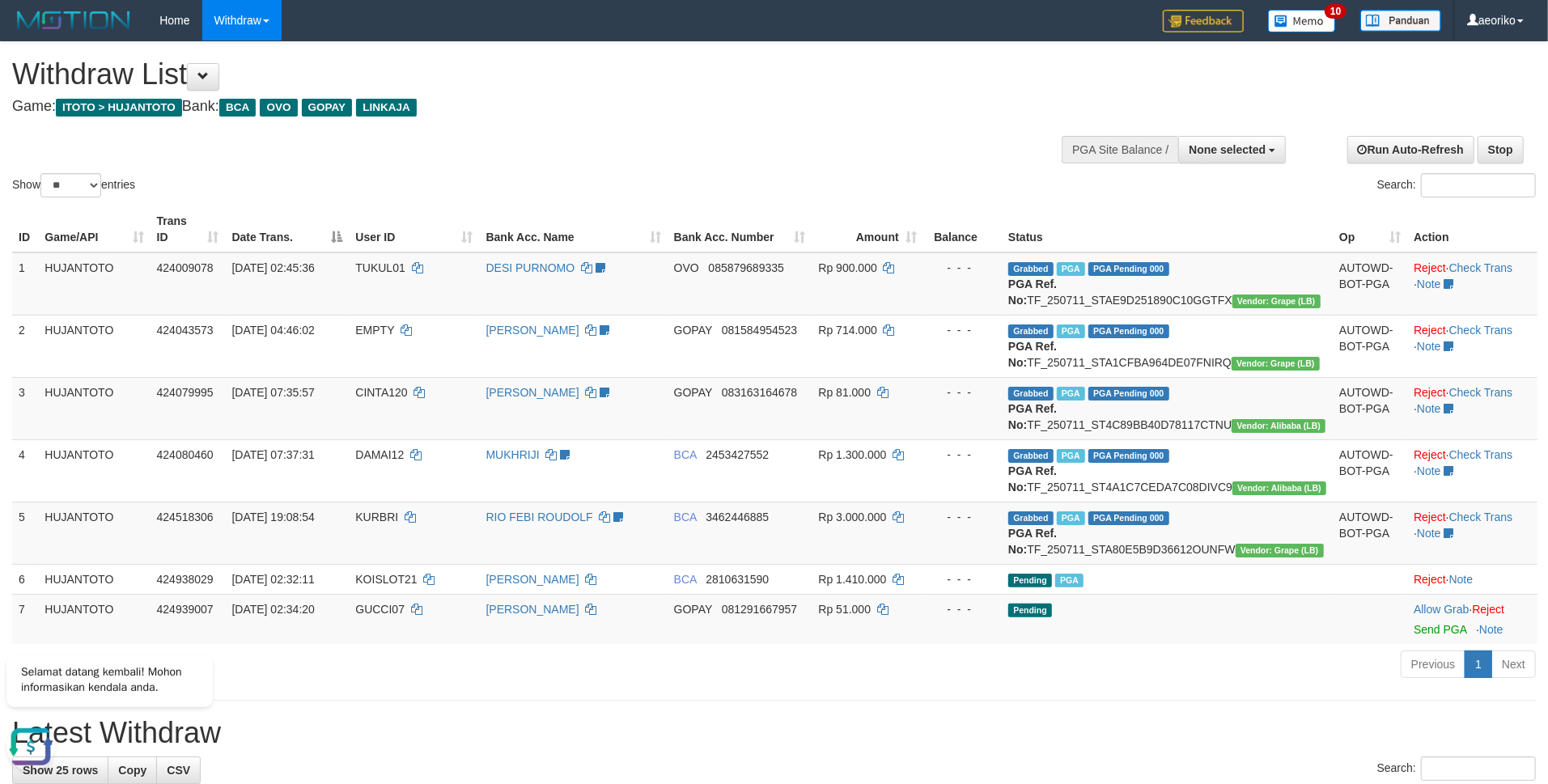 scroll, scrollTop: 0, scrollLeft: 0, axis: both 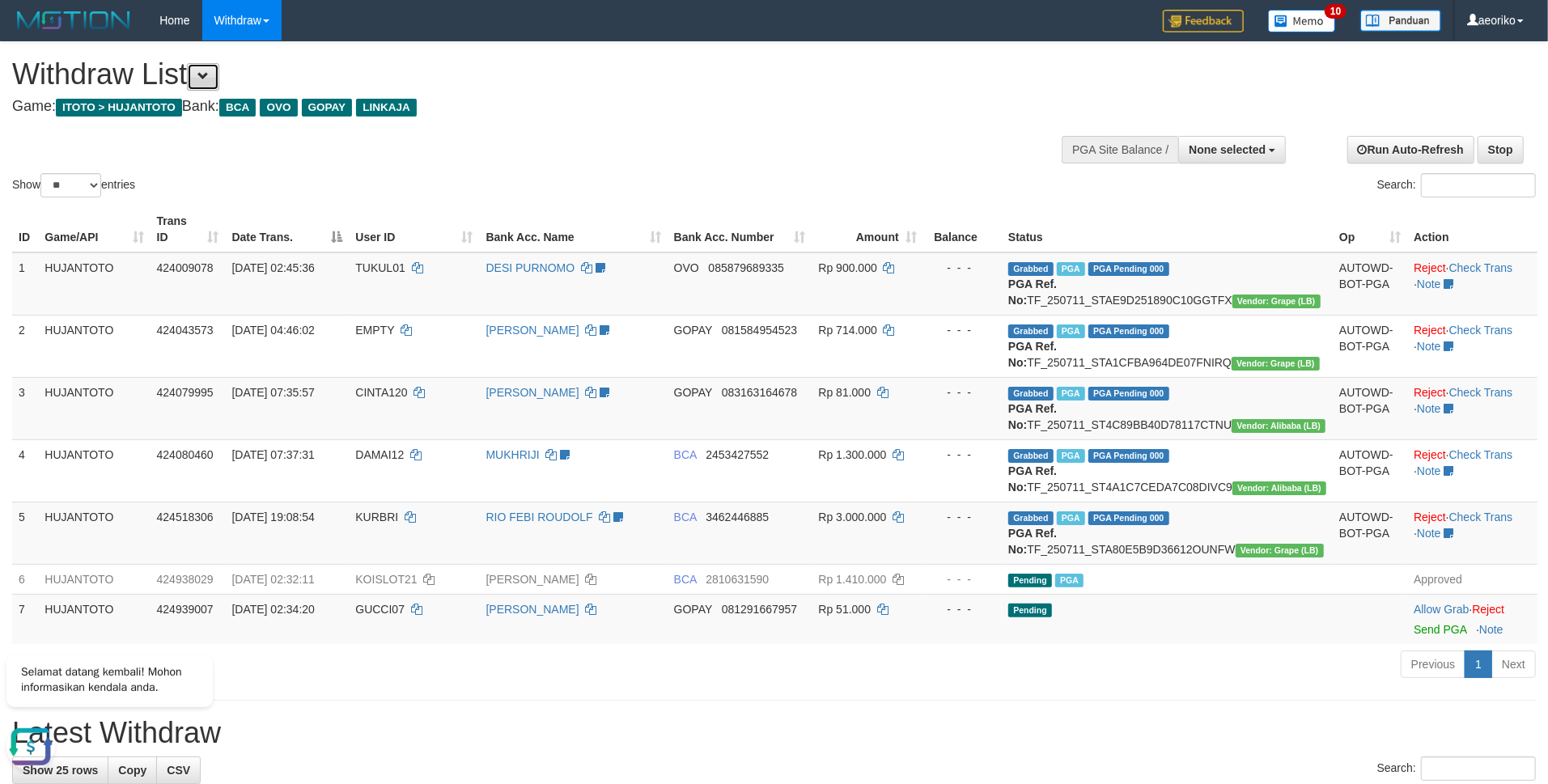 click at bounding box center (203, 76) 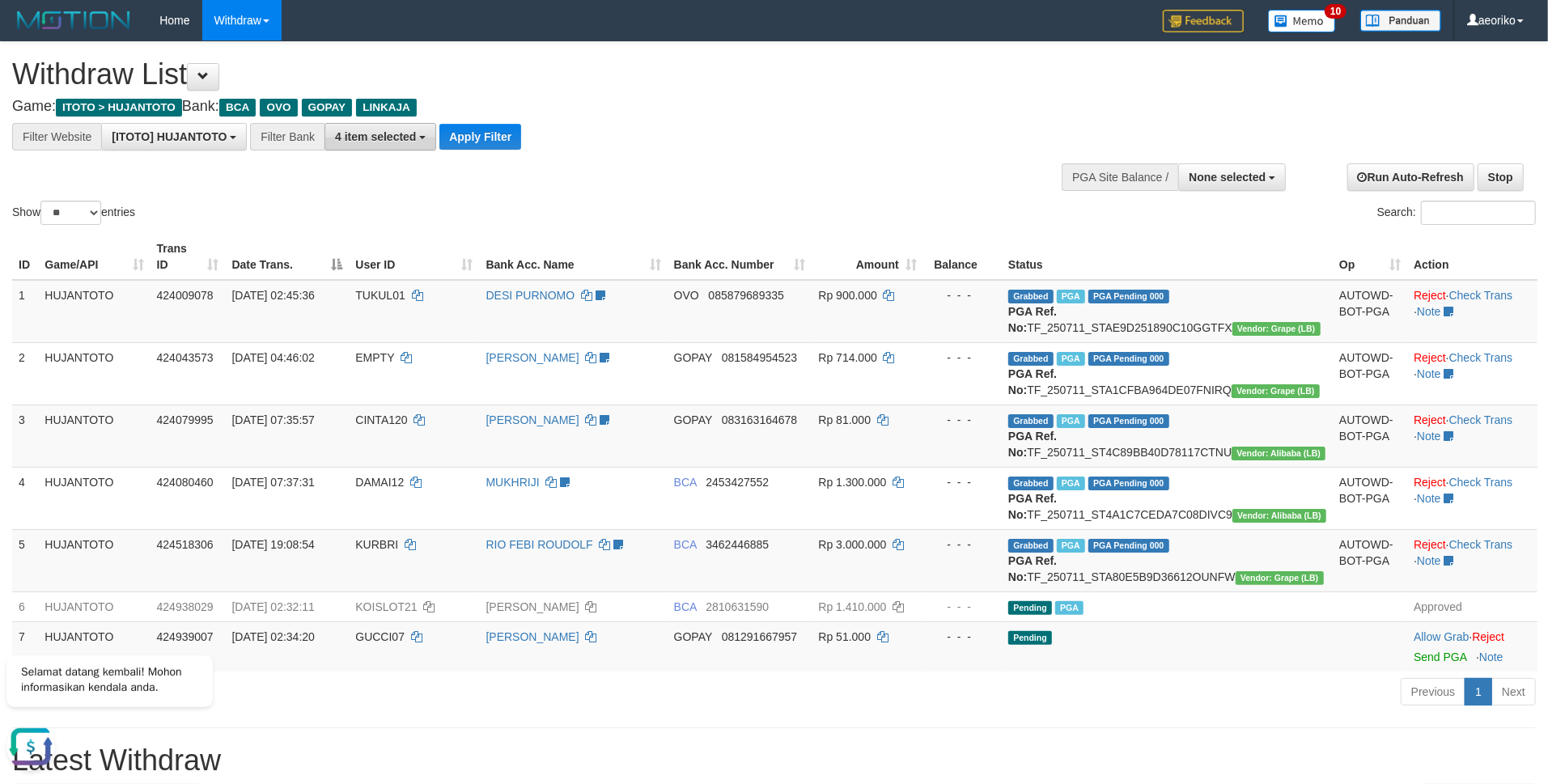 click on "4 item selected" at bounding box center (375, 137) 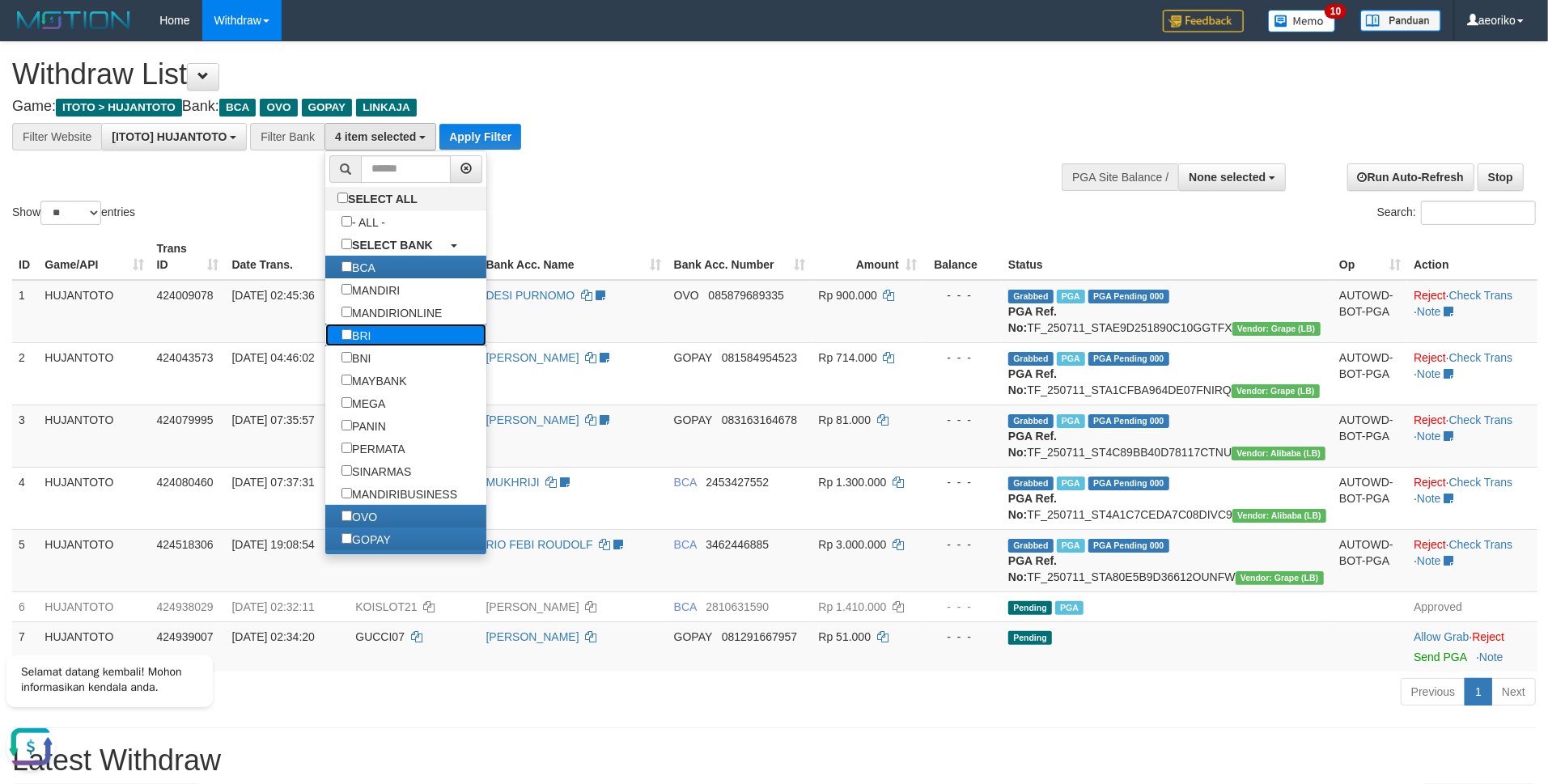 click on "BRI" at bounding box center (356, 335) 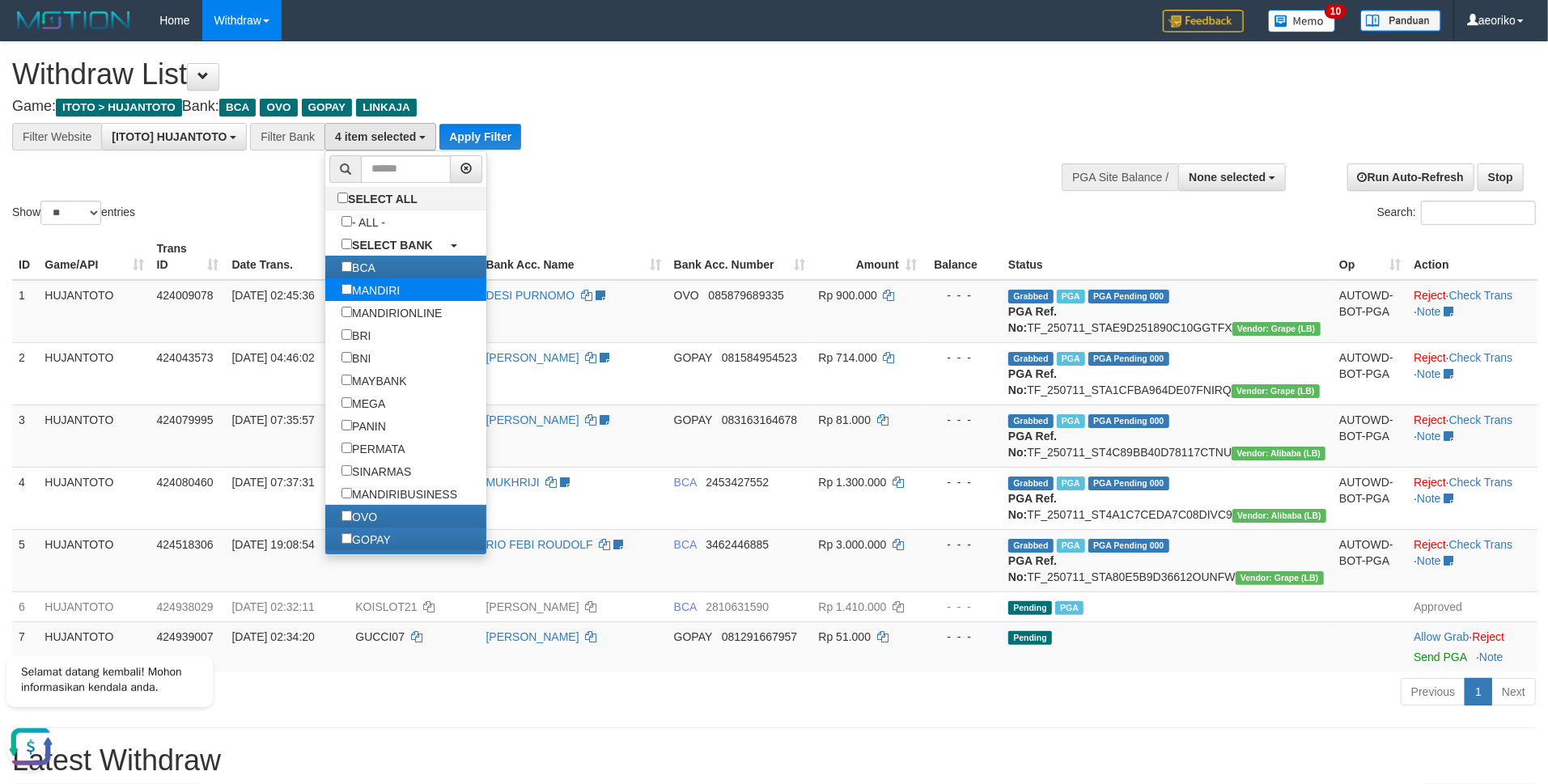scroll, scrollTop: 28, scrollLeft: 0, axis: vertical 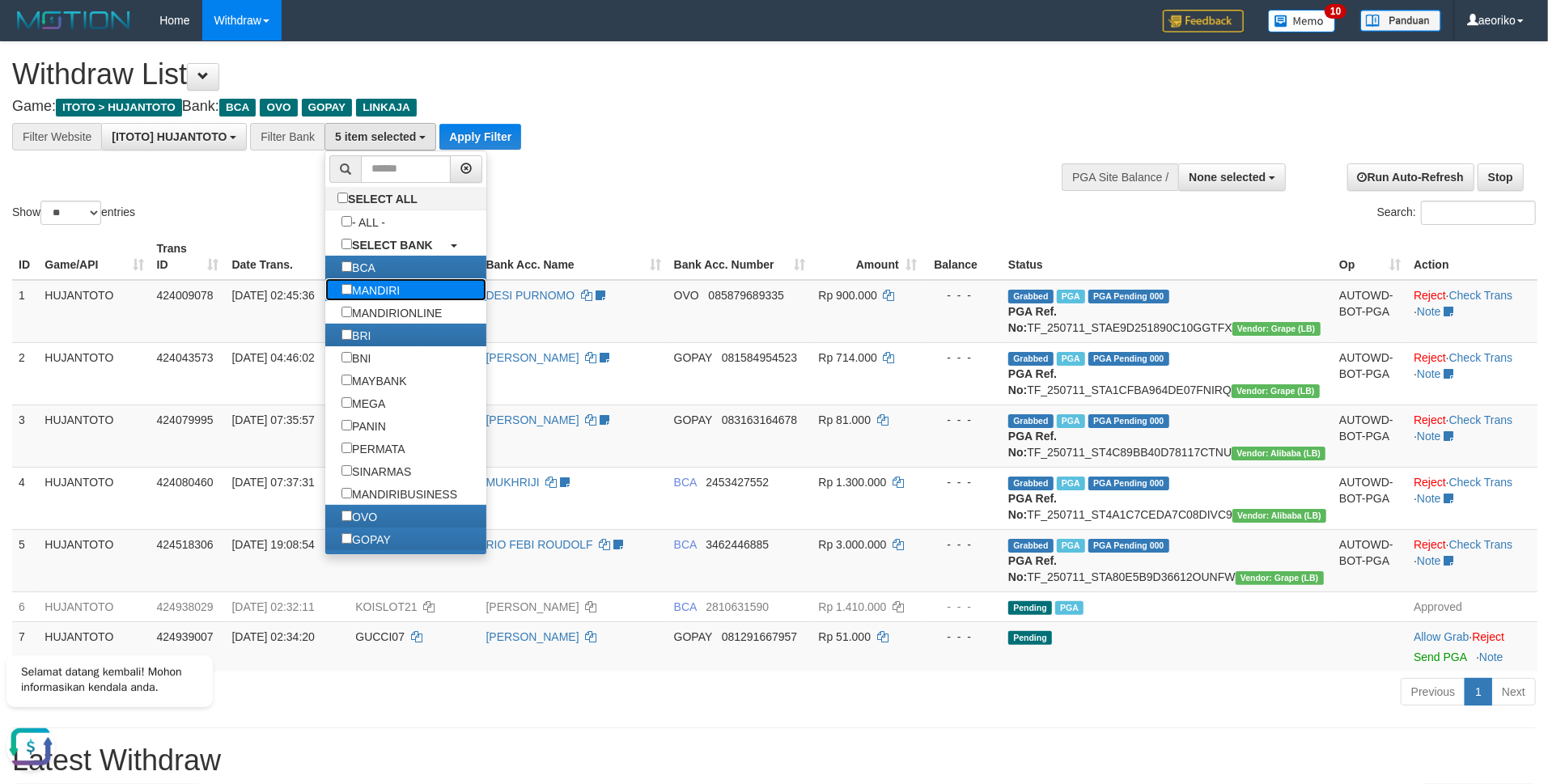 click on "MANDIRI" at bounding box center [371, 290] 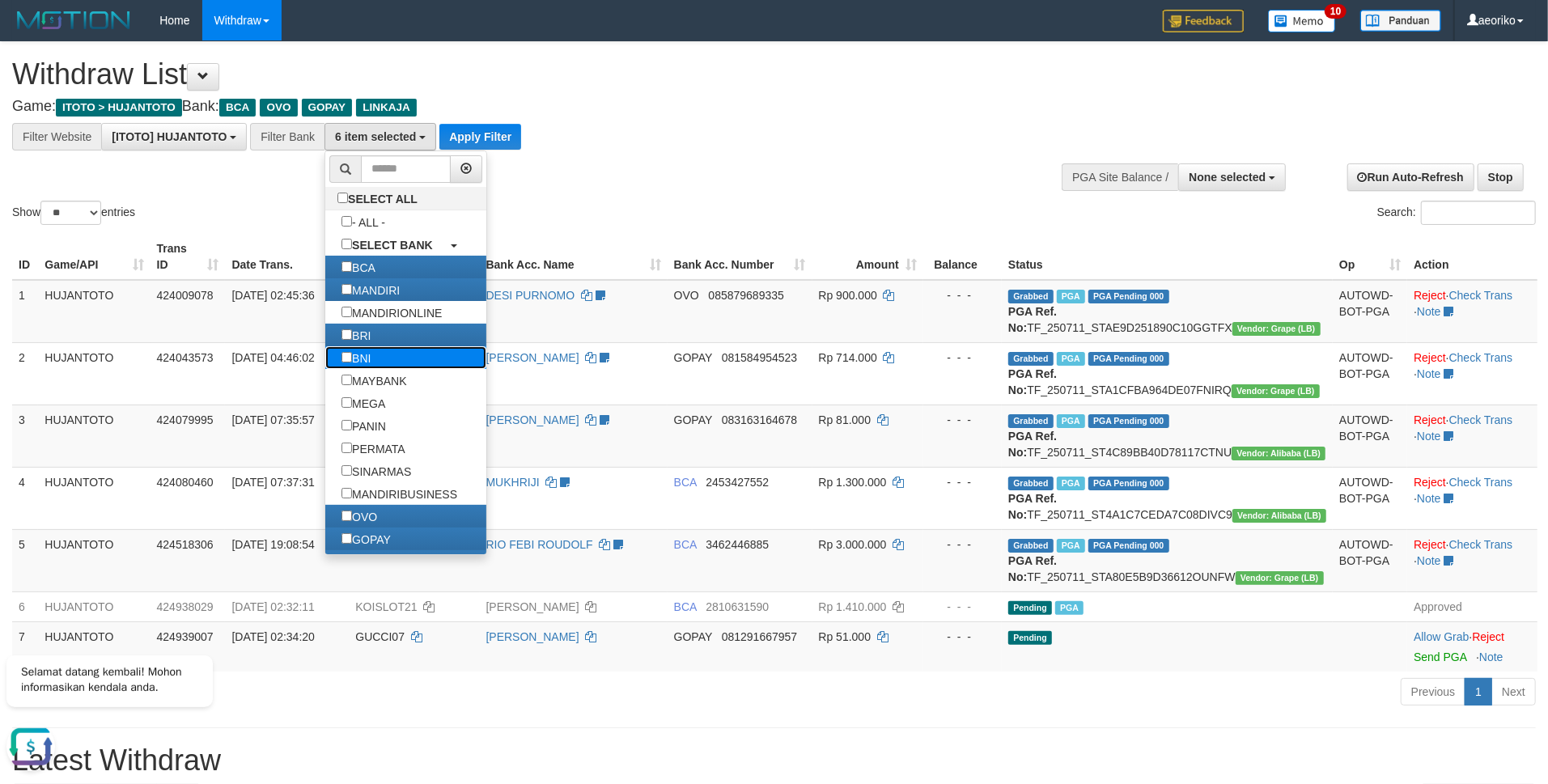 click on "BNI" at bounding box center (405, 358) 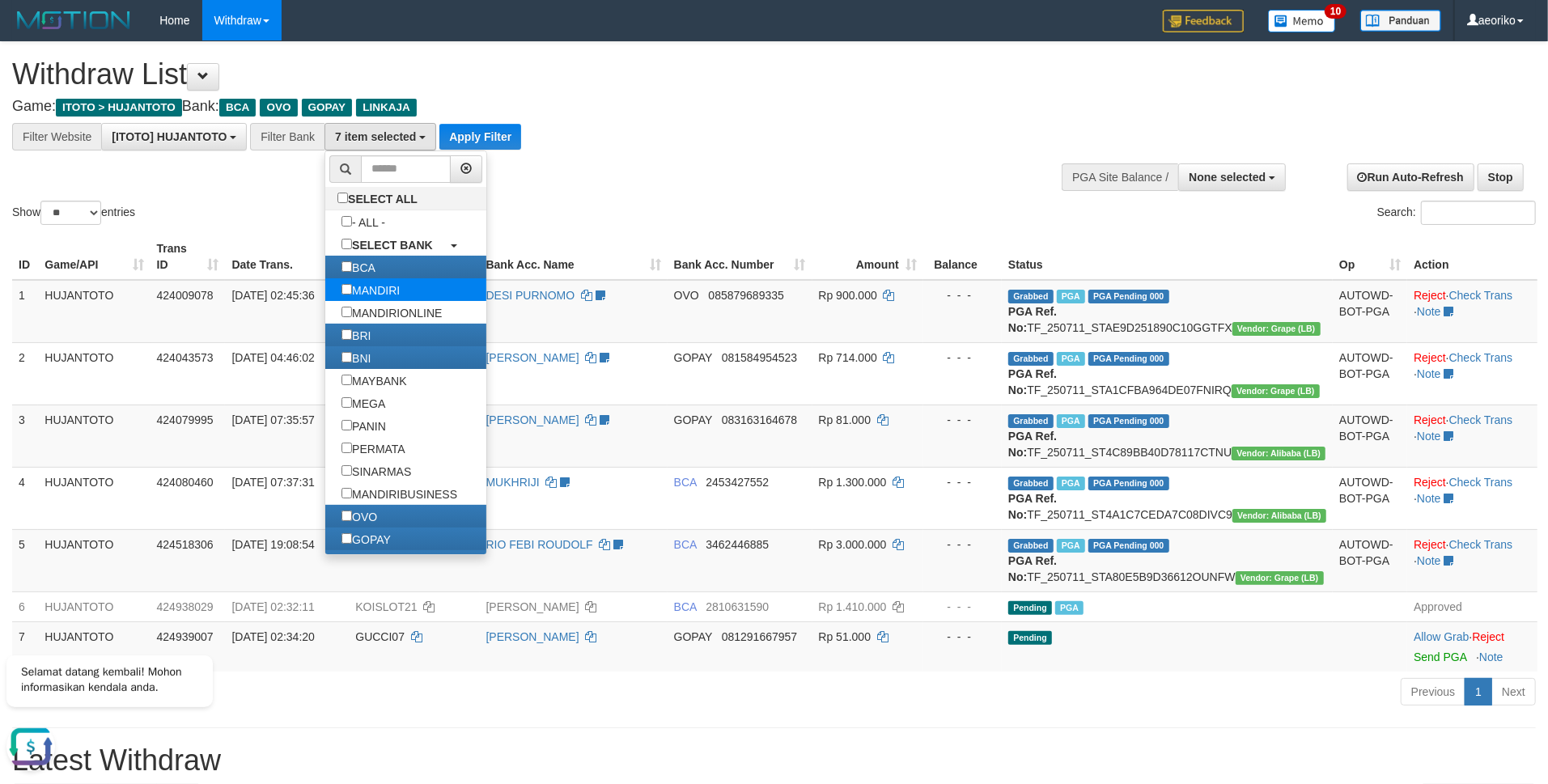 click on "MANDIRI" at bounding box center (371, 290) 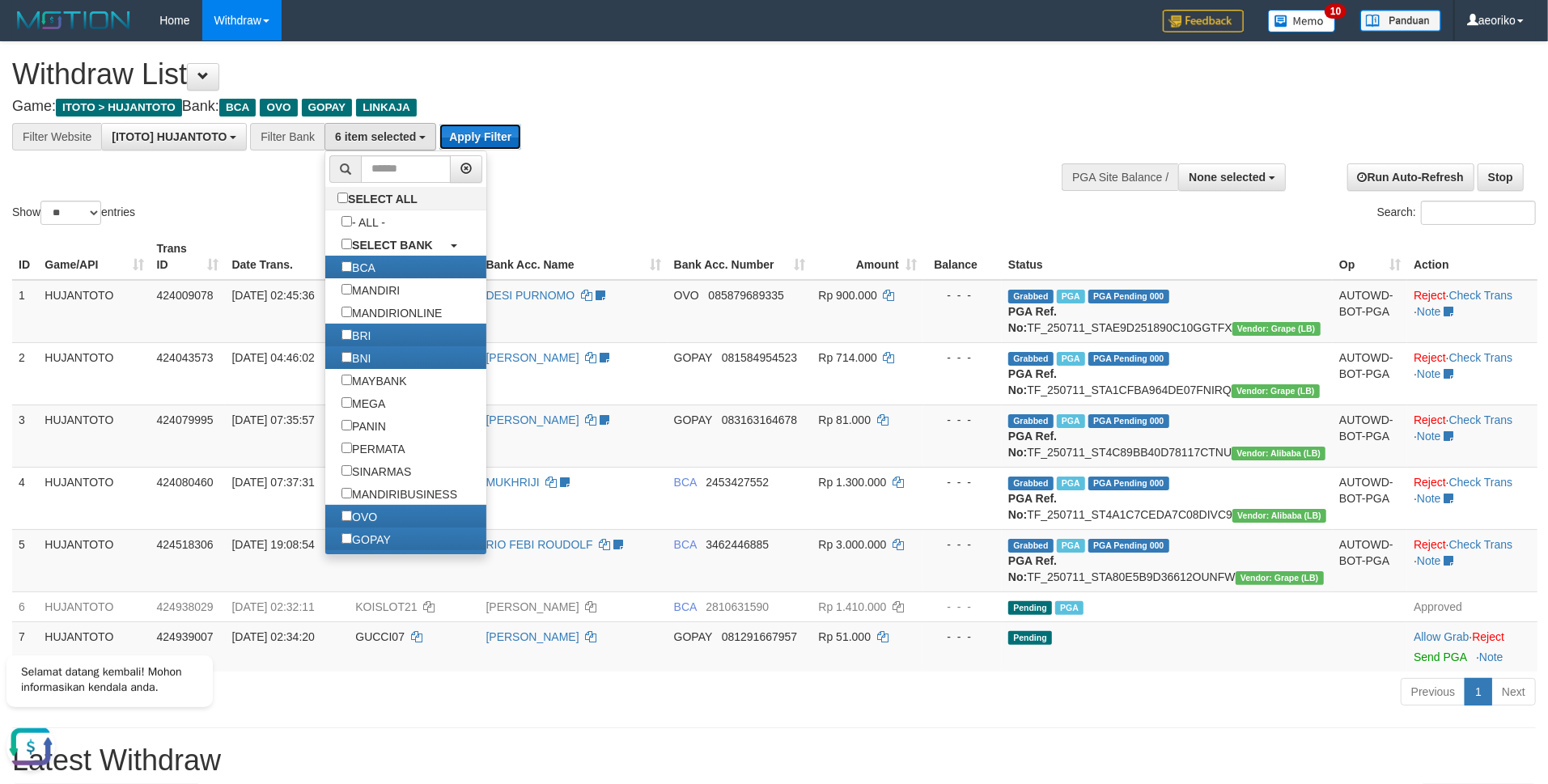 click on "Apply Filter" at bounding box center (480, 137) 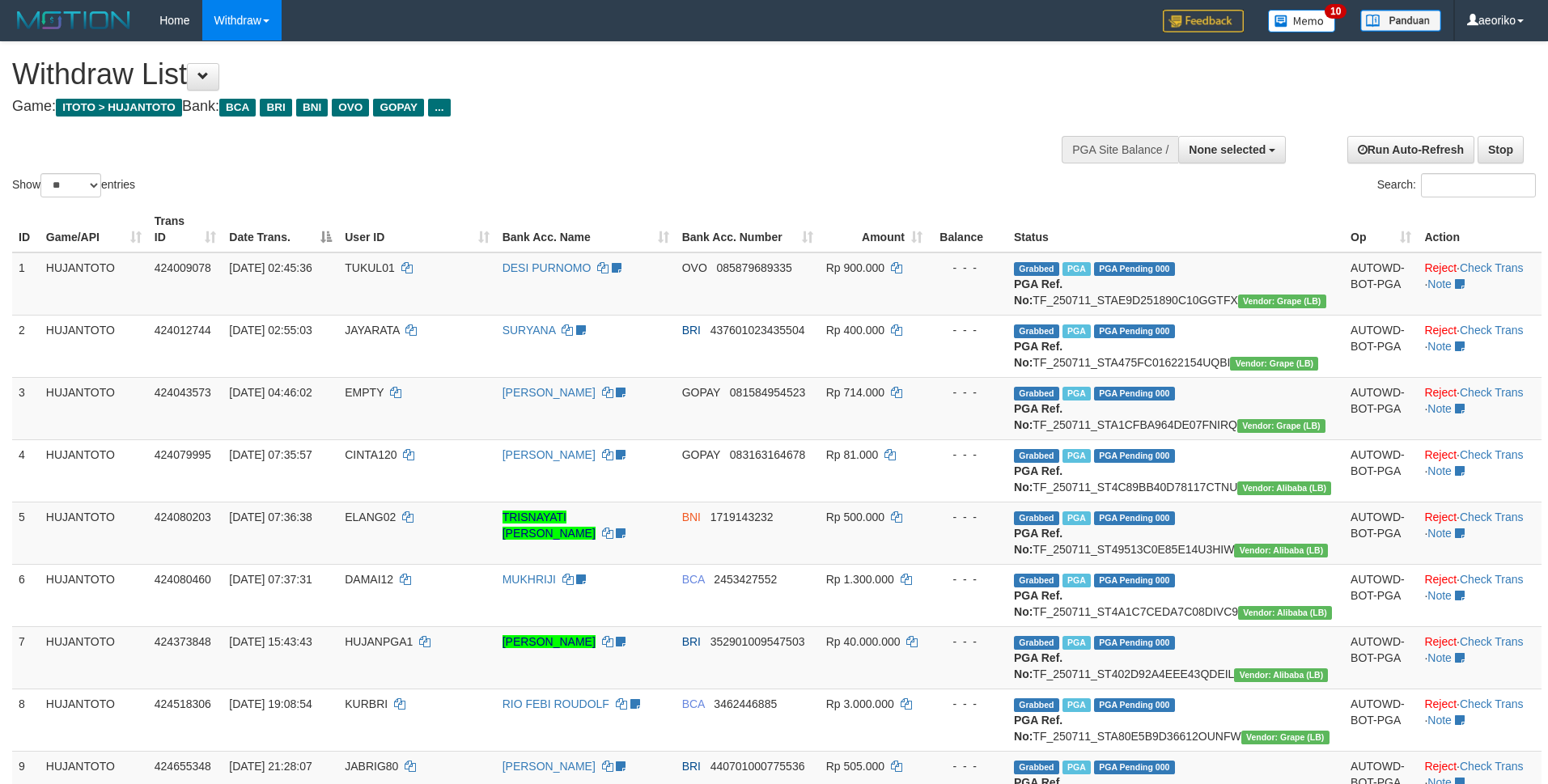 select 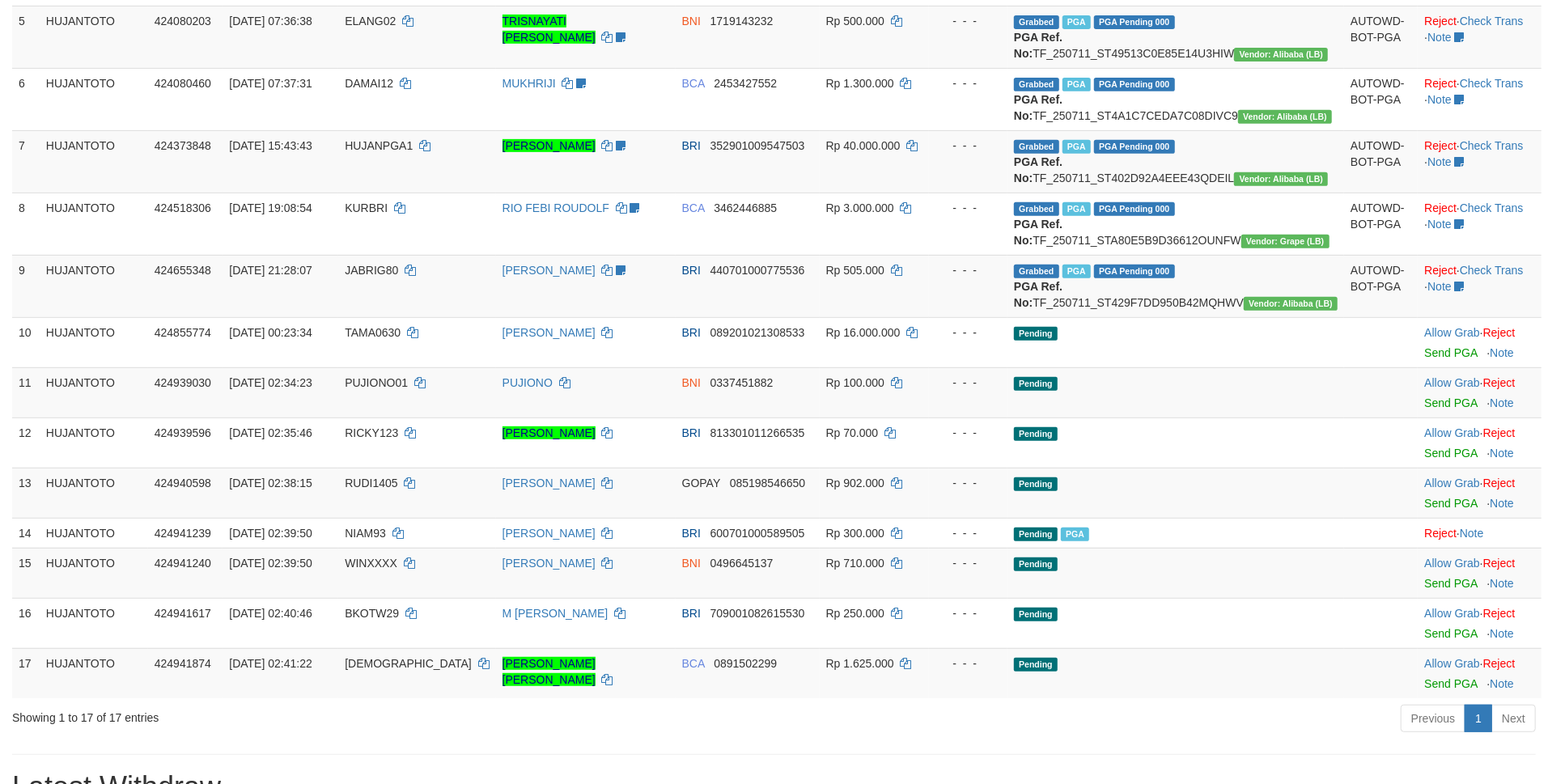 scroll, scrollTop: 539, scrollLeft: 0, axis: vertical 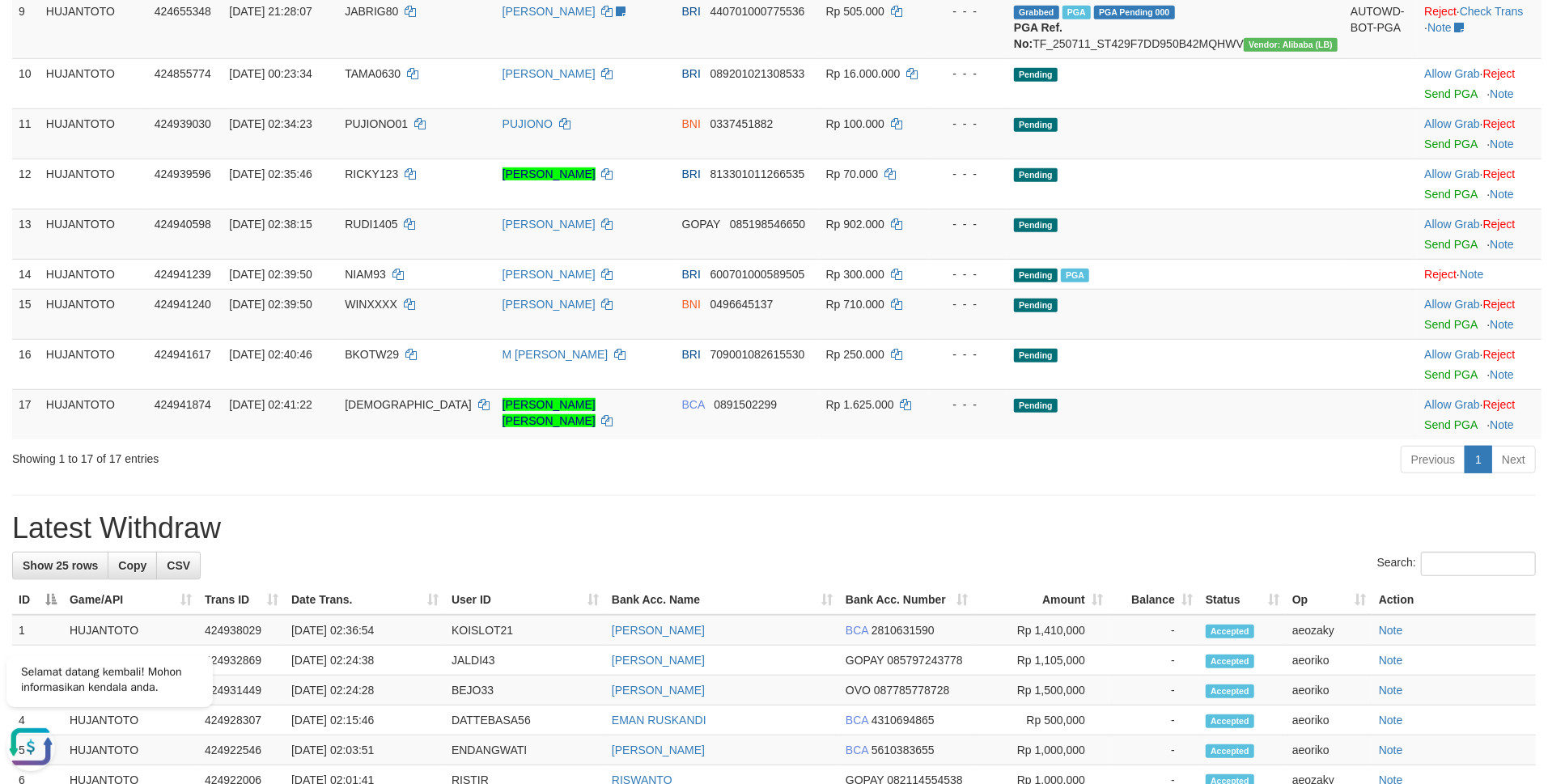 click on "**********" at bounding box center [774, 379] 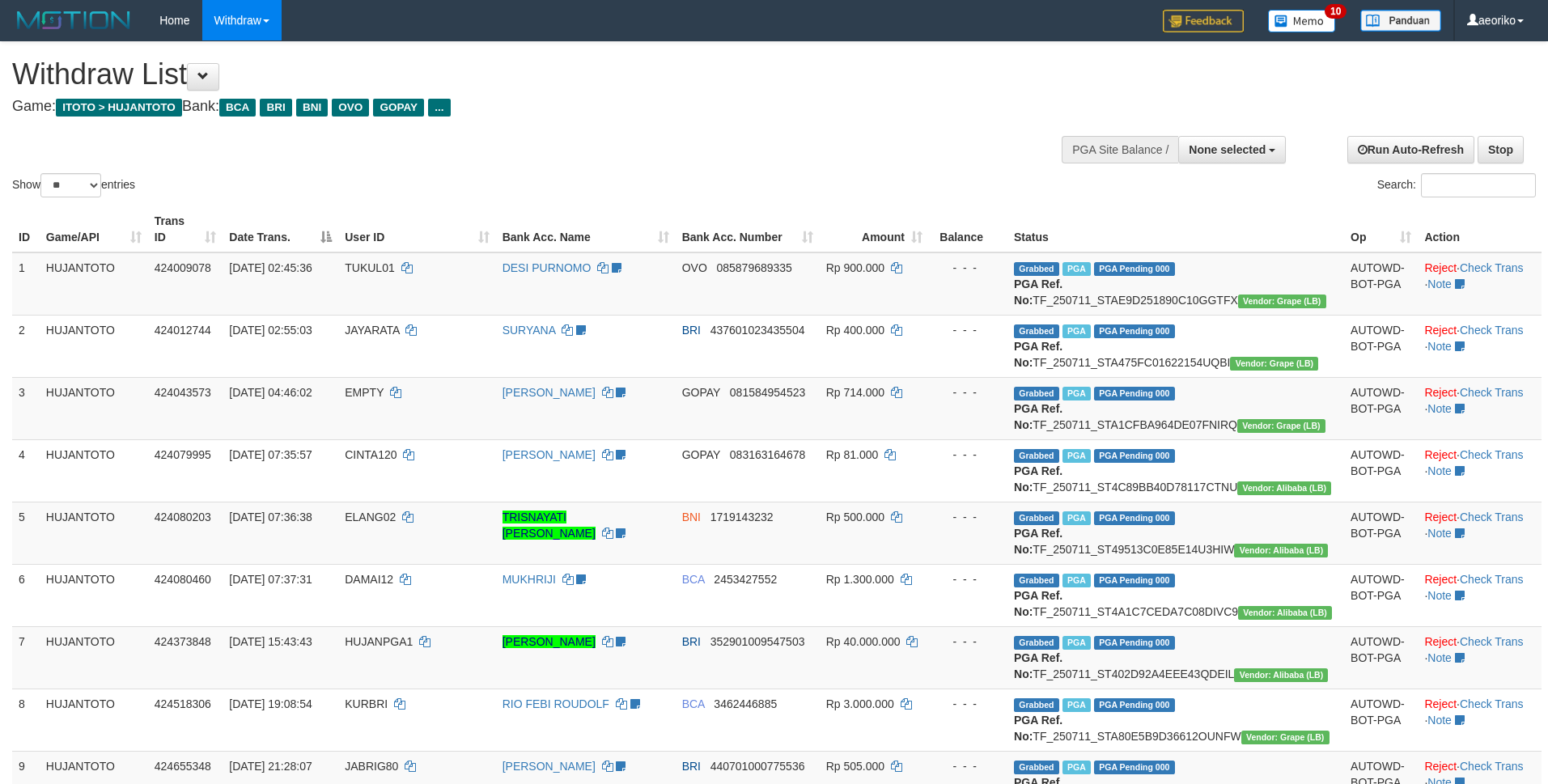 select 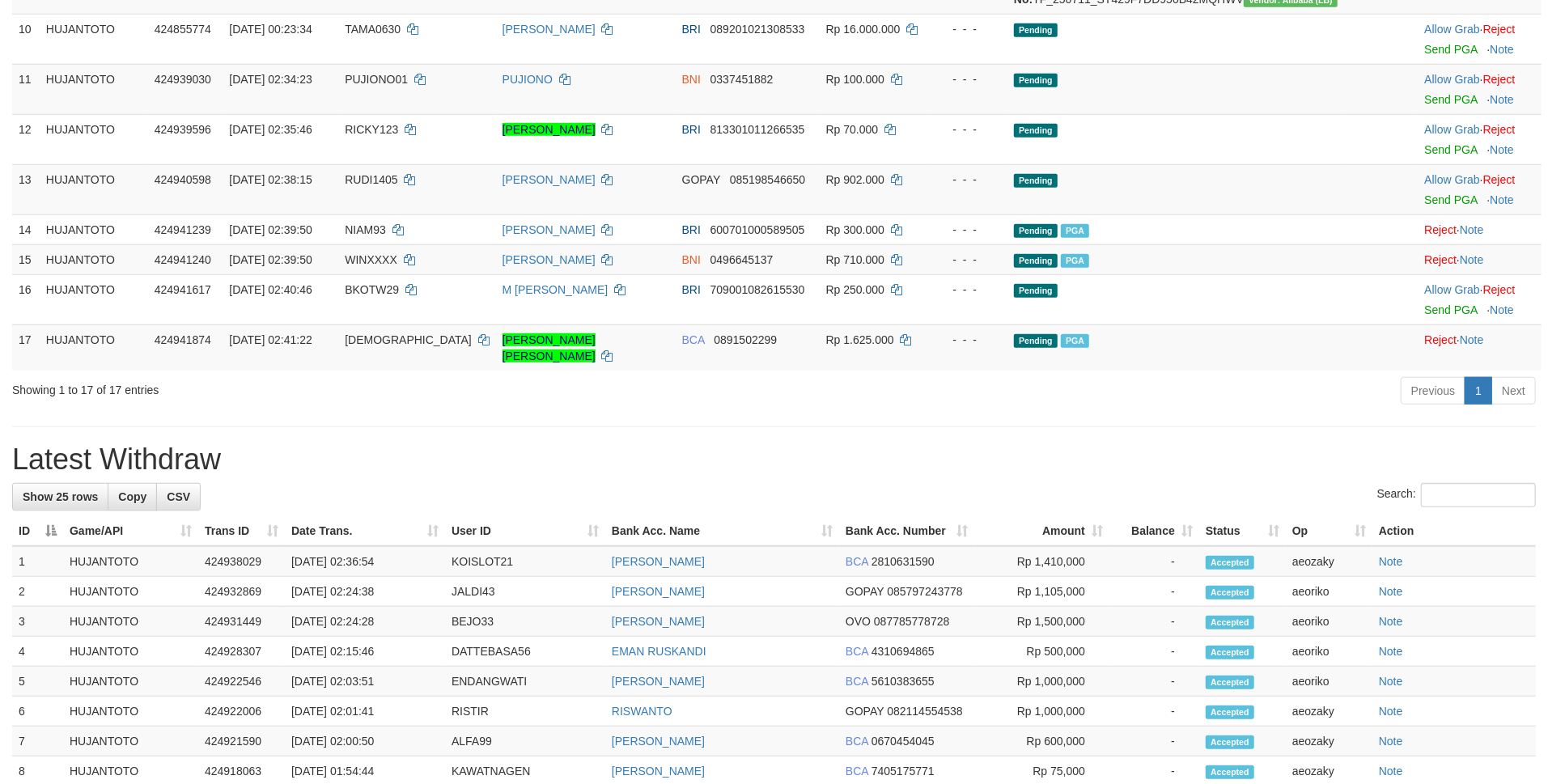 scroll, scrollTop: 755, scrollLeft: 0, axis: vertical 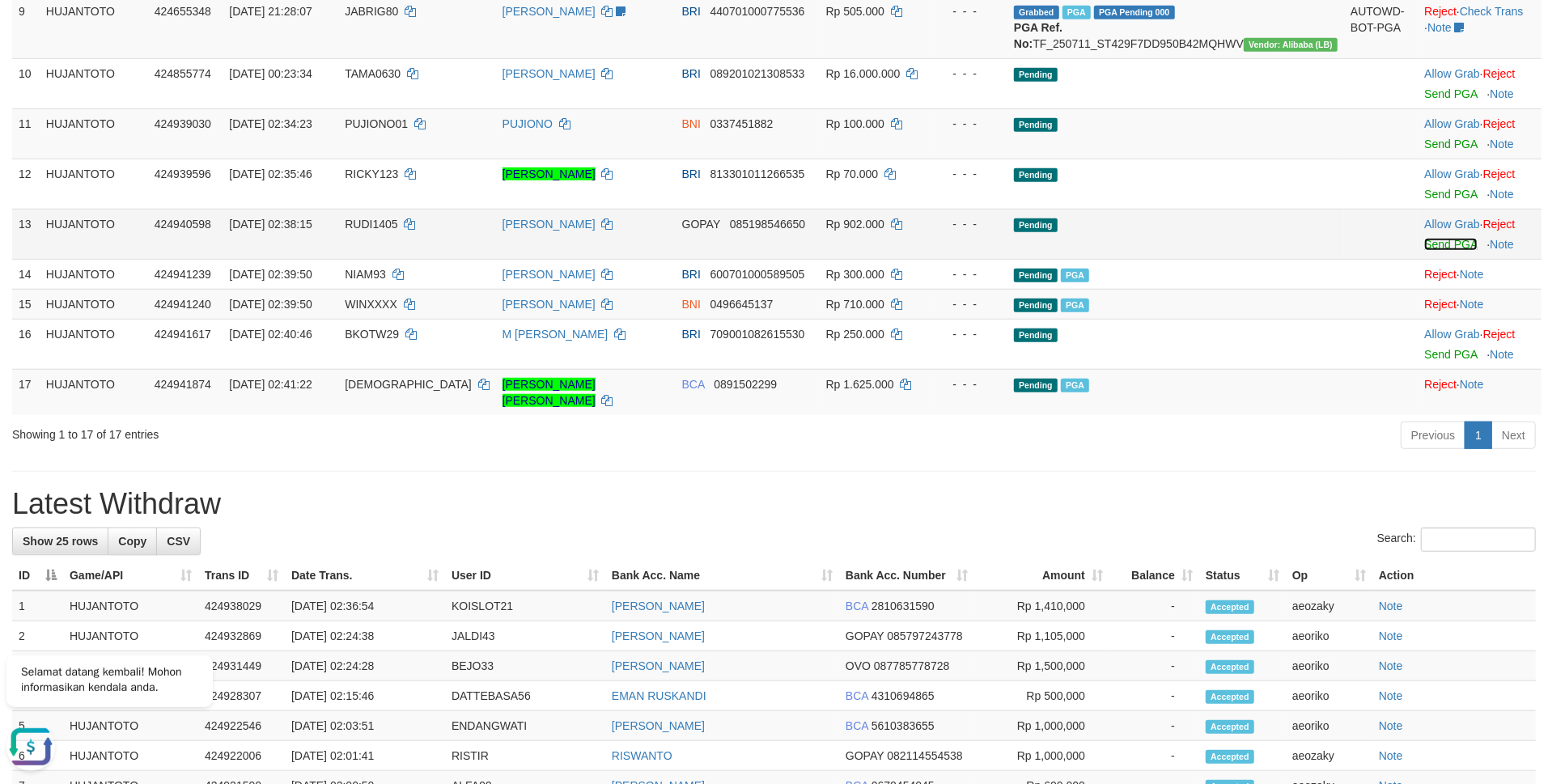 click on "Send PGA" at bounding box center [1450, 244] 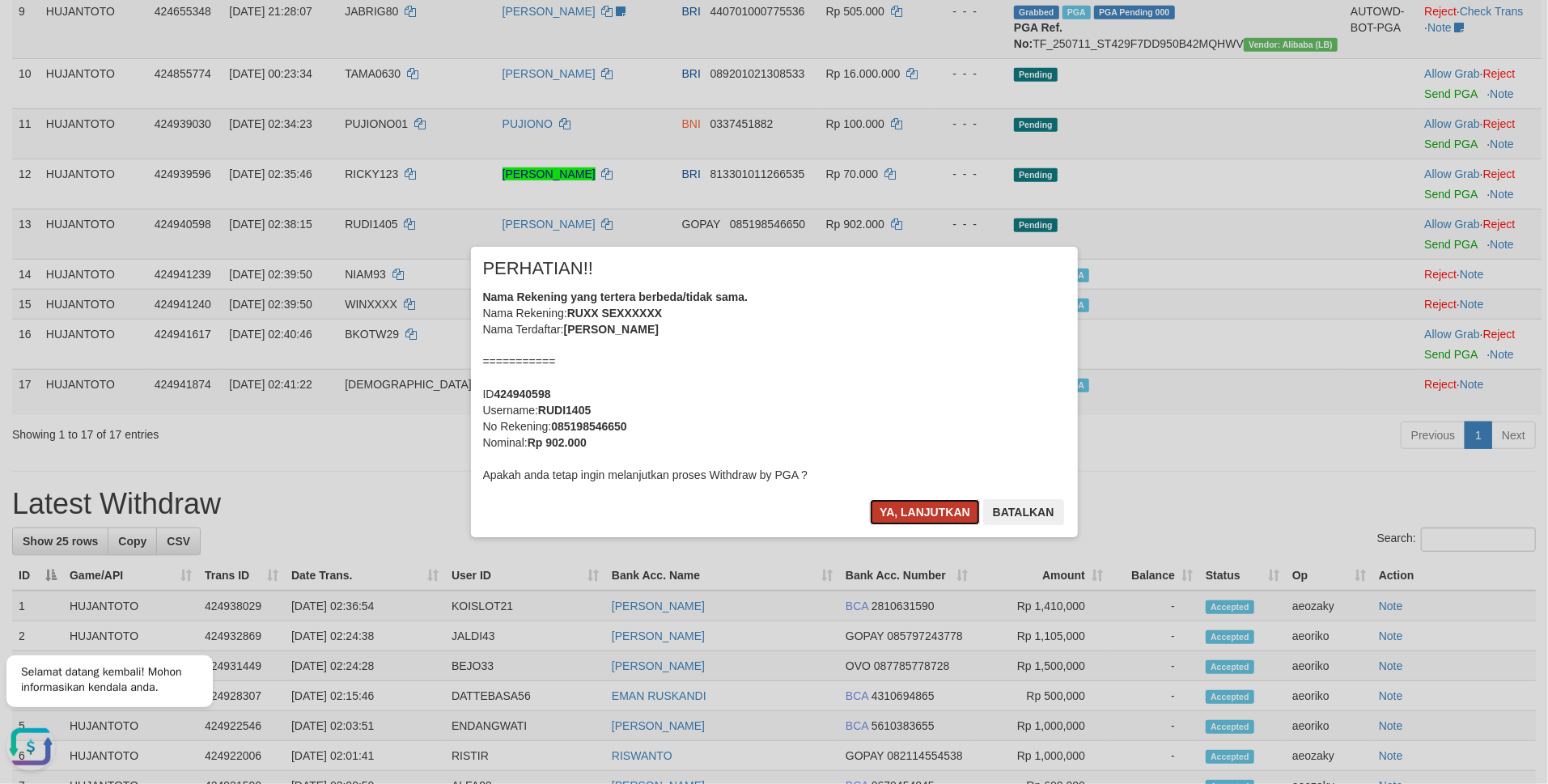 click on "Ya, lanjutkan" at bounding box center (925, 512) 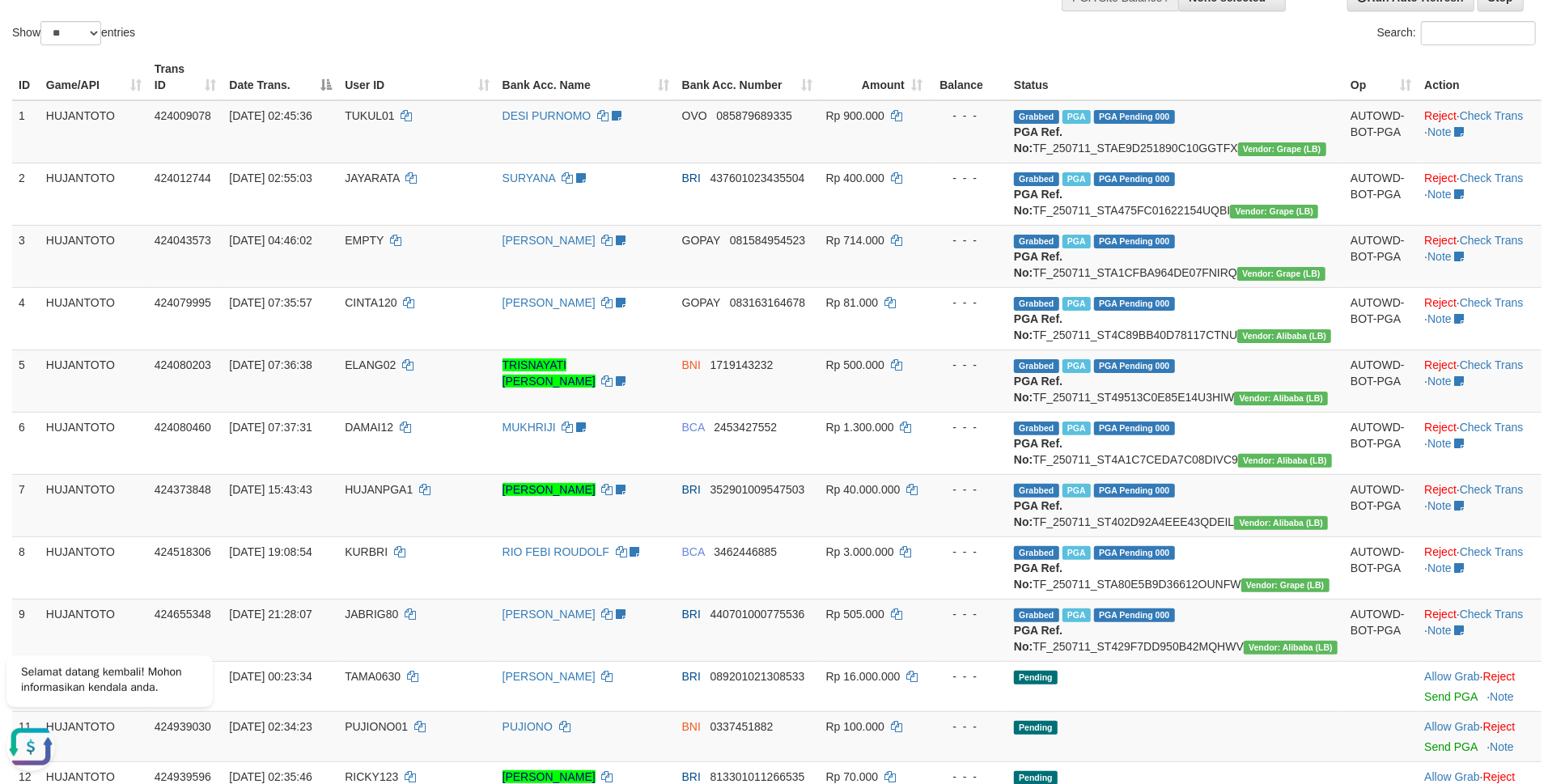 scroll, scrollTop: 0, scrollLeft: 0, axis: both 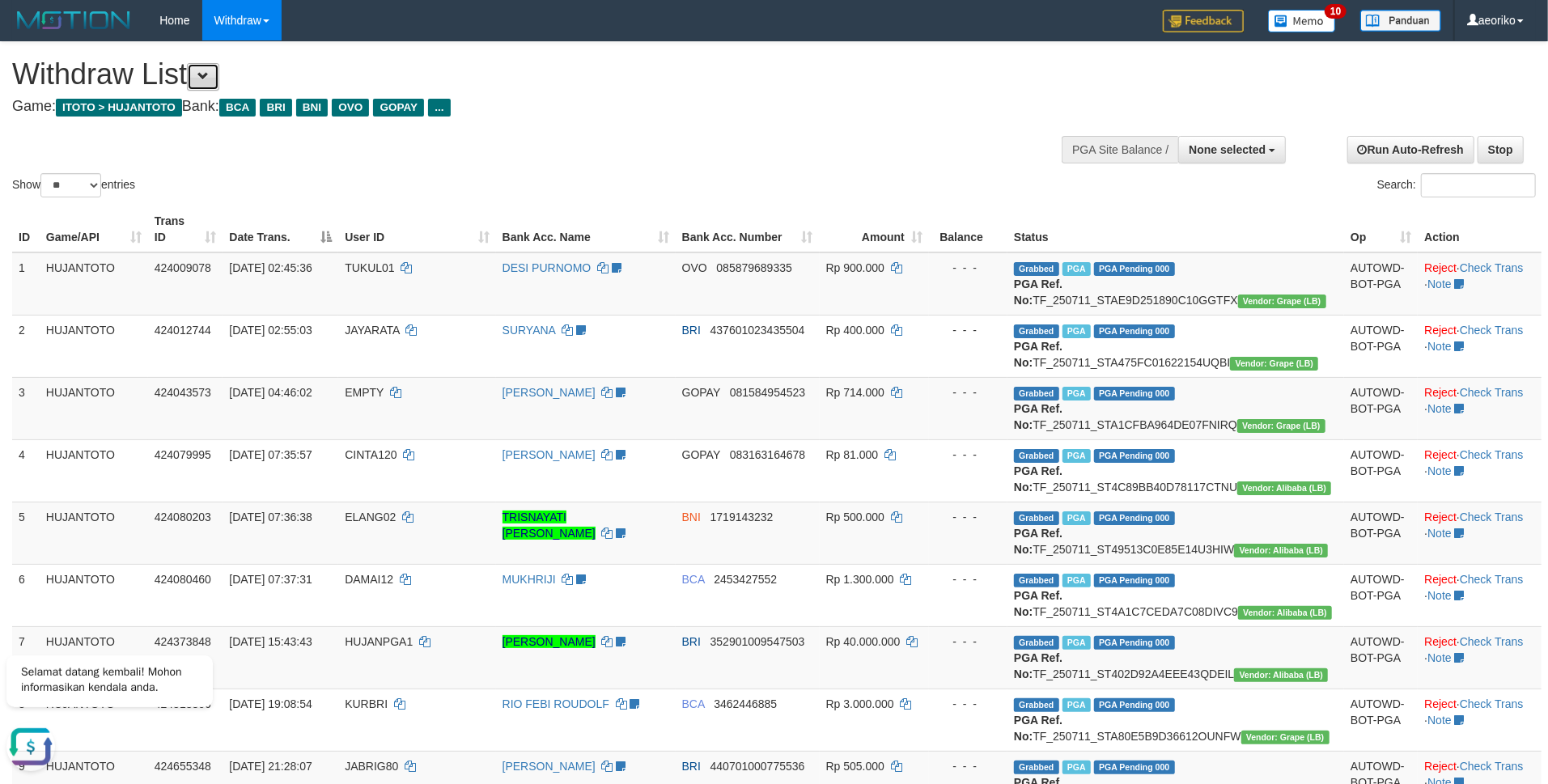 click at bounding box center (203, 77) 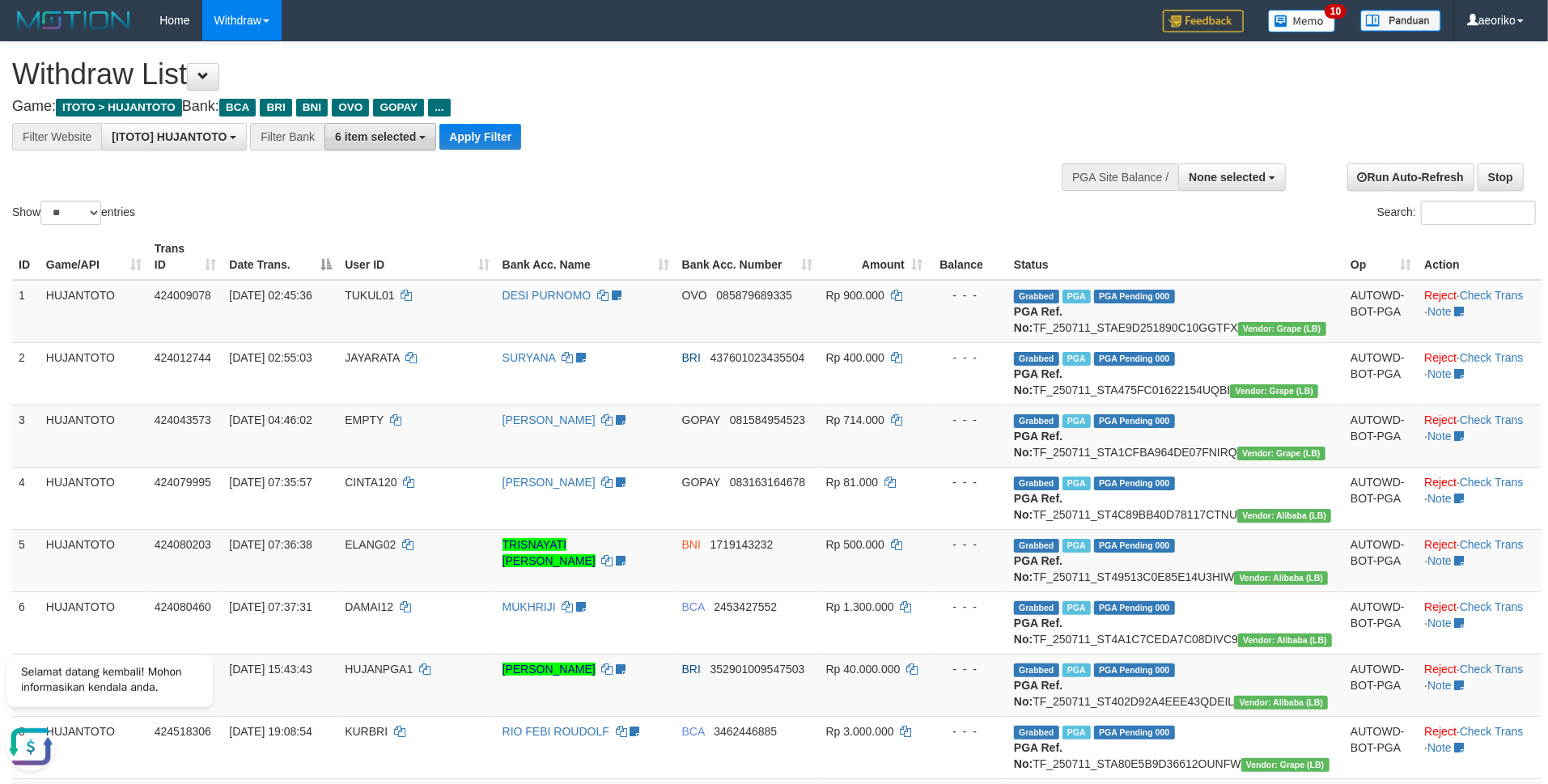 click on "6 item selected" at bounding box center (380, 137) 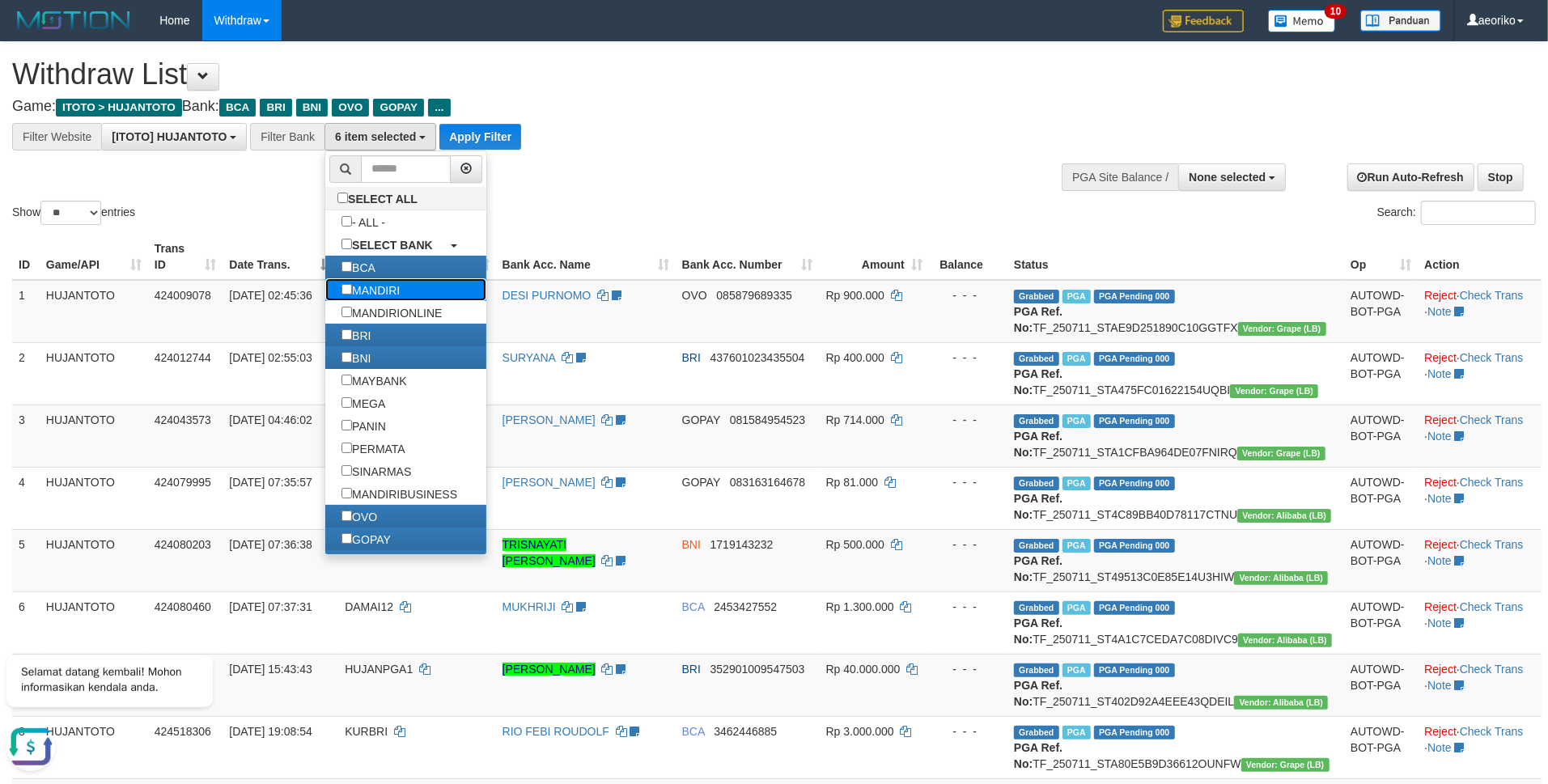 click on "MANDIRI" at bounding box center (371, 290) 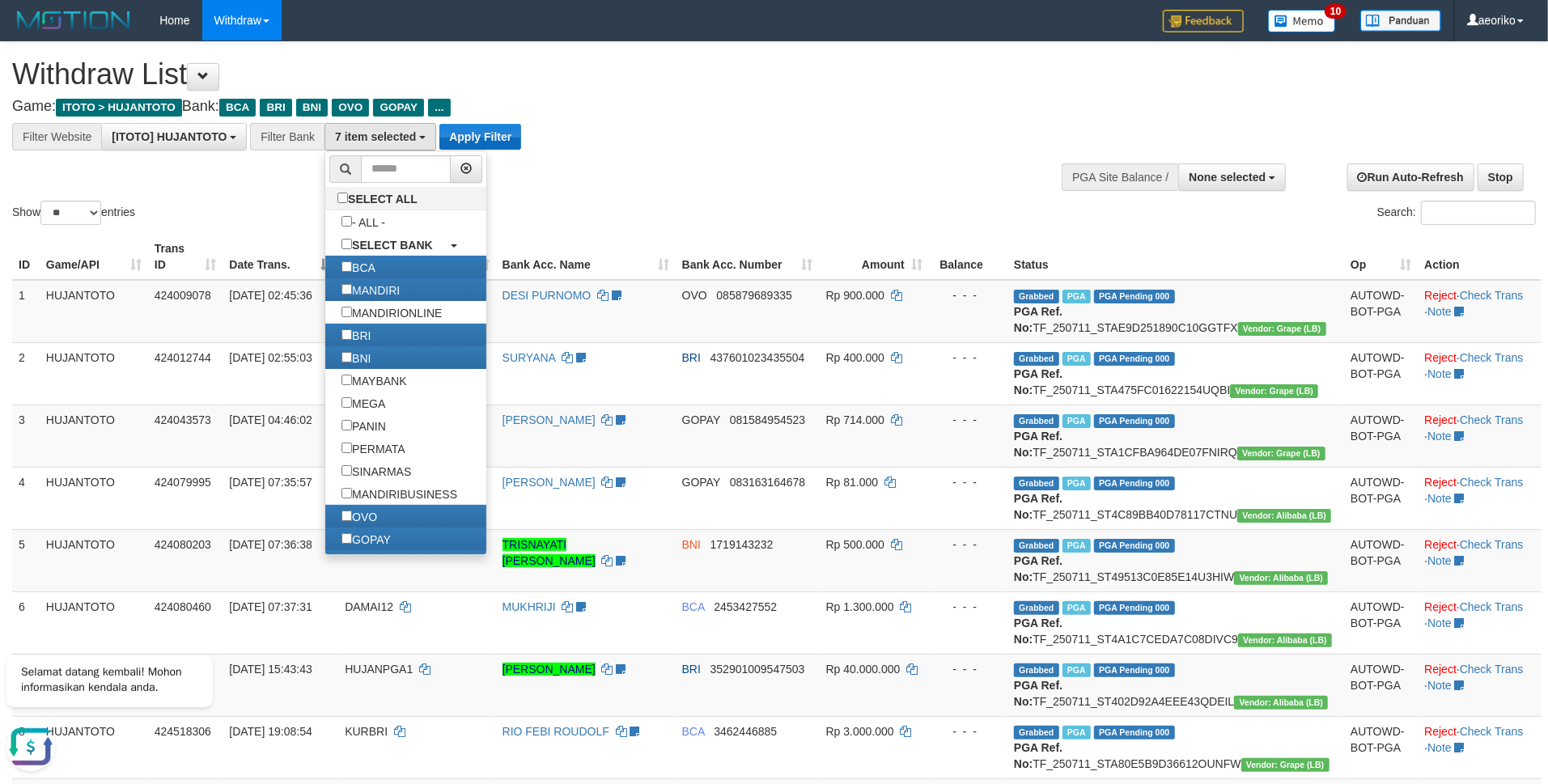 scroll, scrollTop: 28, scrollLeft: 0, axis: vertical 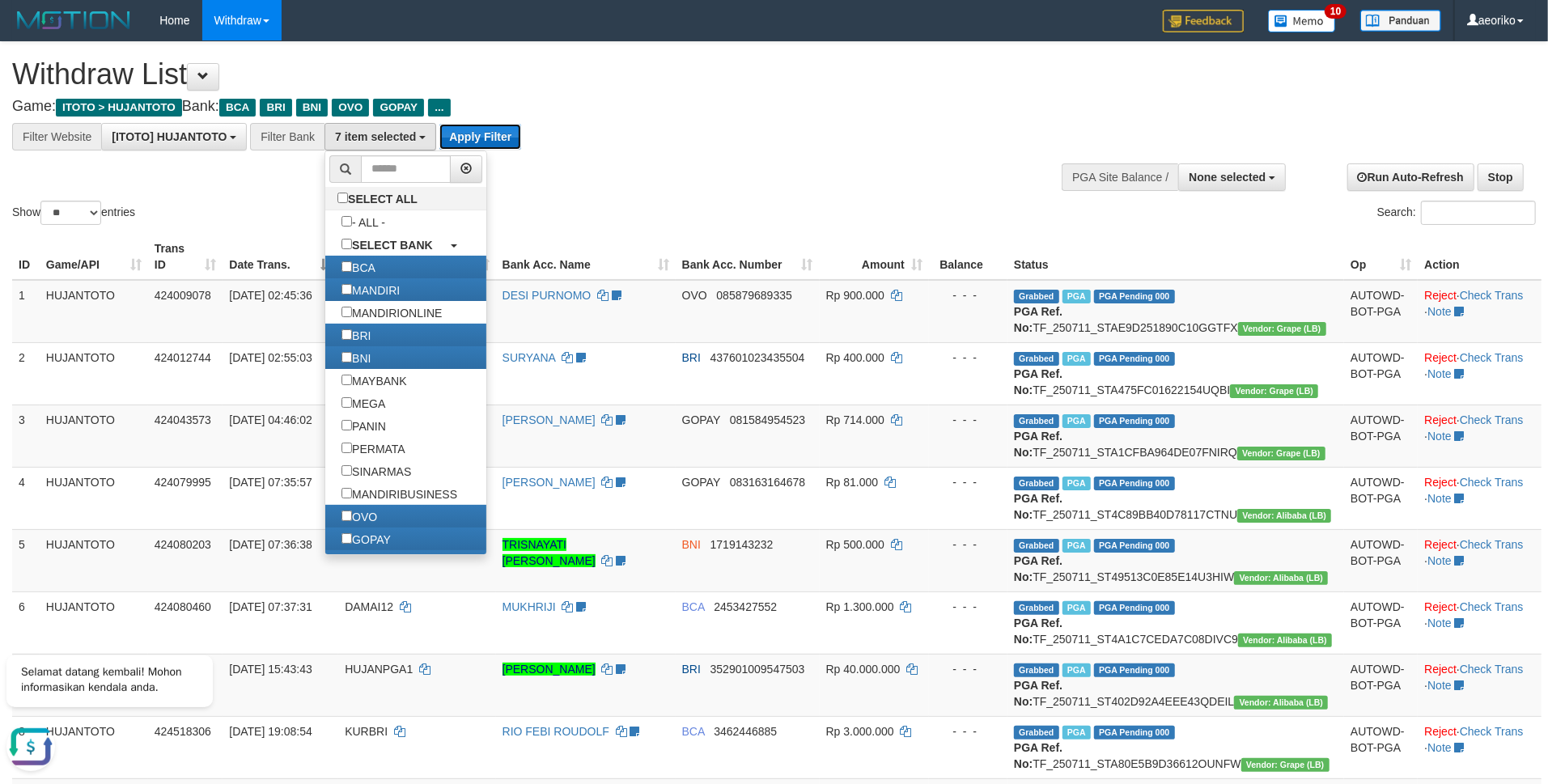 click on "Apply Filter" at bounding box center (480, 137) 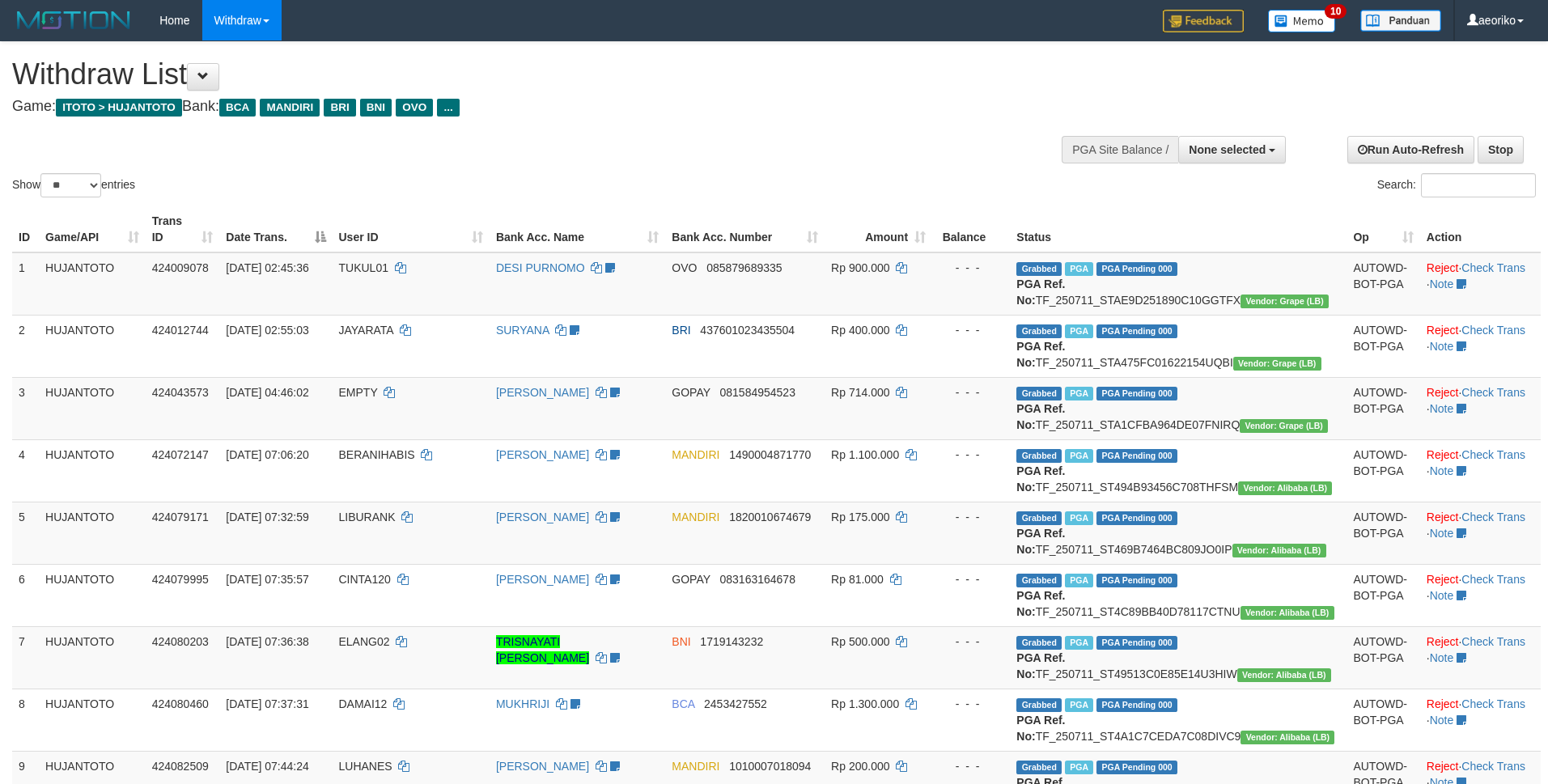 select 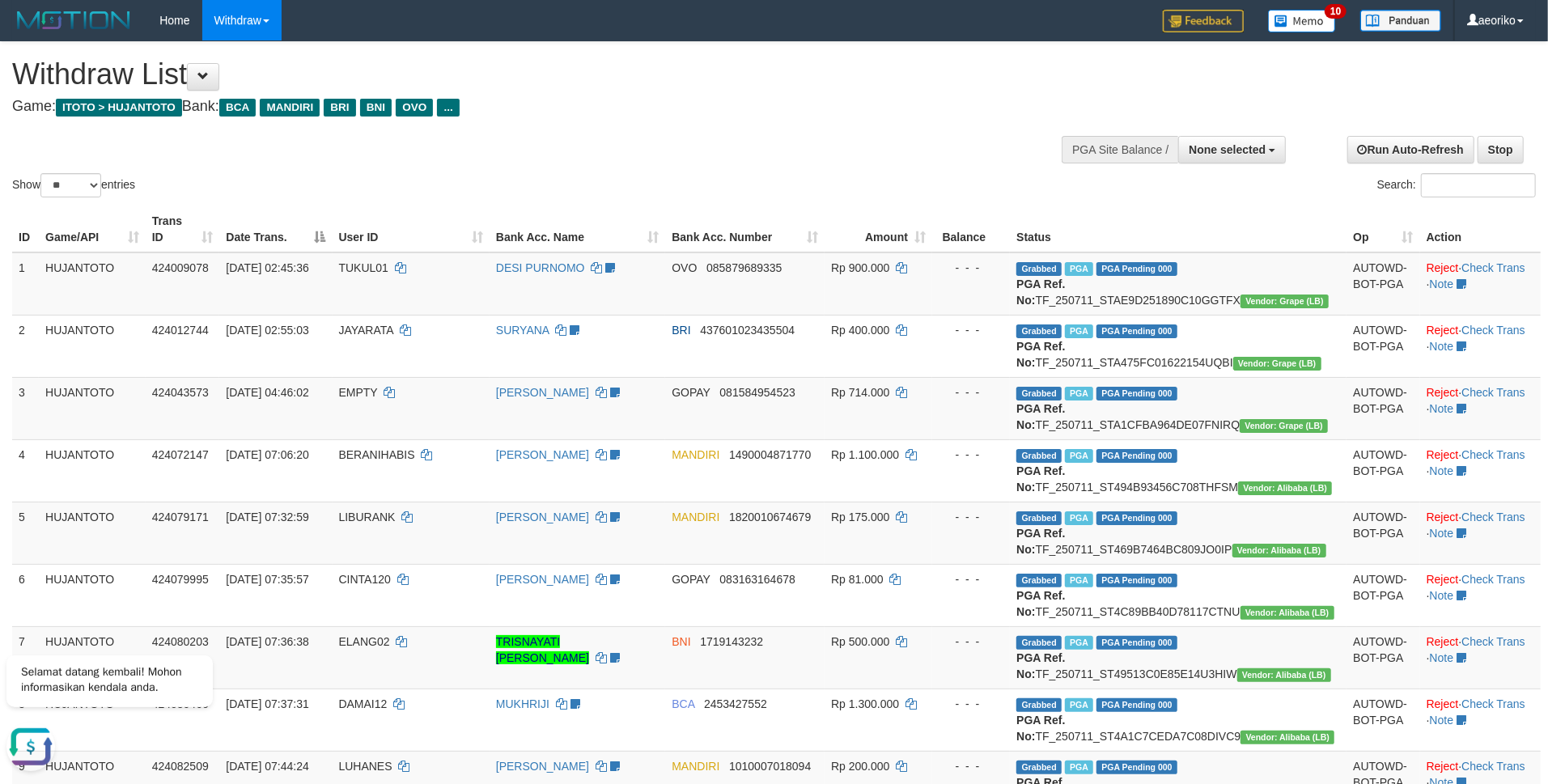 scroll, scrollTop: 0, scrollLeft: 0, axis: both 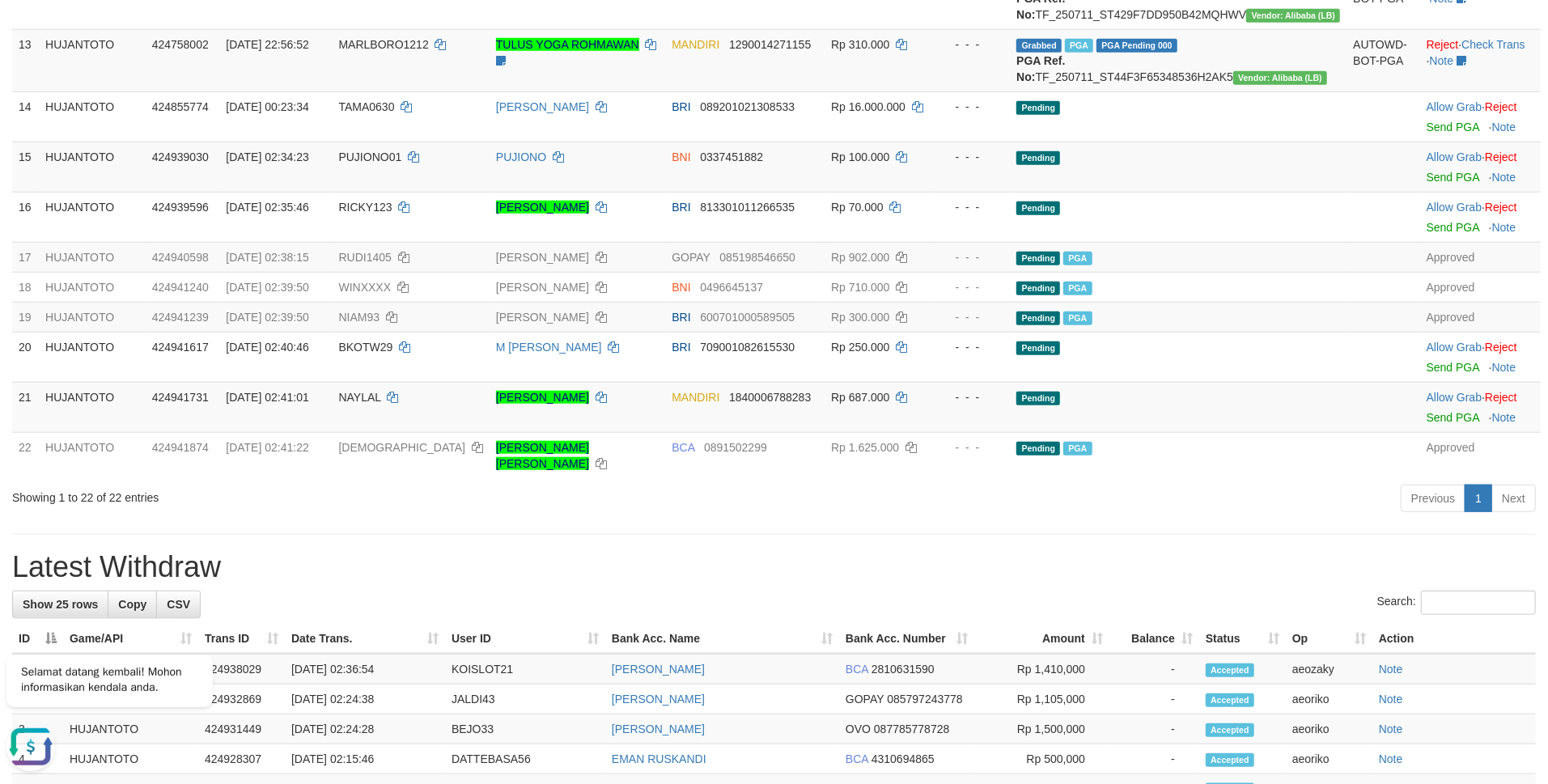 click on "**********" at bounding box center [774, 290] 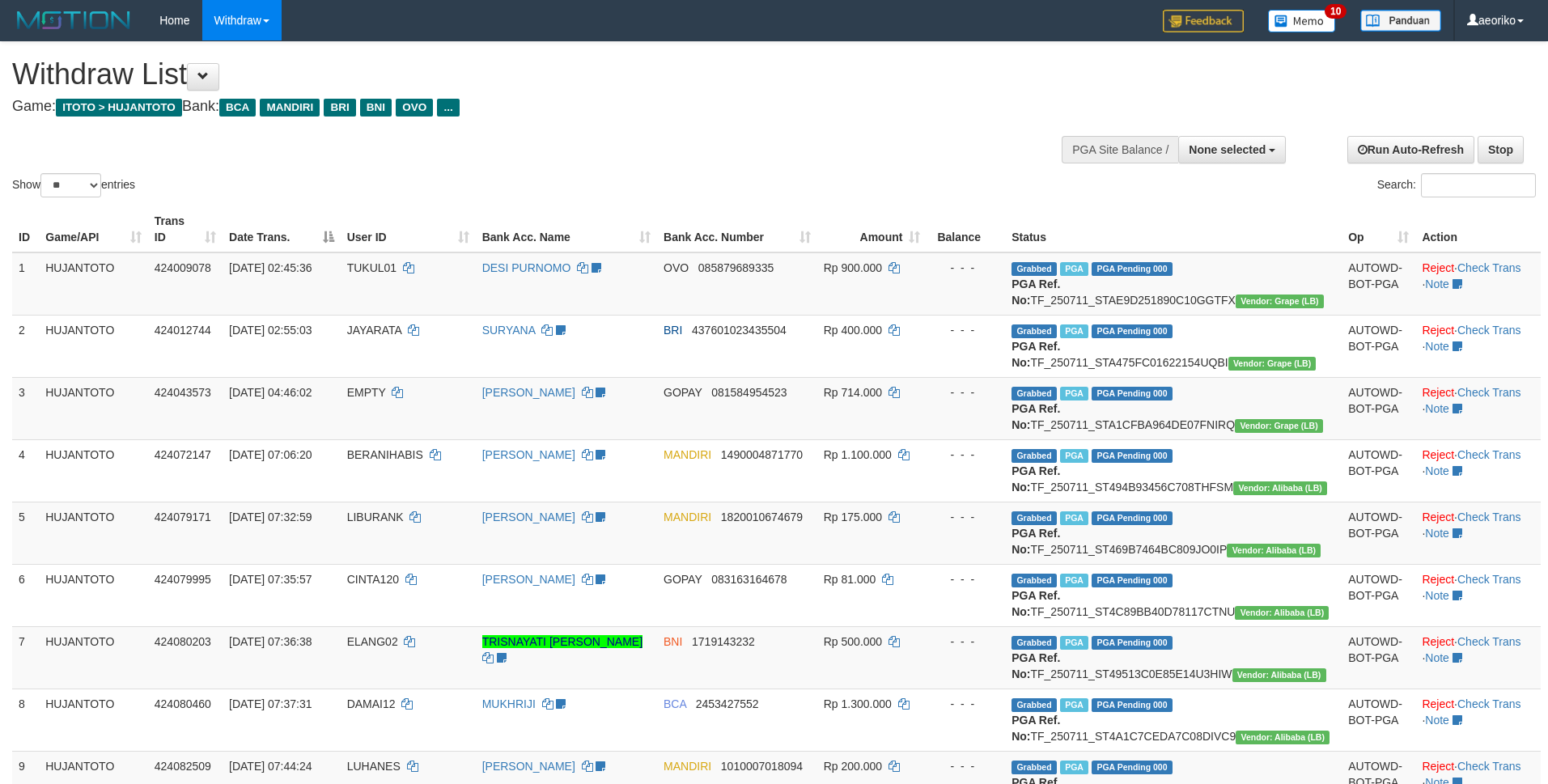 select 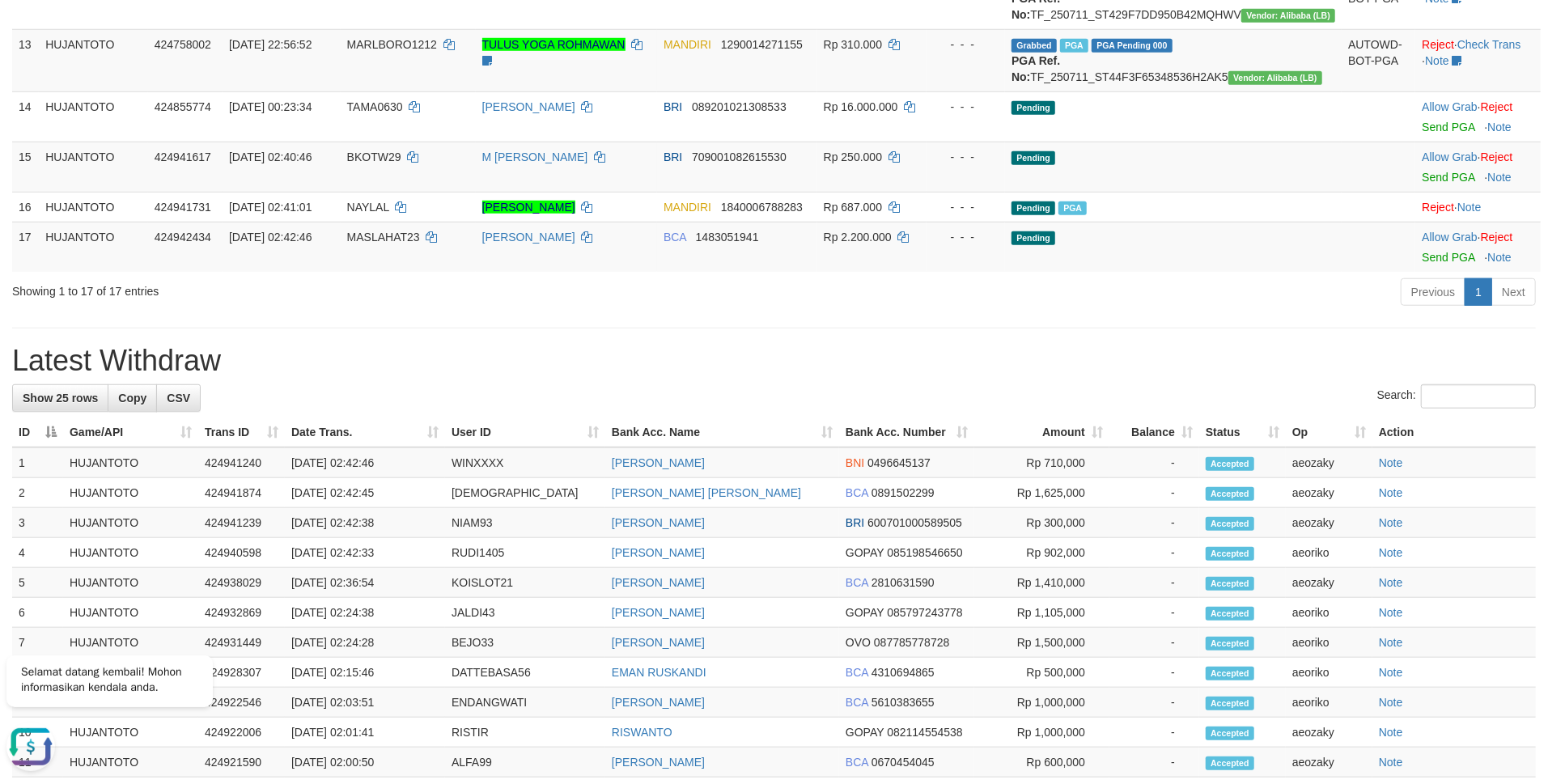 scroll, scrollTop: 0, scrollLeft: 0, axis: both 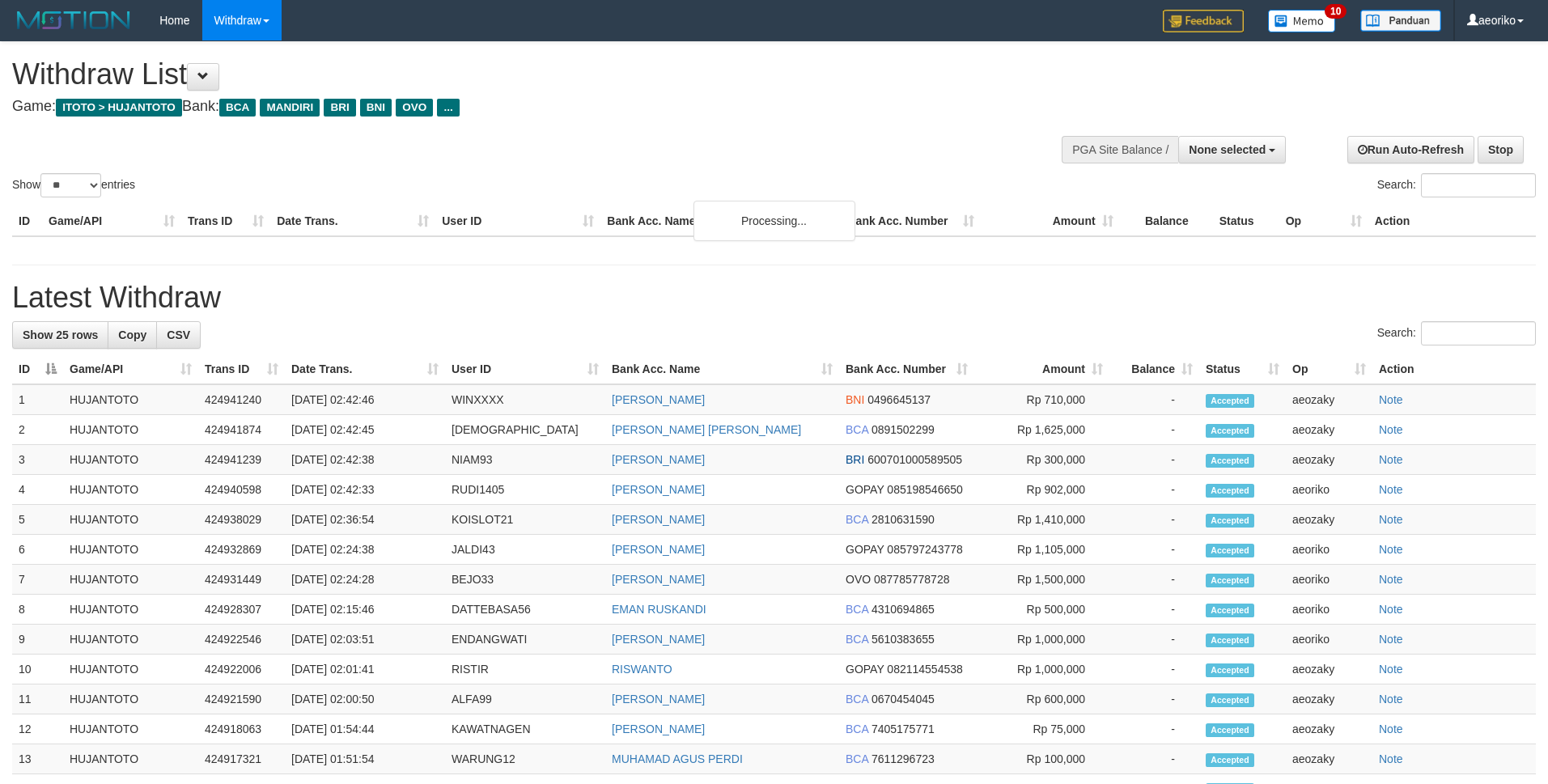 select 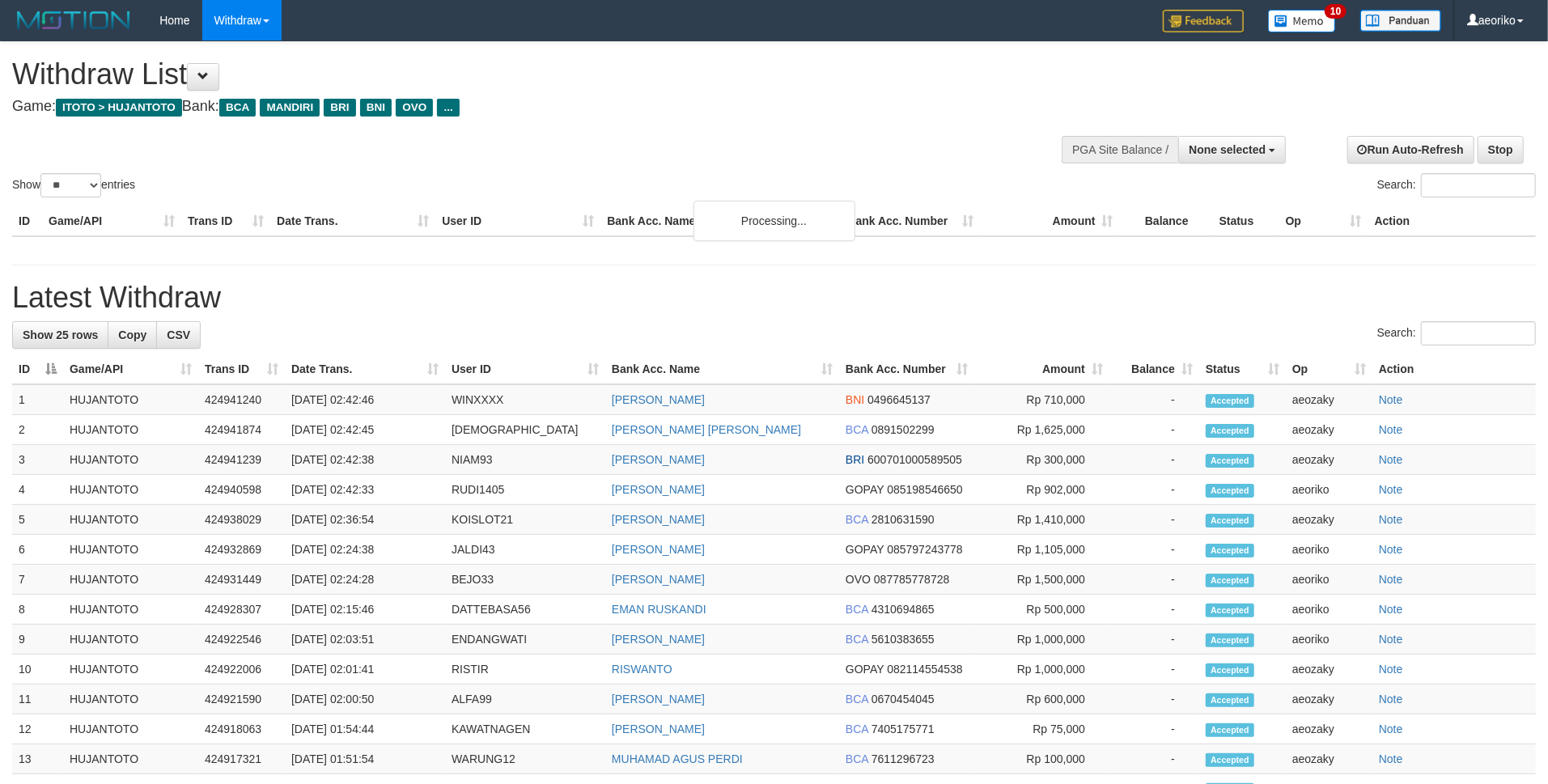 scroll, scrollTop: 1179, scrollLeft: 0, axis: vertical 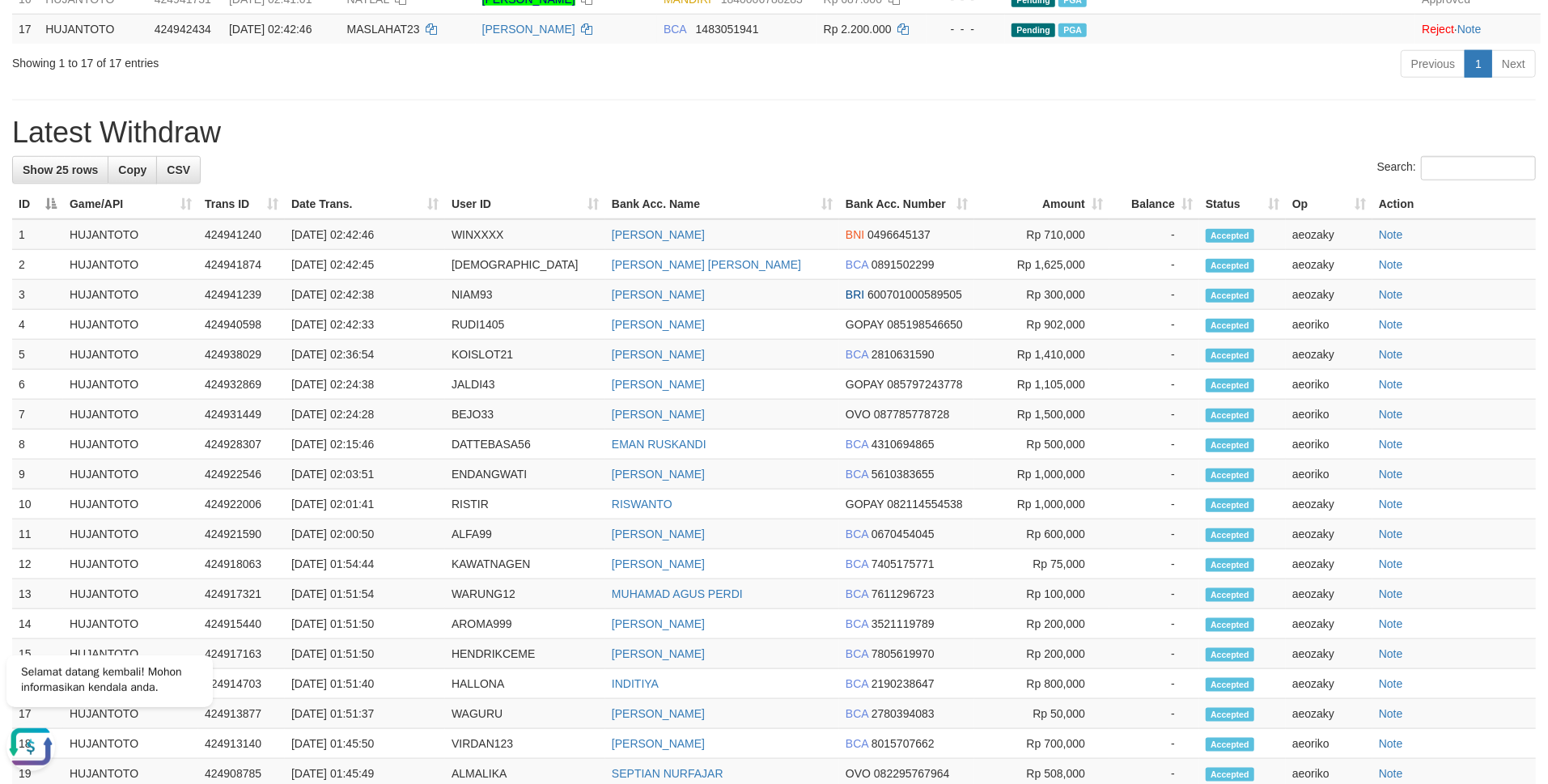 click on "Latest Withdraw" at bounding box center (774, 133) 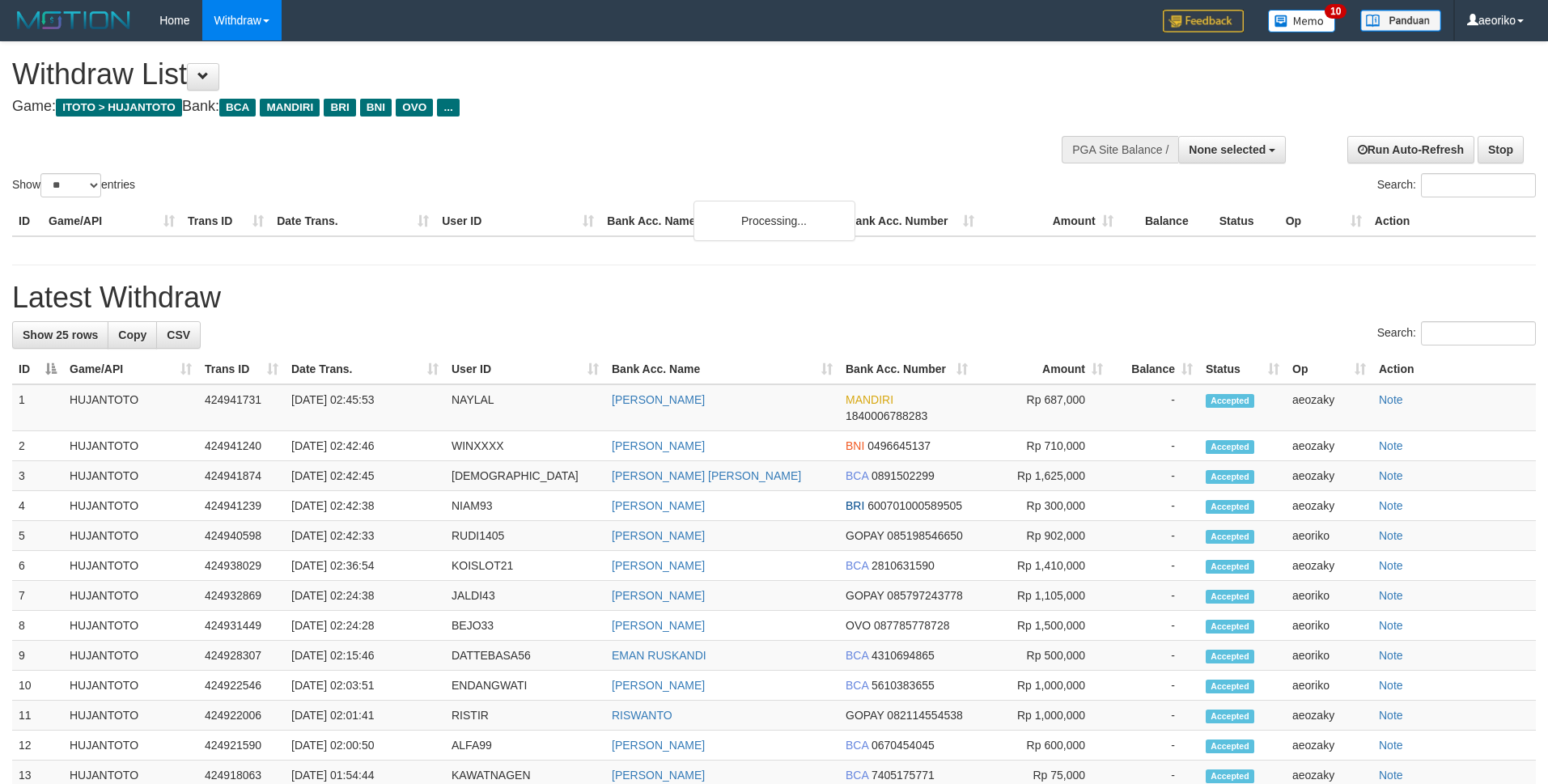 select 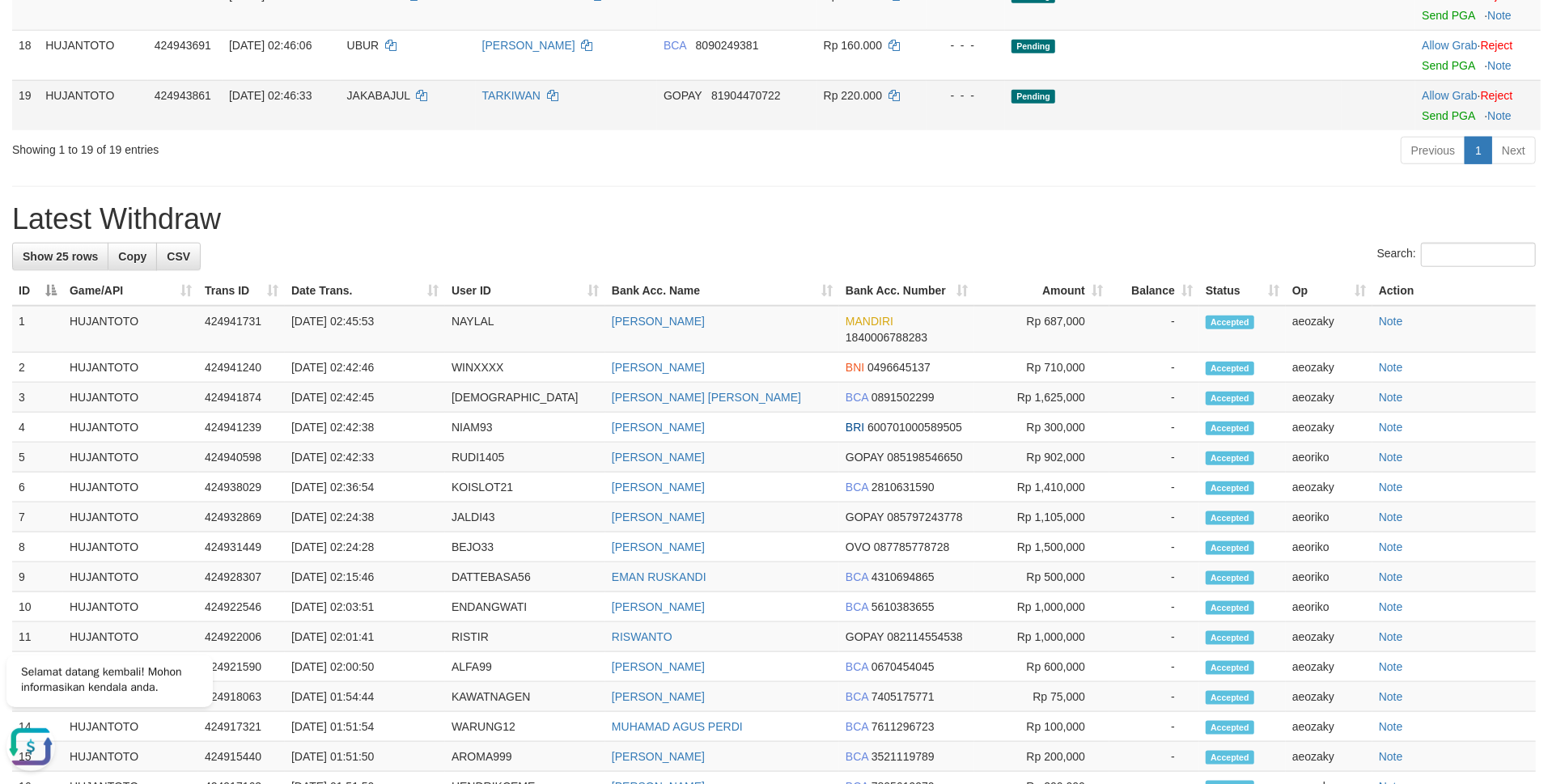 scroll, scrollTop: 0, scrollLeft: 0, axis: both 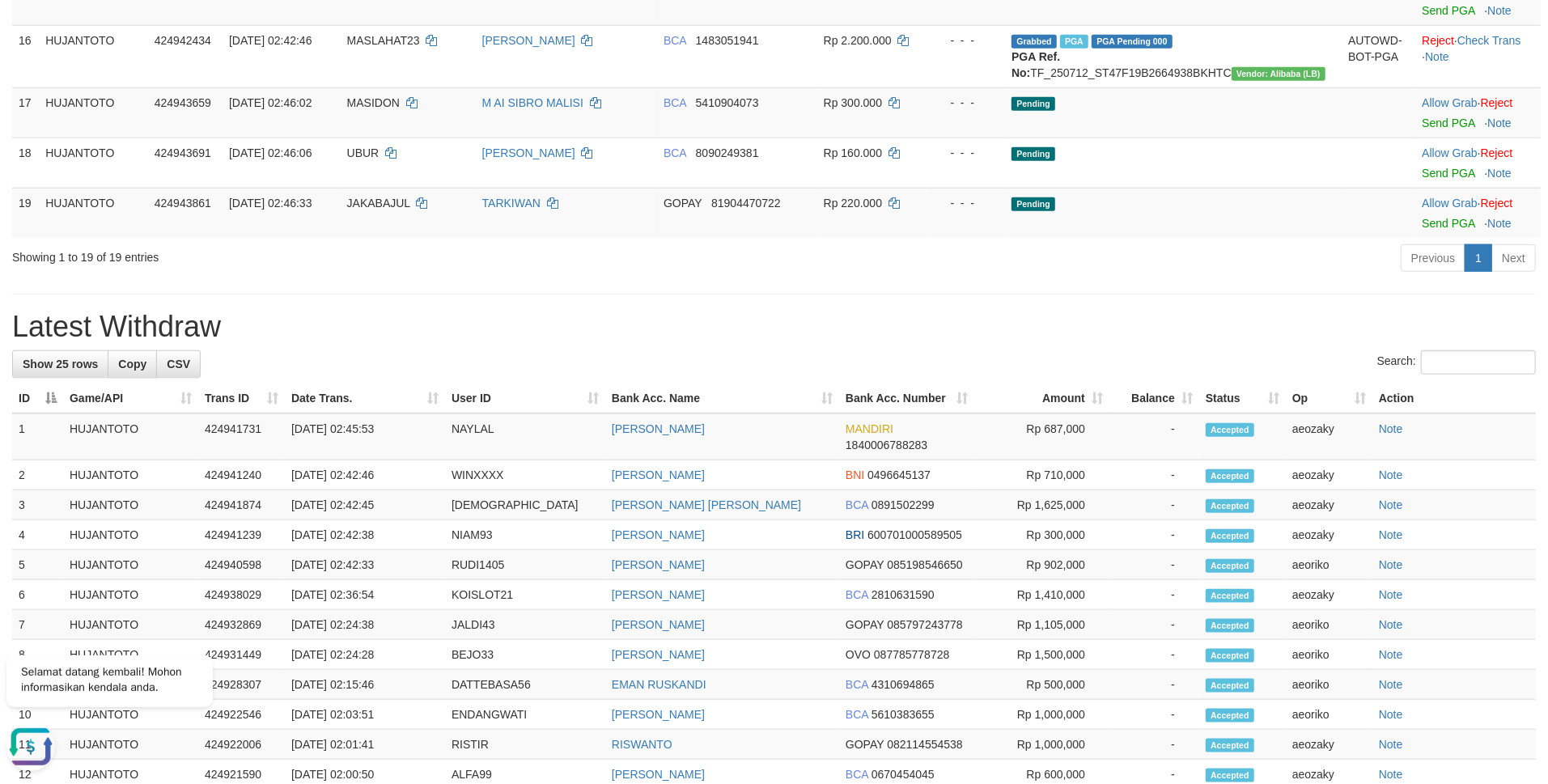 click on "**********" at bounding box center [774, 81] 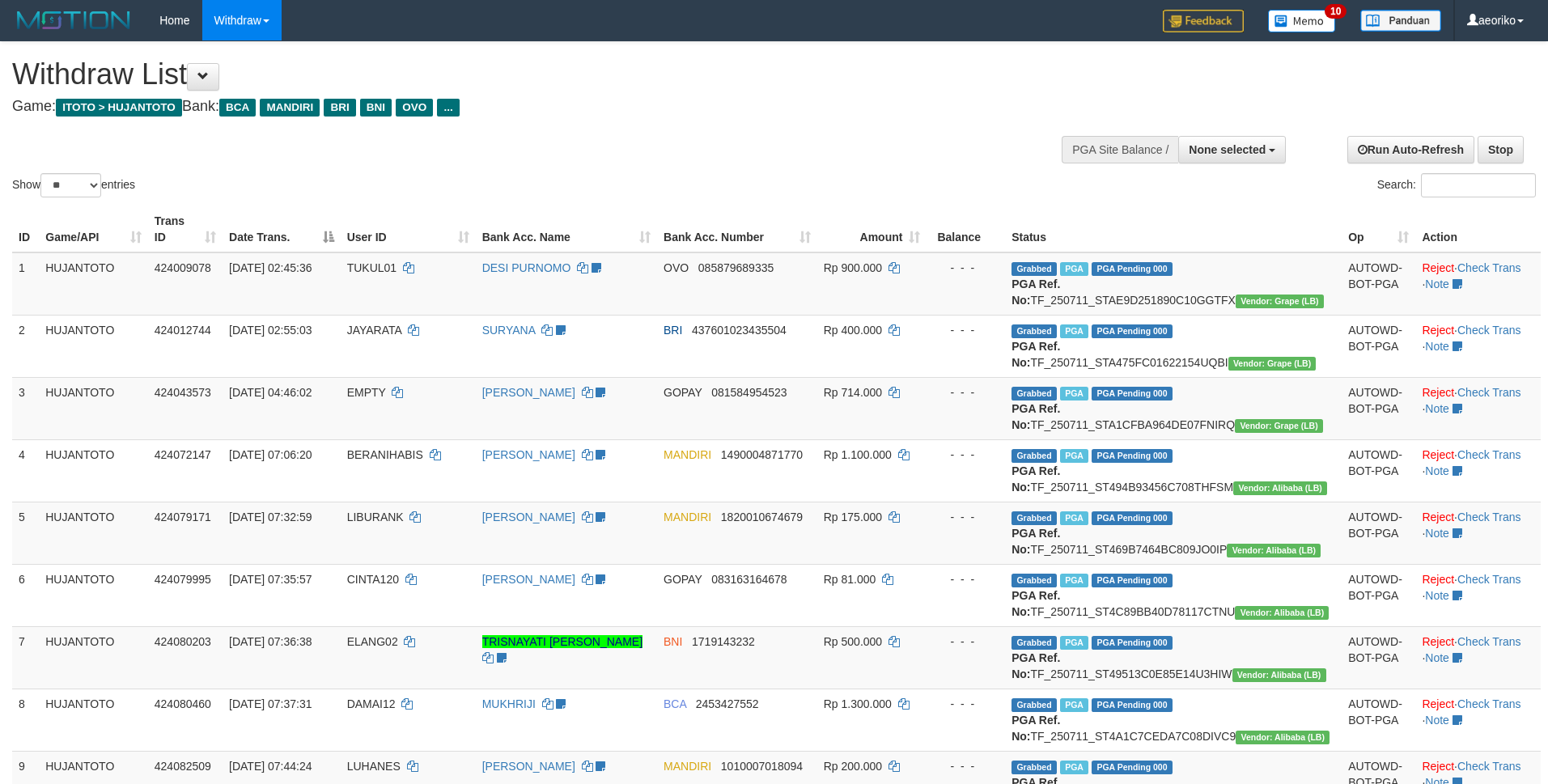 select 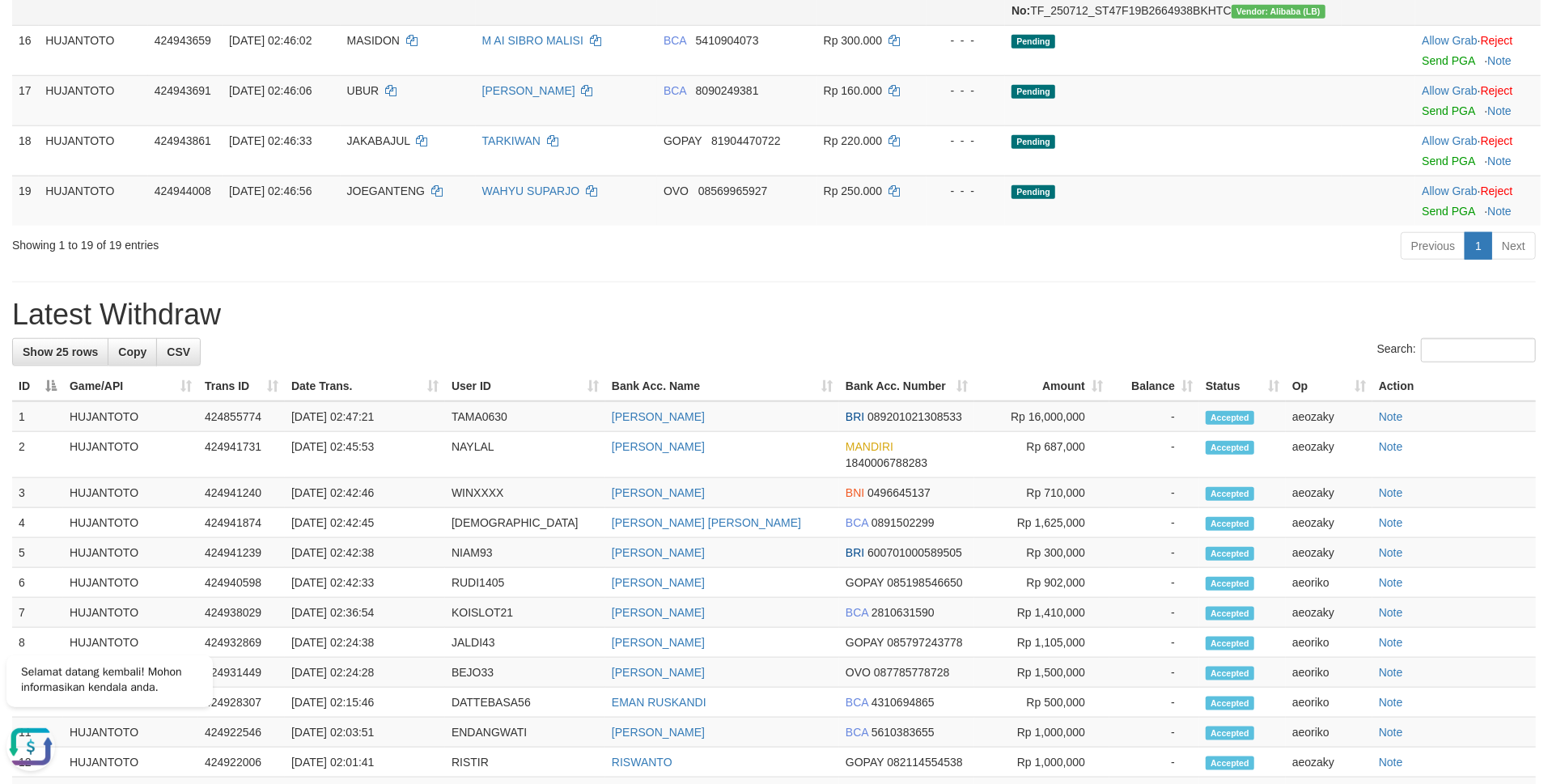 scroll, scrollTop: 0, scrollLeft: 0, axis: both 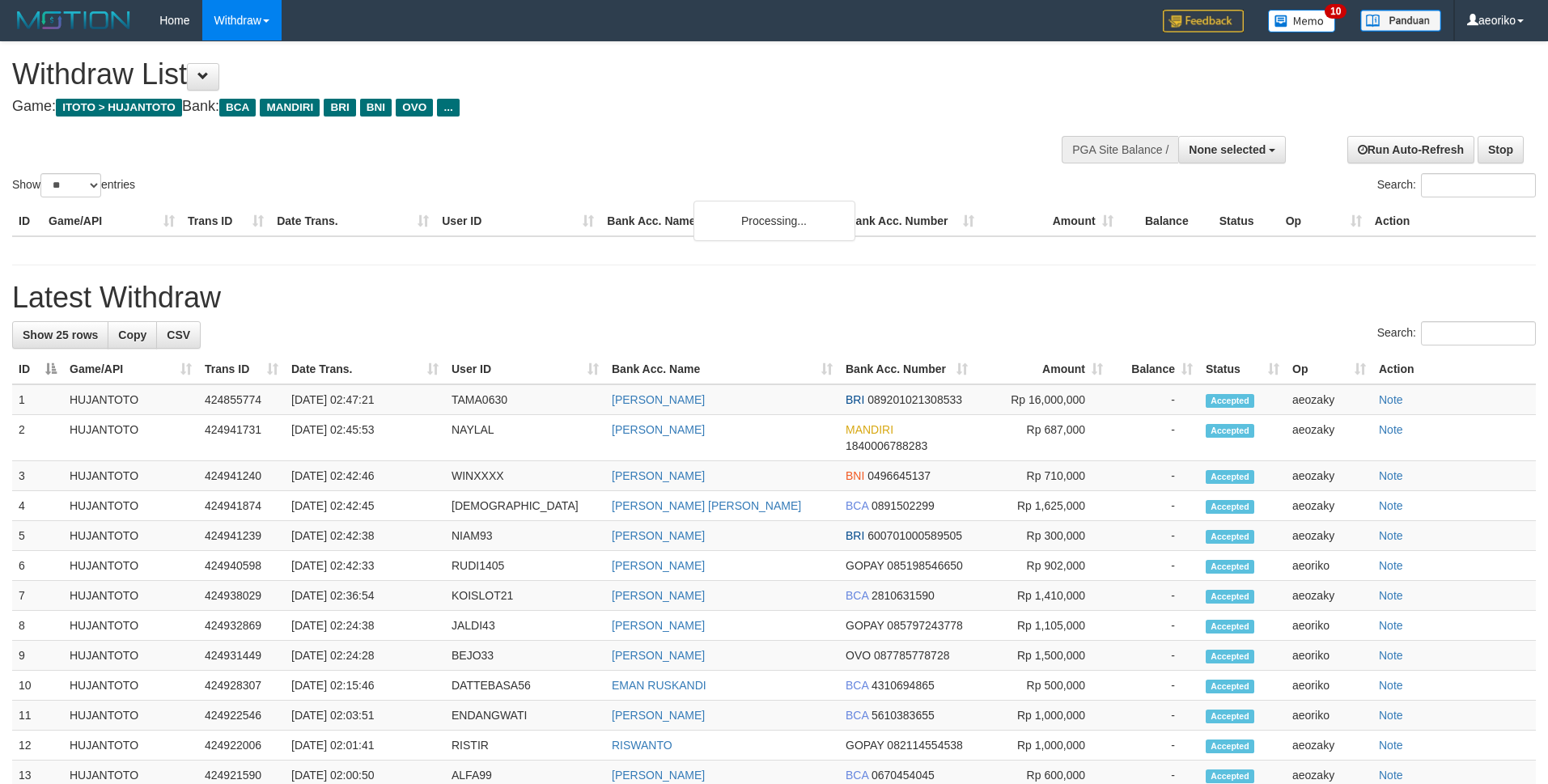 select 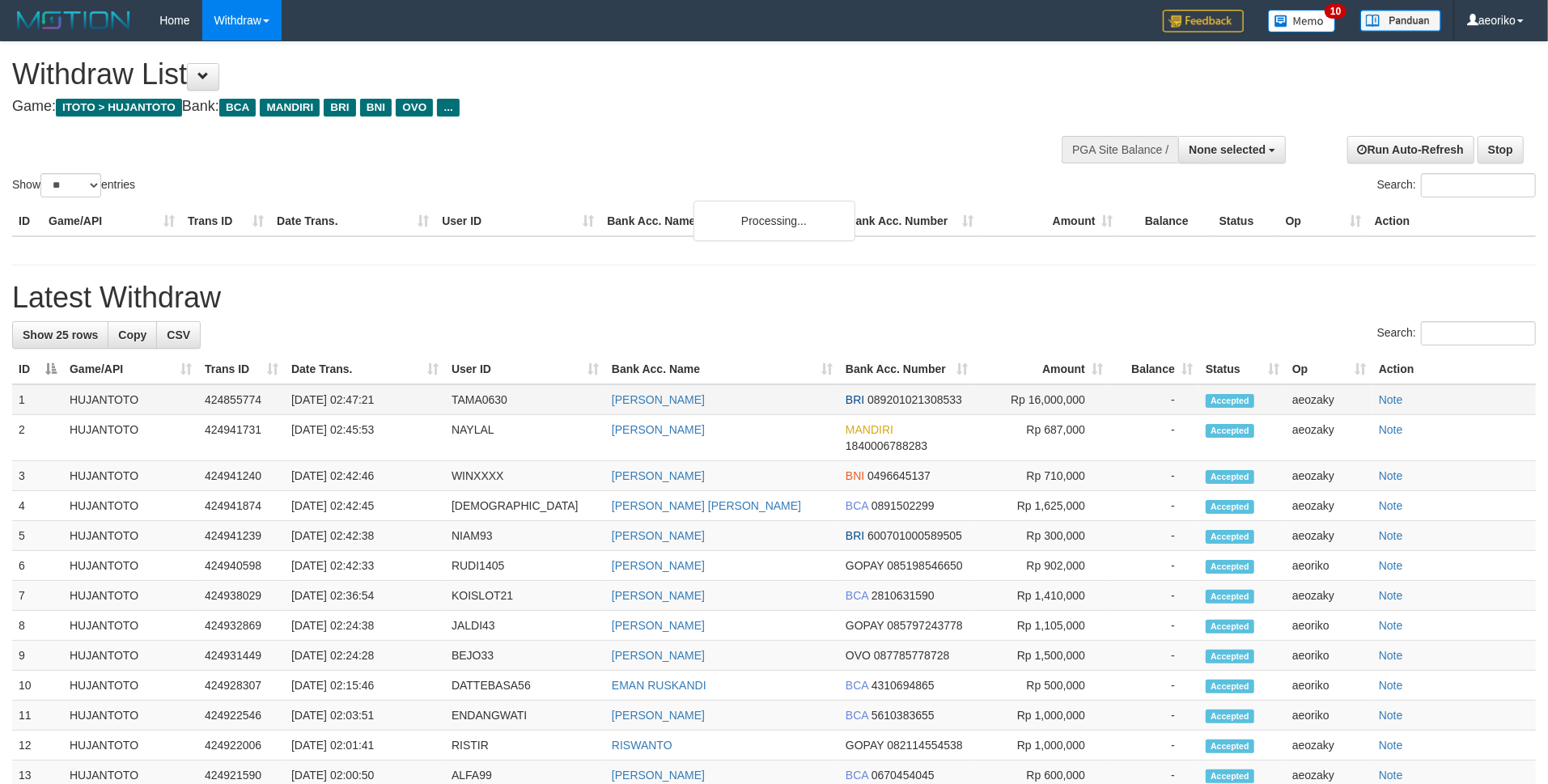 scroll, scrollTop: 1150, scrollLeft: 0, axis: vertical 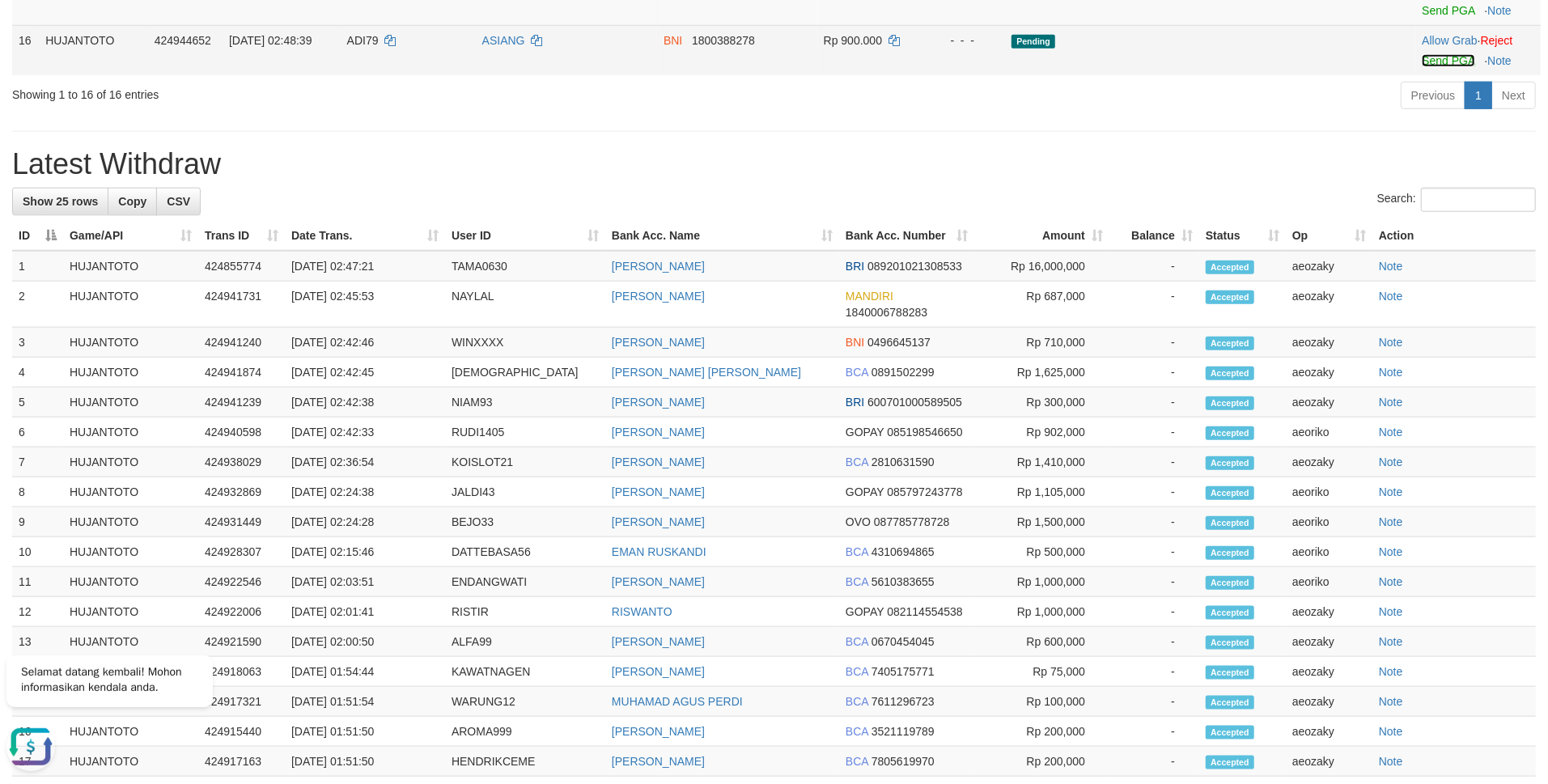 click on "Send PGA" at bounding box center [1448, 61] 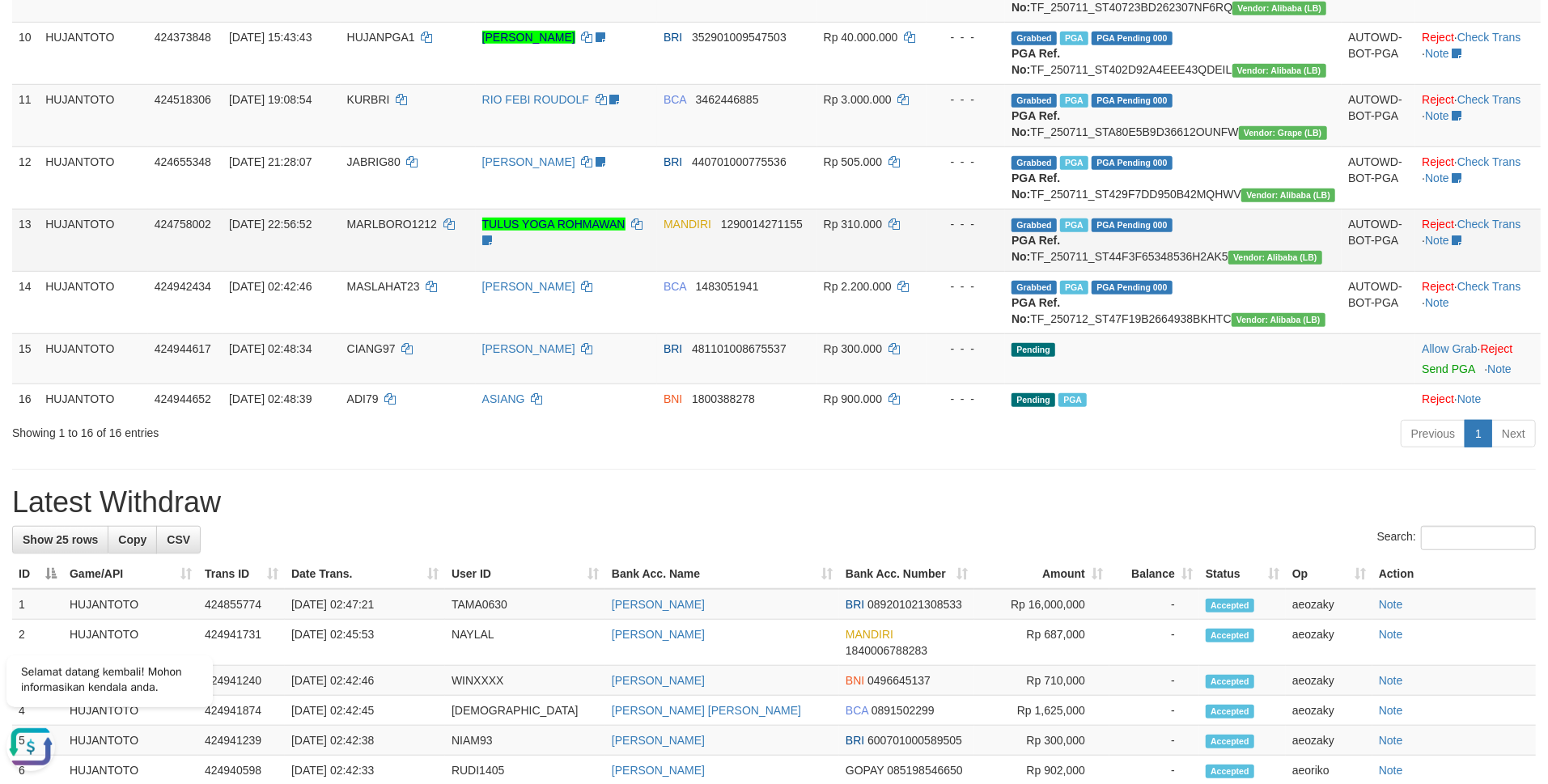 scroll, scrollTop: 934, scrollLeft: 0, axis: vertical 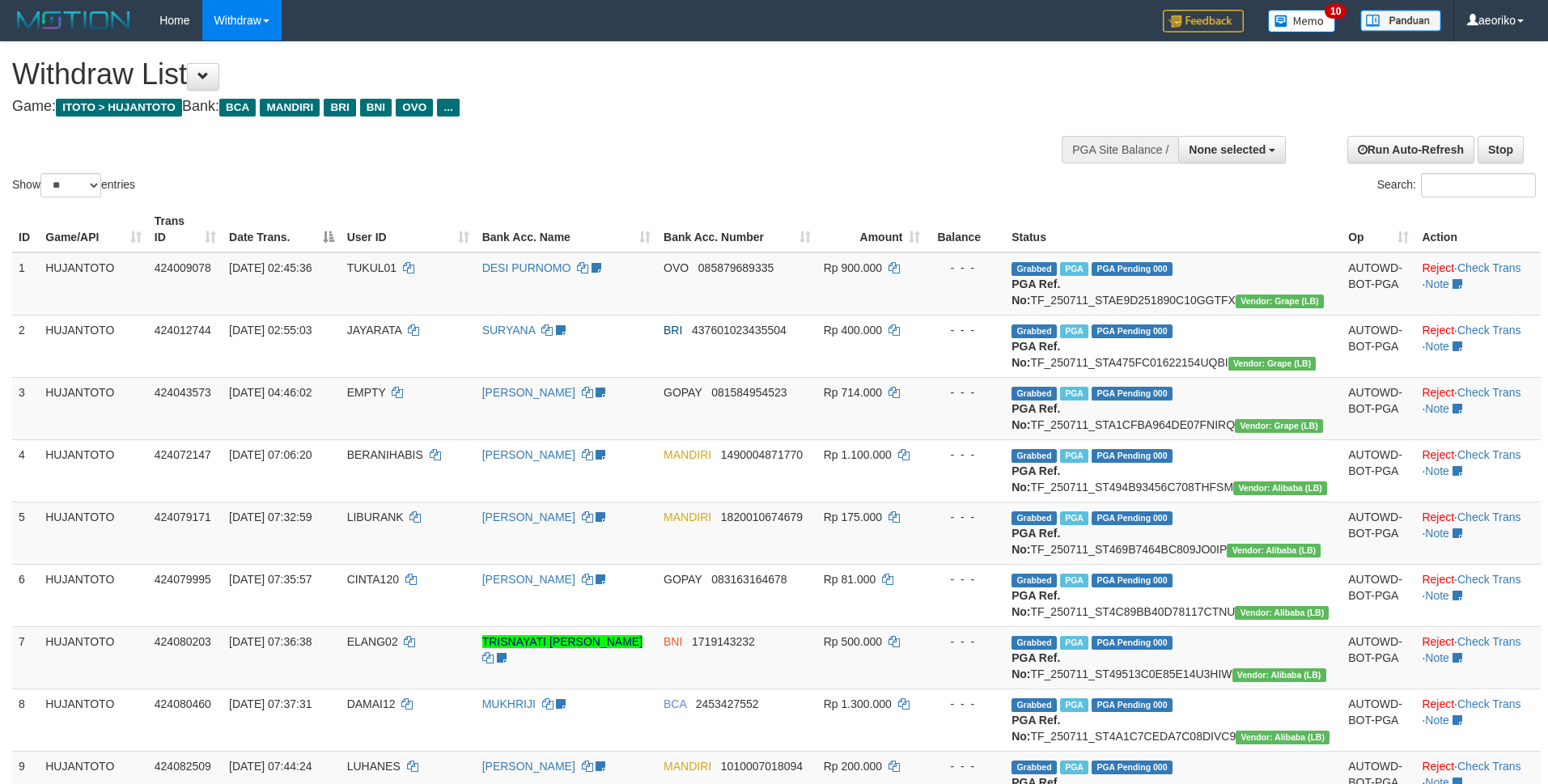 select 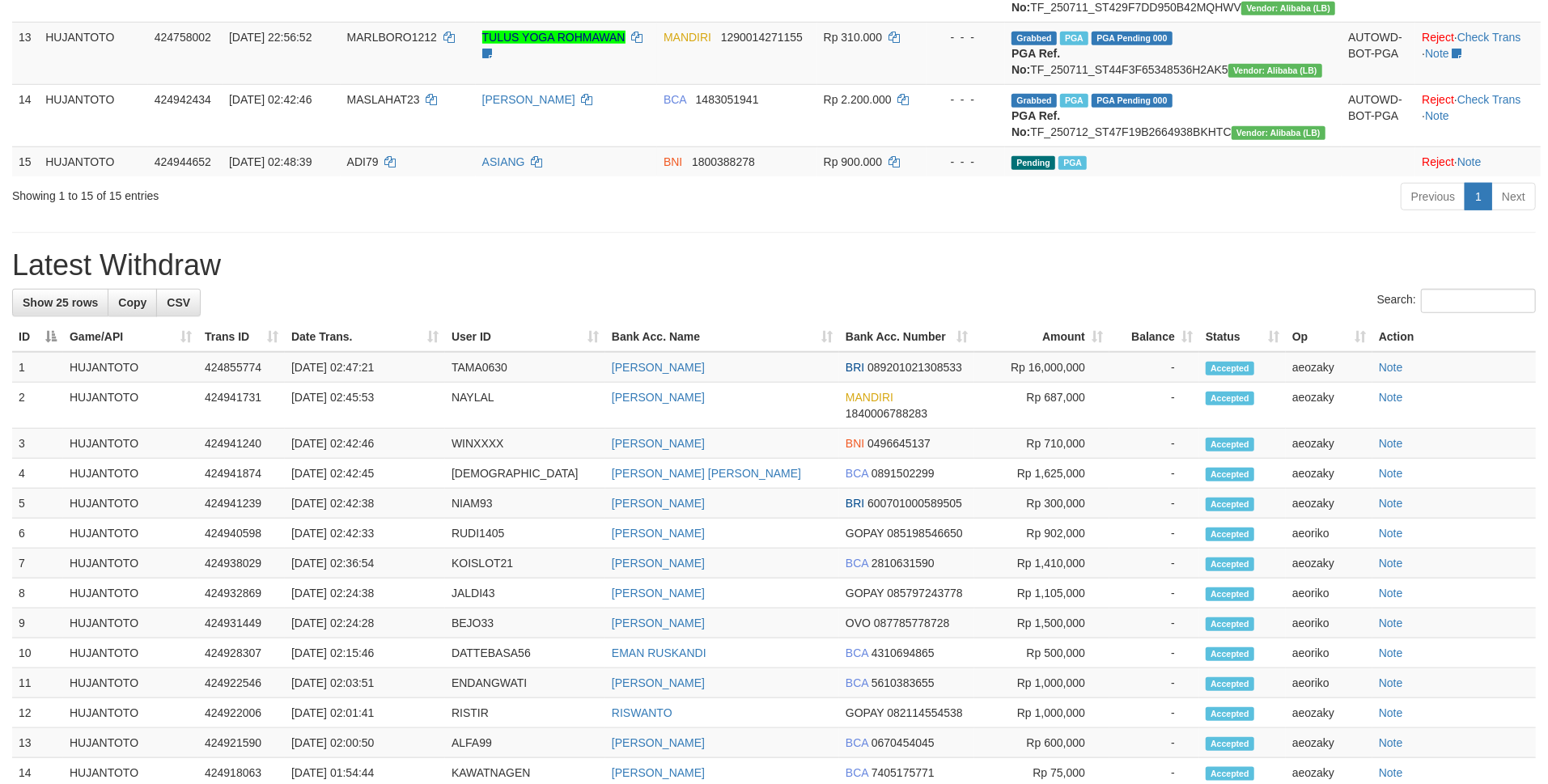 scroll, scrollTop: 934, scrollLeft: 0, axis: vertical 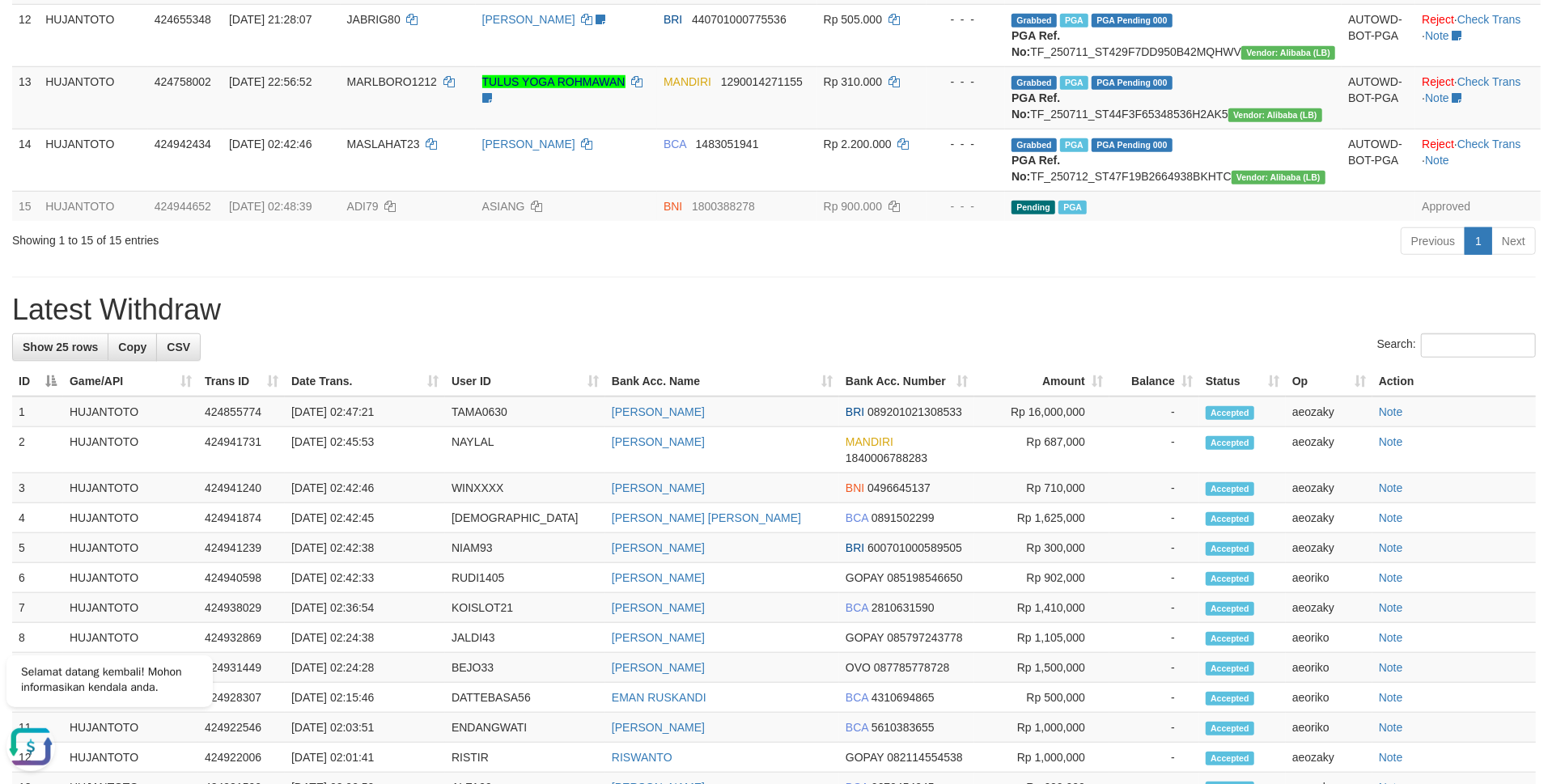 click on "Latest Withdraw" at bounding box center [774, 310] 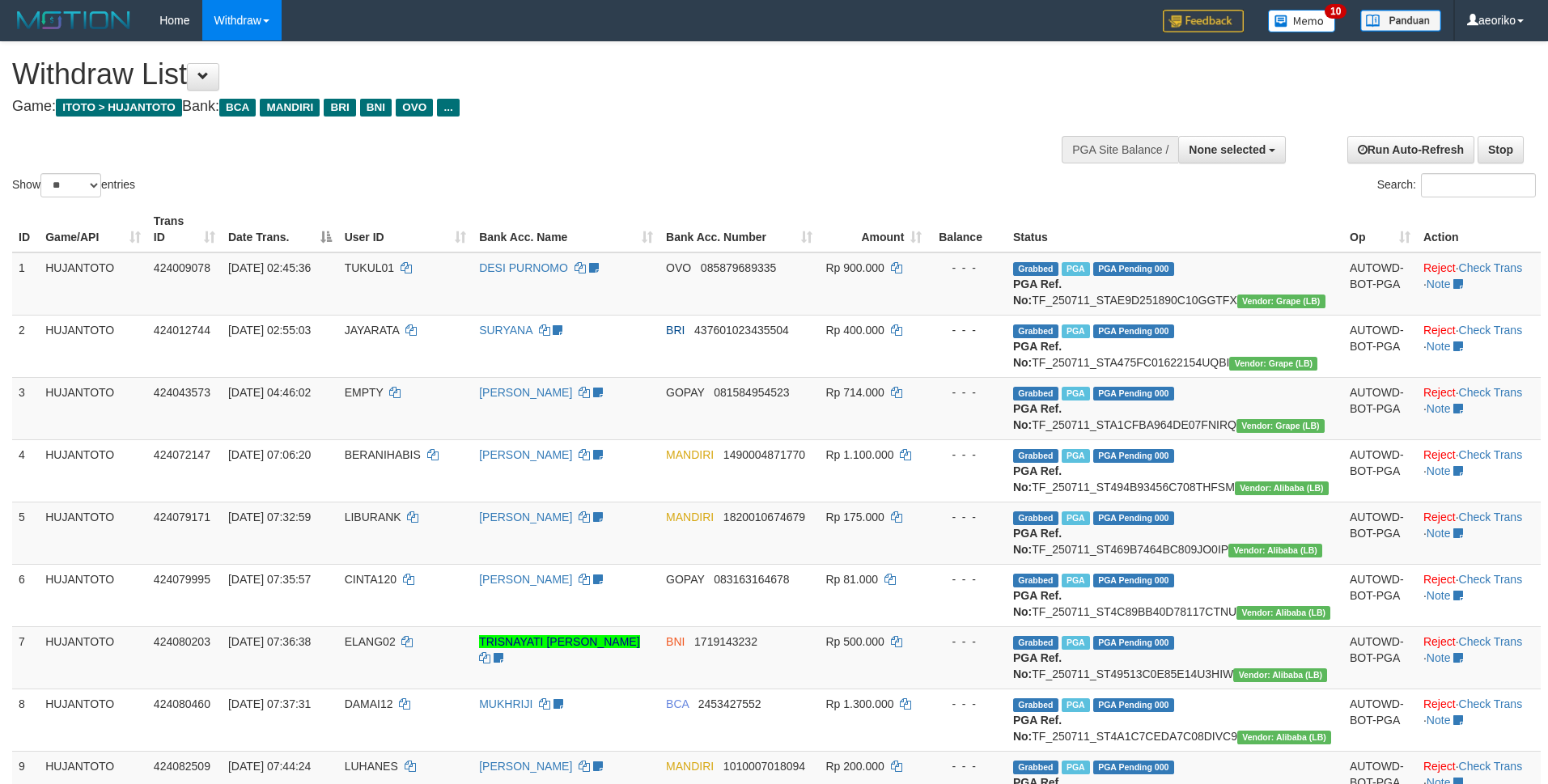 select 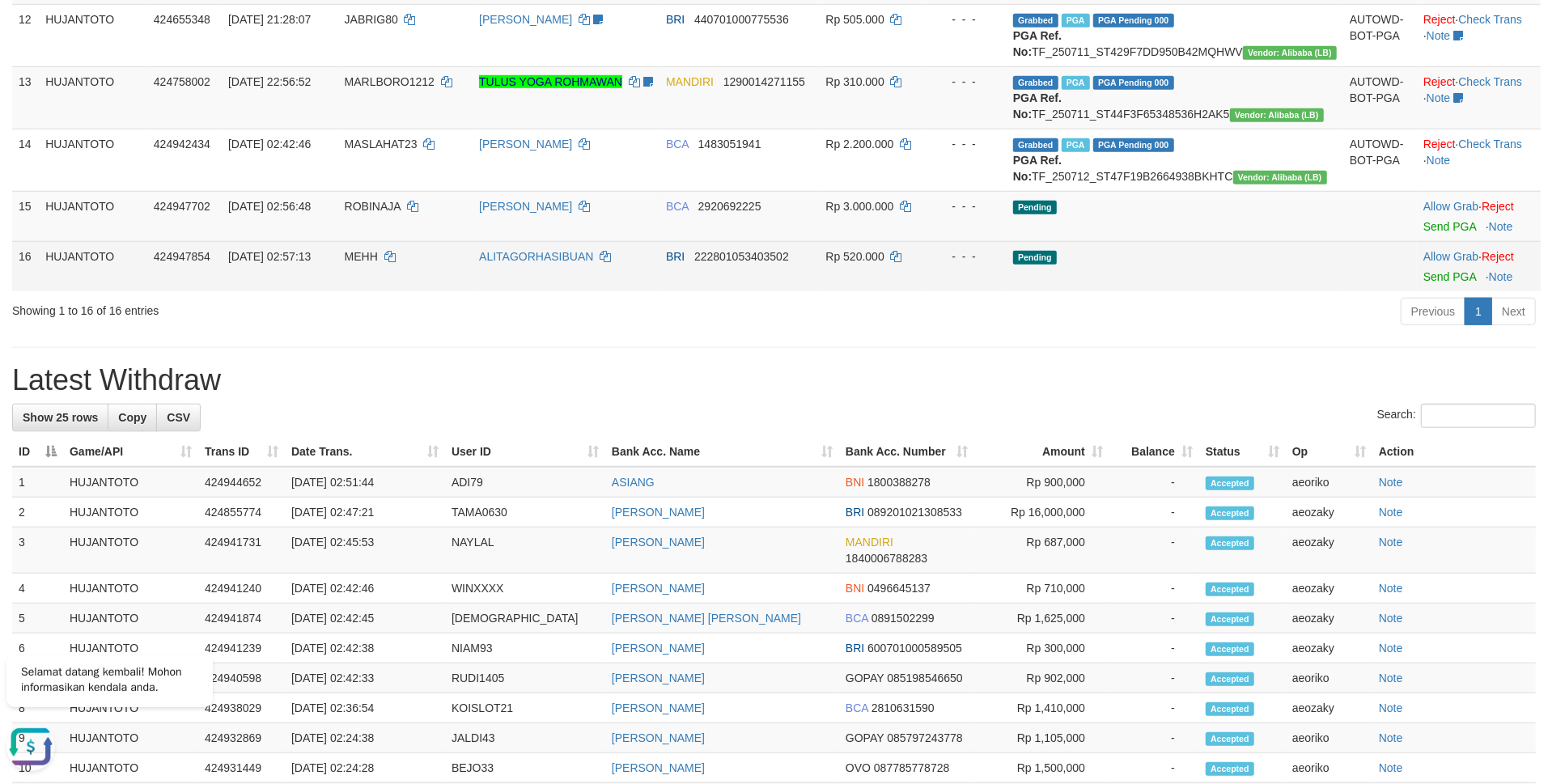 scroll, scrollTop: 0, scrollLeft: 0, axis: both 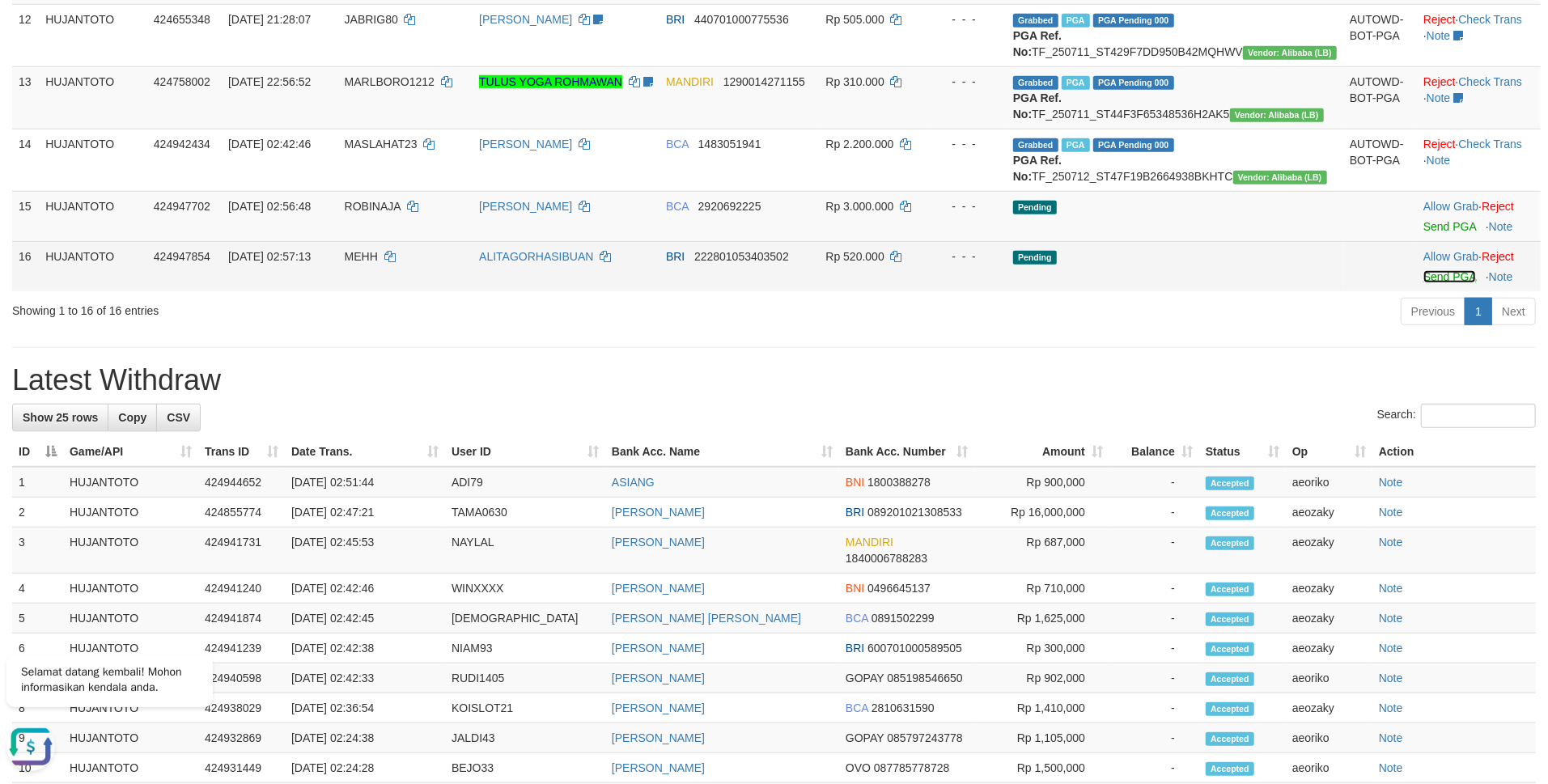 click on "Send PGA" at bounding box center (1449, 277) 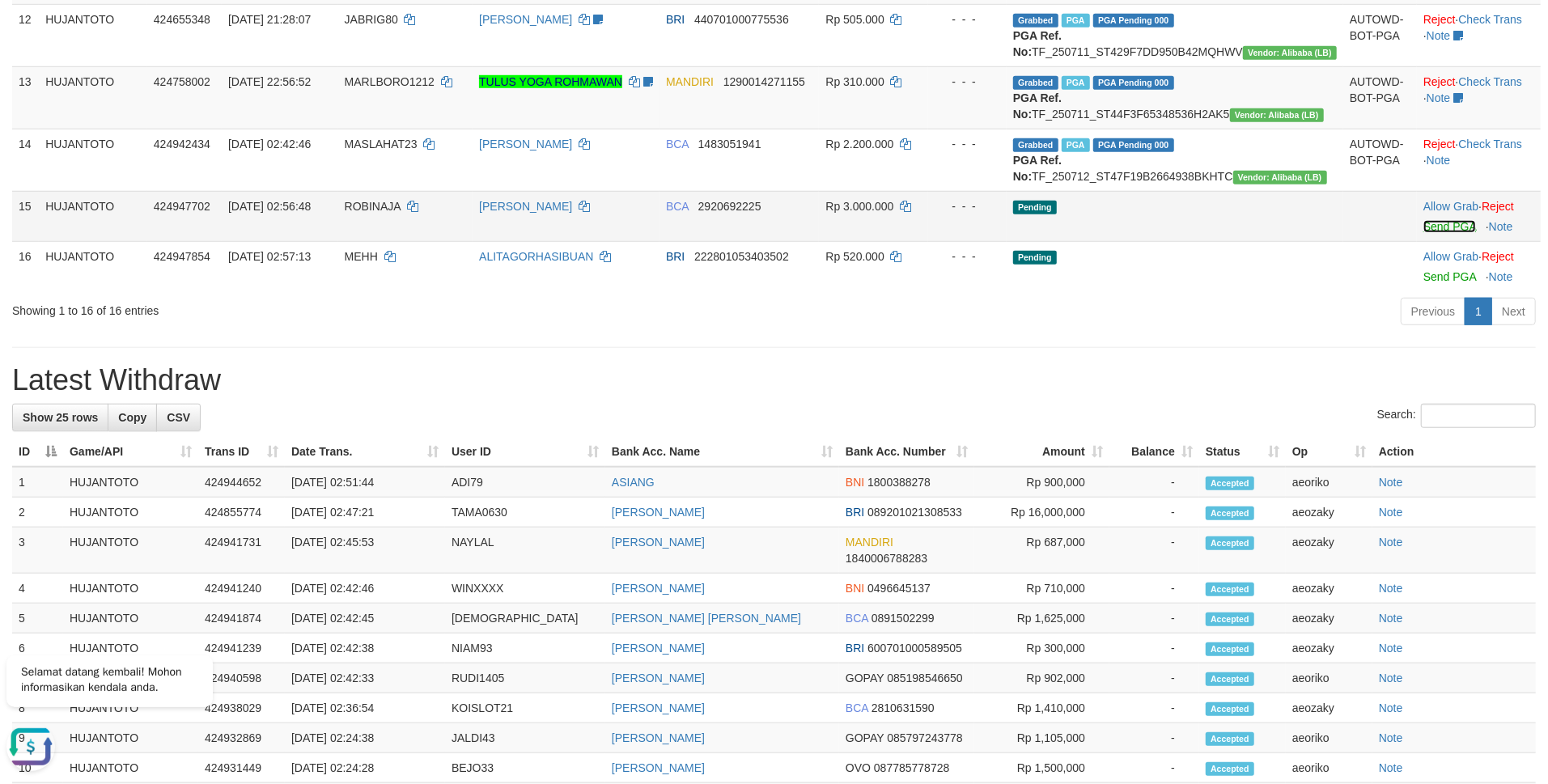 click on "Send PGA" at bounding box center [1449, 227] 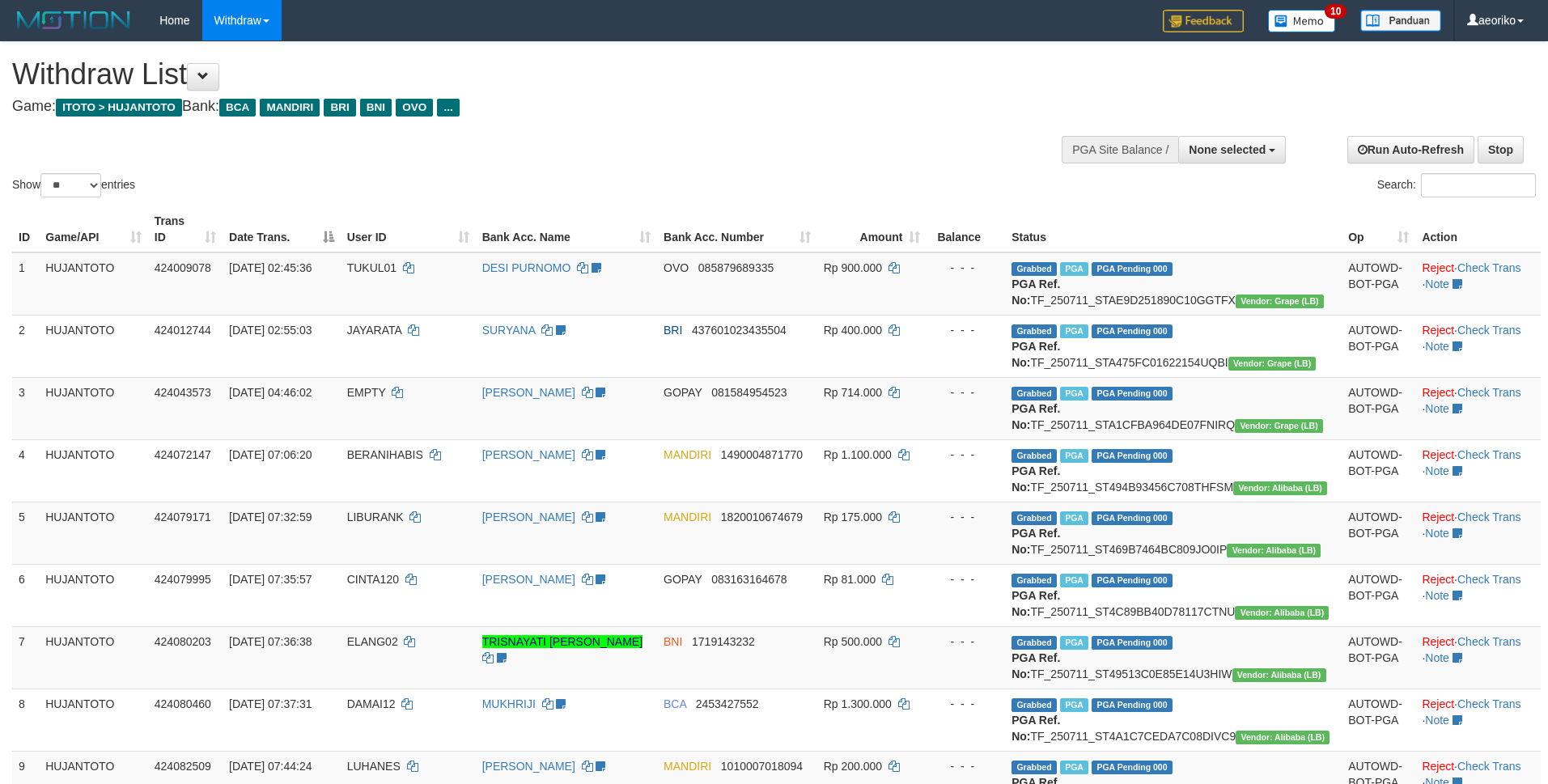 select 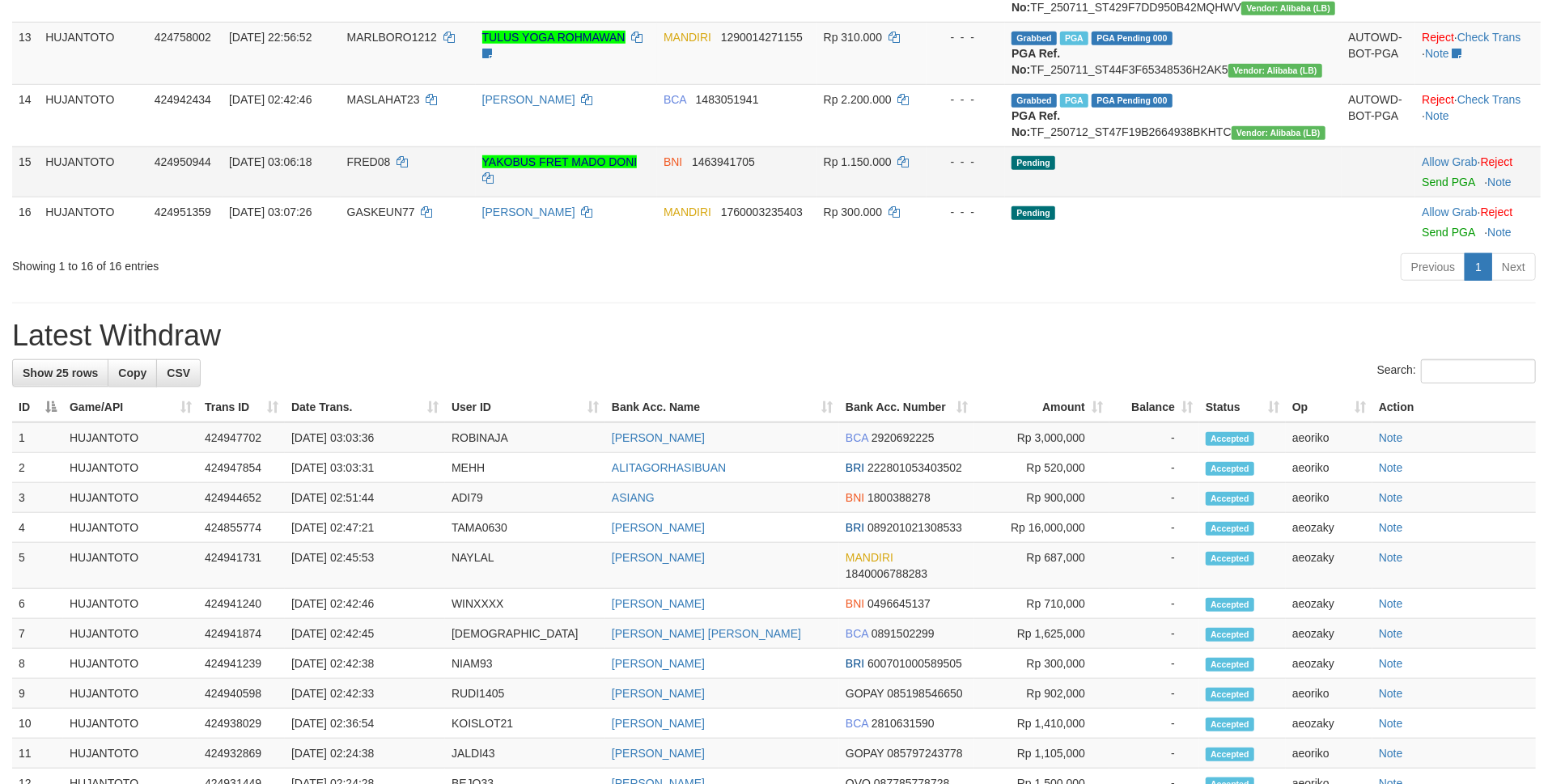 scroll, scrollTop: 934, scrollLeft: 0, axis: vertical 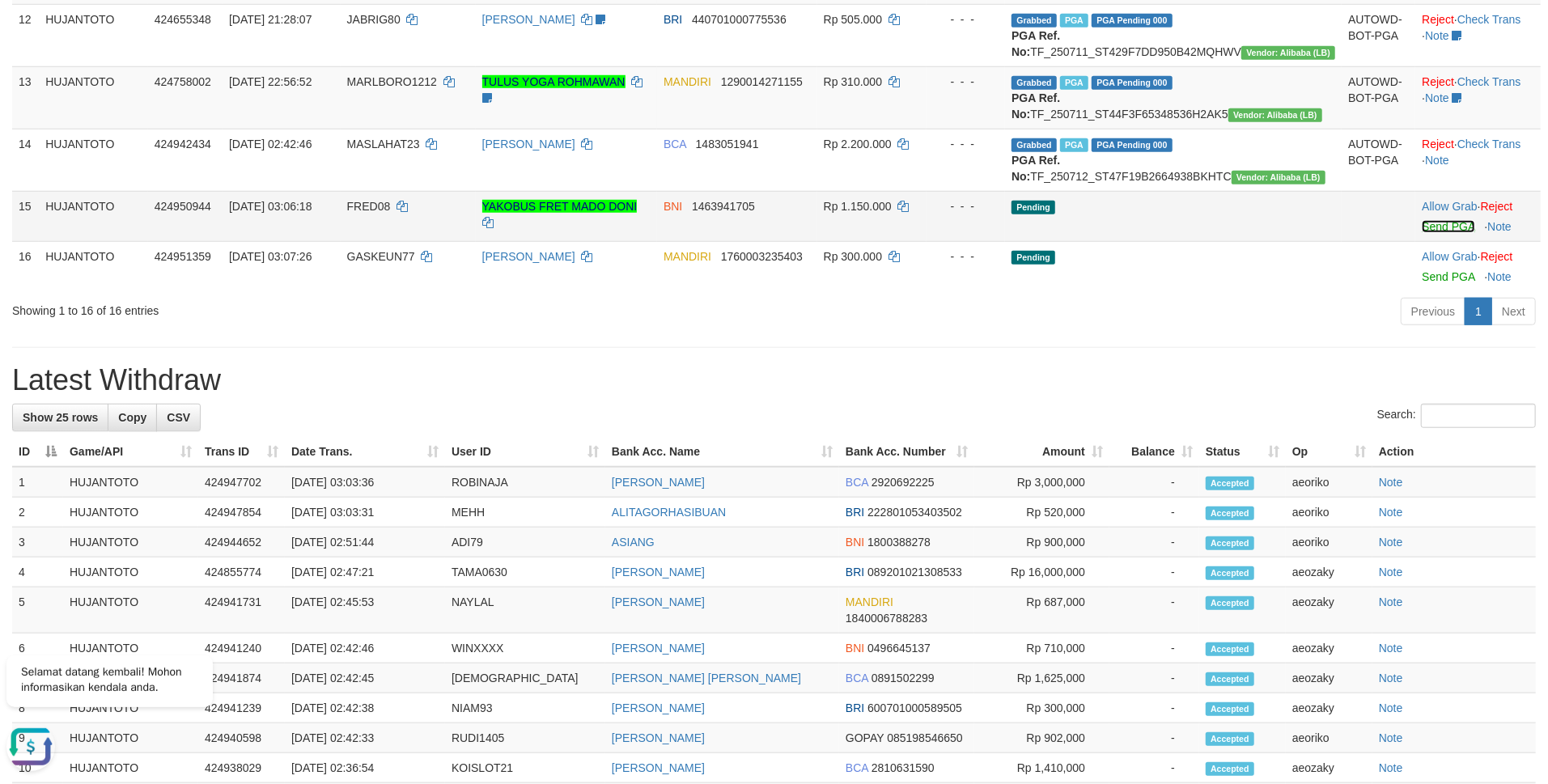 click on "Send PGA" at bounding box center (1448, 227) 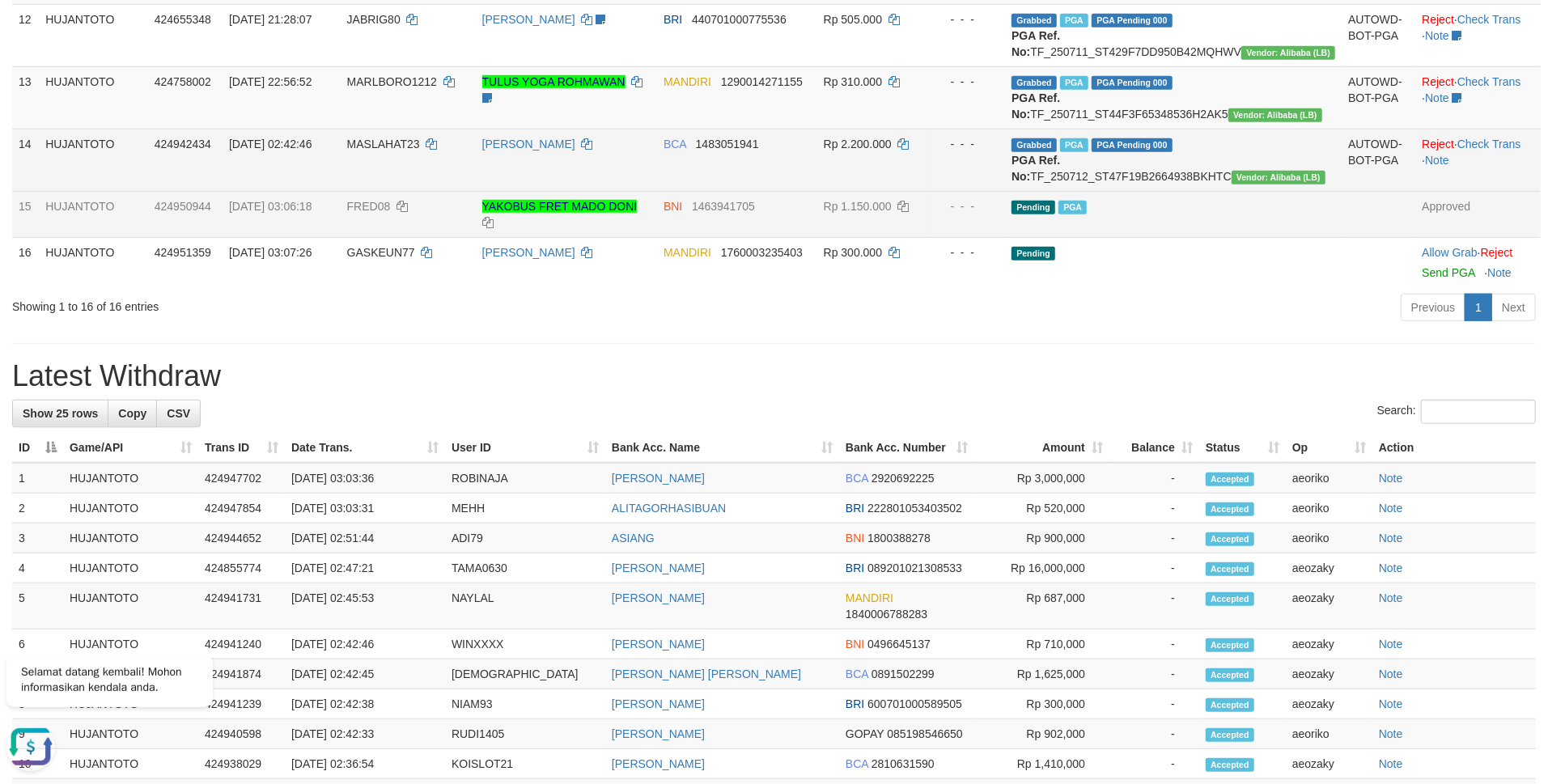 click on "MASLAHAT23" at bounding box center (384, 144) 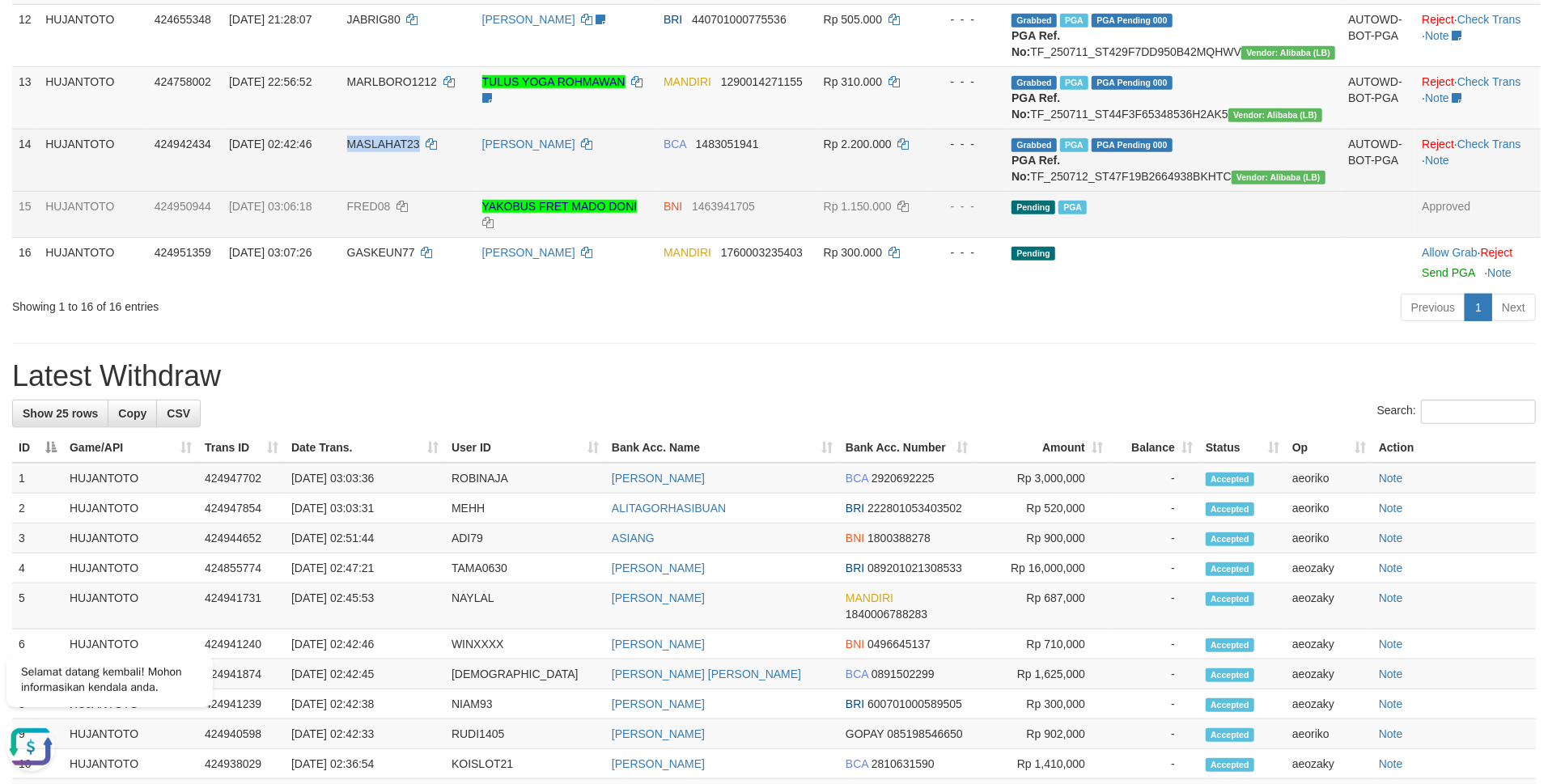 drag, startPoint x: 438, startPoint y: 338, endPoint x: 427, endPoint y: 338, distance: 11 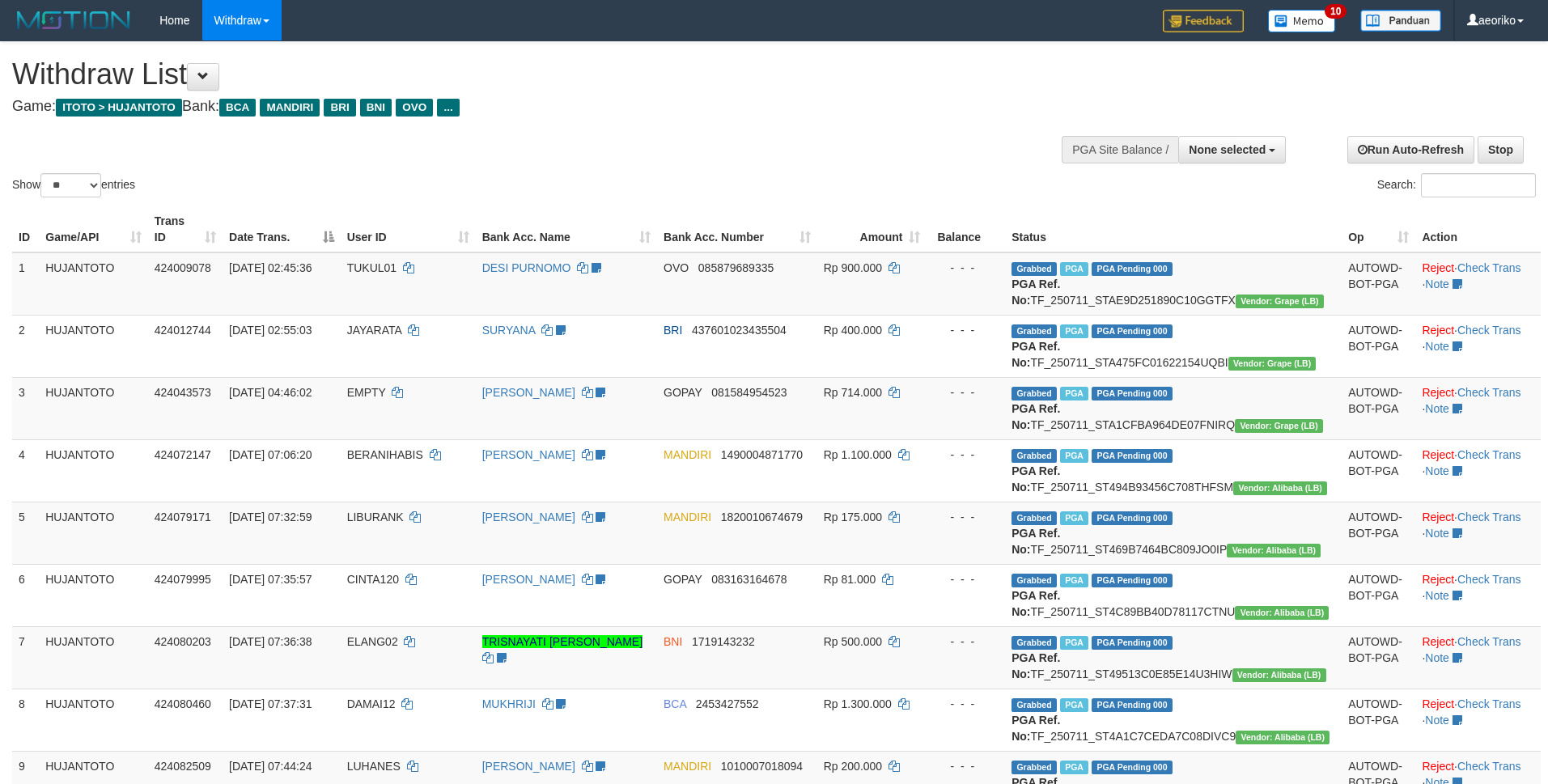 select 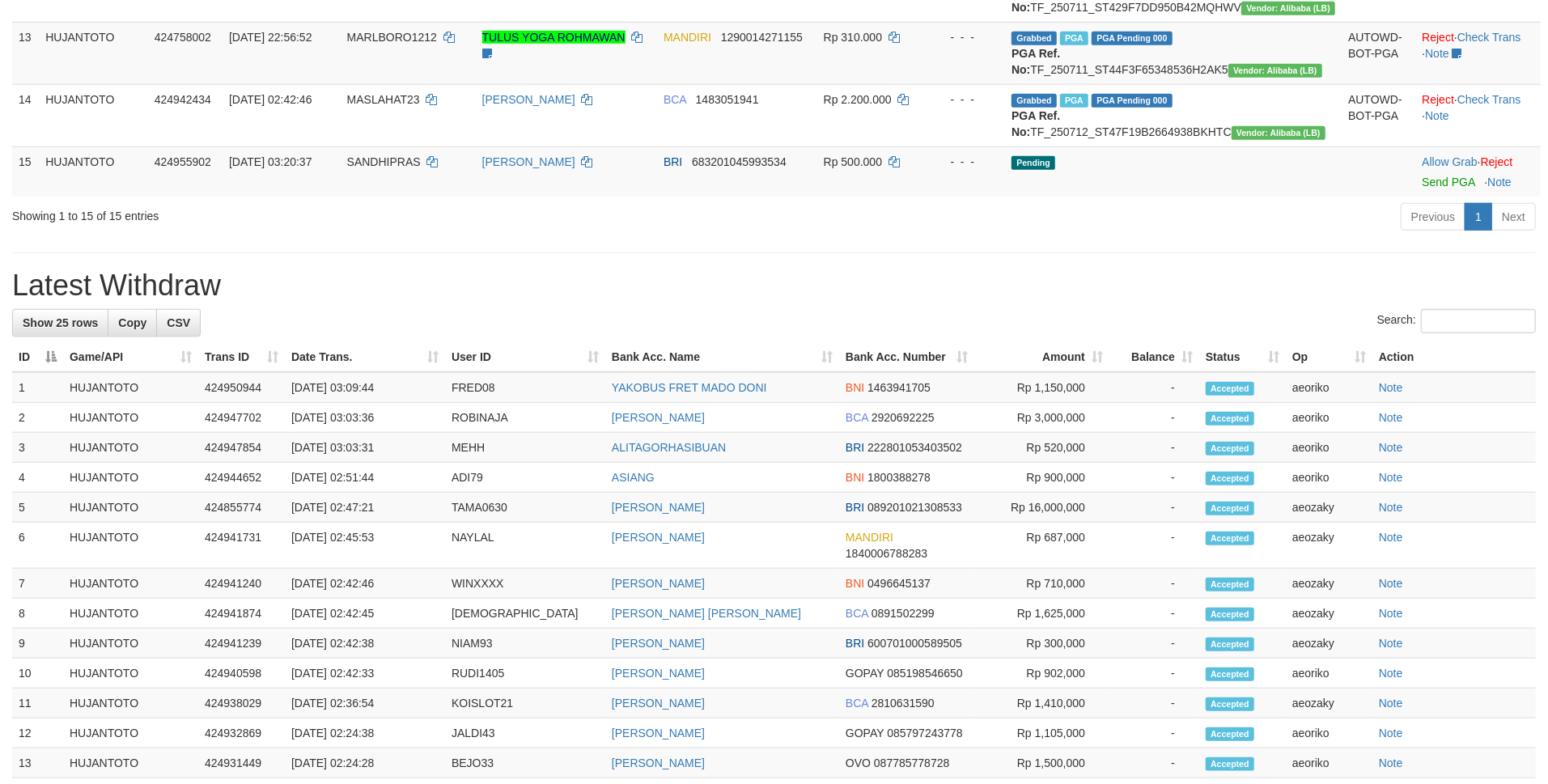 scroll, scrollTop: 934, scrollLeft: 0, axis: vertical 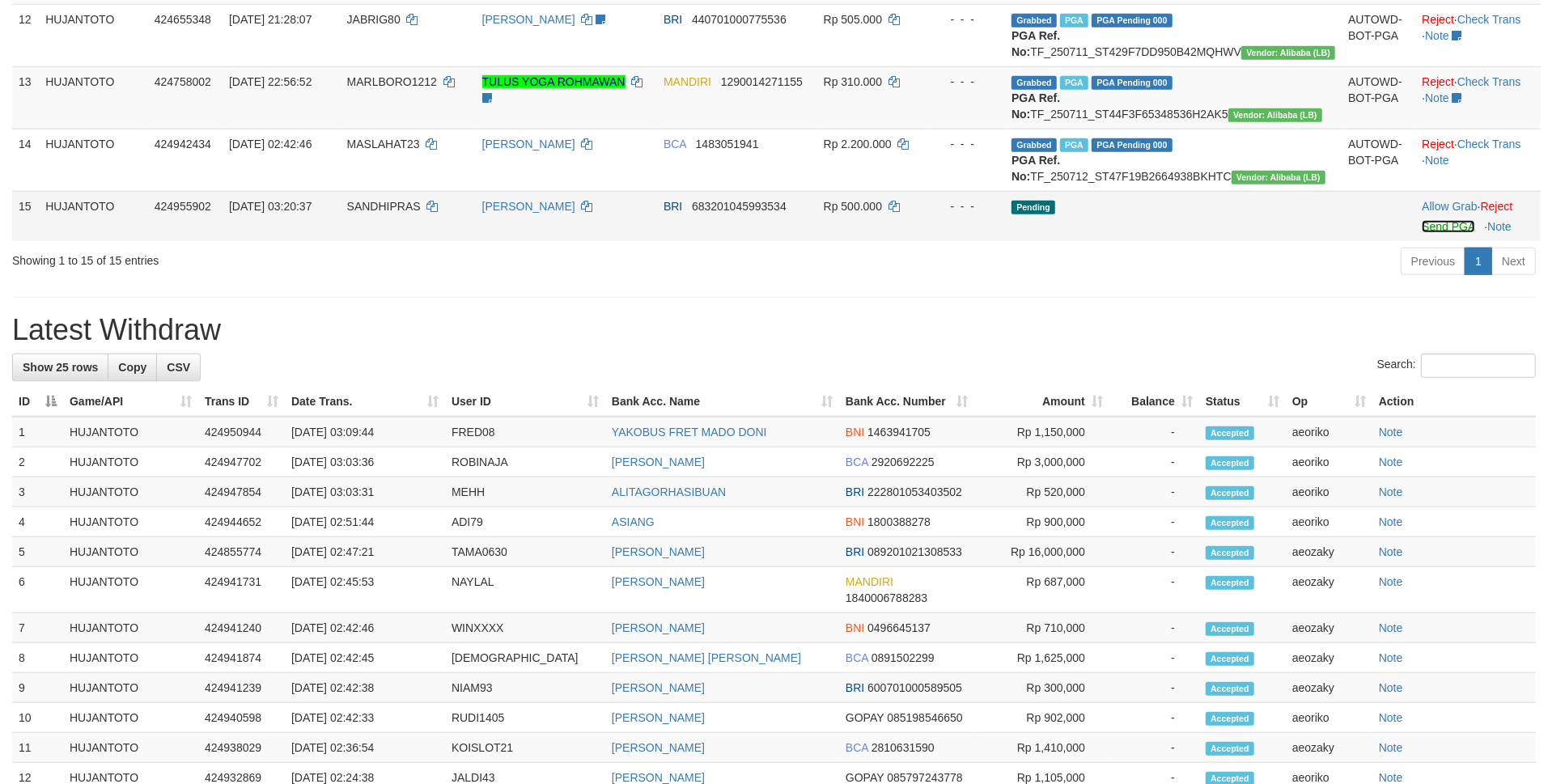 click on "Send PGA" at bounding box center [1448, 227] 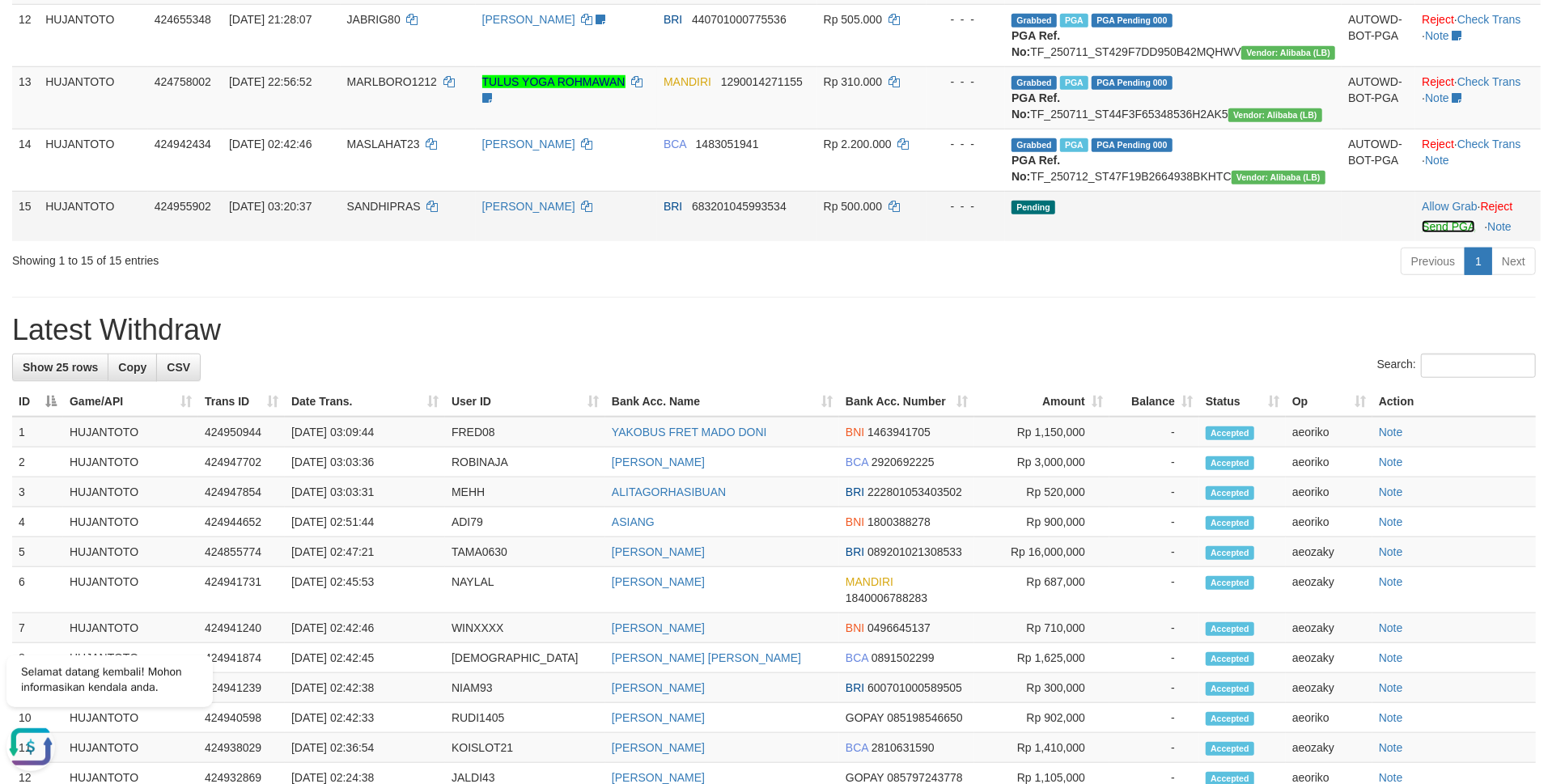 scroll, scrollTop: 0, scrollLeft: 0, axis: both 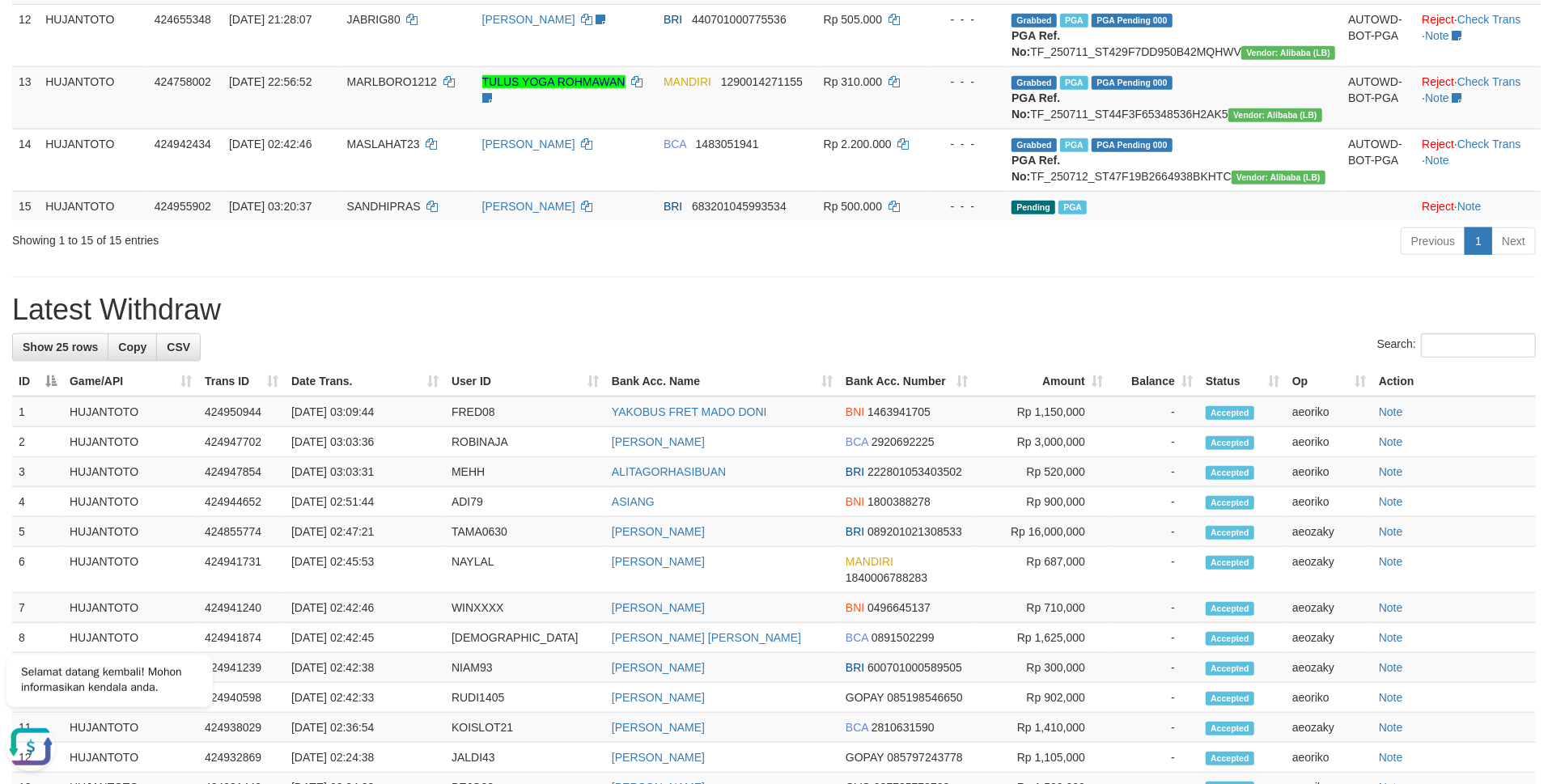 click on "Latest Withdraw" at bounding box center (774, 310) 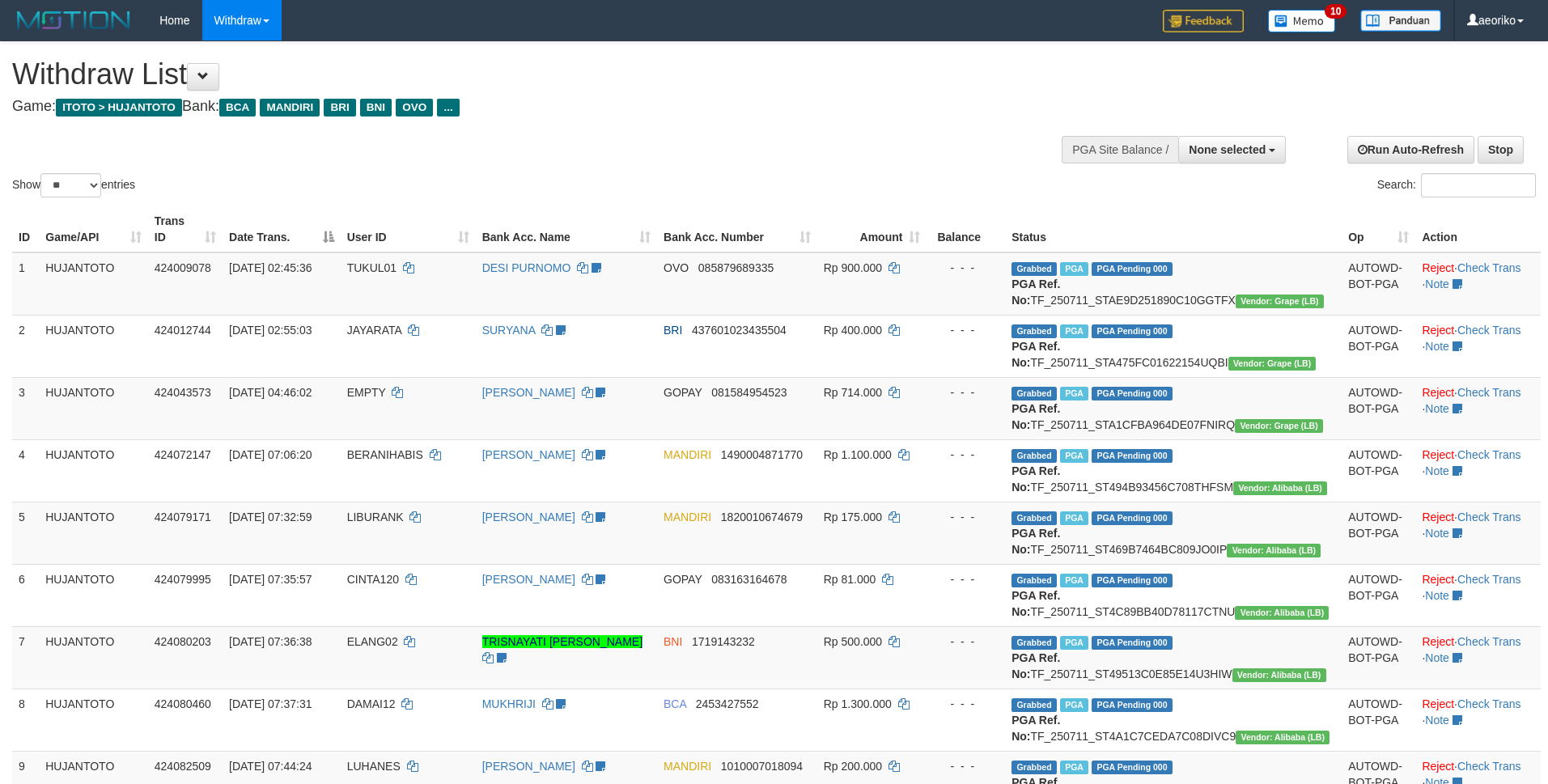 select 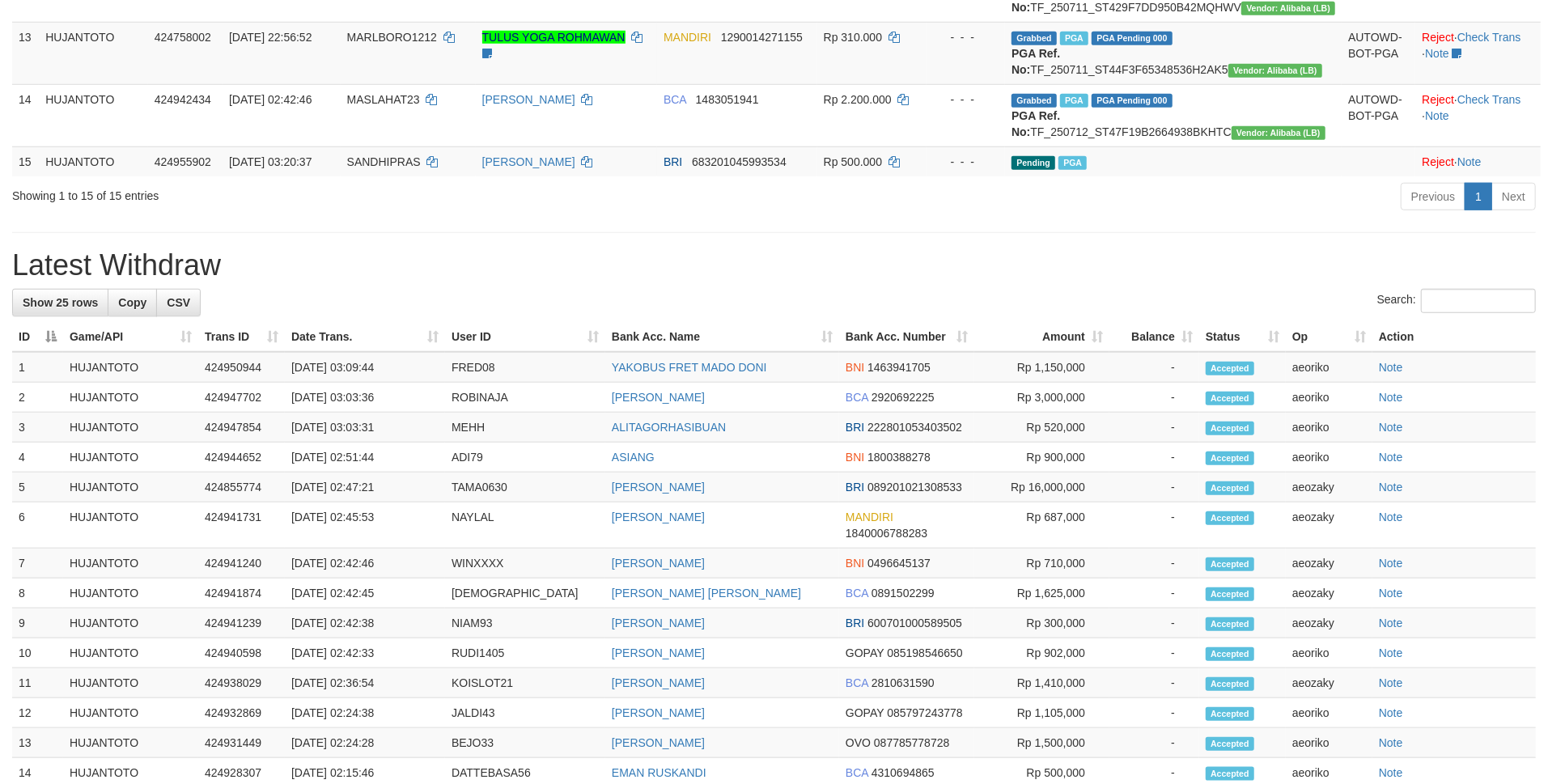 scroll, scrollTop: 934, scrollLeft: 0, axis: vertical 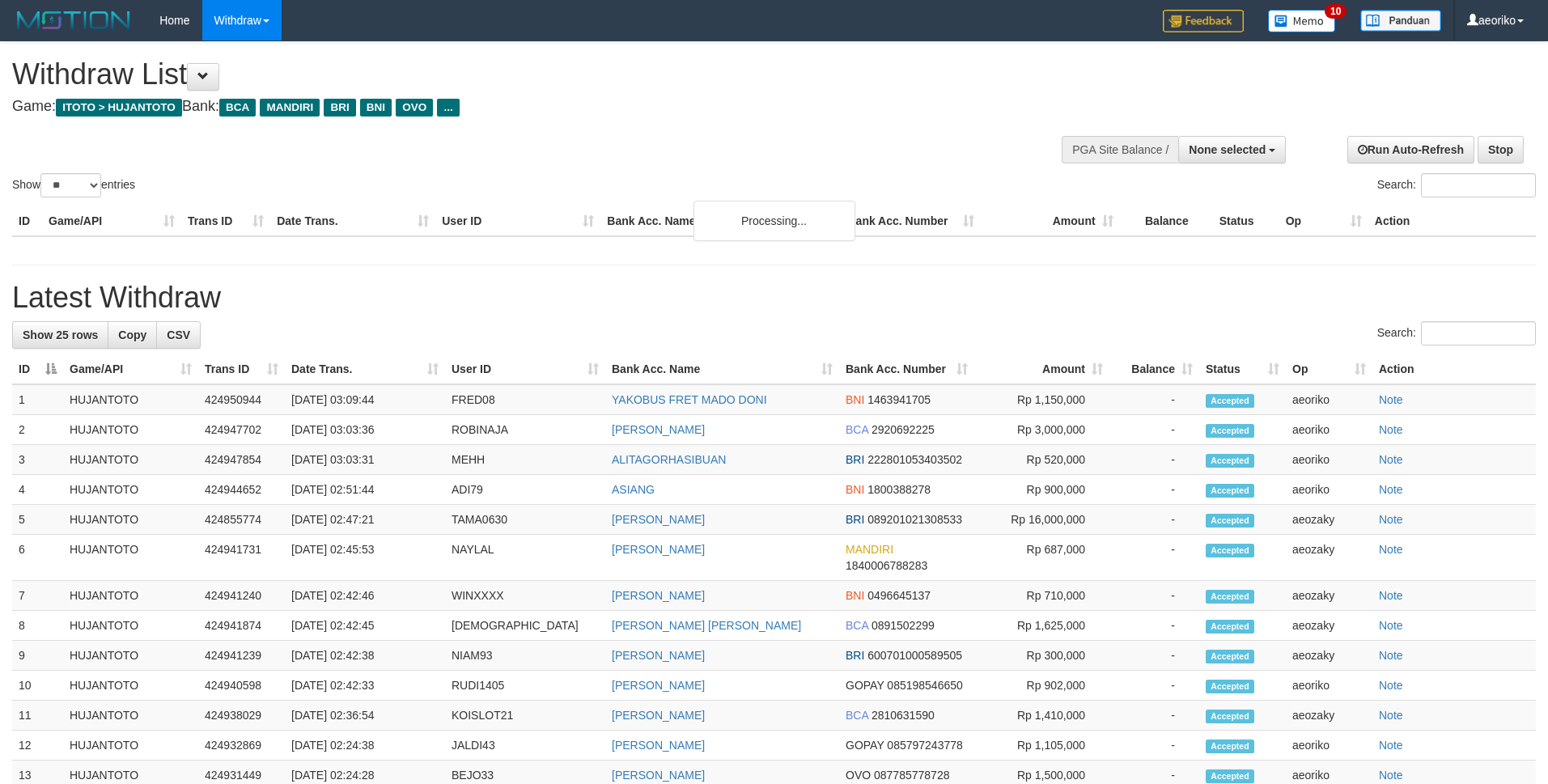 select 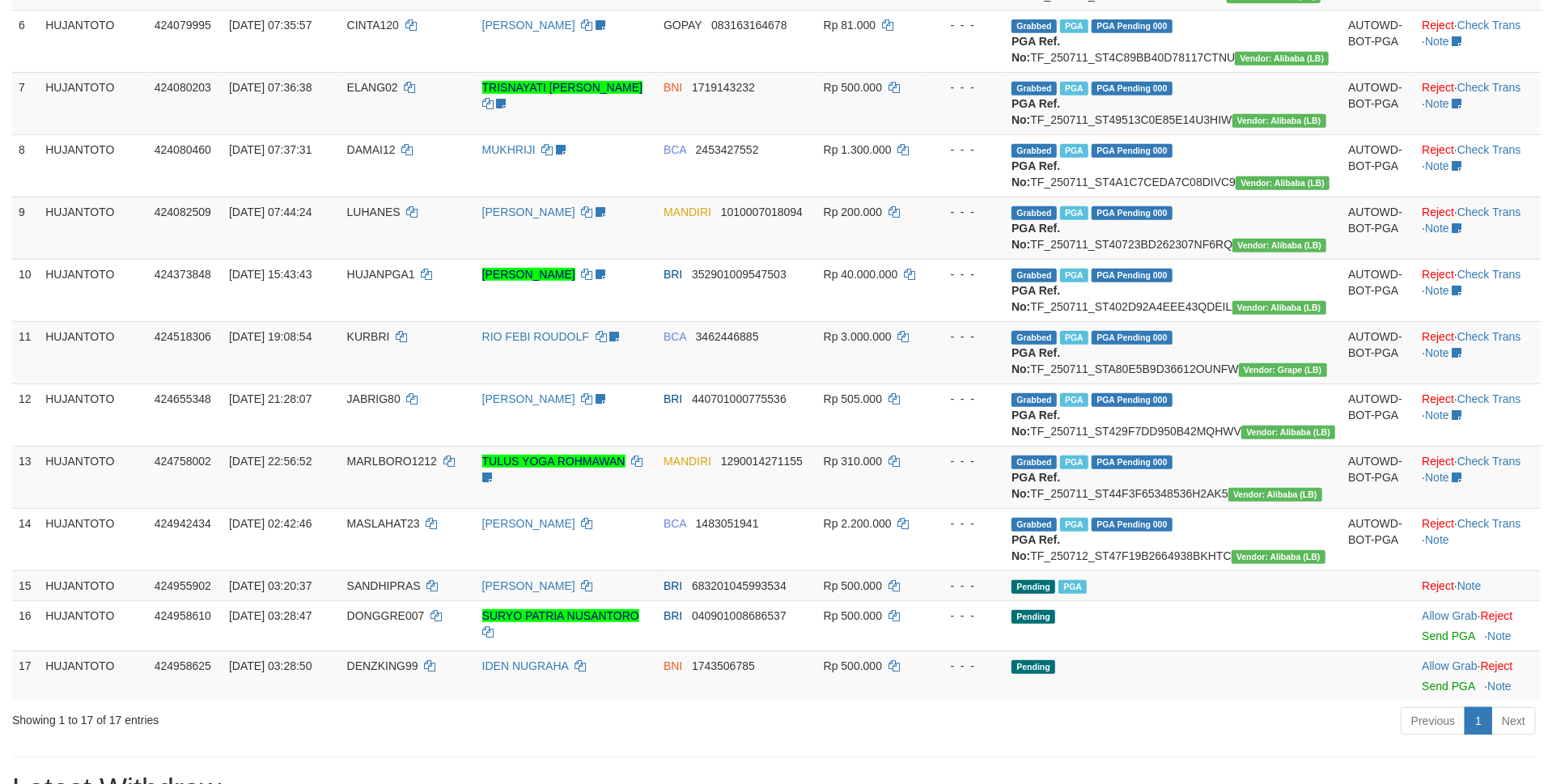 scroll, scrollTop: 934, scrollLeft: 0, axis: vertical 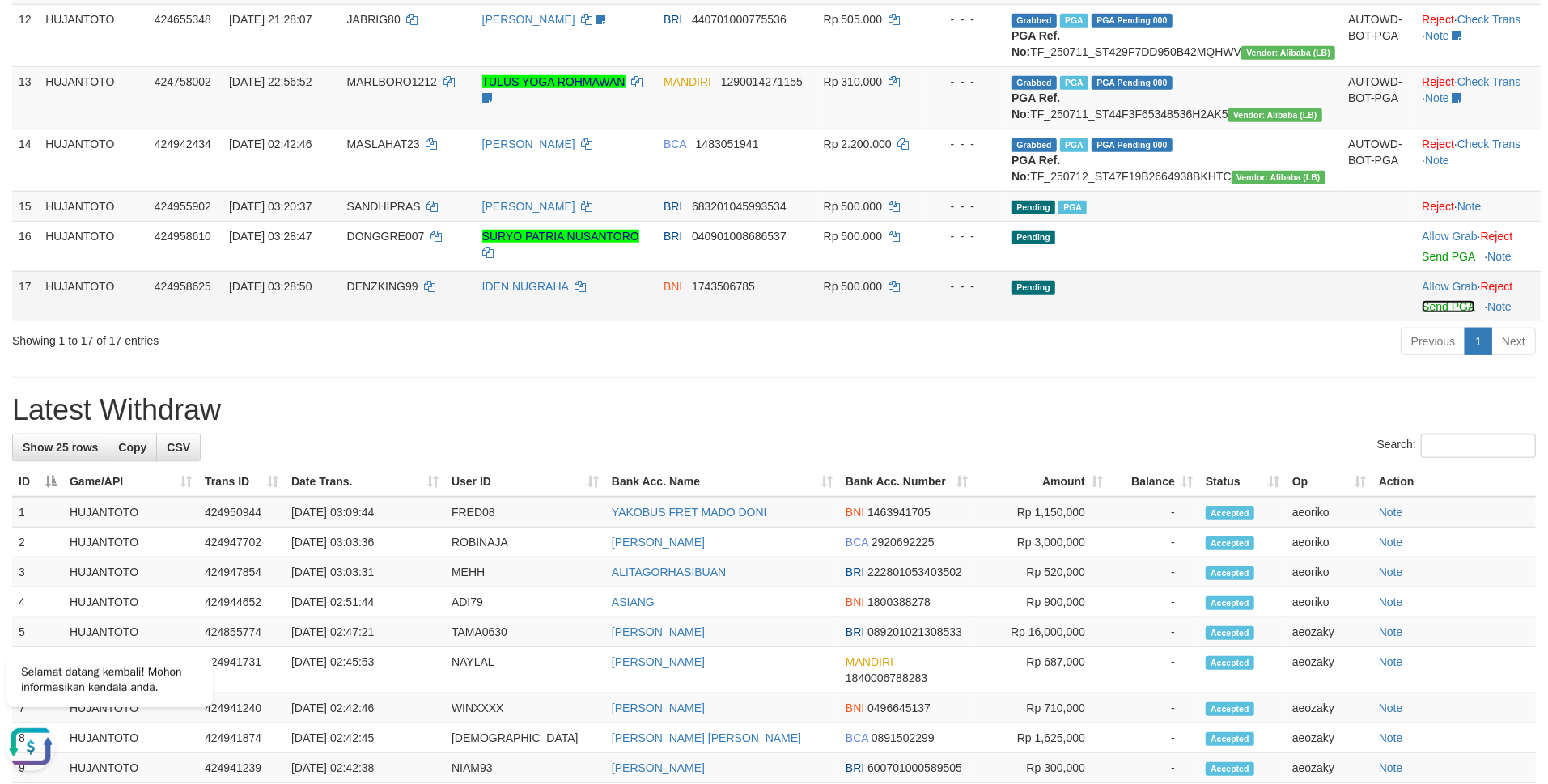click on "Send PGA" at bounding box center (1448, 307) 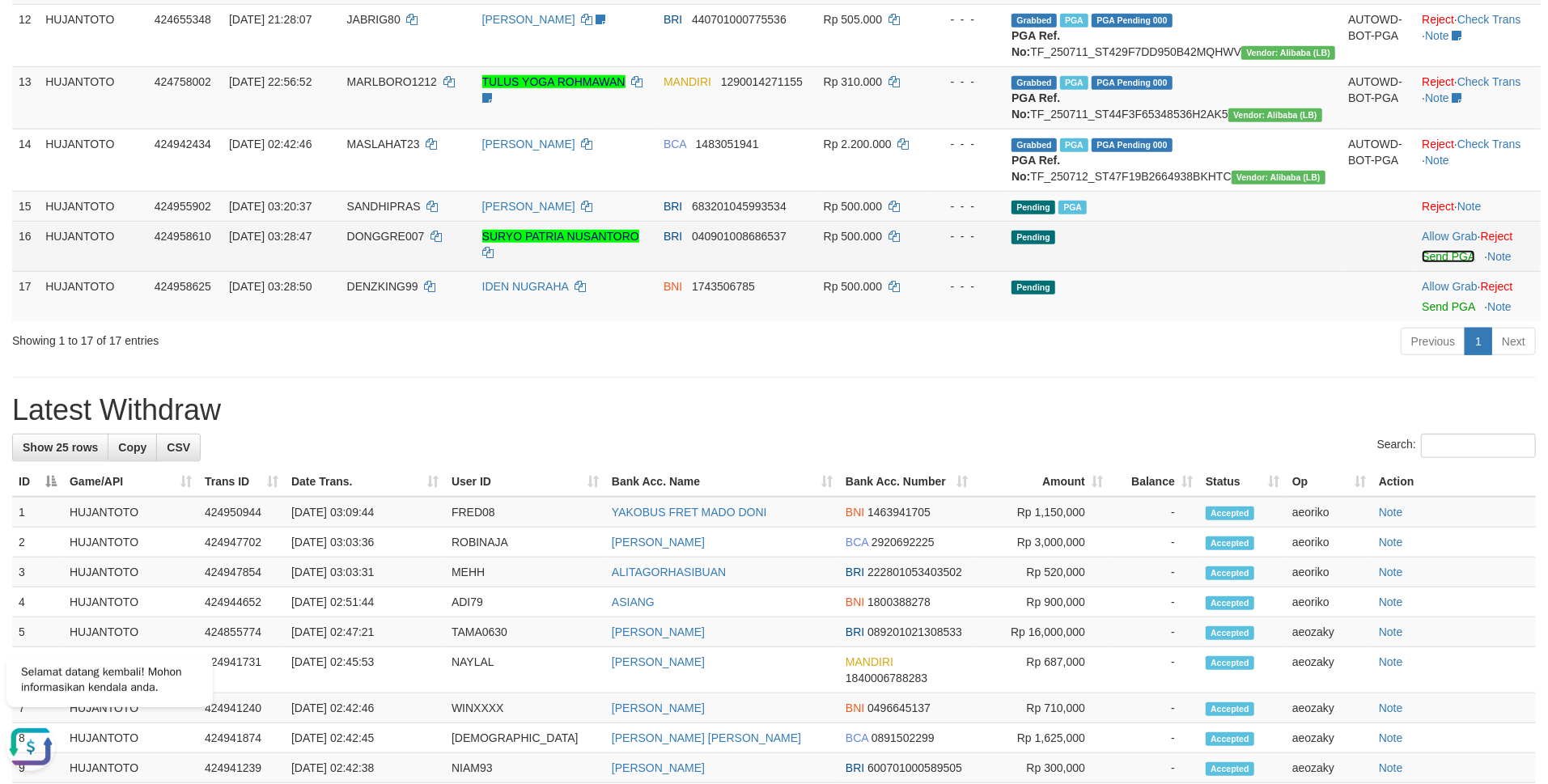 click on "Send PGA" at bounding box center [1448, 256] 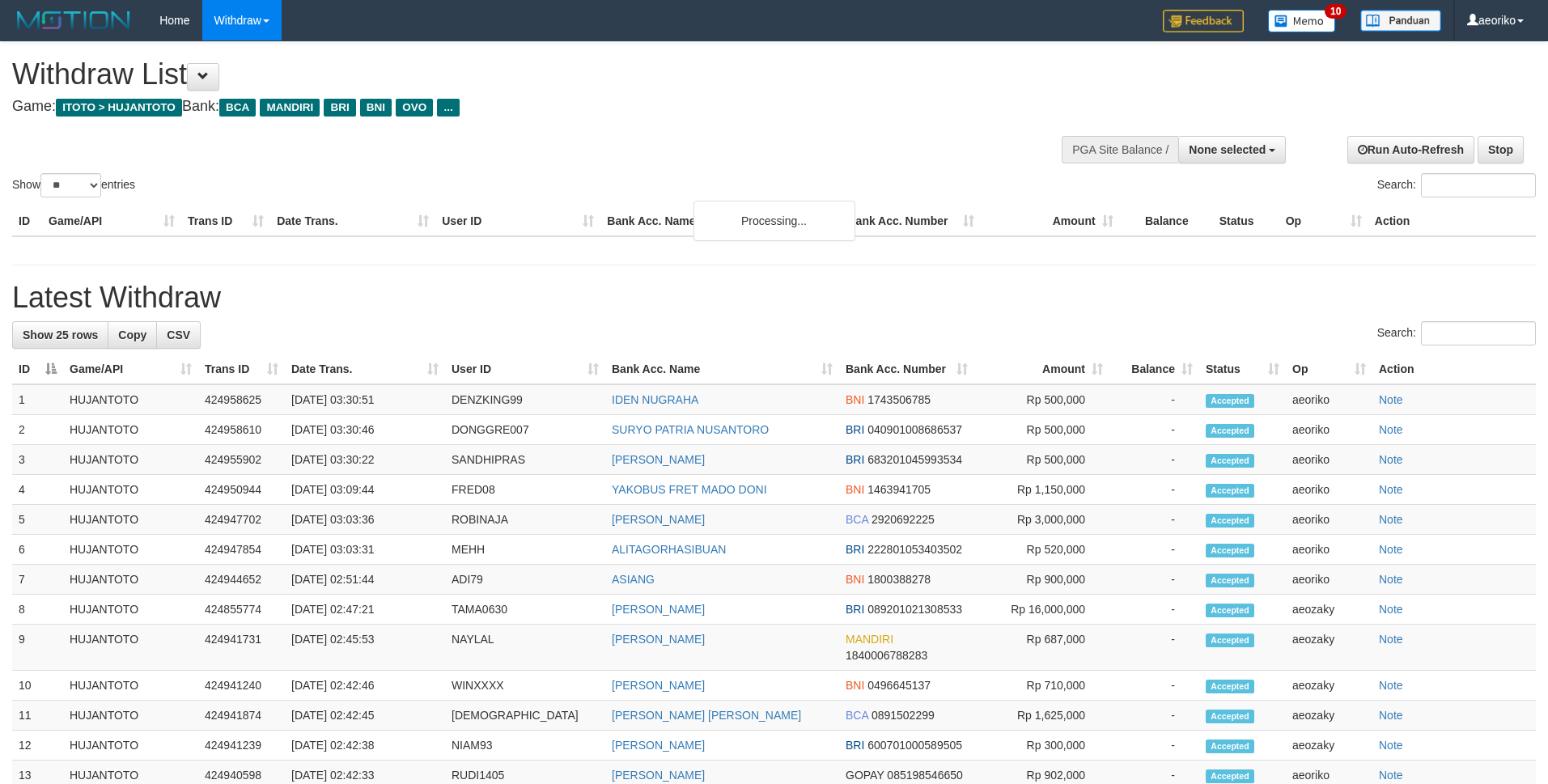 select 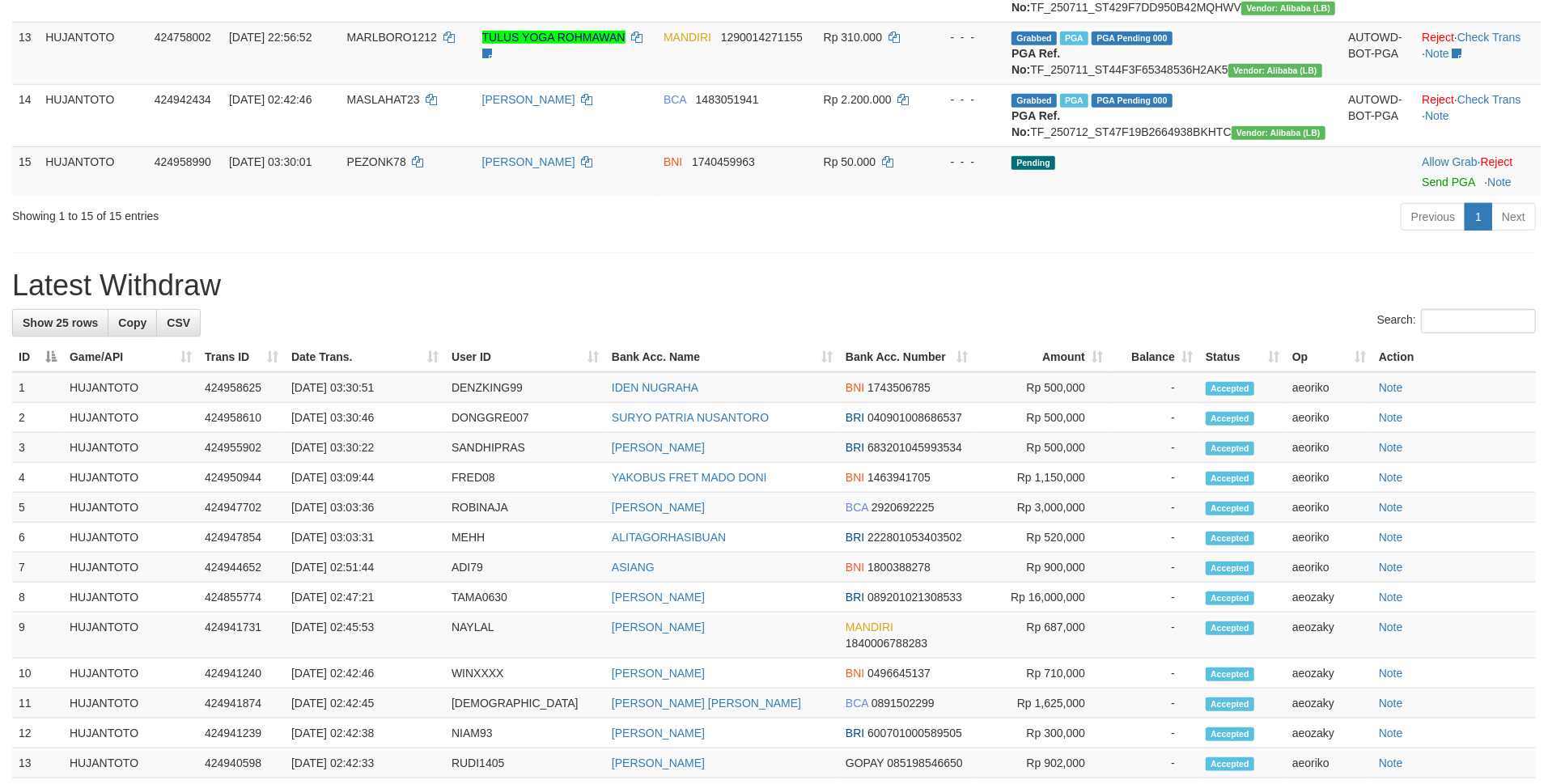 scroll, scrollTop: 934, scrollLeft: 0, axis: vertical 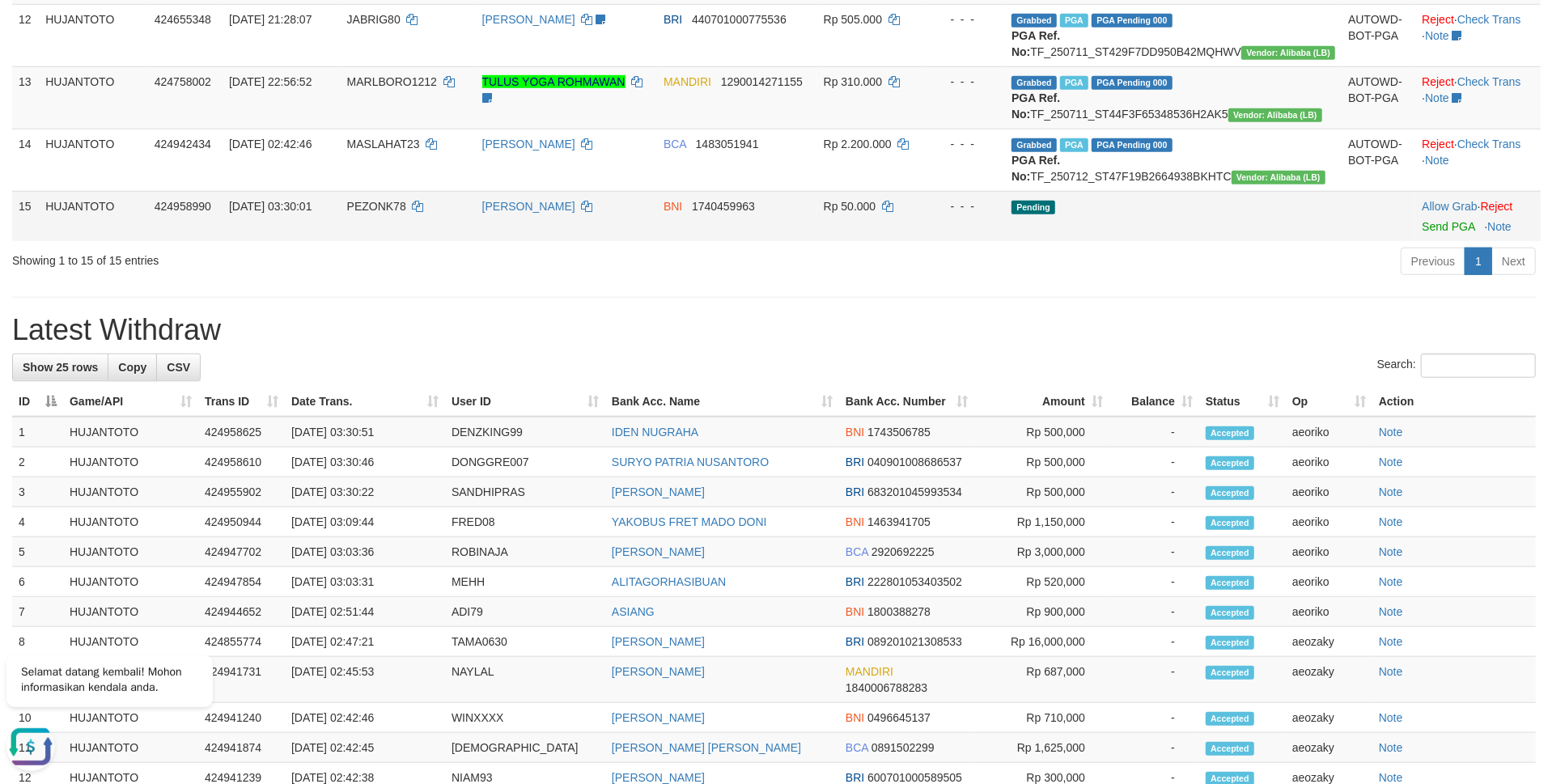 click on "-  -  -" at bounding box center [965, 216] 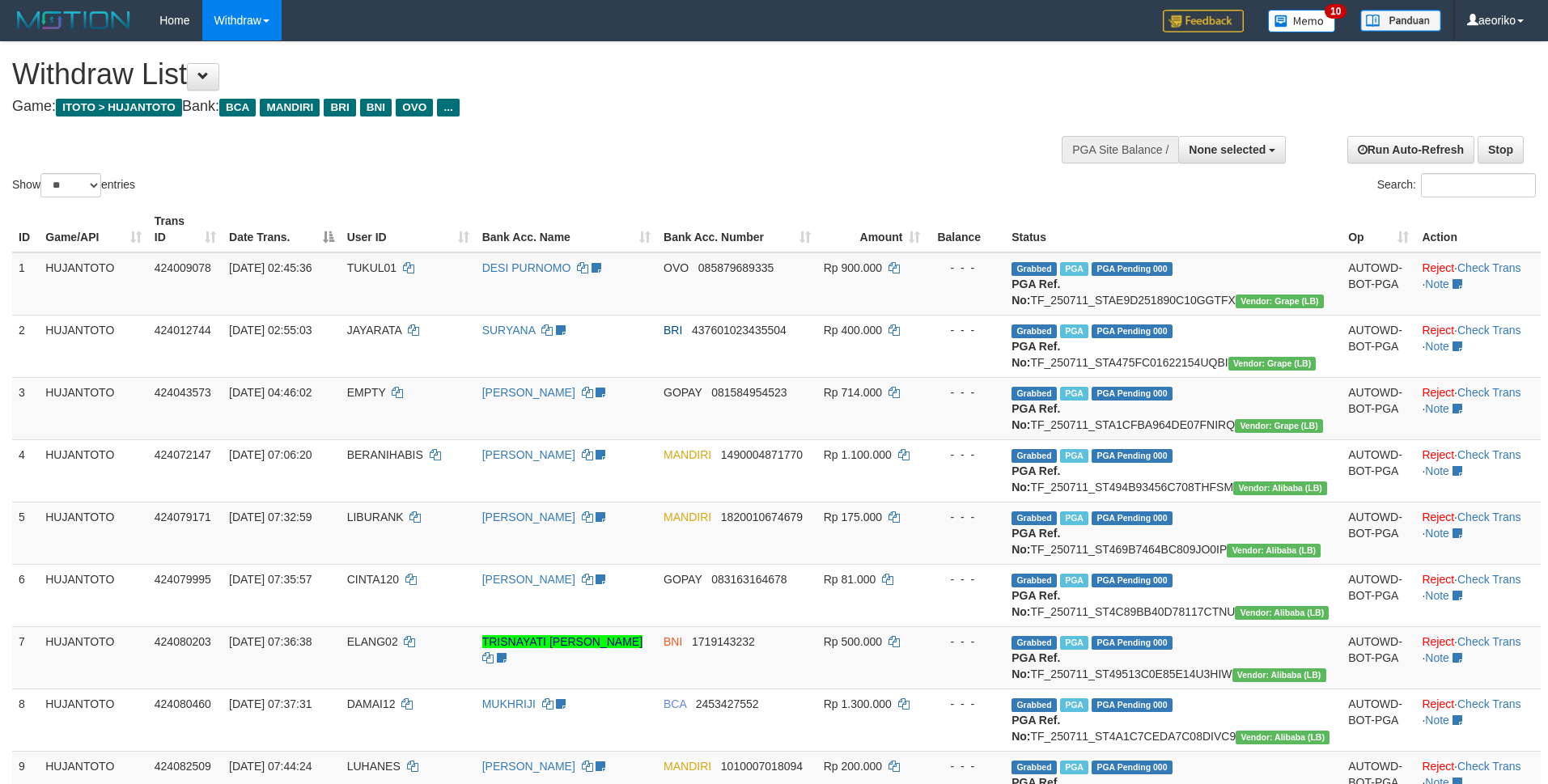 select 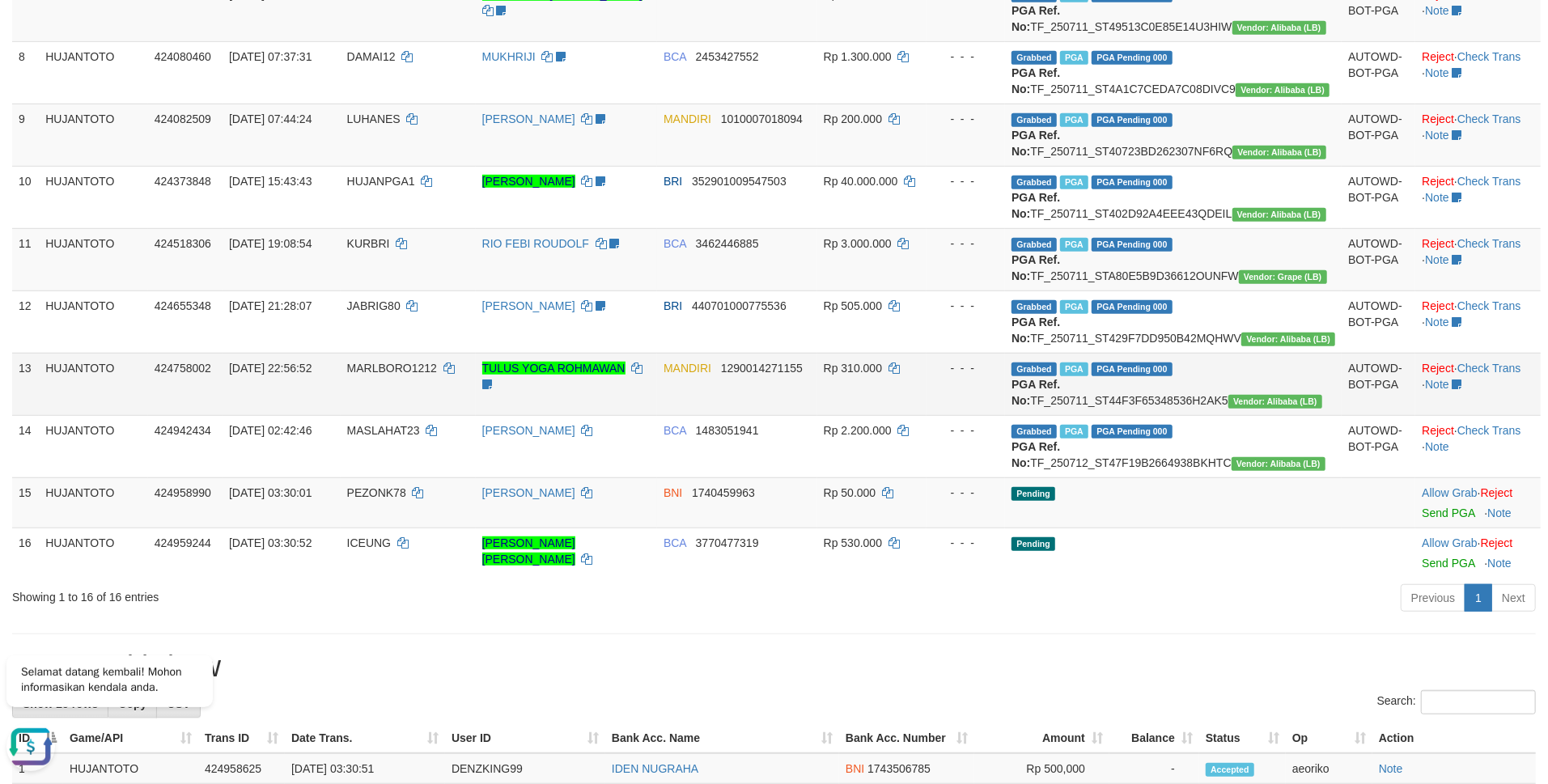 scroll, scrollTop: 0, scrollLeft: 0, axis: both 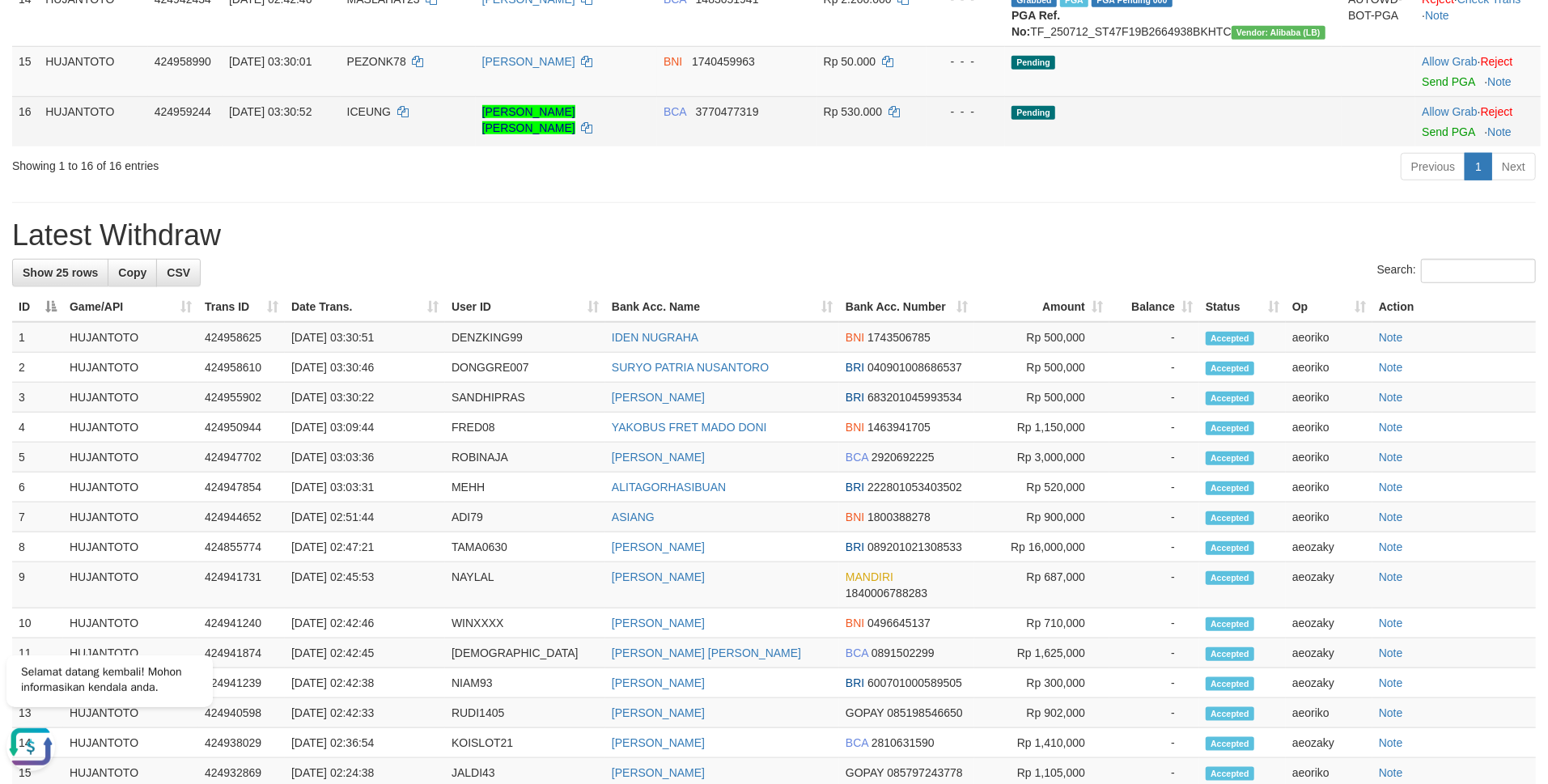 click on "Allow Grab   ·    Reject Send PGA     ·    Note" at bounding box center (1478, 121) 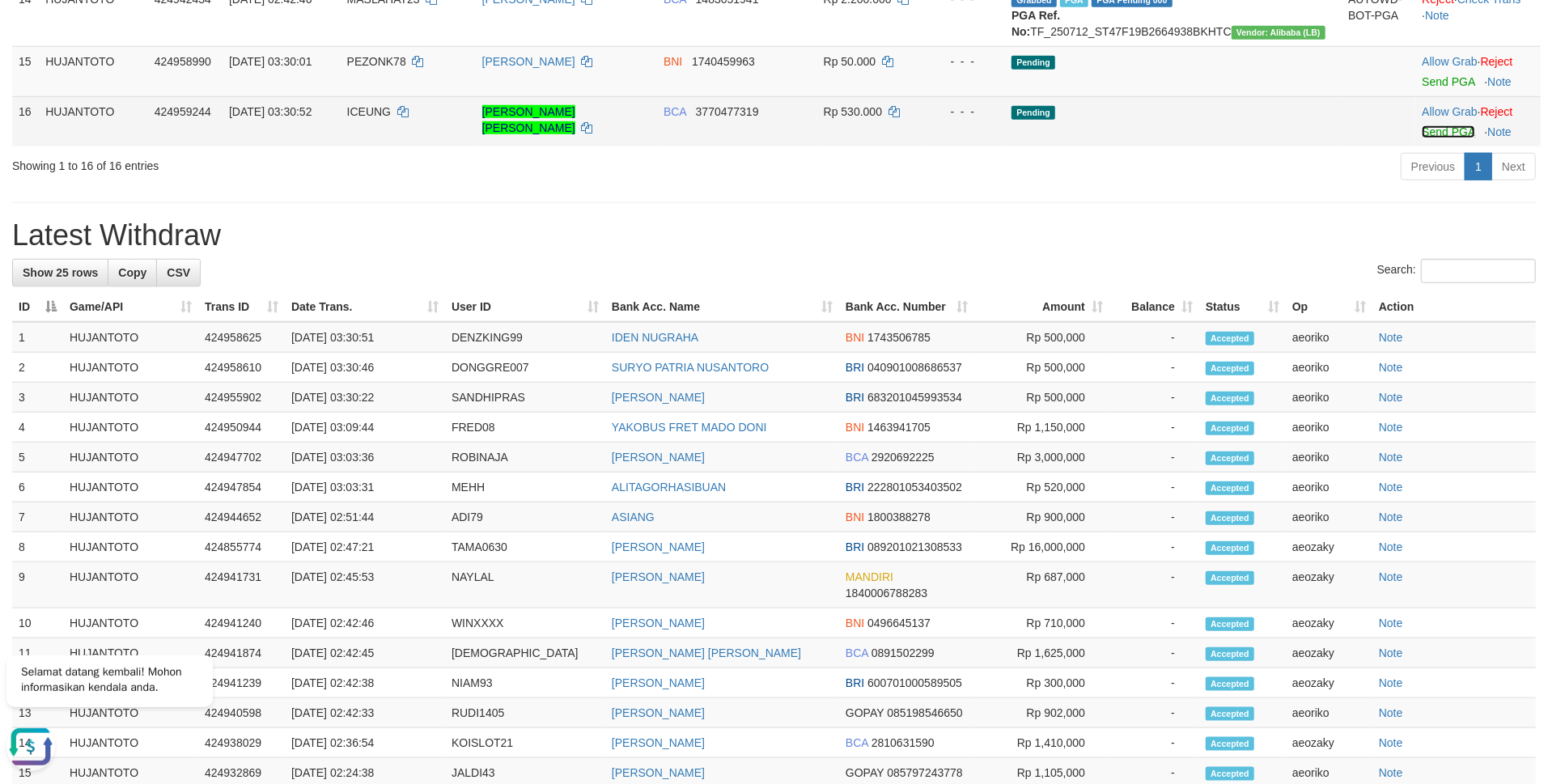 click on "Send PGA" at bounding box center (1448, 132) 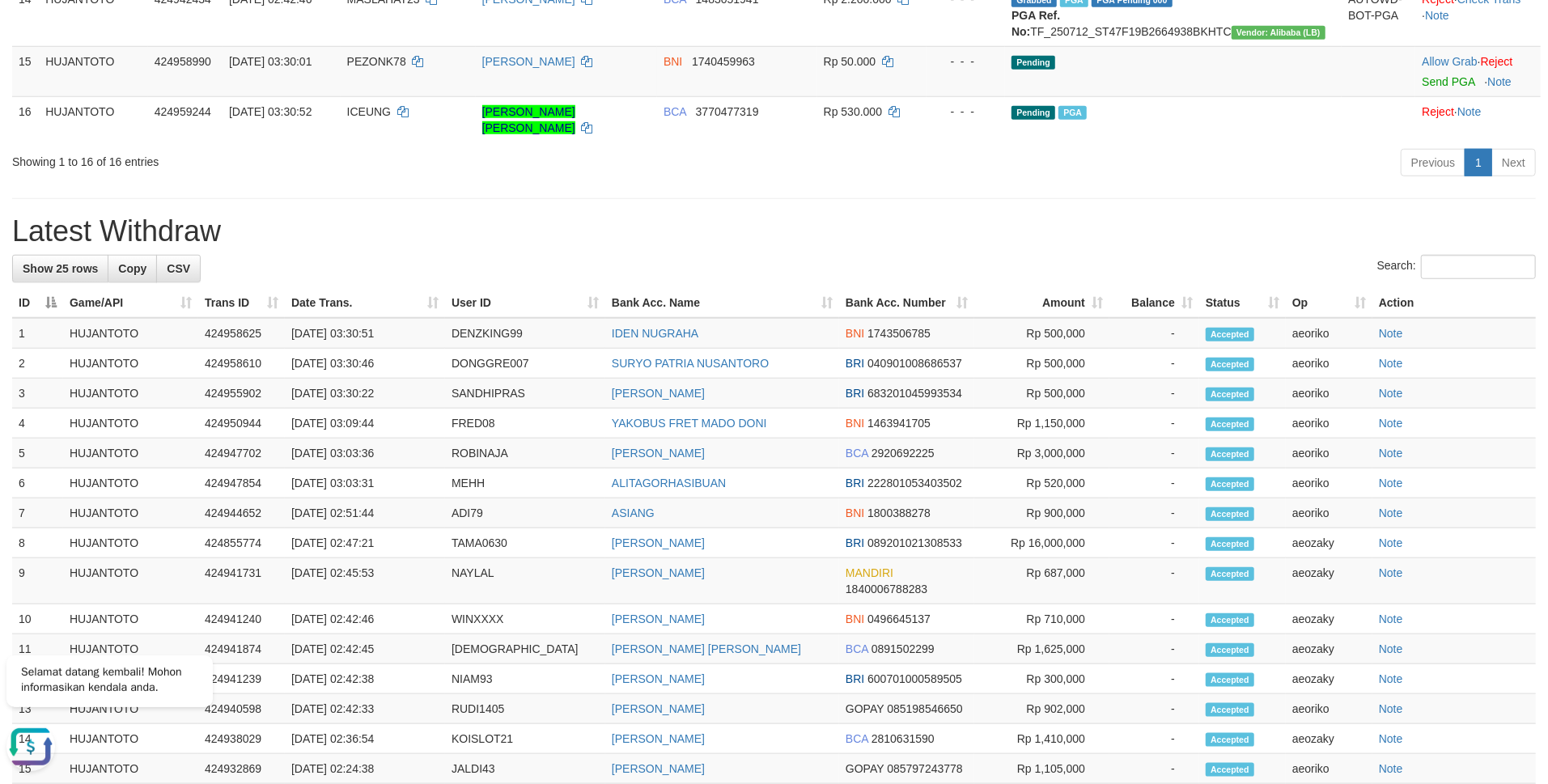 click on "Latest Withdraw" at bounding box center (774, 231) 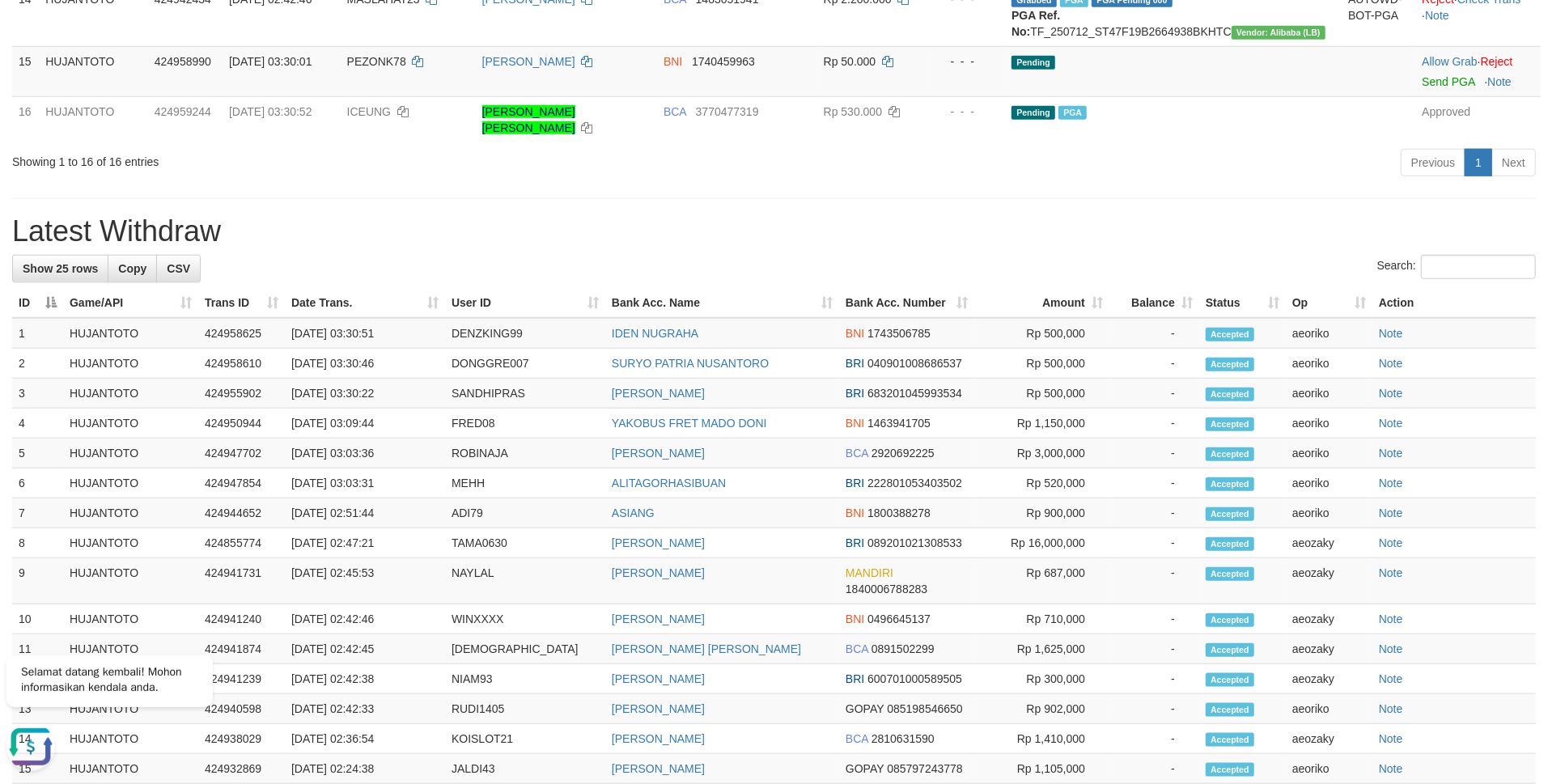 click on "Latest Withdraw" at bounding box center [774, 231] 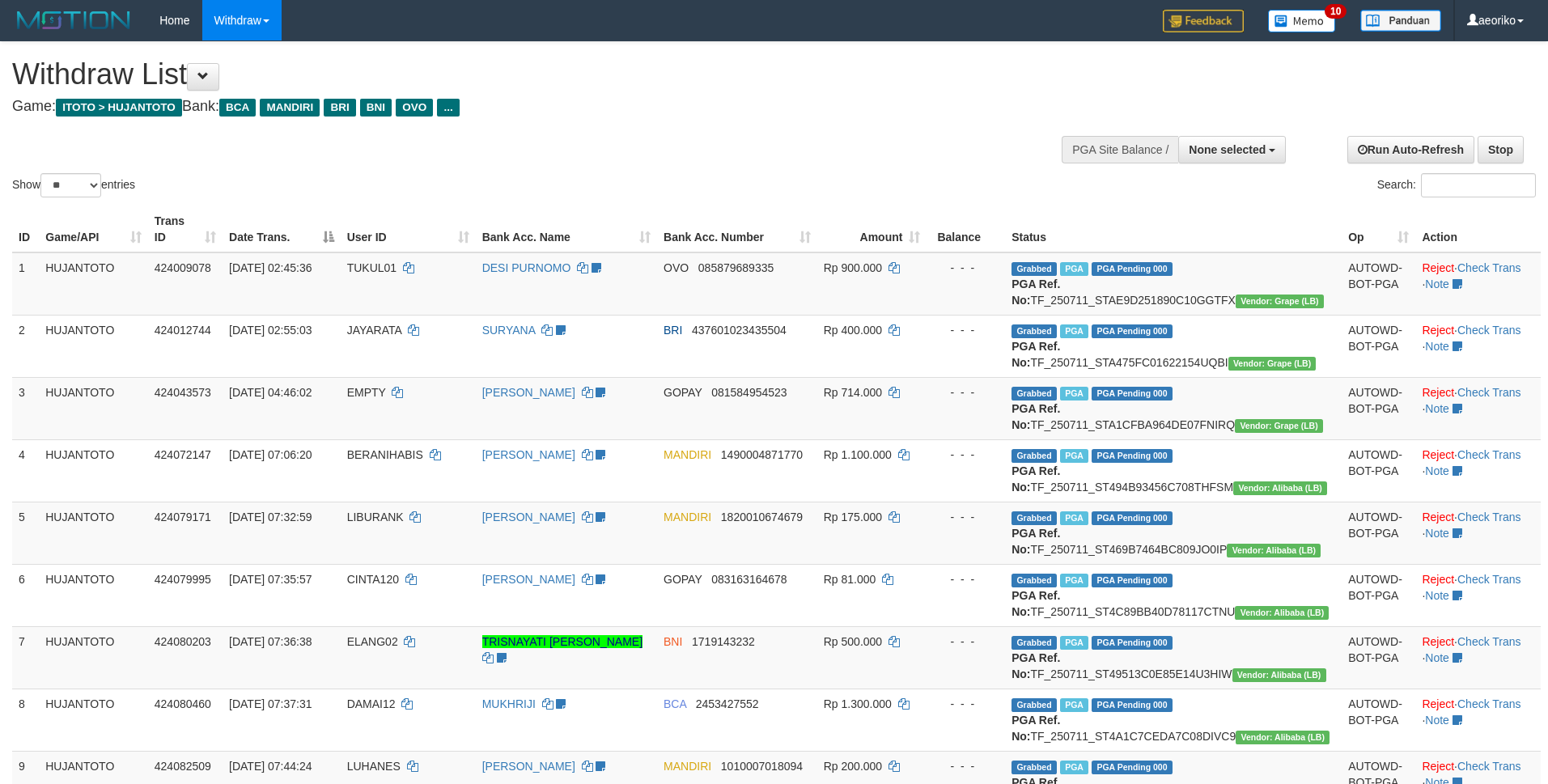 select 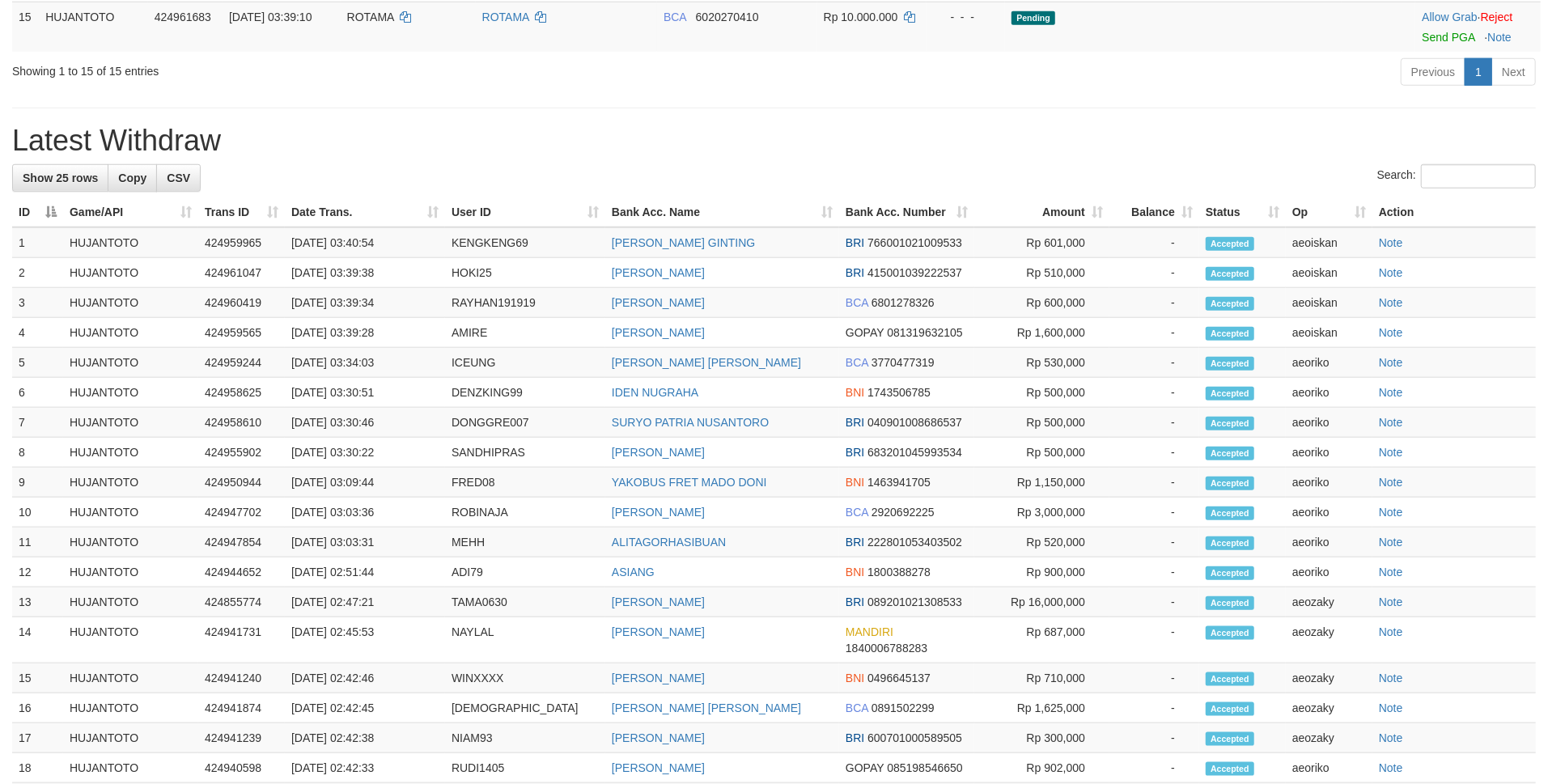 scroll, scrollTop: 1079, scrollLeft: 0, axis: vertical 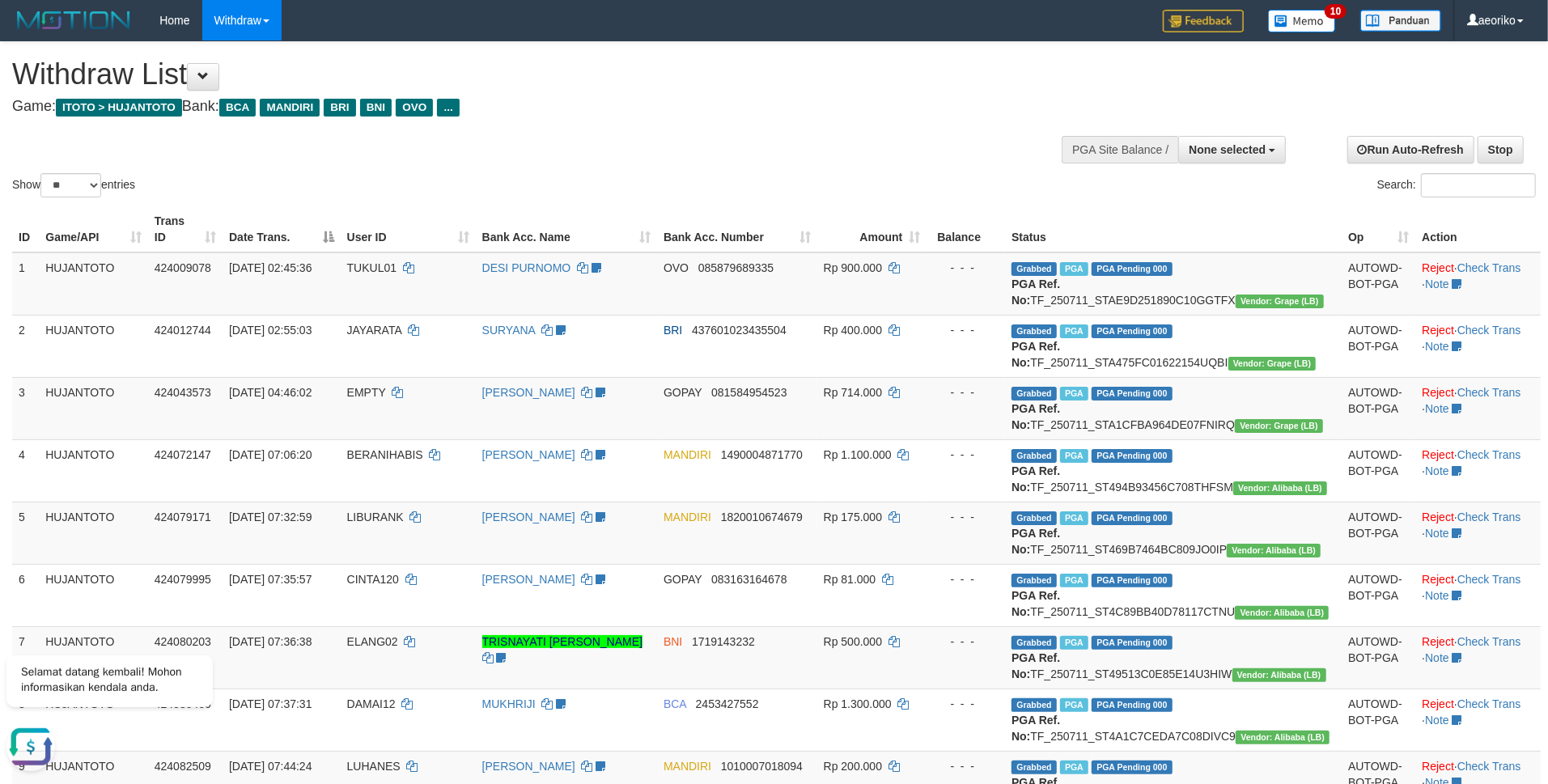 click at bounding box center (1173, 148) 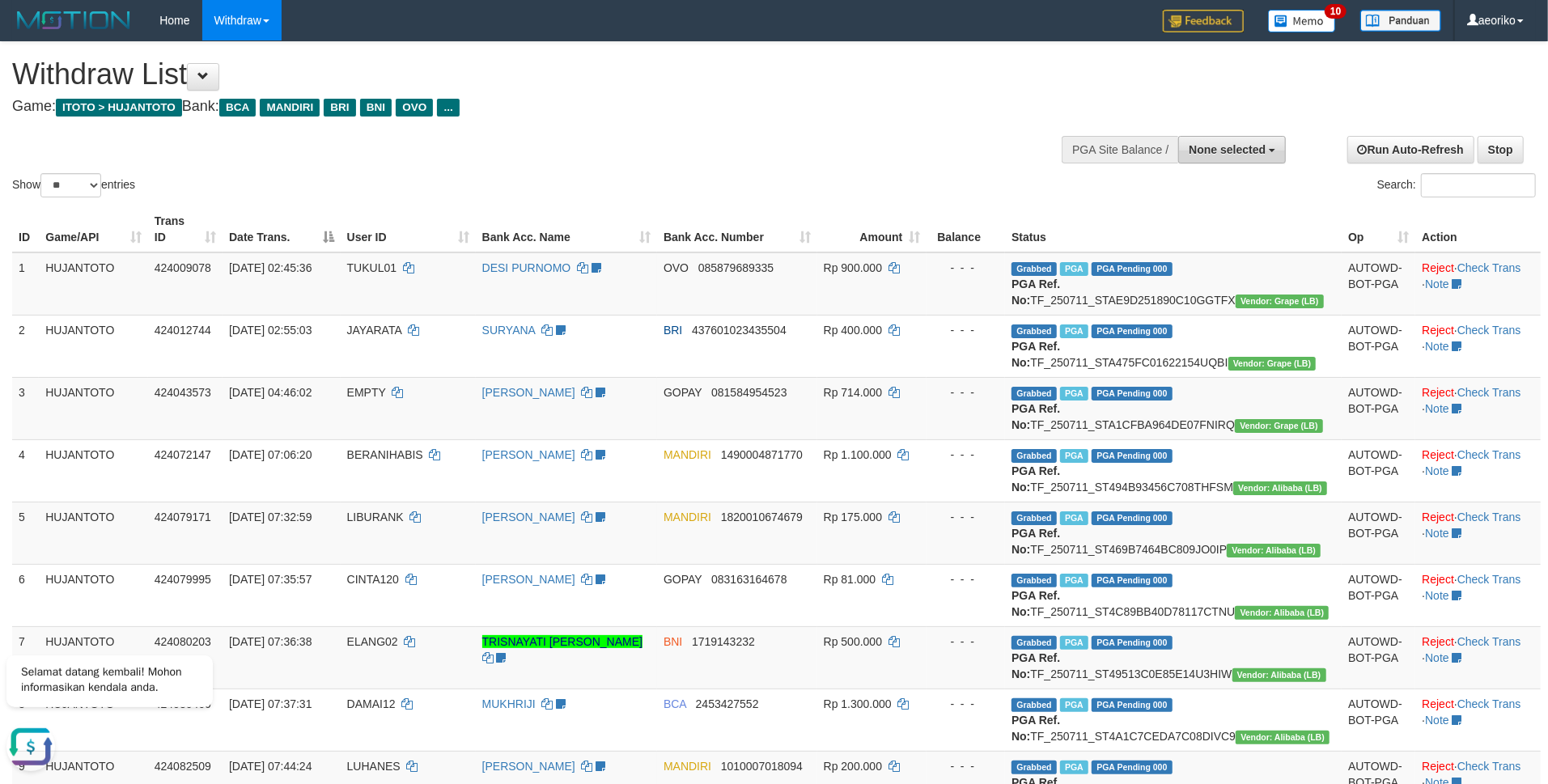 click on "None selected" at bounding box center [1227, 150] 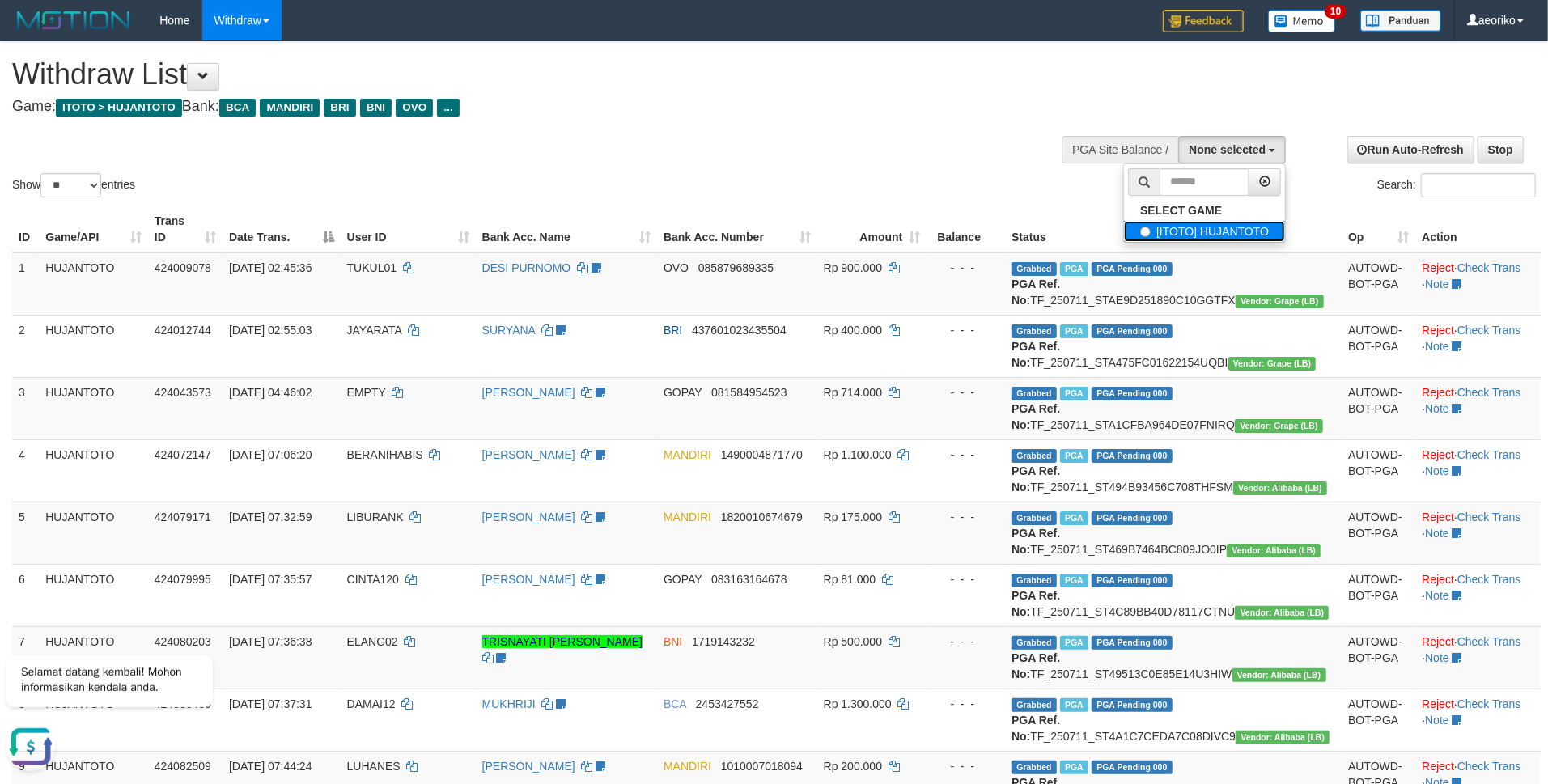 click on "[ITOTO] HUJANTOTO" at bounding box center [1204, 231] 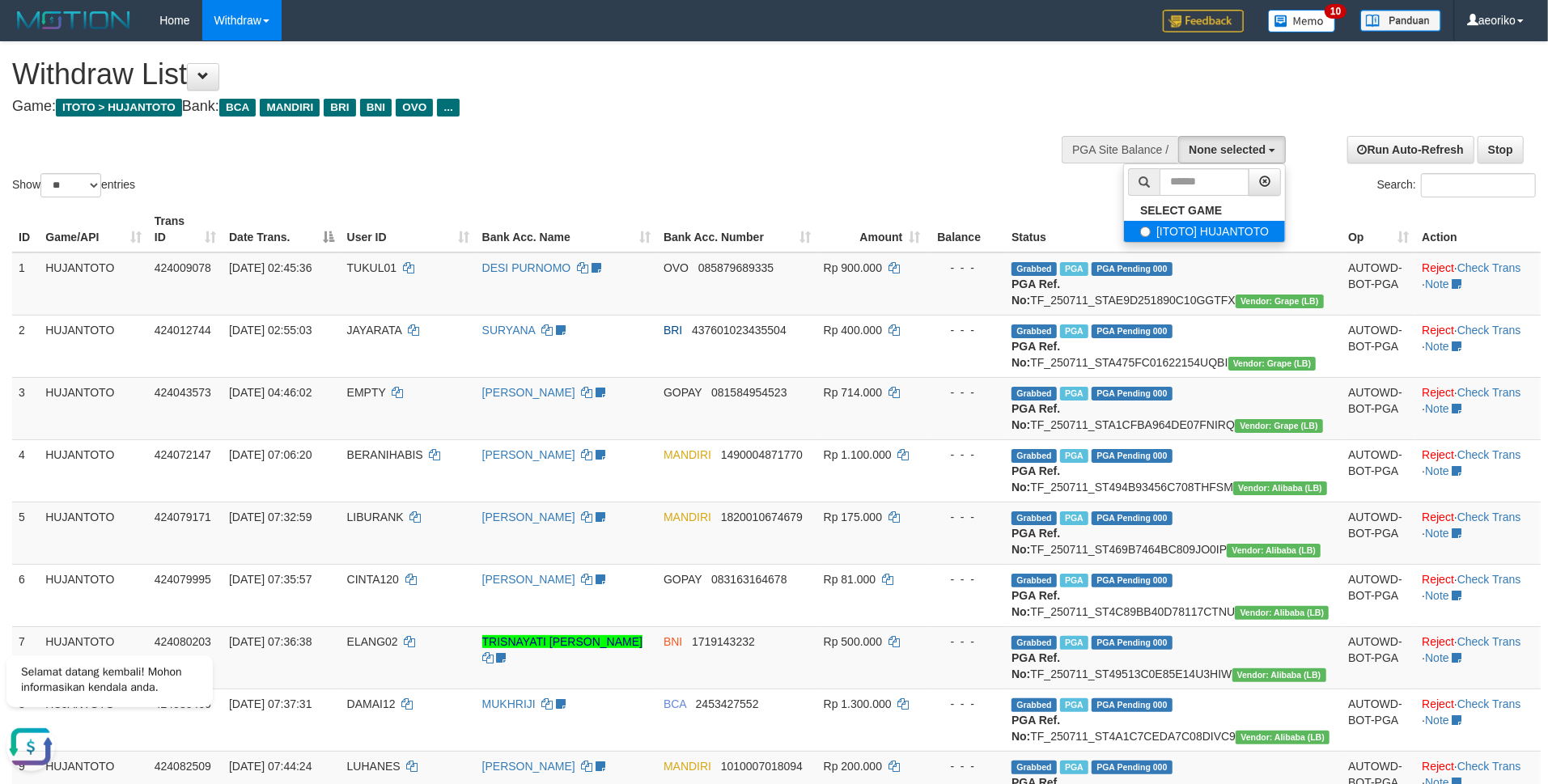 select on "***" 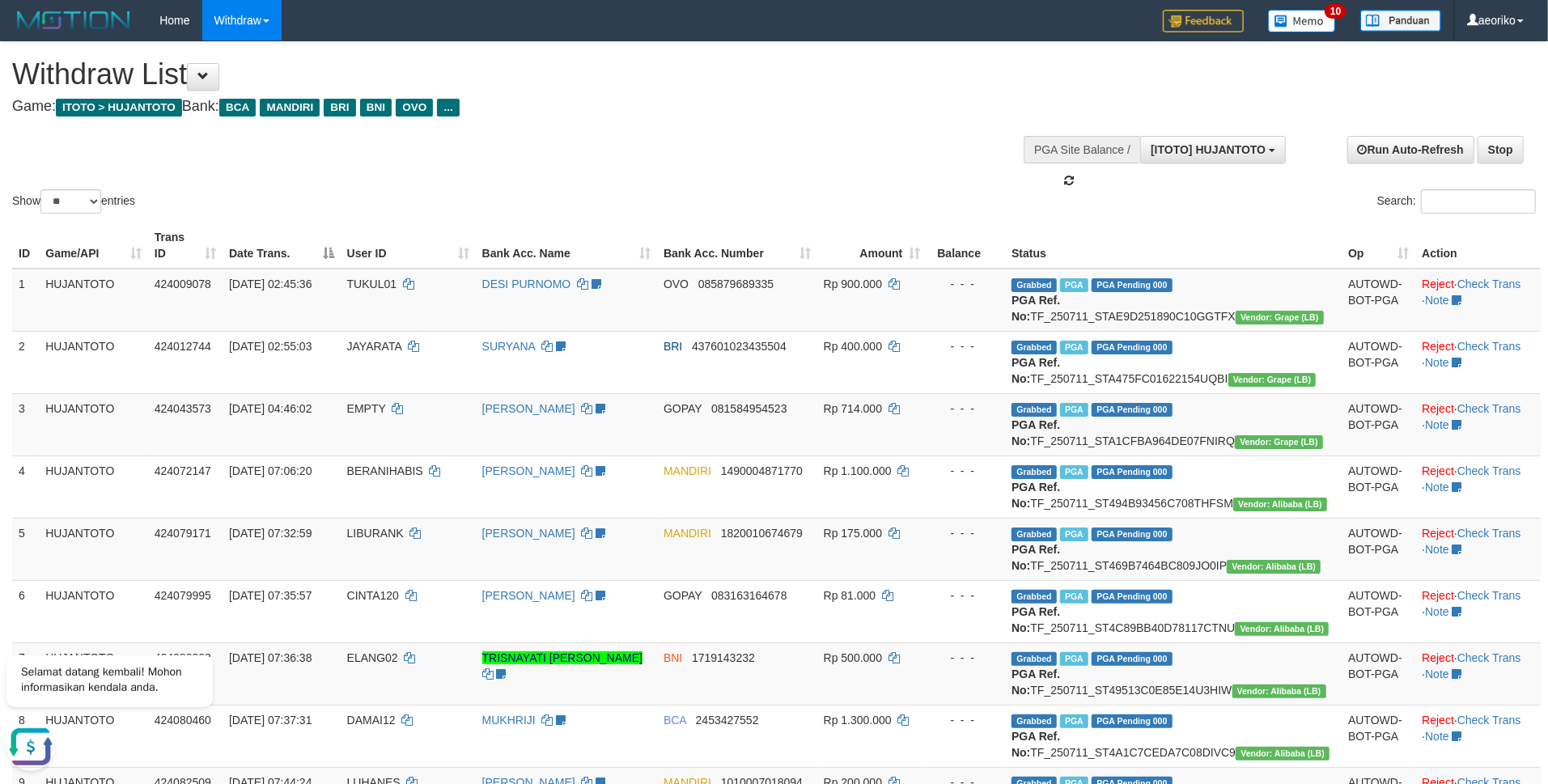 scroll, scrollTop: 14, scrollLeft: 0, axis: vertical 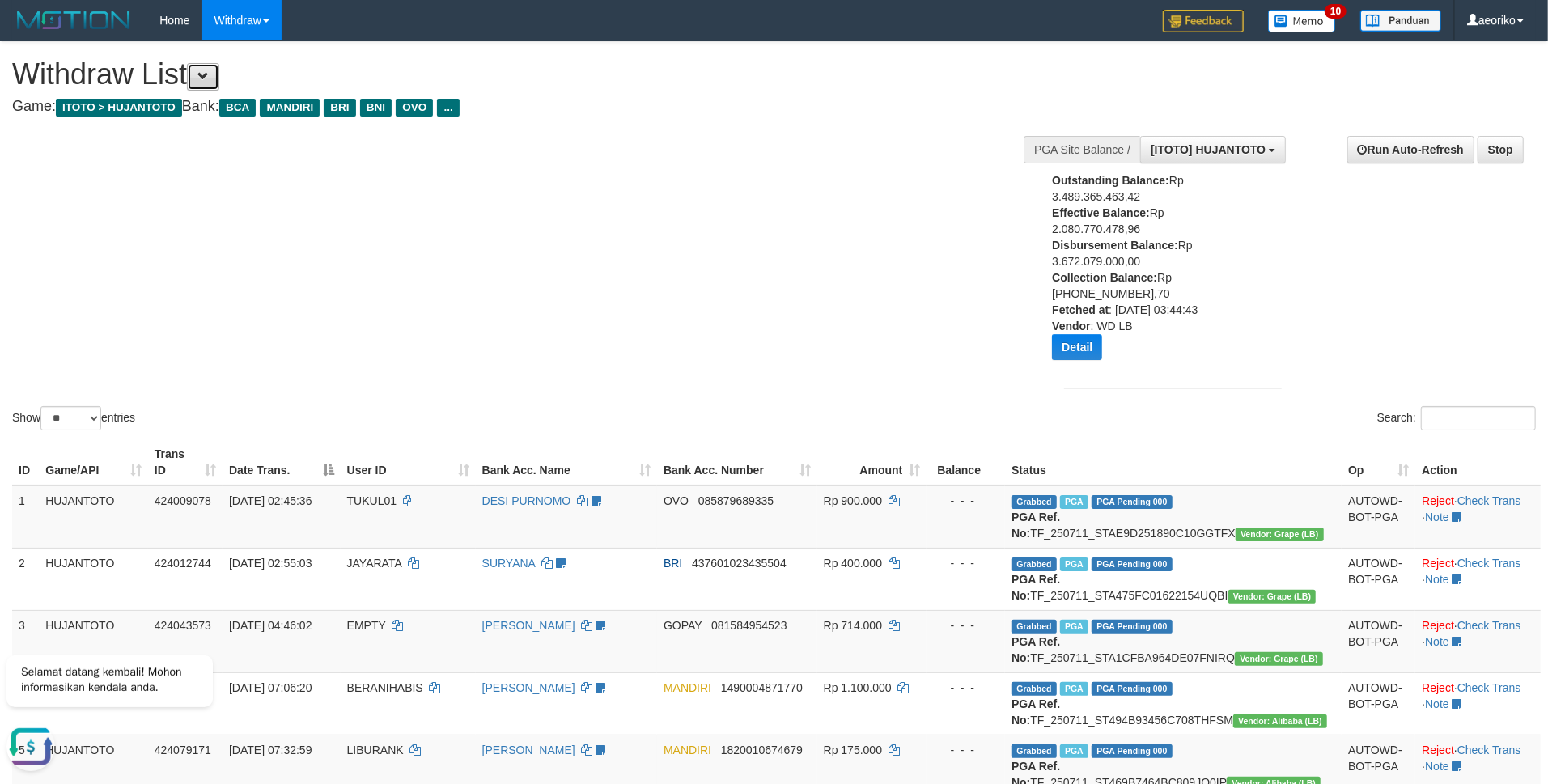 click at bounding box center (203, 77) 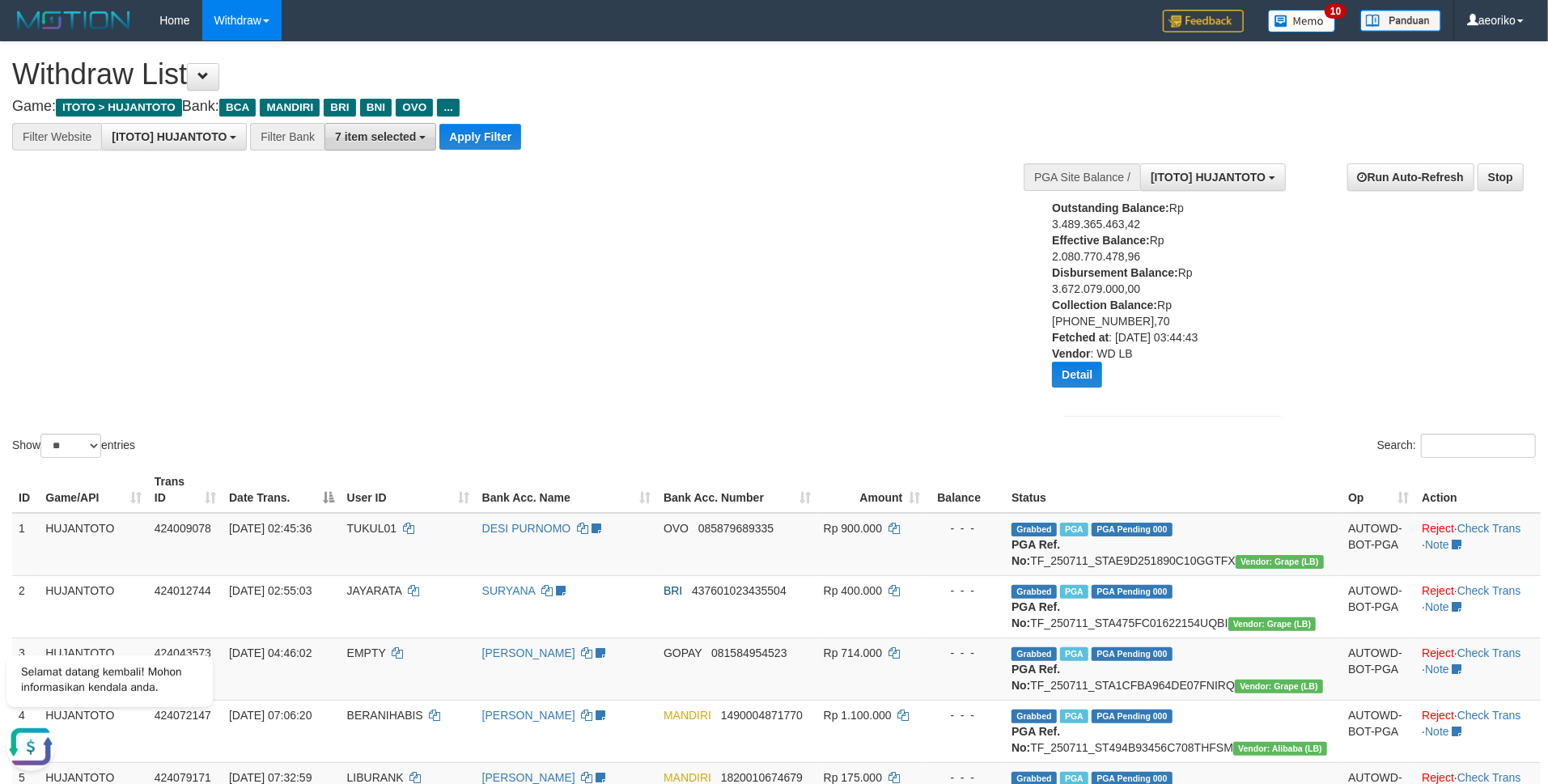 click on "7 item selected" at bounding box center [375, 137] 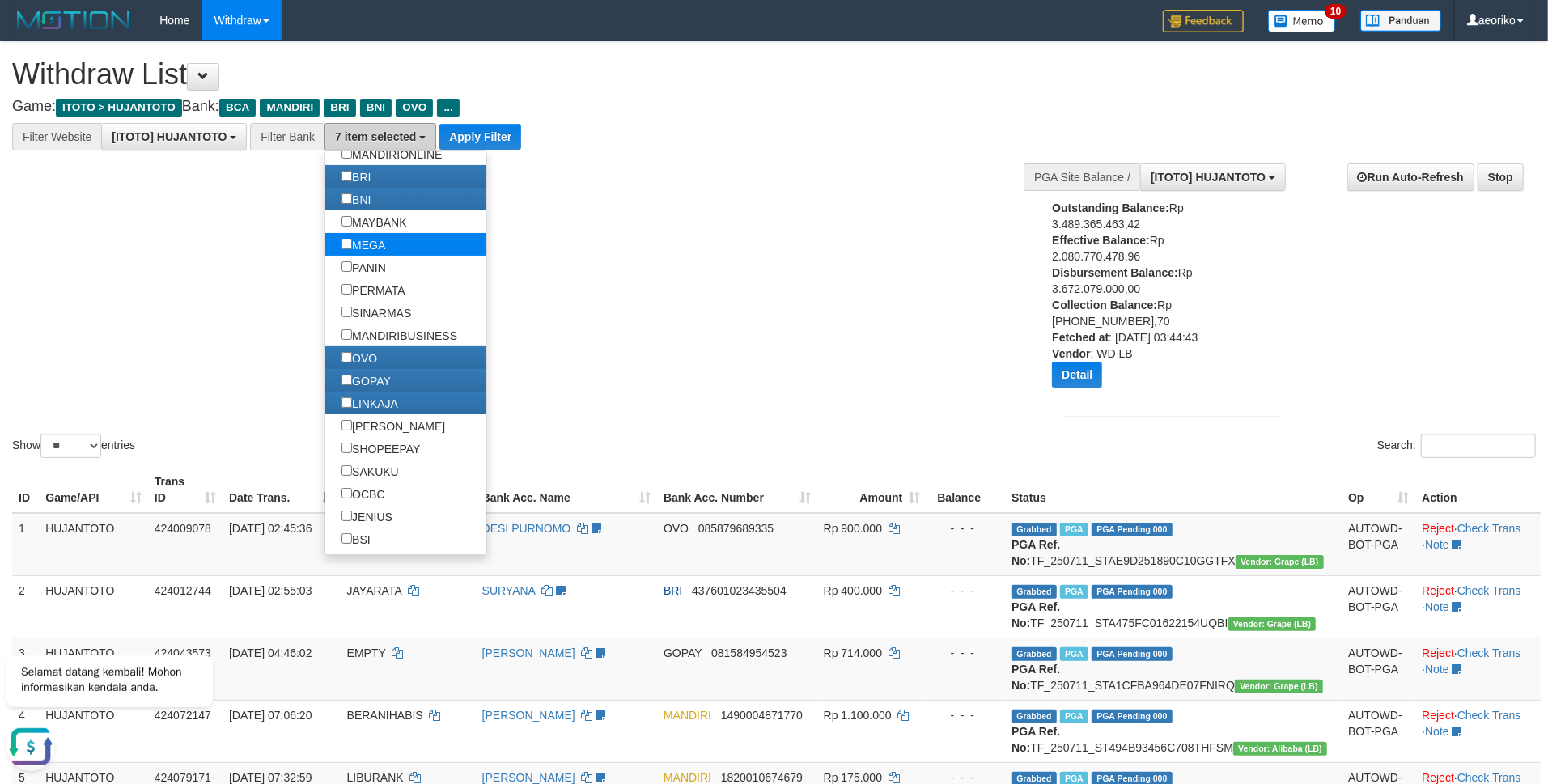 scroll, scrollTop: 299, scrollLeft: 0, axis: vertical 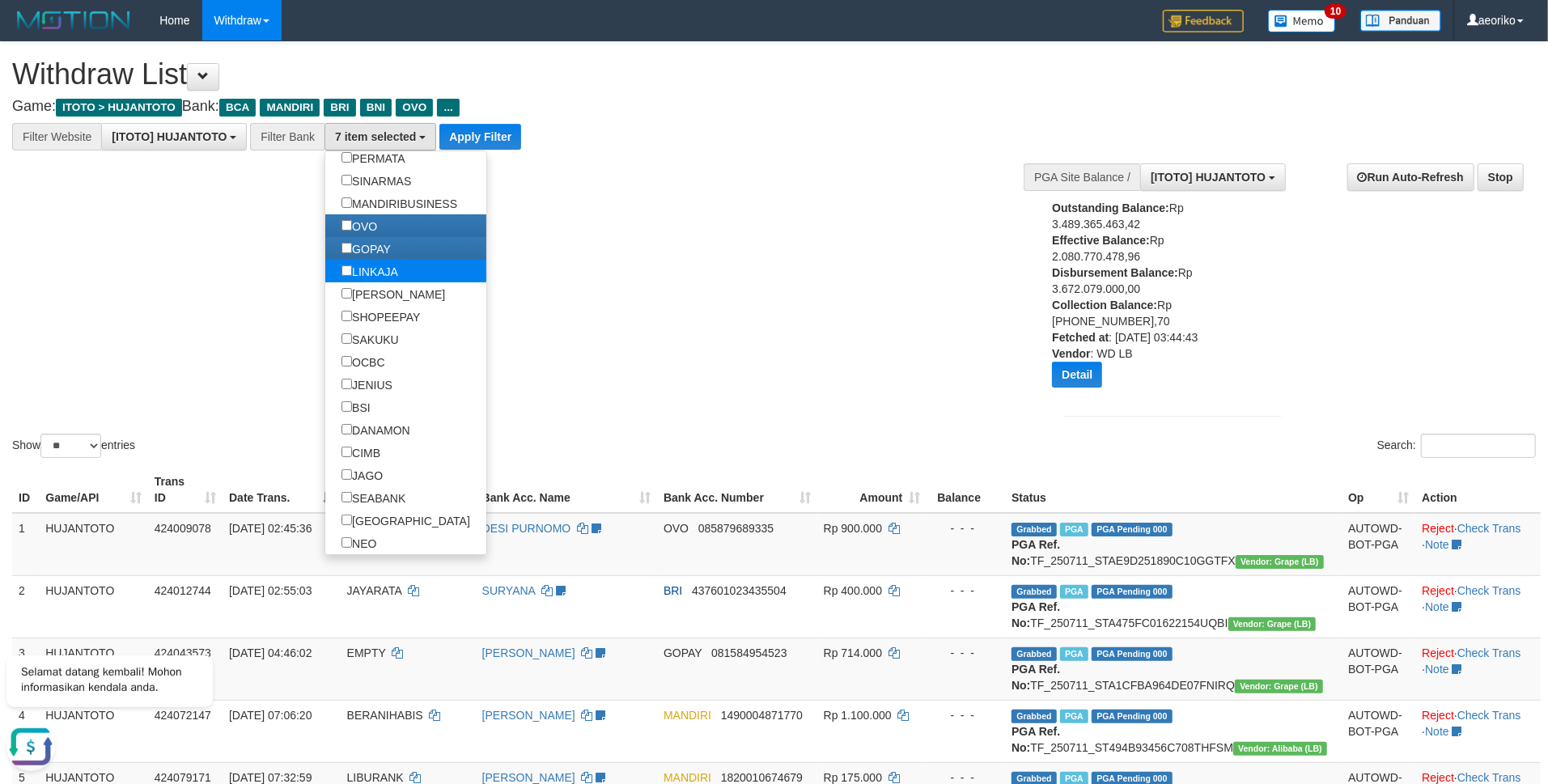 click on "LINKAJA" at bounding box center [370, 271] 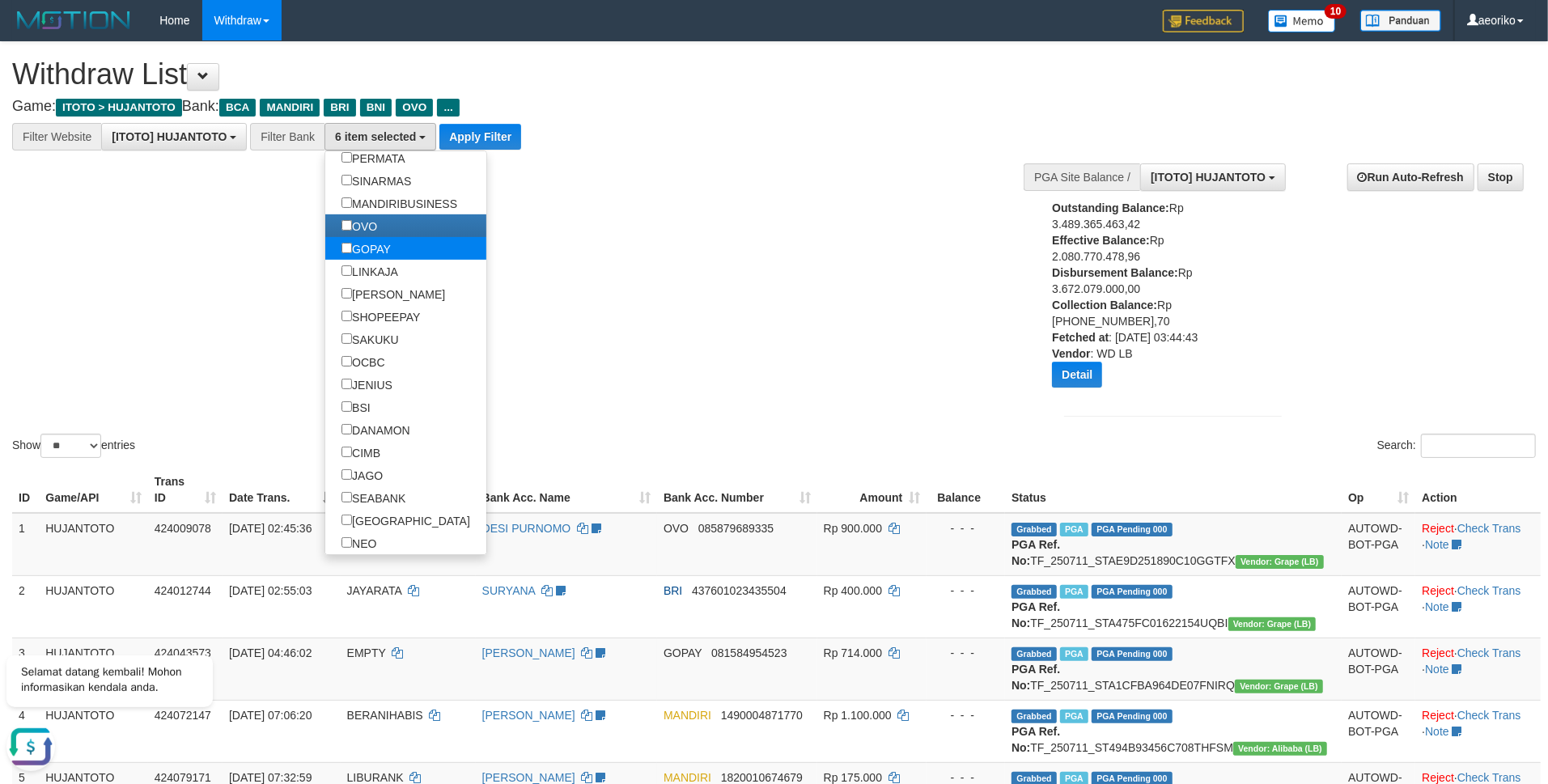 scroll, scrollTop: 28, scrollLeft: 0, axis: vertical 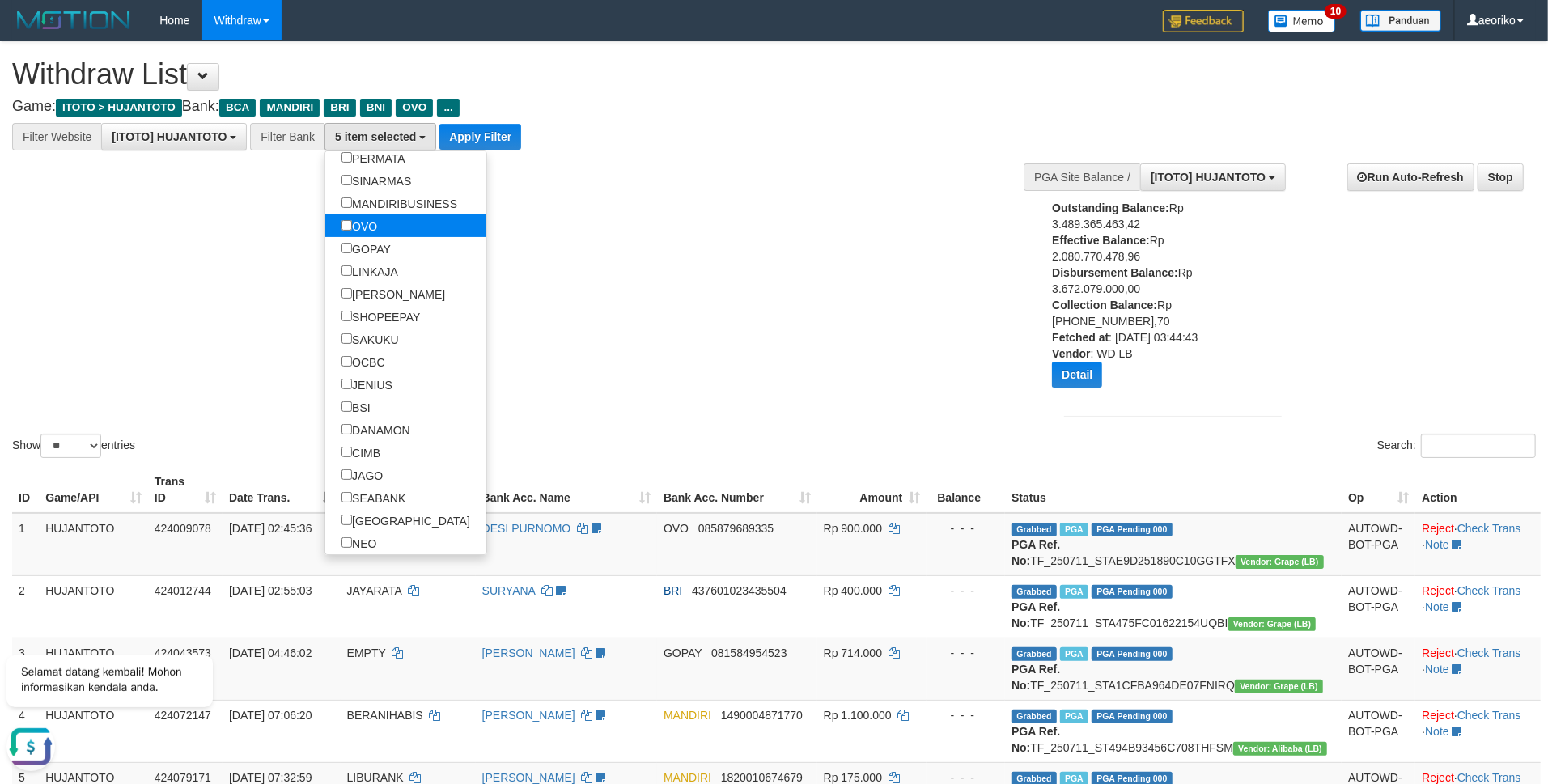 click on "OVO" at bounding box center (359, 226) 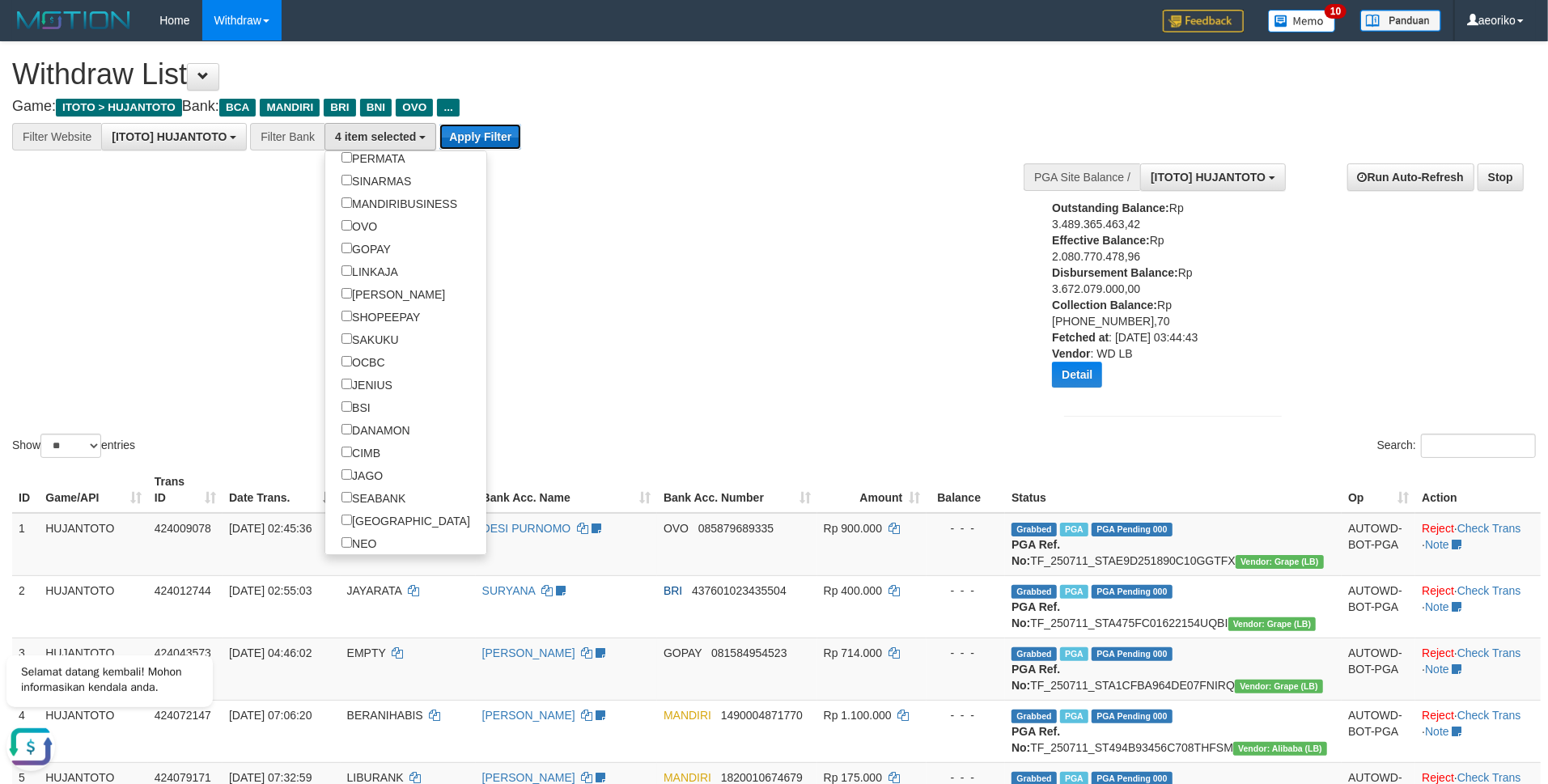 click on "Apply Filter" at bounding box center [480, 137] 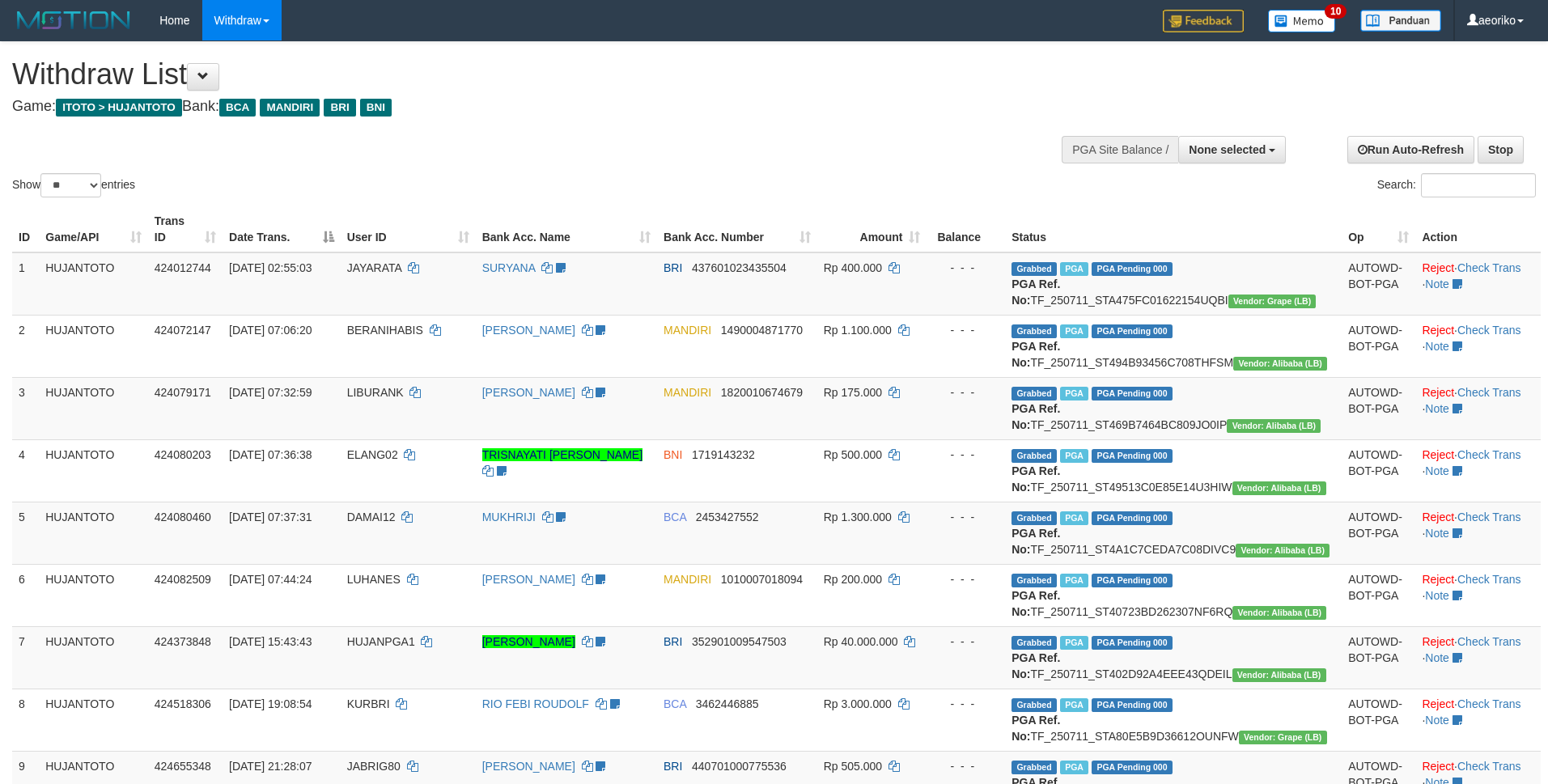 select 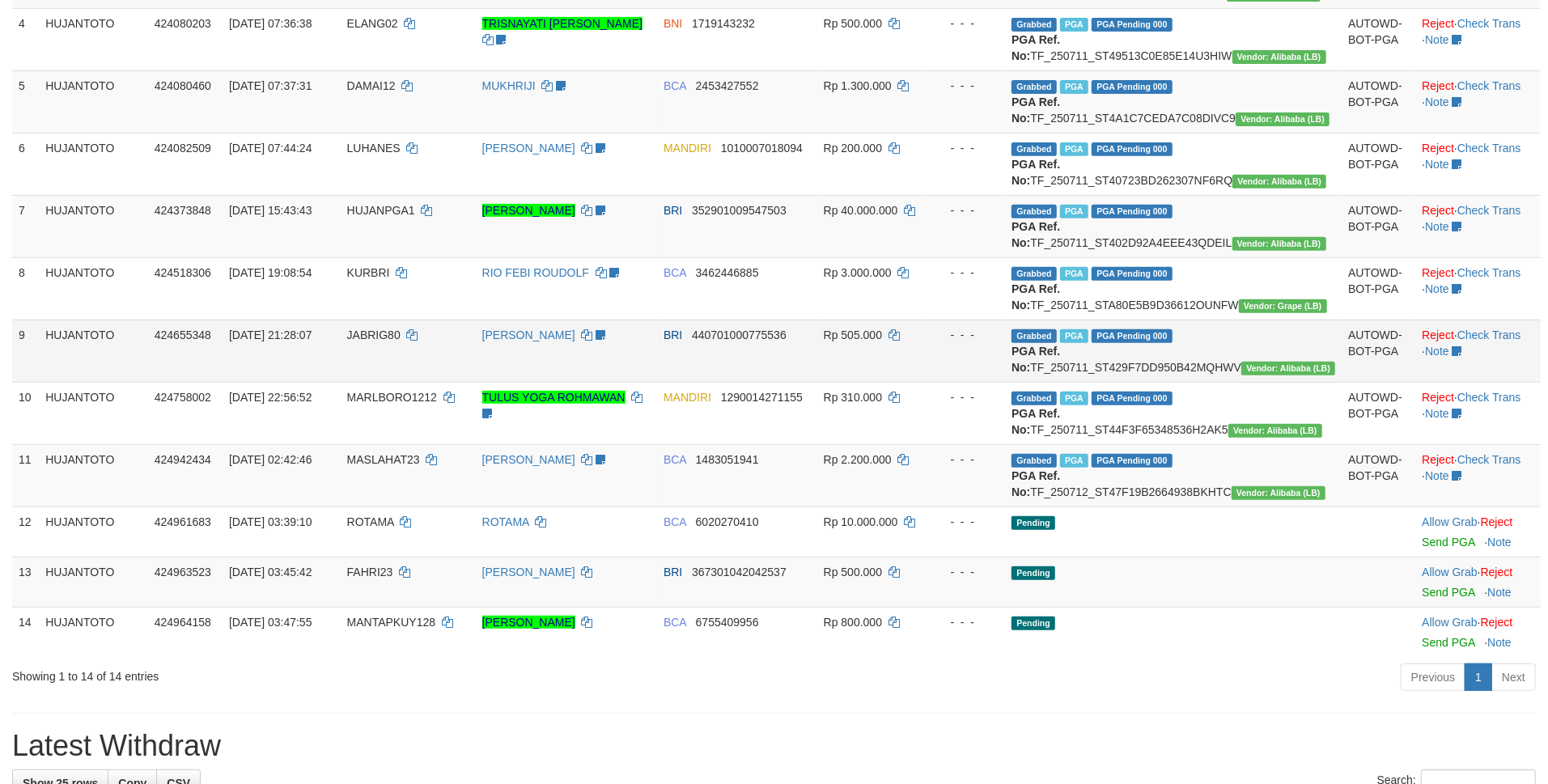 scroll, scrollTop: 755, scrollLeft: 0, axis: vertical 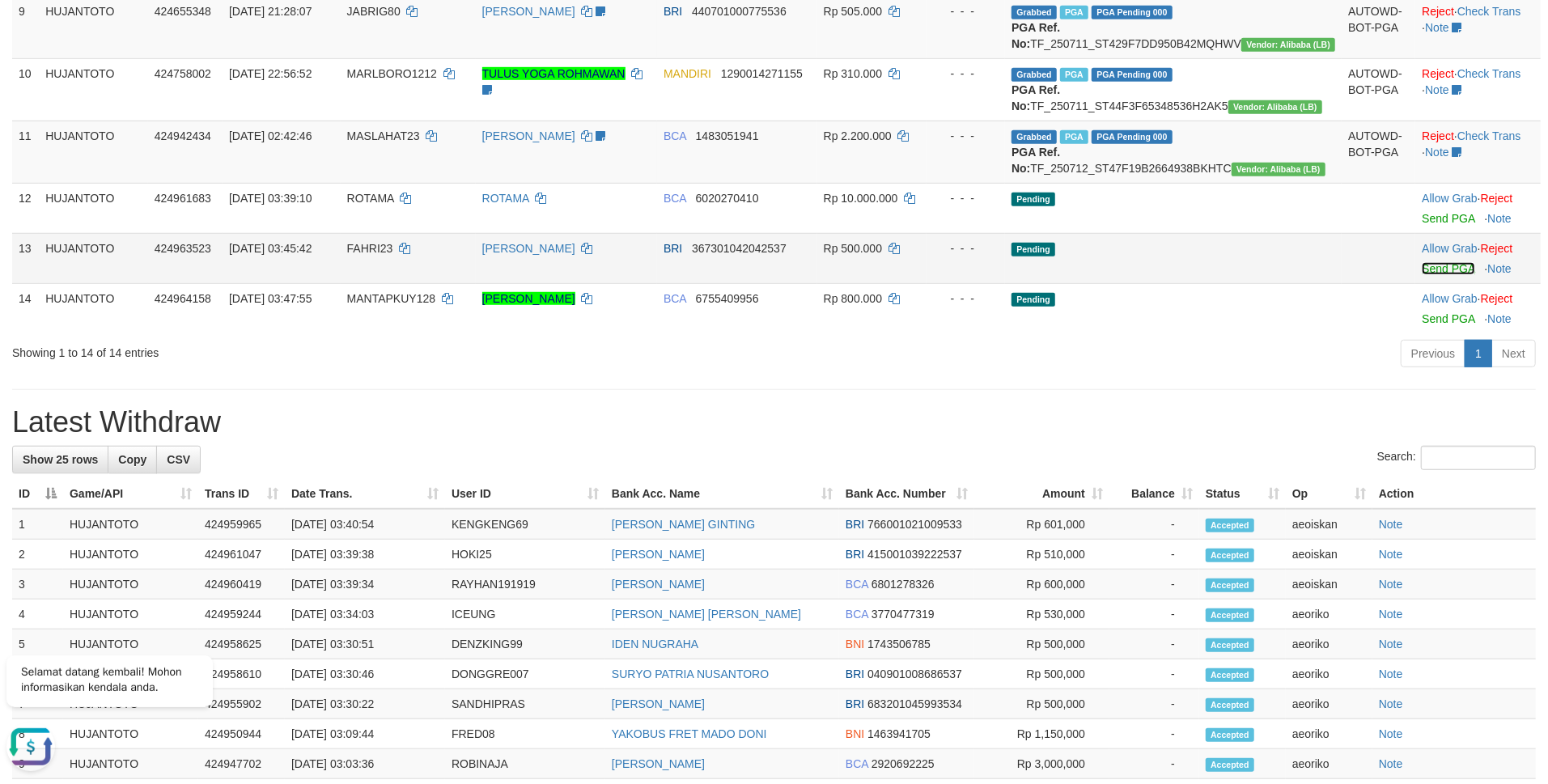 click on "Send PGA" at bounding box center [1448, 269] 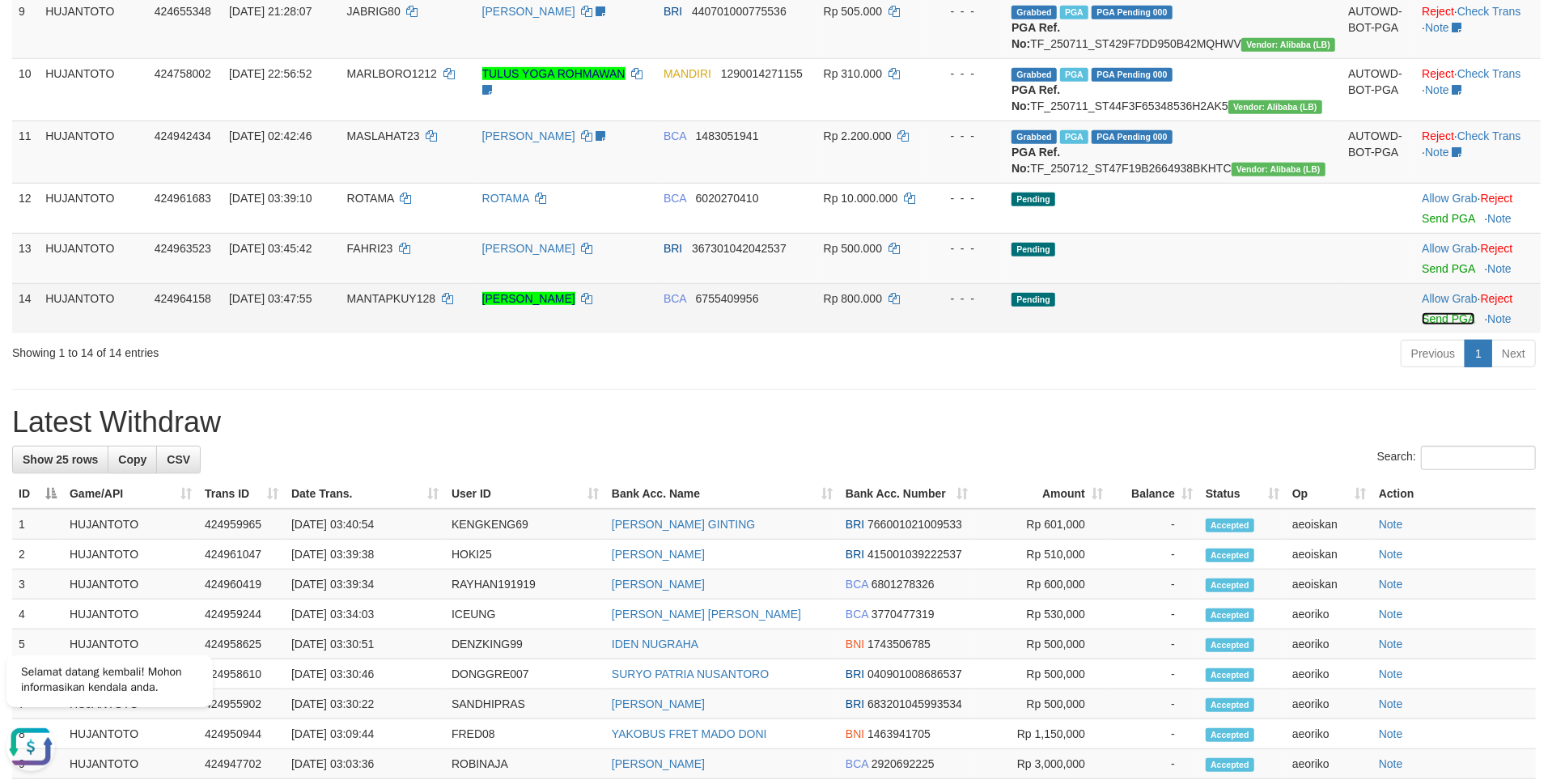 click on "Send PGA" at bounding box center [1448, 319] 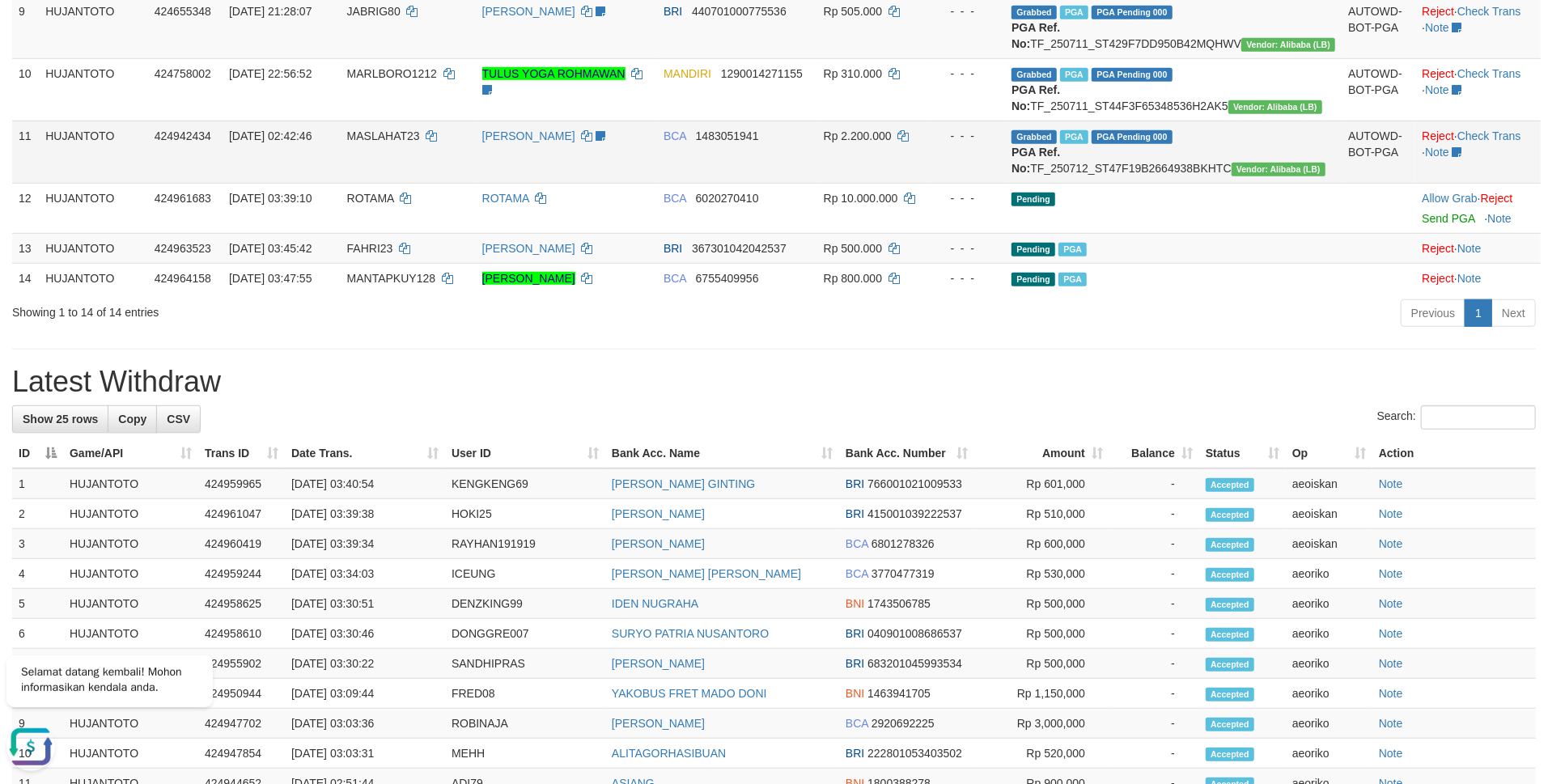 click on "424942434" at bounding box center (185, 151) 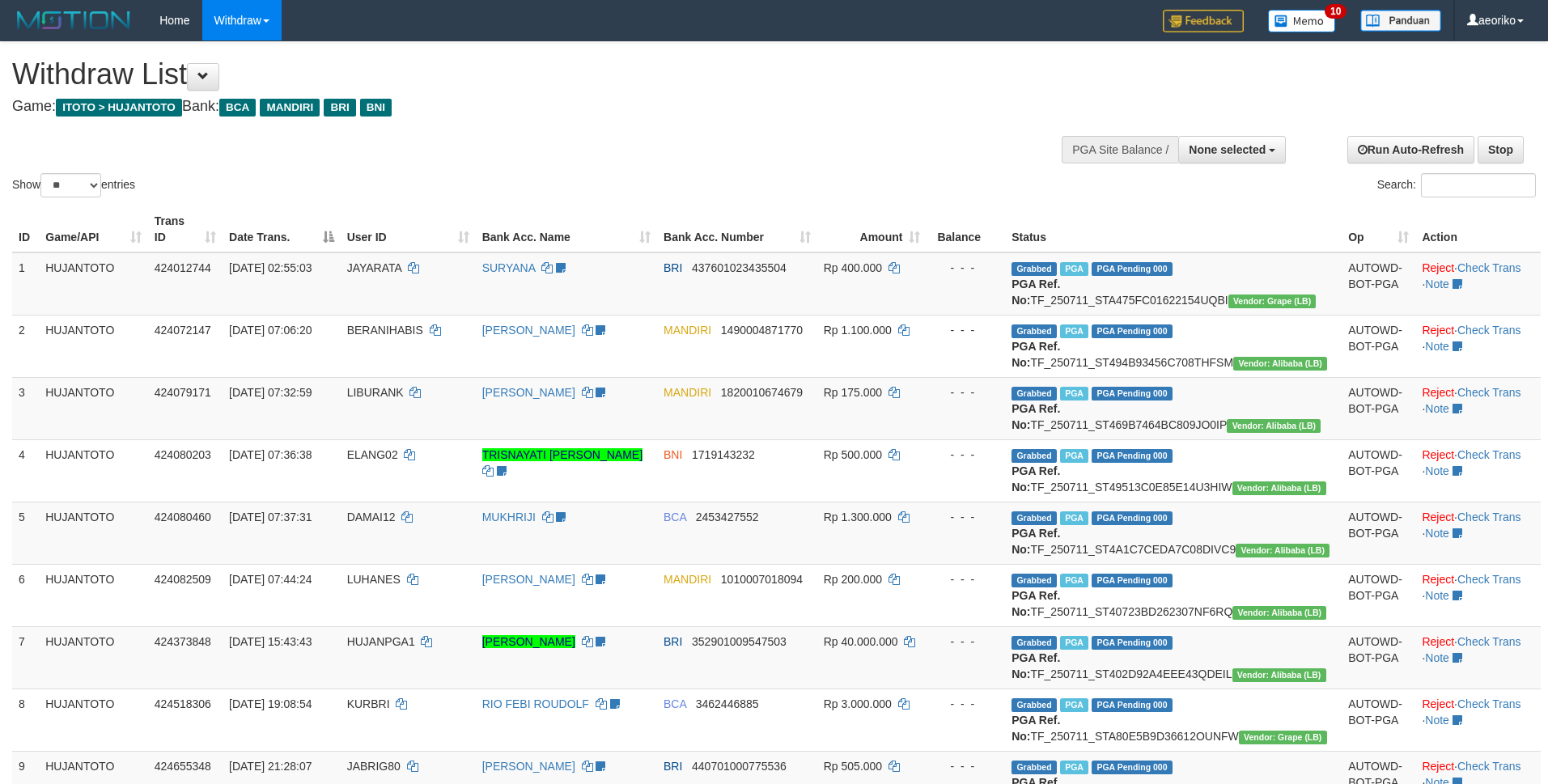 select 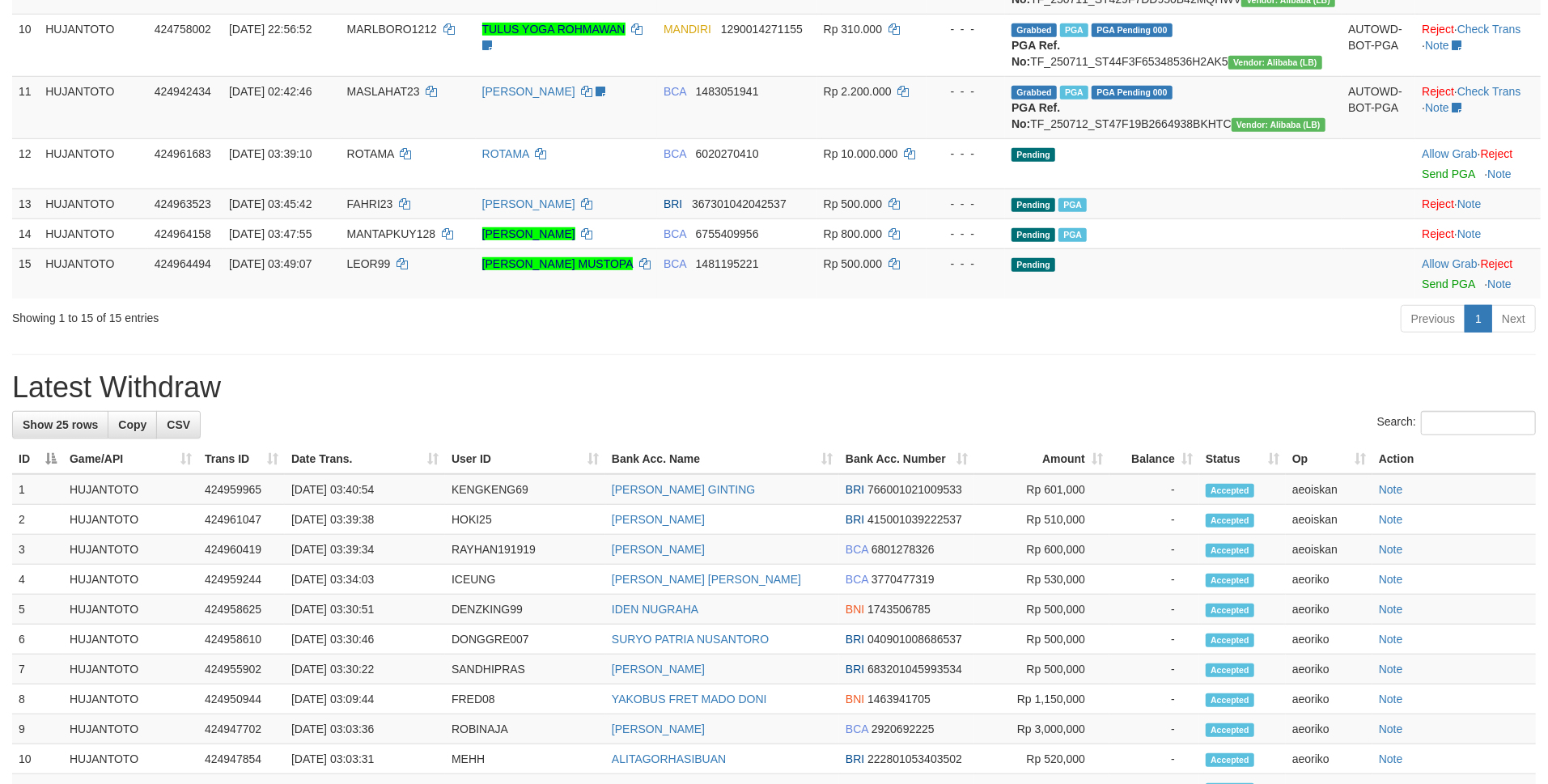 scroll, scrollTop: 755, scrollLeft: 0, axis: vertical 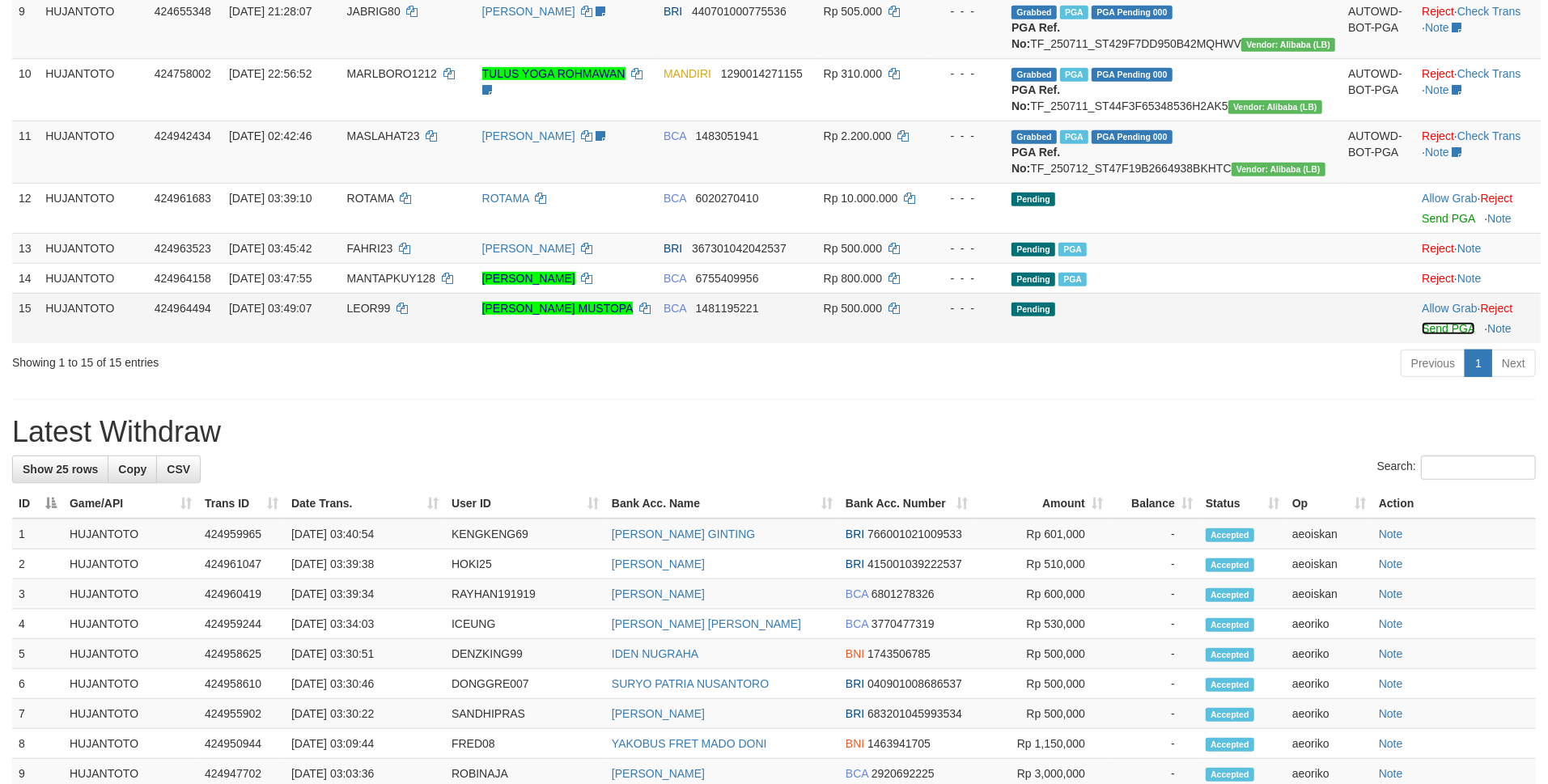 click on "Send PGA" at bounding box center [1448, 328] 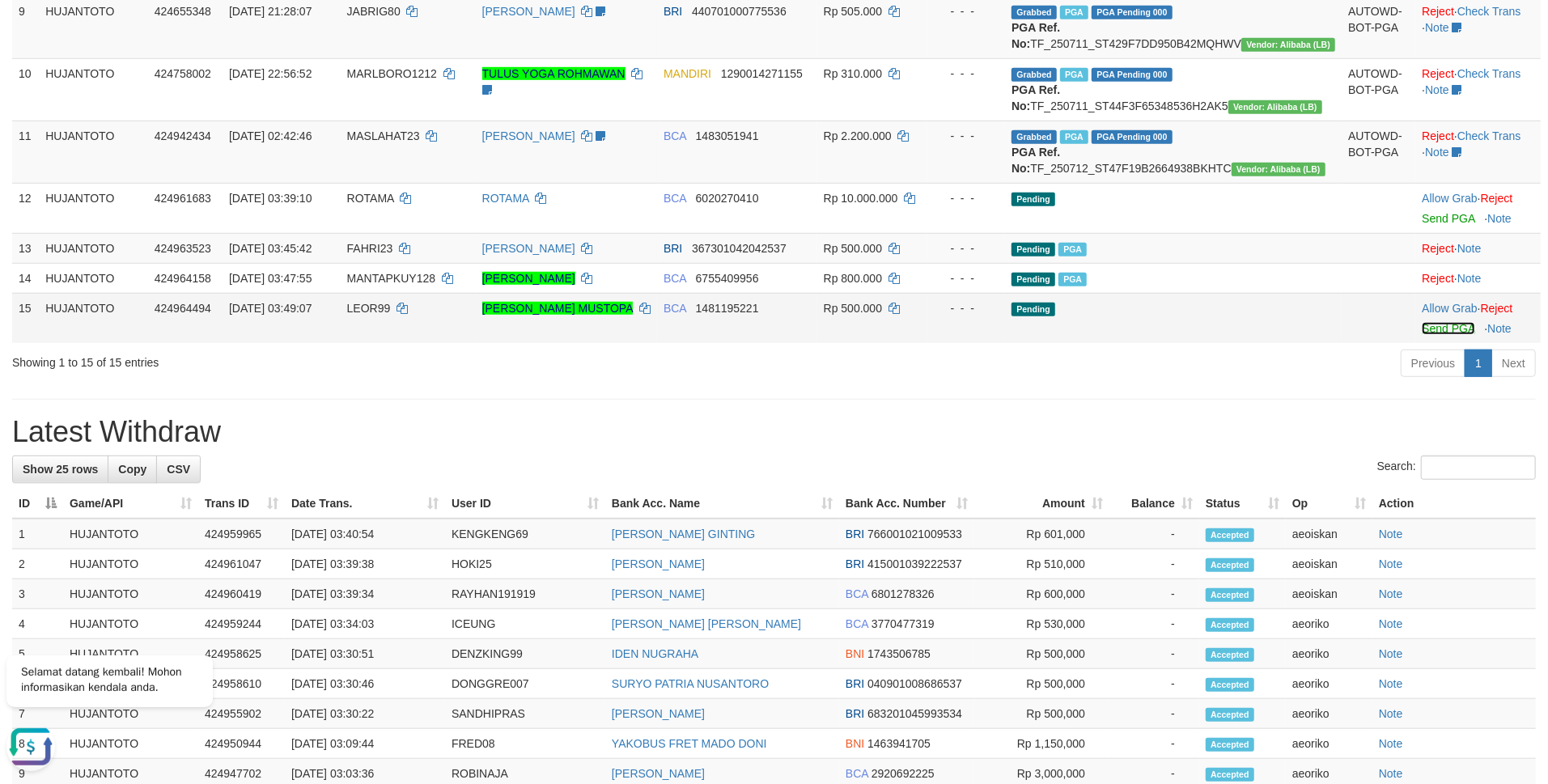 scroll, scrollTop: 0, scrollLeft: 0, axis: both 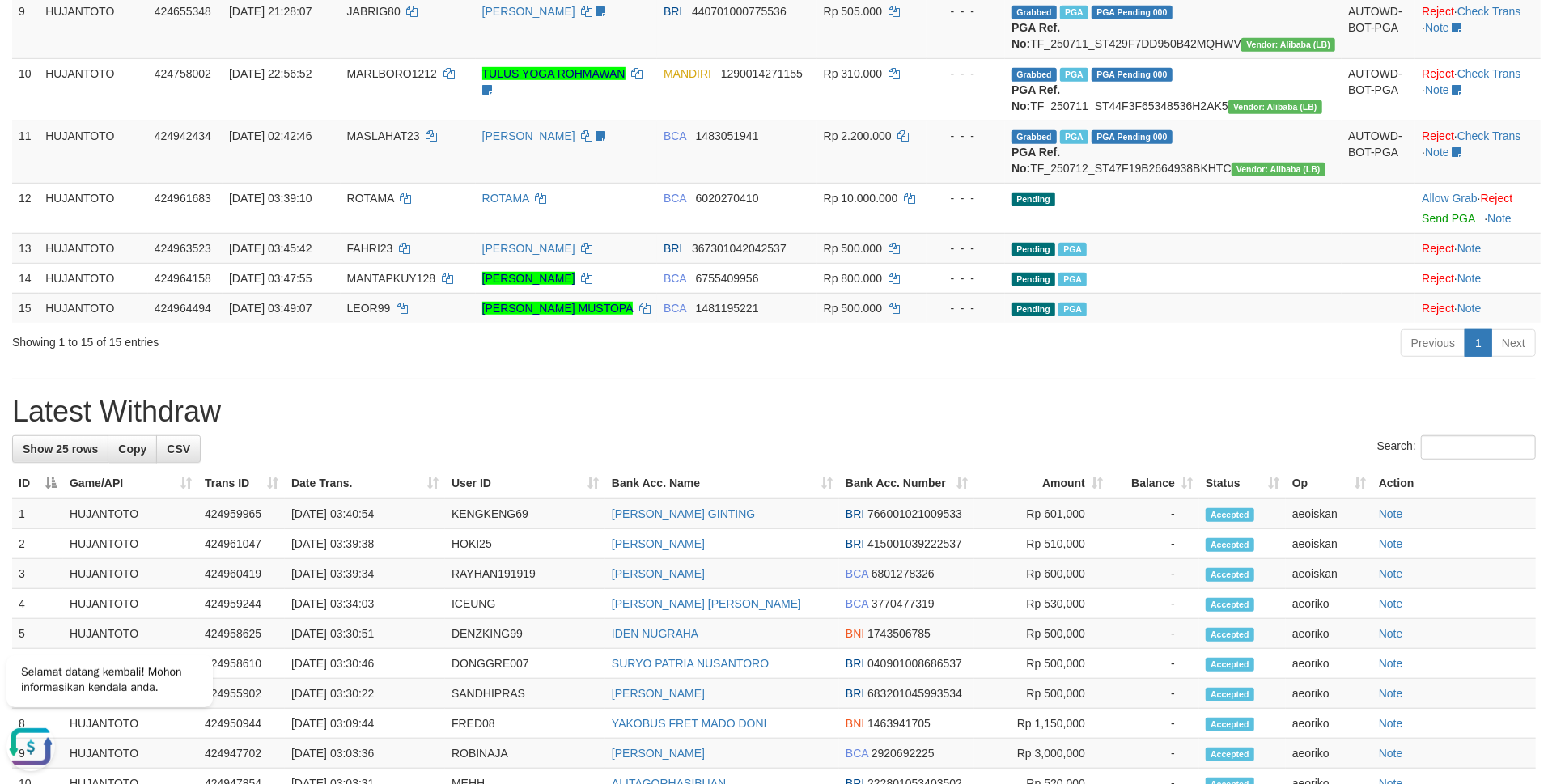 click on "**********" at bounding box center (774, 321) 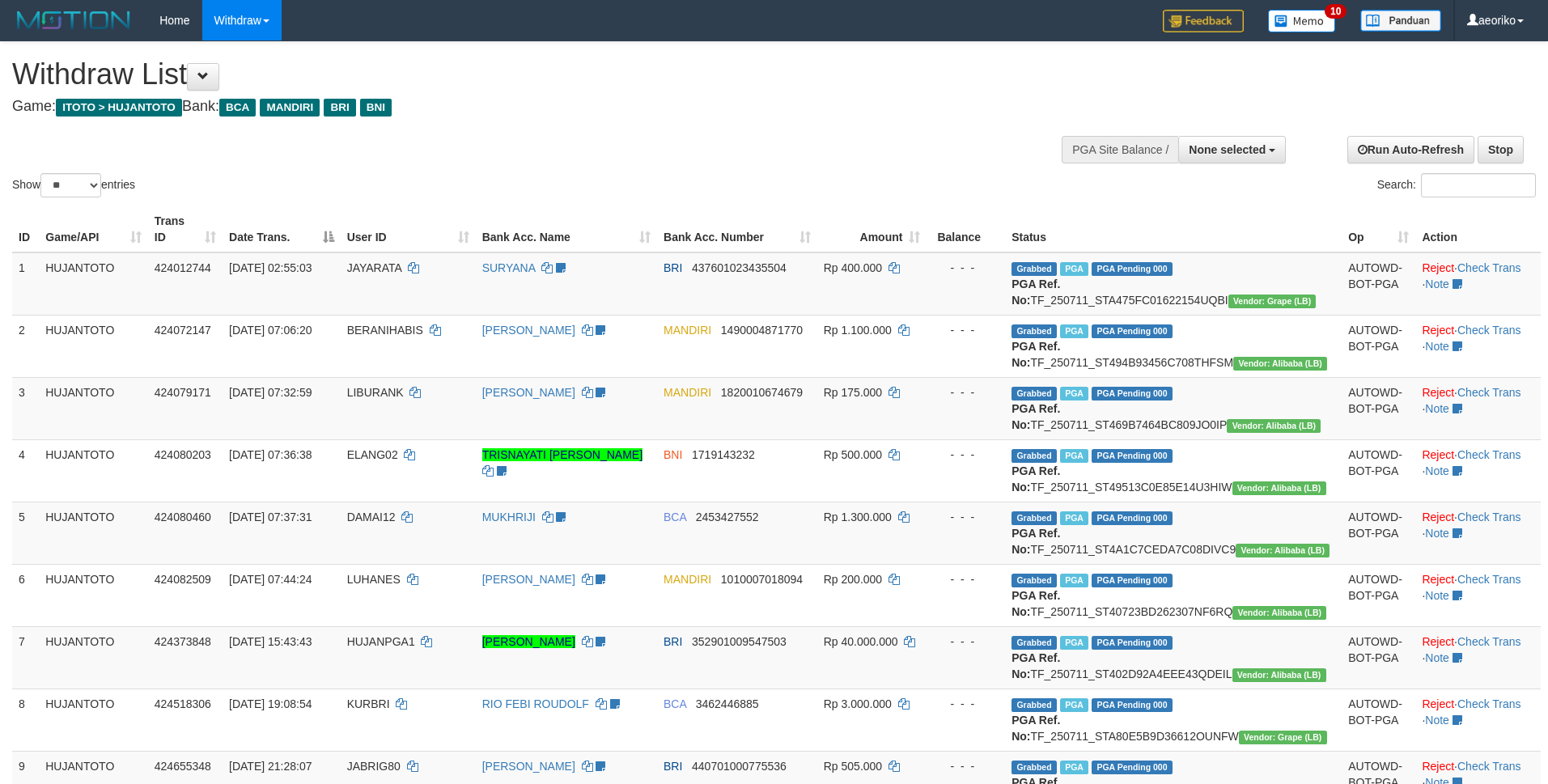 select 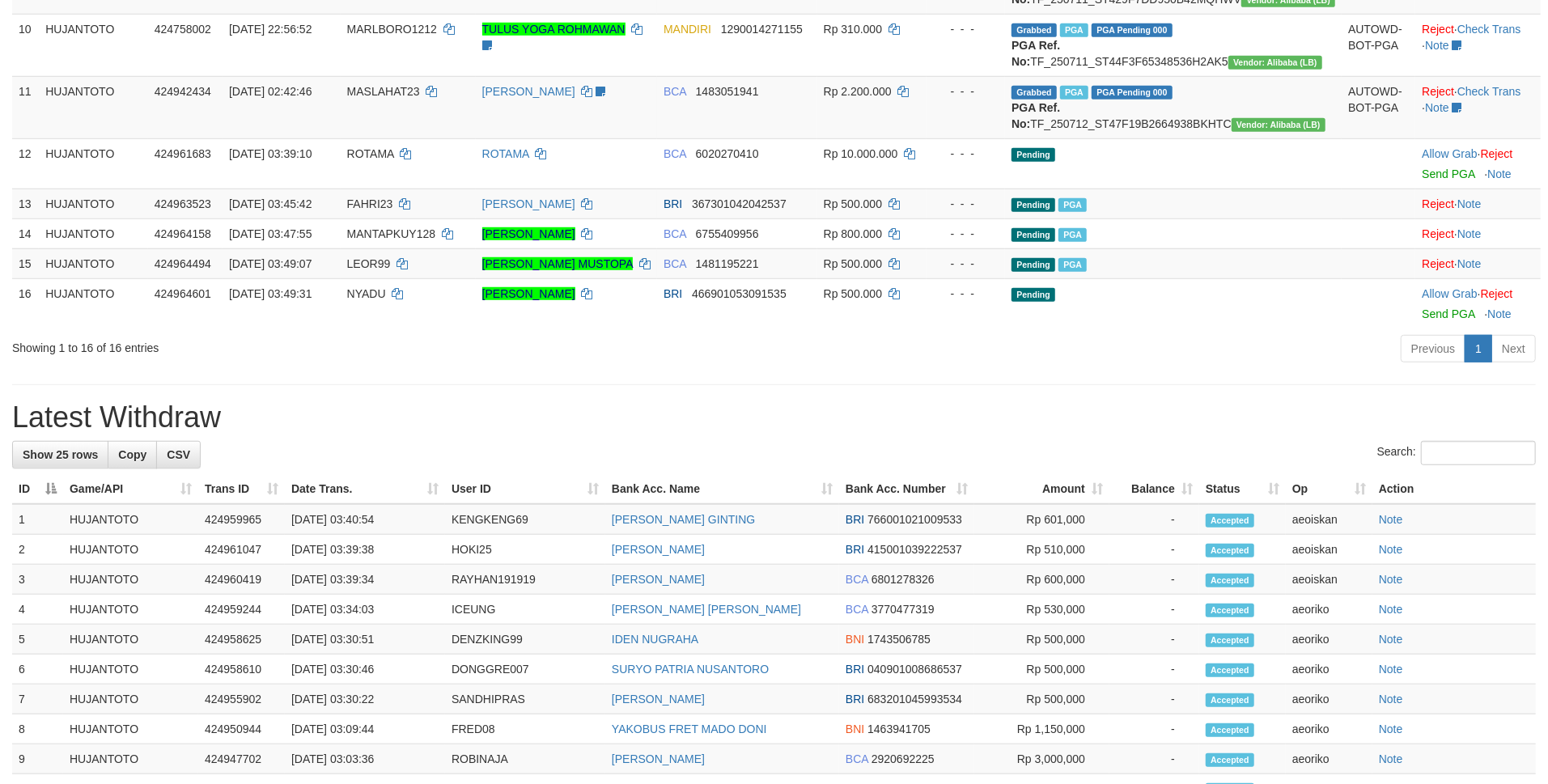scroll, scrollTop: 755, scrollLeft: 0, axis: vertical 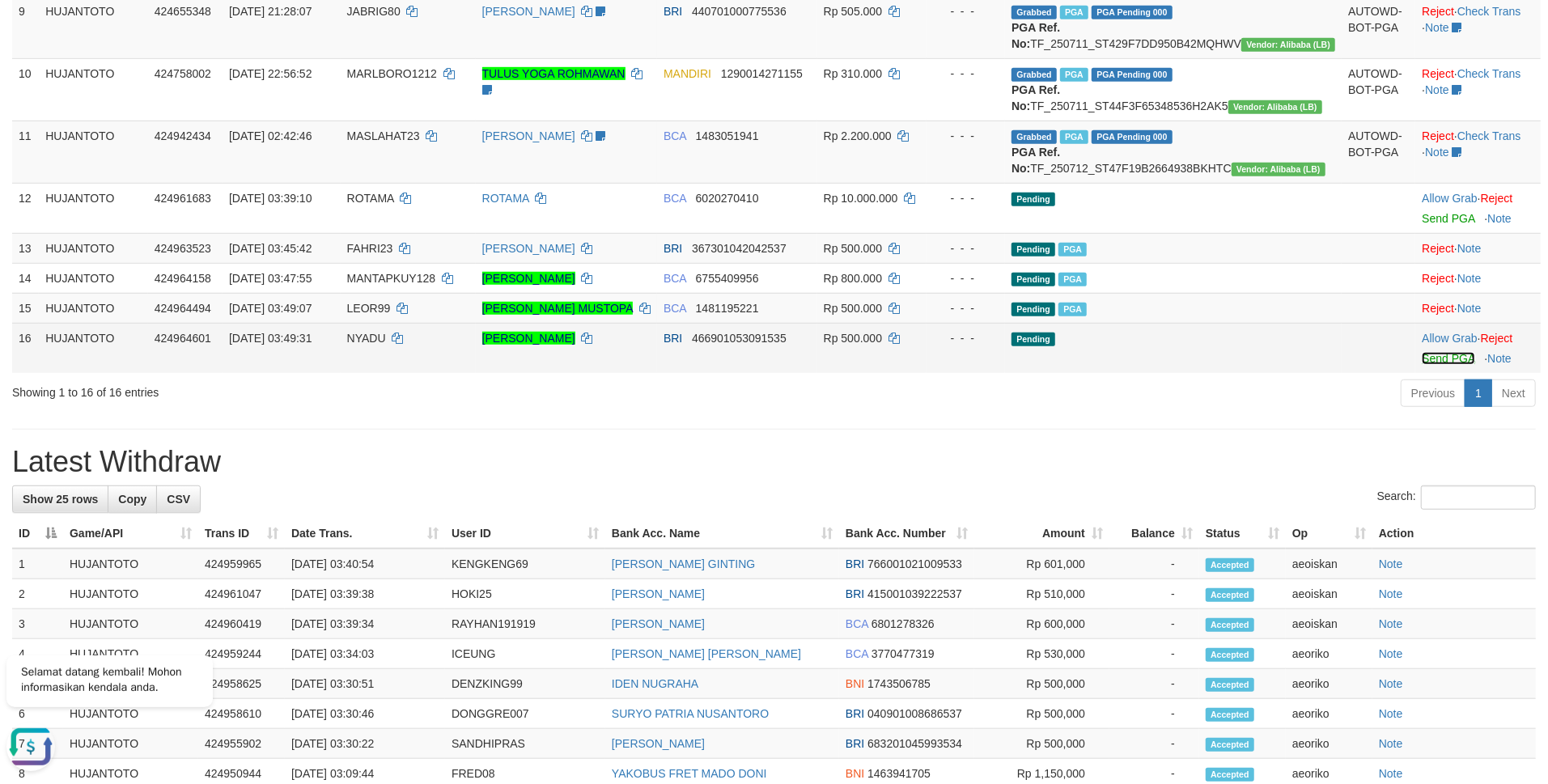 click on "Send PGA" at bounding box center (1448, 358) 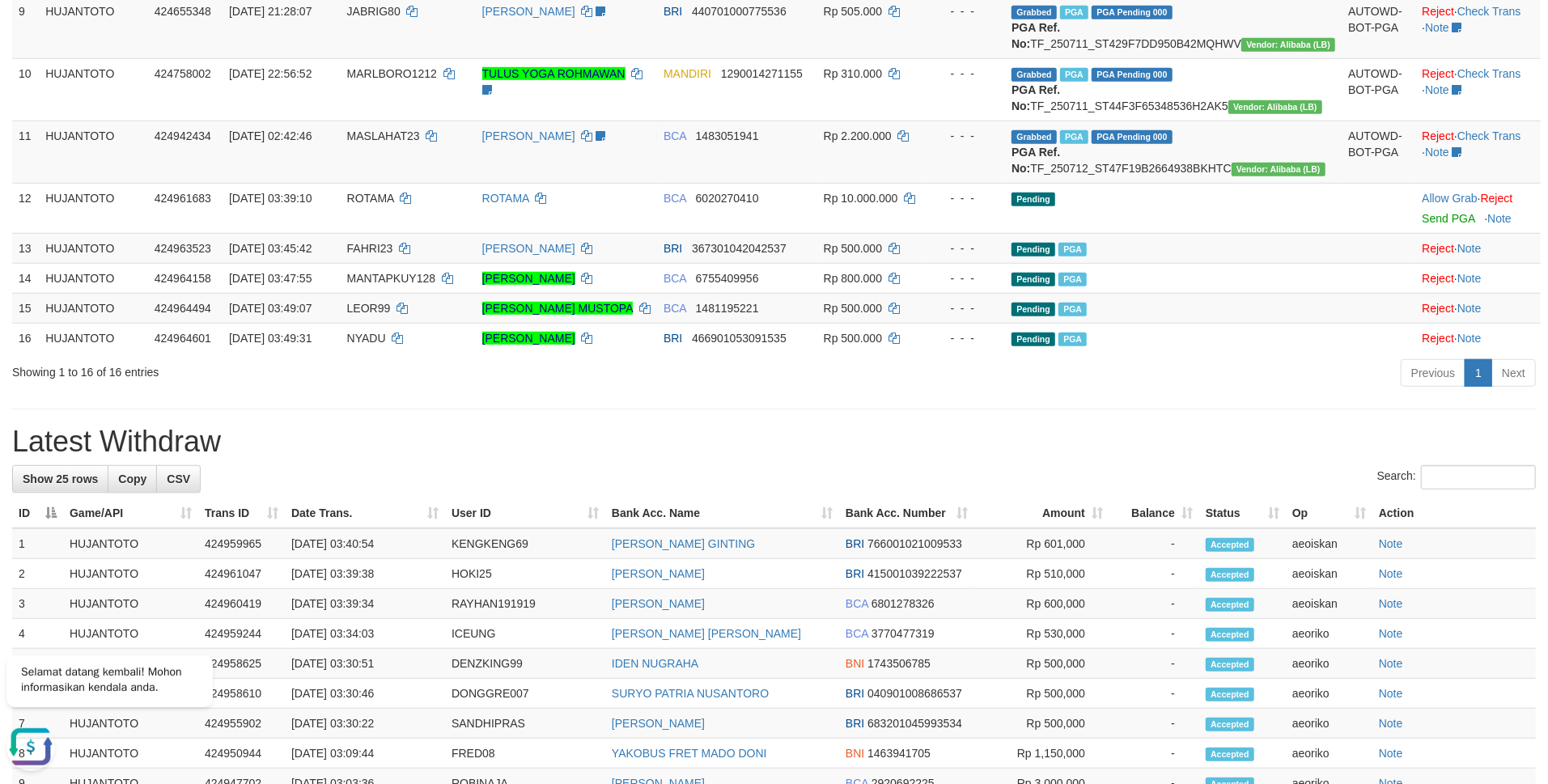 click on "Latest Withdraw" at bounding box center [774, 442] 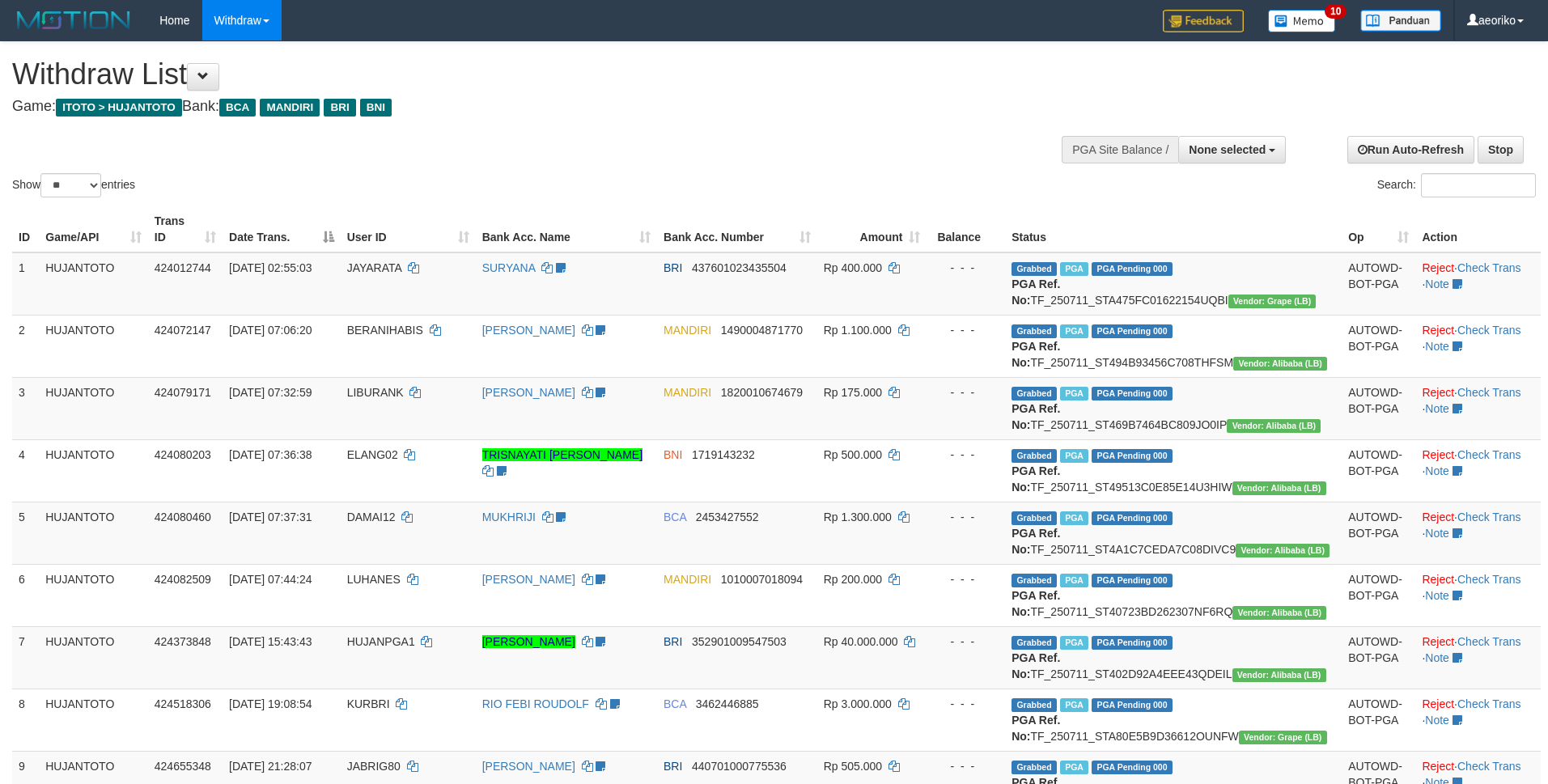 select 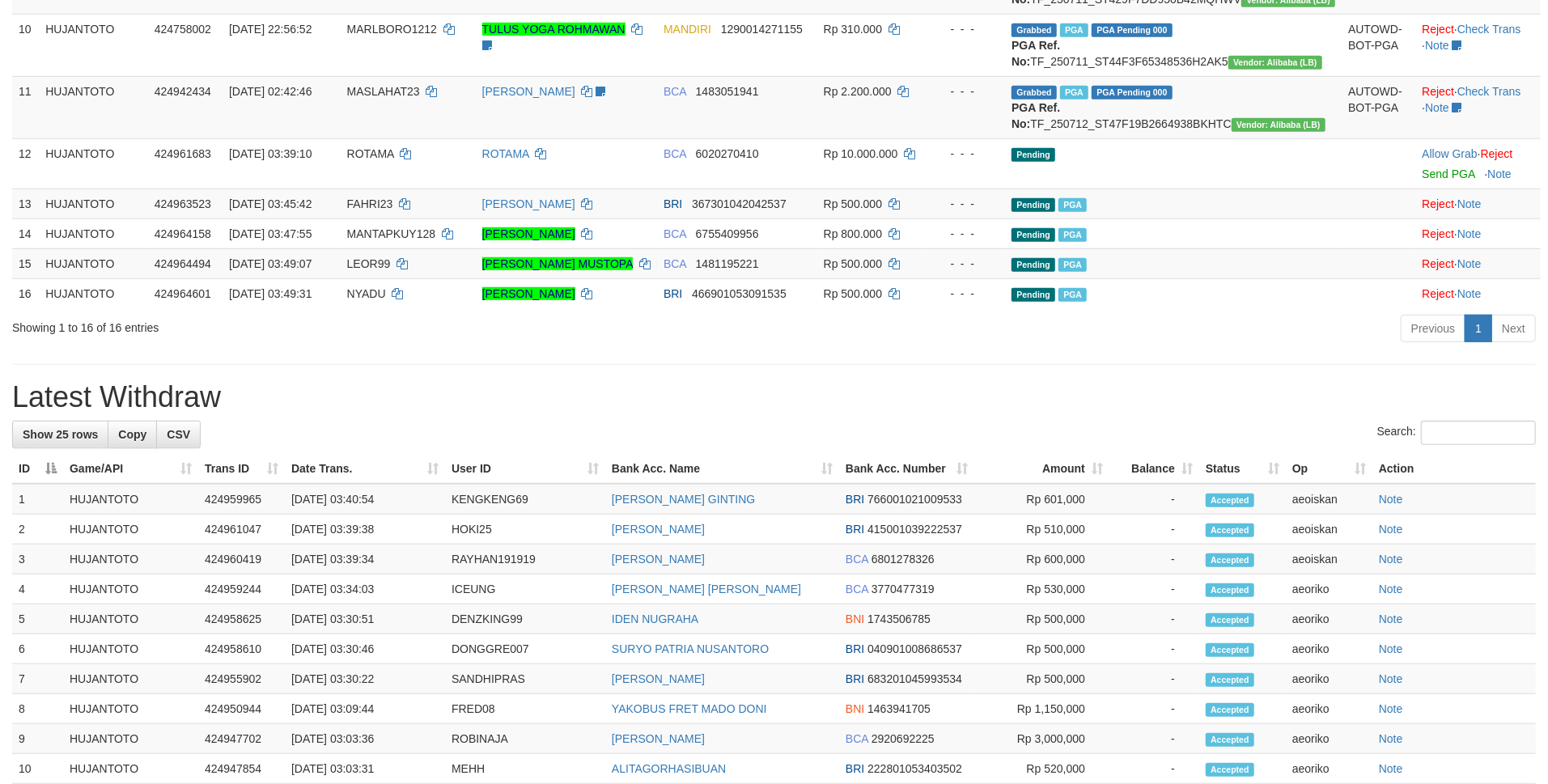 scroll, scrollTop: 755, scrollLeft: 0, axis: vertical 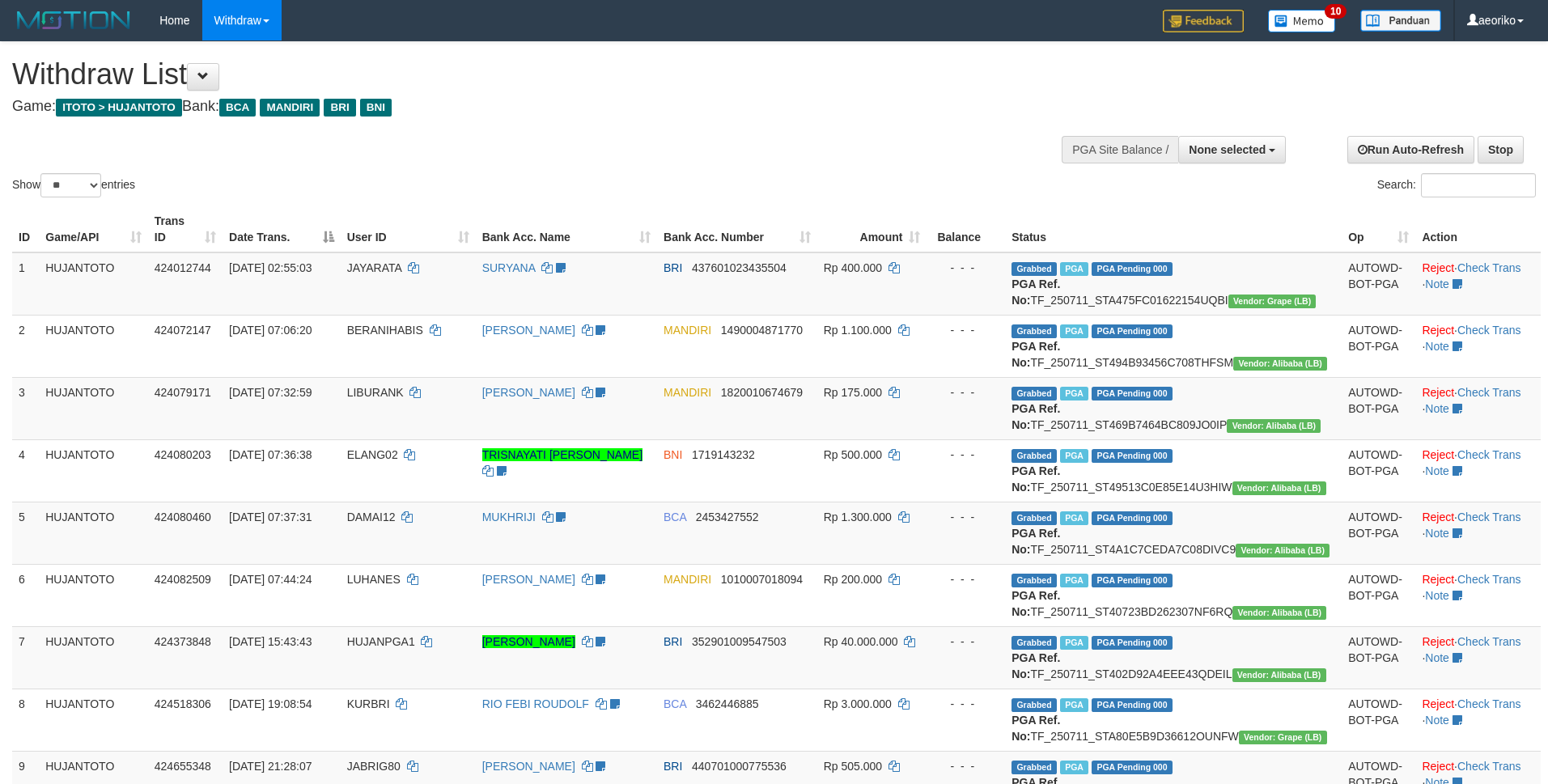 select 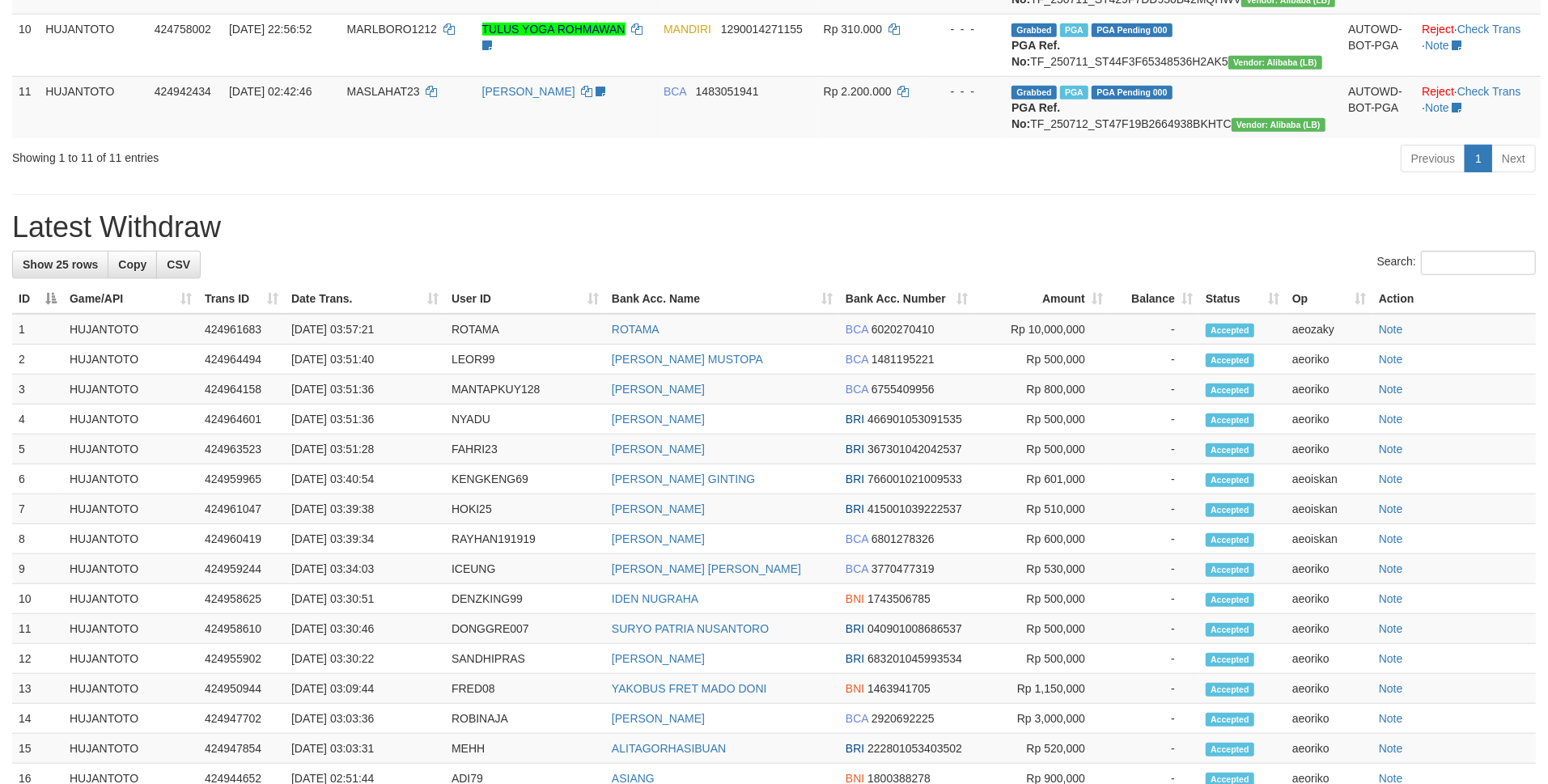 scroll, scrollTop: 755, scrollLeft: 0, axis: vertical 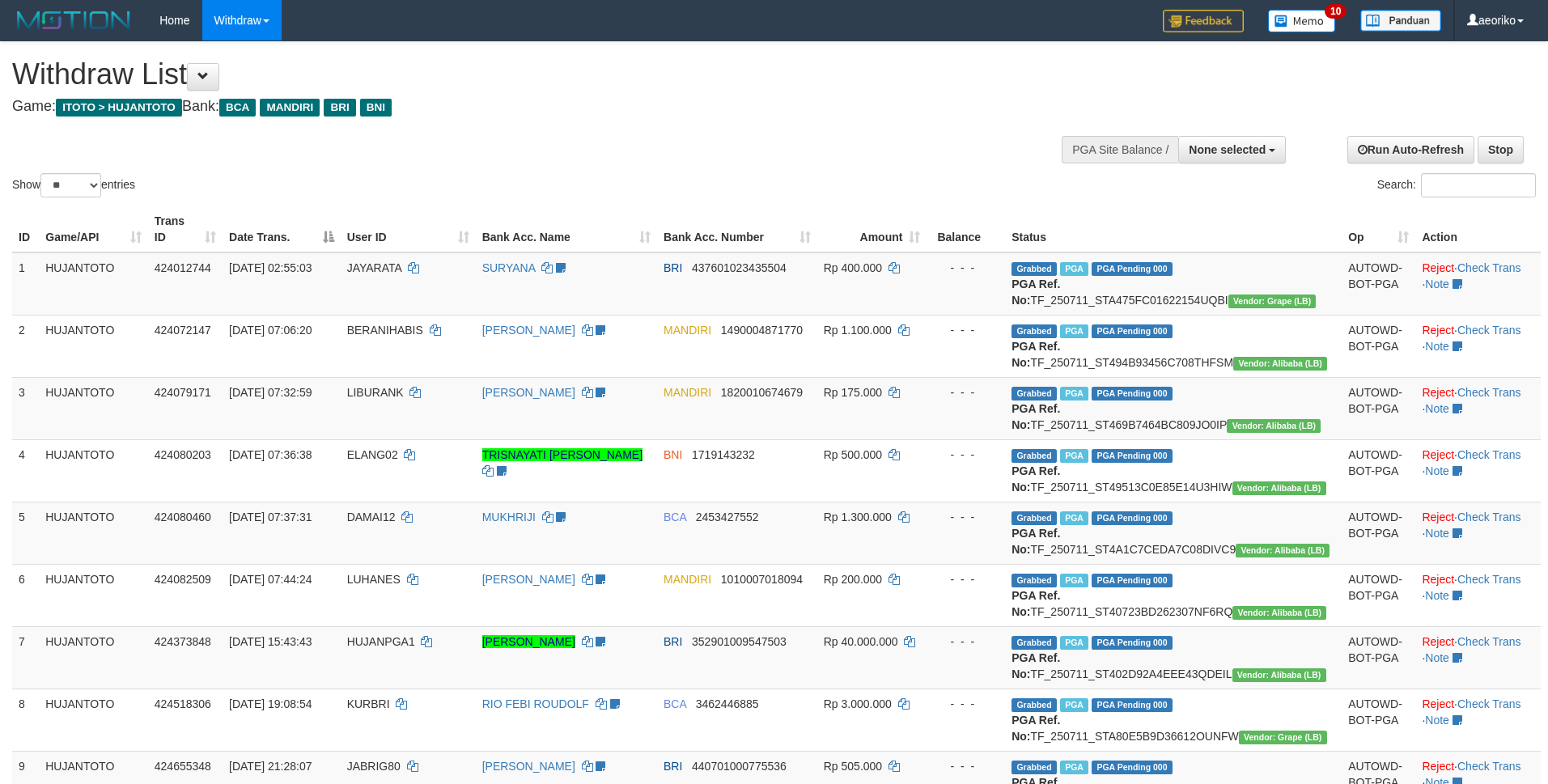 select 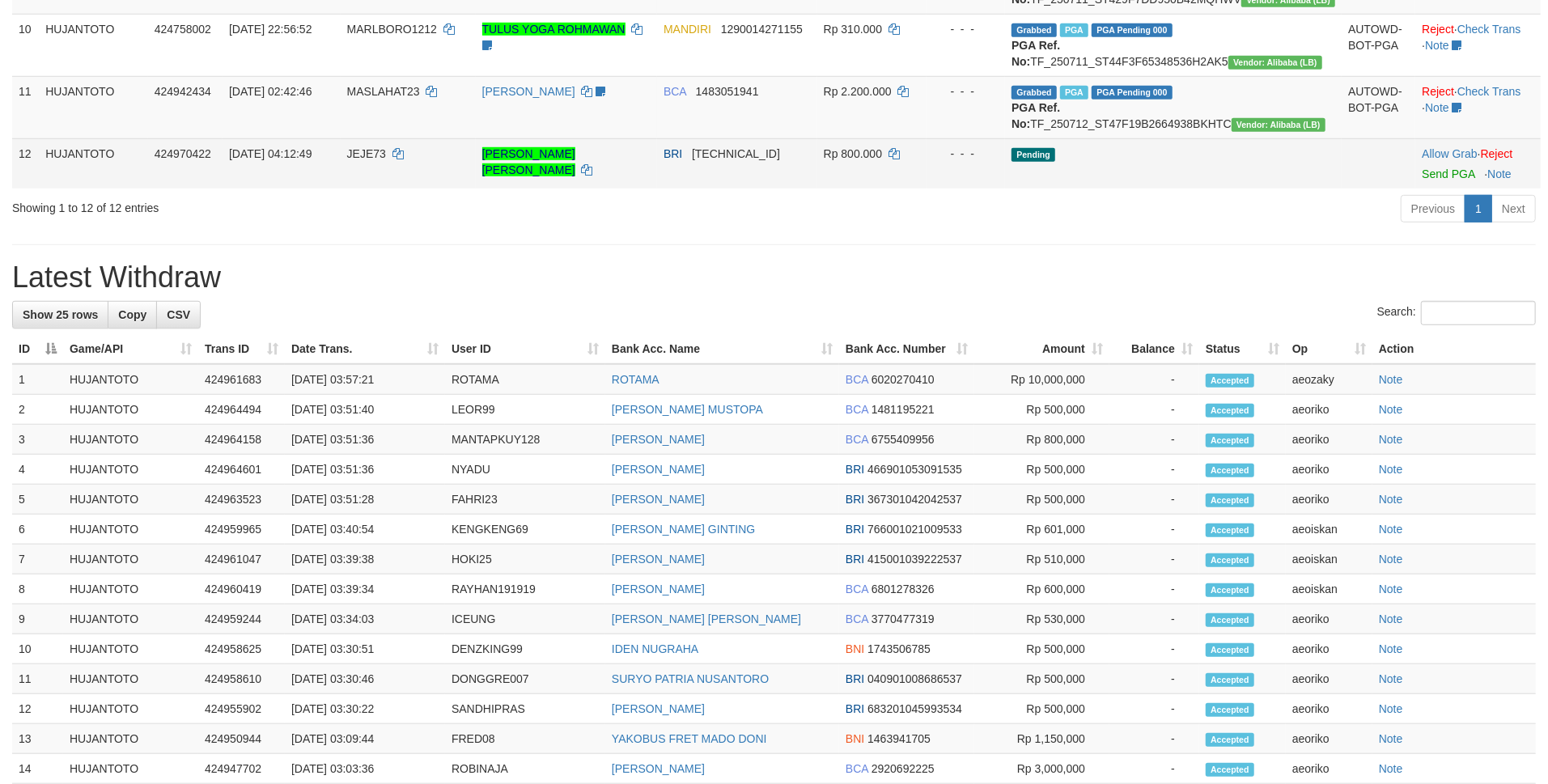 scroll, scrollTop: 755, scrollLeft: 0, axis: vertical 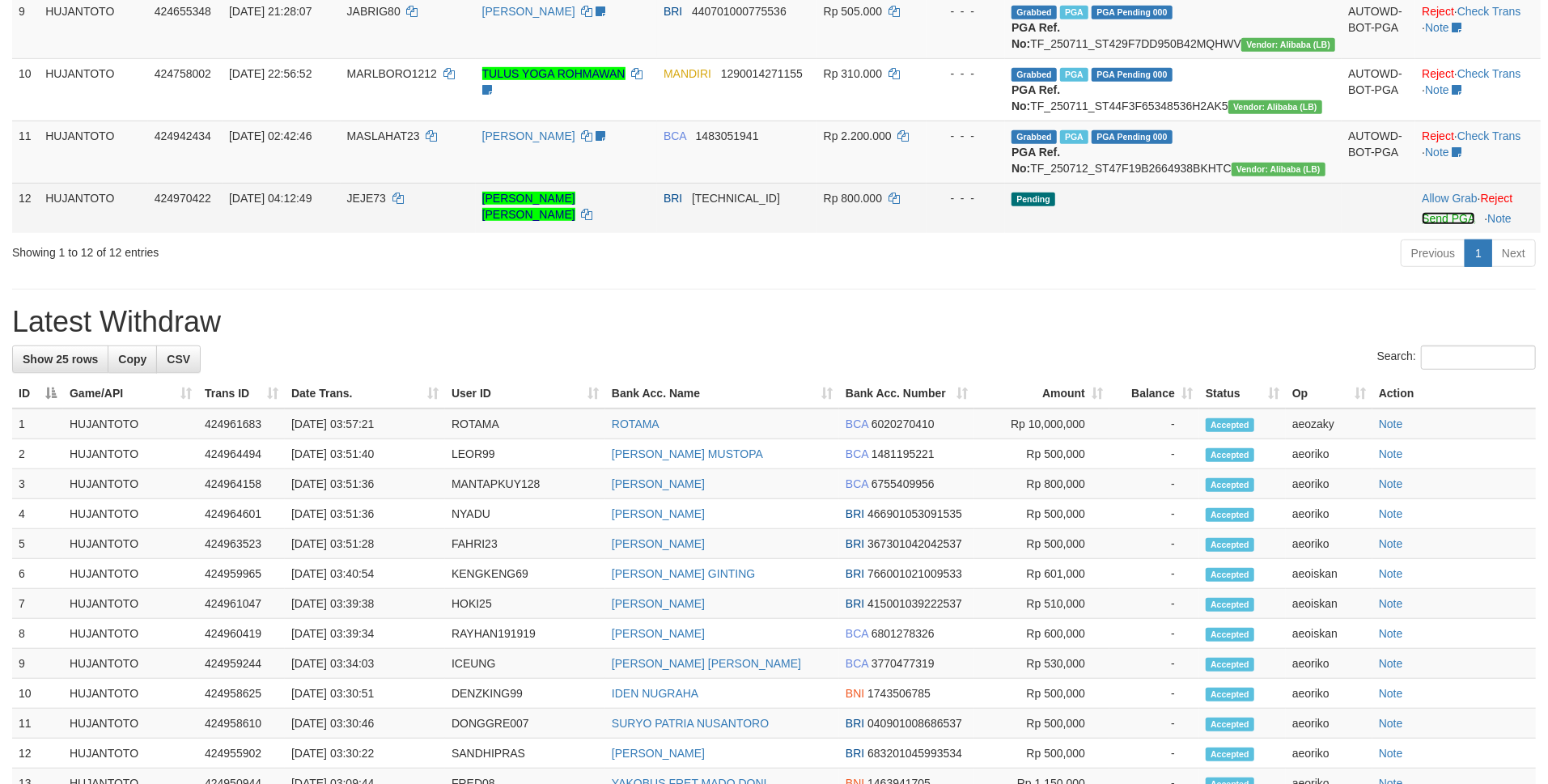 click on "Send PGA" at bounding box center (1448, 218) 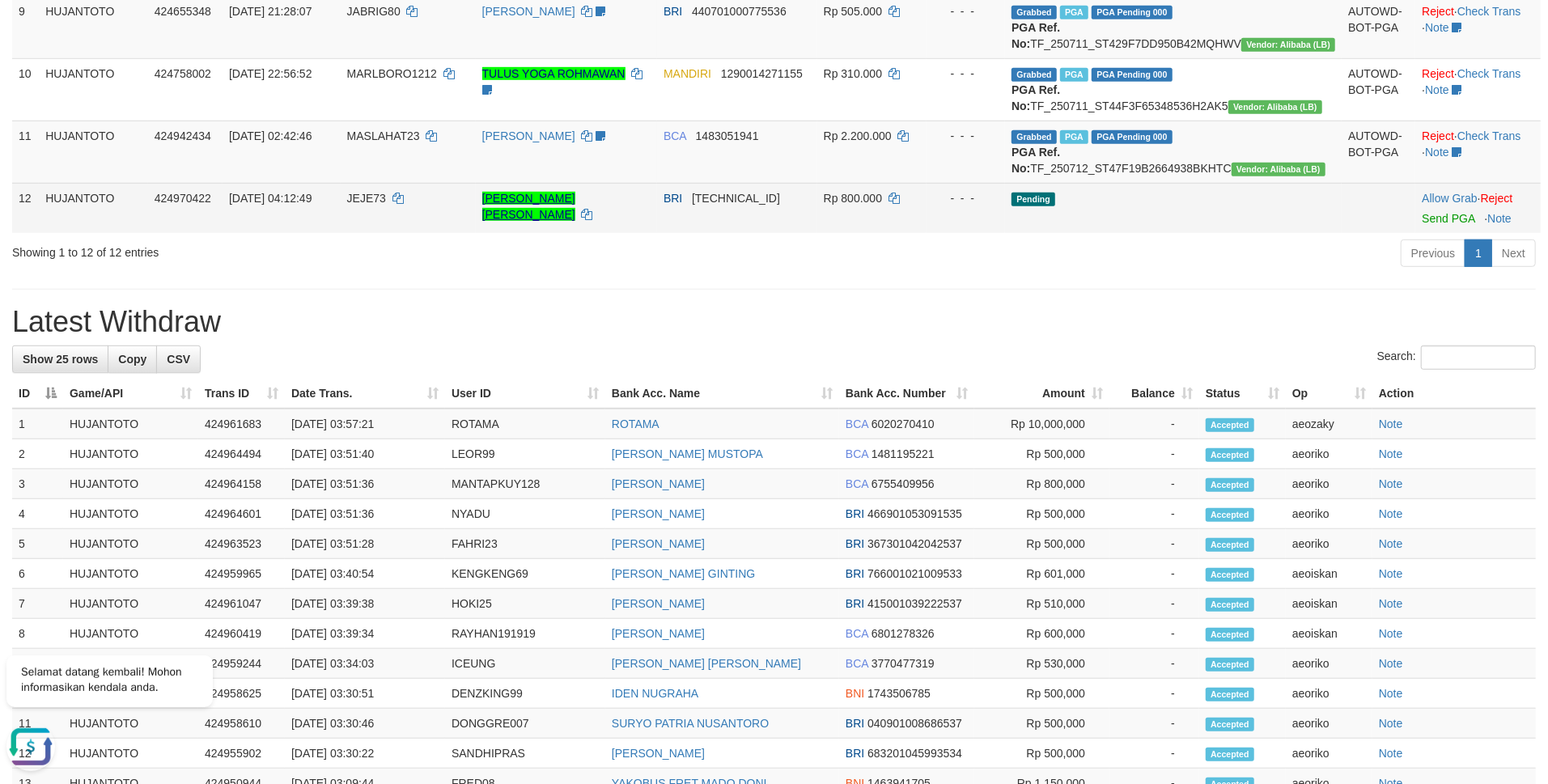 scroll, scrollTop: 0, scrollLeft: 0, axis: both 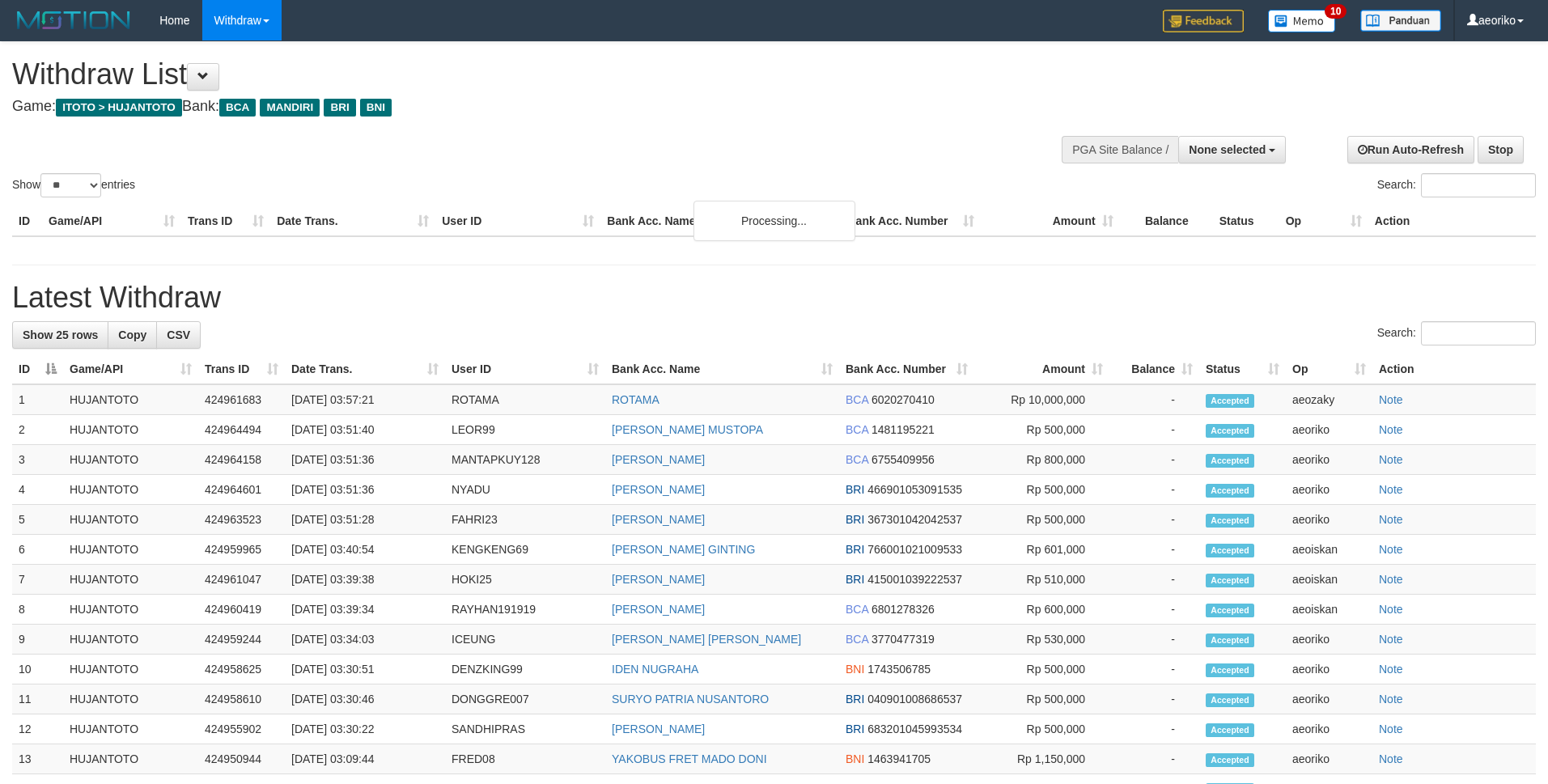 select 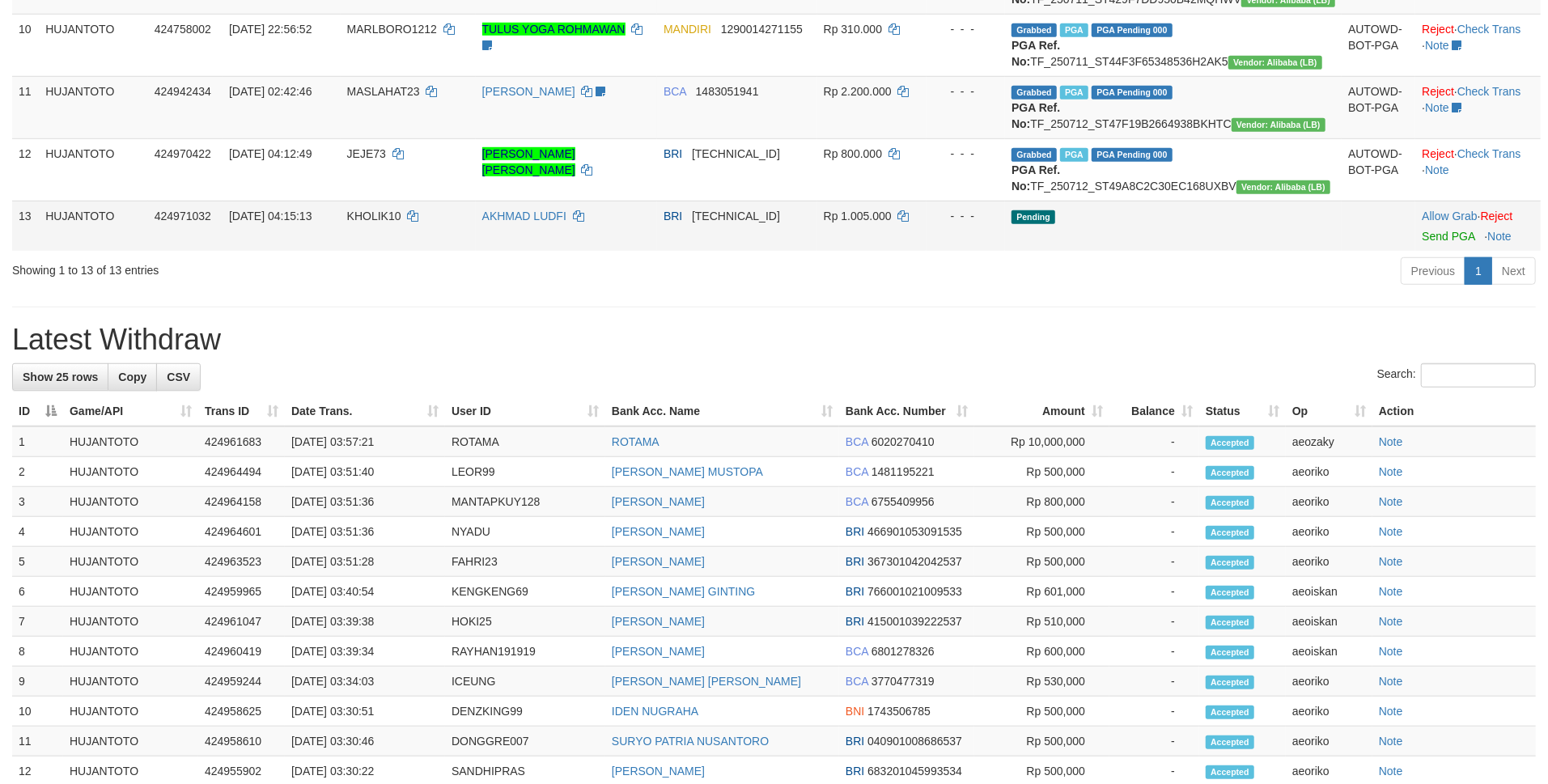 scroll, scrollTop: 755, scrollLeft: 0, axis: vertical 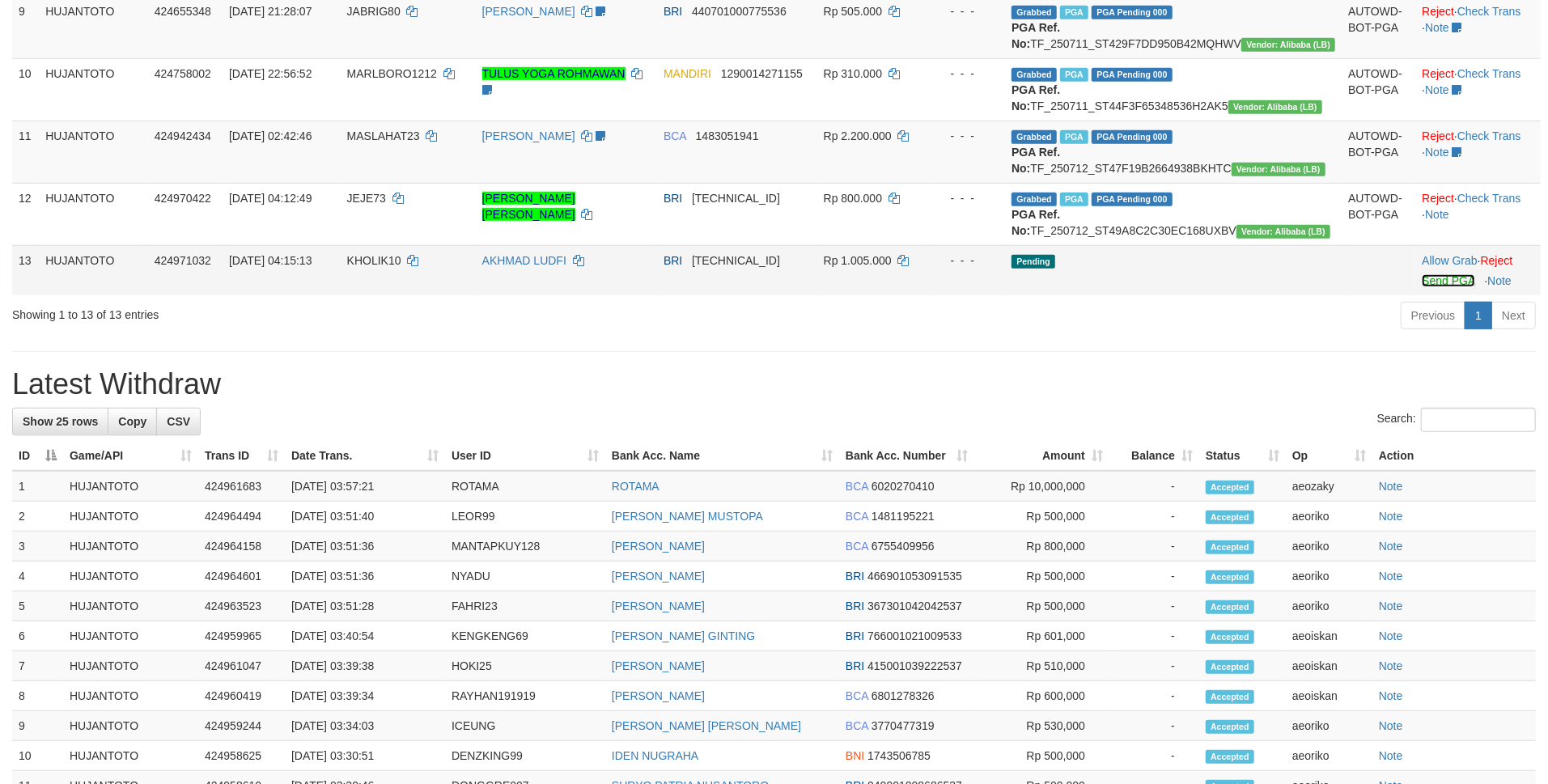 click on "Send PGA" at bounding box center [1448, 281] 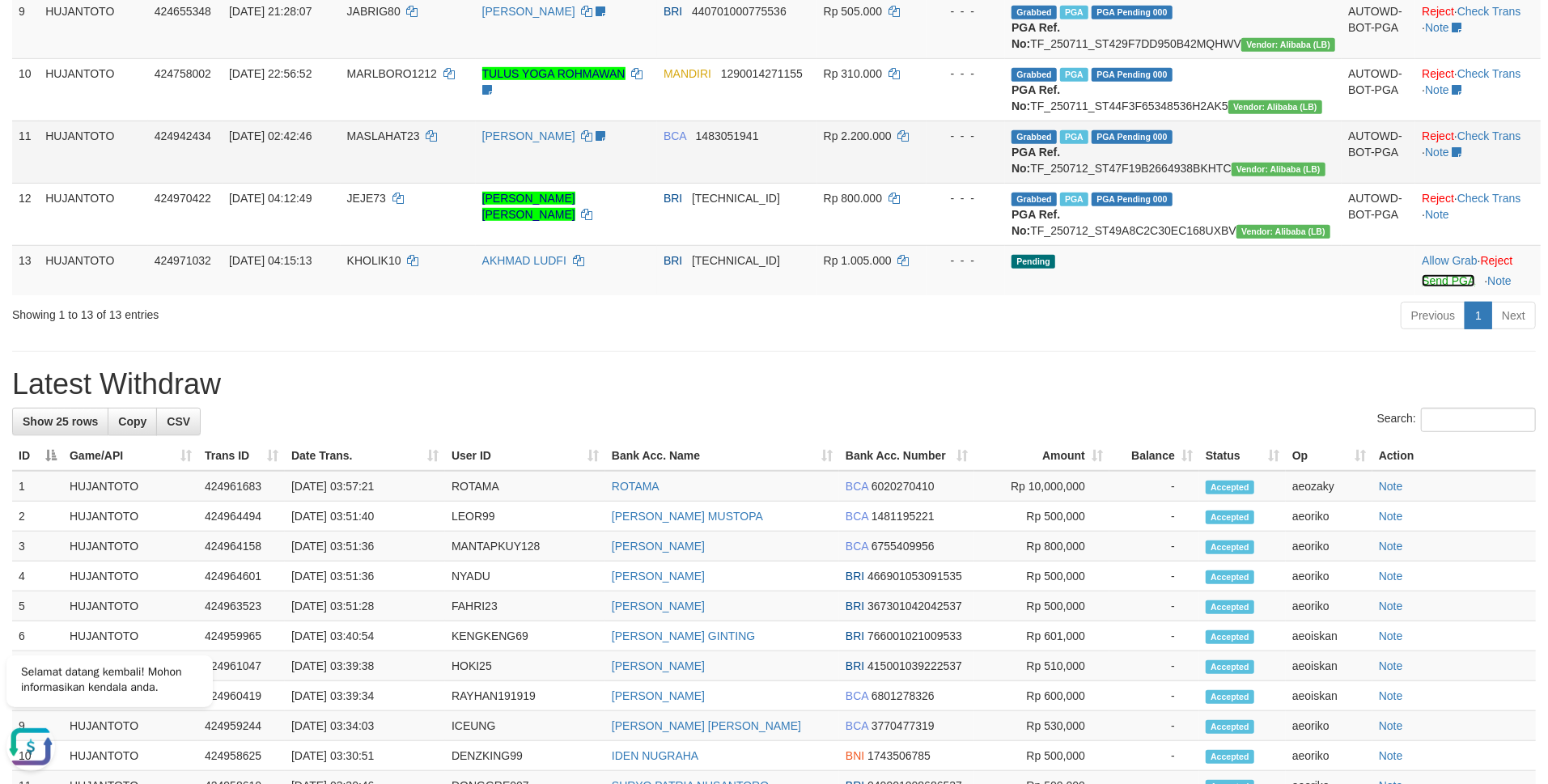scroll, scrollTop: 0, scrollLeft: 0, axis: both 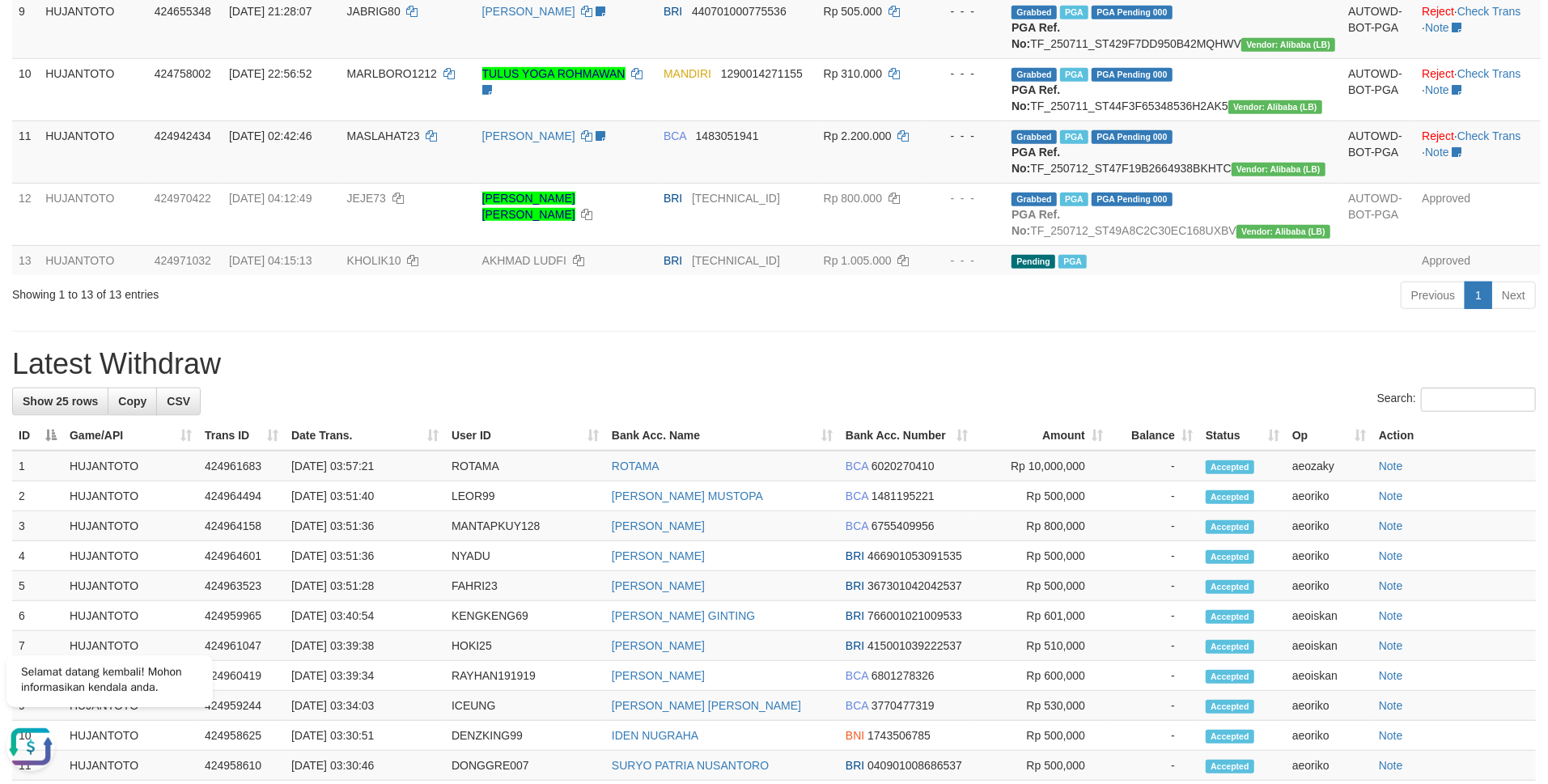 click on "**********" at bounding box center [774, 297] 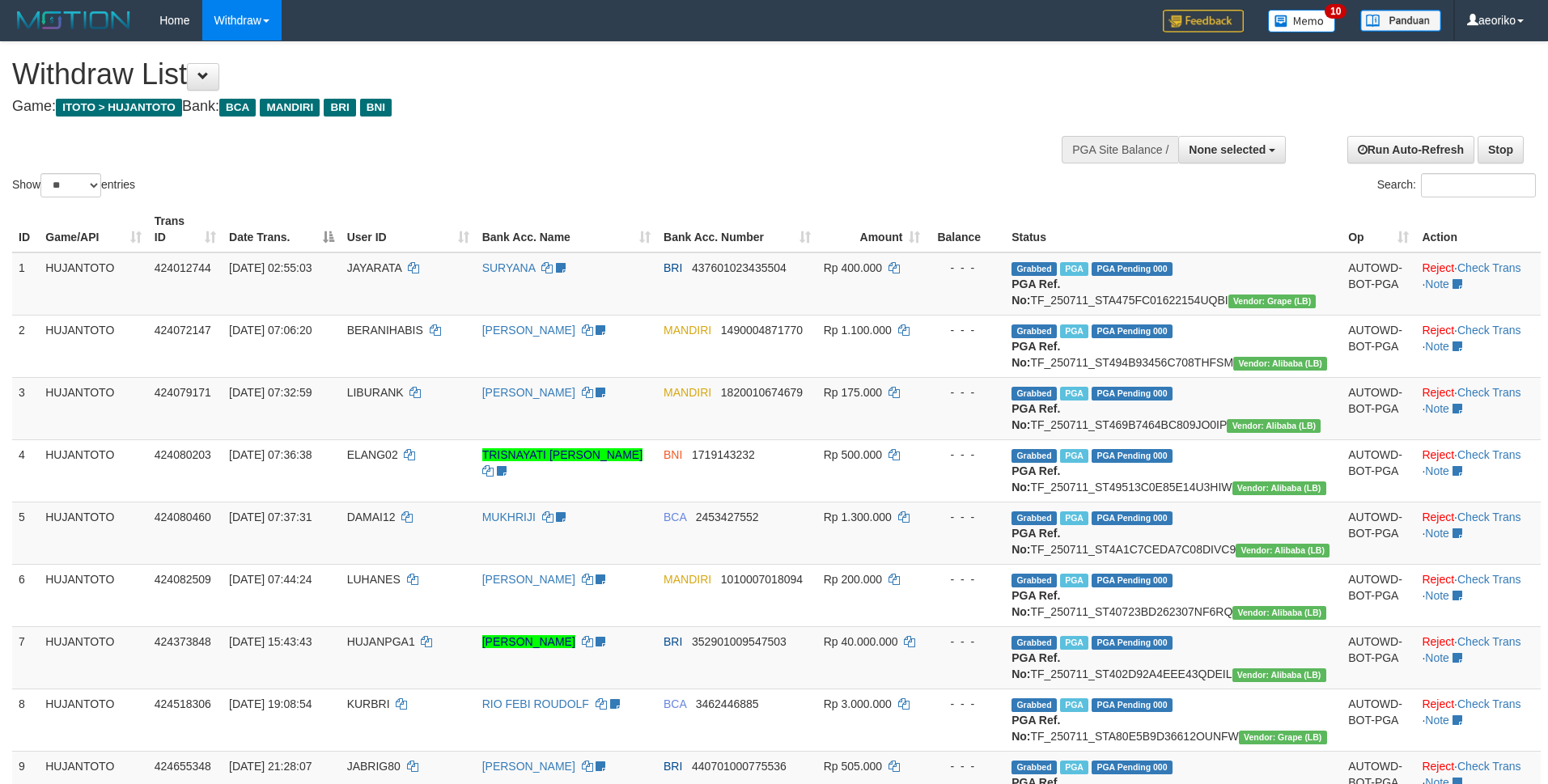 select 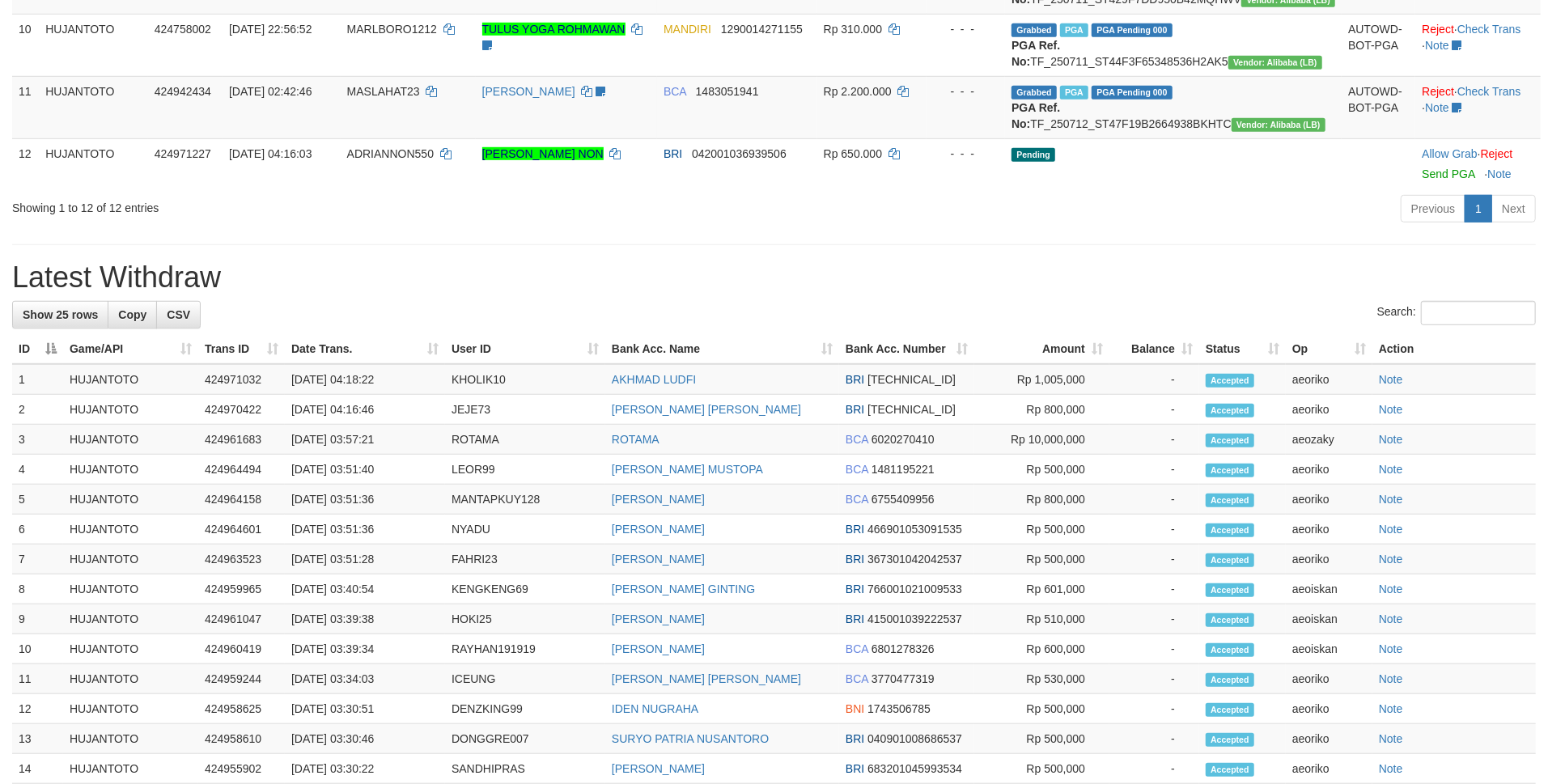 scroll, scrollTop: 755, scrollLeft: 0, axis: vertical 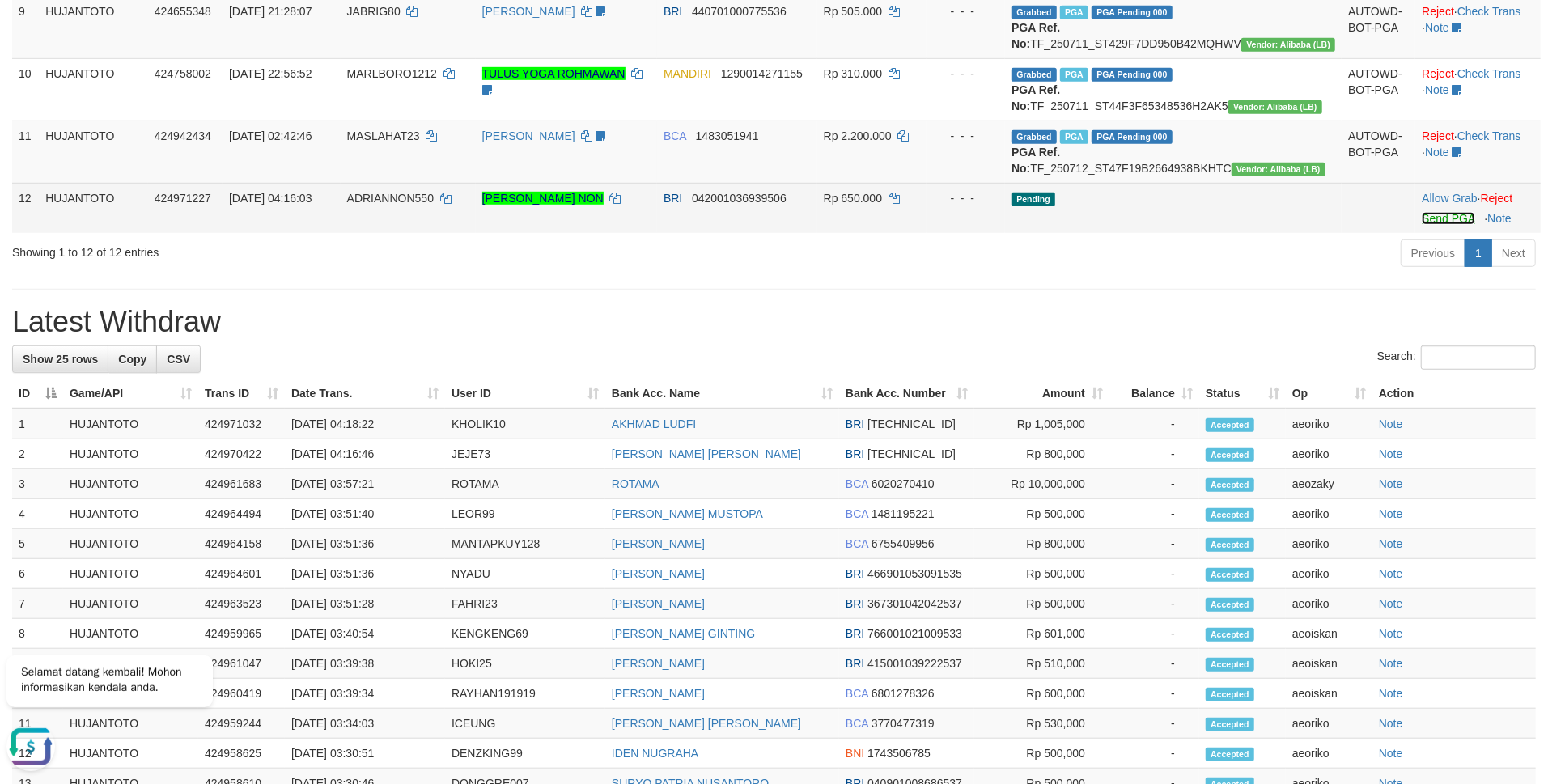 click on "Send PGA" at bounding box center (1448, 218) 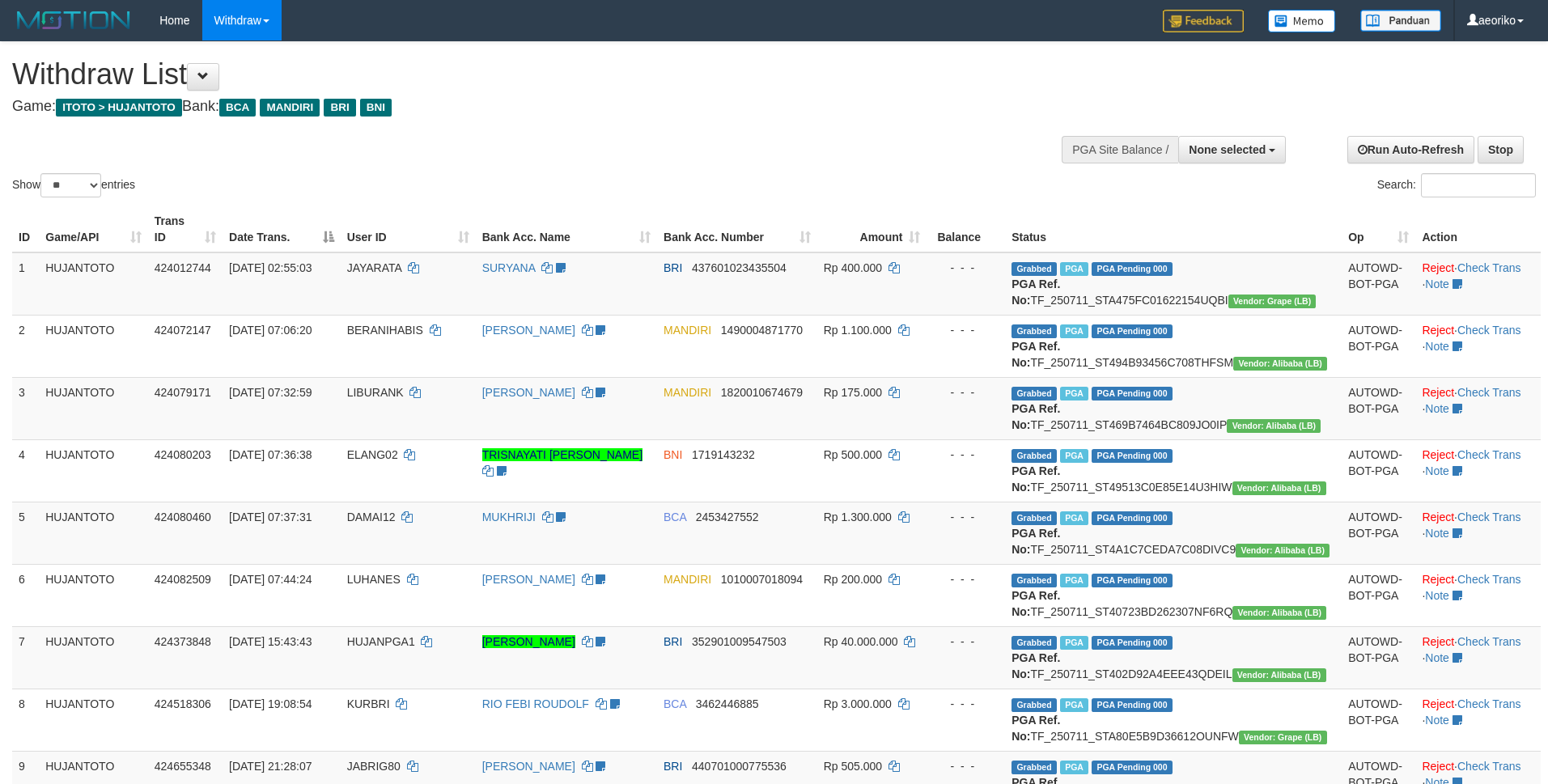 select 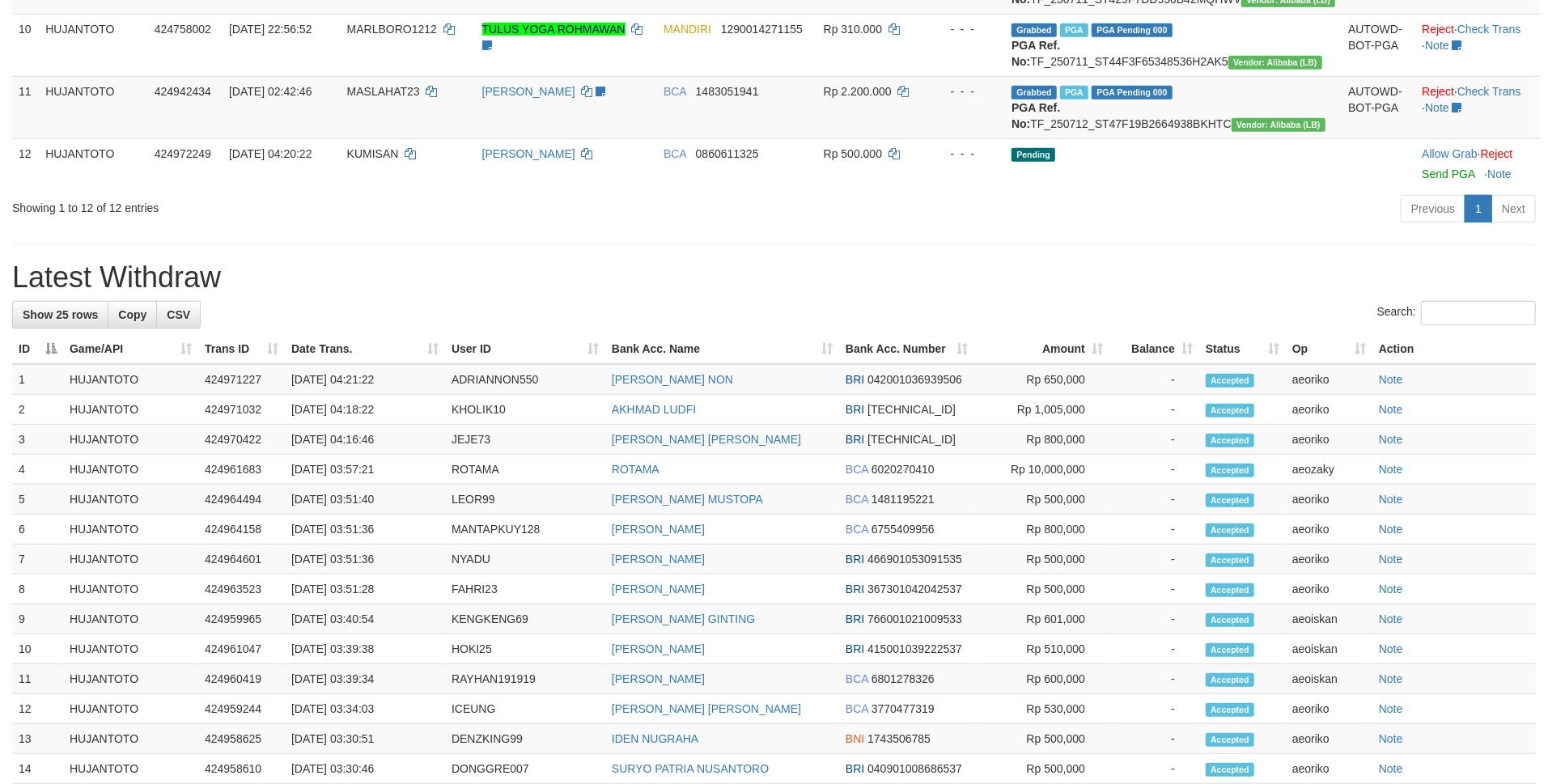 scroll, scrollTop: 755, scrollLeft: 0, axis: vertical 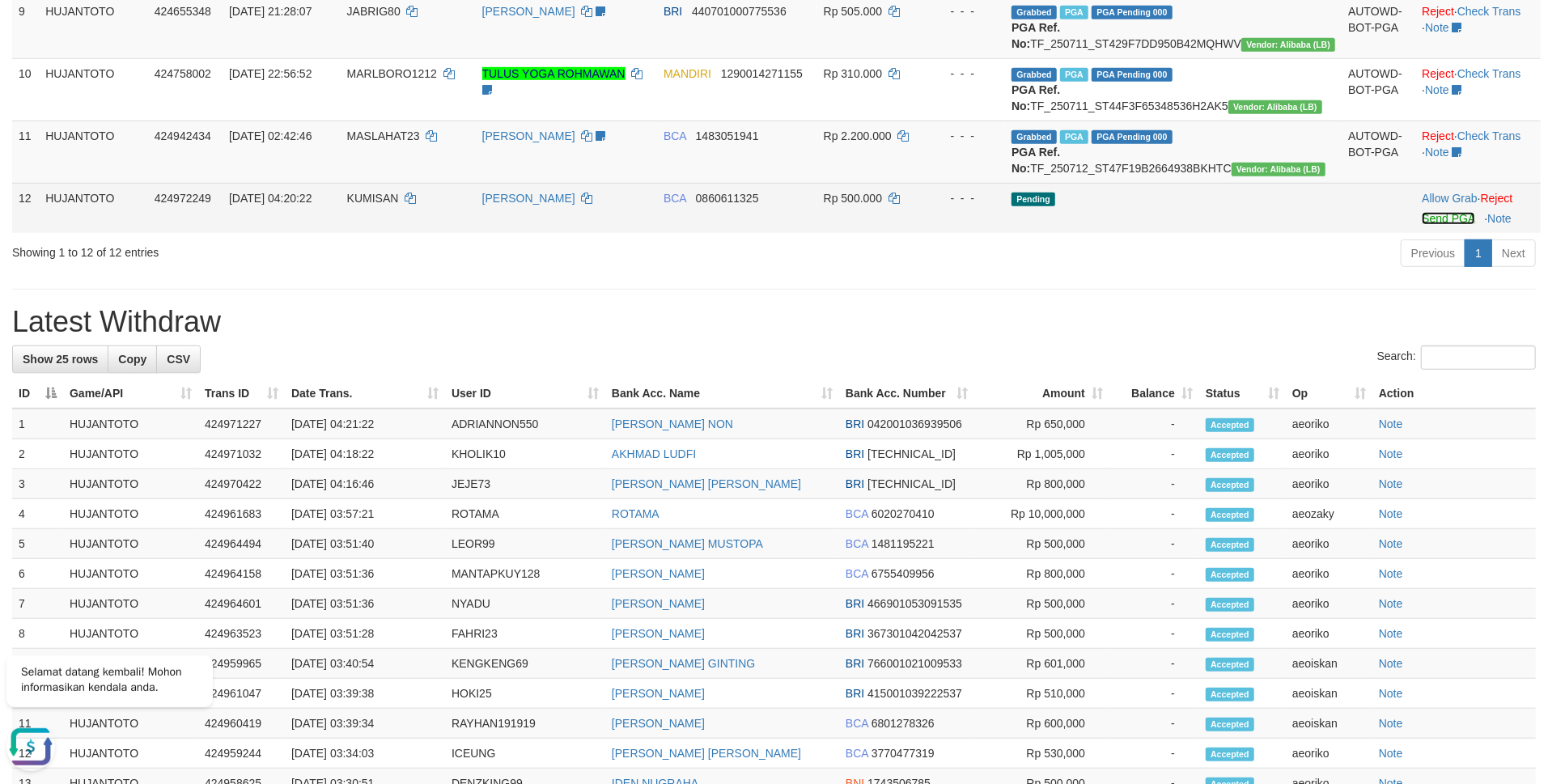 click on "Send PGA" at bounding box center (1448, 218) 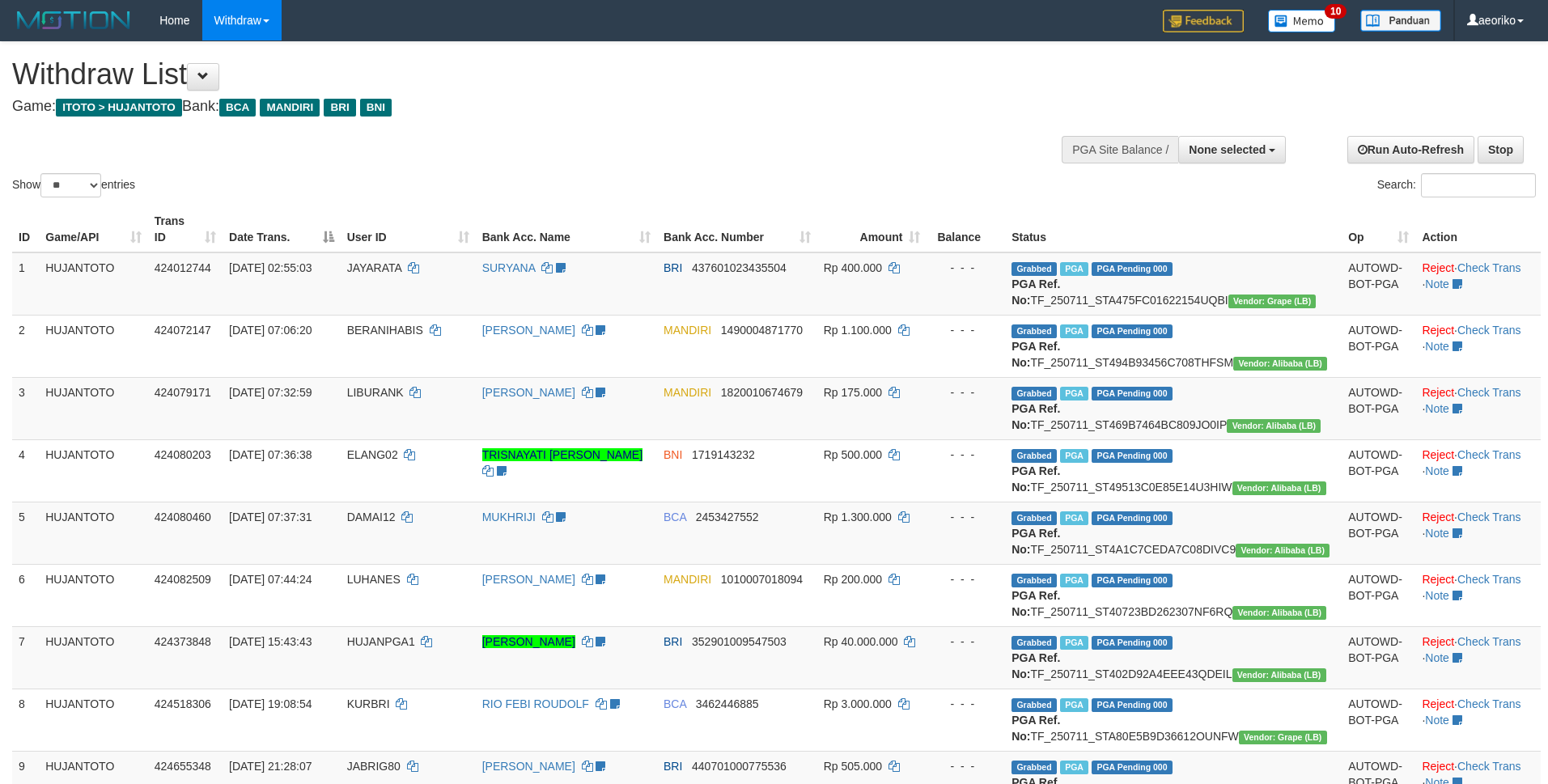 select 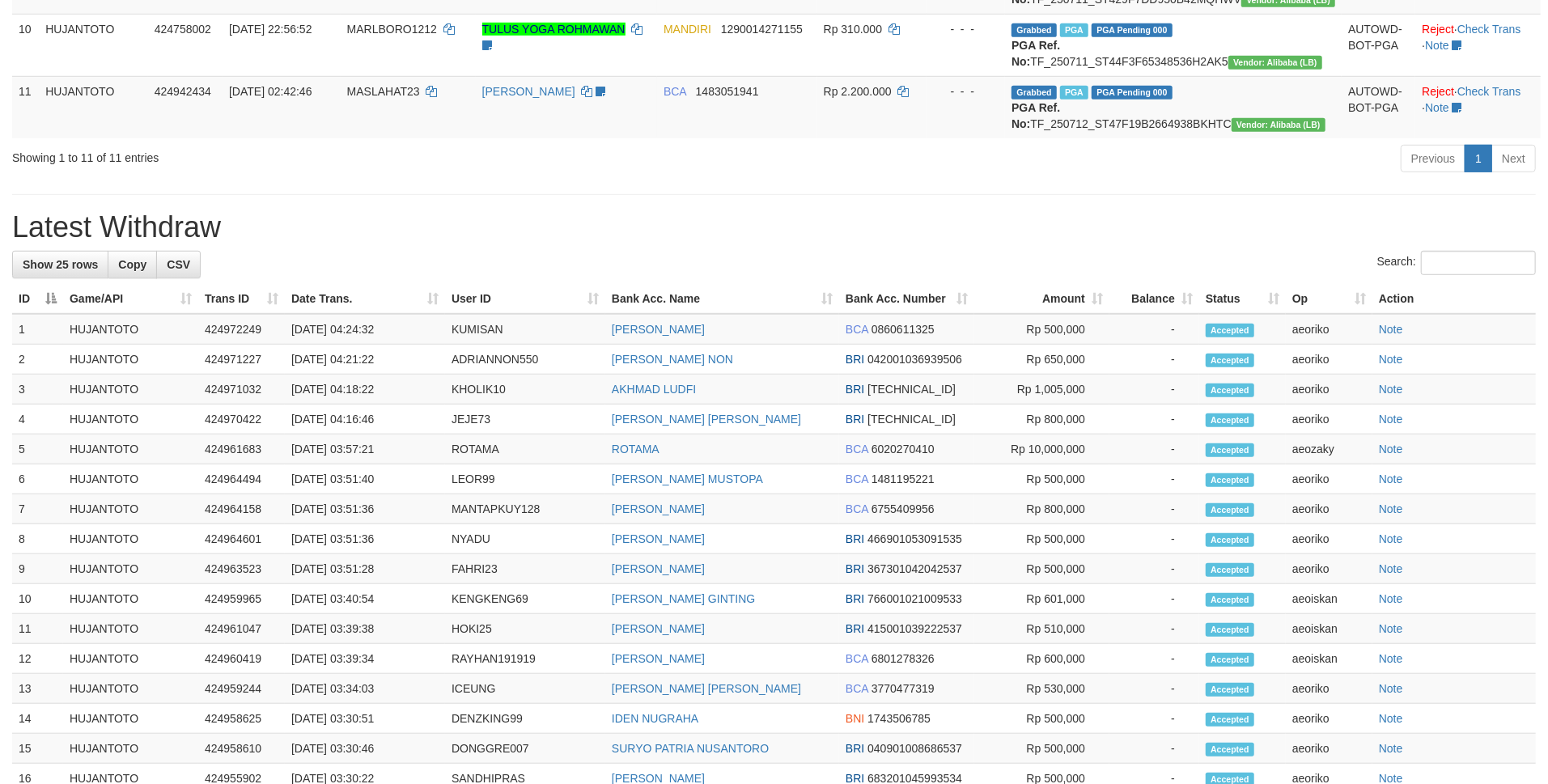 scroll, scrollTop: 755, scrollLeft: 0, axis: vertical 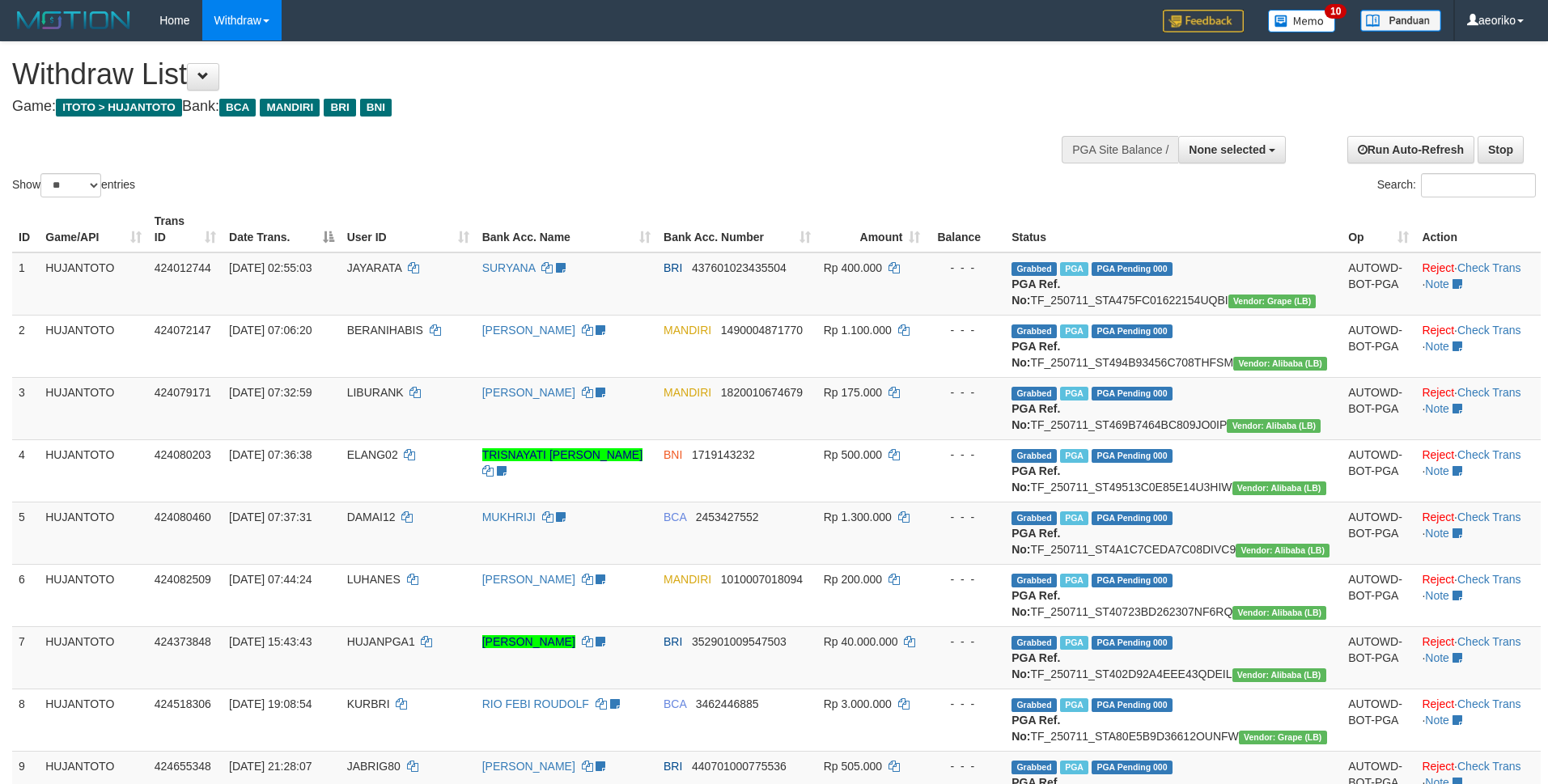 select 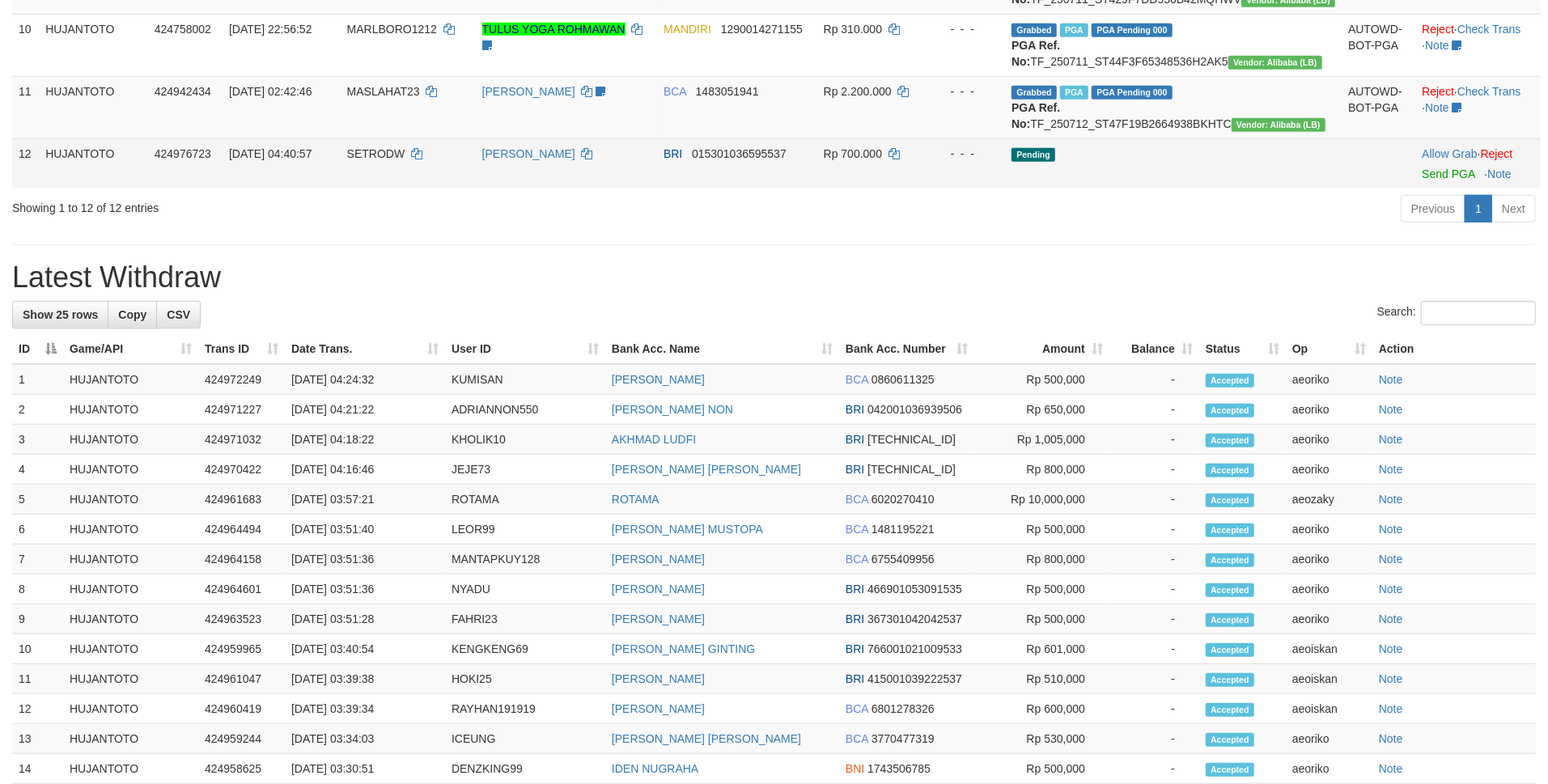 scroll, scrollTop: 755, scrollLeft: 0, axis: vertical 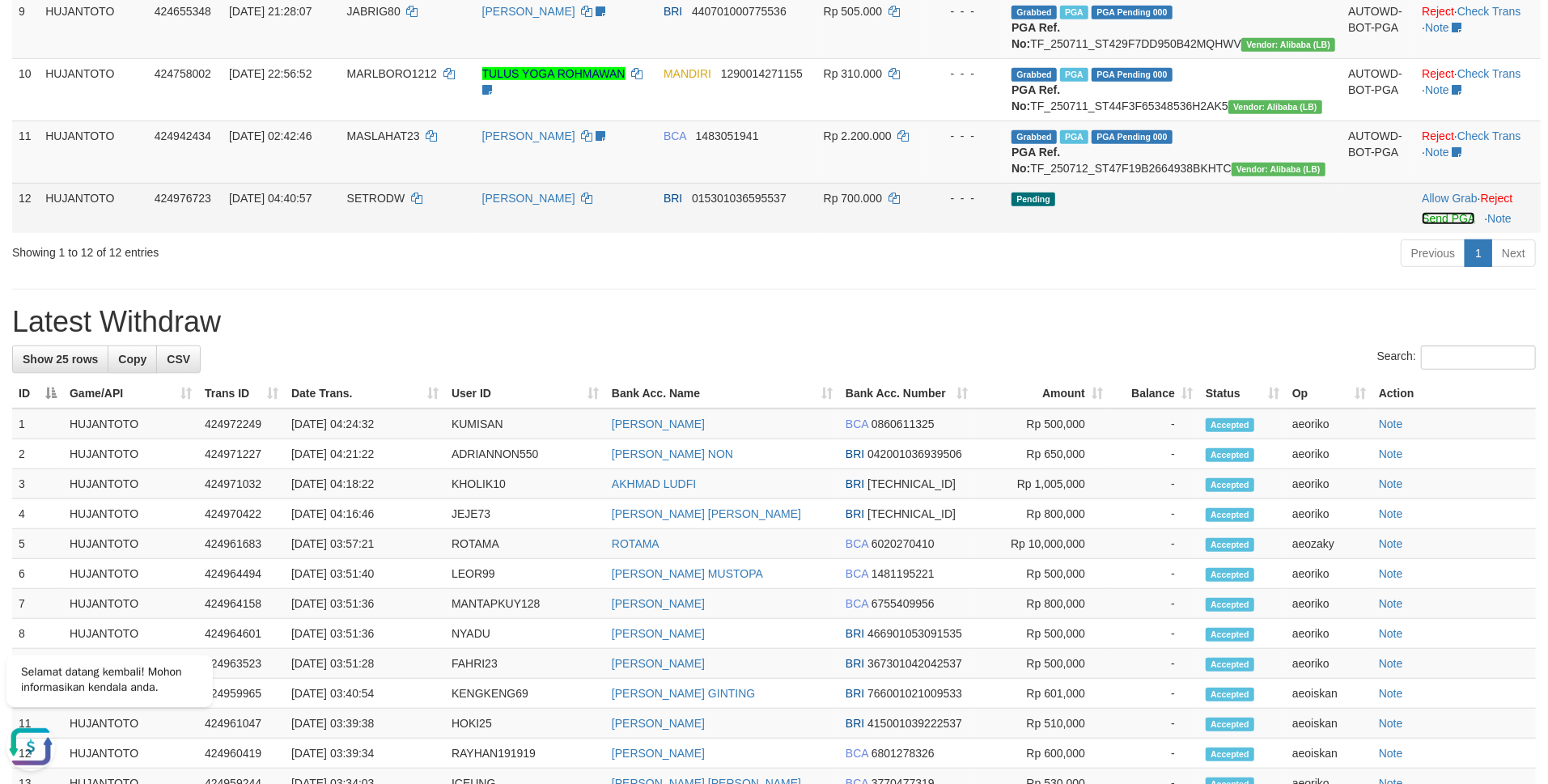 click on "Send PGA" at bounding box center [1448, 218] 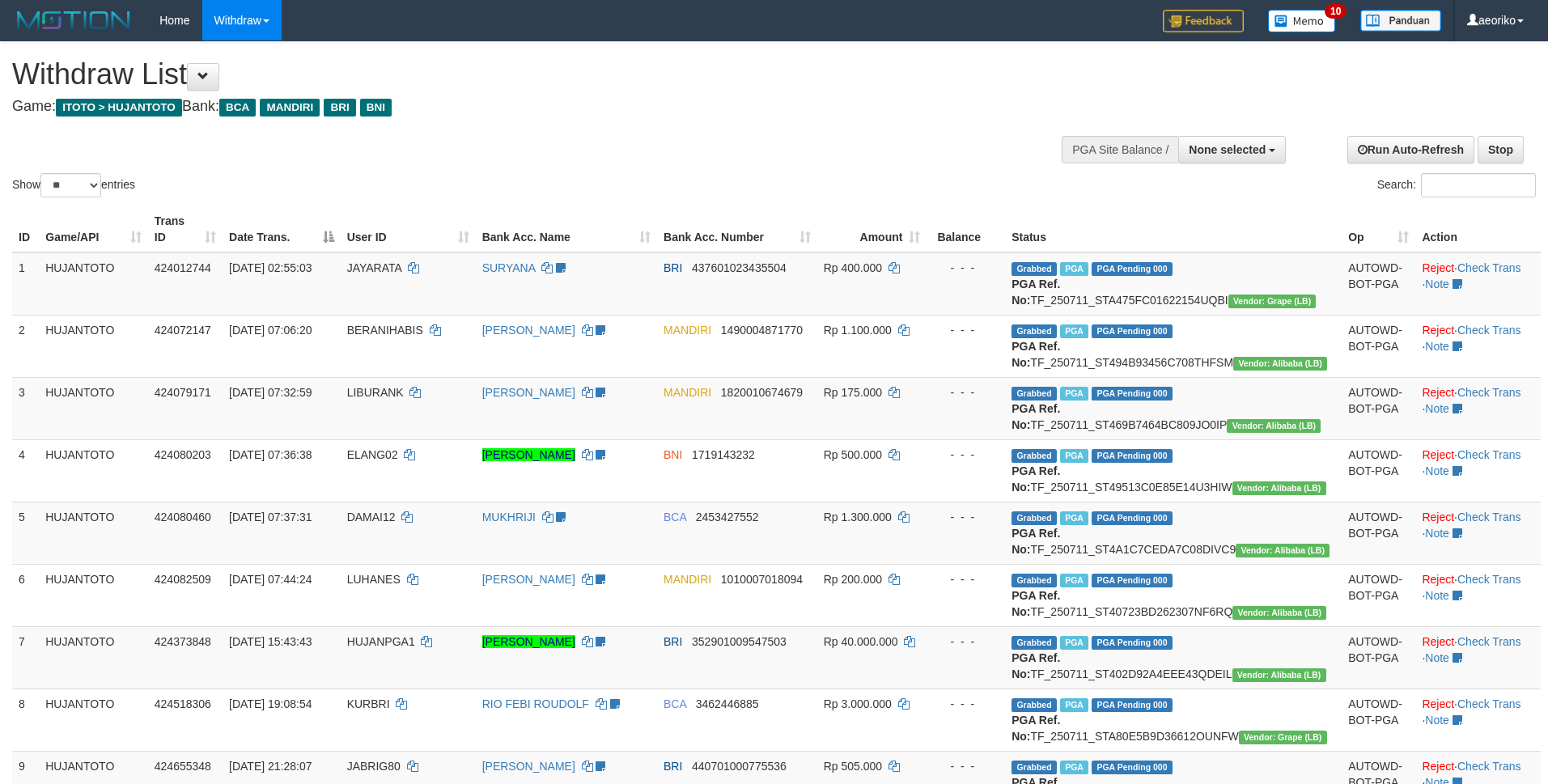 select 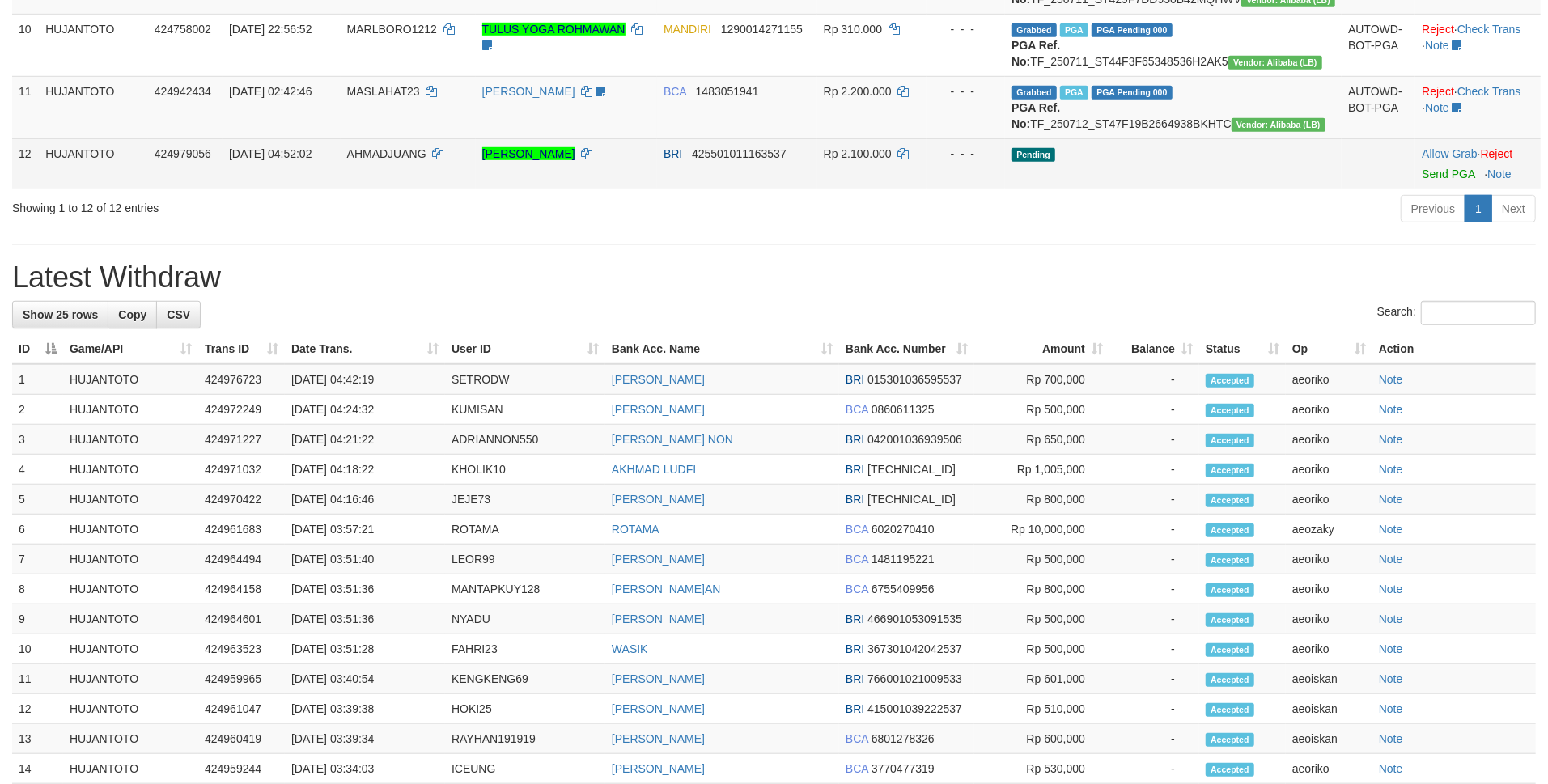 scroll, scrollTop: 755, scrollLeft: 0, axis: vertical 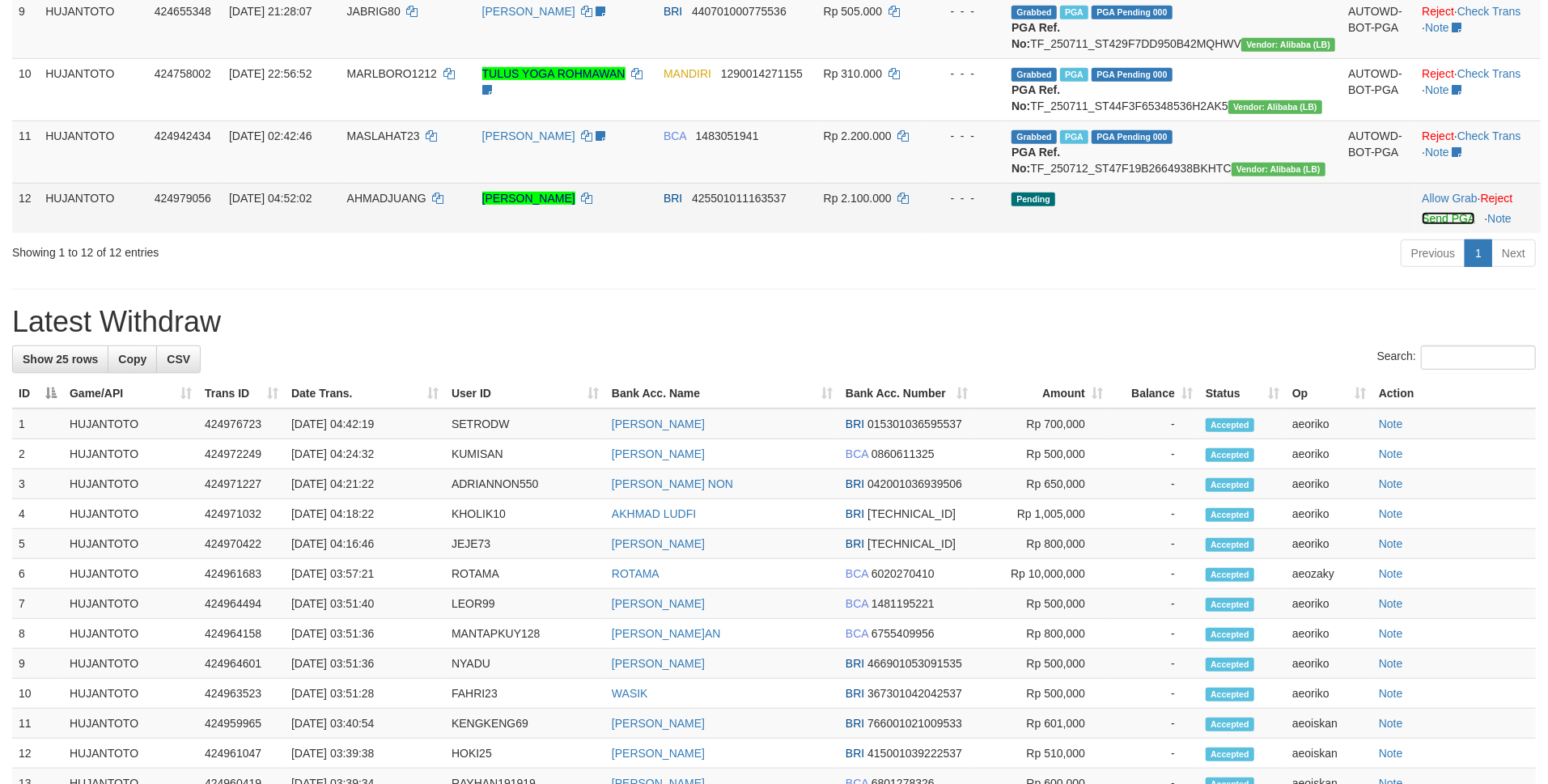 click on "Send PGA" at bounding box center [1448, 218] 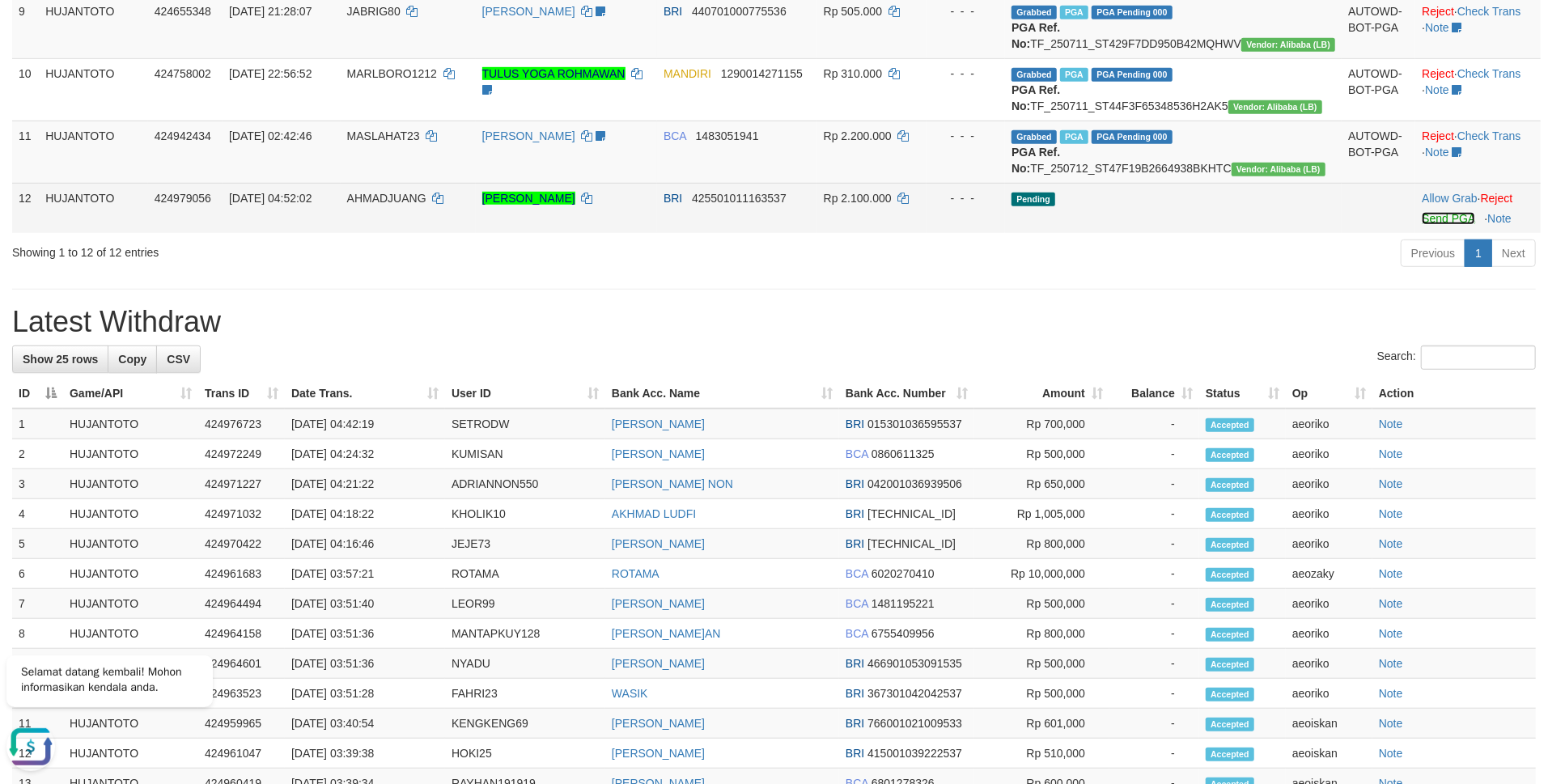 scroll, scrollTop: 0, scrollLeft: 0, axis: both 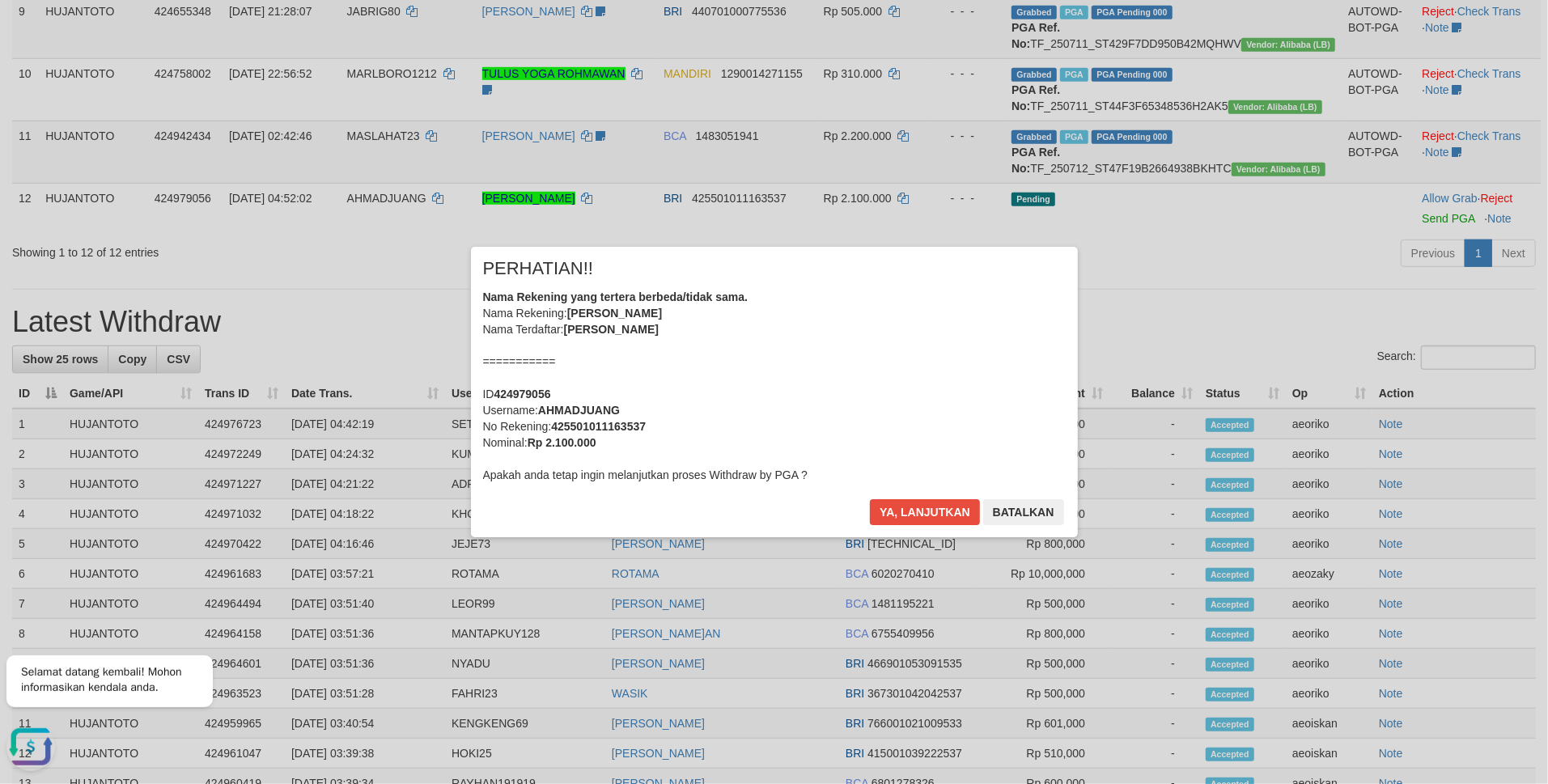 click on "Nama Rekening yang tertera berbeda/tidak sama. Nama Rekening:  AHMAD JUANGPENATAS Nama Terdaftar:  AHMAD JUANG PANATAS =========== ID  424979056 Username:  AHMADJUANG No Rekening:  425501011163537 Nominal:  Rp 2.100.000 Apakah anda tetap ingin melanjutkan proses Withdraw by PGA ?" at bounding box center [774, 386] 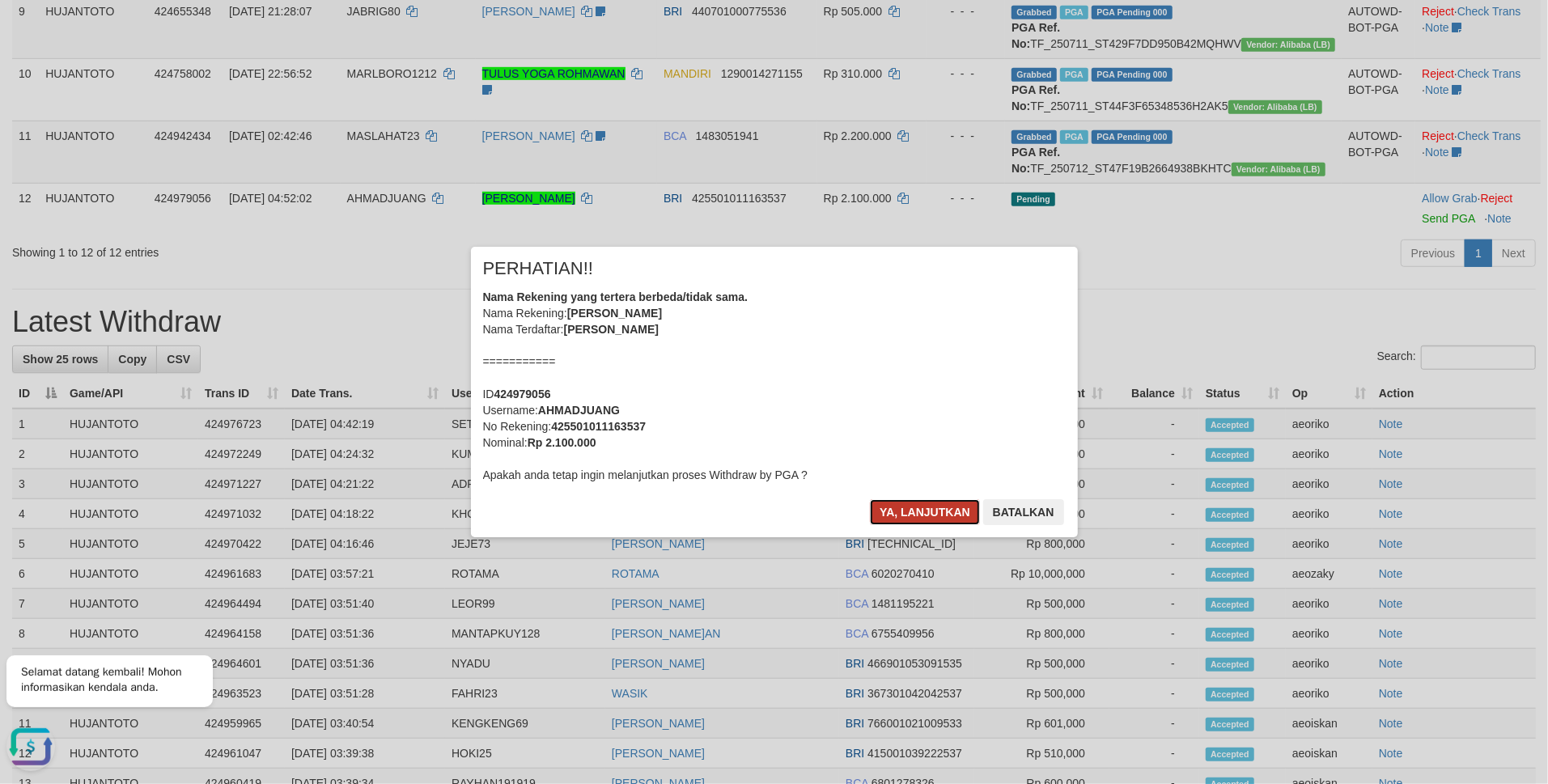 click on "Ya, lanjutkan" at bounding box center (925, 512) 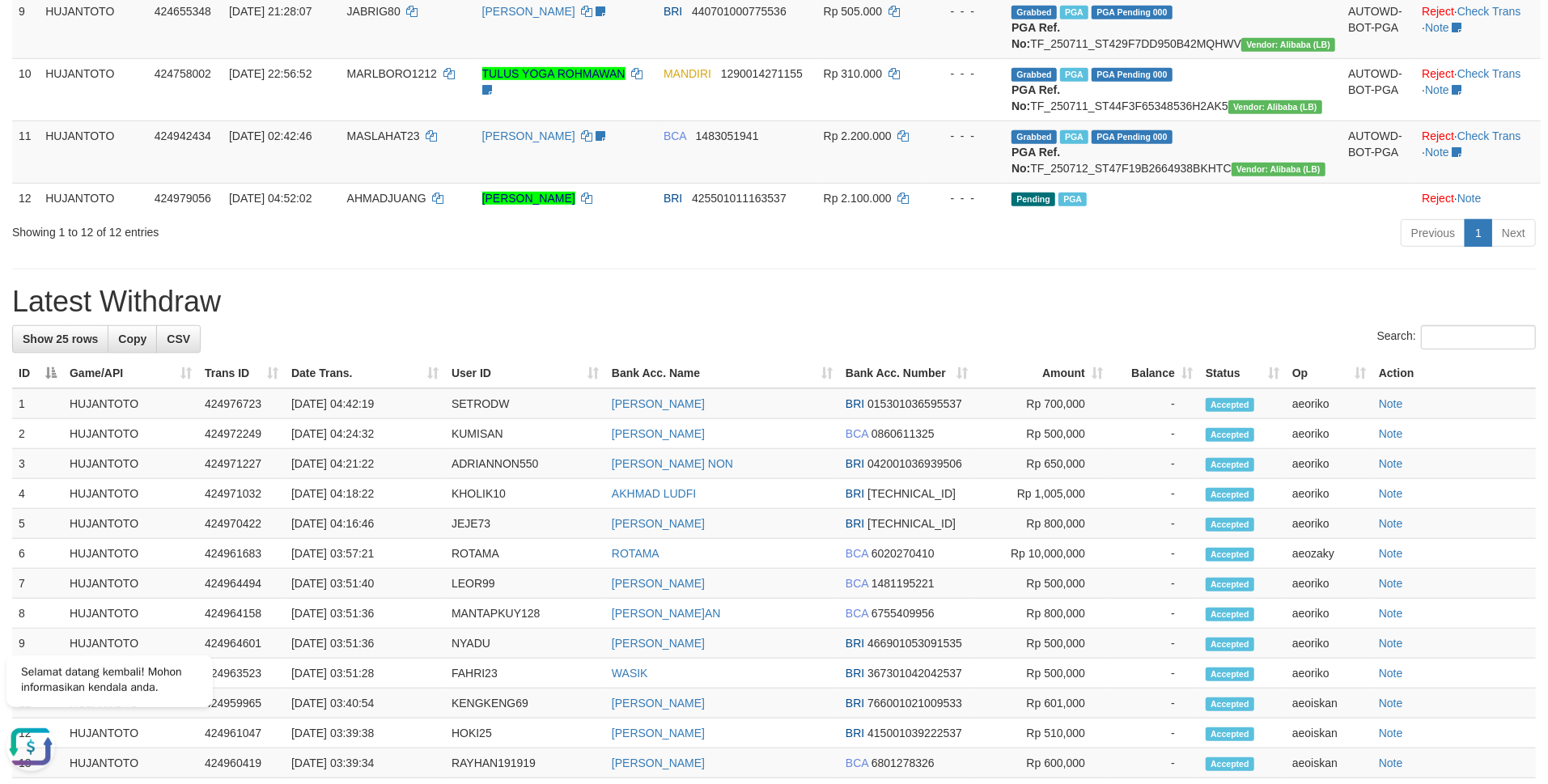 click on "**********" at bounding box center (774, 274) 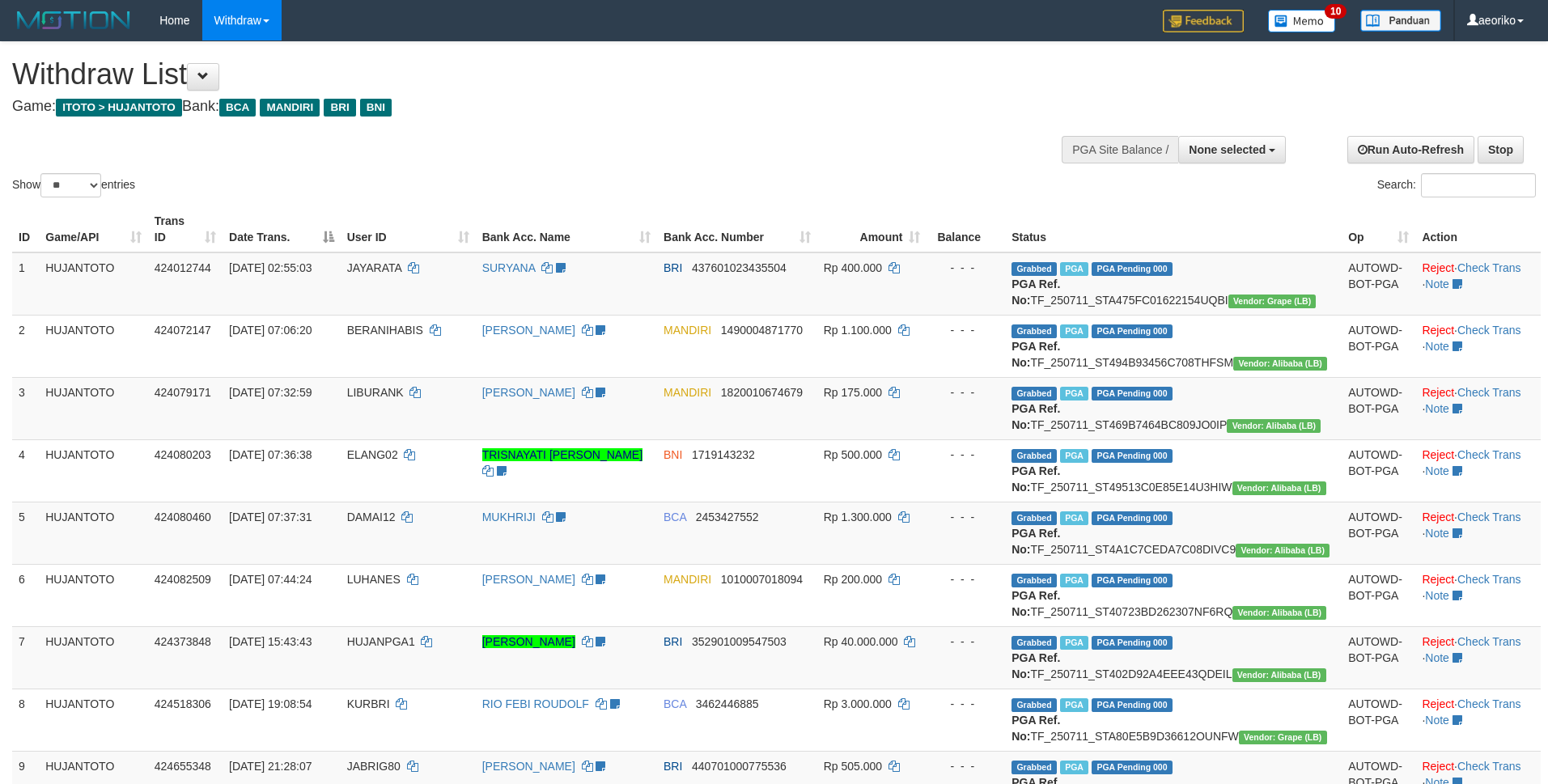 select 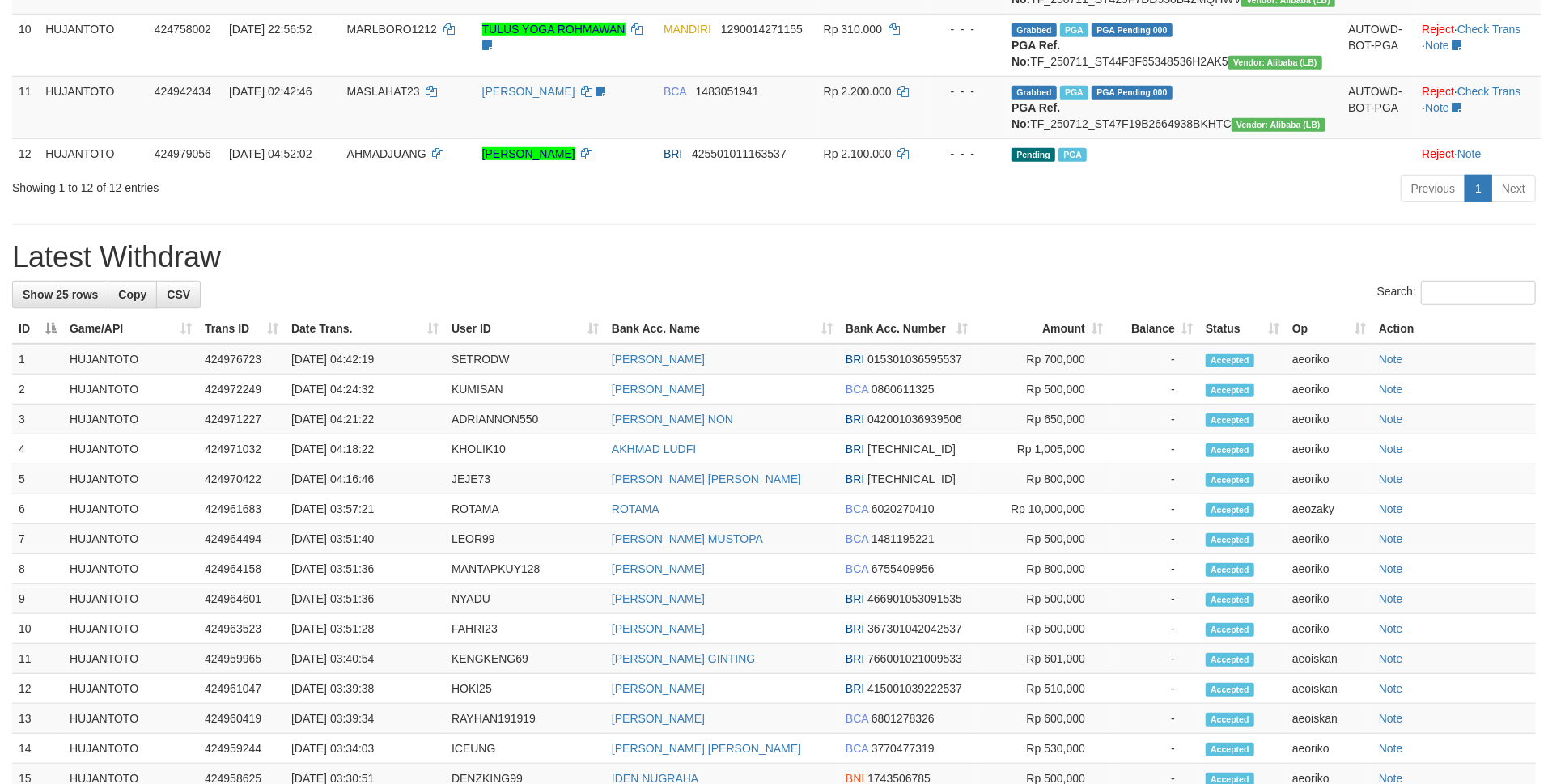 scroll, scrollTop: 755, scrollLeft: 0, axis: vertical 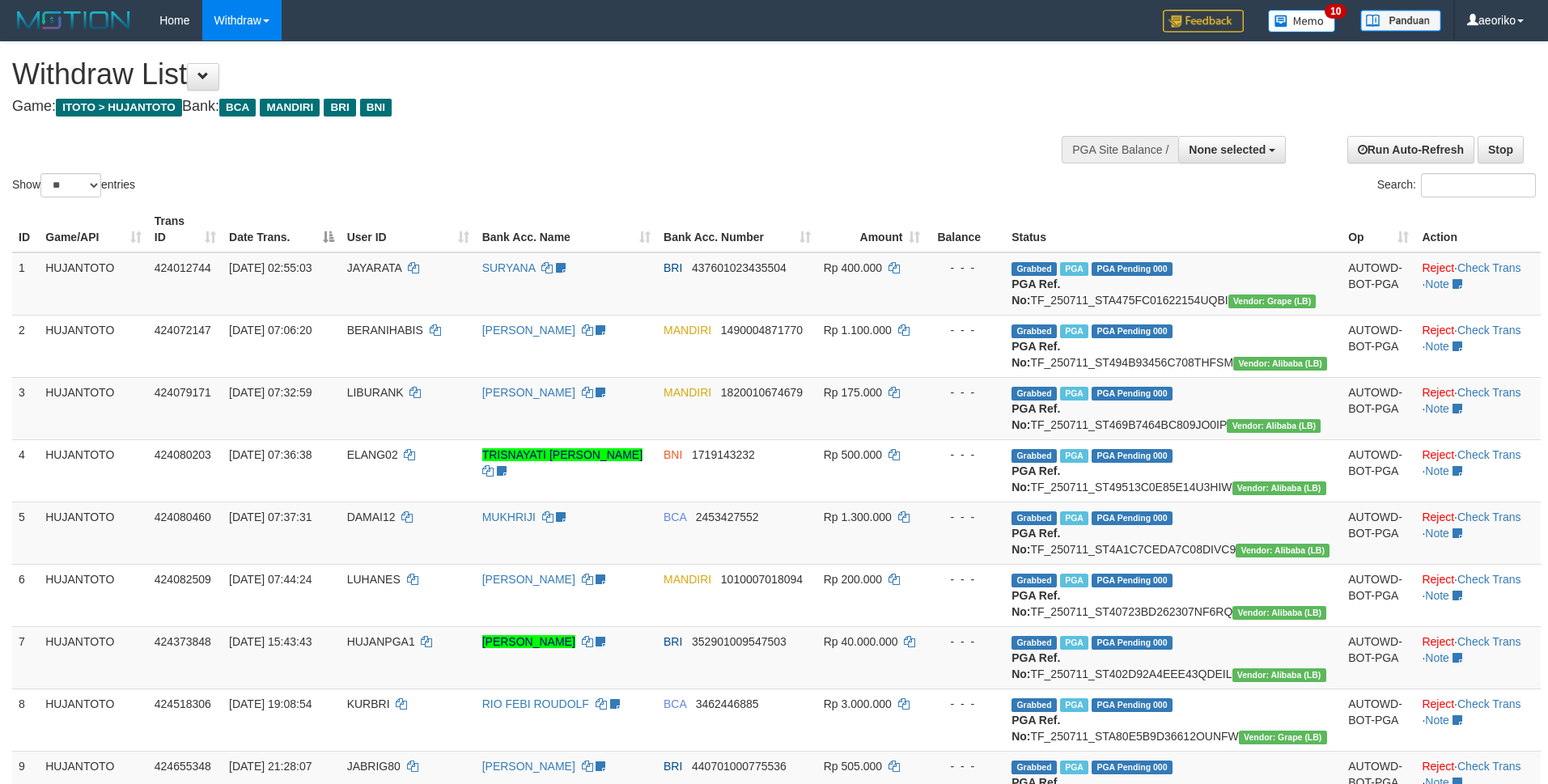 select 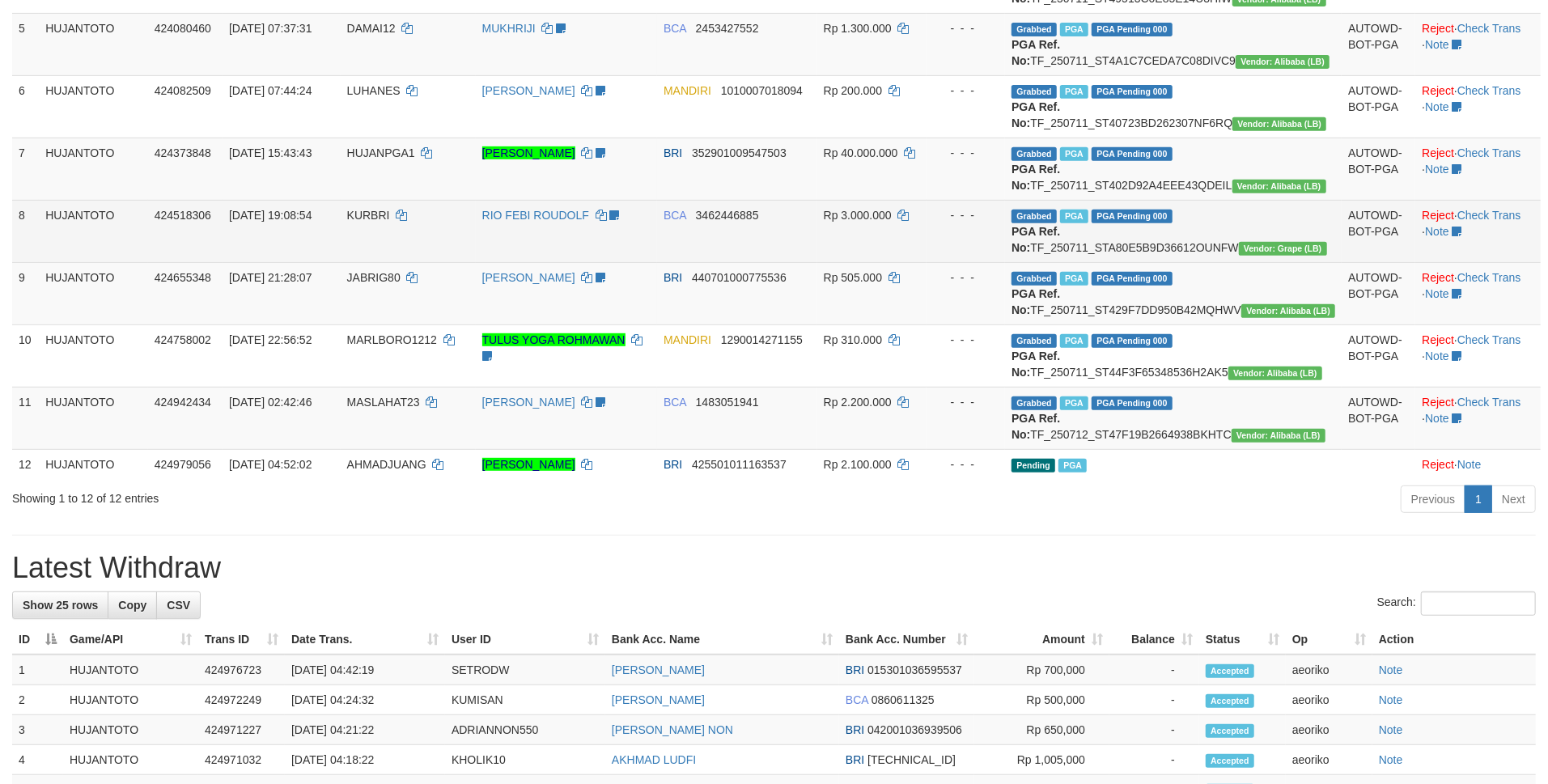 scroll, scrollTop: 539, scrollLeft: 0, axis: vertical 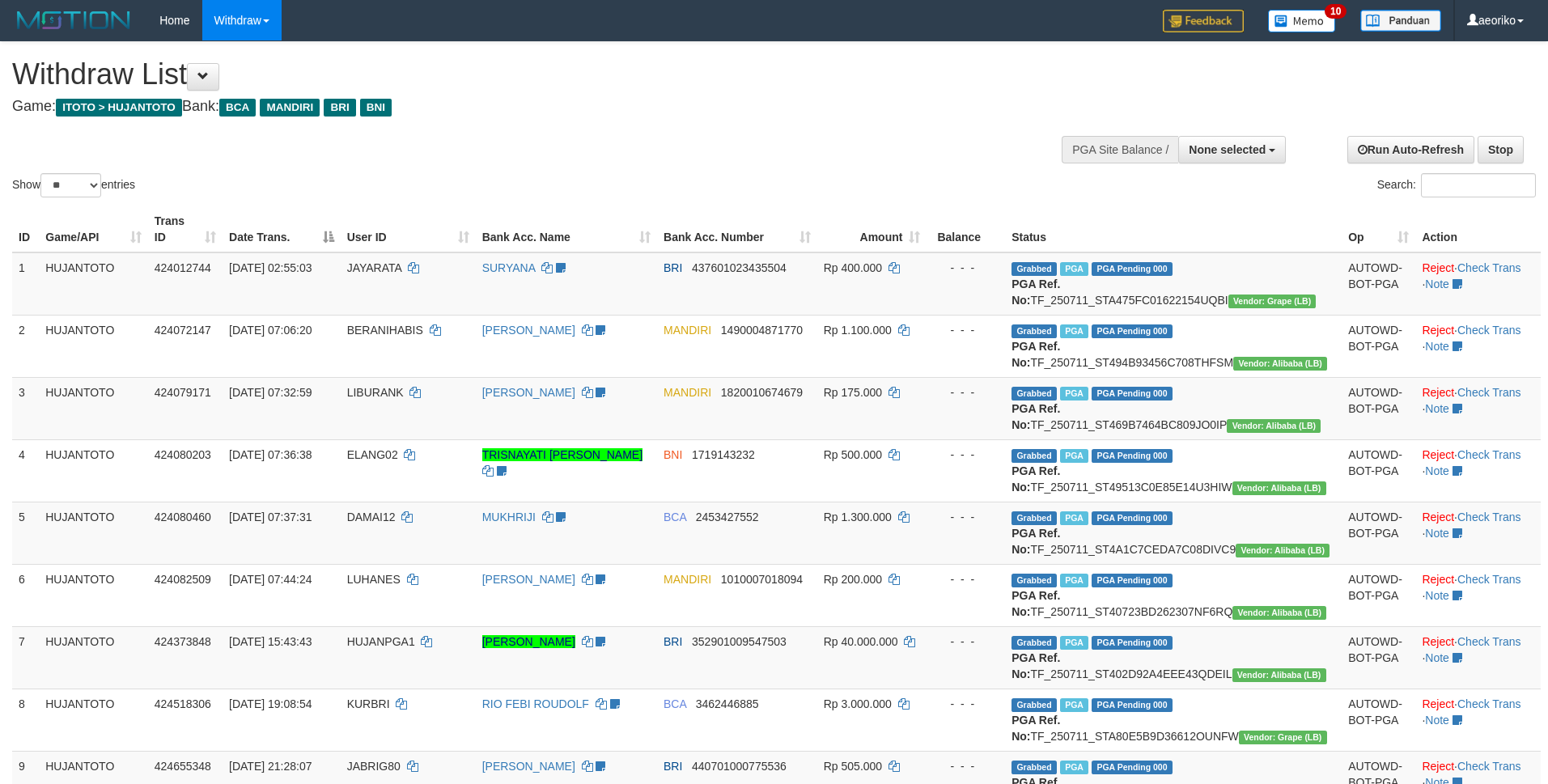 select 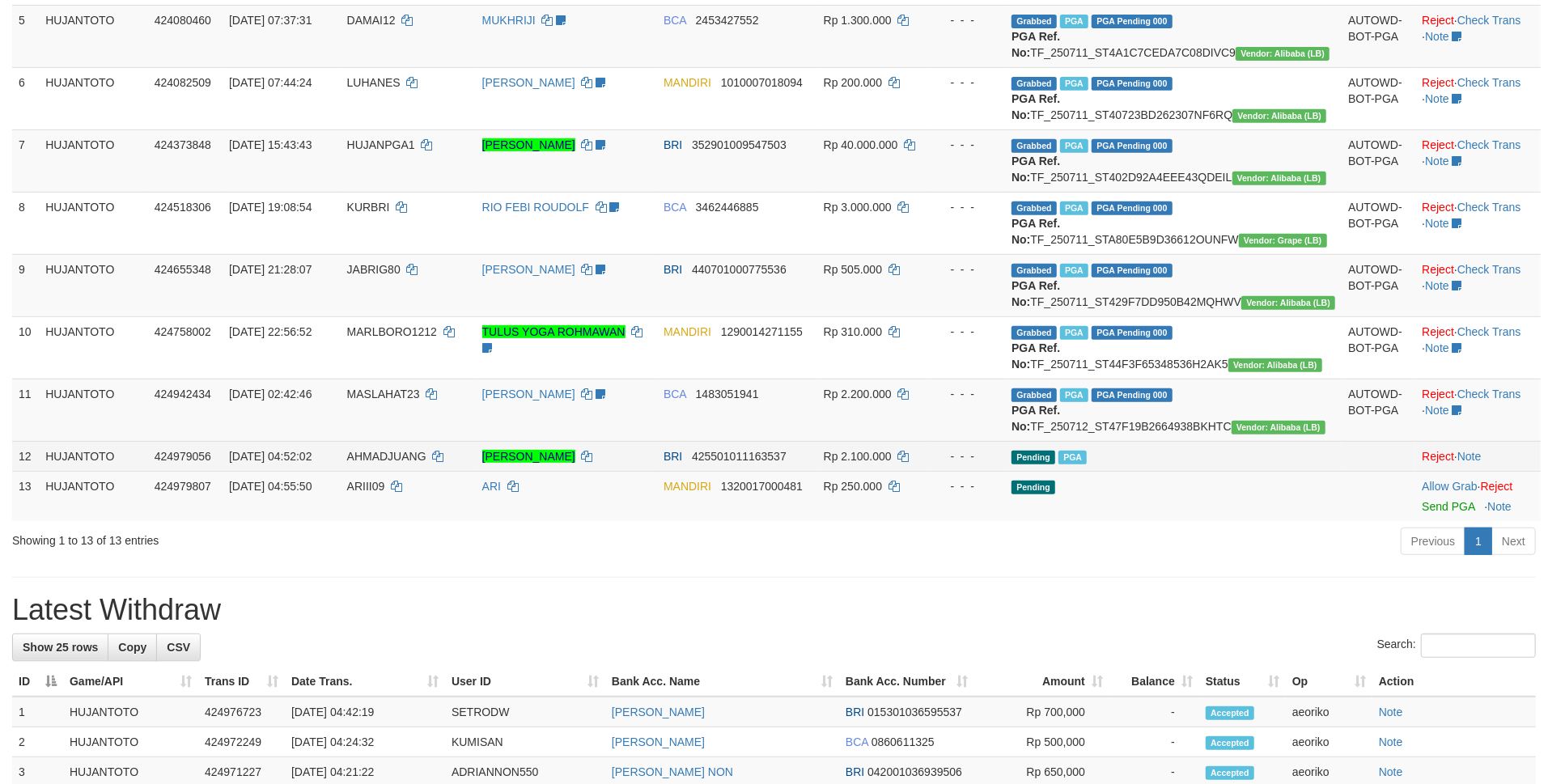 scroll, scrollTop: 647, scrollLeft: 0, axis: vertical 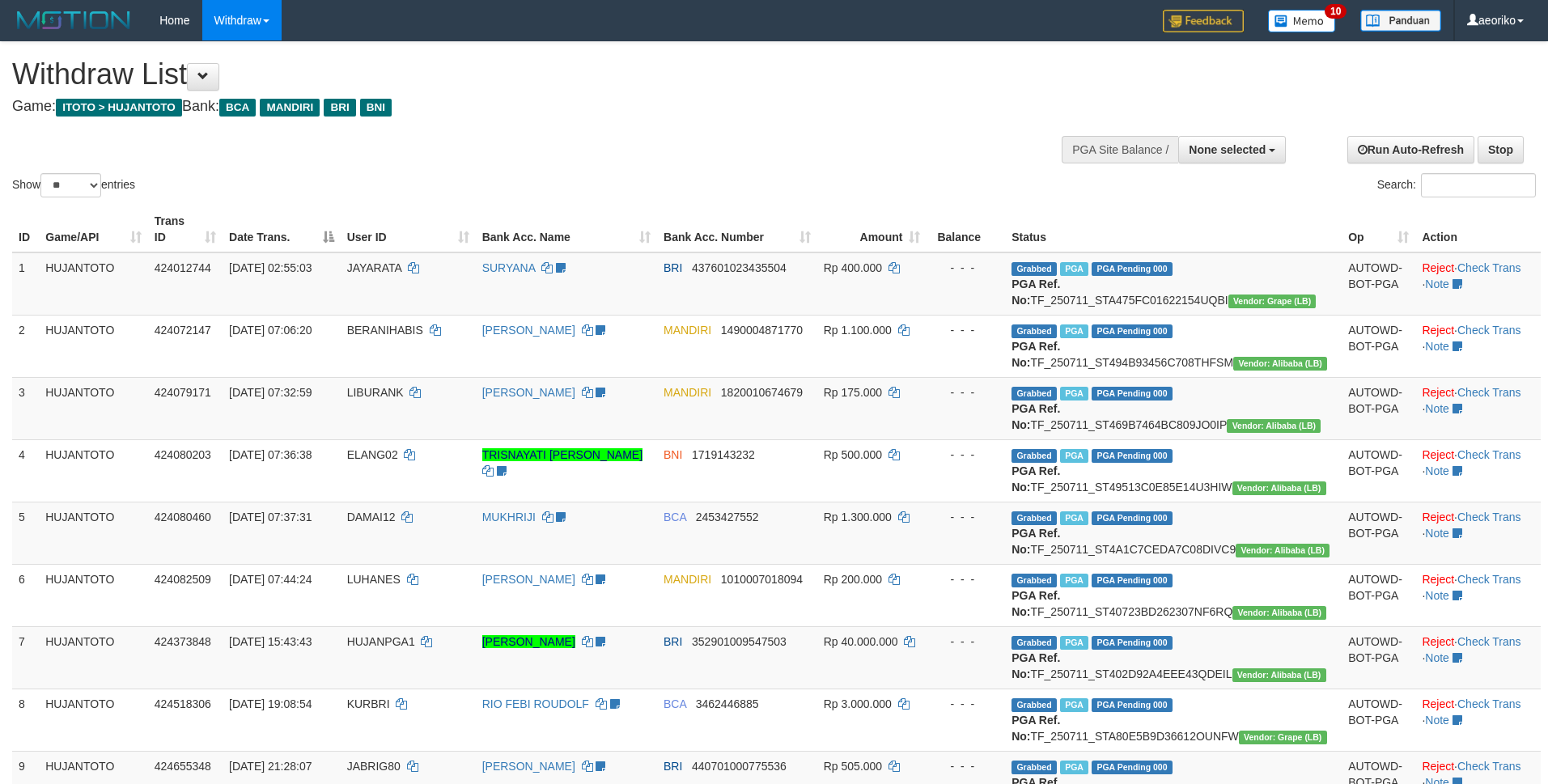 select 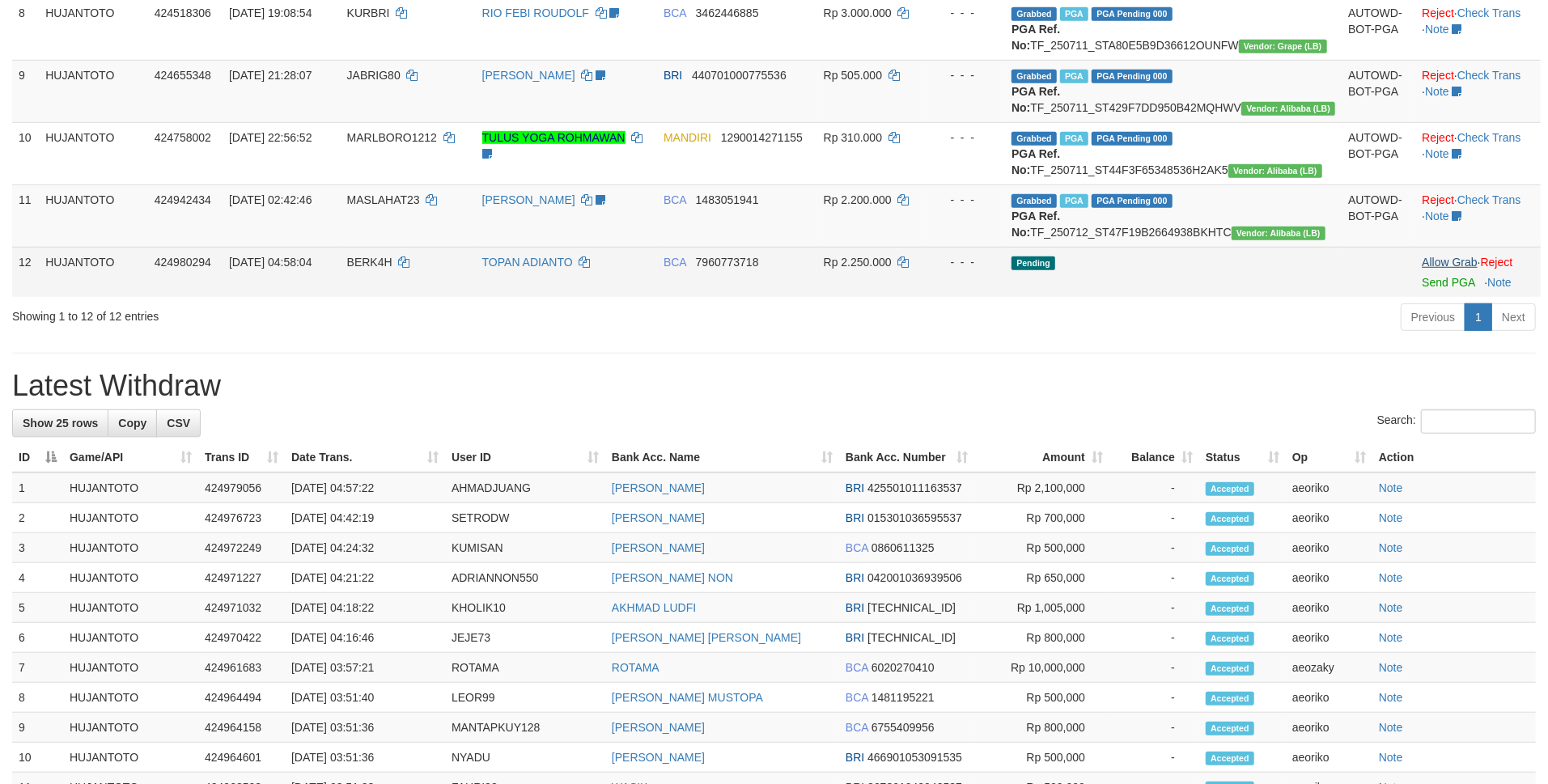 scroll, scrollTop: 647, scrollLeft: 0, axis: vertical 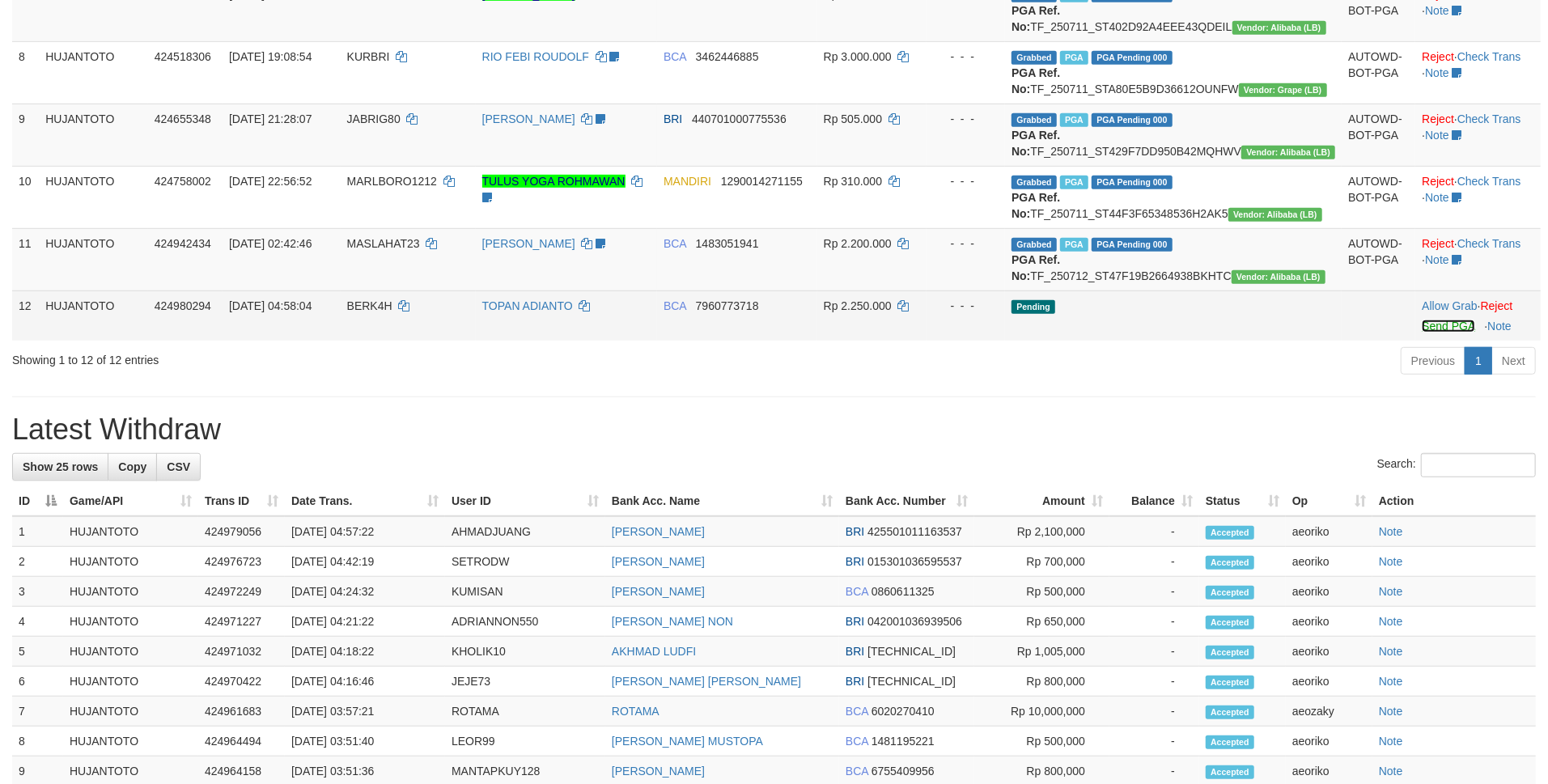 click on "Send PGA" at bounding box center (1448, 326) 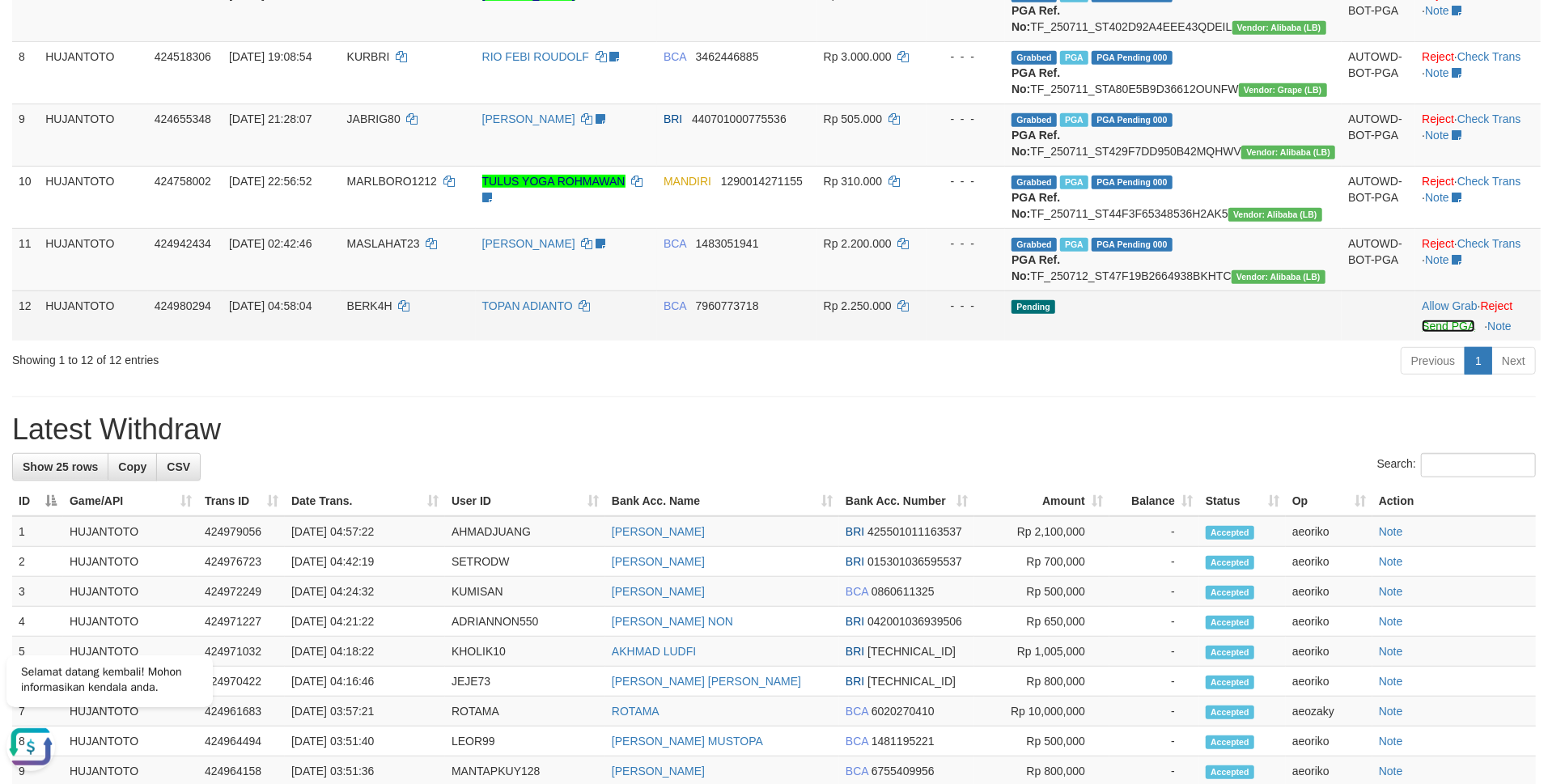 scroll, scrollTop: 0, scrollLeft: 0, axis: both 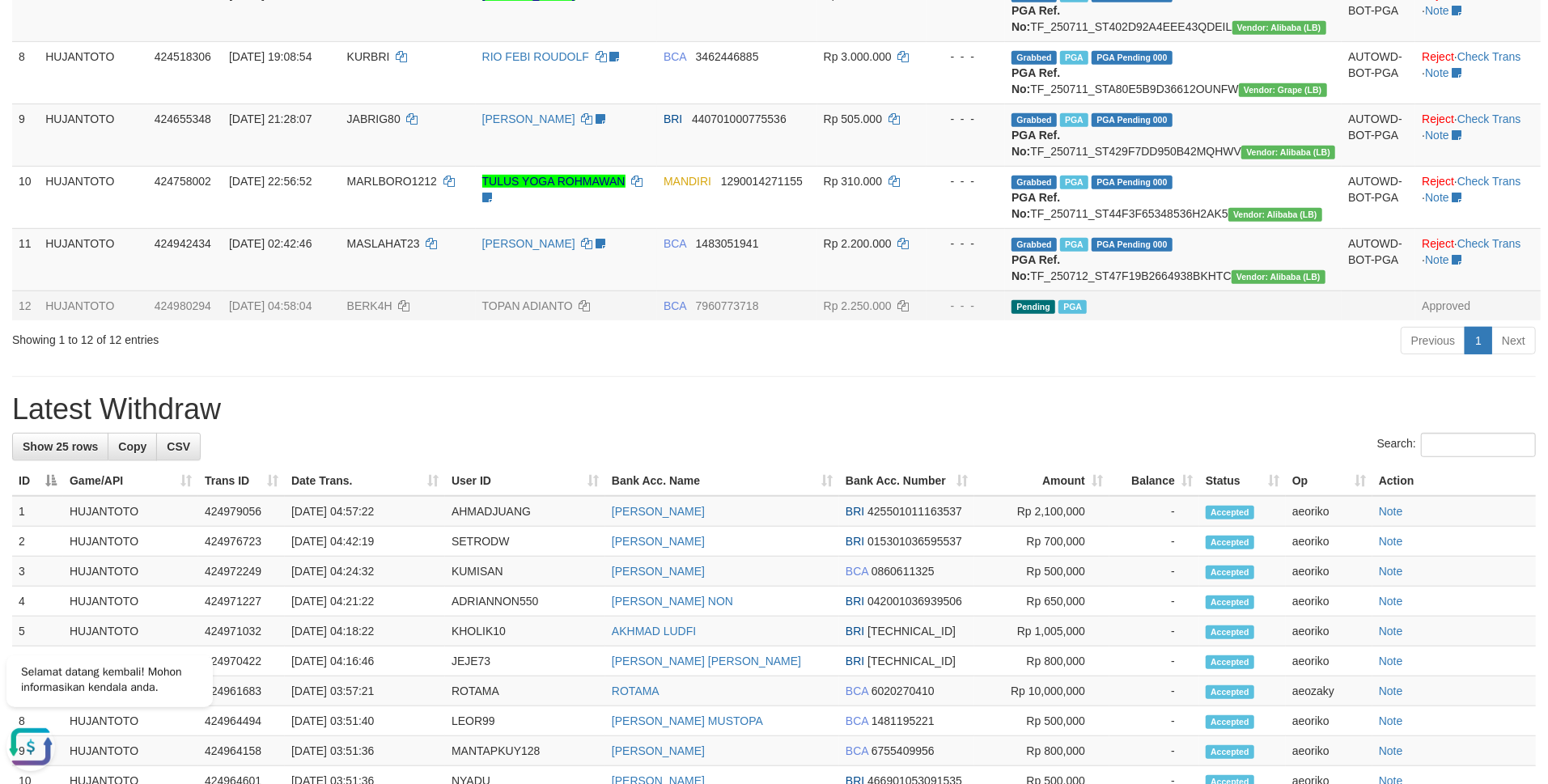 click on "Latest Withdraw" at bounding box center (774, 409) 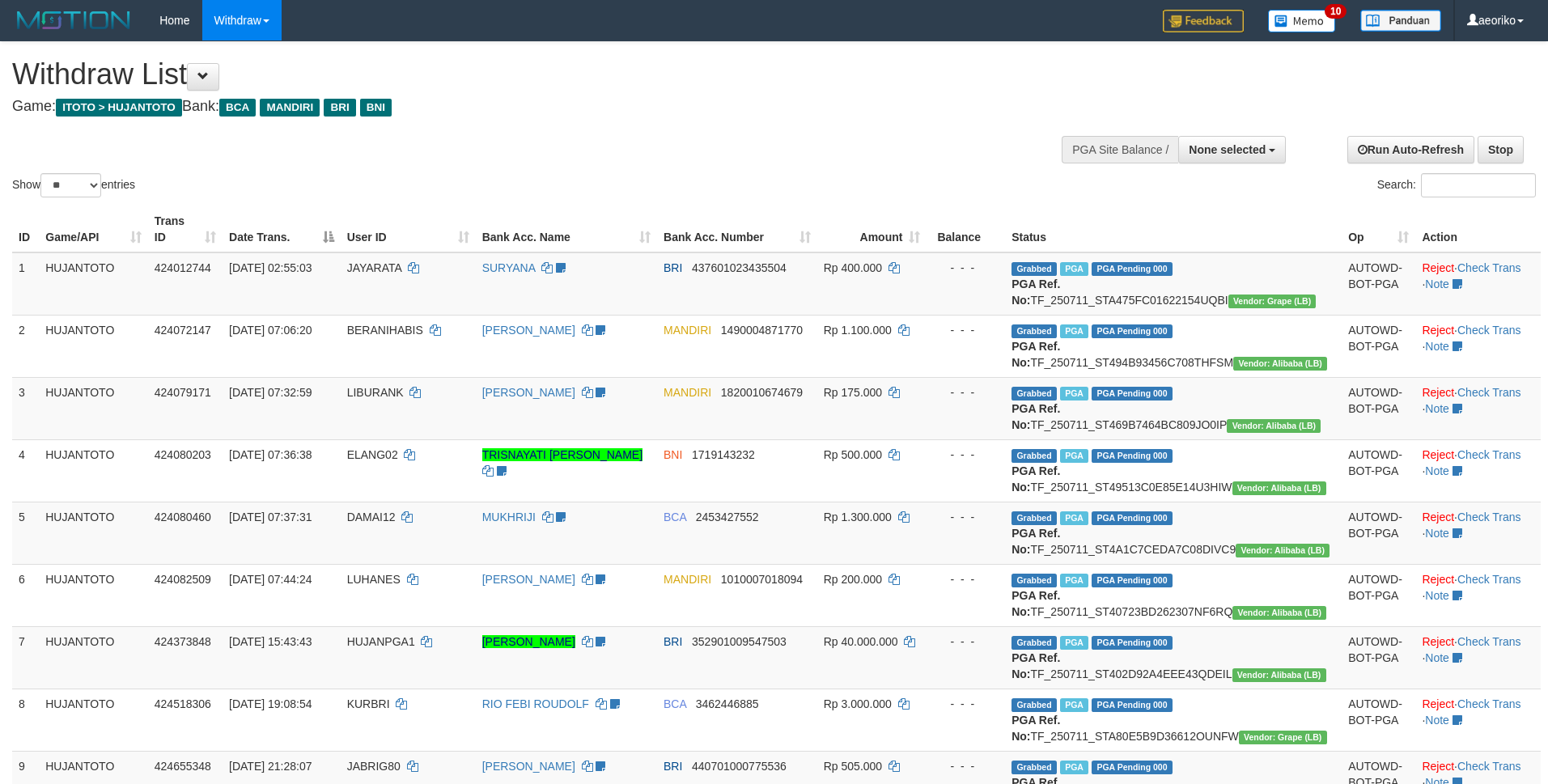 select 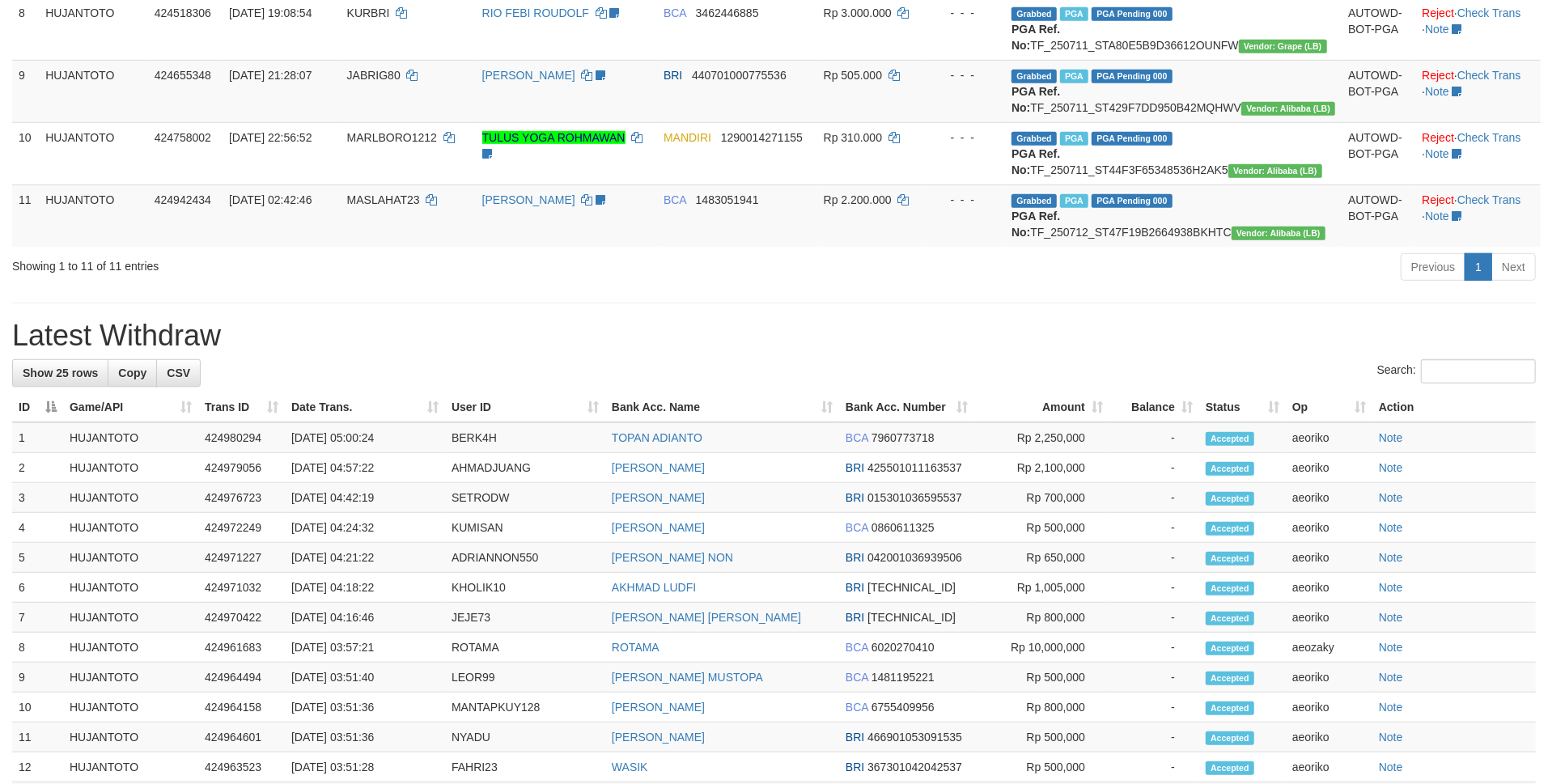scroll, scrollTop: 647, scrollLeft: 0, axis: vertical 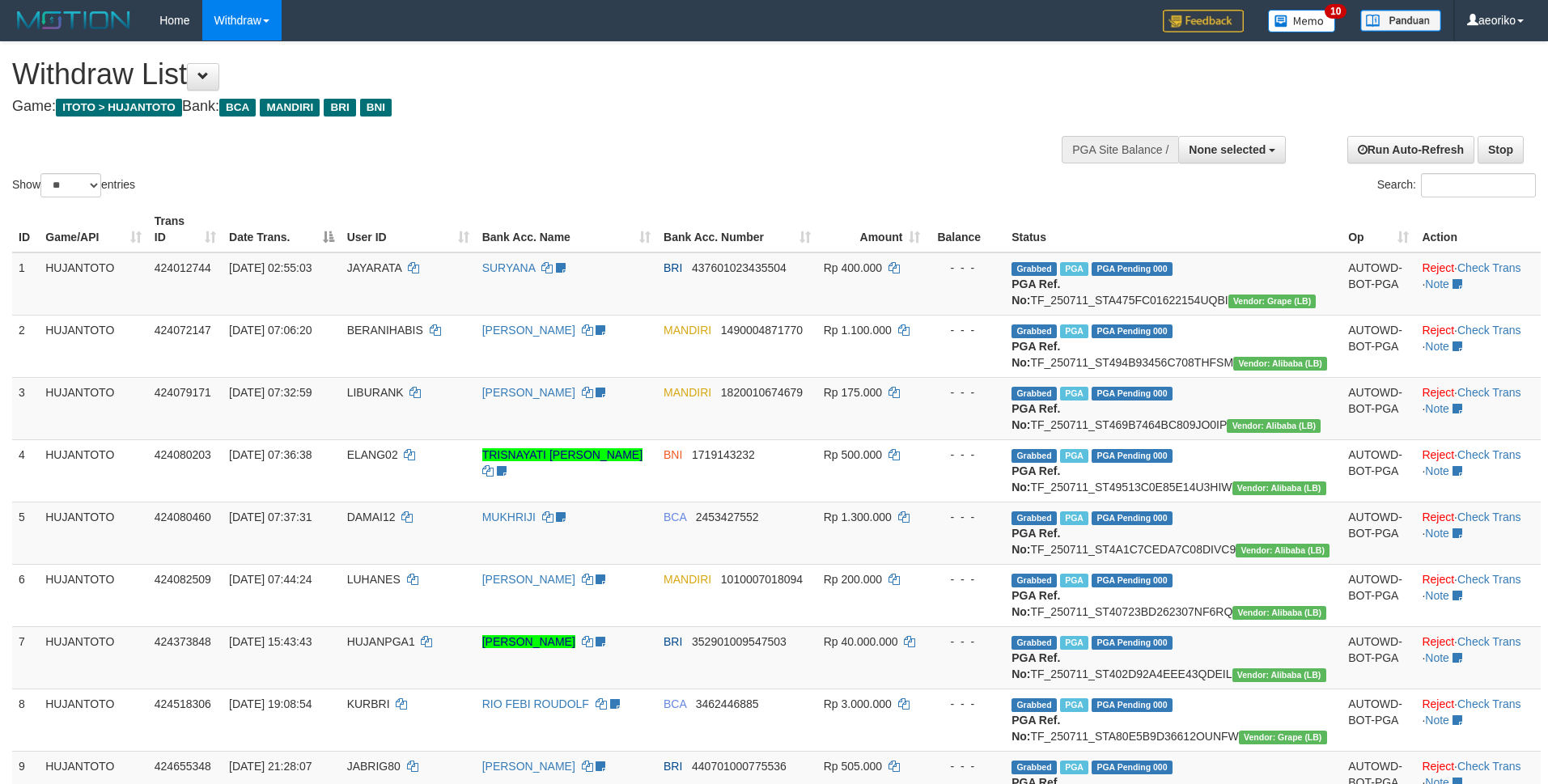 select 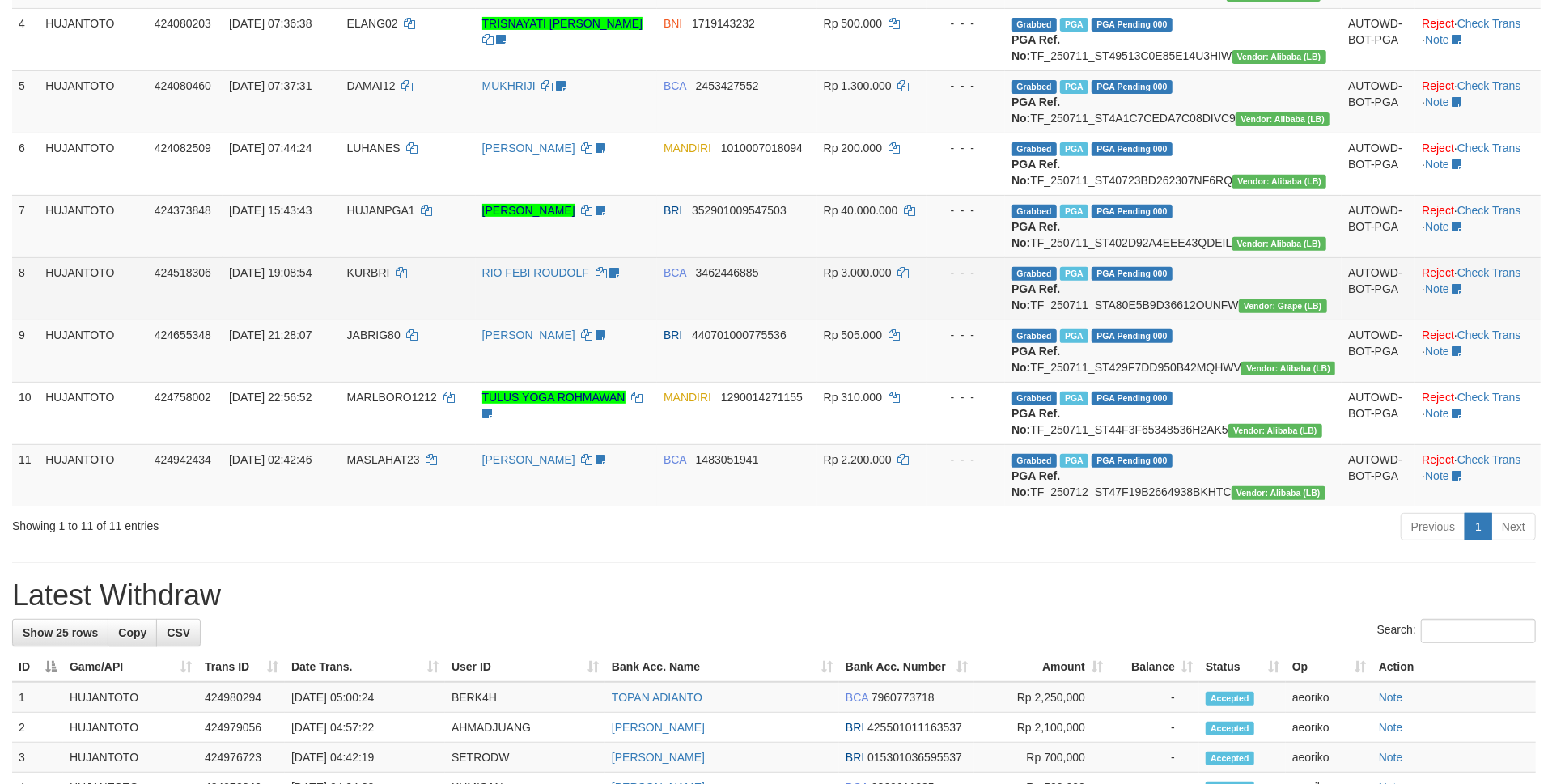 scroll, scrollTop: 862, scrollLeft: 0, axis: vertical 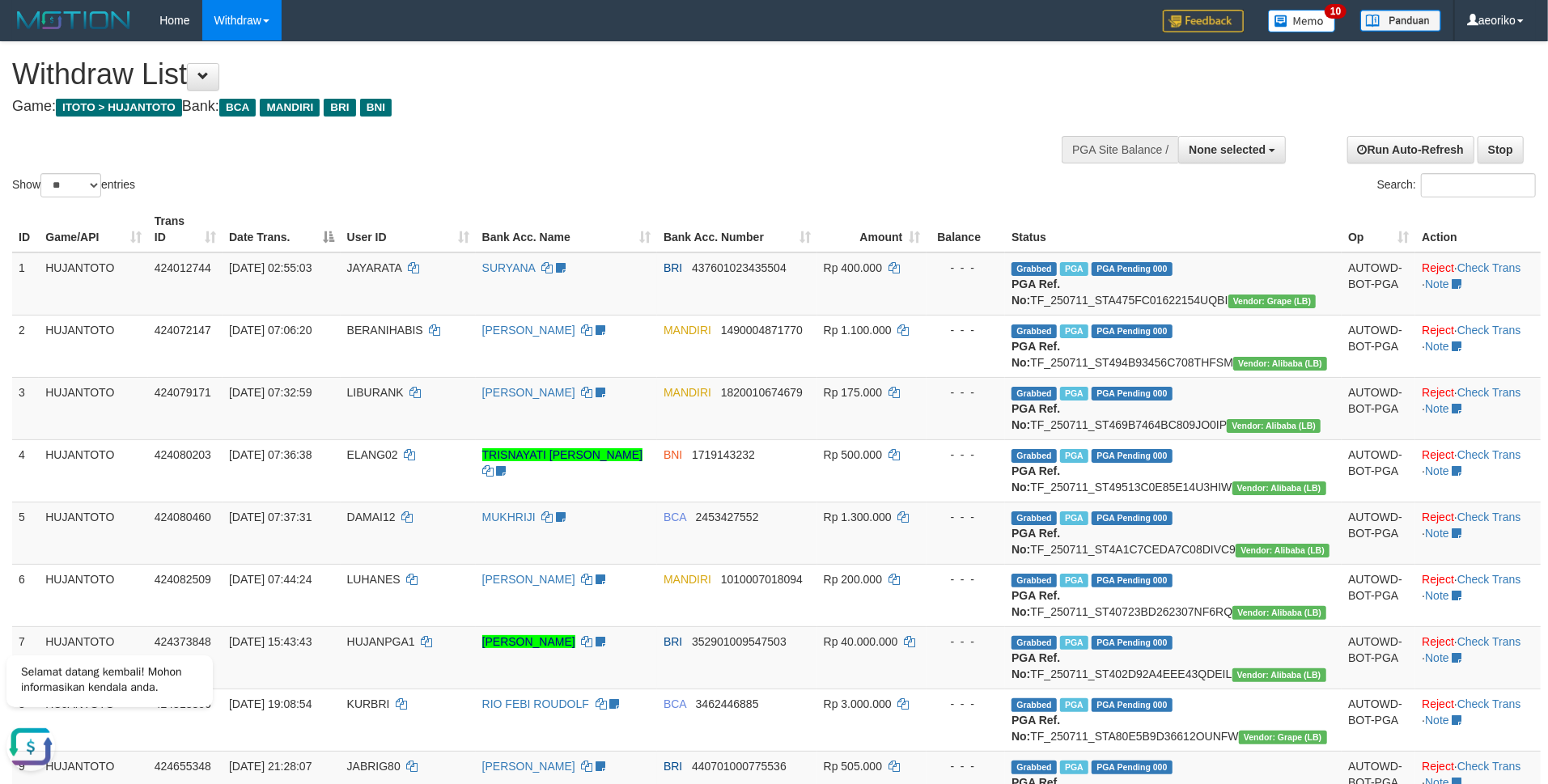 click on "Show  ** ** ** ***  entries Search:" at bounding box center (774, 121) 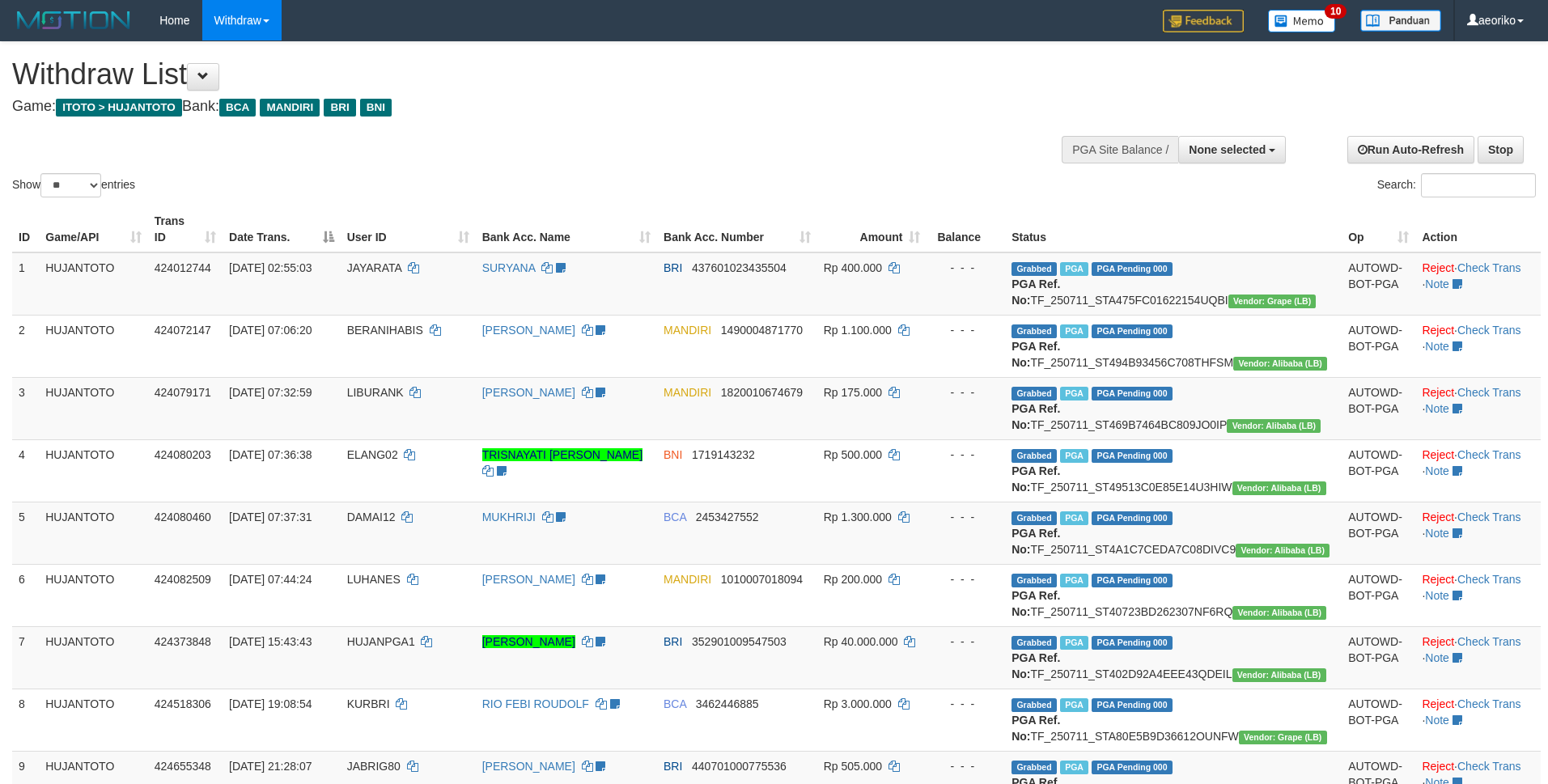 select 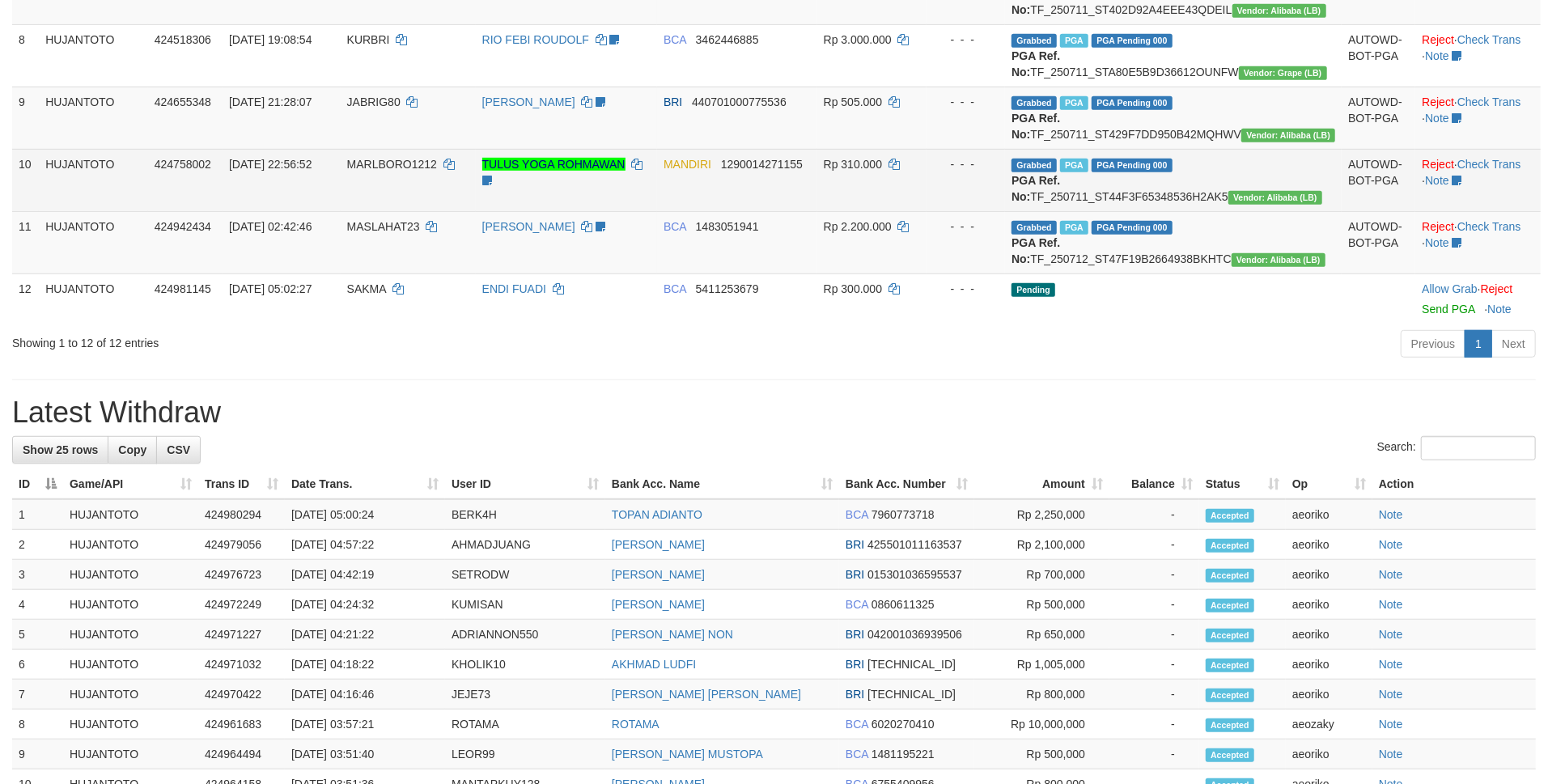 scroll, scrollTop: 862, scrollLeft: 0, axis: vertical 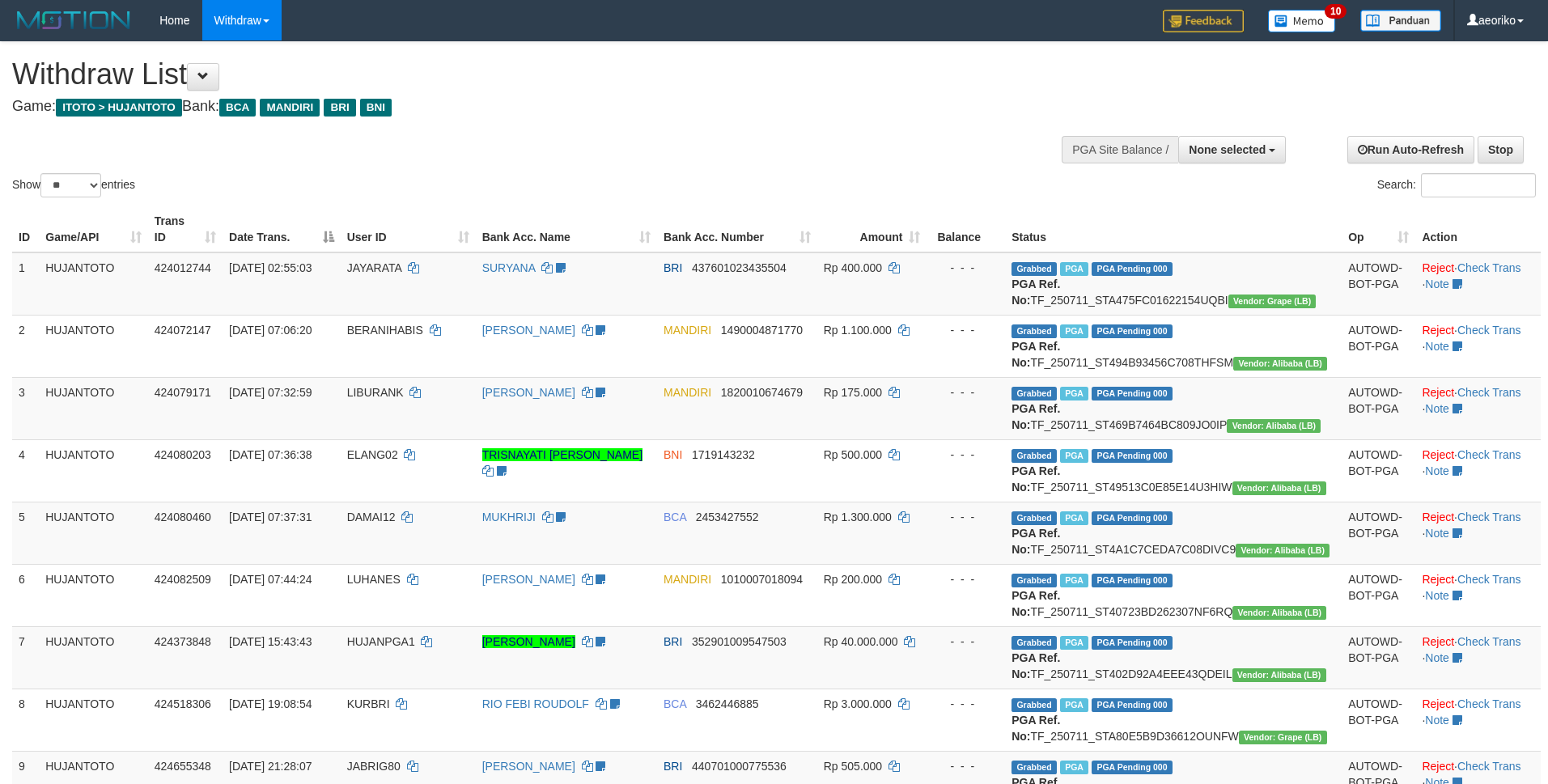 select 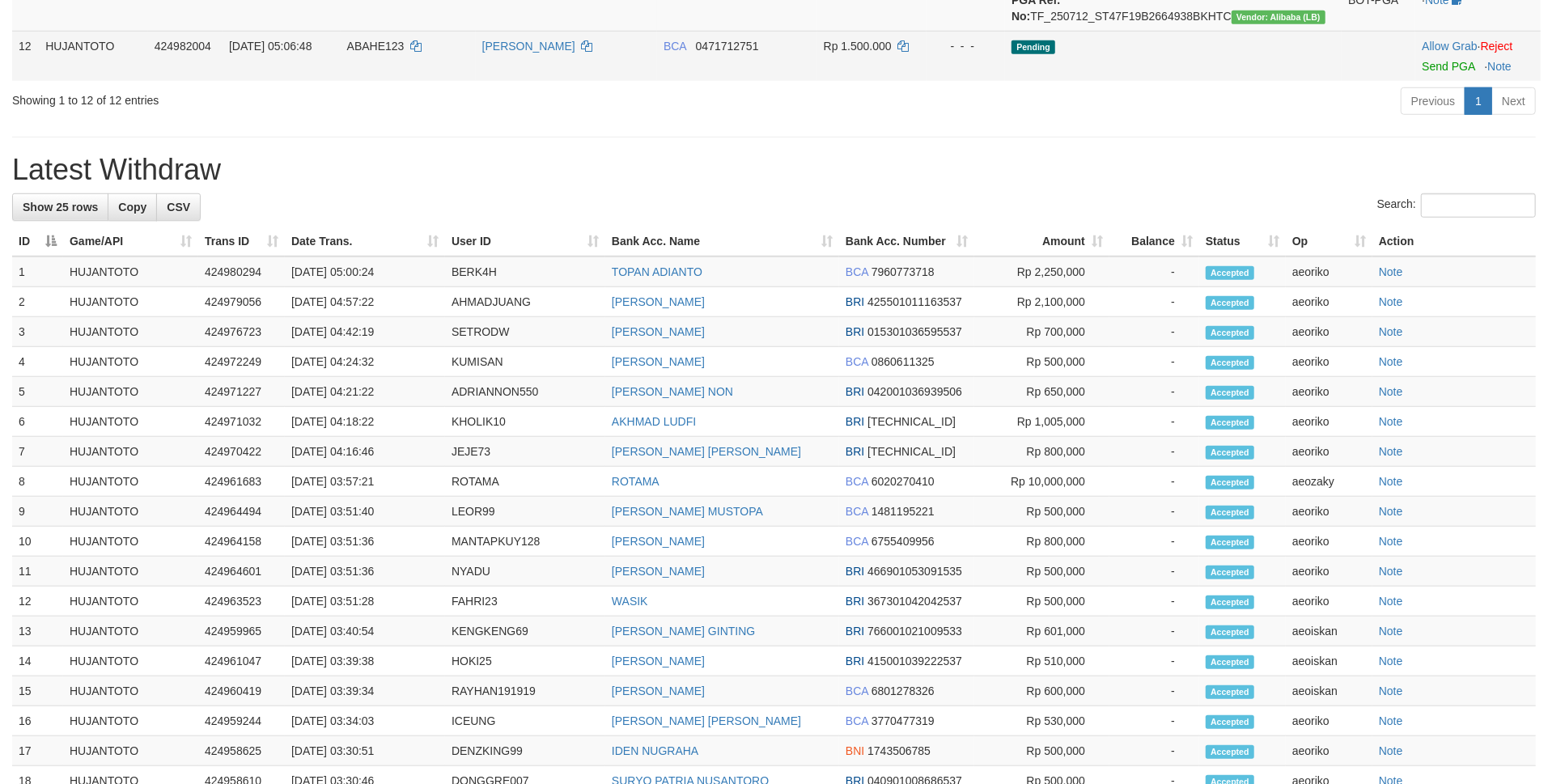 scroll, scrollTop: 862, scrollLeft: 0, axis: vertical 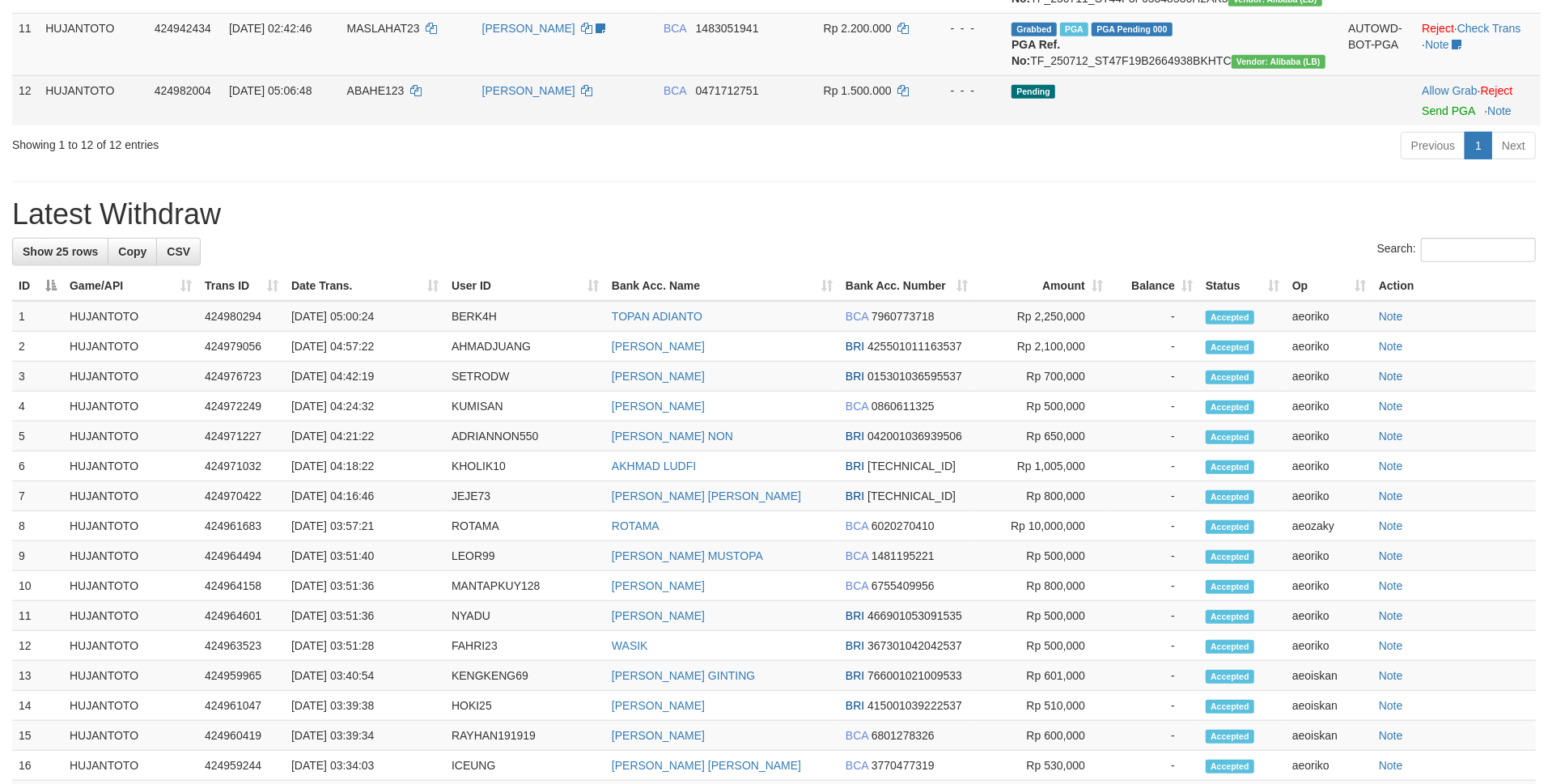 click on "Allow Grab   ·    Reject Send PGA     ·    Note" at bounding box center (1478, 100) 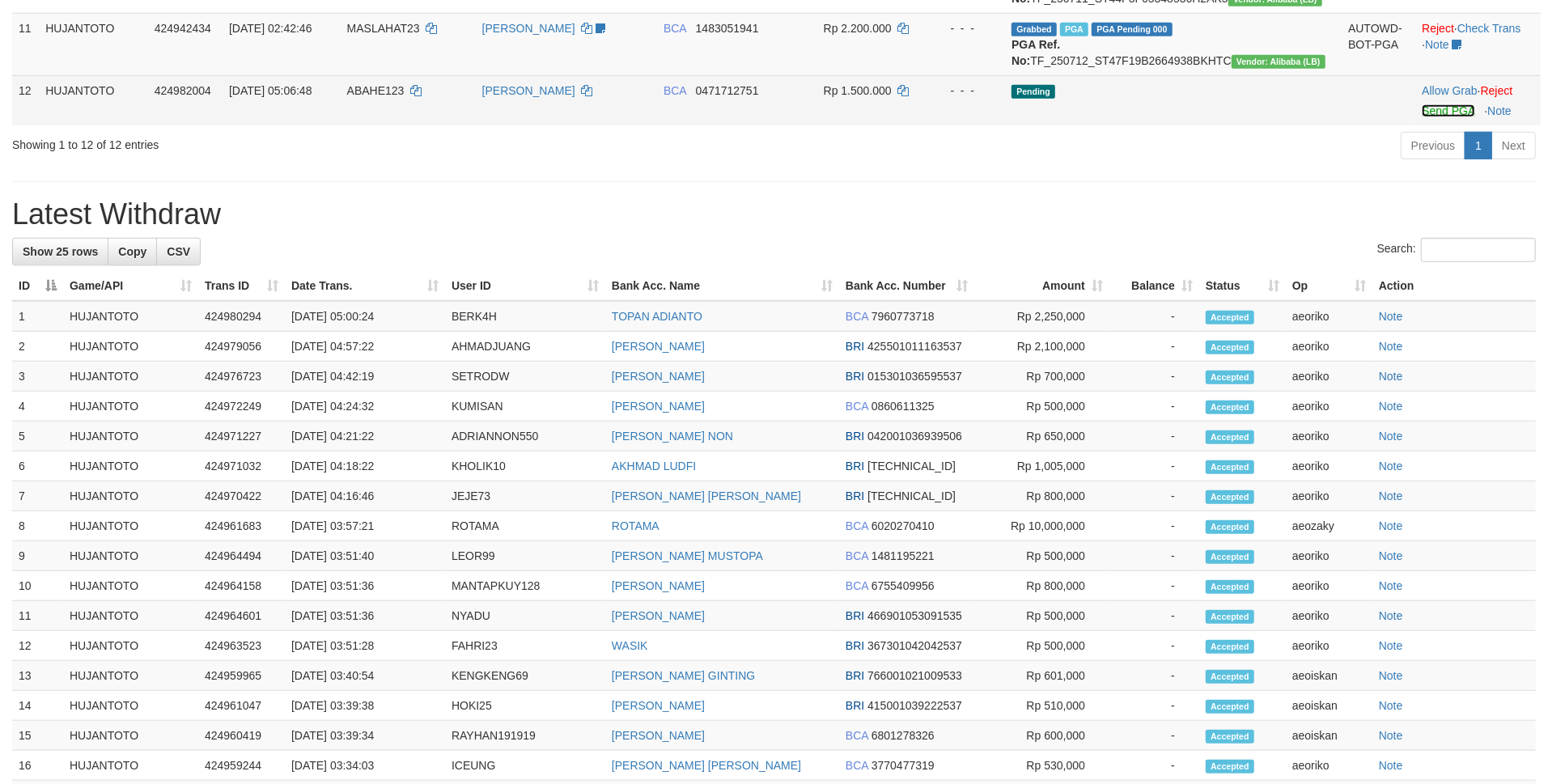 click on "Send PGA" at bounding box center [1448, 111] 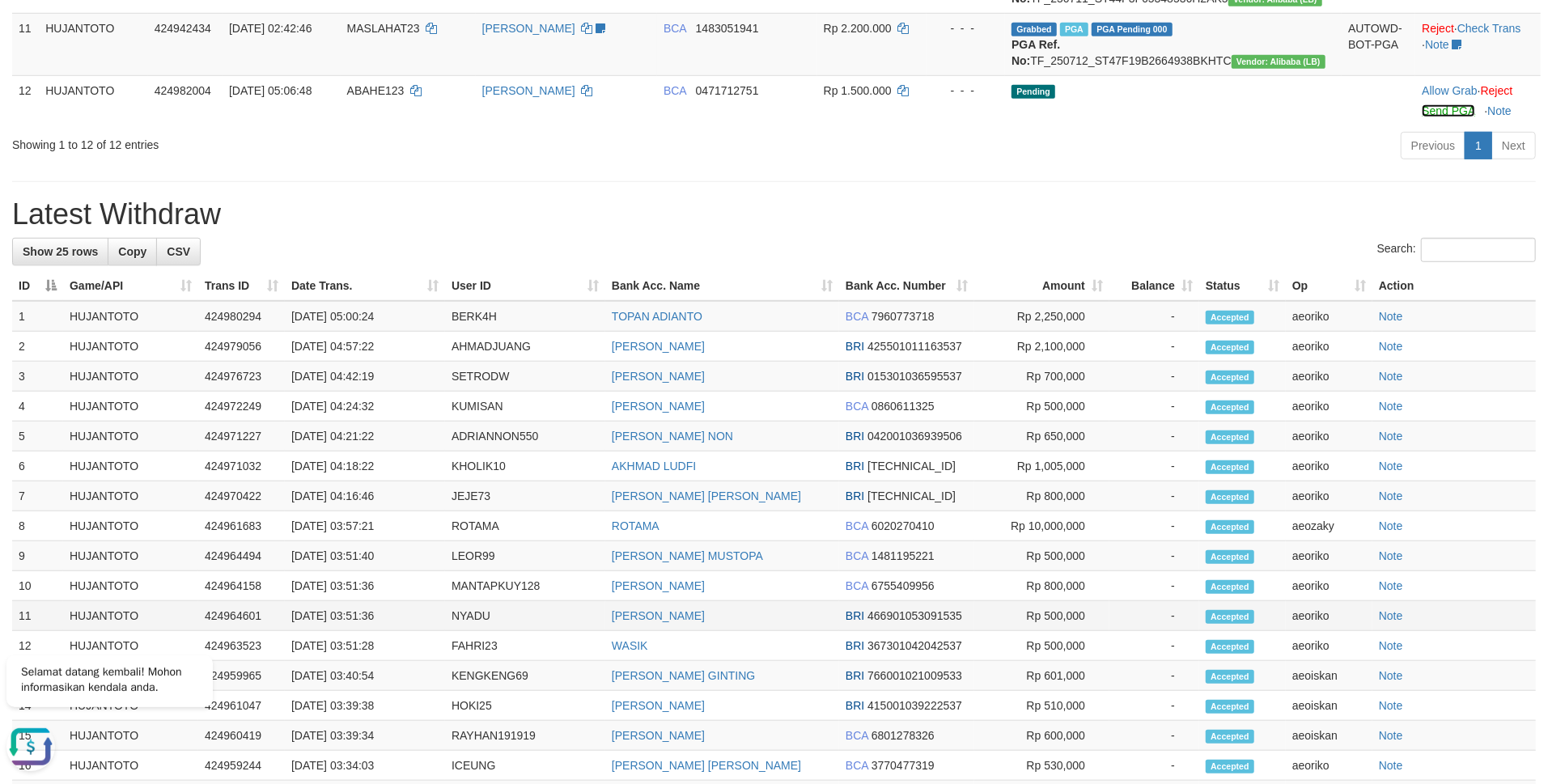 scroll, scrollTop: 0, scrollLeft: 0, axis: both 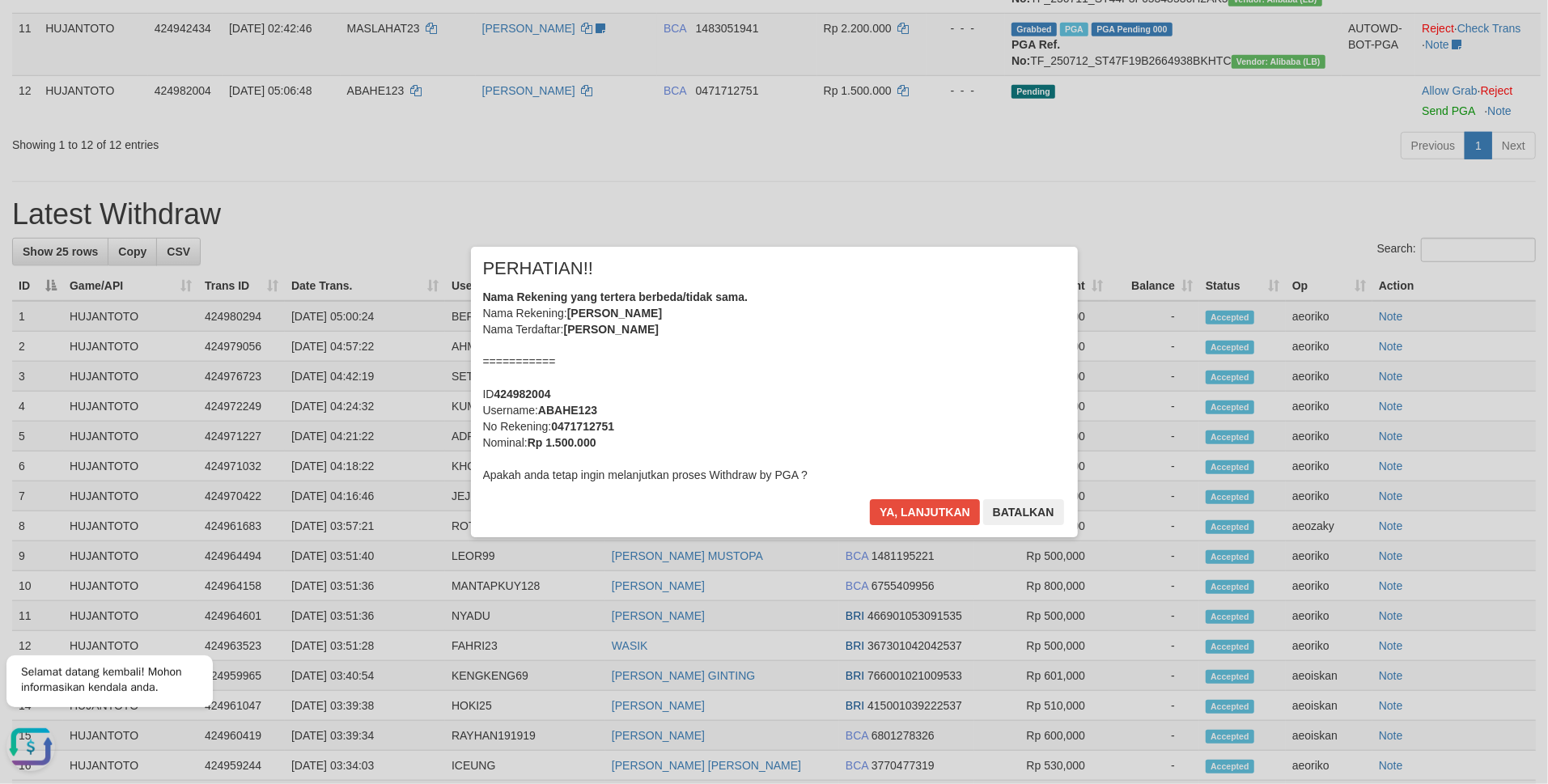 click on "Nama Rekening yang tertera berbeda/tidak sama. Nama Rekening:  MOH NURYASIN Nama Terdaftar:  MOH NUR YASIN =========== ID  424982004 Username:  ABAHE123 No Rekening:  0471712751 Nominal:  Rp 1.500.000 Apakah anda tetap ingin melanjutkan proses Withdraw by PGA ?" at bounding box center [774, 386] 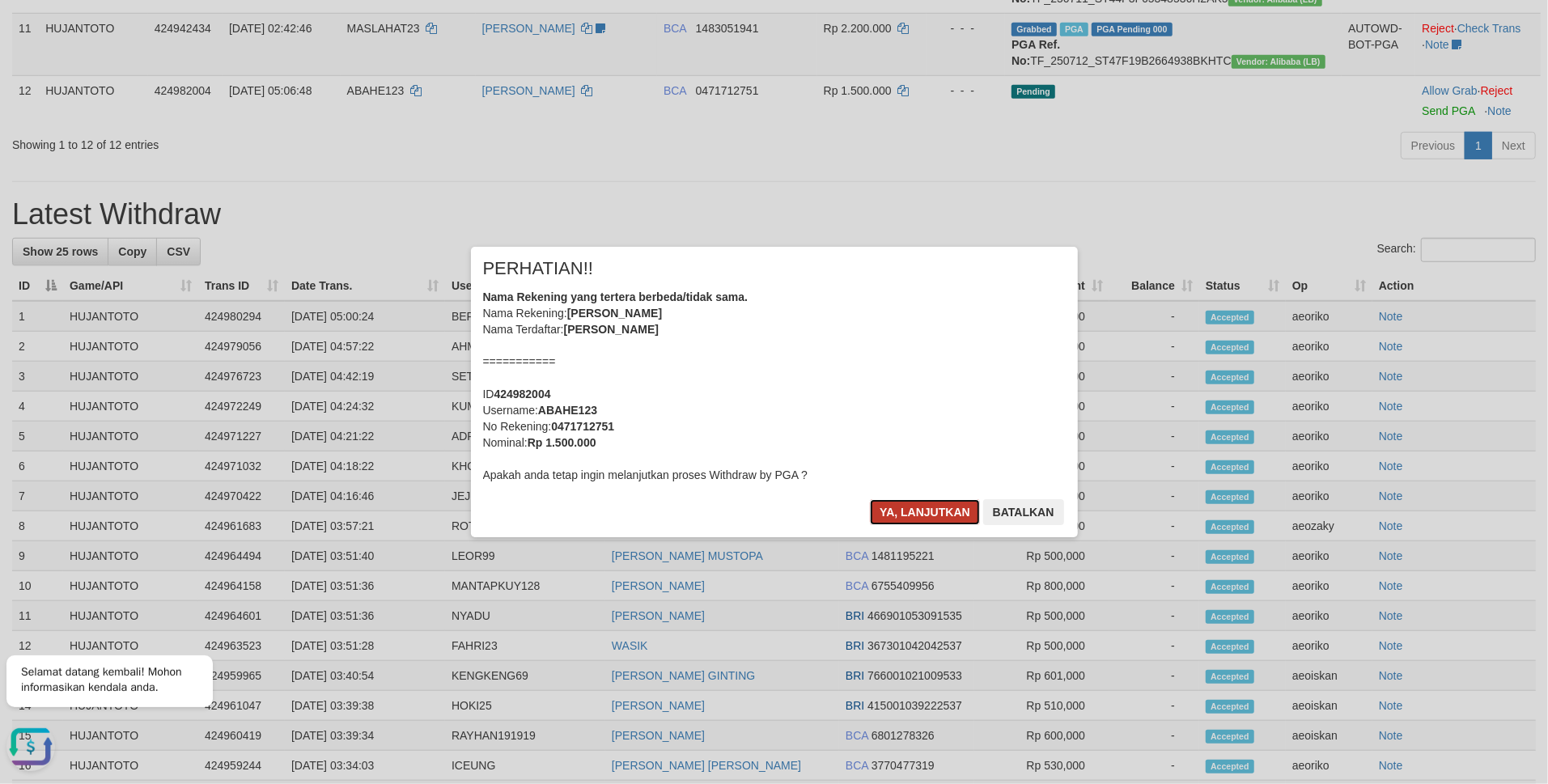 click on "Ya, lanjutkan" at bounding box center [925, 512] 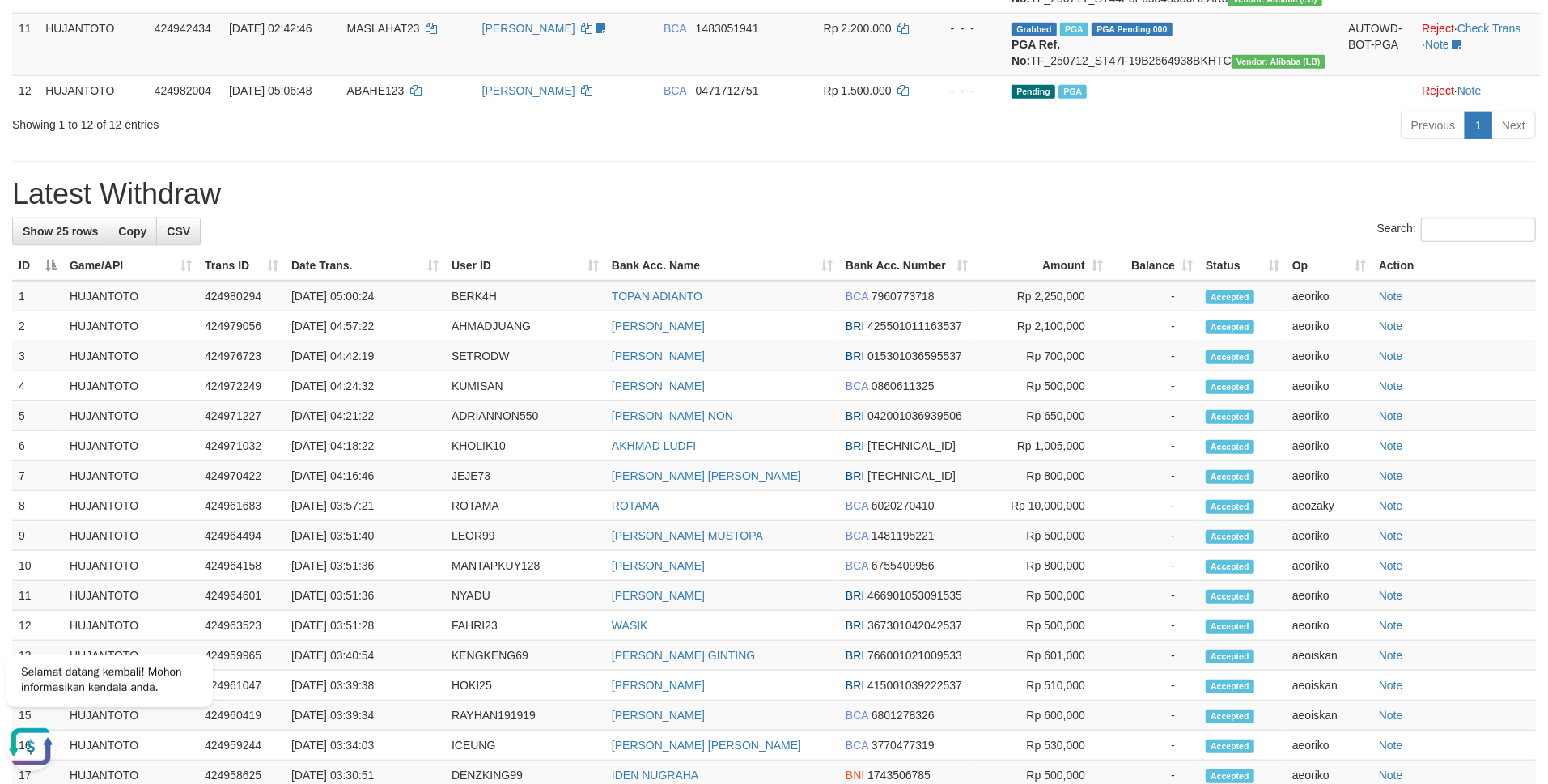 click on "Latest Withdraw" at bounding box center [774, 194] 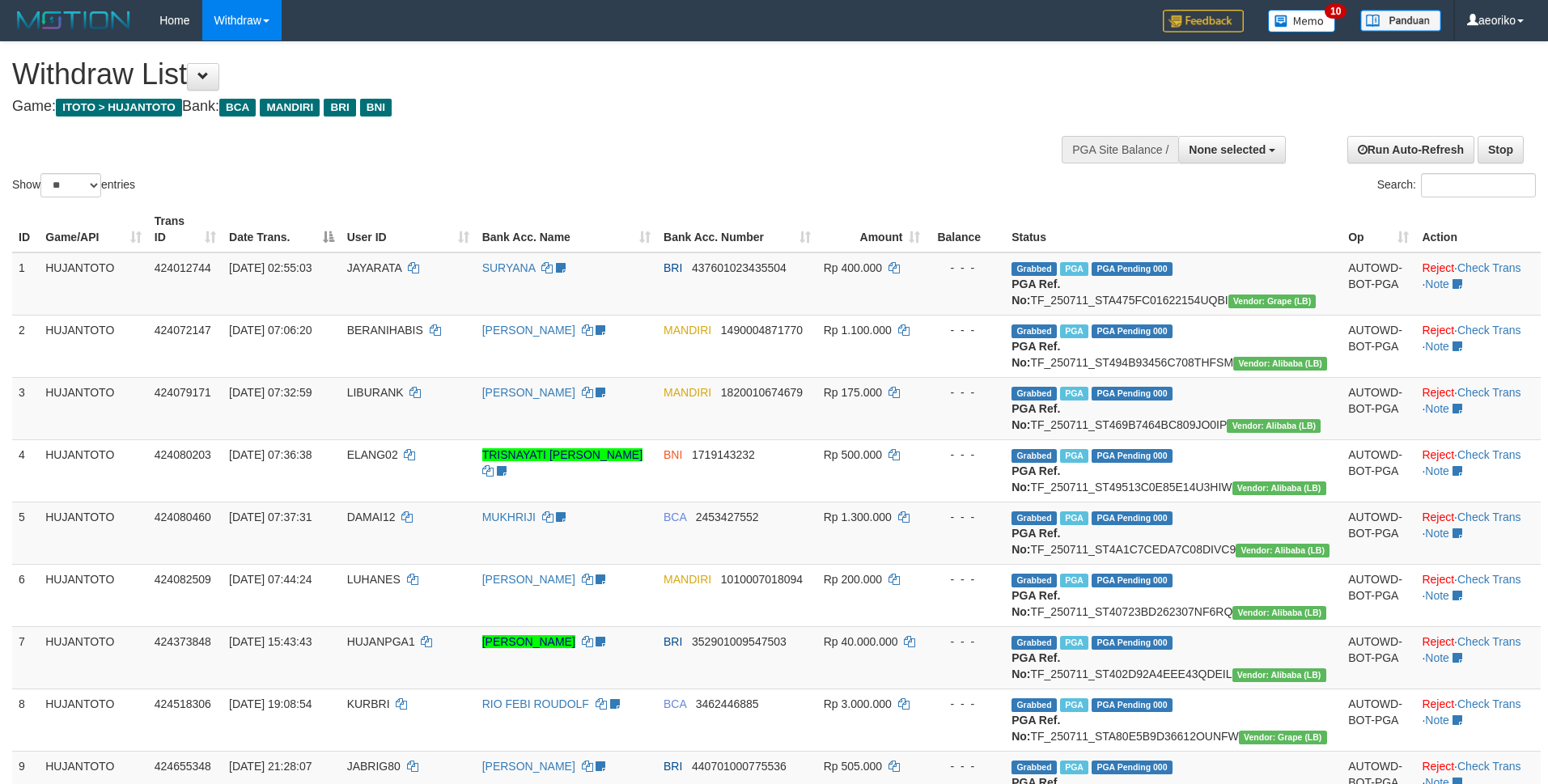 select 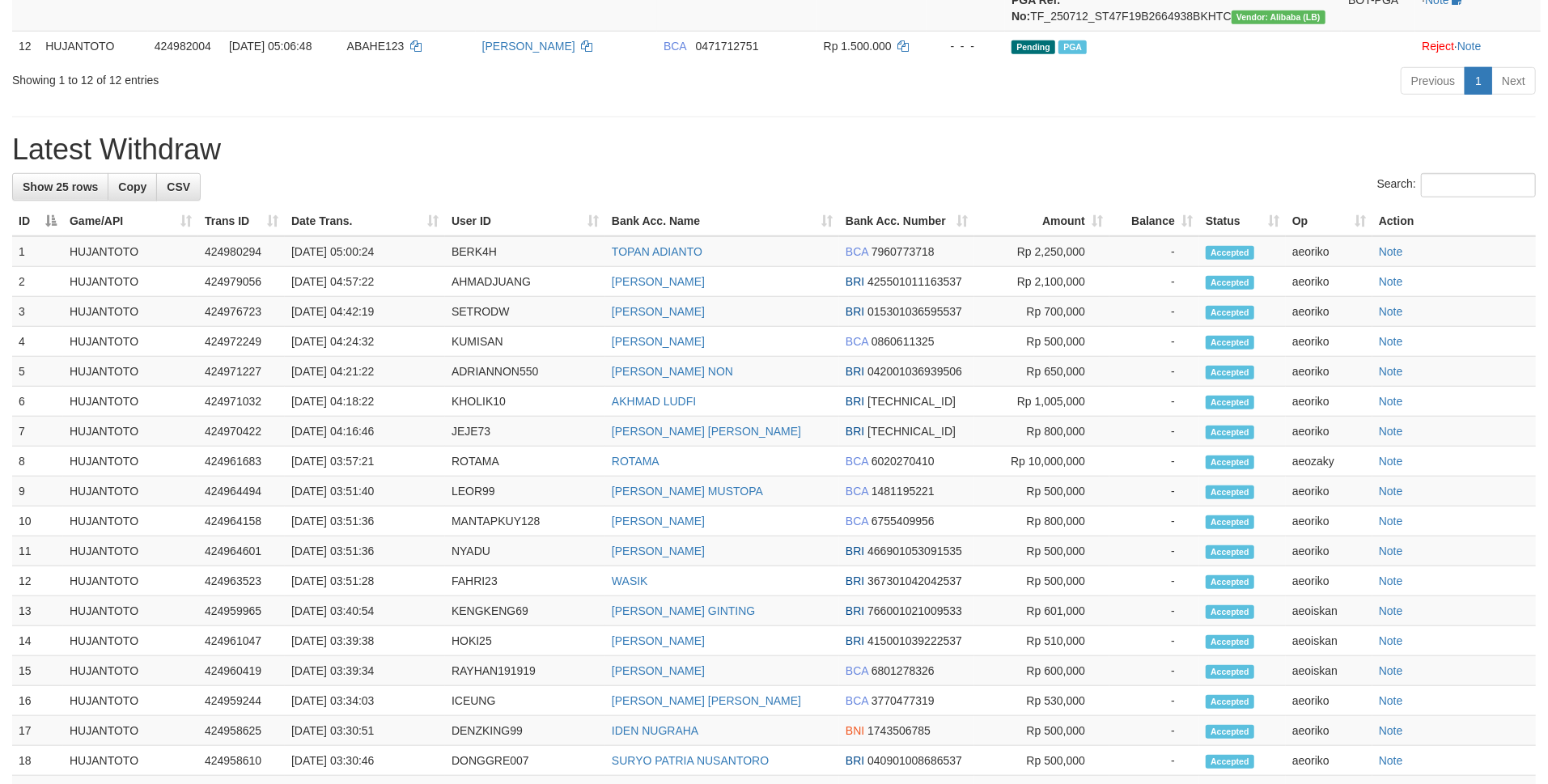 scroll, scrollTop: 862, scrollLeft: 0, axis: vertical 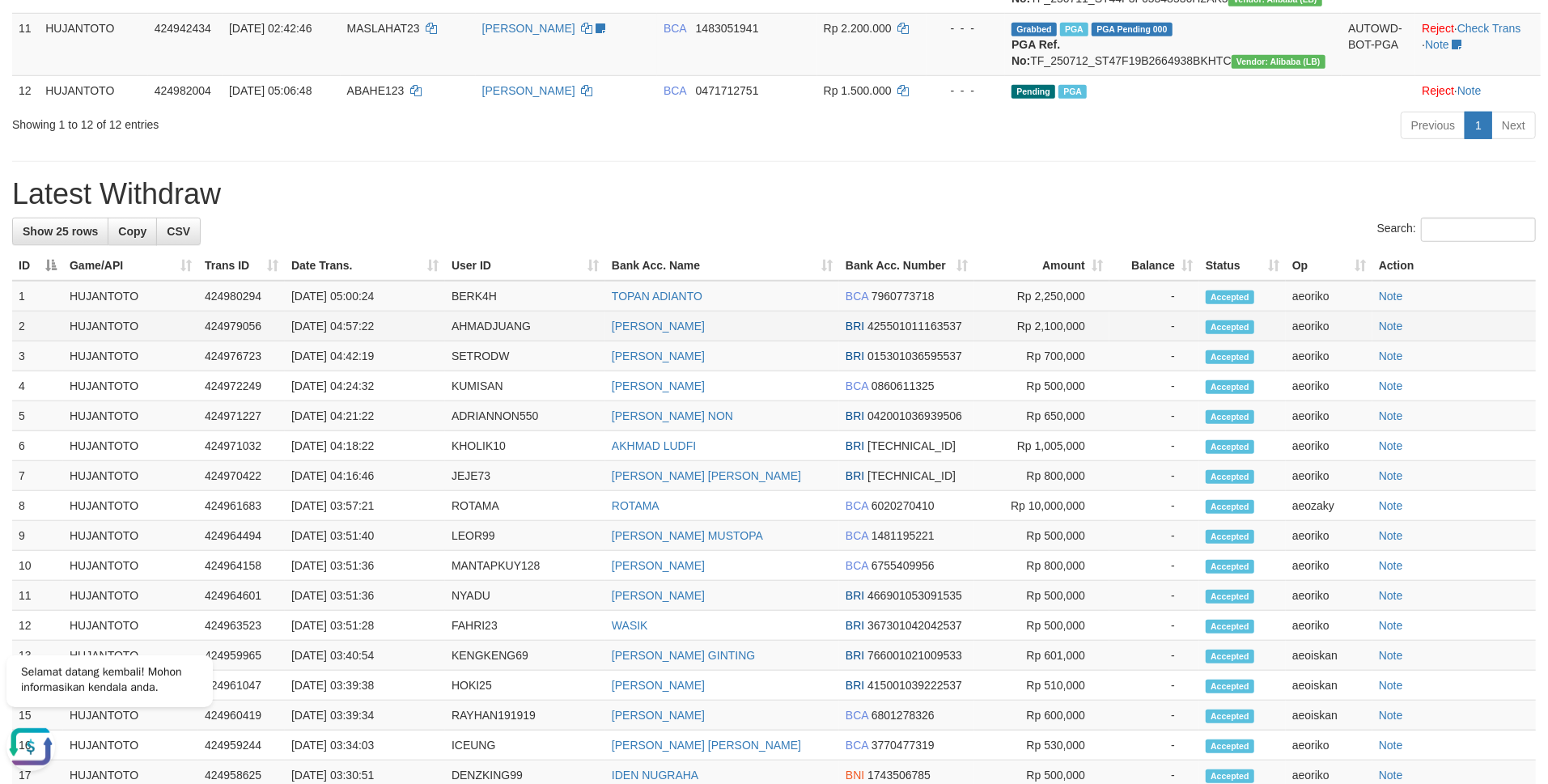 click on "HUJANTOTO" at bounding box center (130, 326) 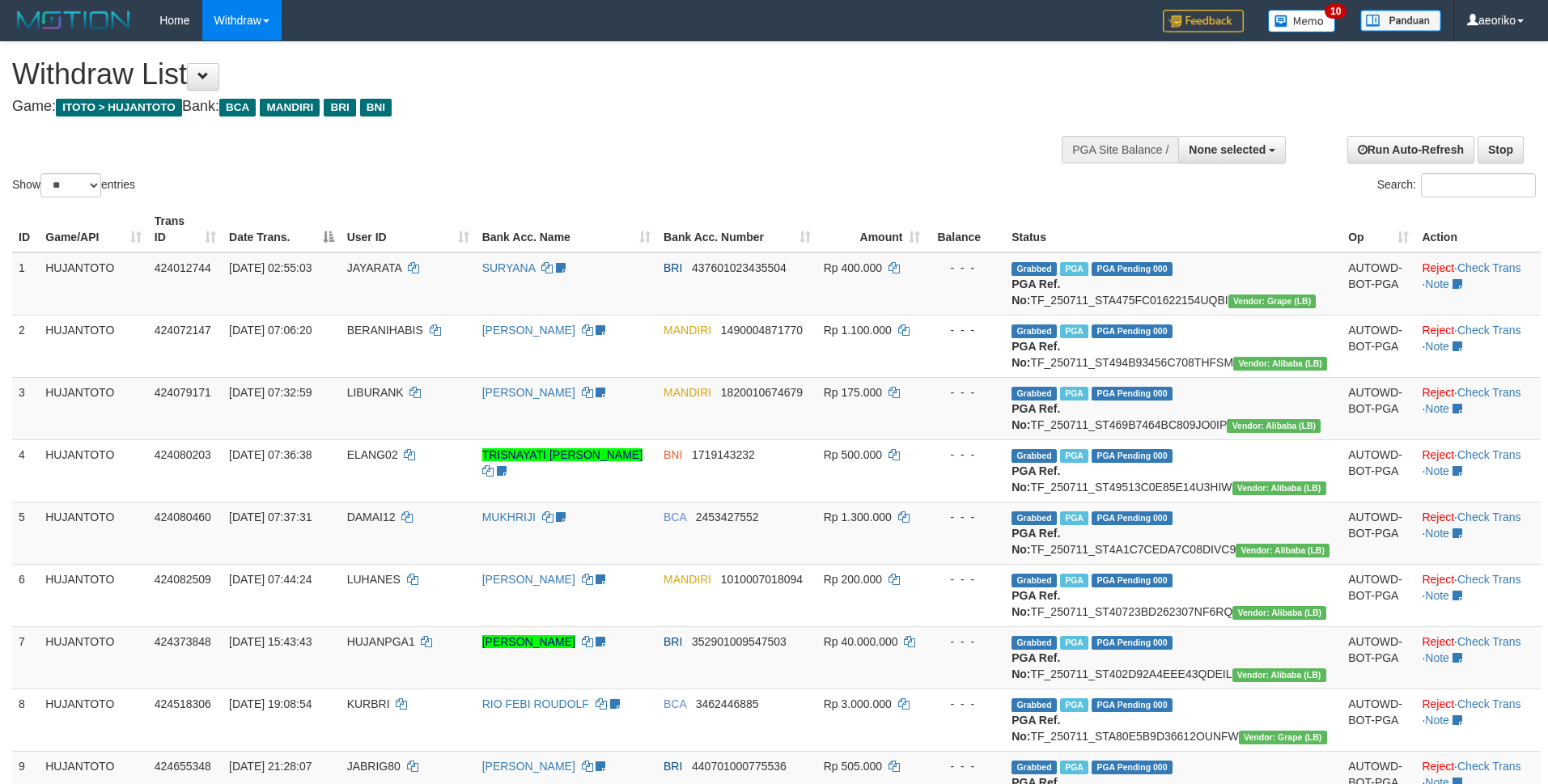 select 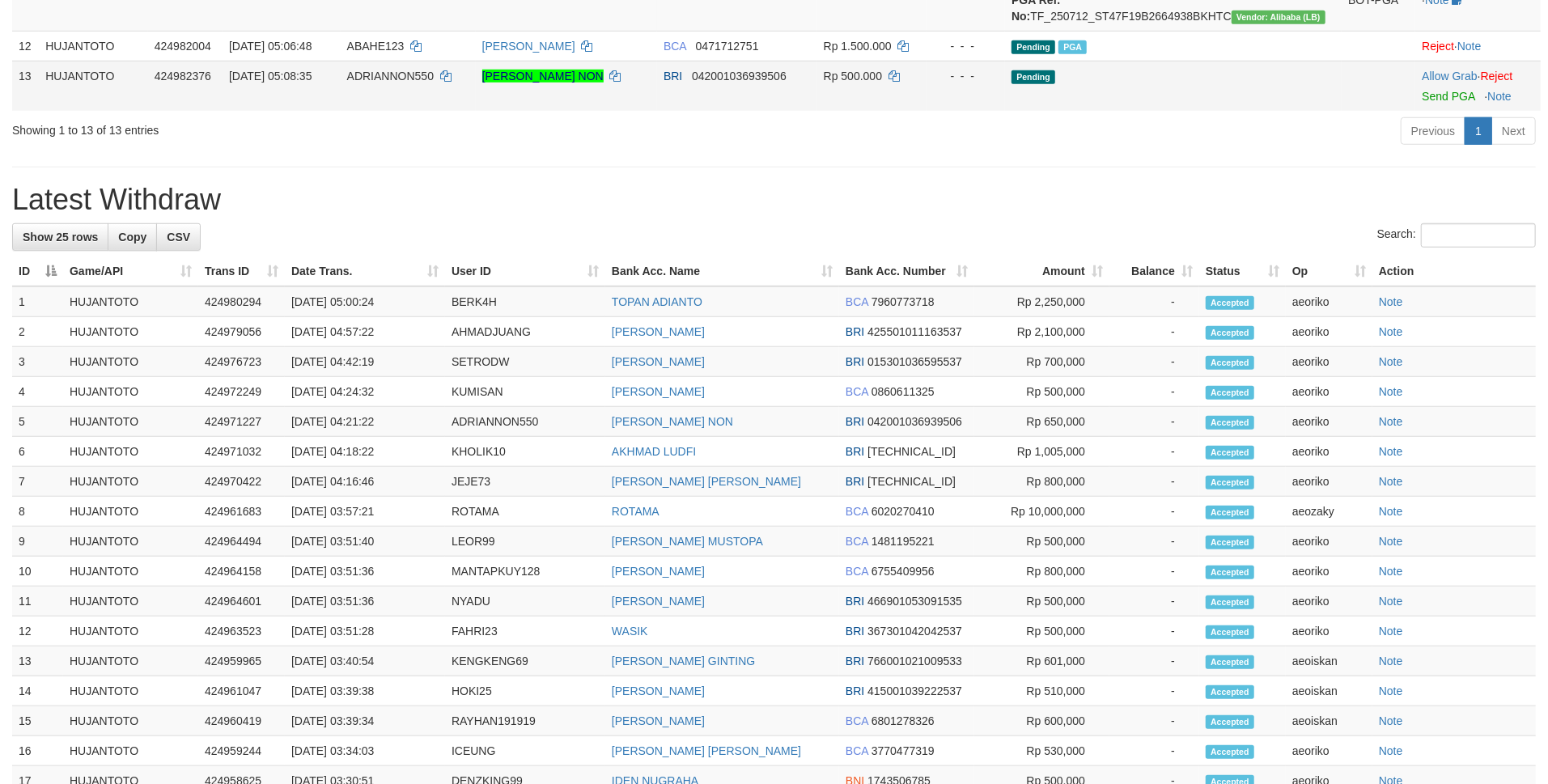 scroll, scrollTop: 862, scrollLeft: 0, axis: vertical 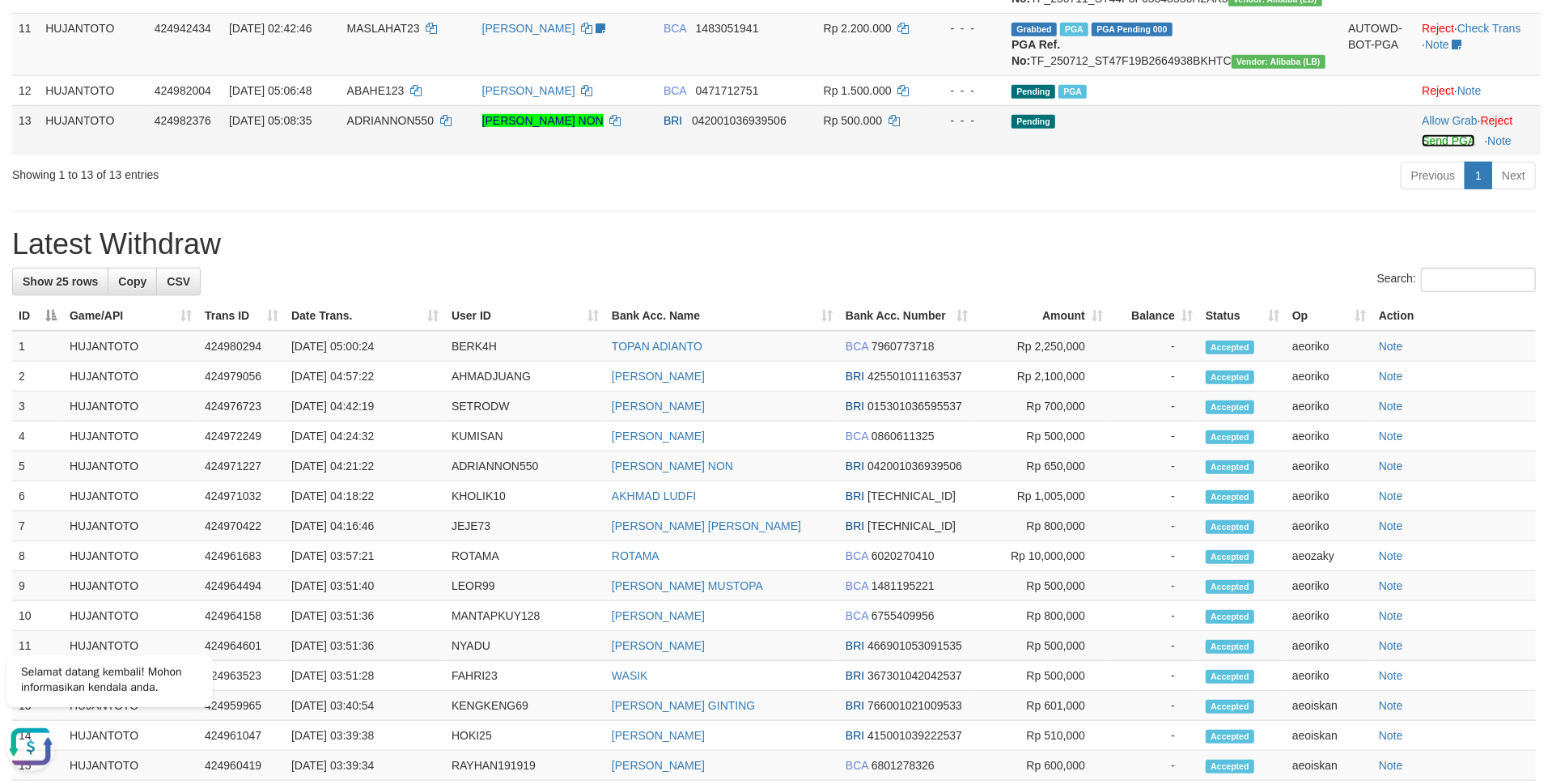 click on "Send PGA" at bounding box center [1448, 141] 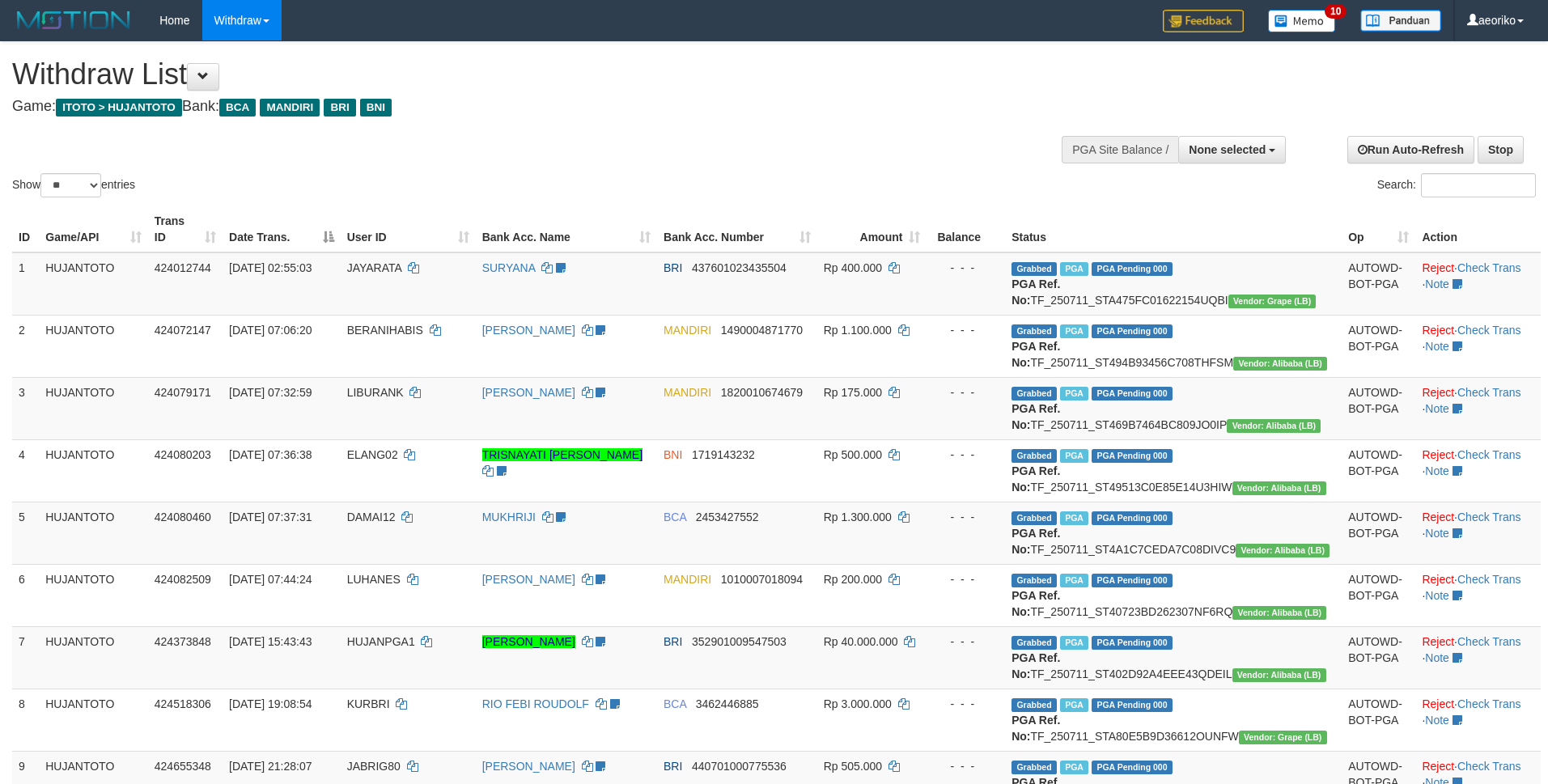 select 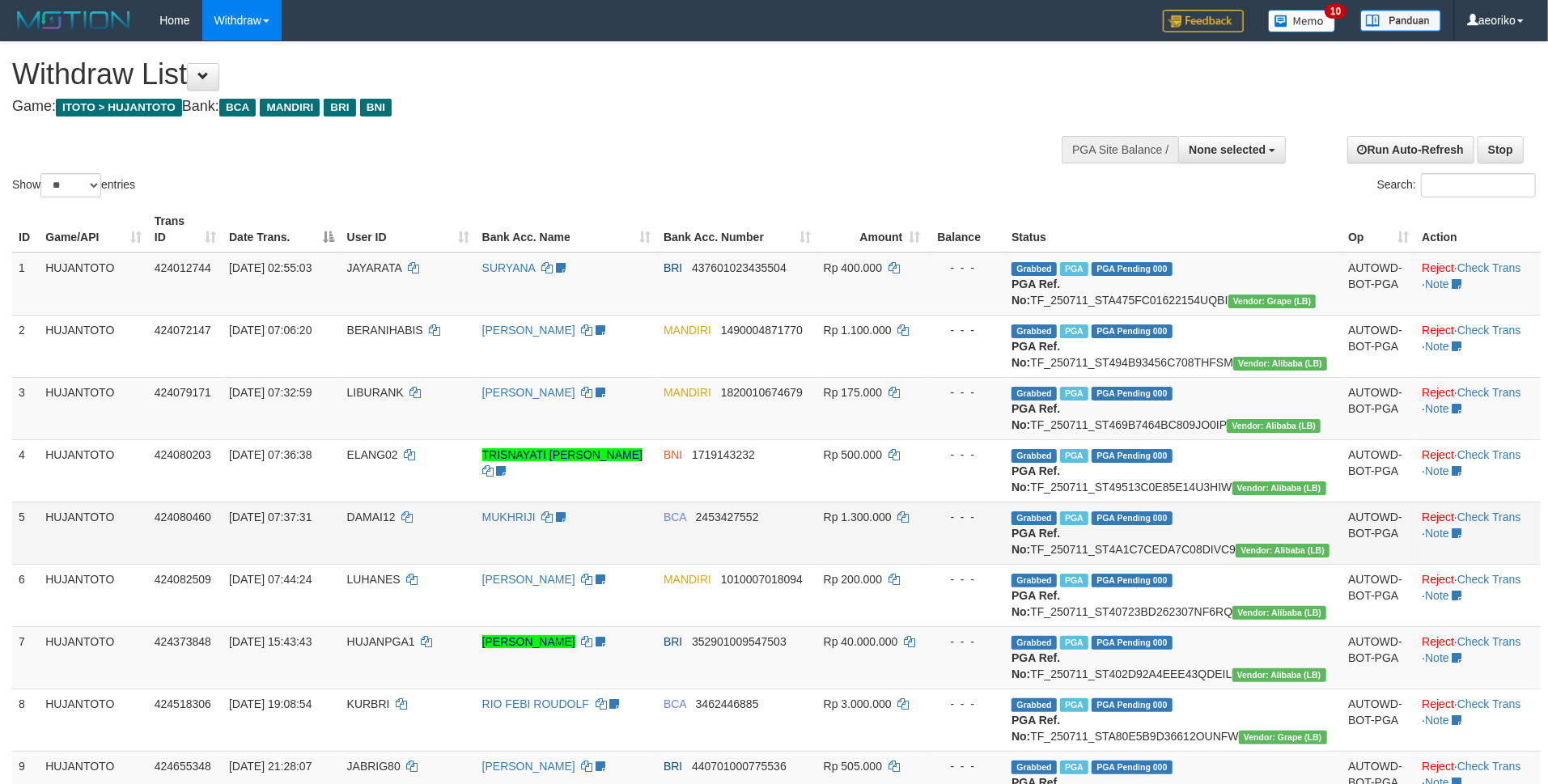 scroll, scrollTop: 431, scrollLeft: 0, axis: vertical 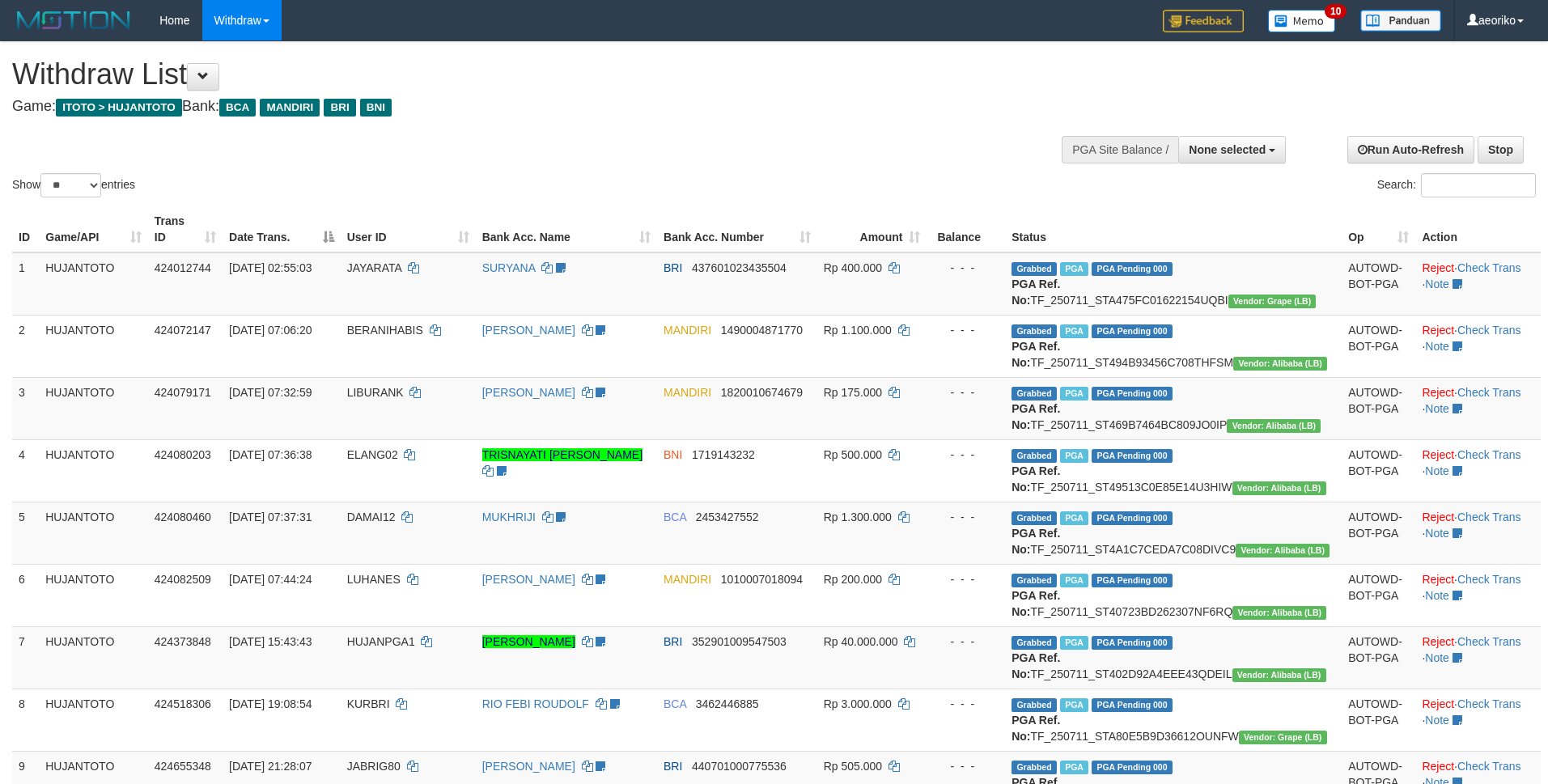 select 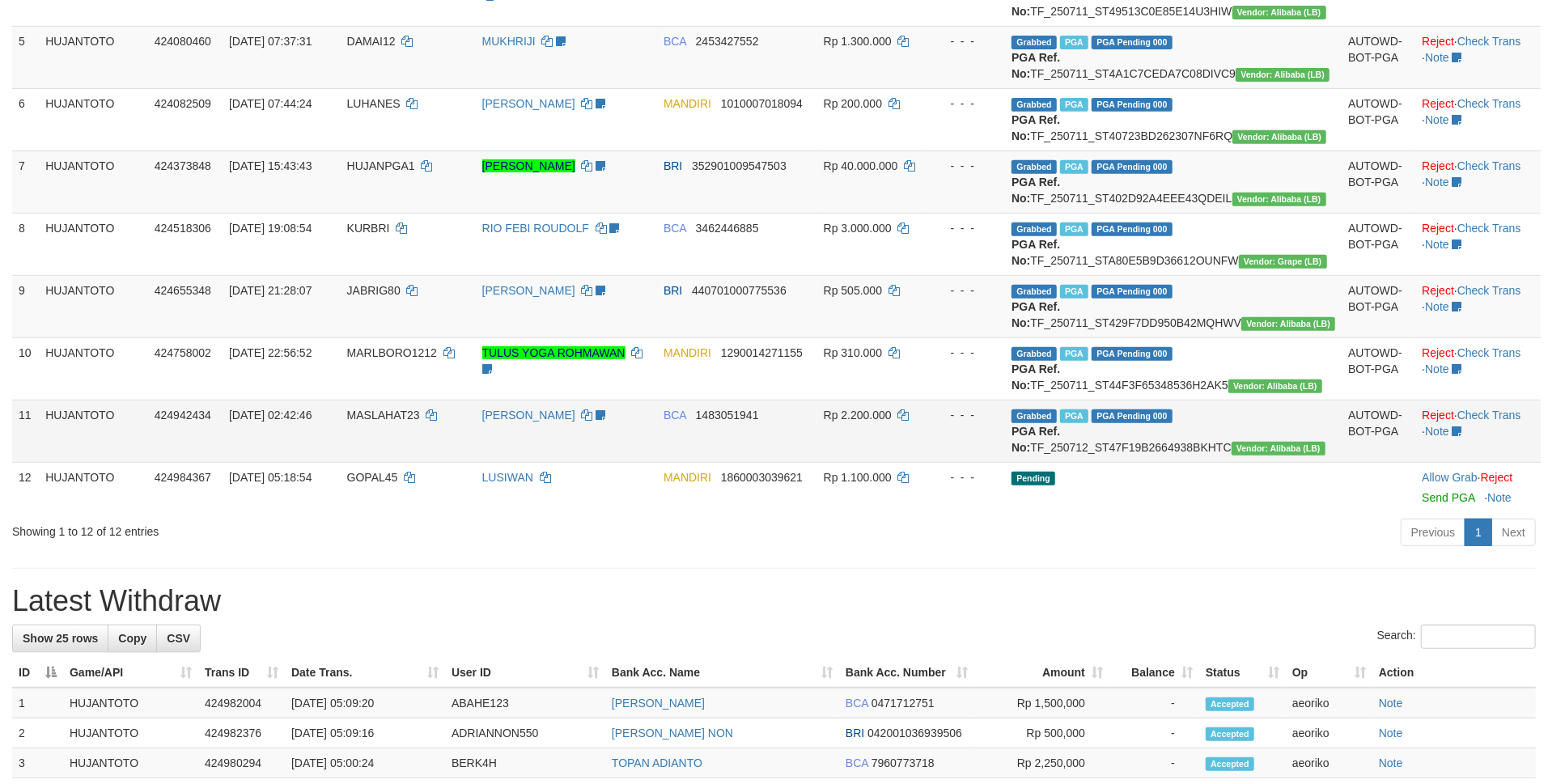 scroll, scrollTop: 431, scrollLeft: 0, axis: vertical 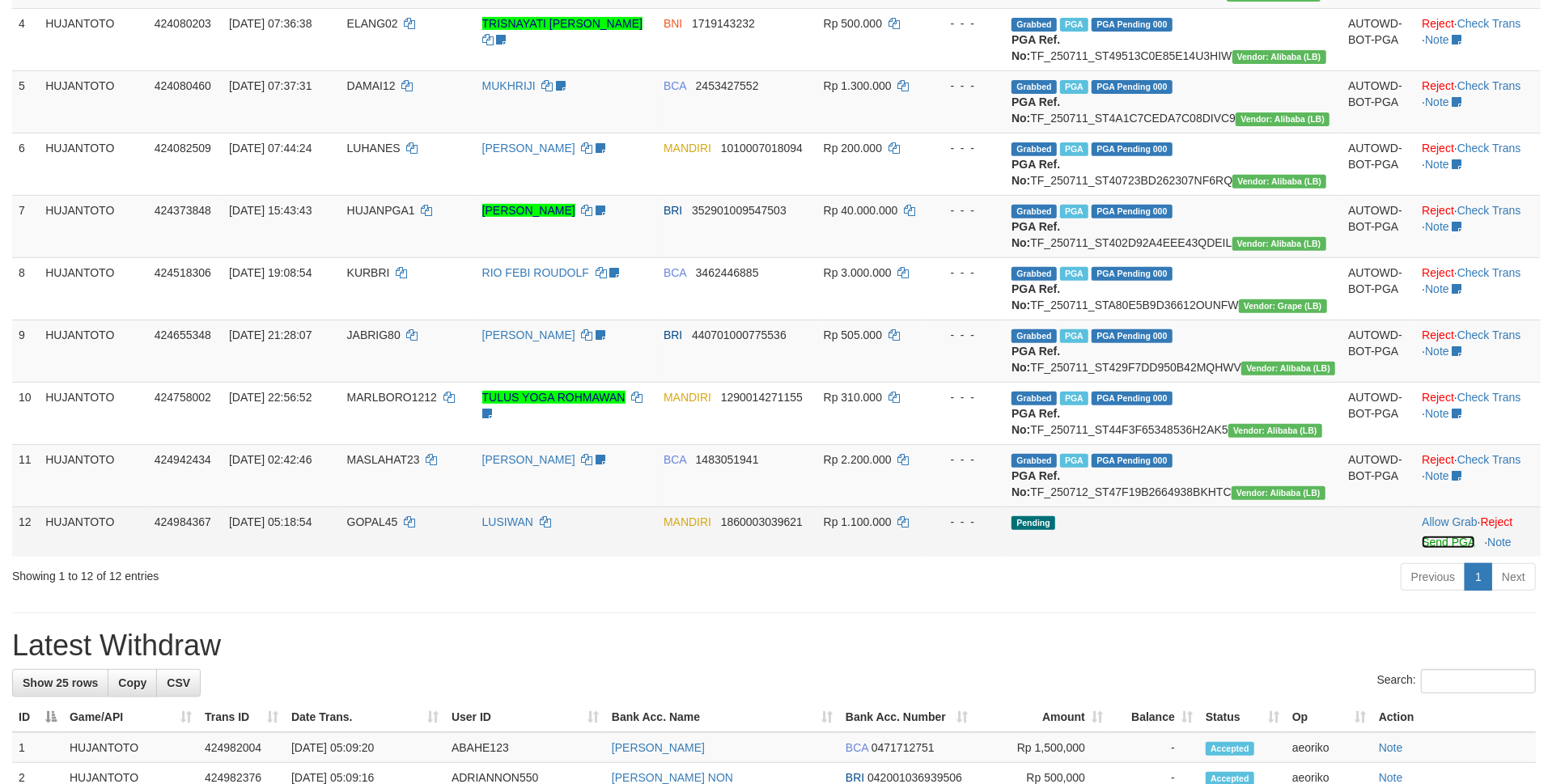 click on "Send PGA" at bounding box center [1448, 542] 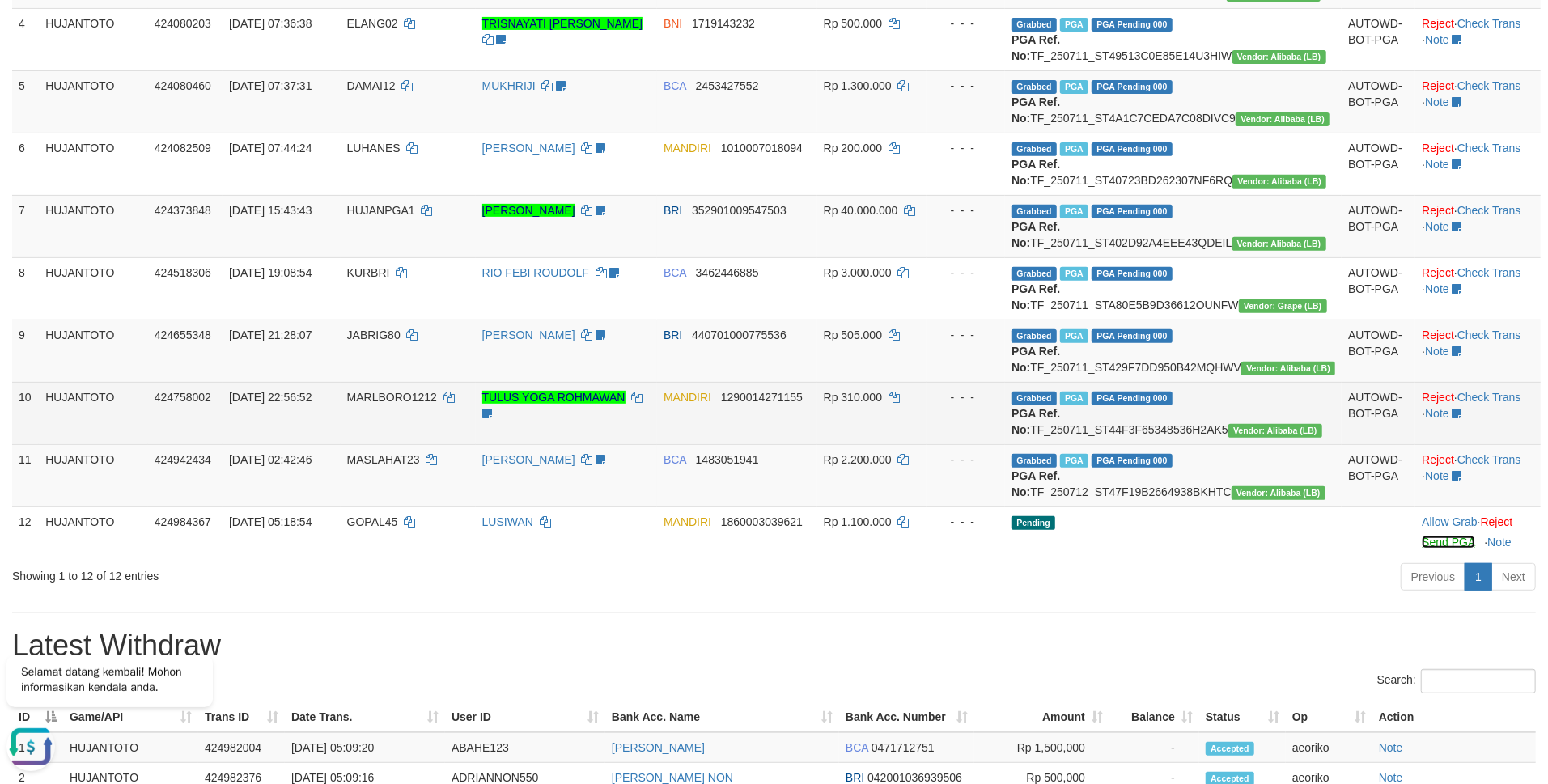 scroll, scrollTop: 0, scrollLeft: 0, axis: both 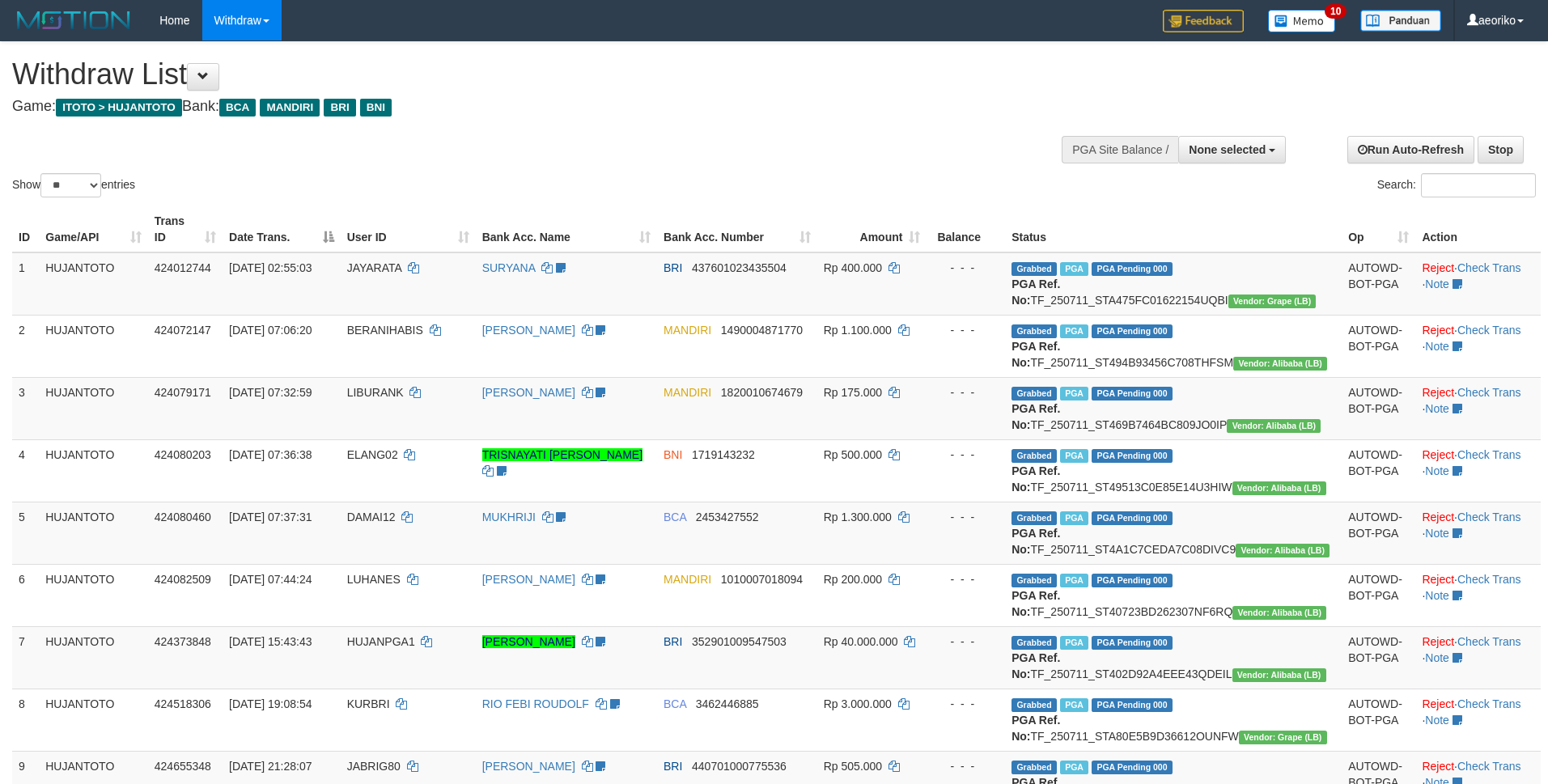 select 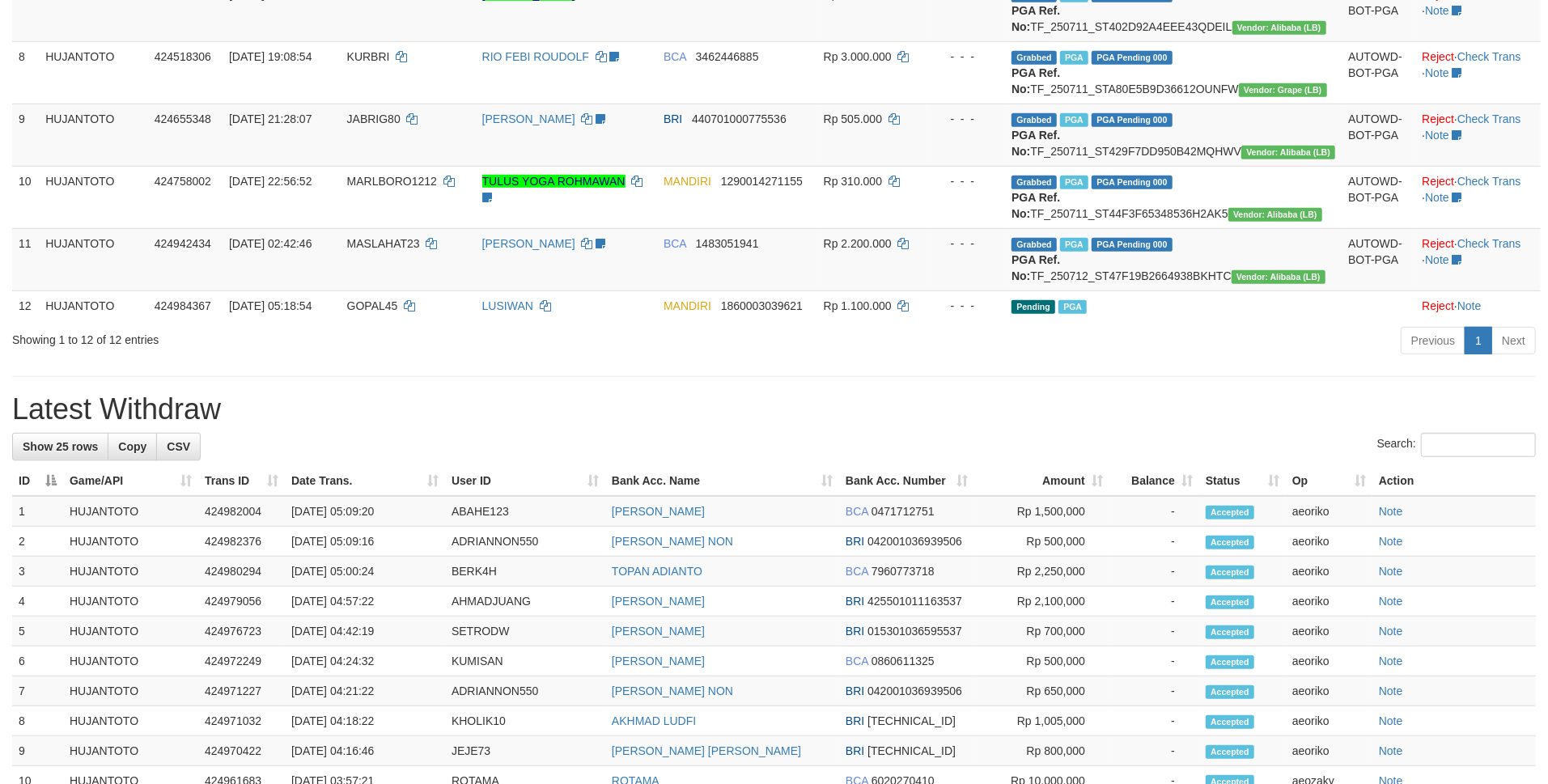 scroll, scrollTop: 862, scrollLeft: 0, axis: vertical 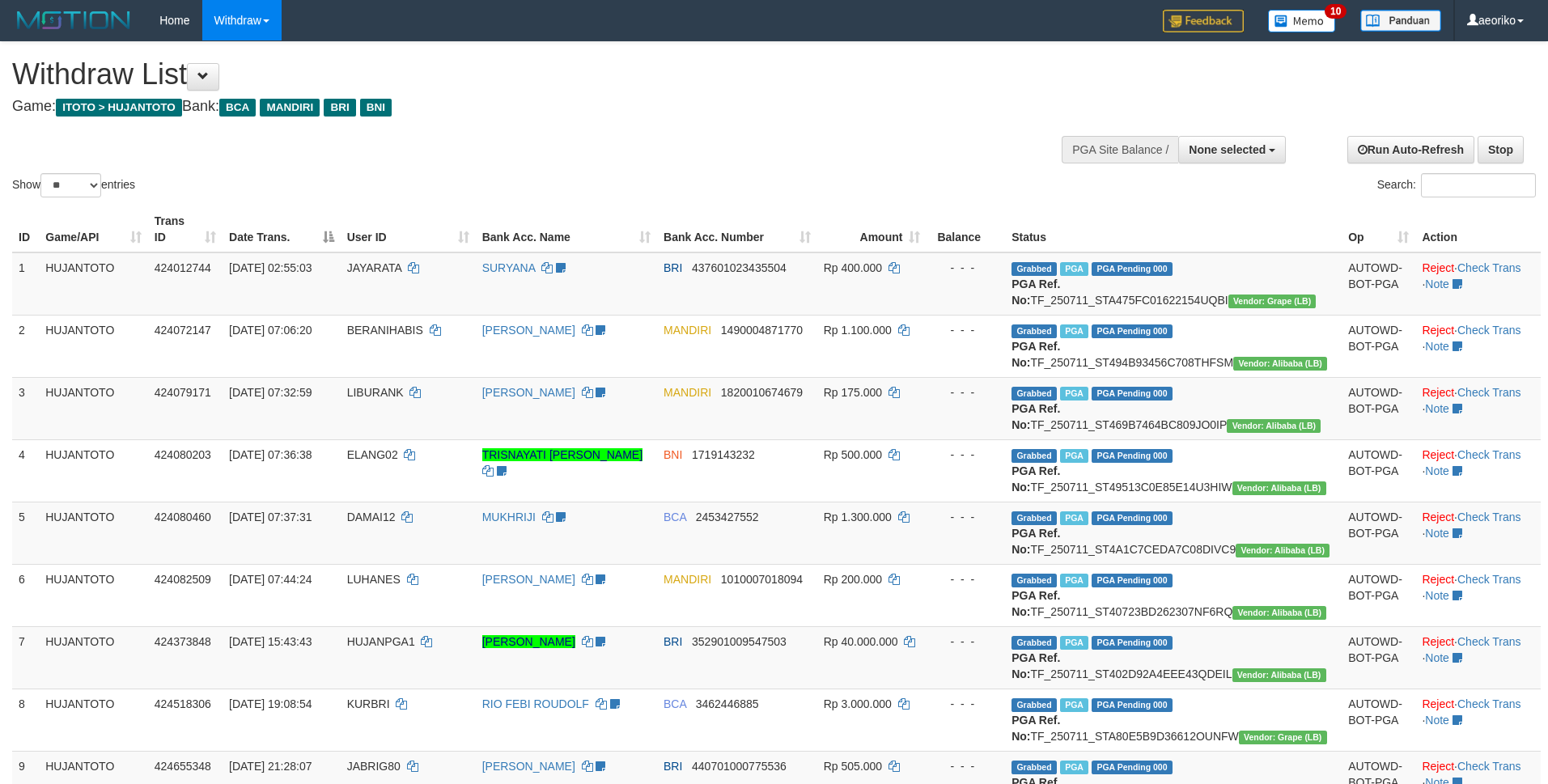 select 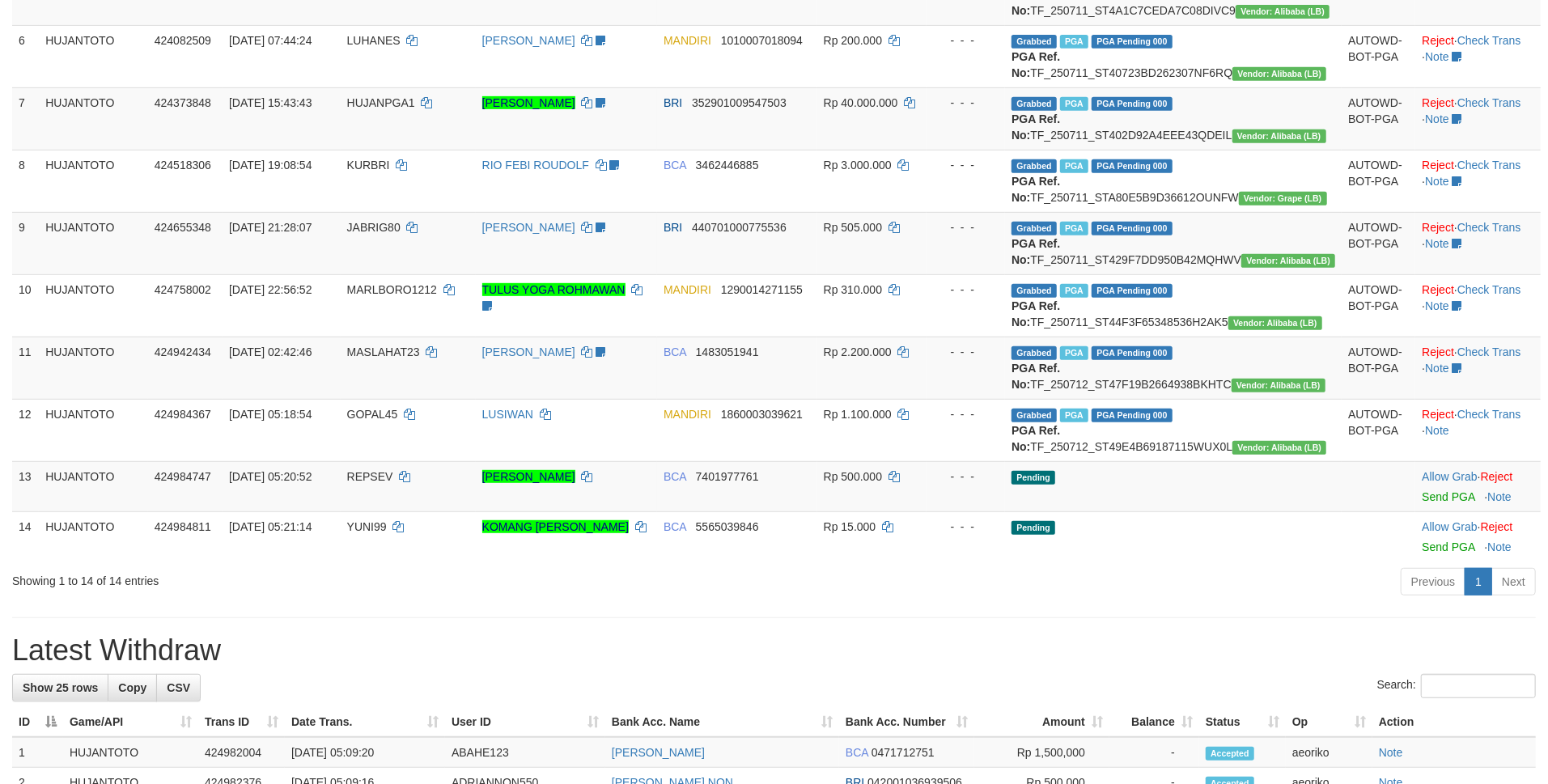 scroll, scrollTop: 1079, scrollLeft: 0, axis: vertical 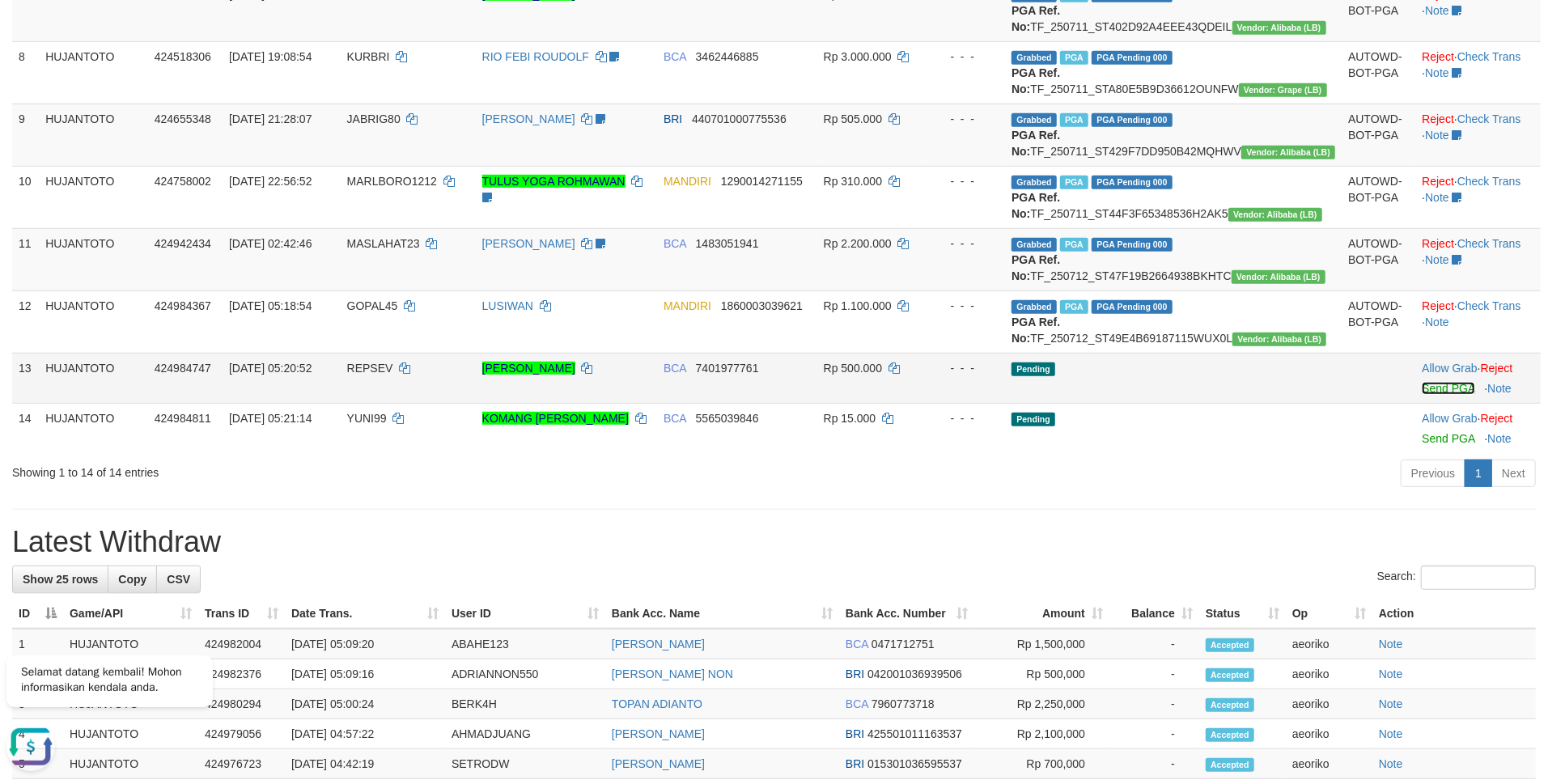 click on "Send PGA" at bounding box center (1448, 388) 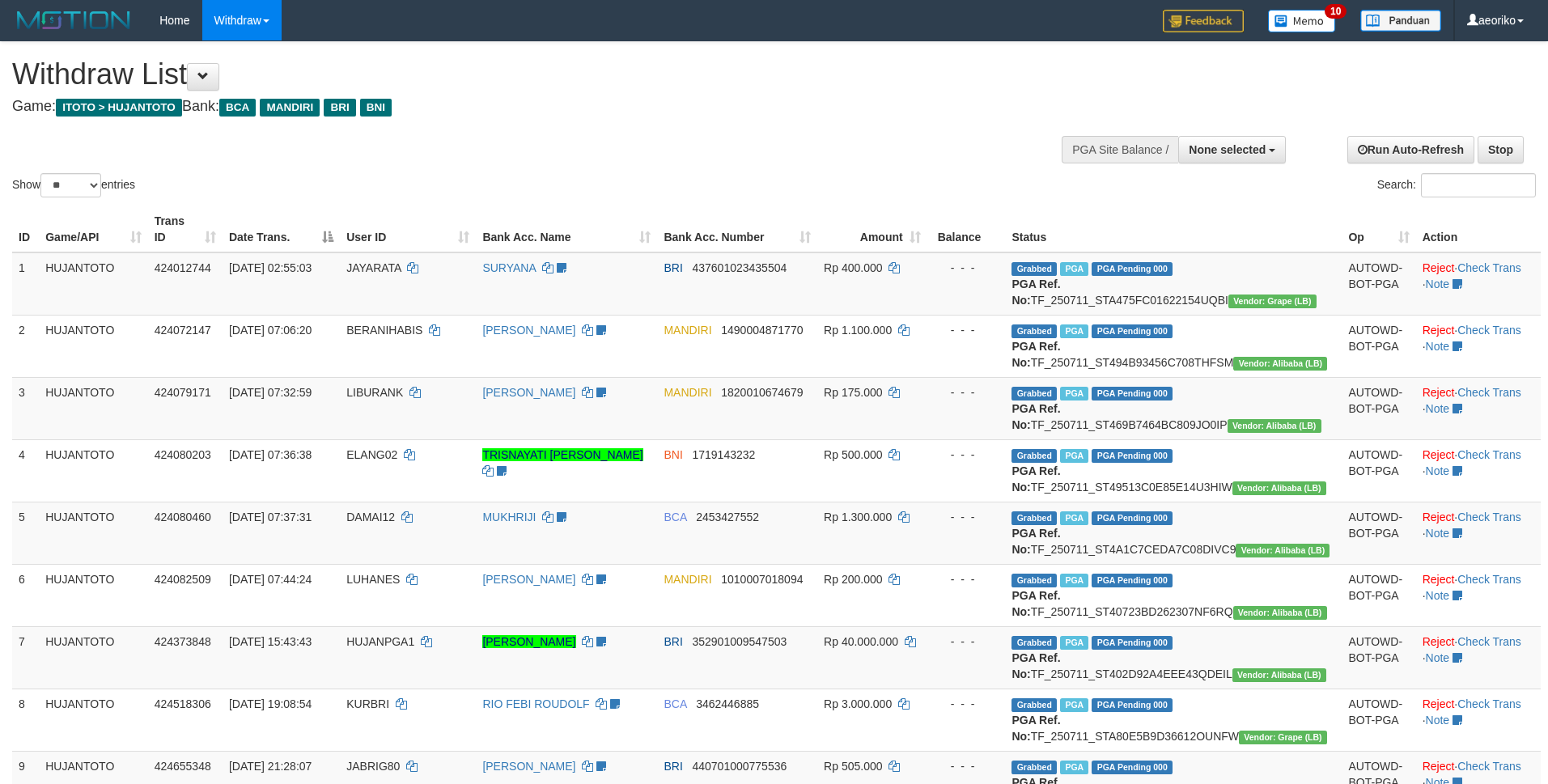 select 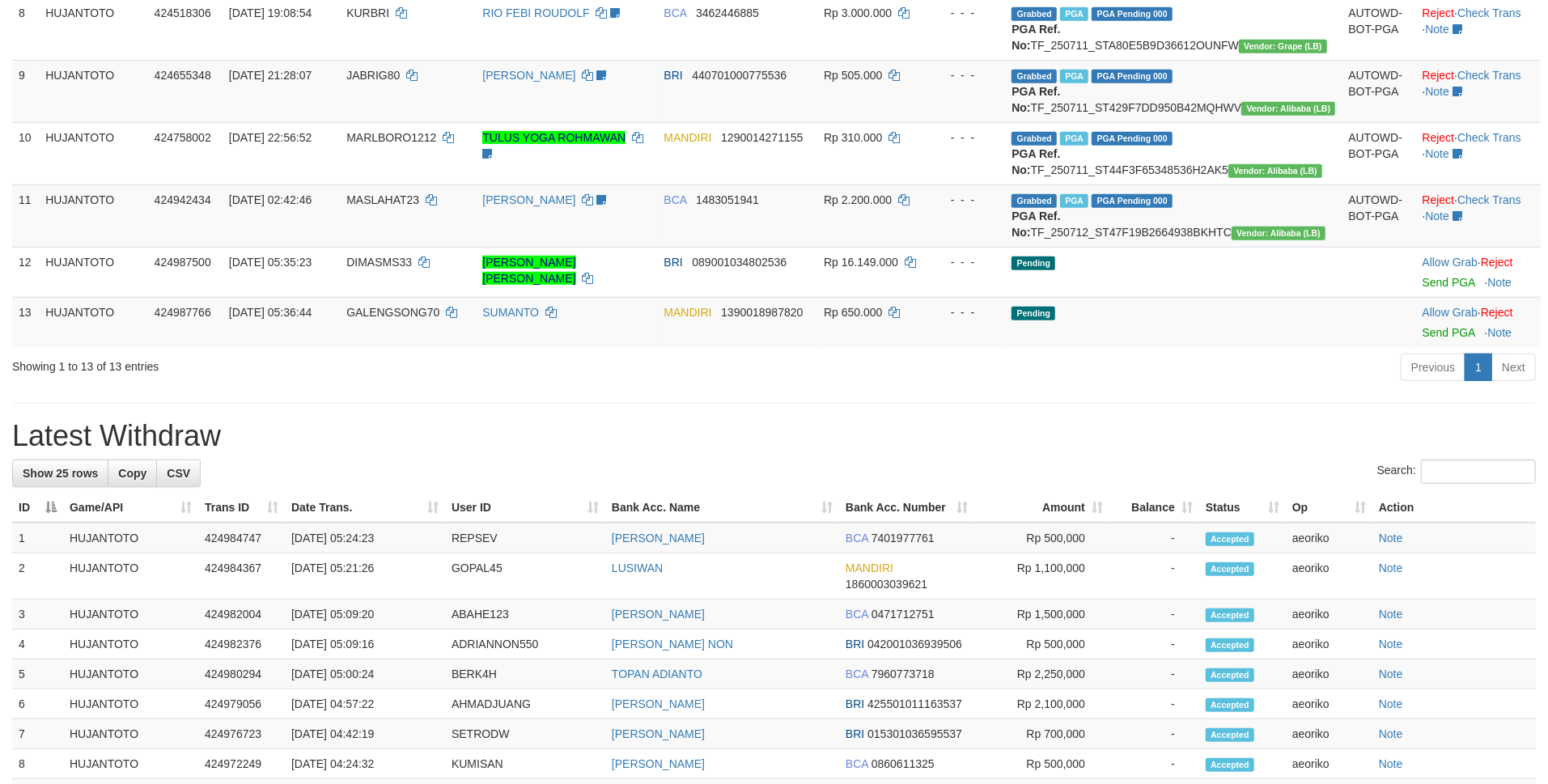 scroll, scrollTop: 647, scrollLeft: 0, axis: vertical 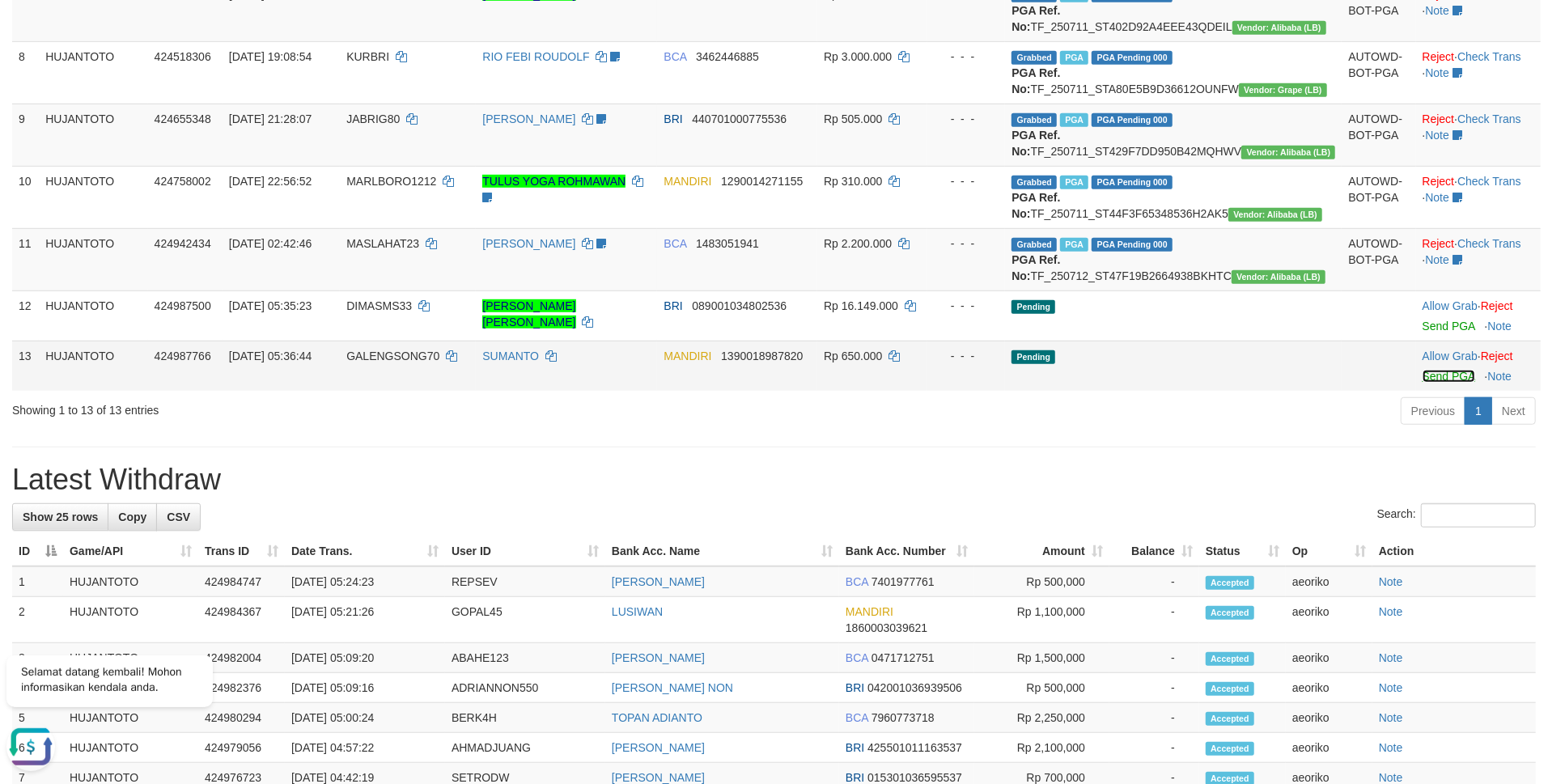 click on "Send PGA" at bounding box center [1448, 376] 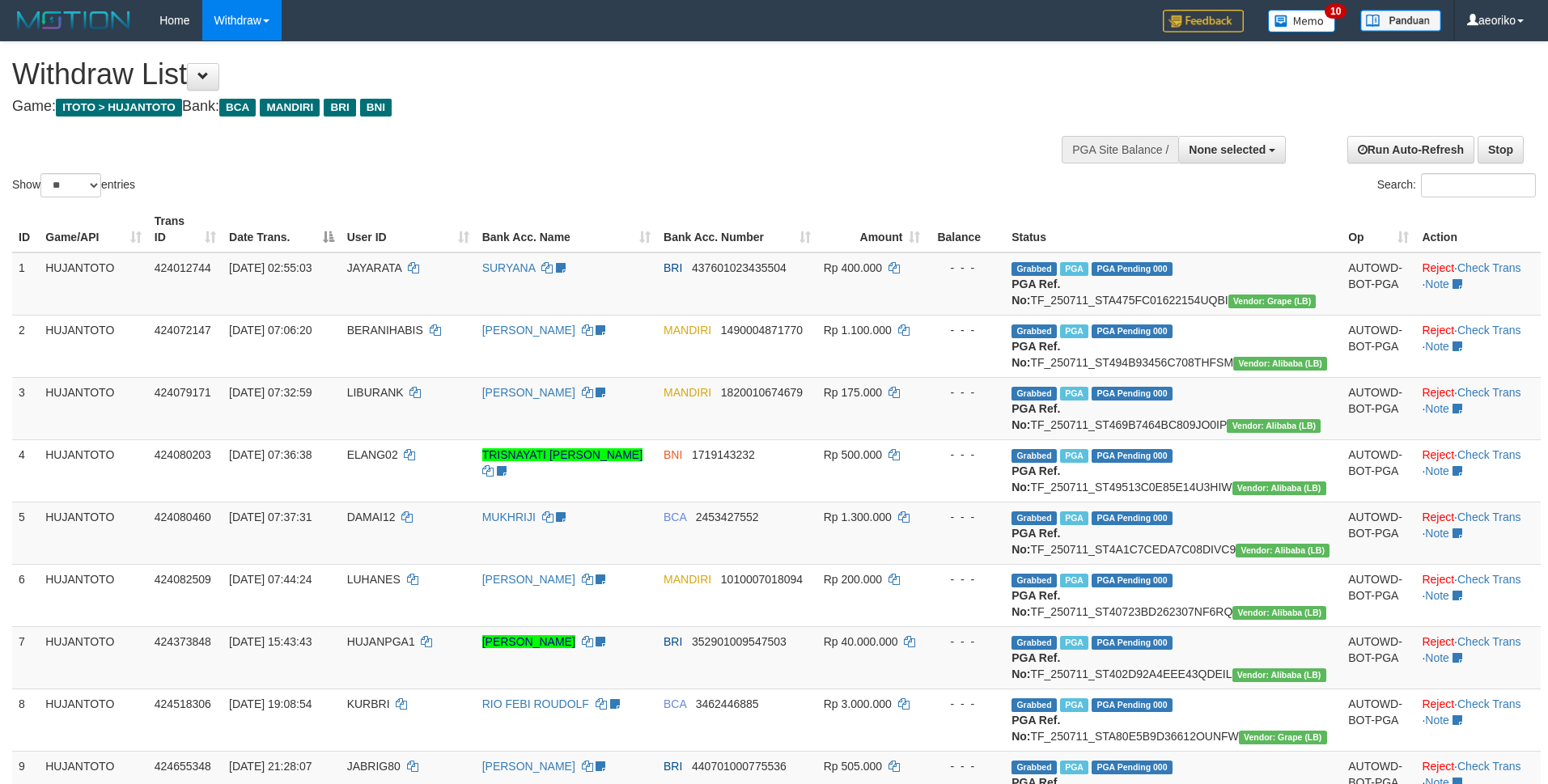 select 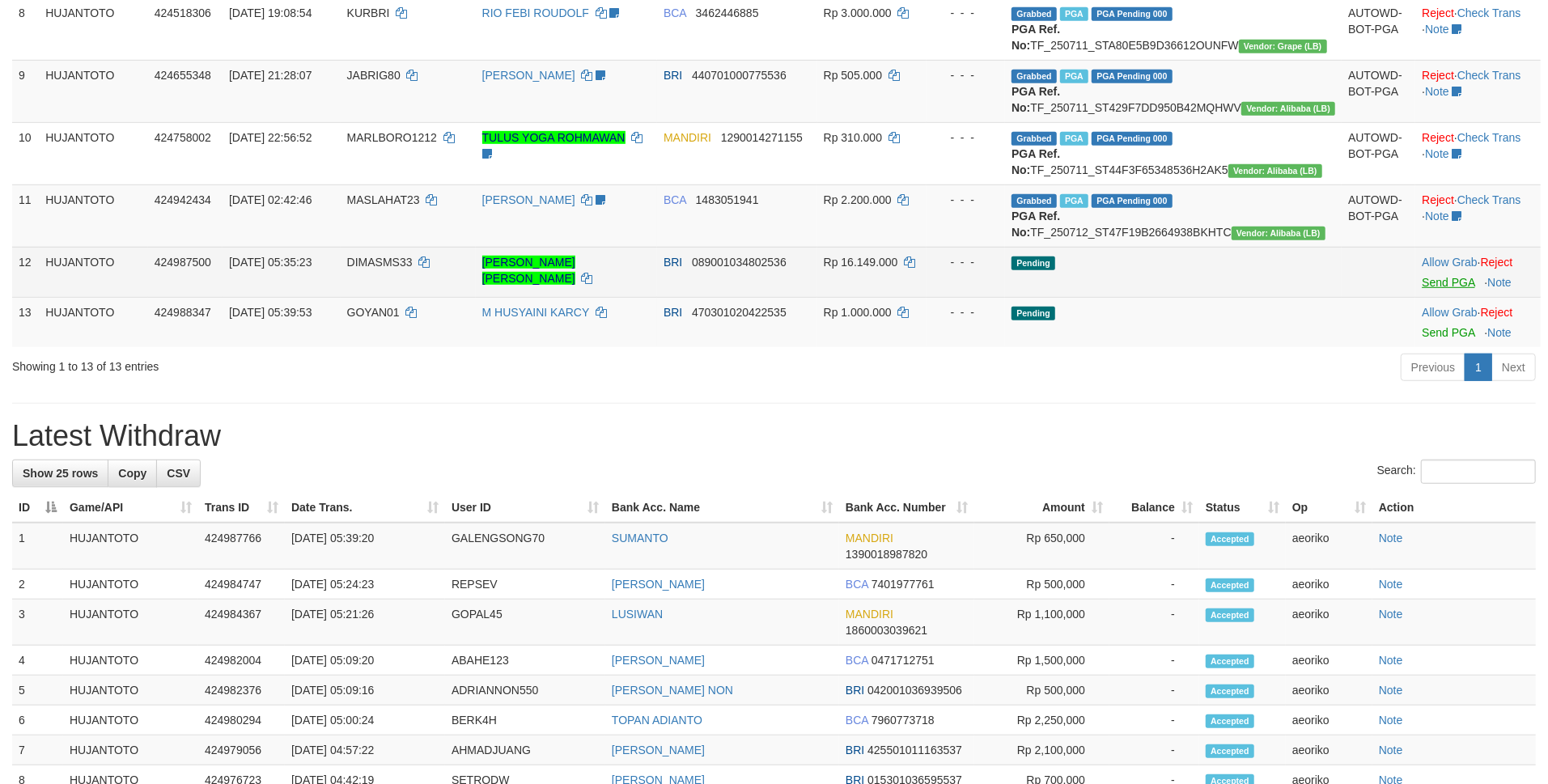 scroll, scrollTop: 647, scrollLeft: 0, axis: vertical 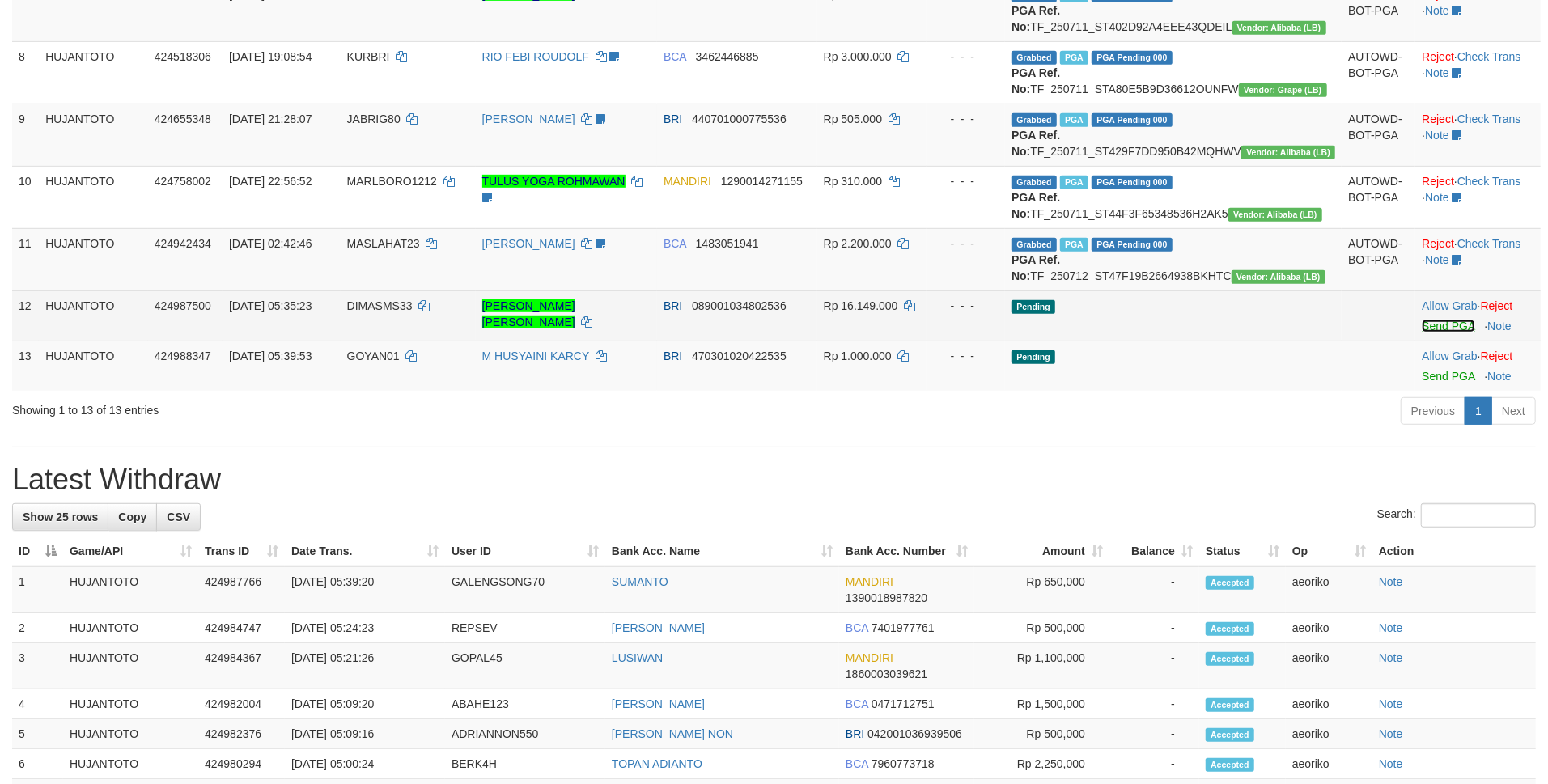 click on "Send PGA" at bounding box center [1448, 326] 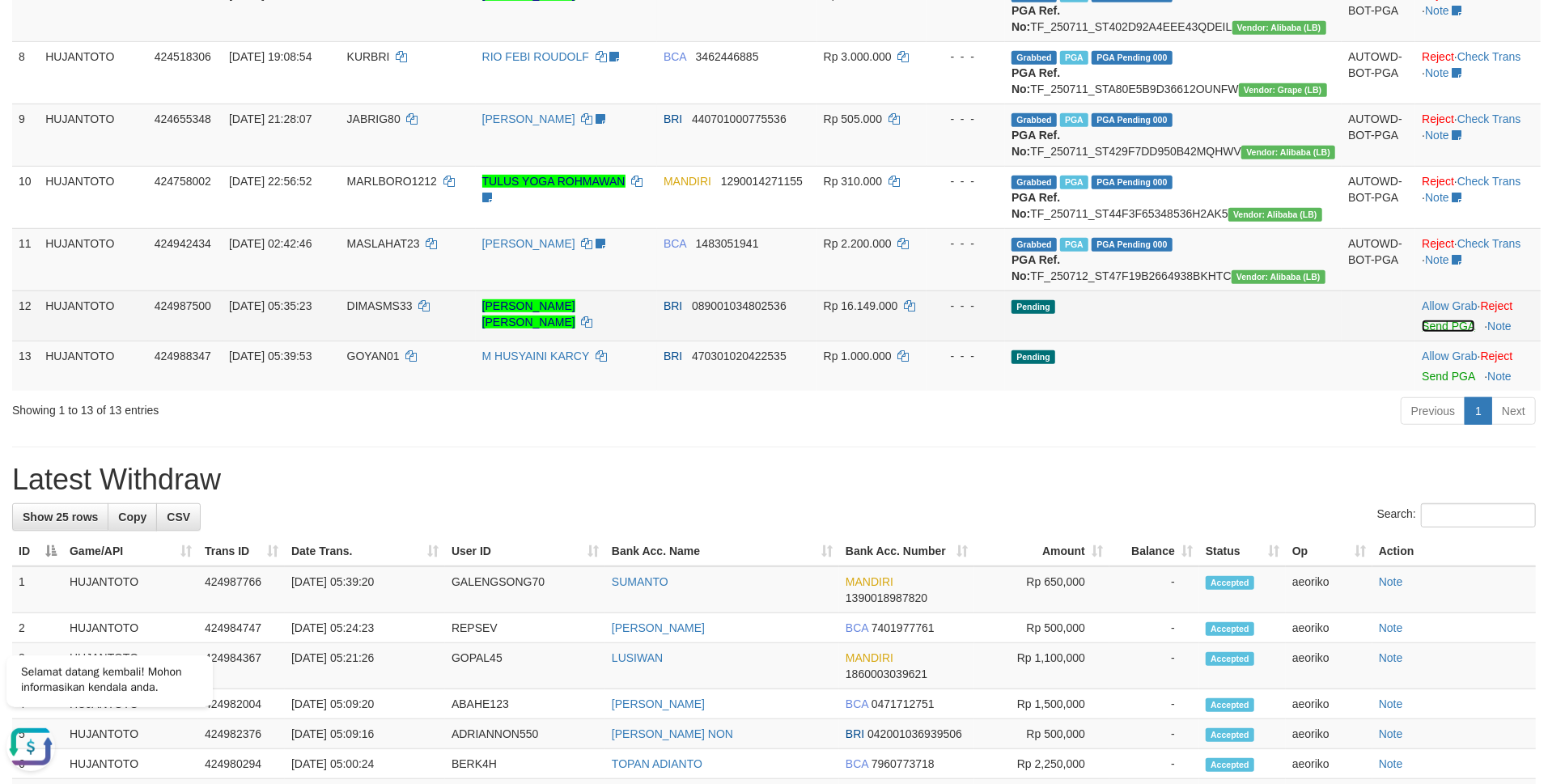 scroll, scrollTop: 0, scrollLeft: 0, axis: both 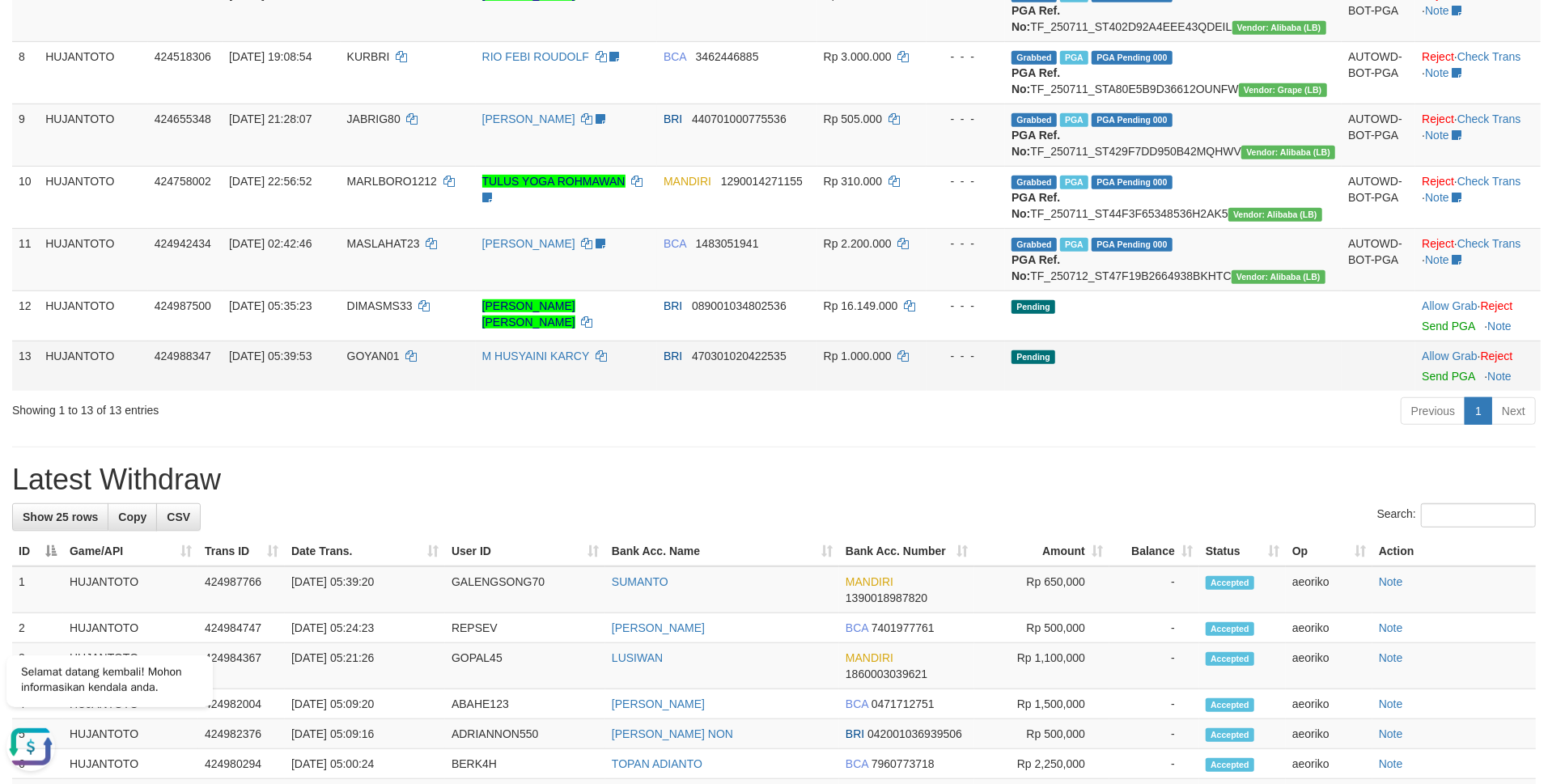 click on "Pending" at bounding box center (1173, 366) 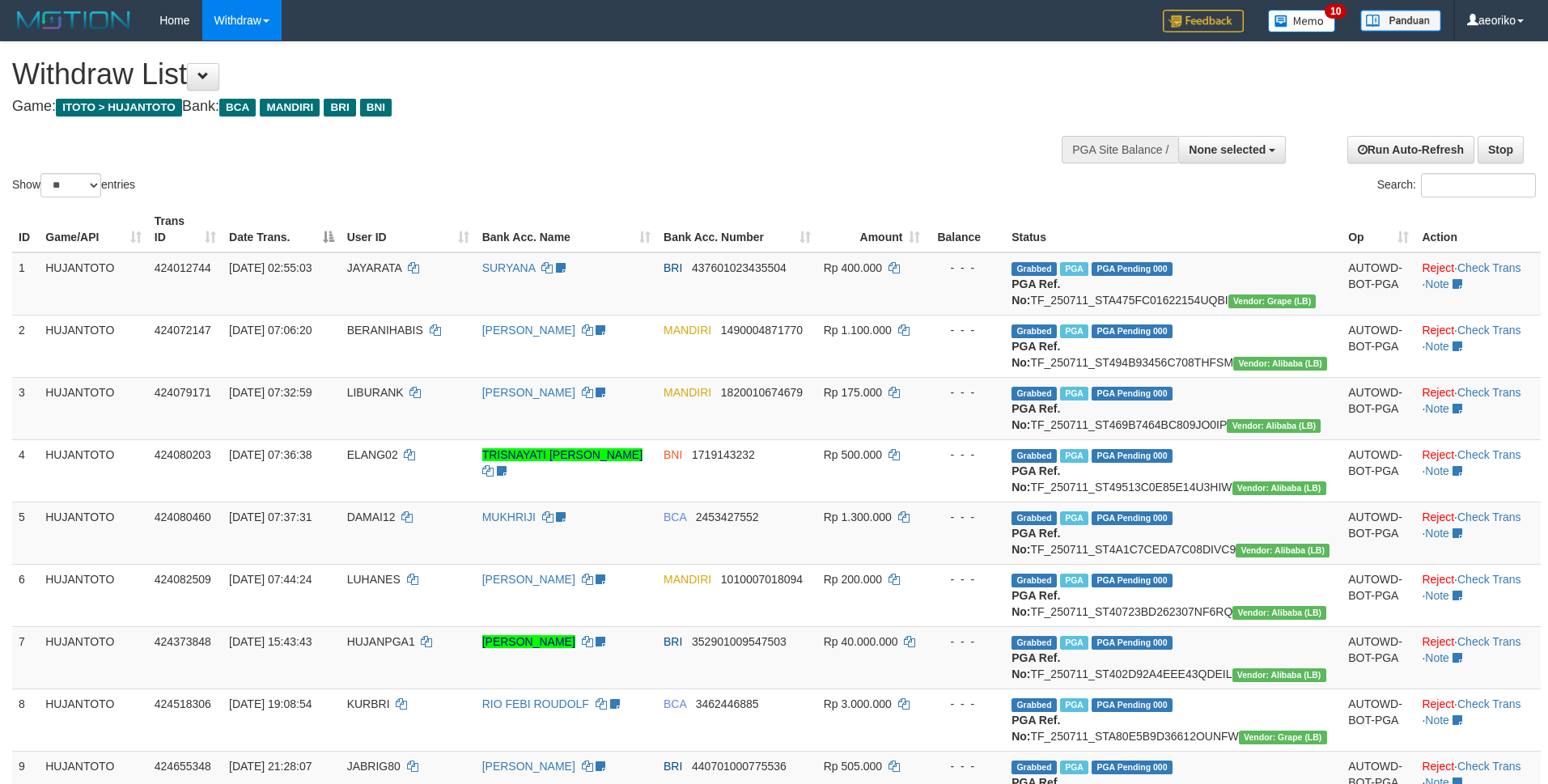 select 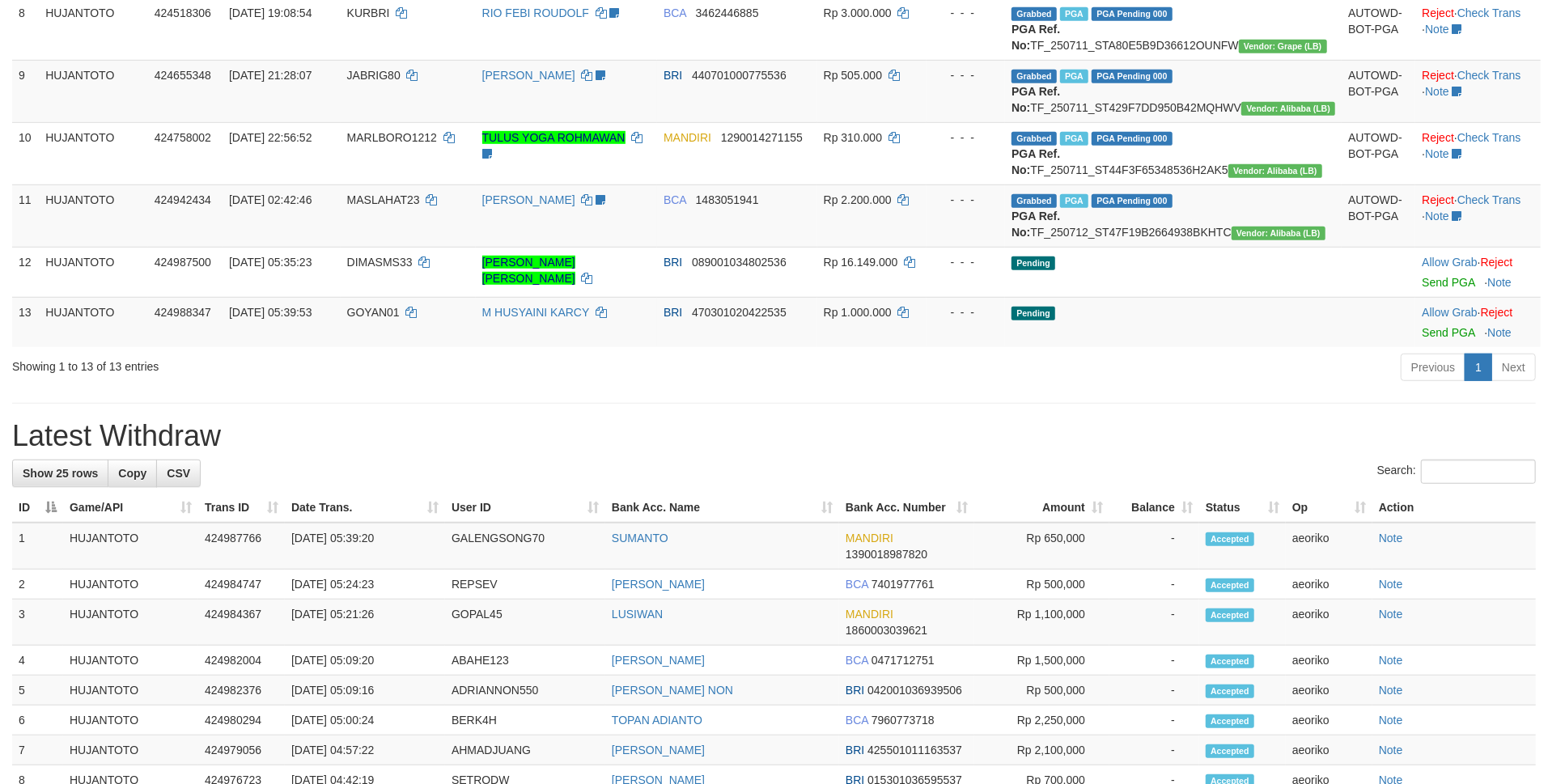 scroll, scrollTop: 647, scrollLeft: 0, axis: vertical 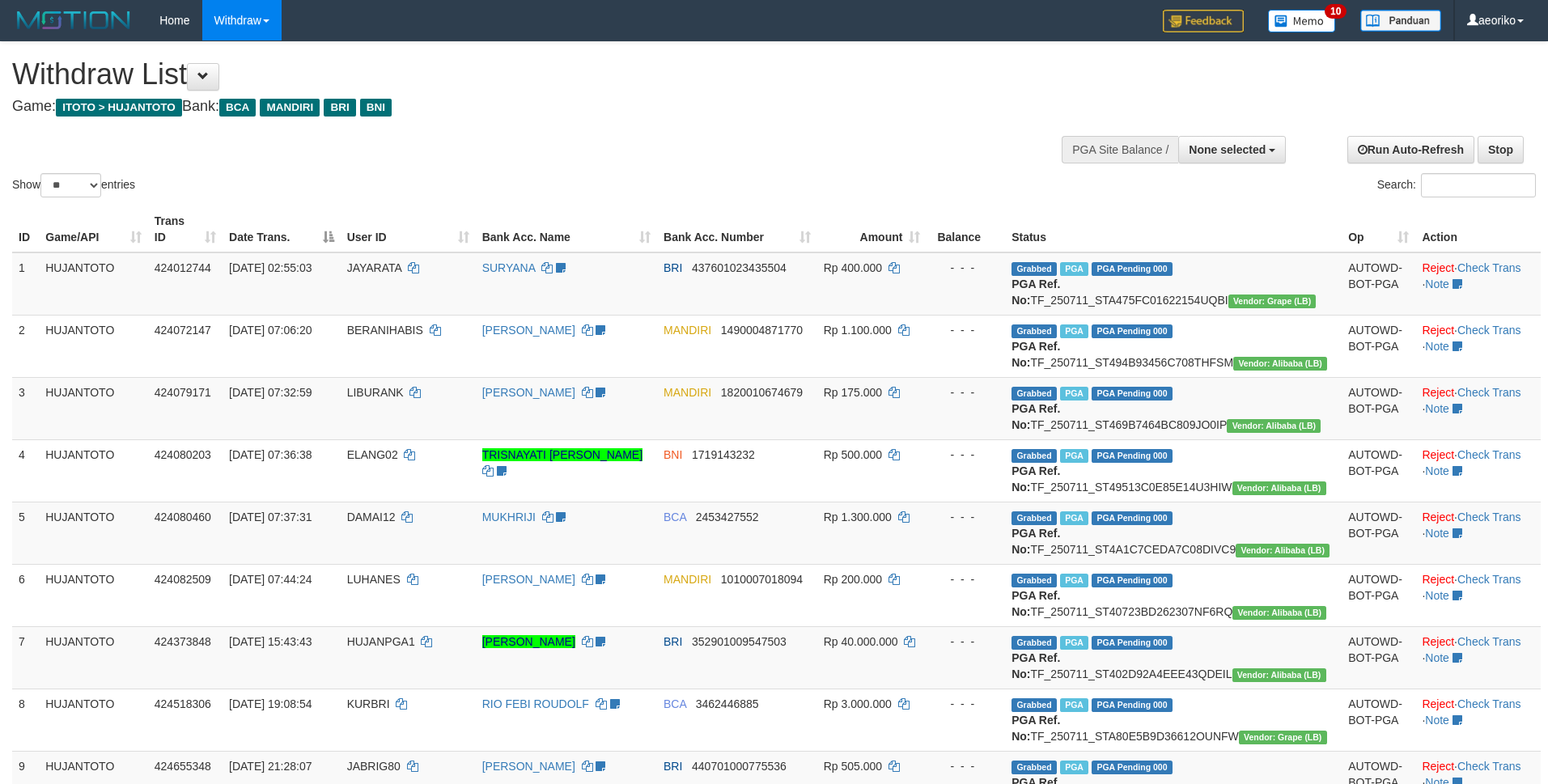select 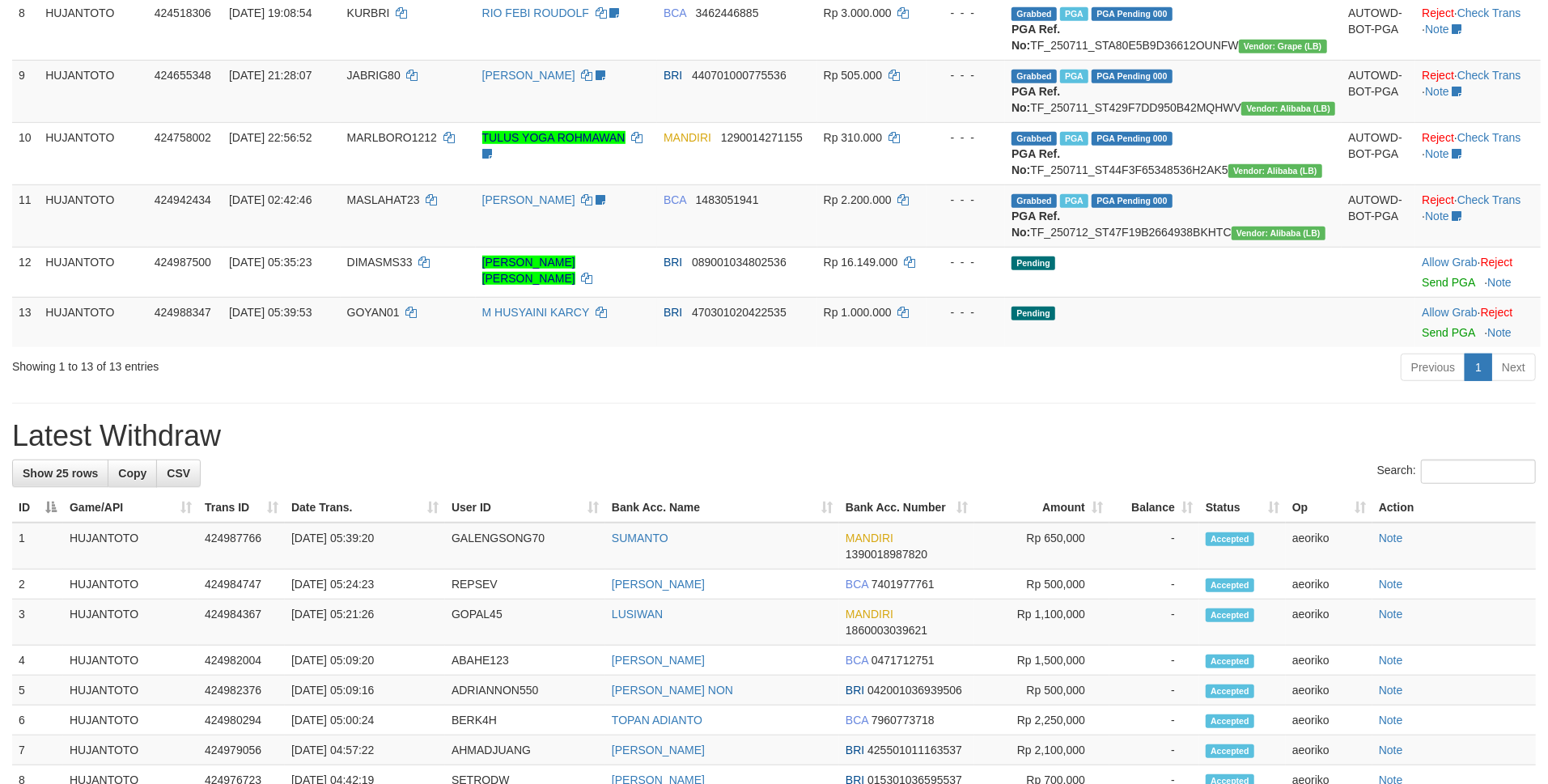 scroll, scrollTop: 647, scrollLeft: 0, axis: vertical 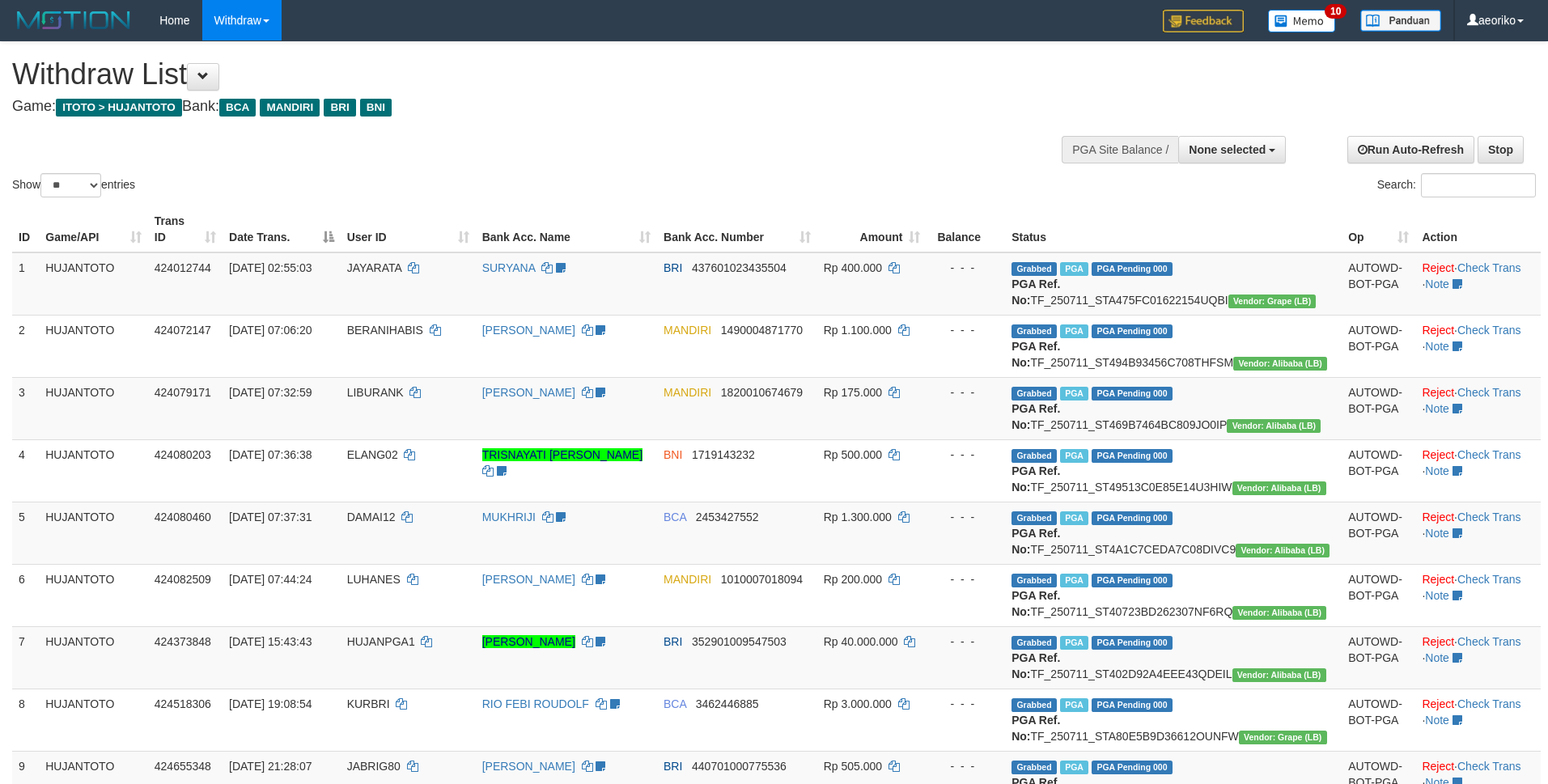 select 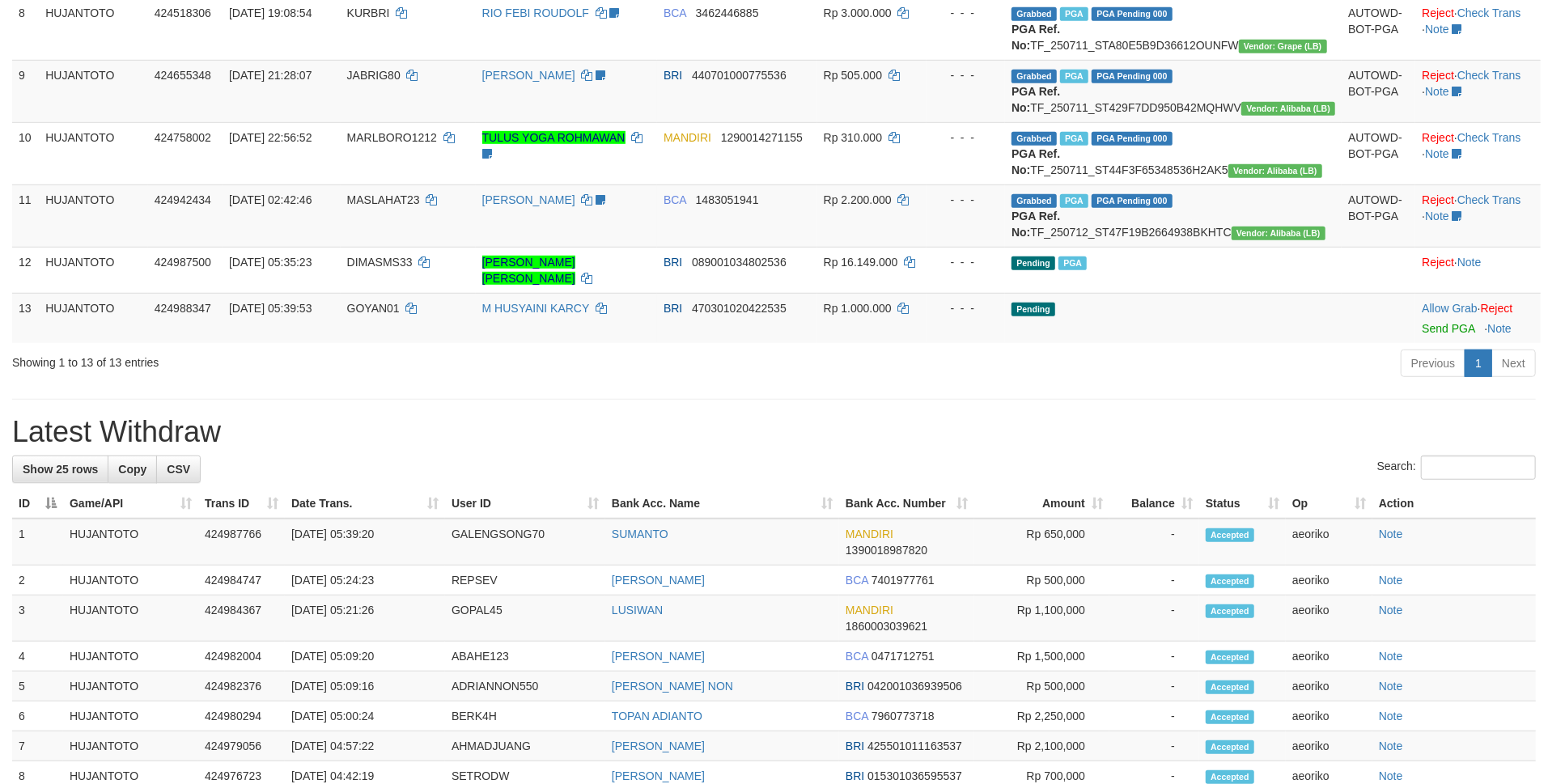 scroll, scrollTop: 647, scrollLeft: 0, axis: vertical 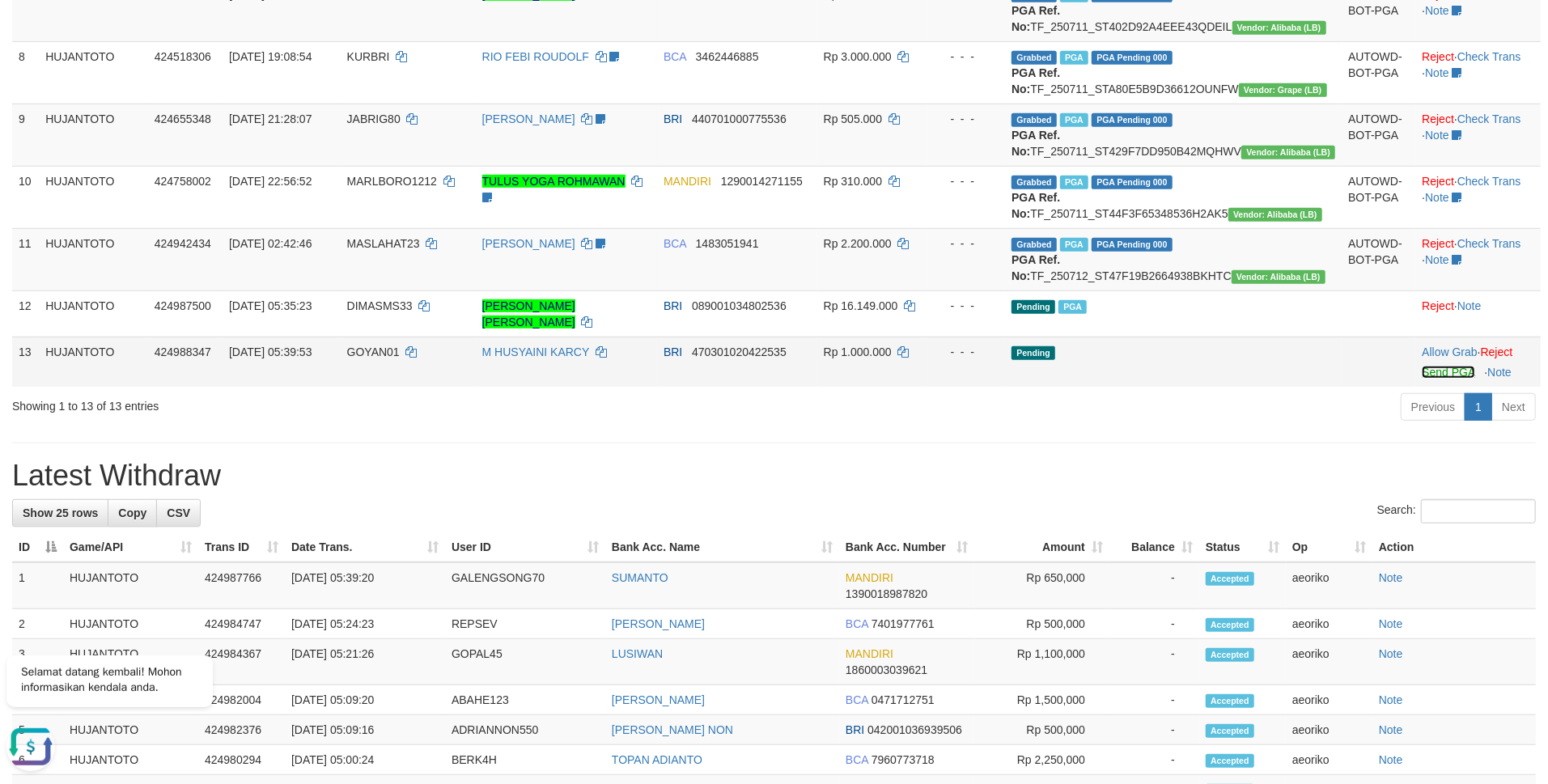 click on "Send PGA" at bounding box center [1448, 372] 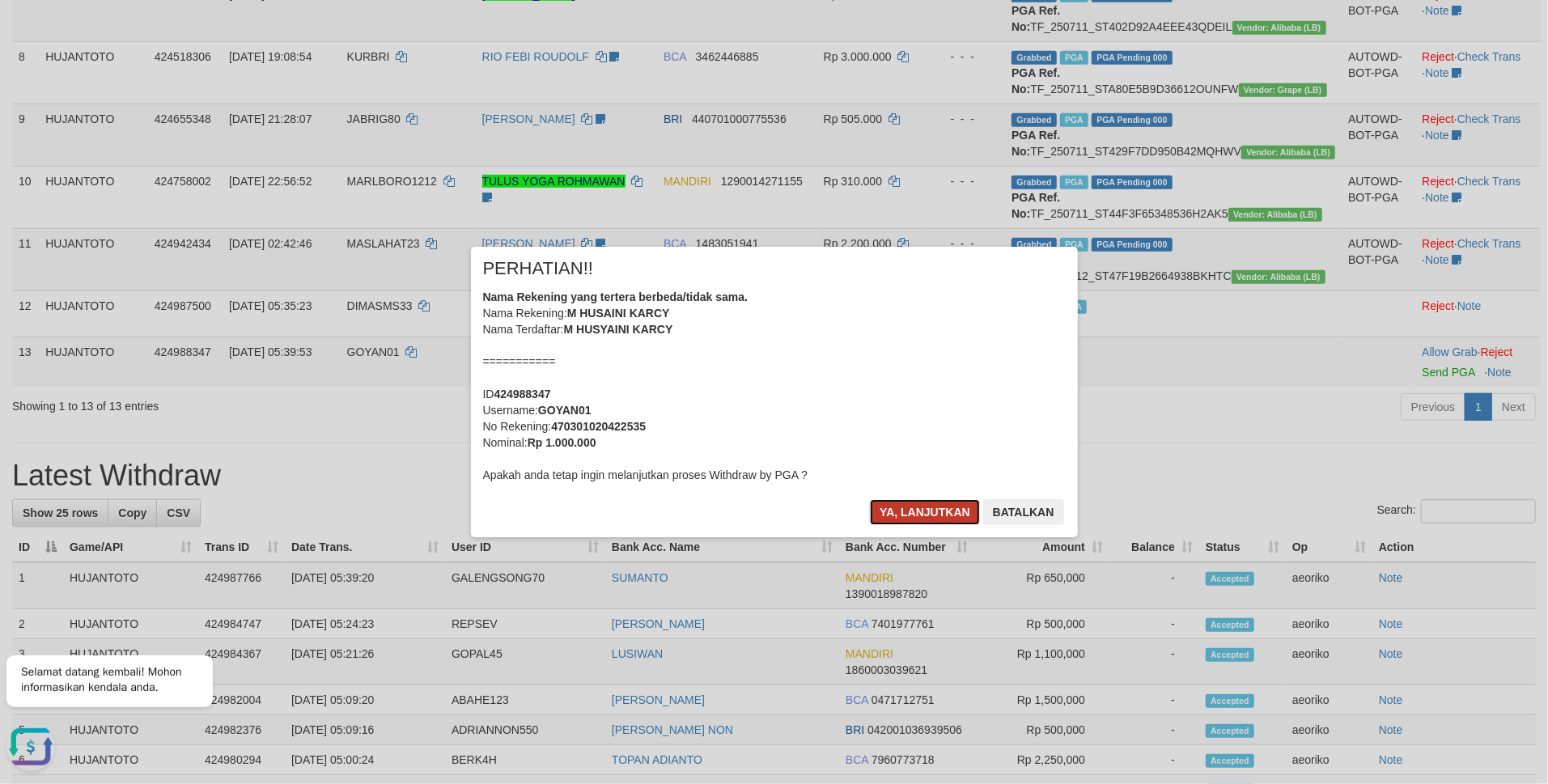 click on "Ya, lanjutkan" at bounding box center (925, 512) 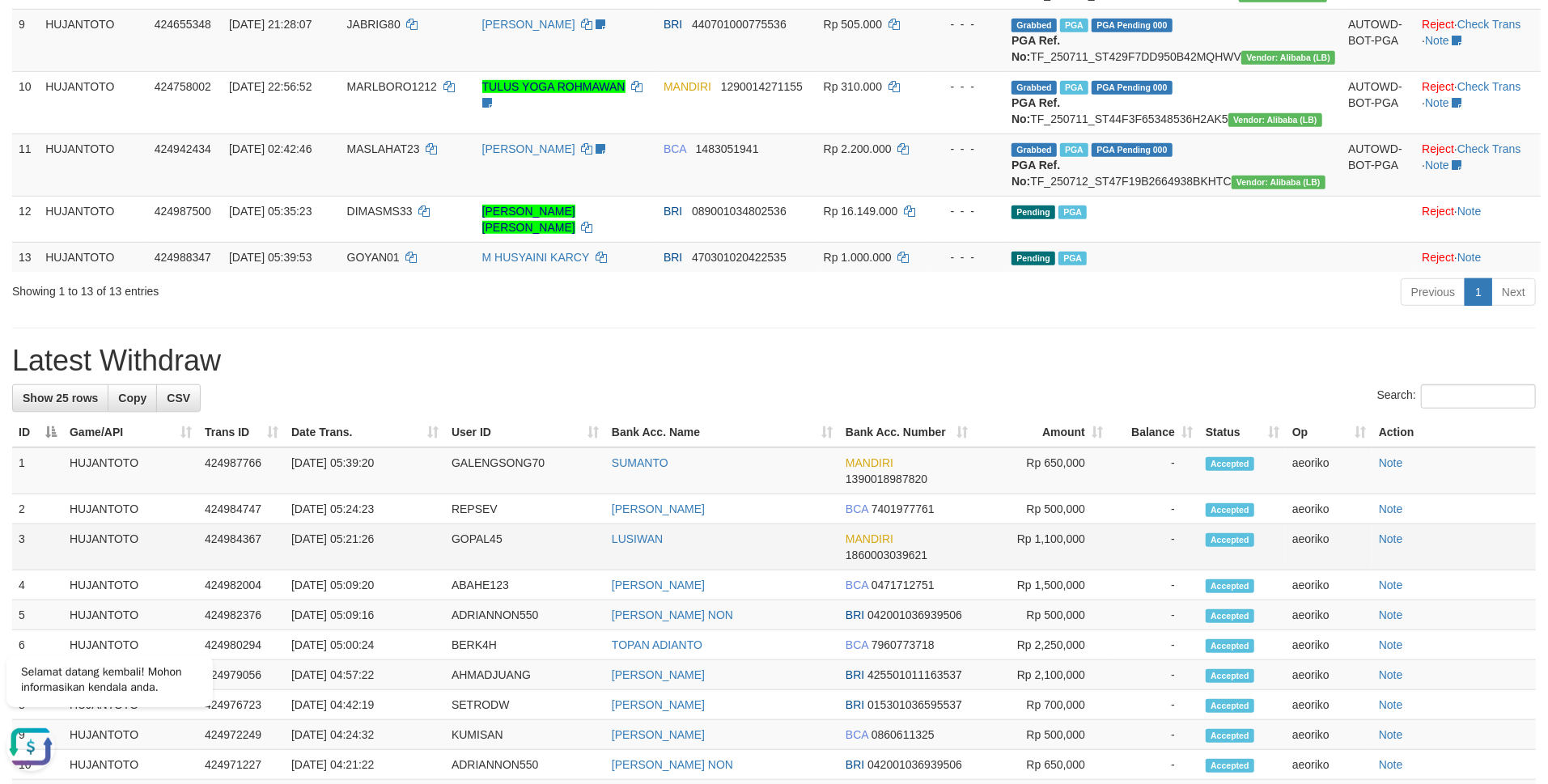 scroll, scrollTop: 862, scrollLeft: 0, axis: vertical 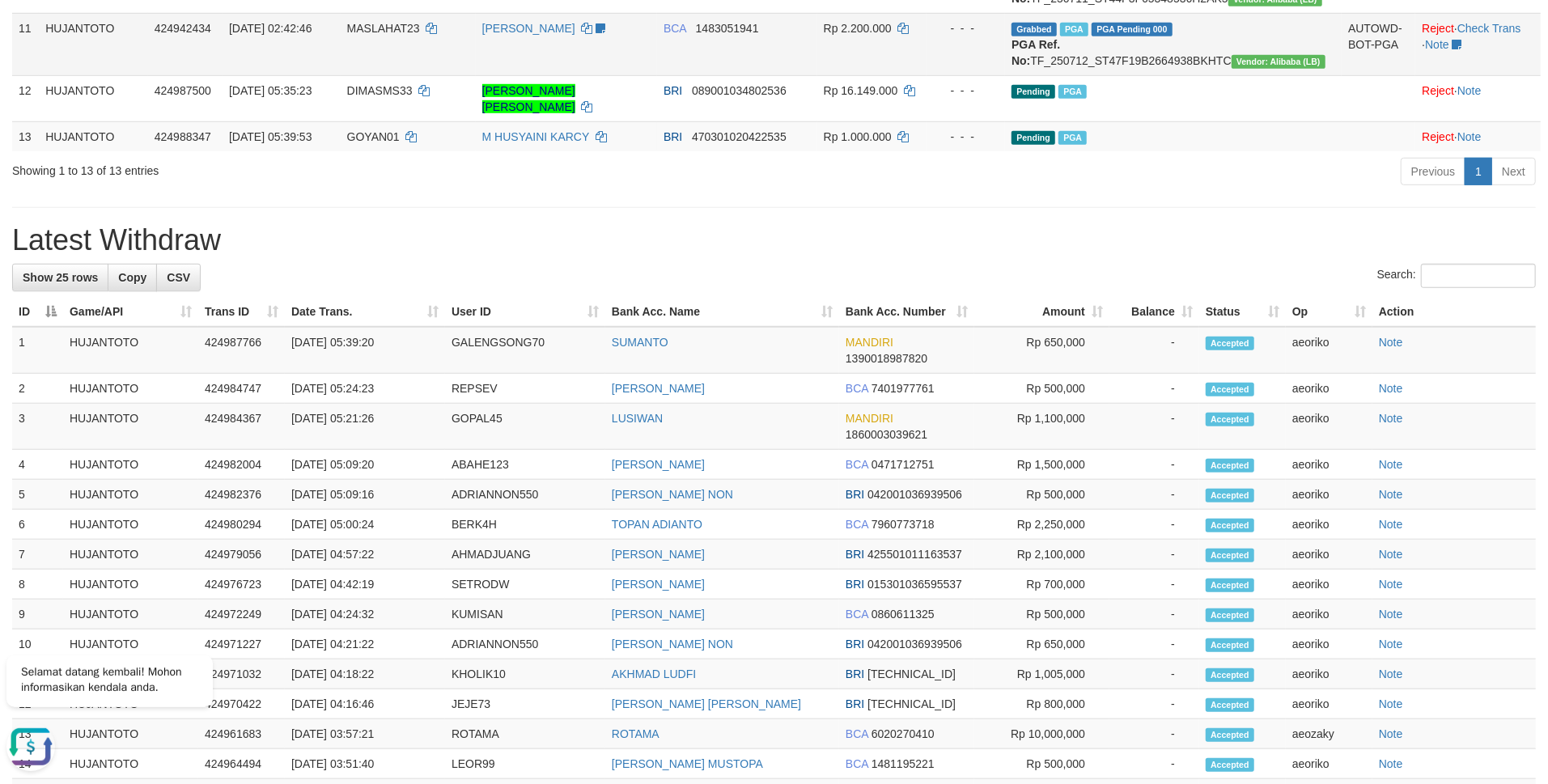 click on "424942434" at bounding box center (185, 44) 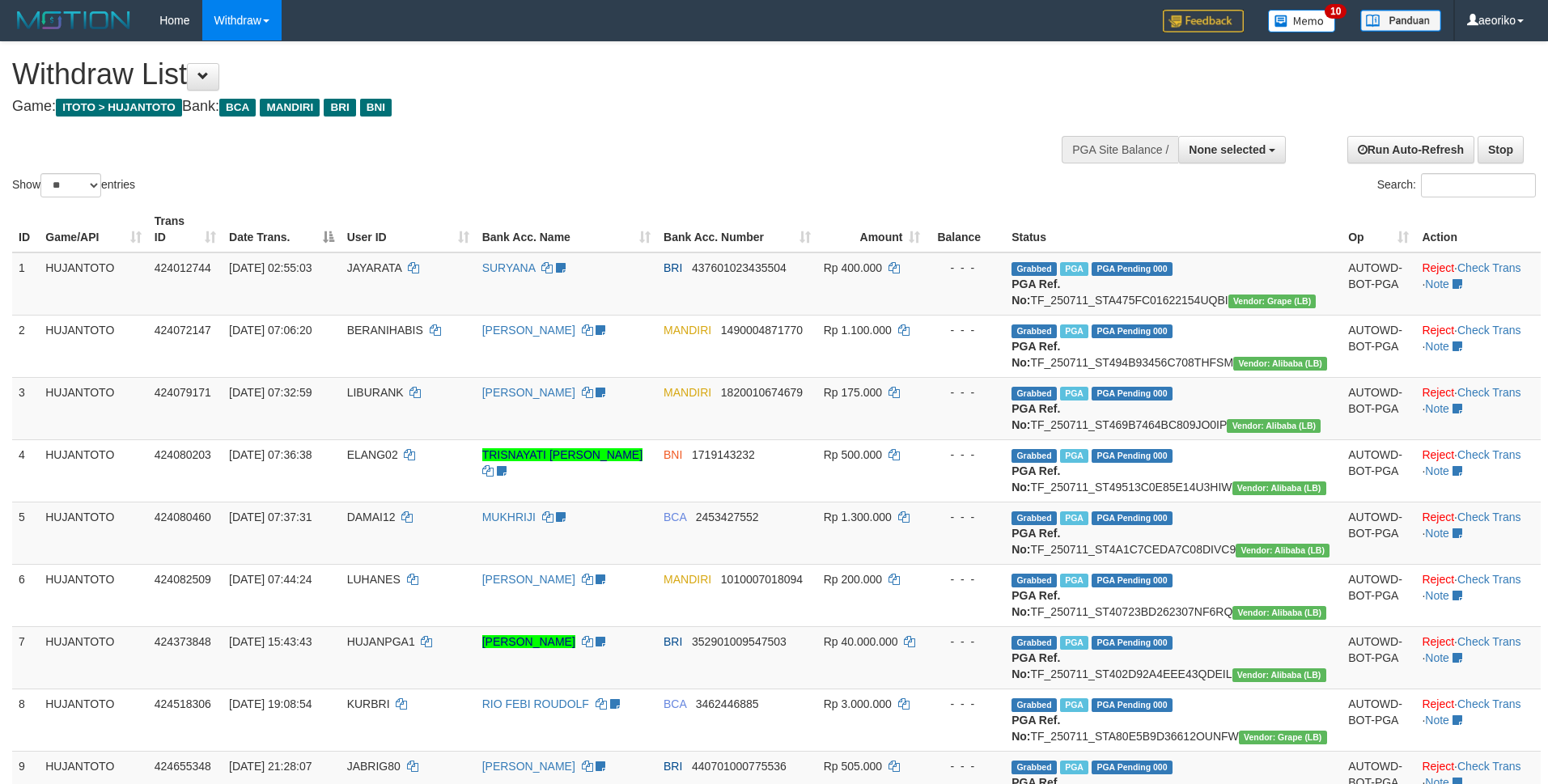 select 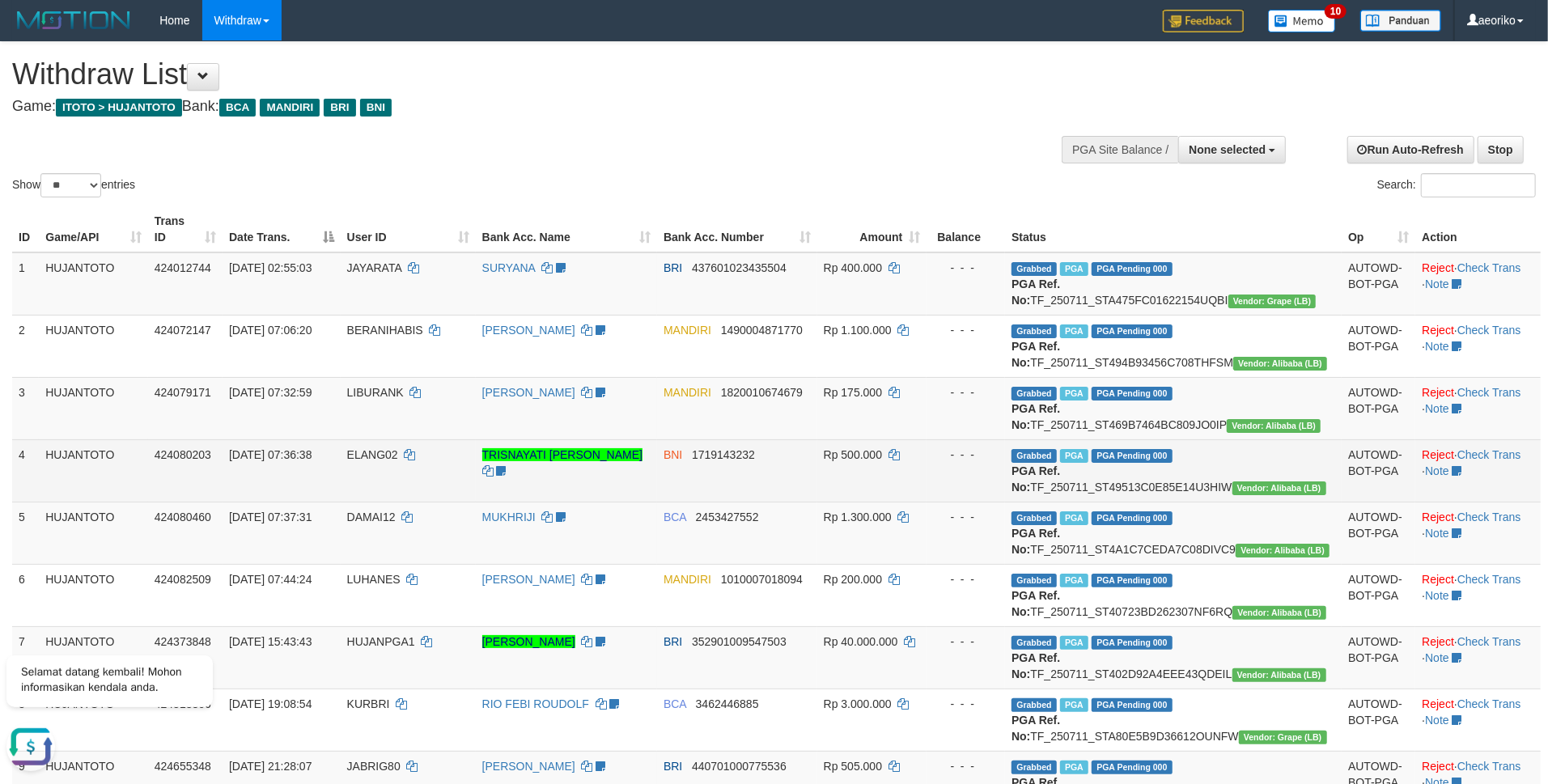 scroll, scrollTop: 0, scrollLeft: 0, axis: both 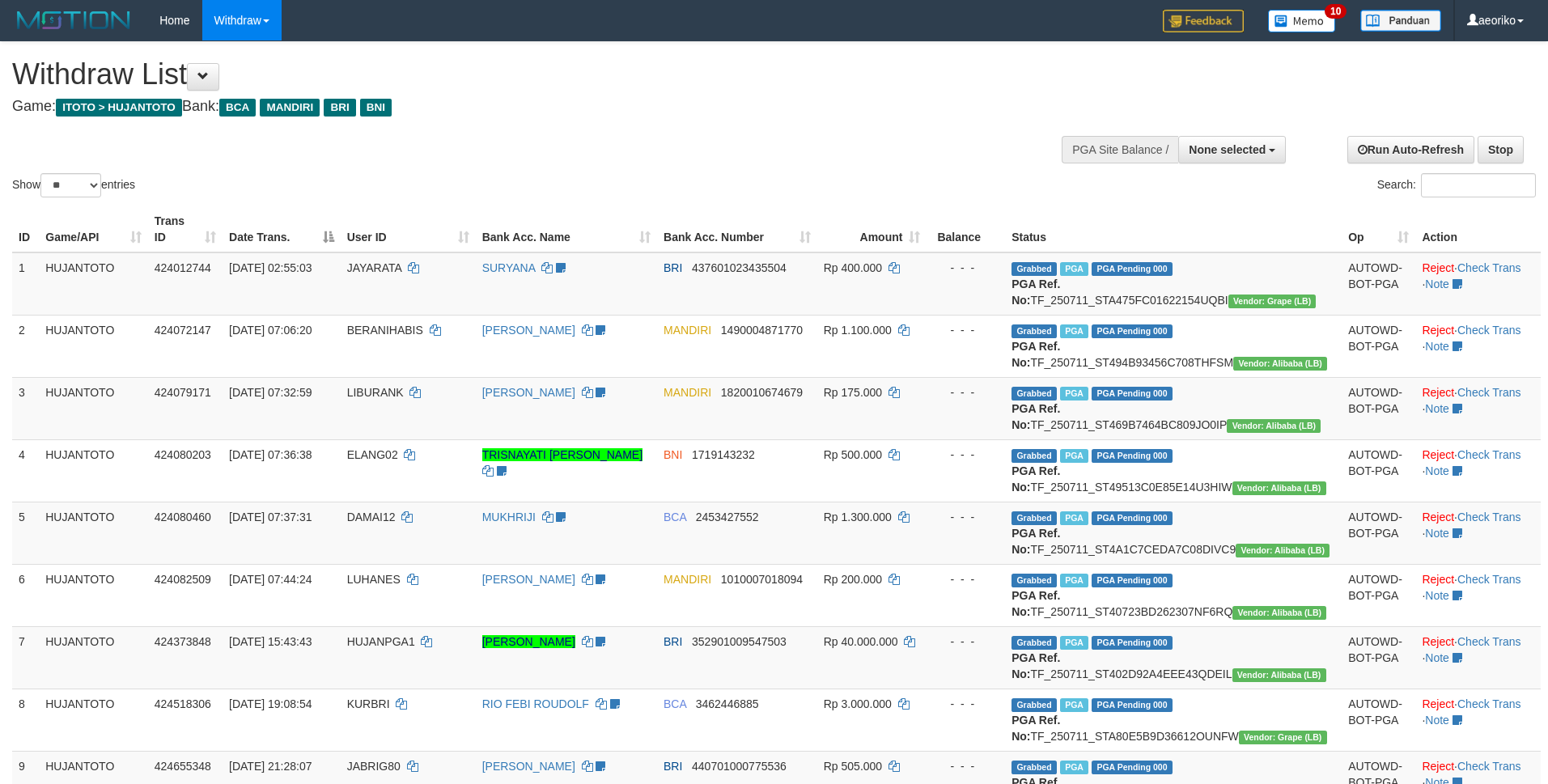 select 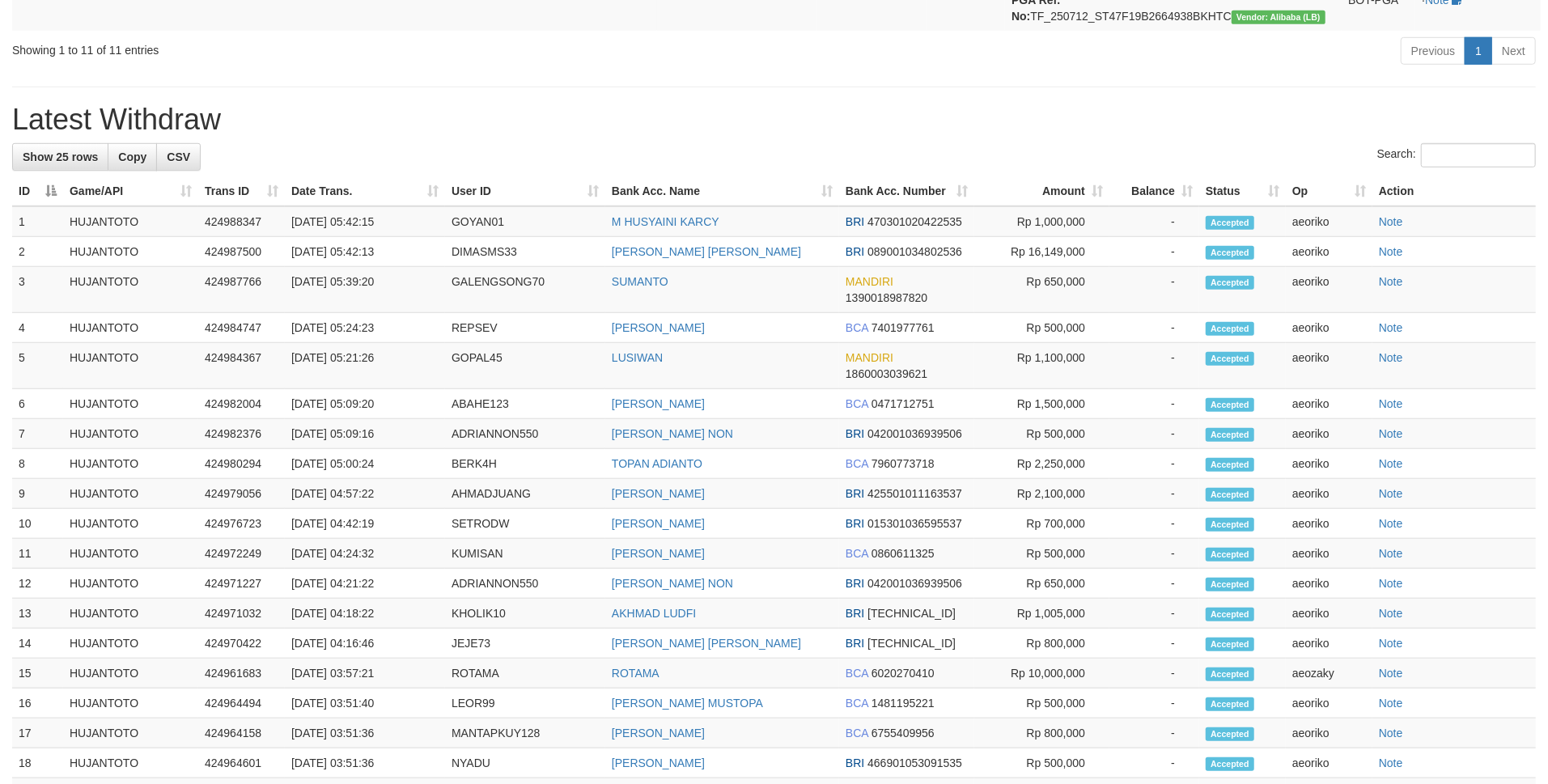 scroll, scrollTop: 862, scrollLeft: 0, axis: vertical 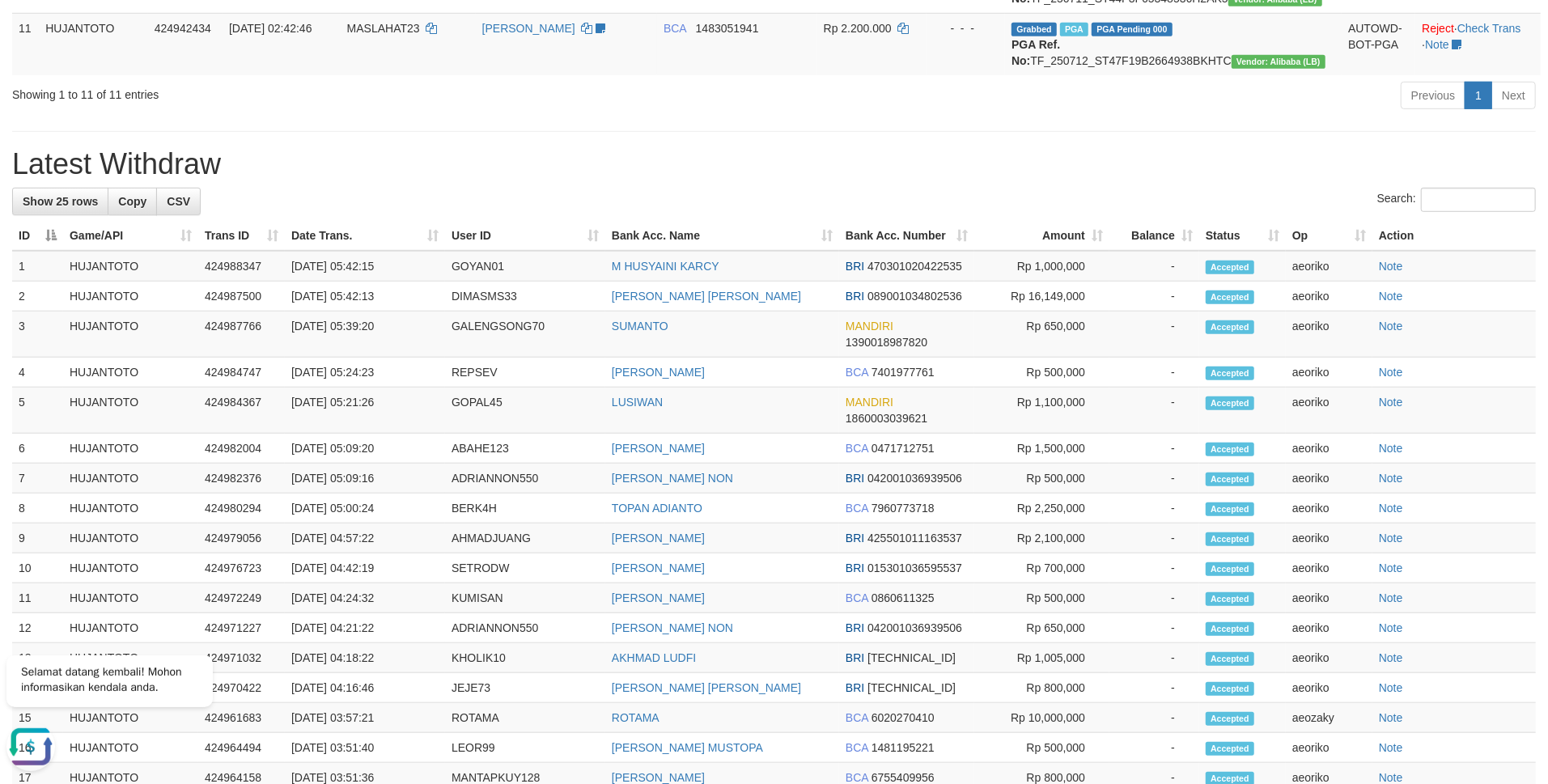 click on "Latest Withdraw" at bounding box center [774, 164] 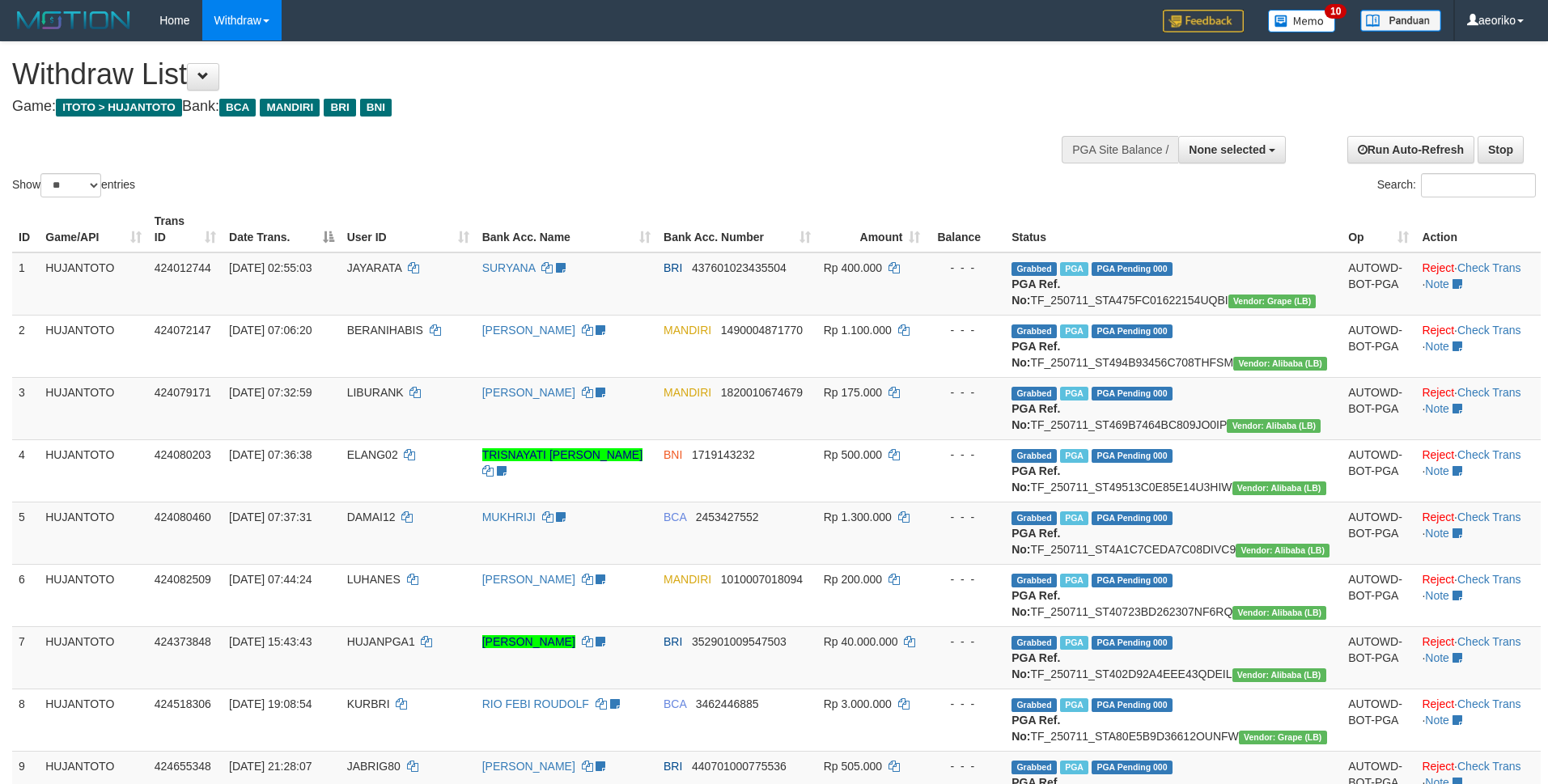 select 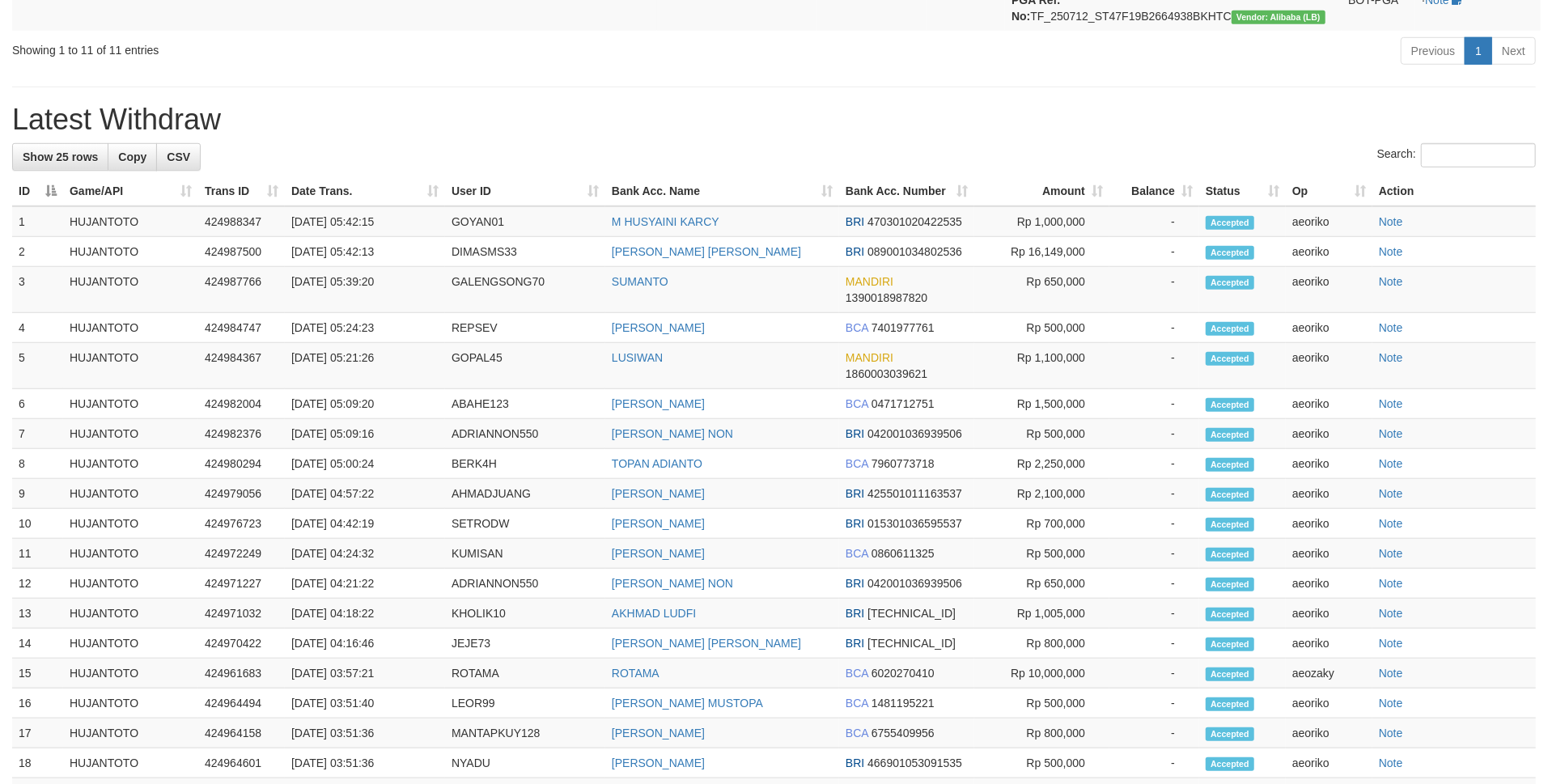 scroll, scrollTop: 862, scrollLeft: 0, axis: vertical 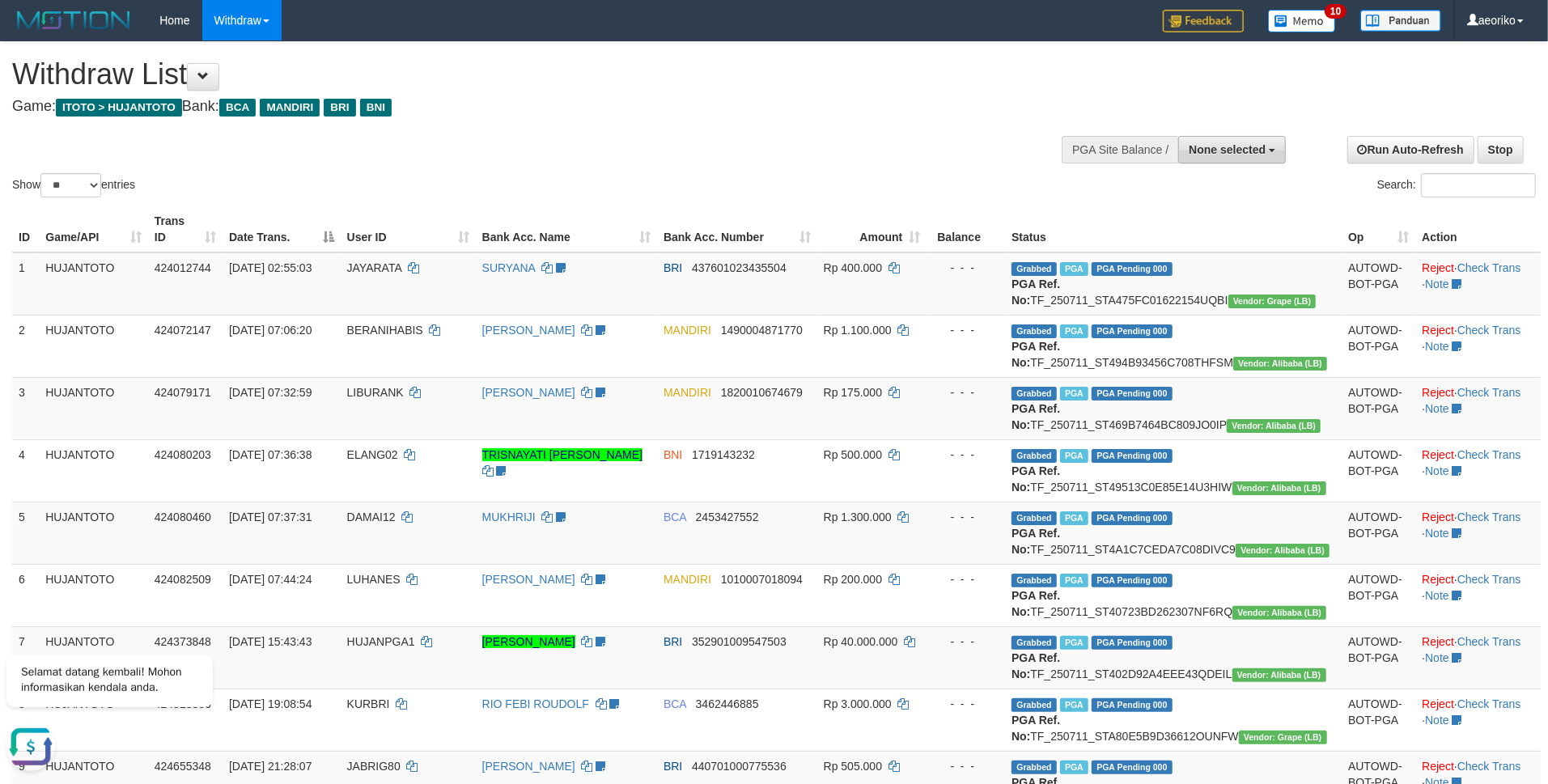 click on "None selected" at bounding box center [1227, 150] 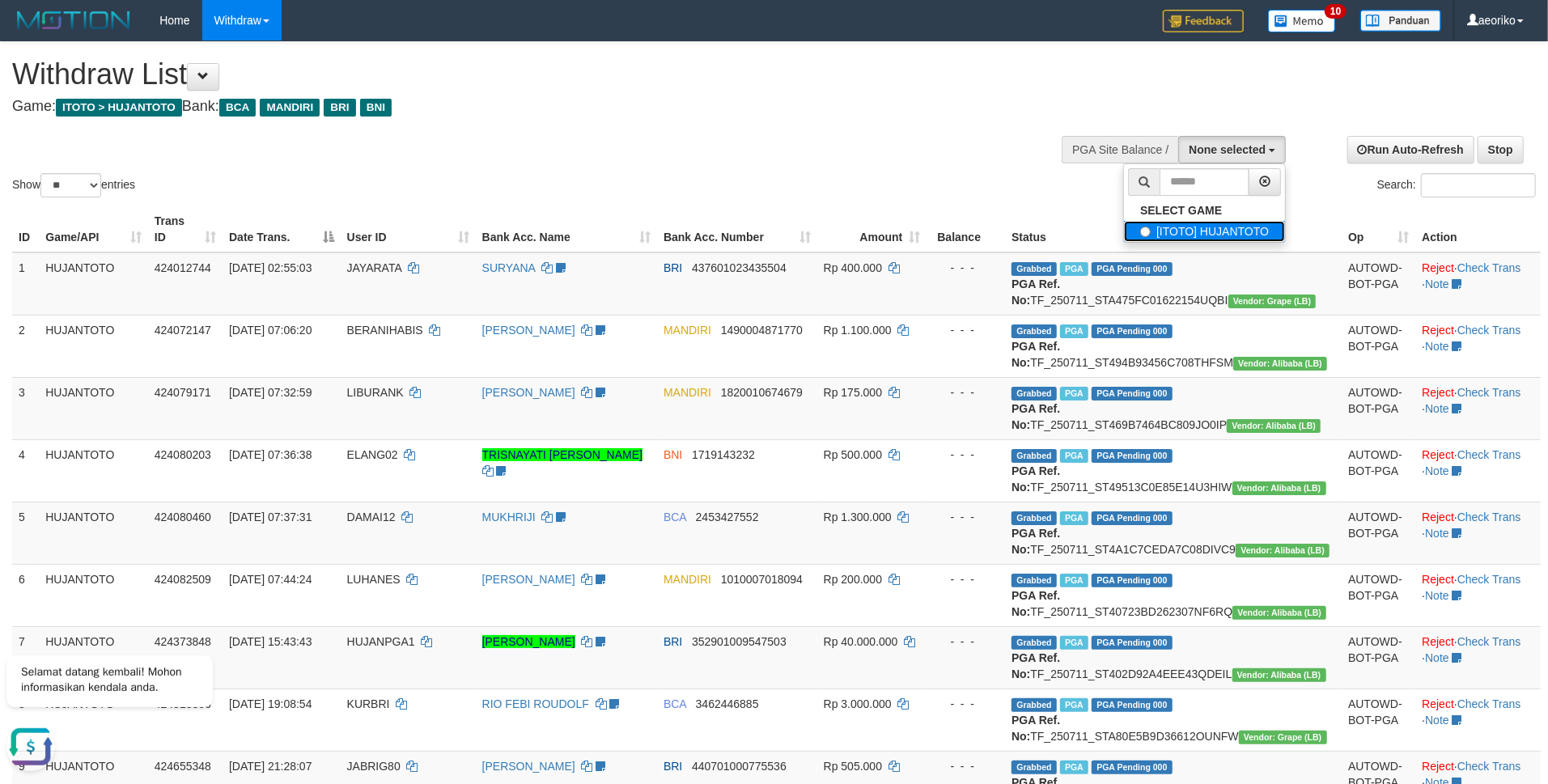click on "[ITOTO] HUJANTOTO" at bounding box center [1204, 231] 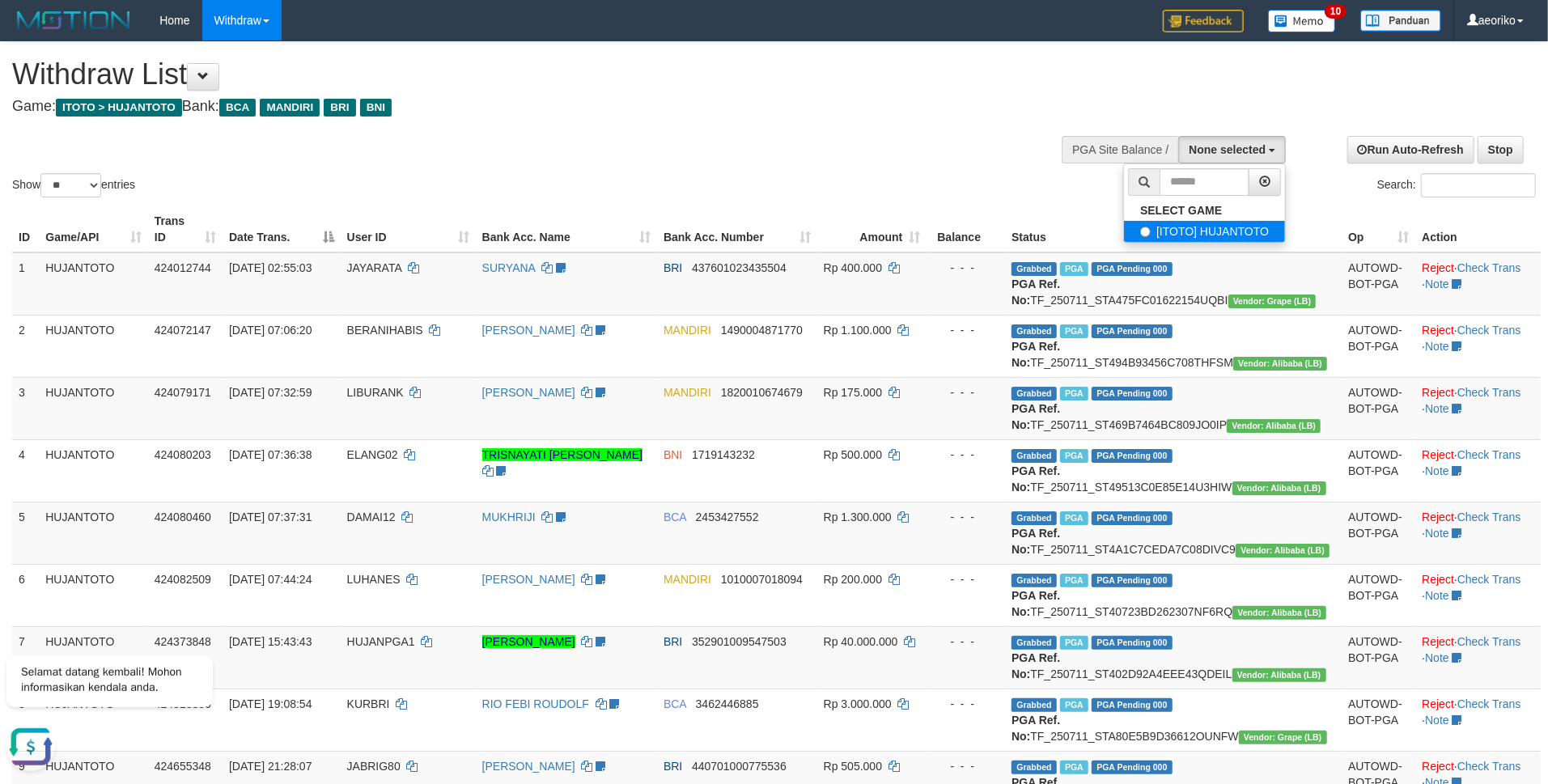 select on "***" 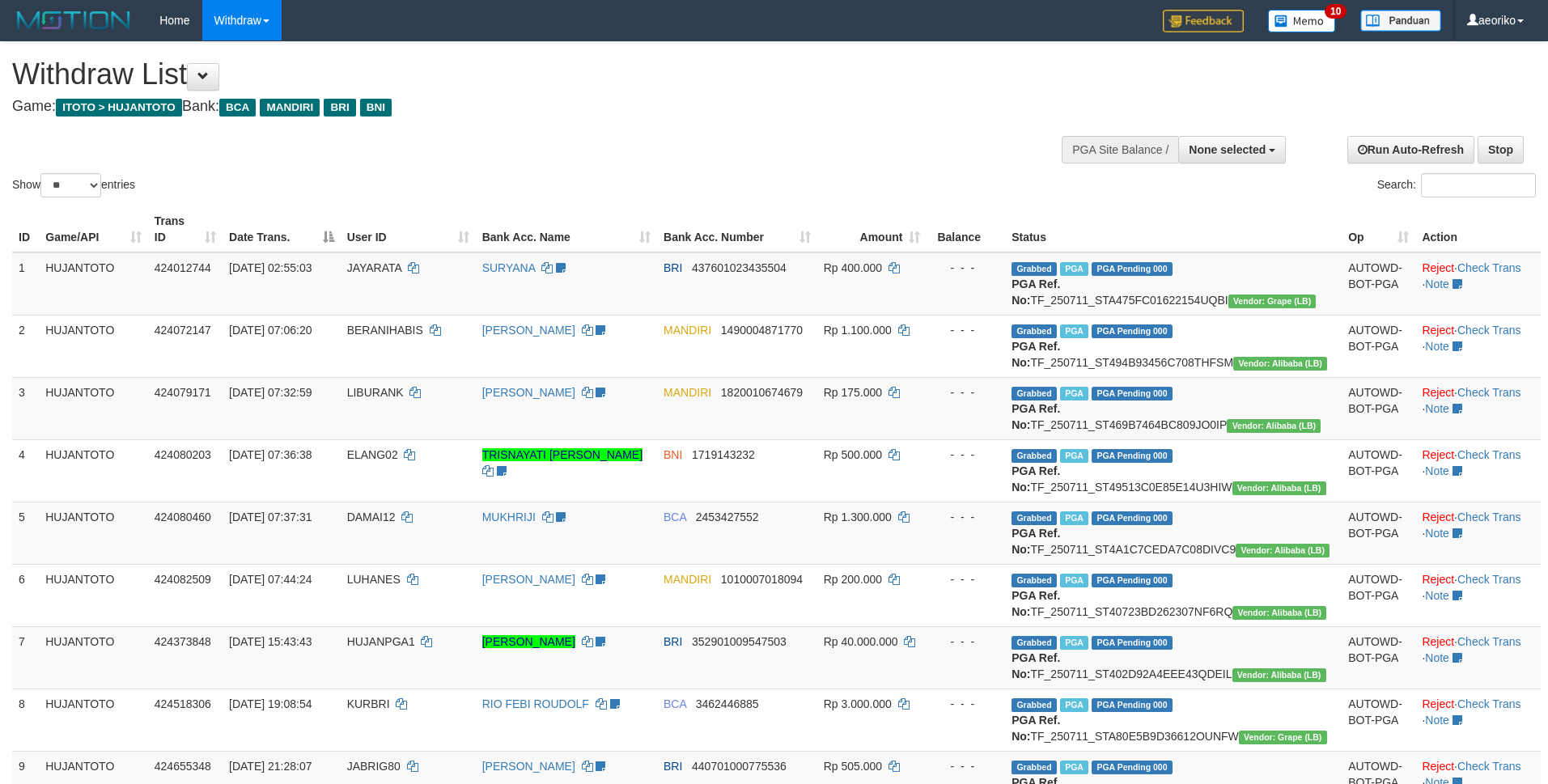 select 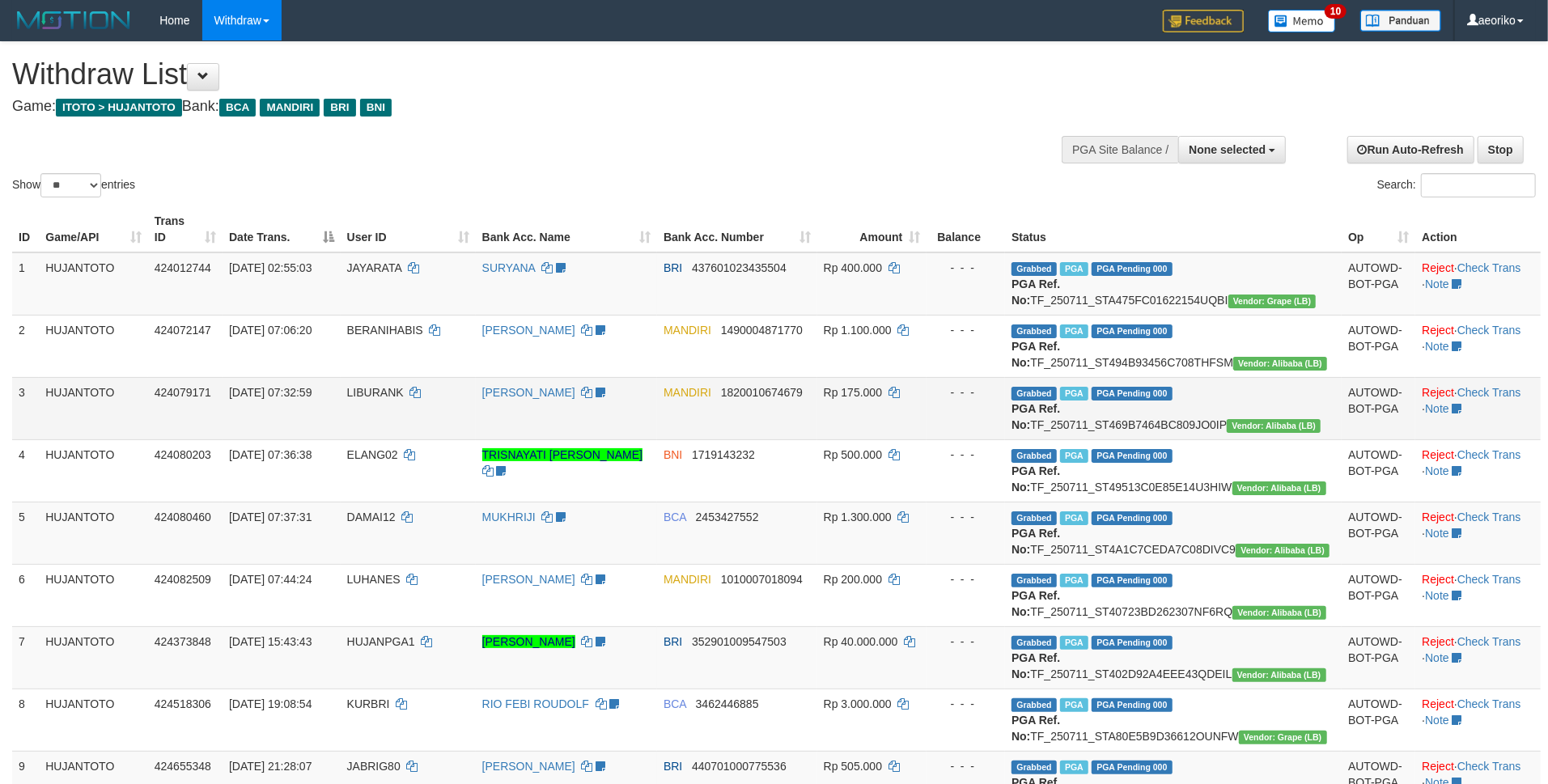 scroll, scrollTop: 647, scrollLeft: 0, axis: vertical 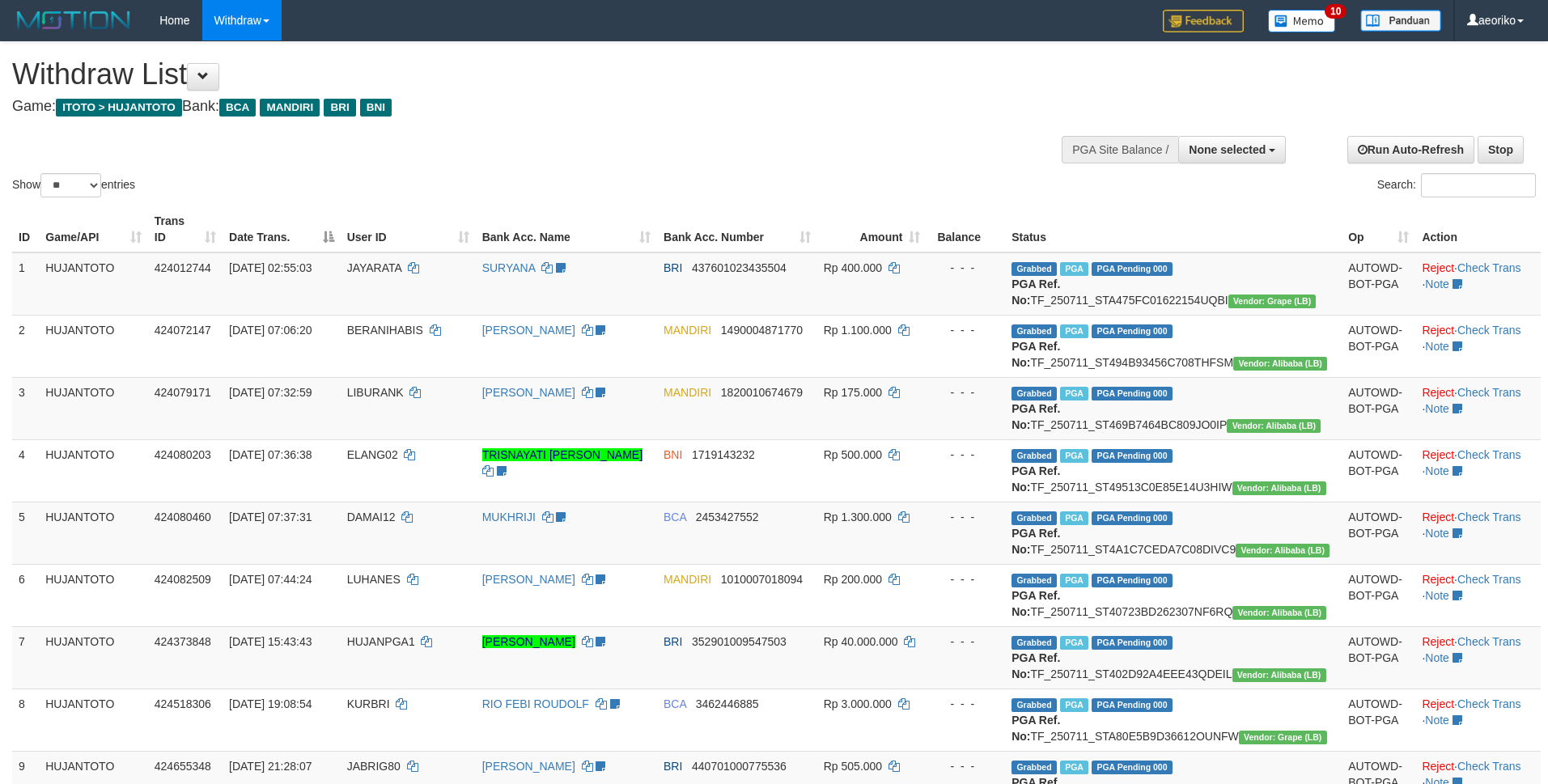 select 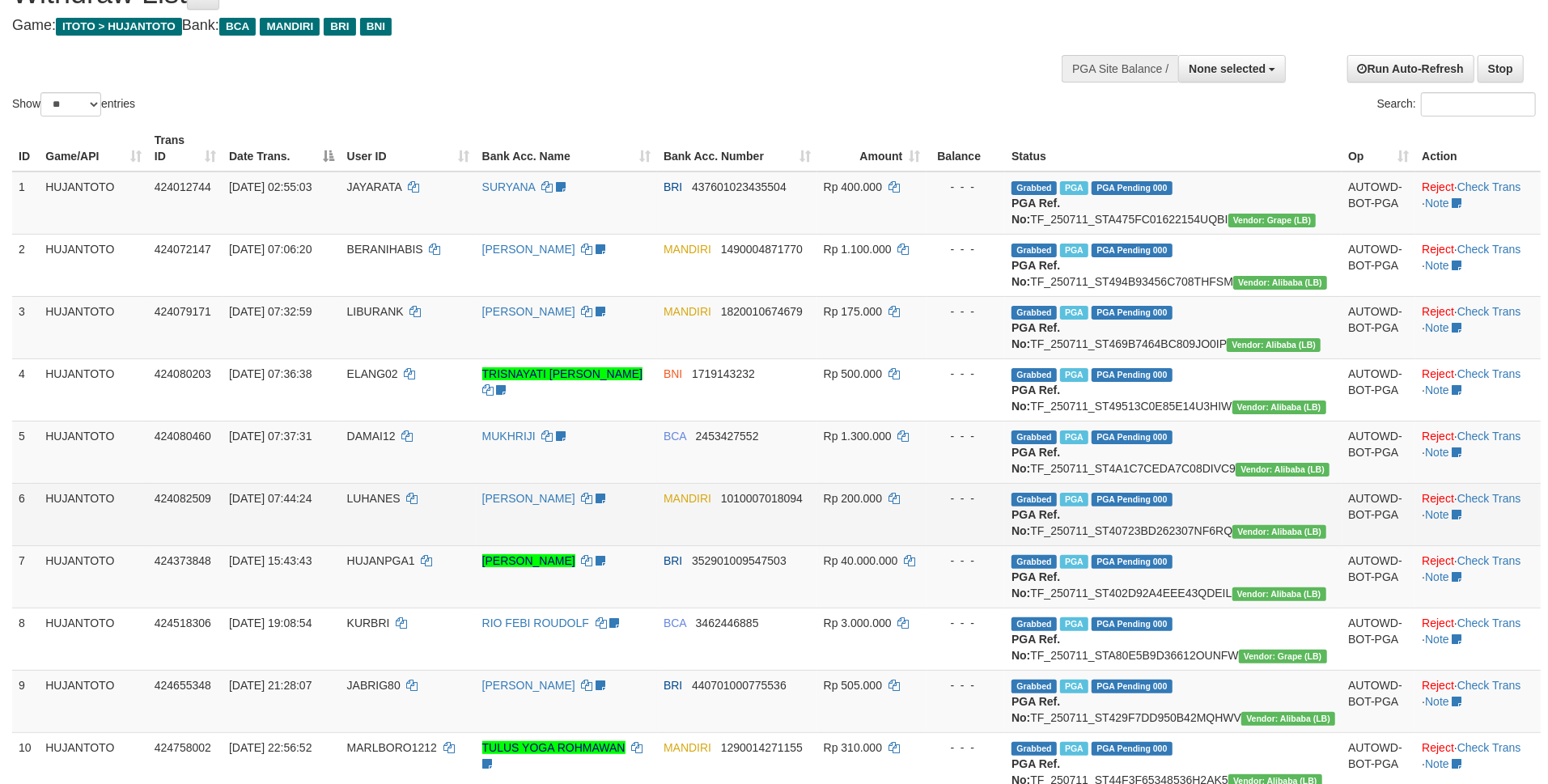 scroll, scrollTop: 322, scrollLeft: 0, axis: vertical 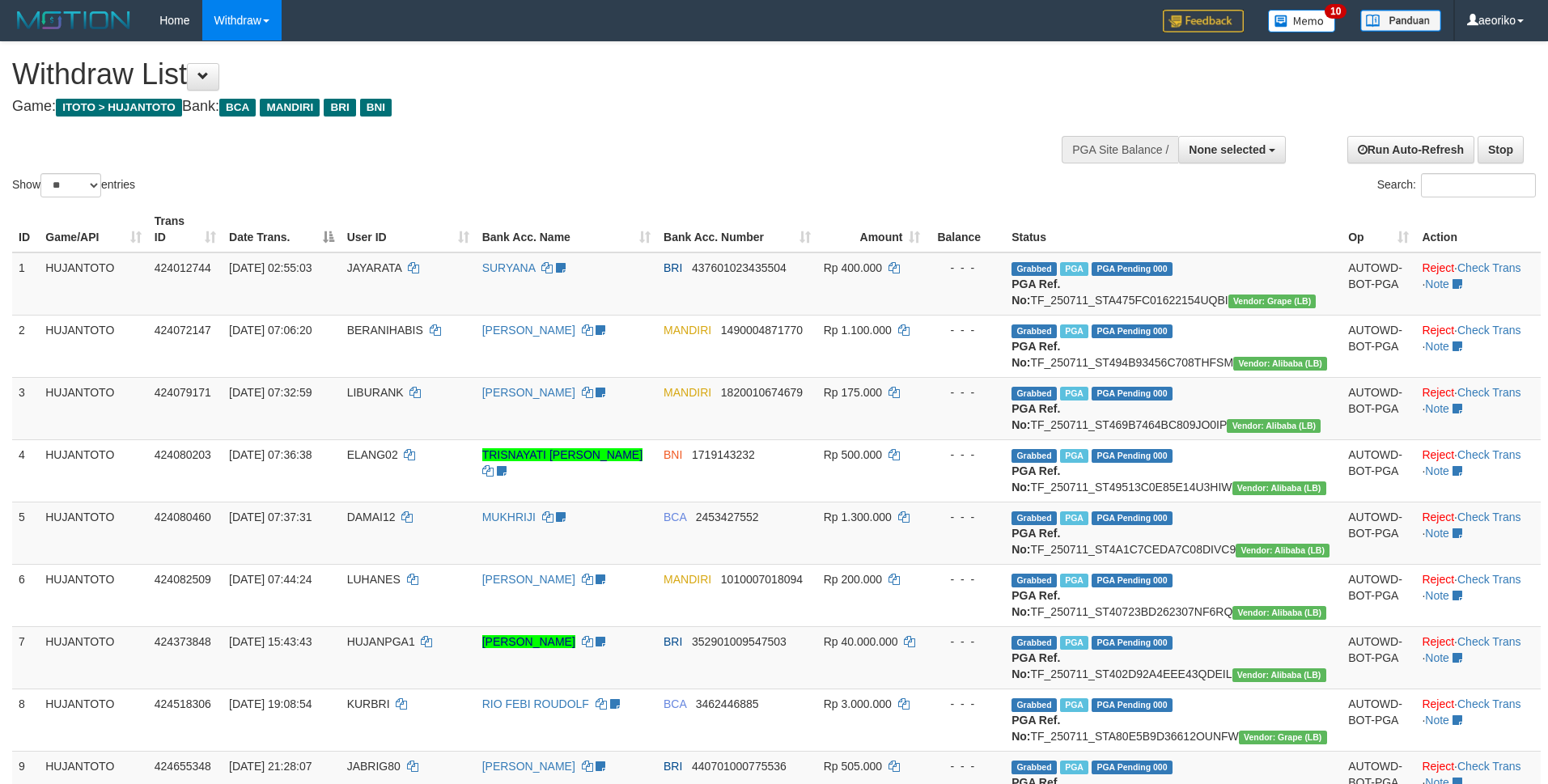 select 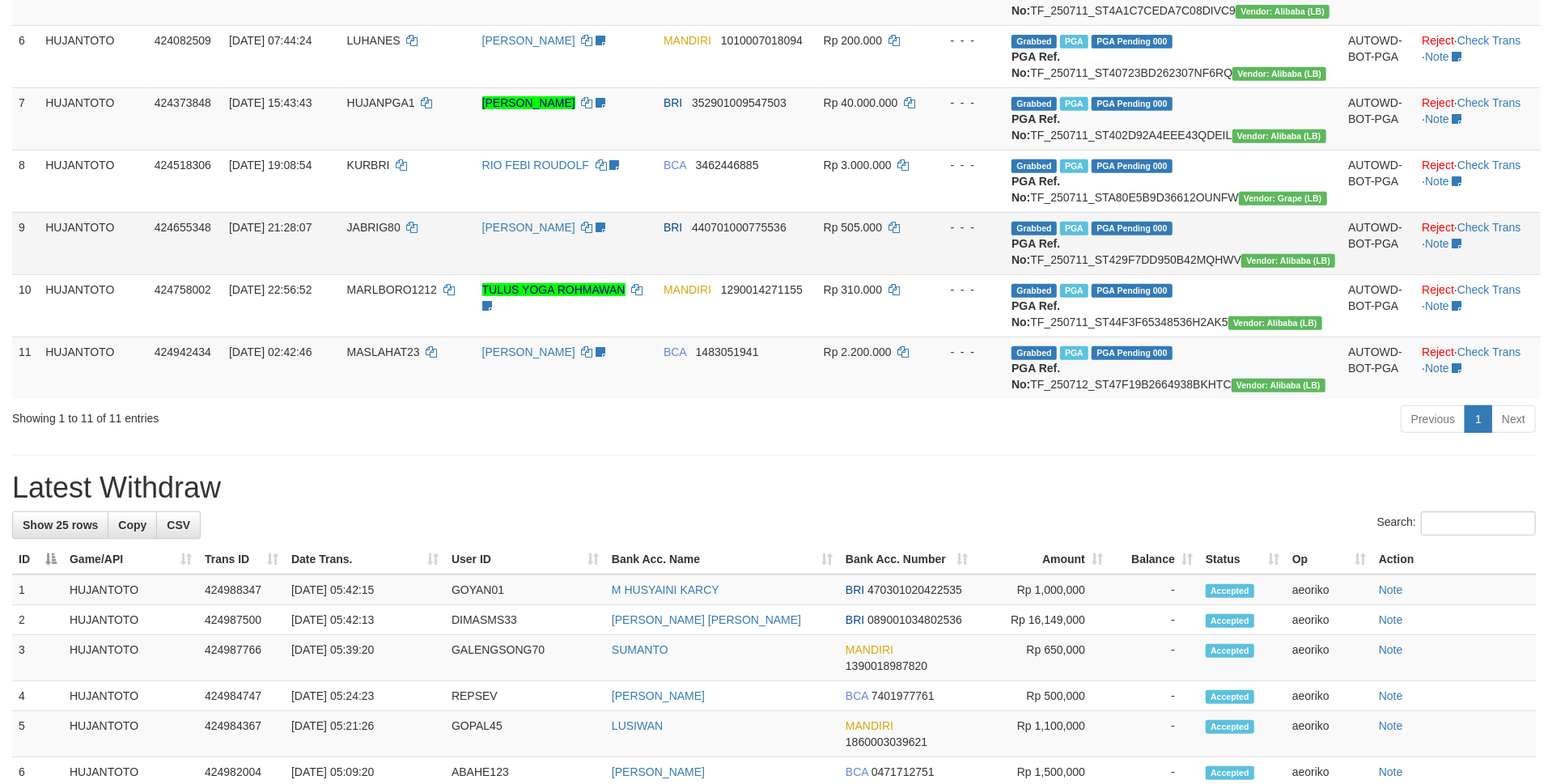 scroll, scrollTop: 1079, scrollLeft: 0, axis: vertical 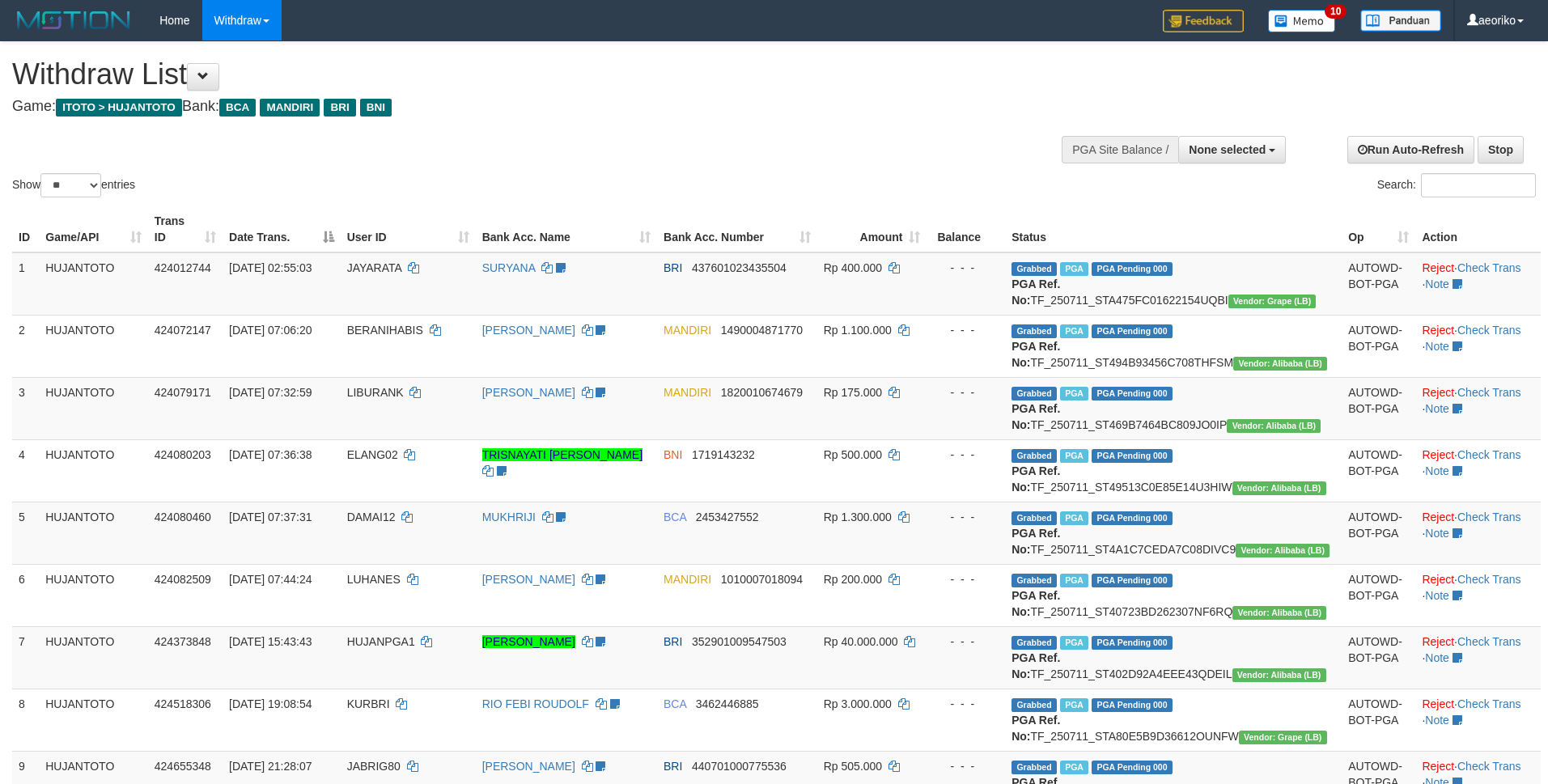 select 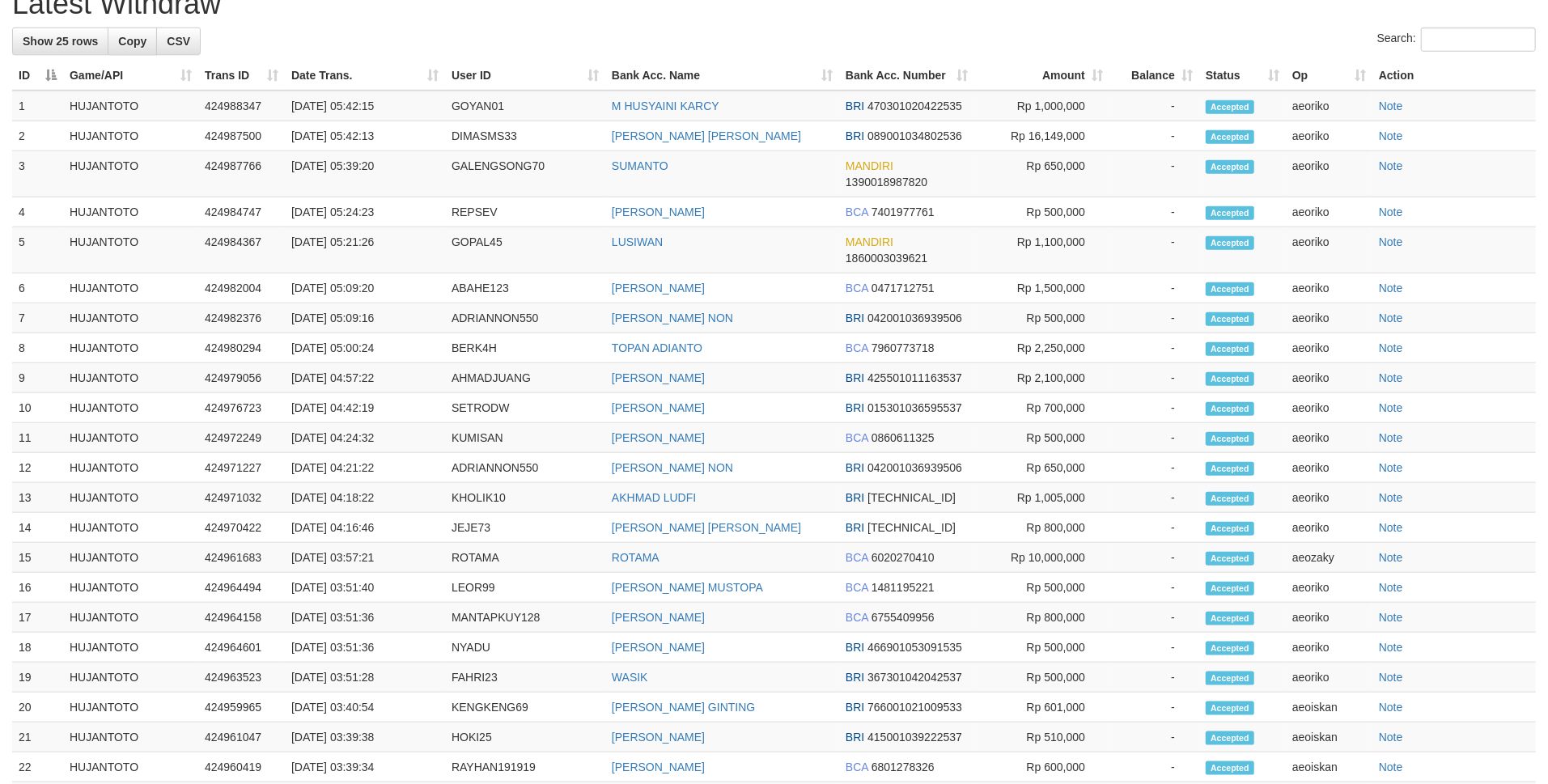 scroll, scrollTop: 1079, scrollLeft: 0, axis: vertical 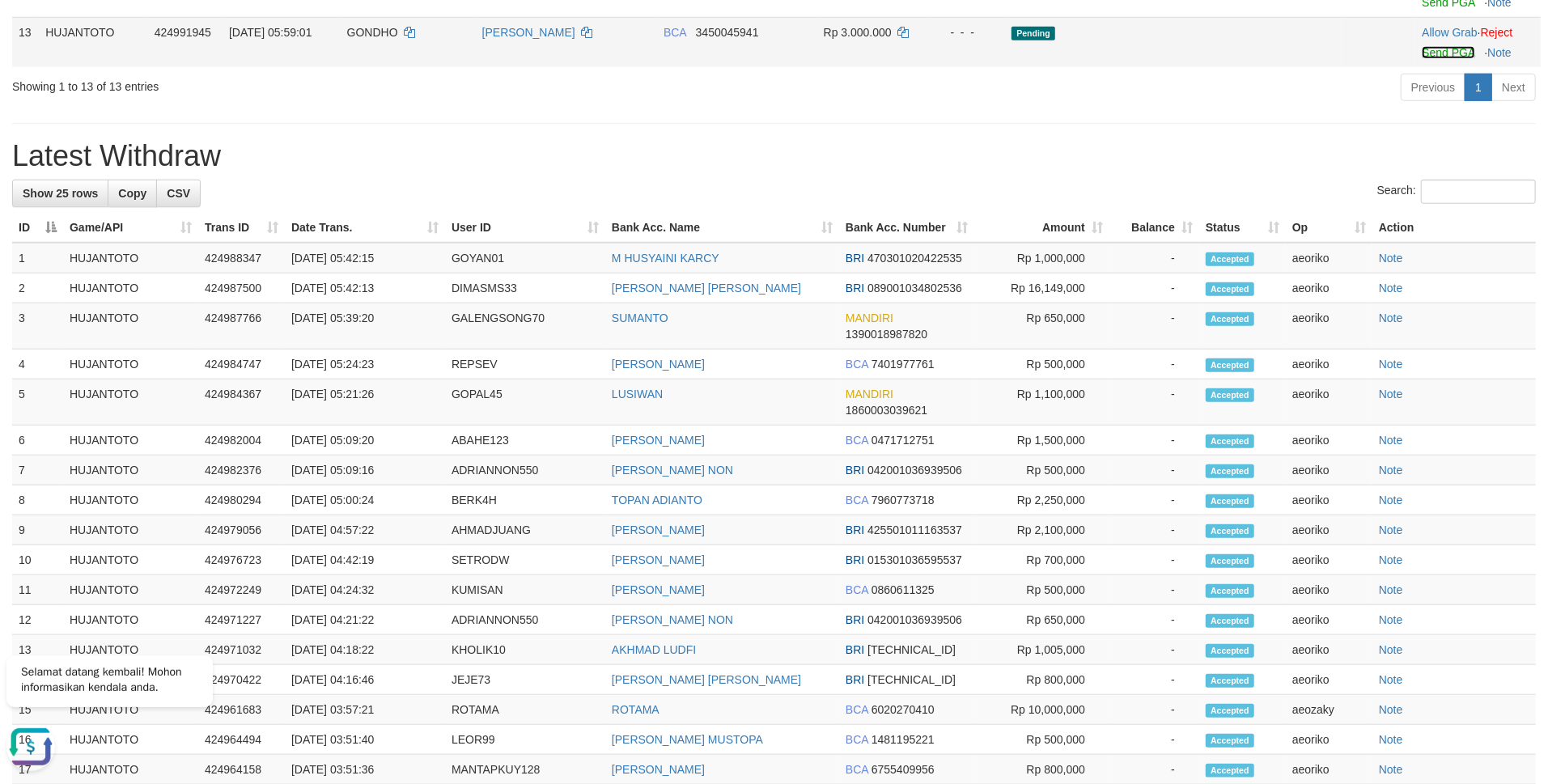 click on "Send PGA" at bounding box center (1448, 53) 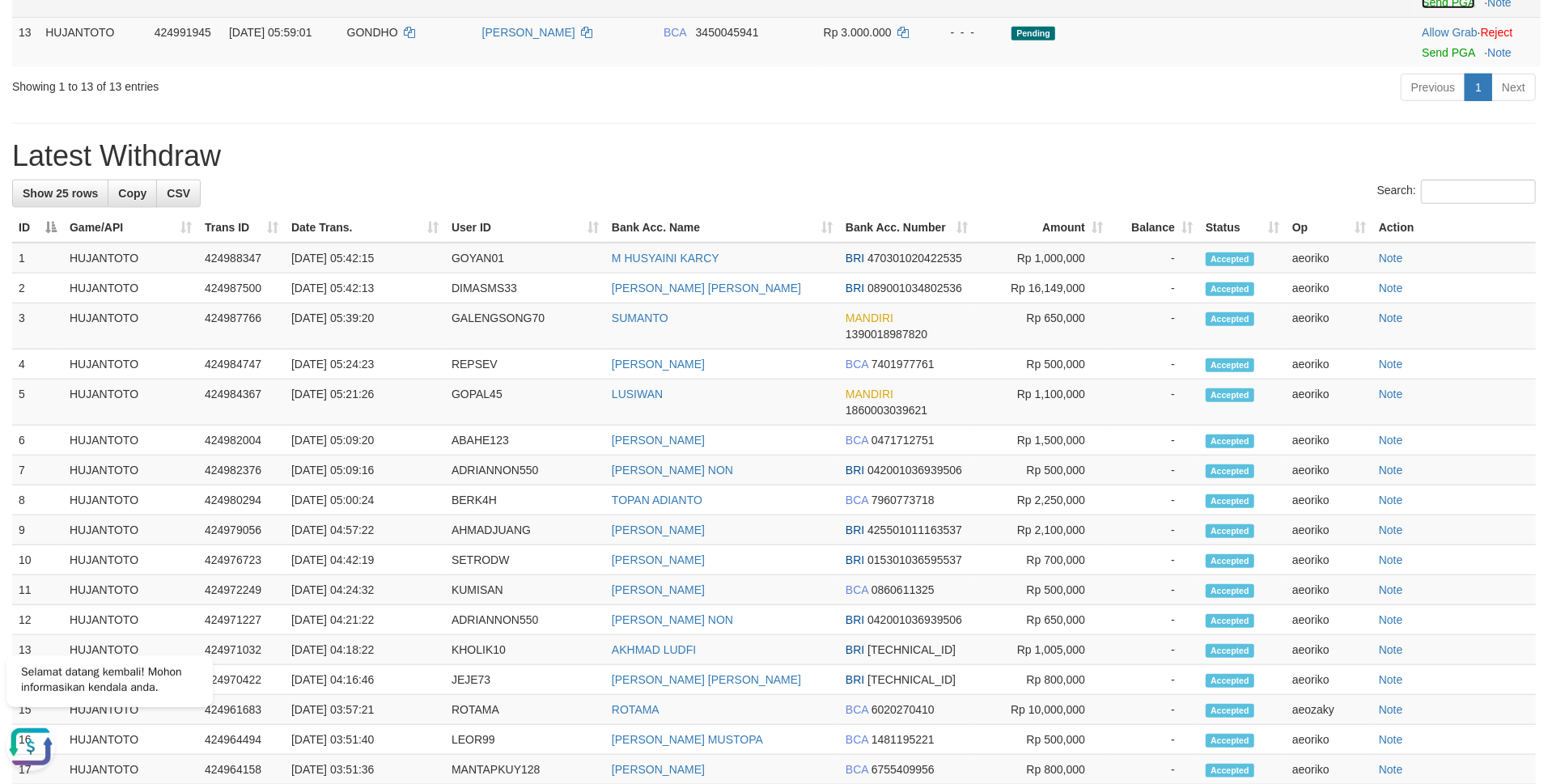 click on "Send PGA" at bounding box center (1448, 2) 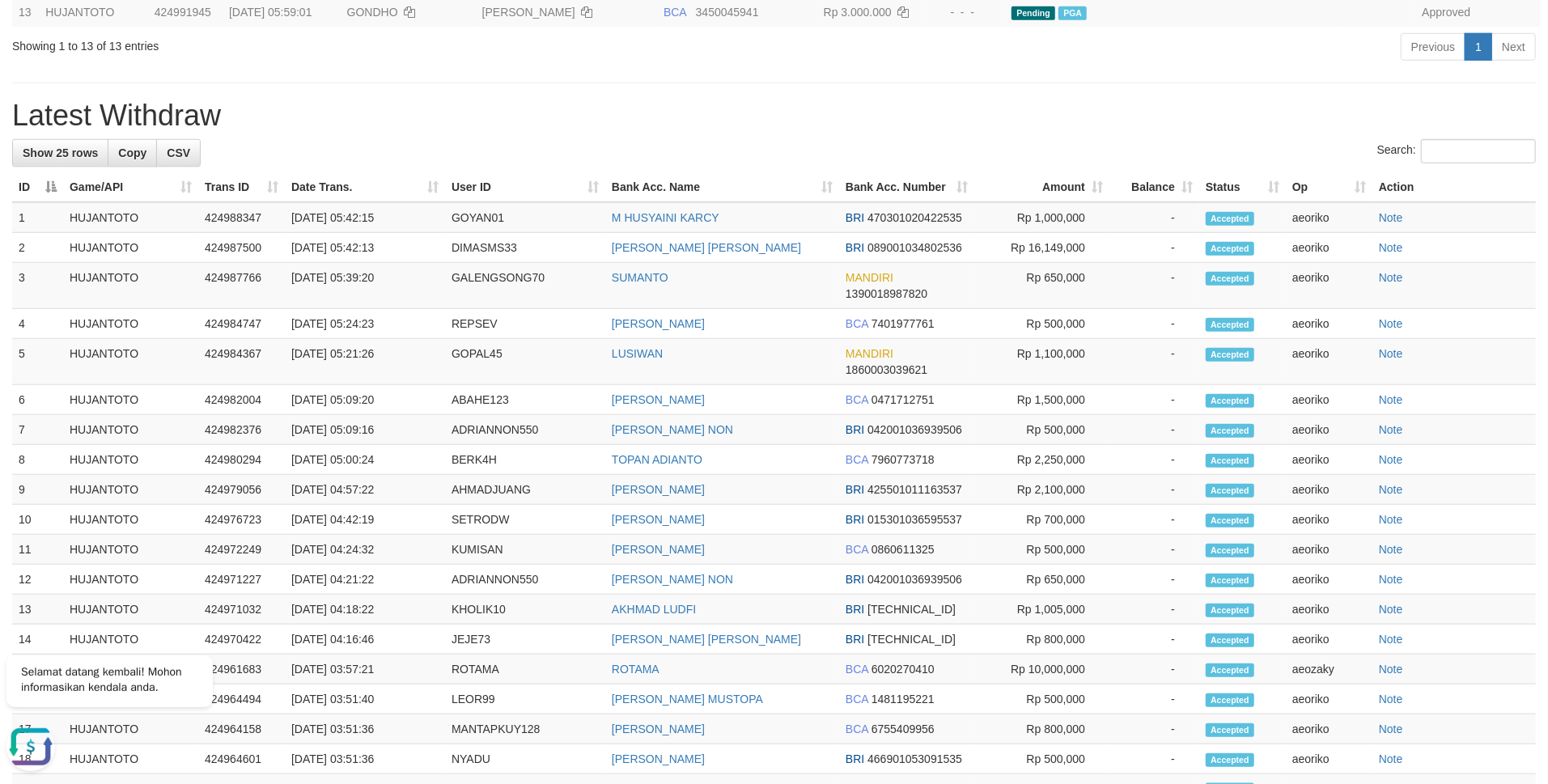 click on "Showing 1 to 13 of 13 entries Previous 1 Next" at bounding box center (774, 49) 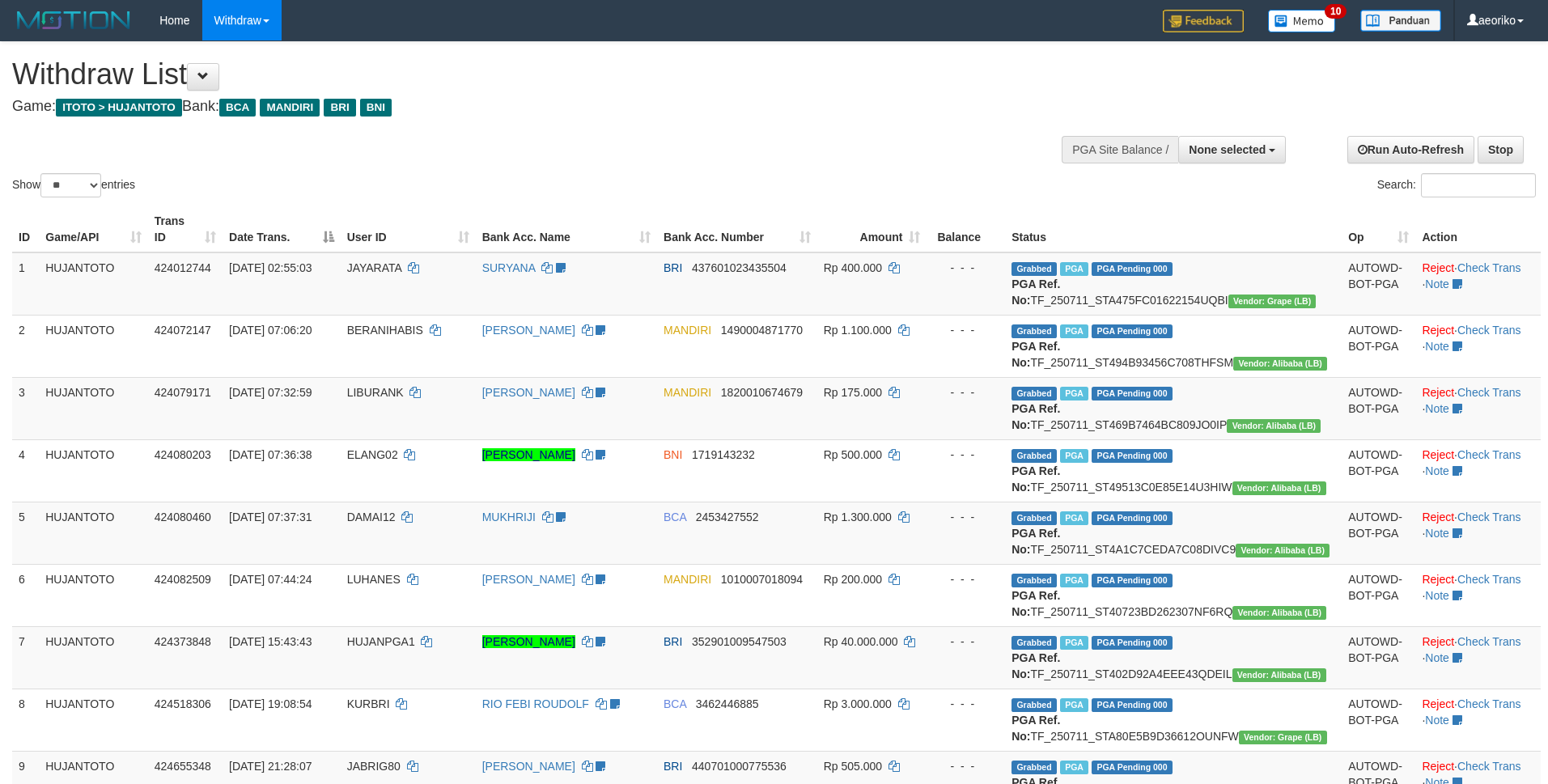 select 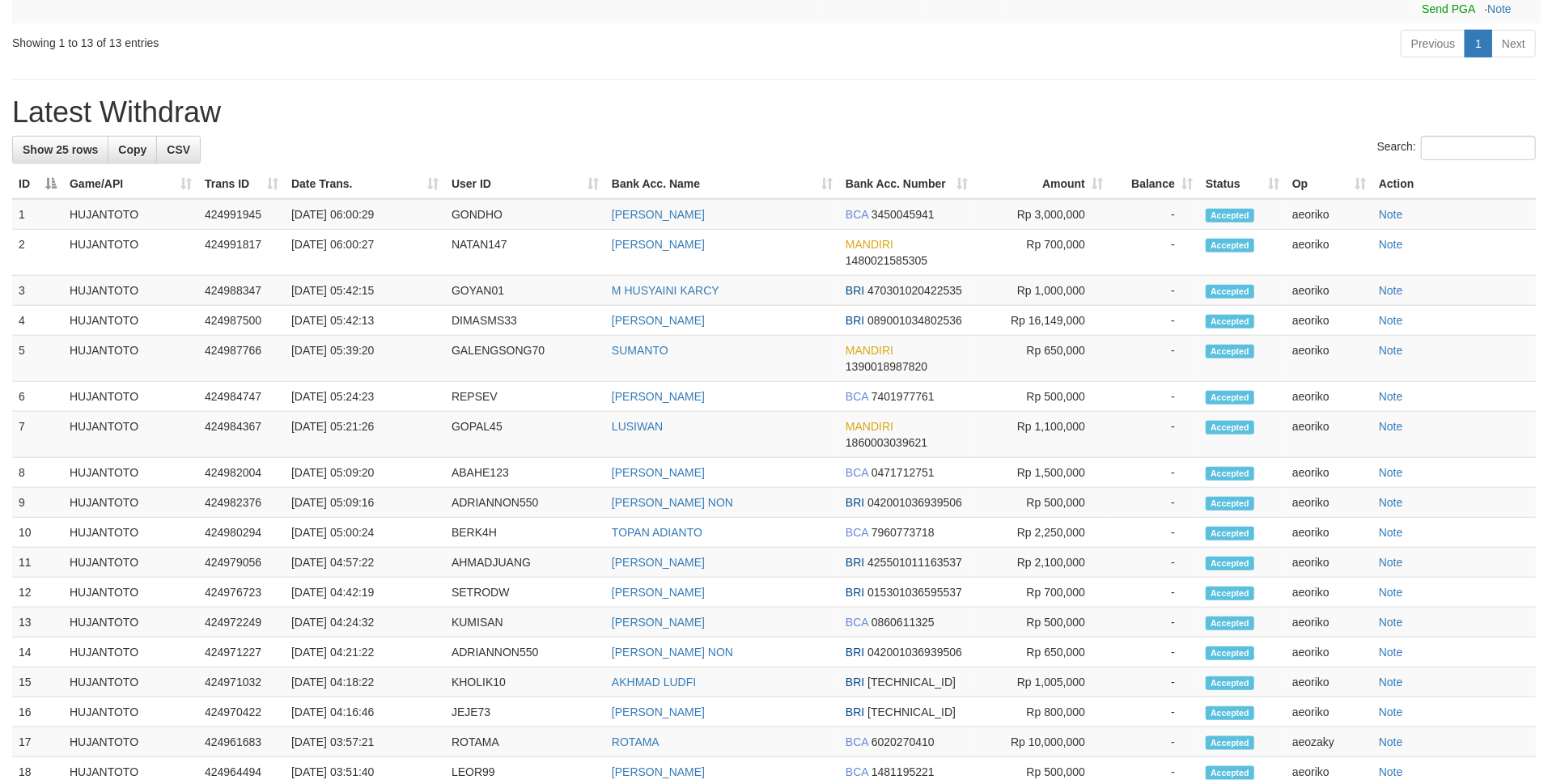 scroll, scrollTop: 971, scrollLeft: 0, axis: vertical 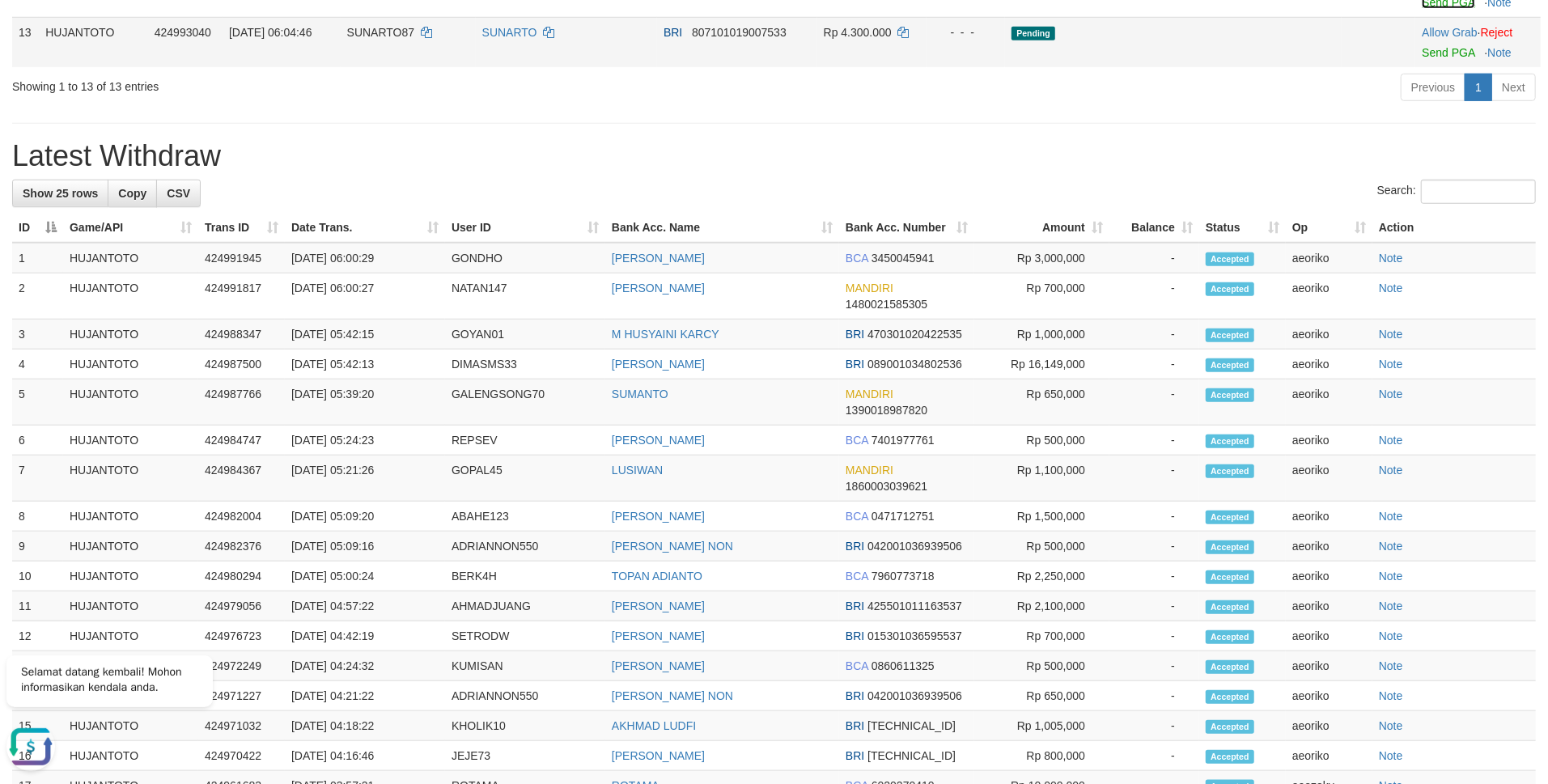 drag, startPoint x: 1419, startPoint y: 167, endPoint x: 1120, endPoint y: 192, distance: 300.04333 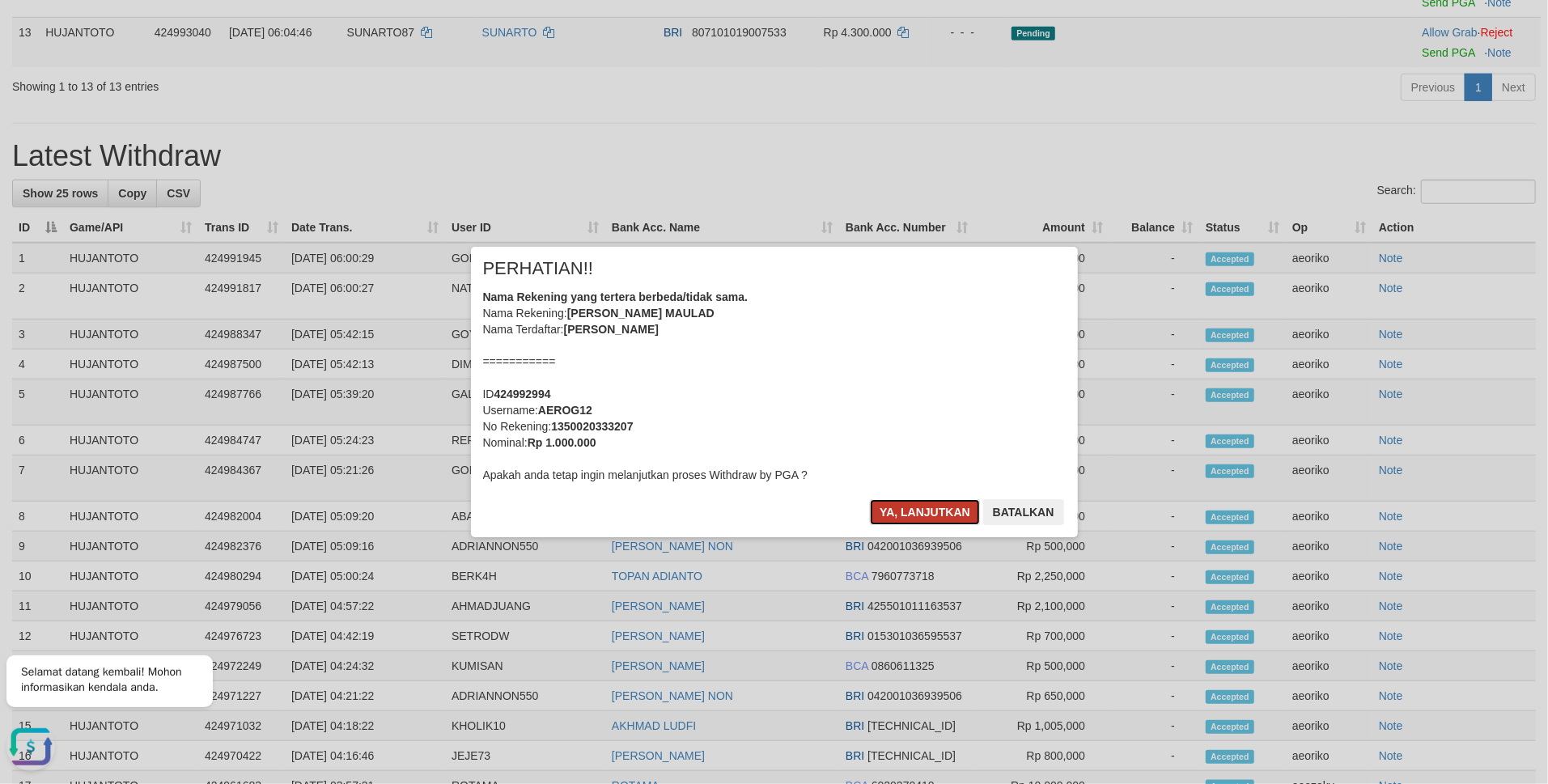 click on "Ya, lanjutkan" at bounding box center (925, 512) 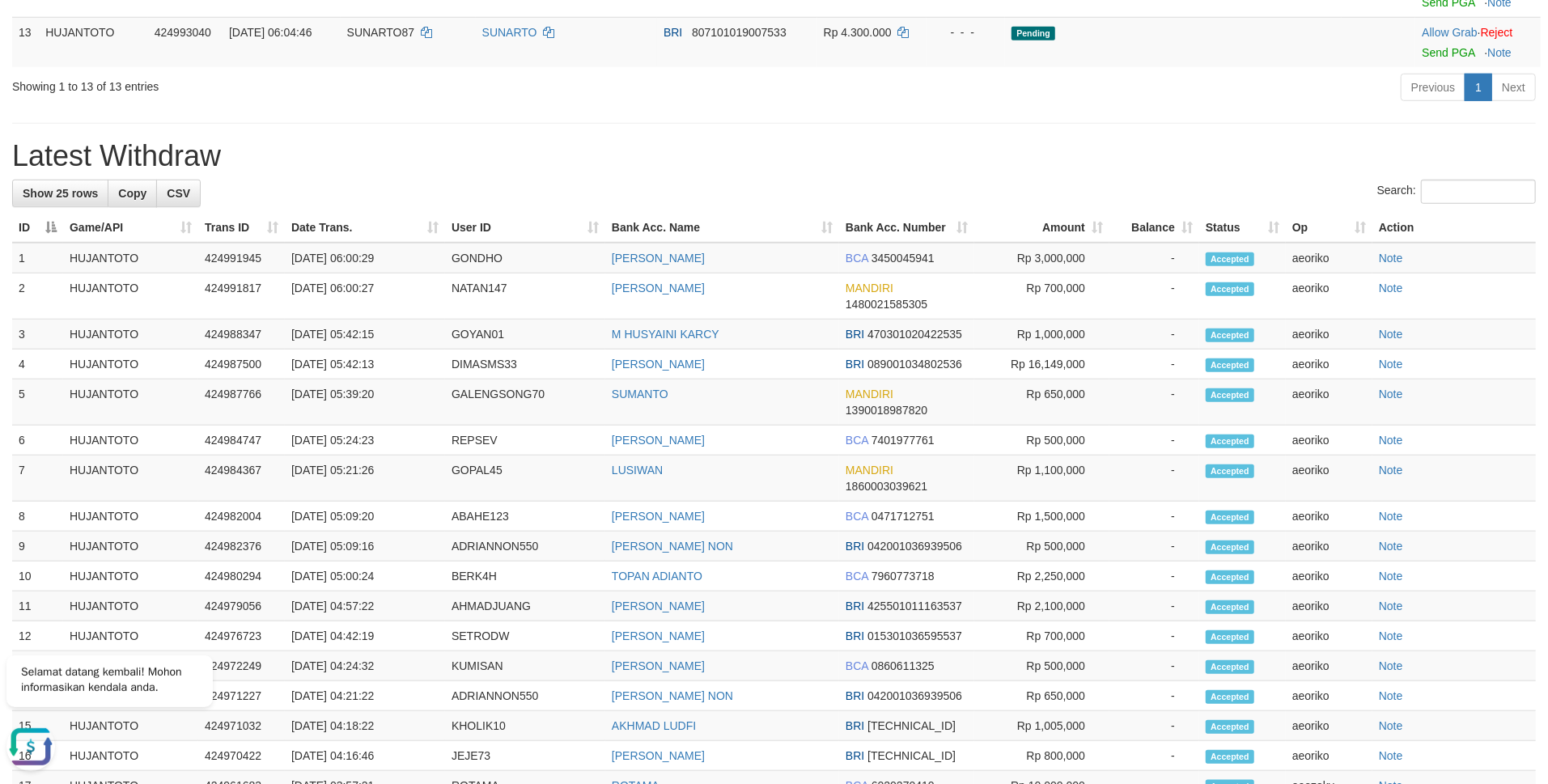 click on "Latest Withdraw" at bounding box center [774, 156] 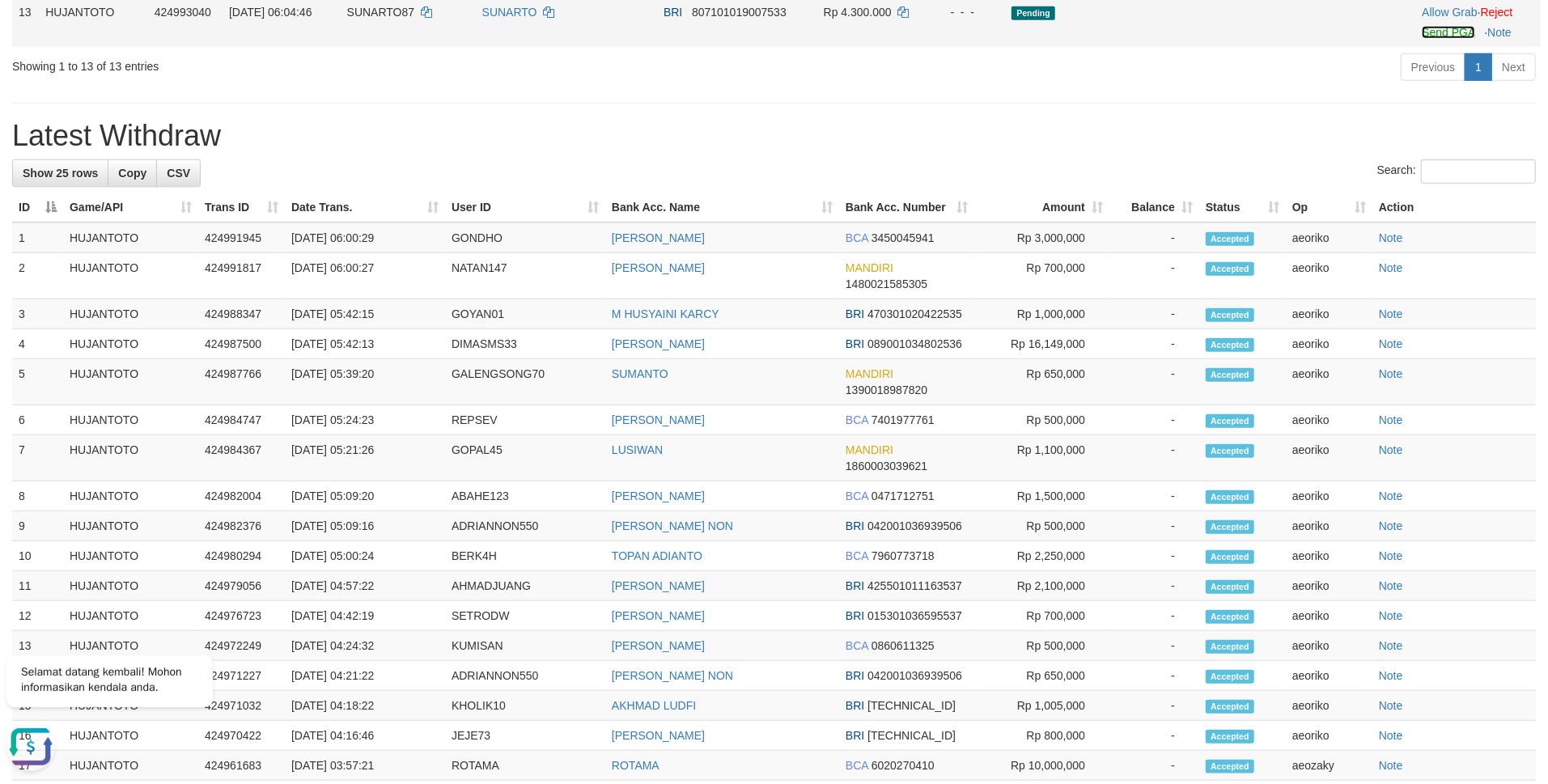 click on "Send PGA" at bounding box center [1448, 32] 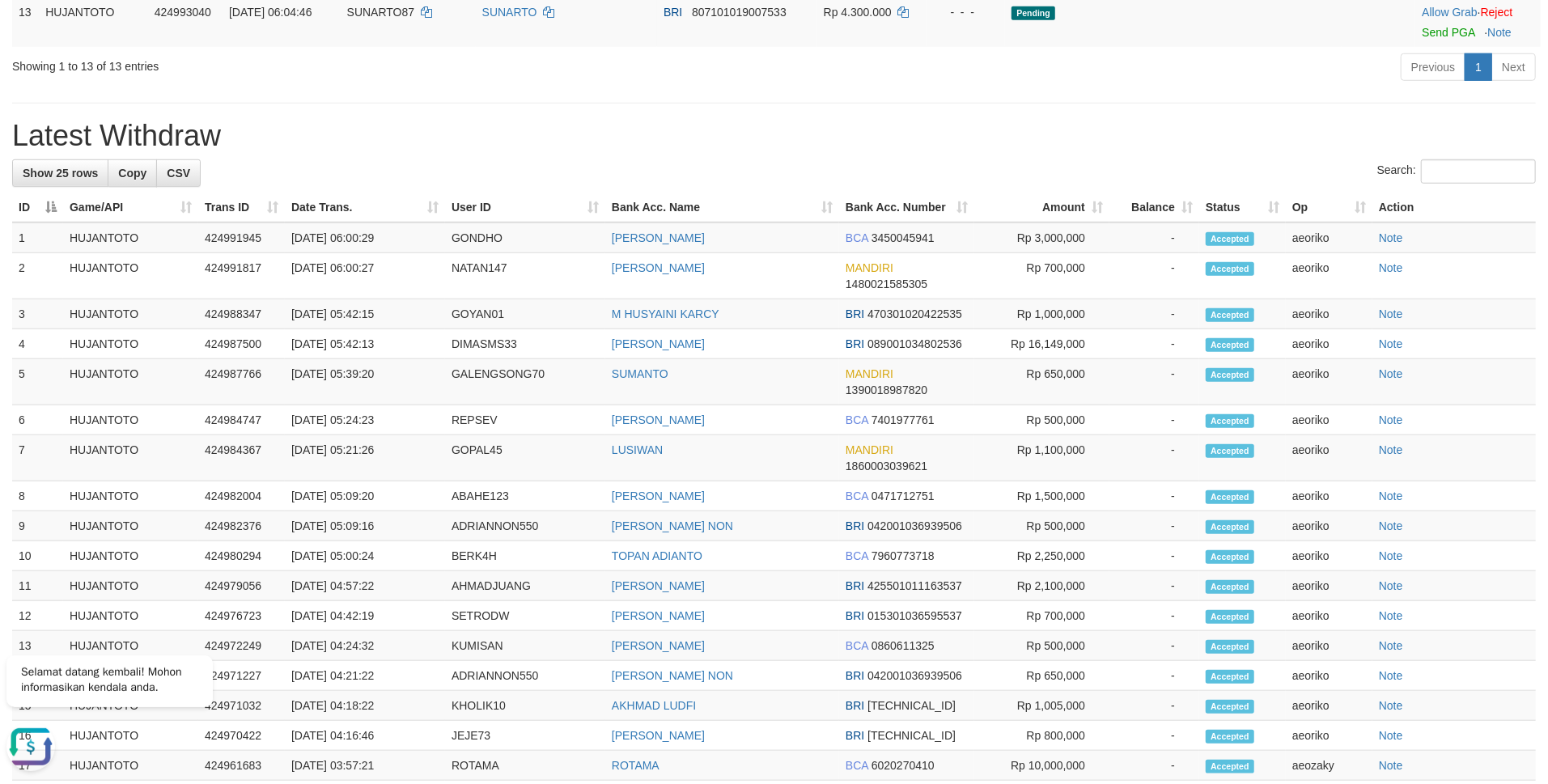 click on "Latest Withdraw" at bounding box center (774, 136) 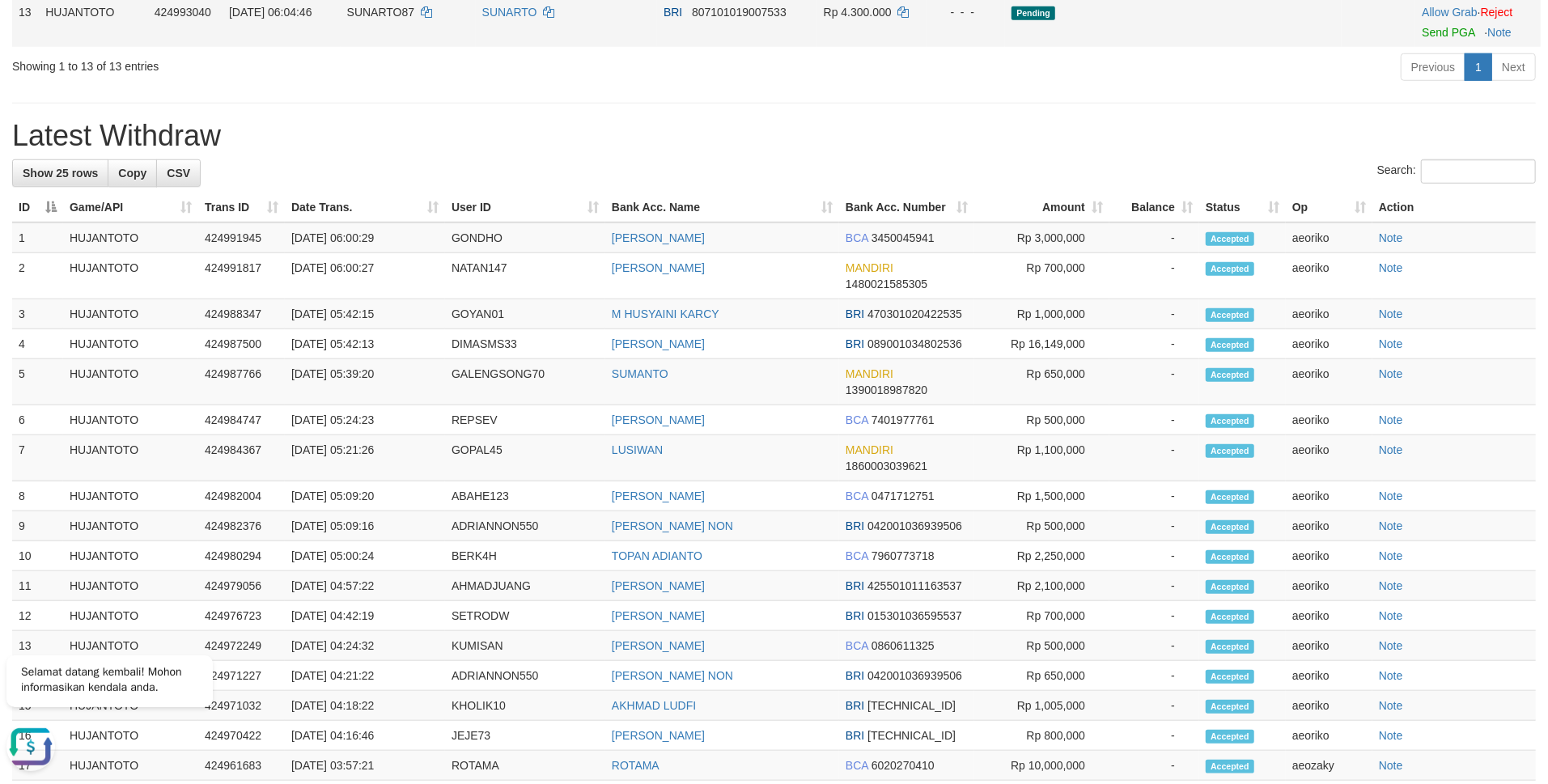 click on "Allow Grab   ·    Reject Send PGA     ·    Note" at bounding box center [1478, 22] 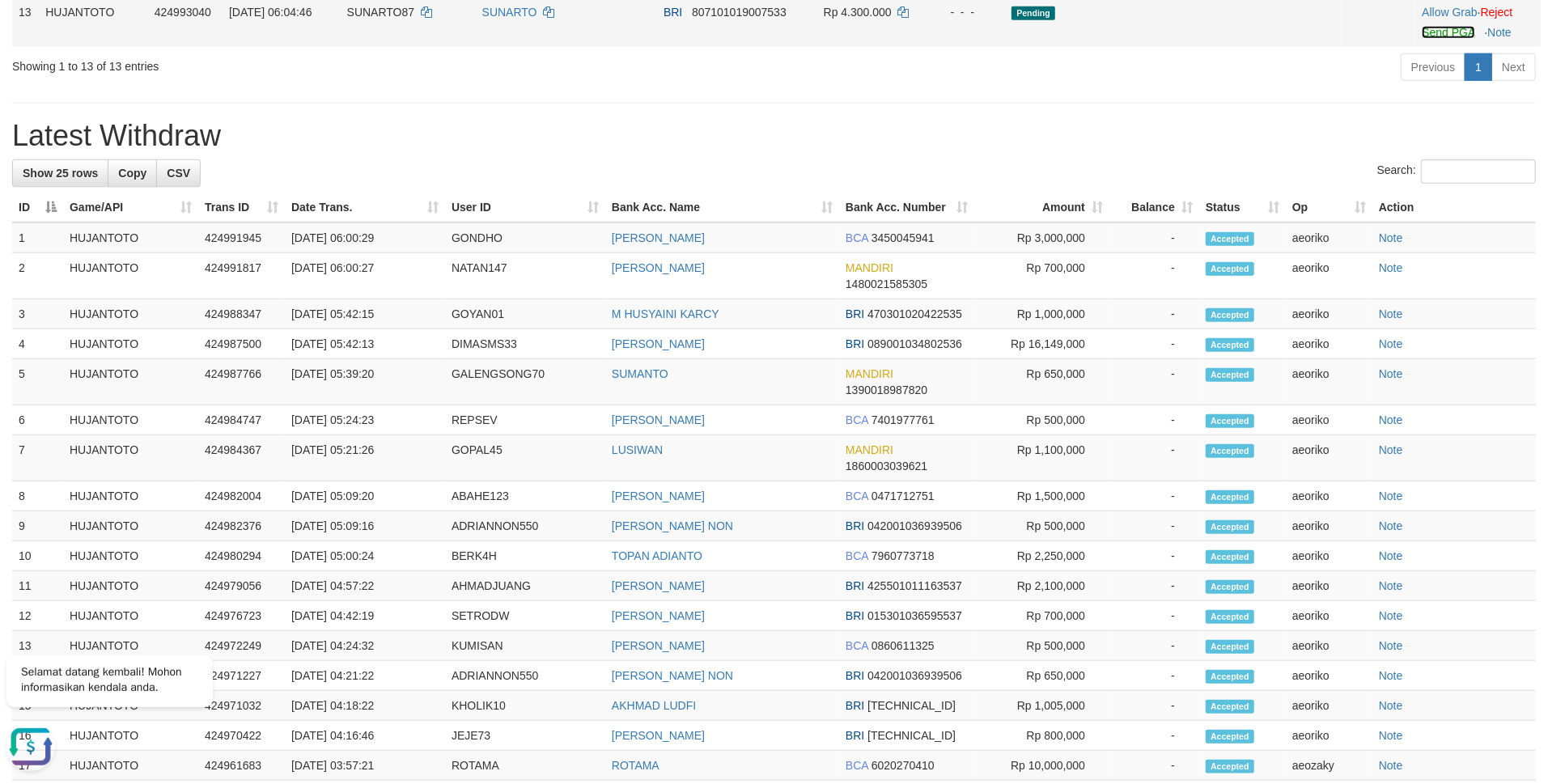 click on "Send PGA" at bounding box center [1448, 32] 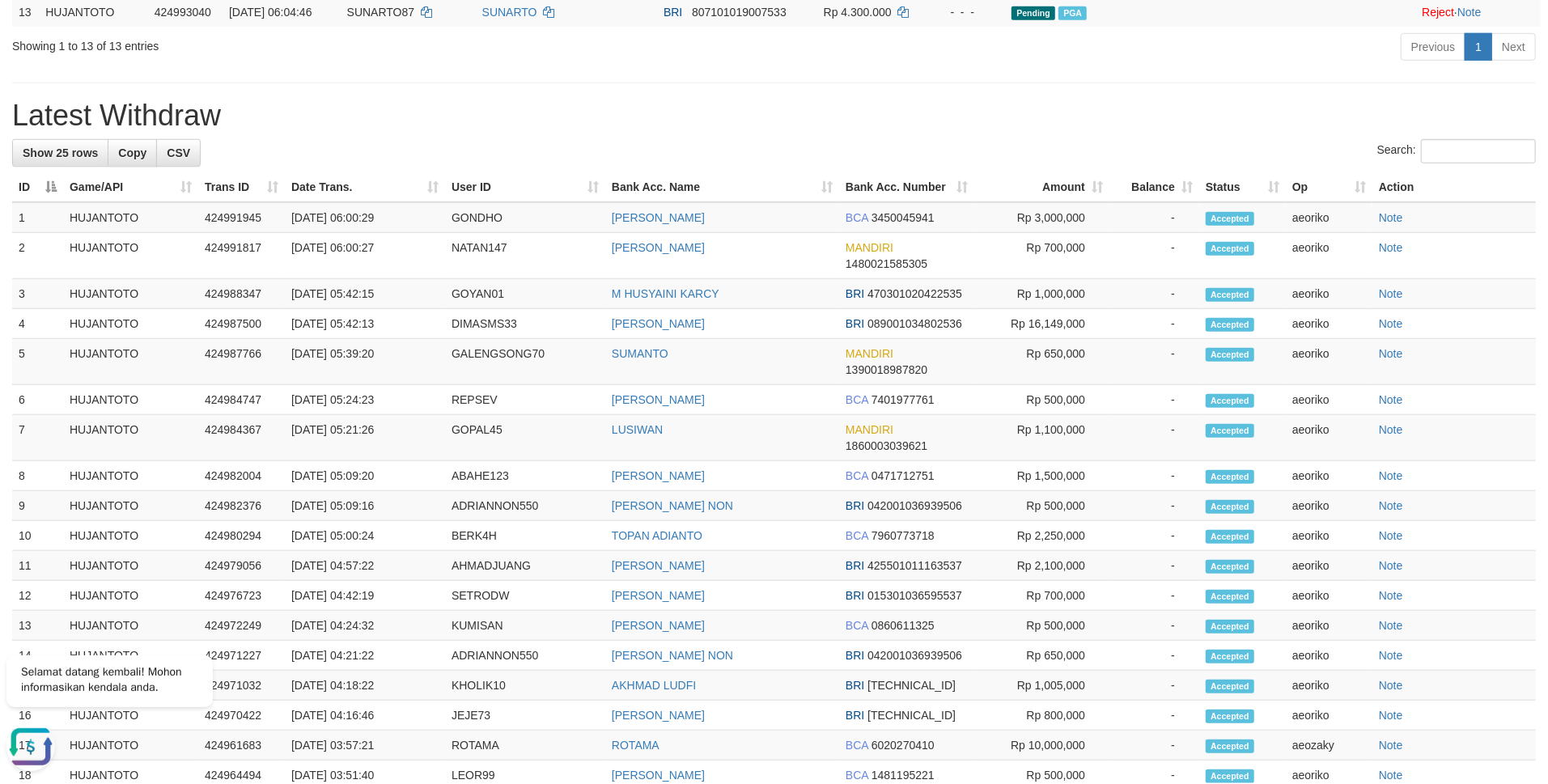 click on "Latest Withdraw" at bounding box center (774, 116) 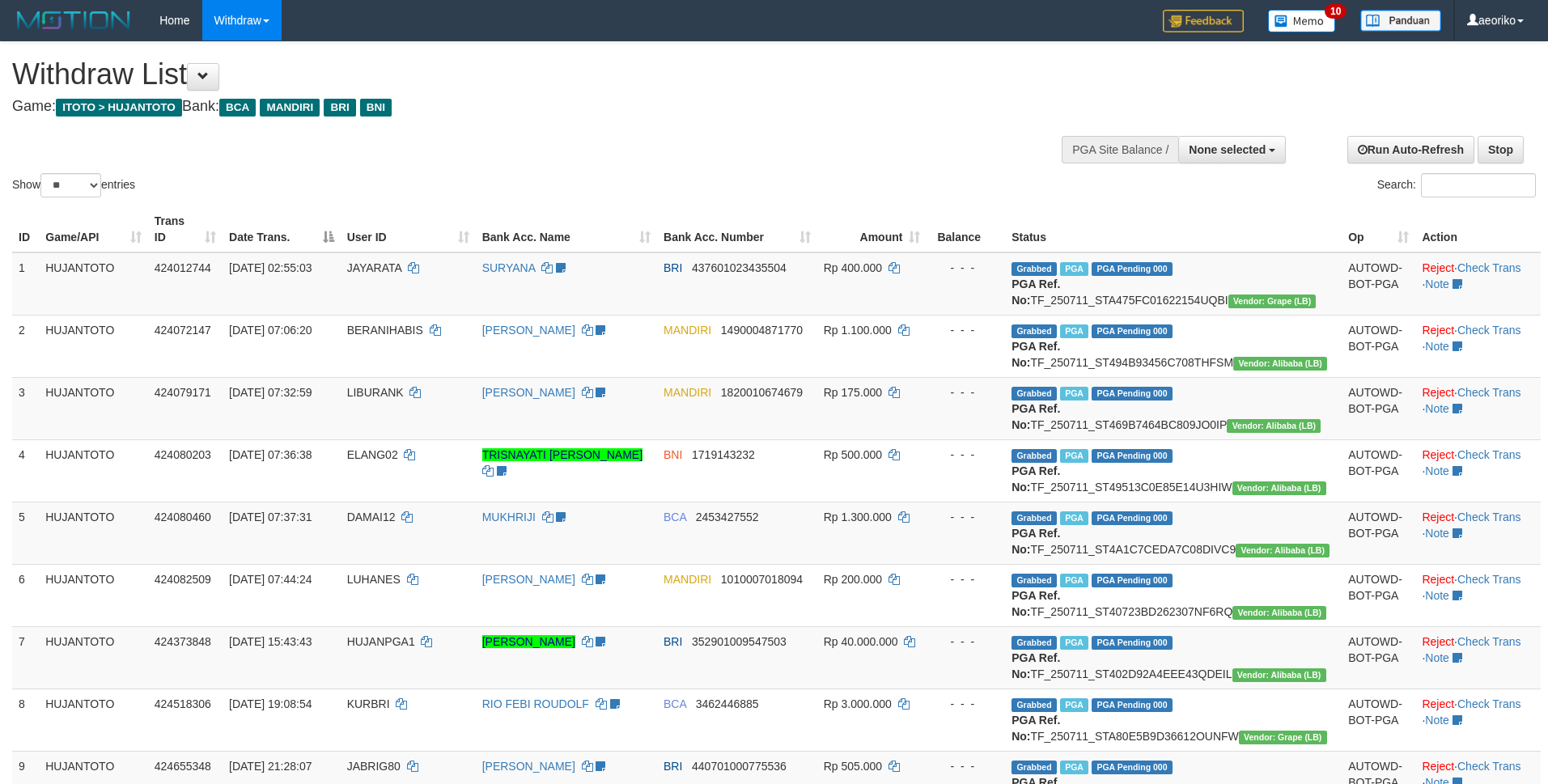 select 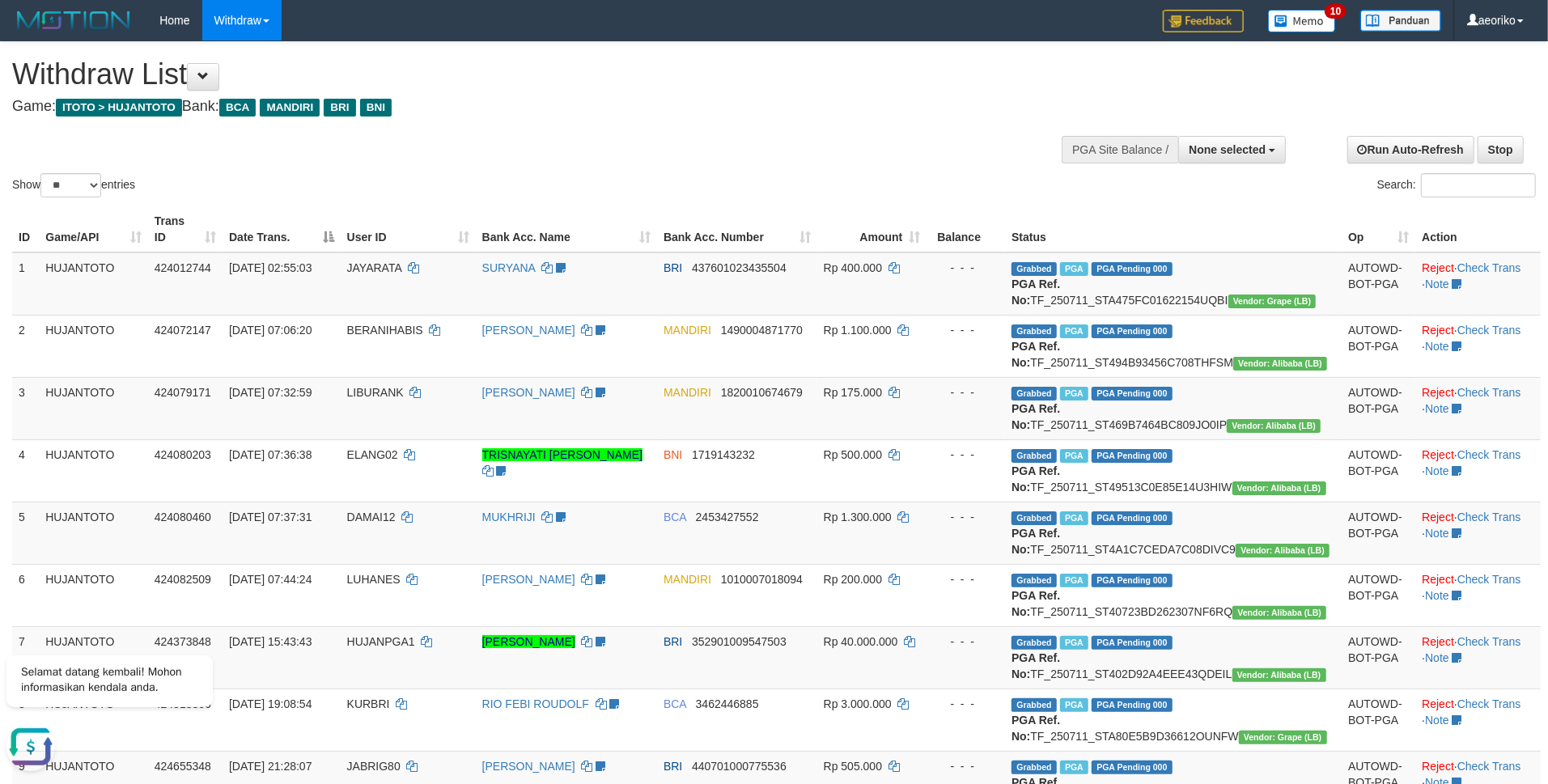 scroll, scrollTop: 0, scrollLeft: 0, axis: both 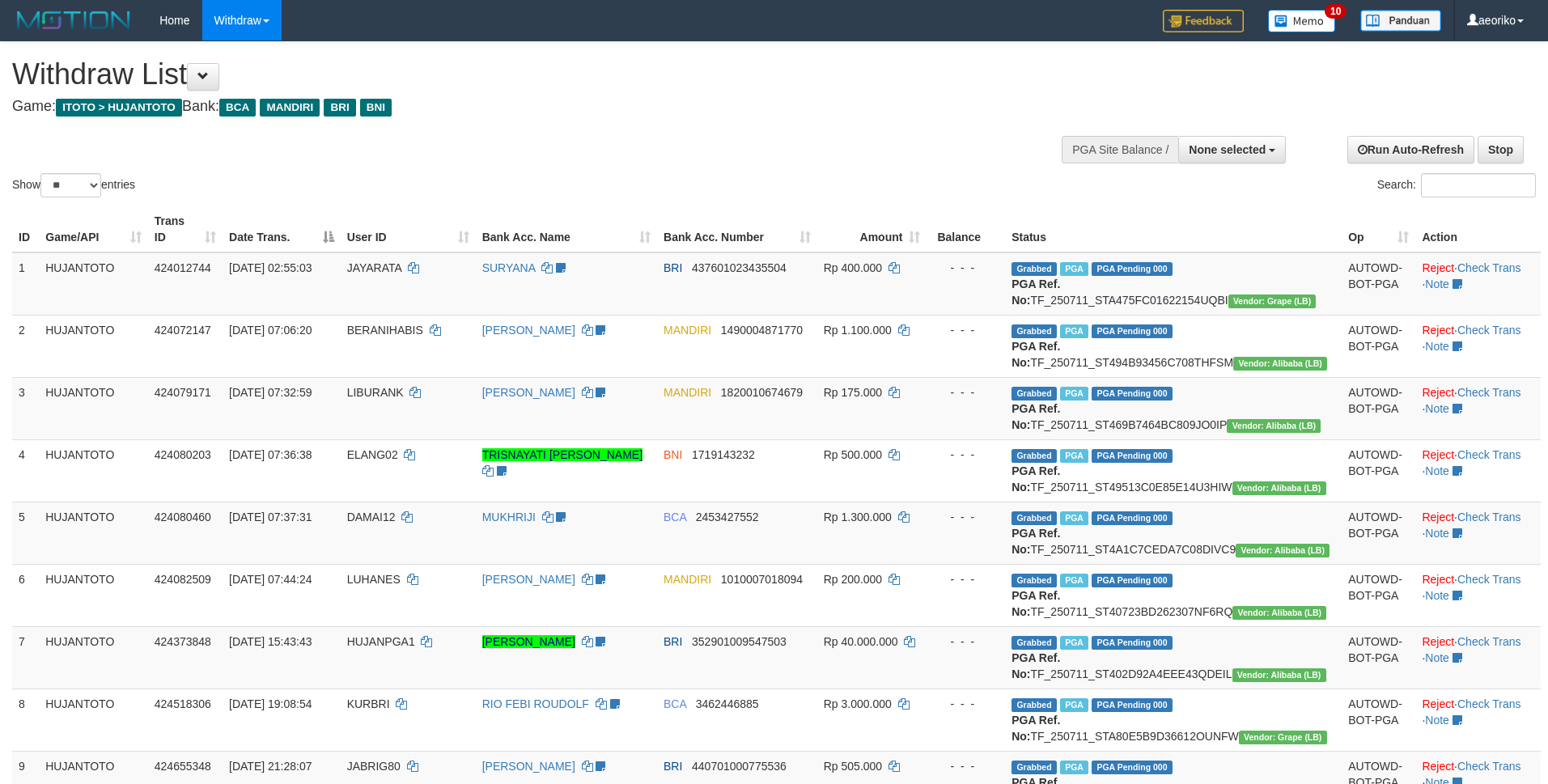 select 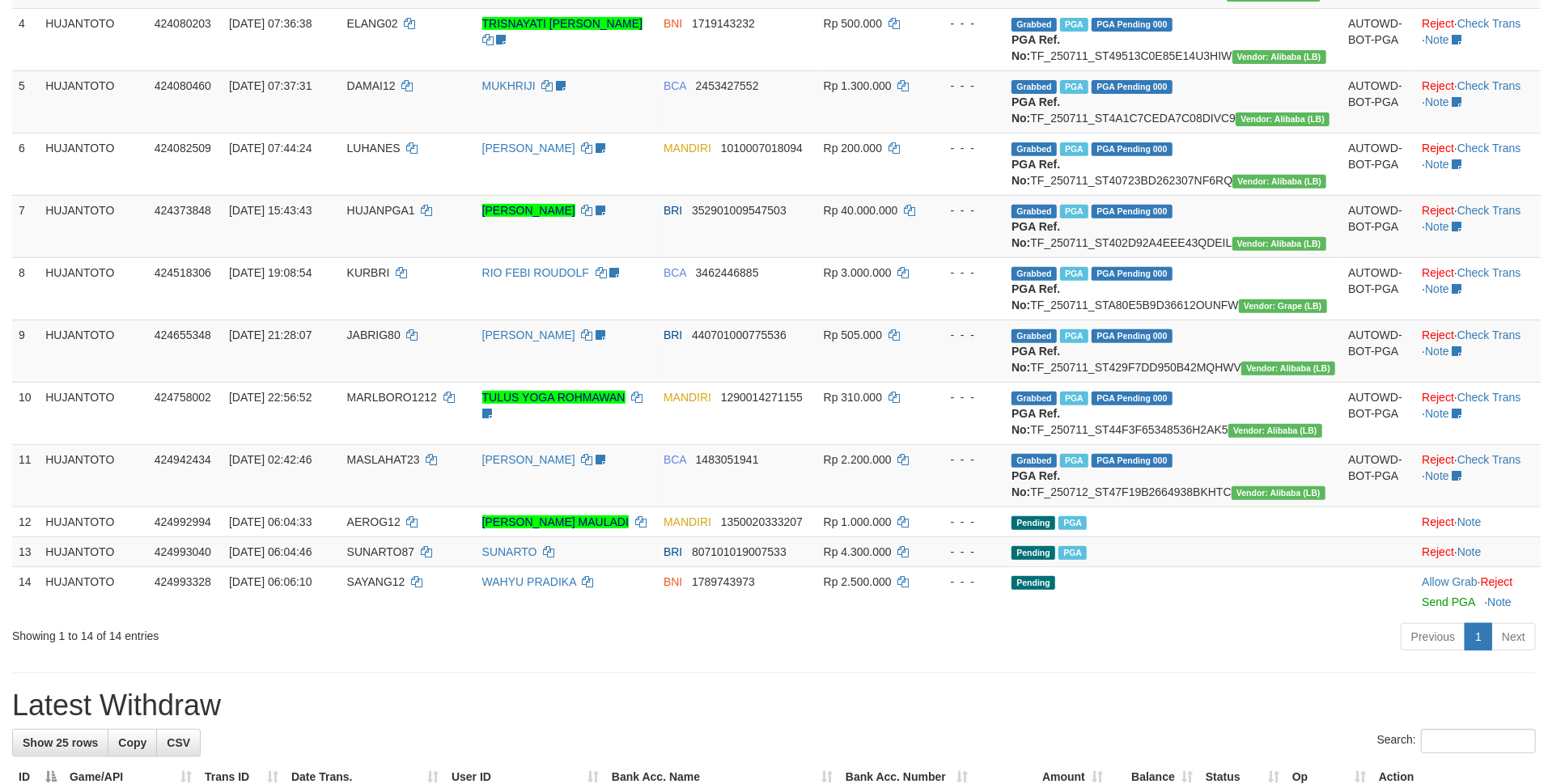 scroll, scrollTop: 647, scrollLeft: 0, axis: vertical 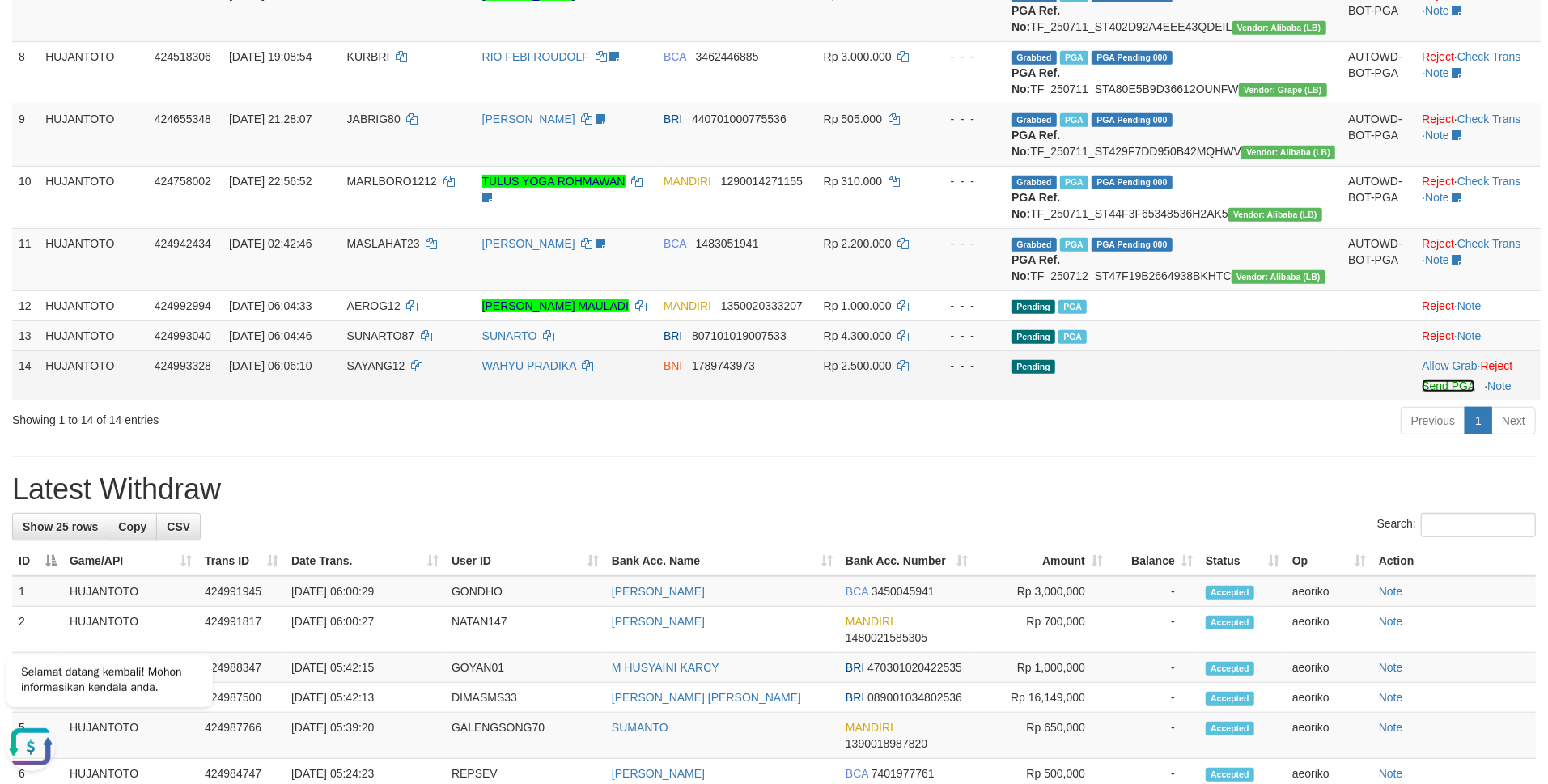 click on "Send PGA" at bounding box center [1448, 386] 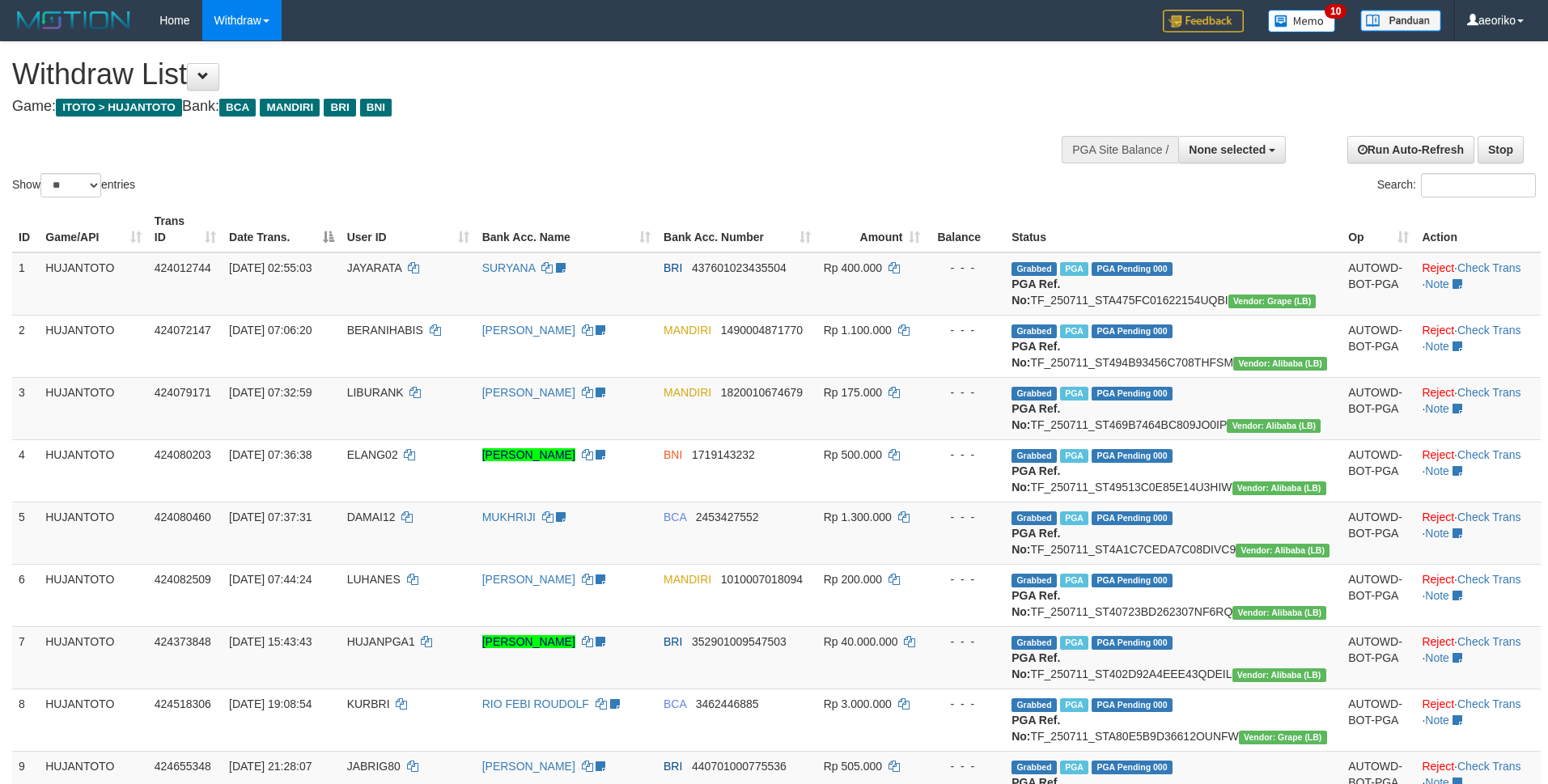 select 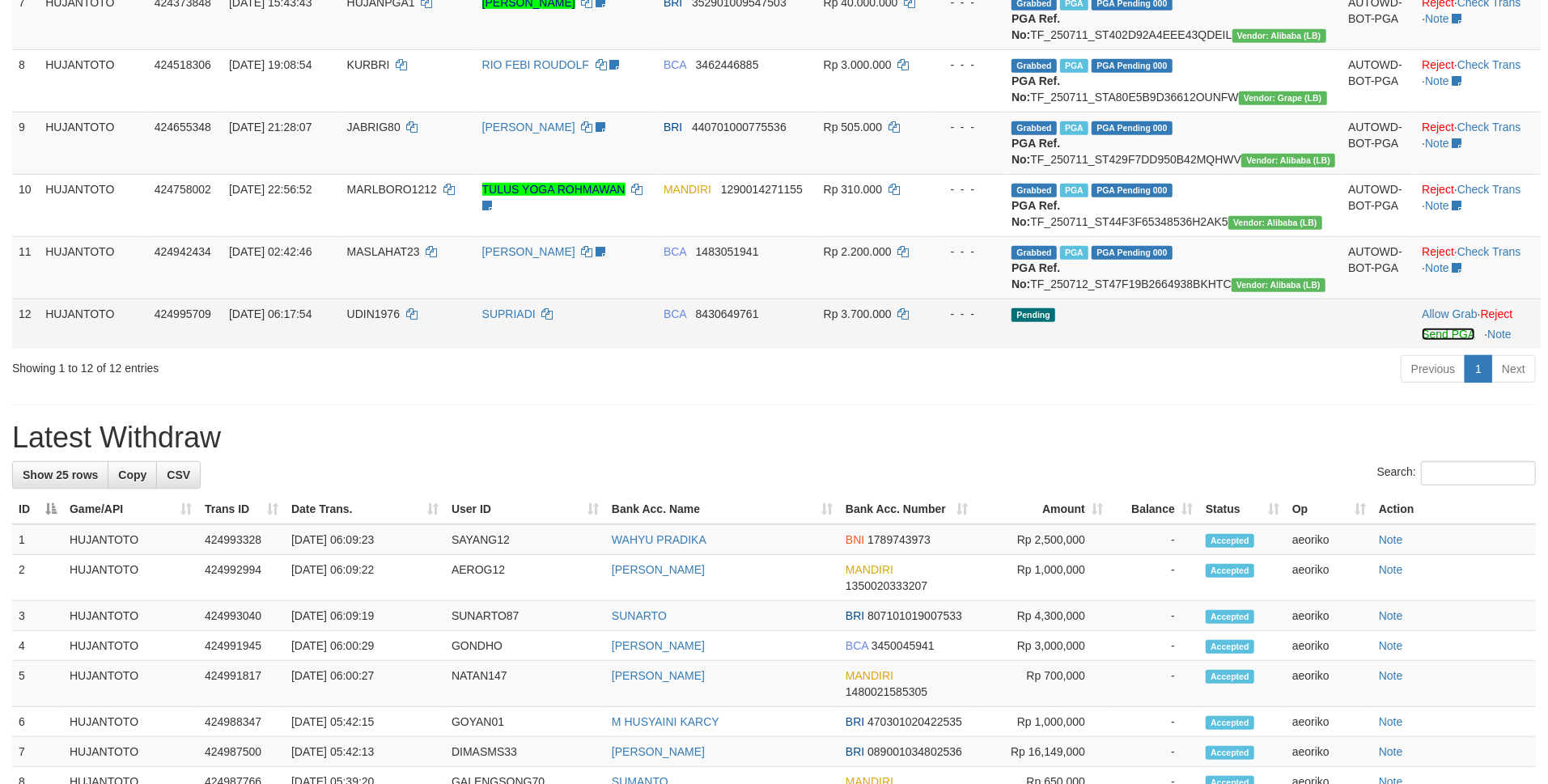 click on "1 HUJANTOTO 424012744 [DATE] 02:55:03 JAYARATA    SURYANA        SUDAH BUAT TICKETING BRI     437601023435504 Rp 400.000    -  -  - Grabbed   PGA   PGA Pending 000 PGA Ref. No:  TF_250711_STA475FC01622154UQBI  Vendor: Grape (LB) AUTOWD-BOT-PGA Reject ·    Check Trans    ·    Note     2 HUJANTOTO 424072147 [DATE] 07:06:20 BERANIHABIS    [PERSON_NAME]        SUDAH BUAT TICKETING MANDIRI     1490004871770 Rp 1.100.000    -  -  - Grabbed   PGA   PGA Pending 000 PGA Ref. No:  TF_250711_ST494B93456C708THFSM  Vendor: Alibaba (LB) AUTOWD-BOT-PGA Reject ·    Check Trans    ·    Note     3 HUJANTOTO 424079171 [DATE] 07:32:59 LIBURANK    [PERSON_NAME]        SUDAH BUAT TICKETING MANDIRI     1820010674679 Rp 175.000    -  -  - Grabbed   PGA   PGA Pending 000 PGA Ref. No:  TF_250711_ST469B7464BC809JO0IP  Vendor: Alibaba (LB) AUTOWD-BOT-PGA Reject ·    Check Trans    ·    Note     4 HUJANTOTO 424080203 [DATE] 07:36:38 ELANG02           BNI" at bounding box center (776, -19) 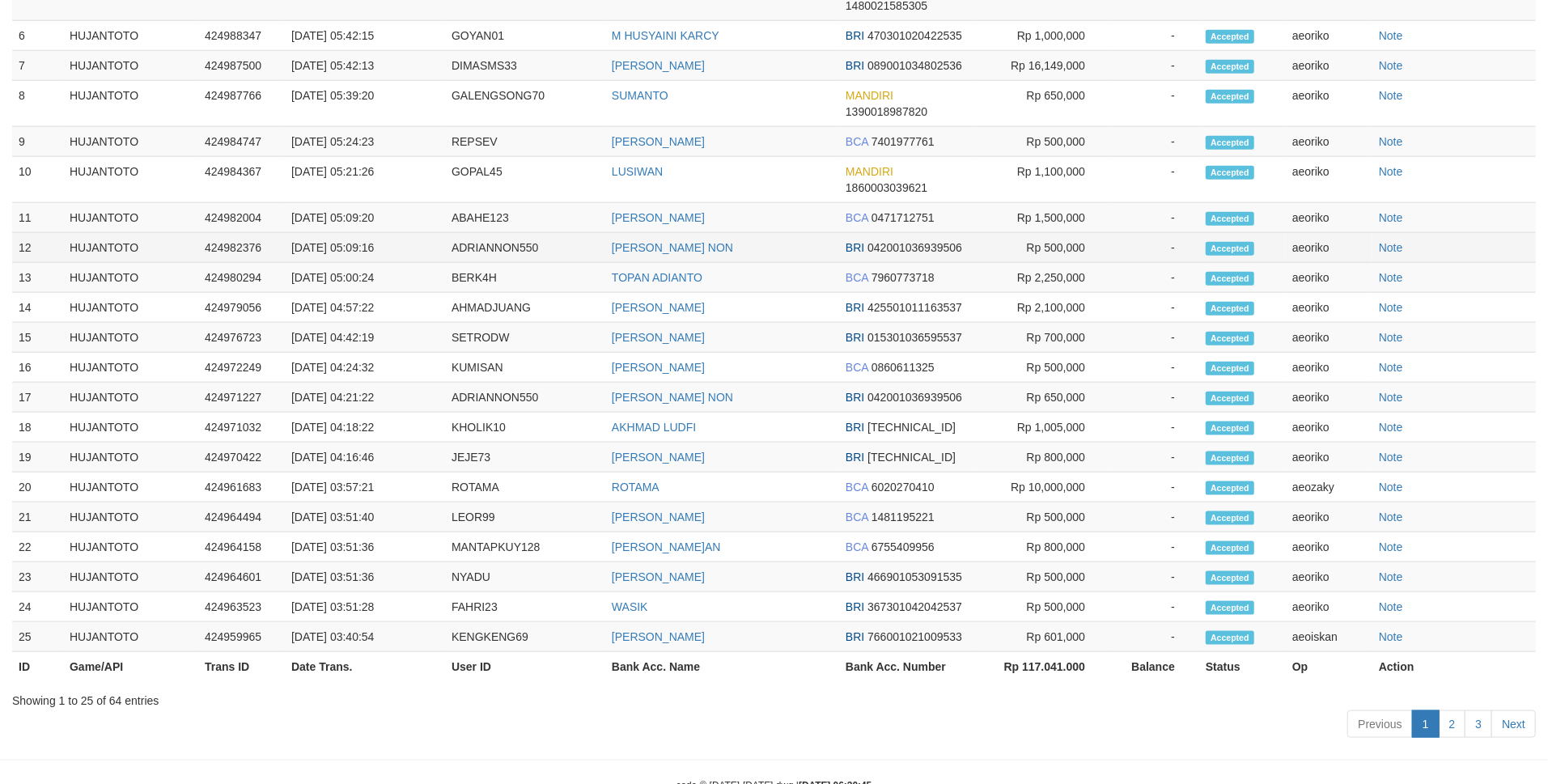 scroll, scrollTop: 1291, scrollLeft: 0, axis: vertical 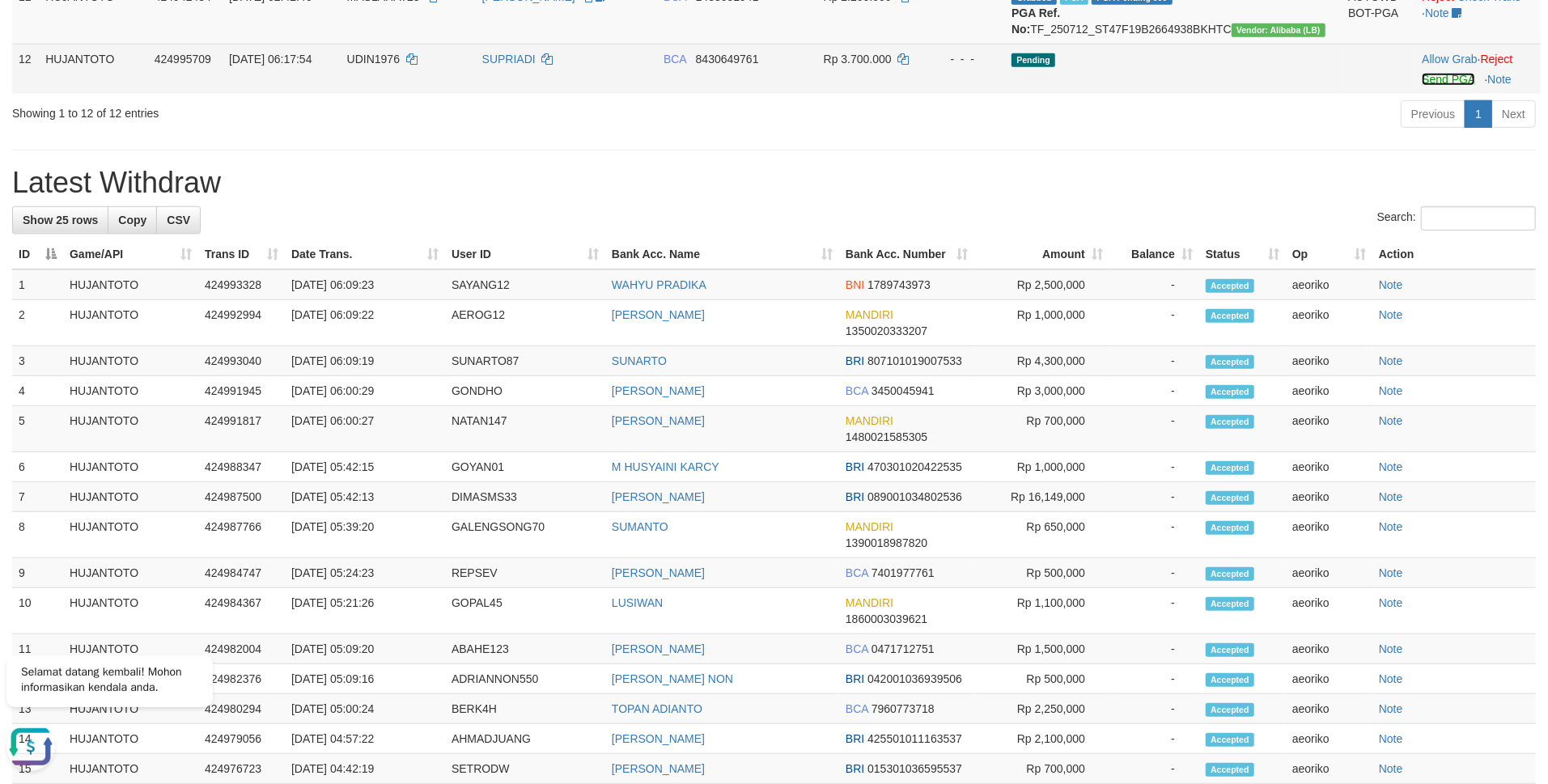 click on "Send PGA" at bounding box center (1448, 79) 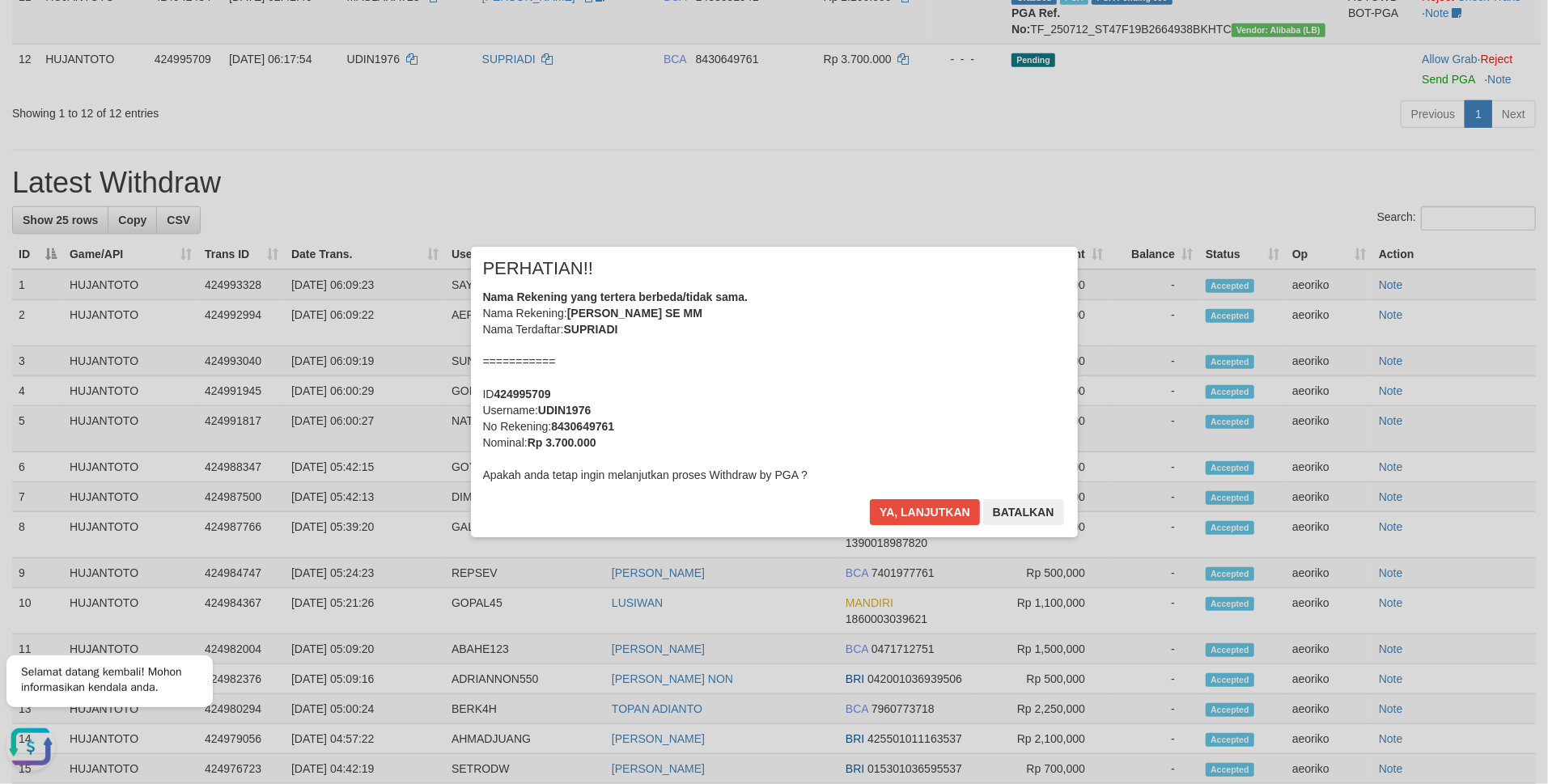 click on "Nama Rekening yang tertera berbeda/tidak sama. Nama Rekening:  DR SUPRIADI SE MM Nama Terdaftar:  SUPRIADI =========== ID  424995709 Username:  UDIN1976 No Rekening:  8430649761 Nominal:  Rp 3.700.000 Apakah anda tetap ingin melanjutkan proses Withdraw by PGA ?" at bounding box center [774, 386] 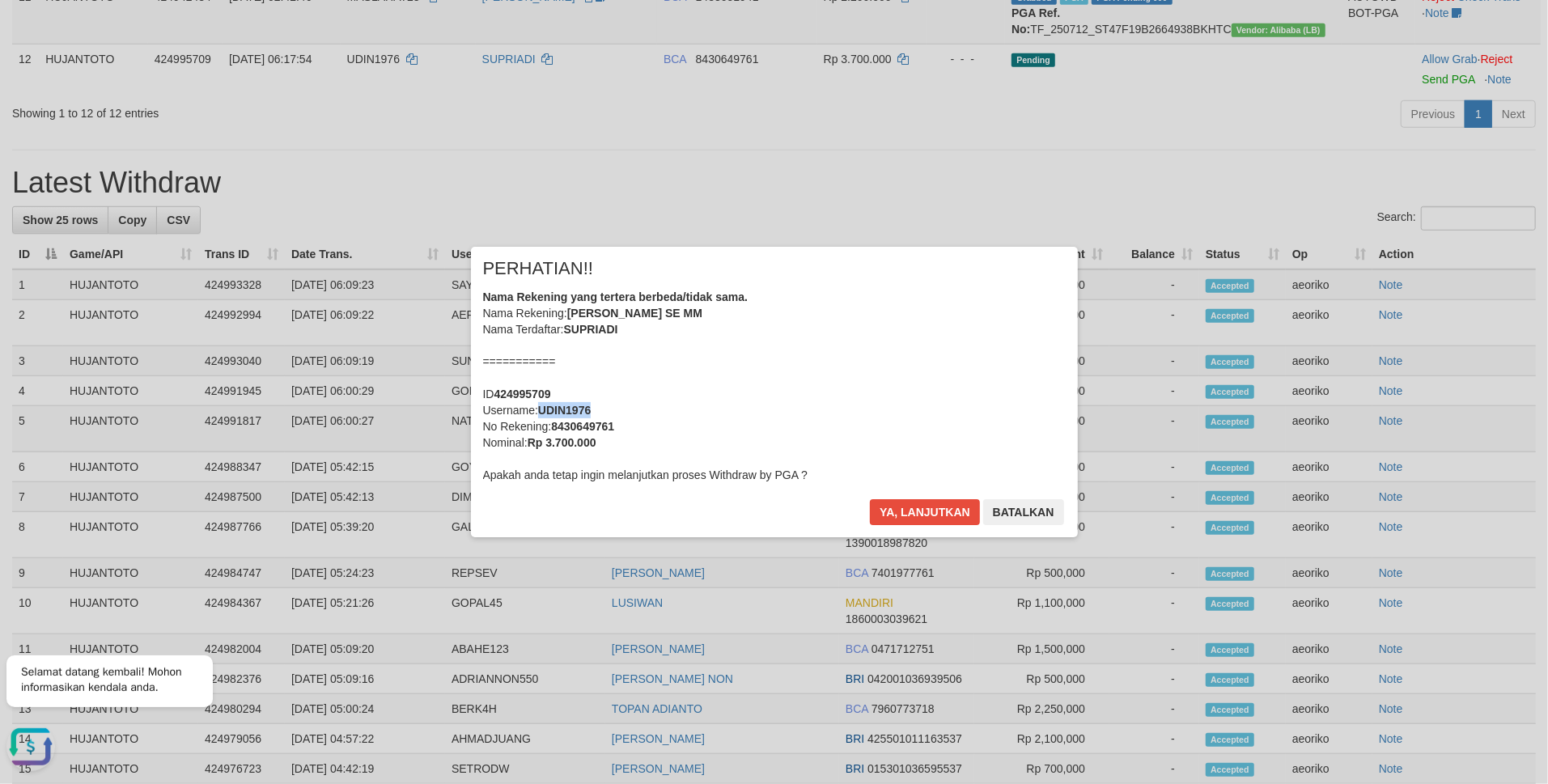 click on "UDIN1976" at bounding box center [564, 410] 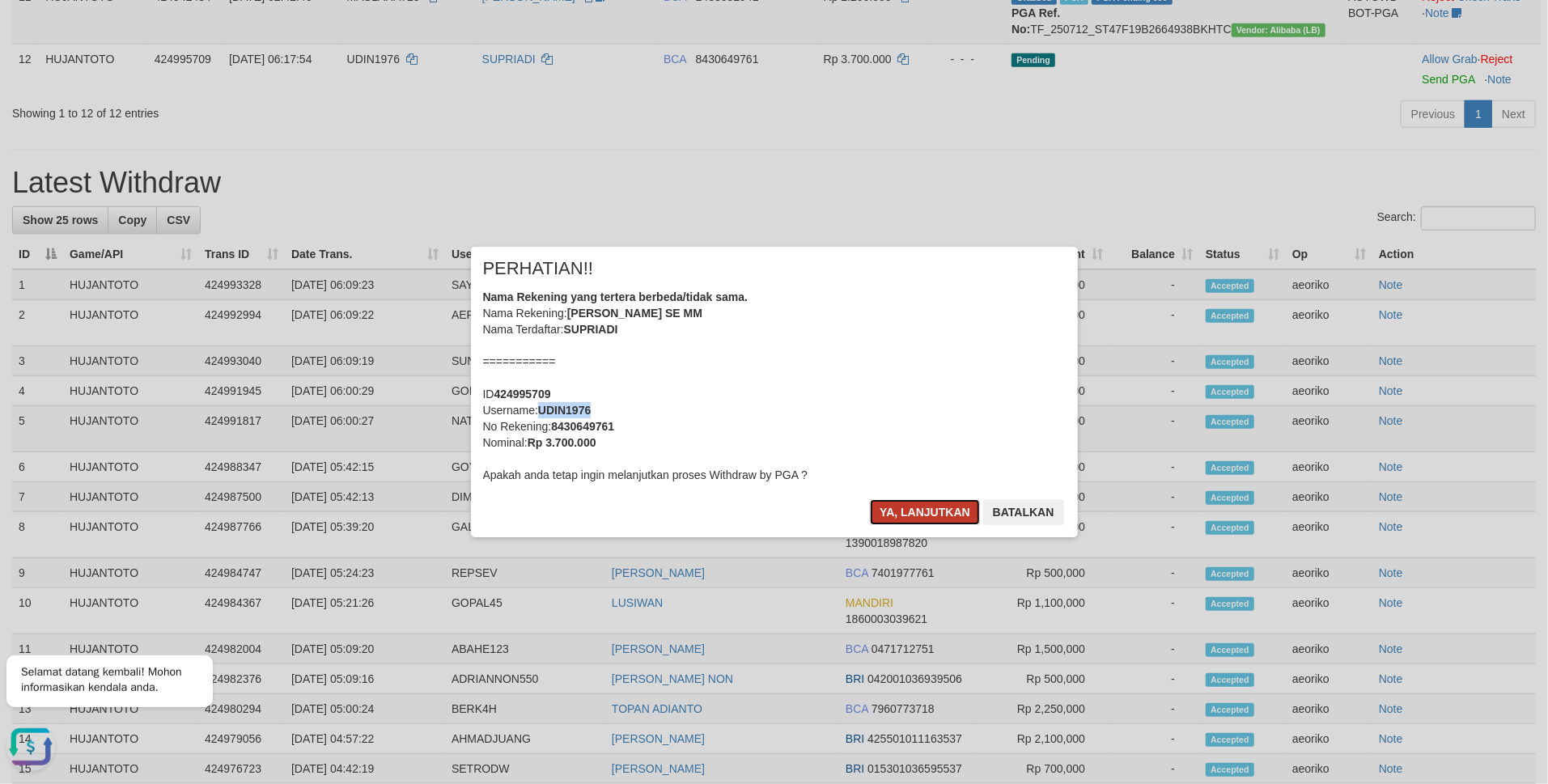 click on "Ya, lanjutkan" at bounding box center (925, 512) 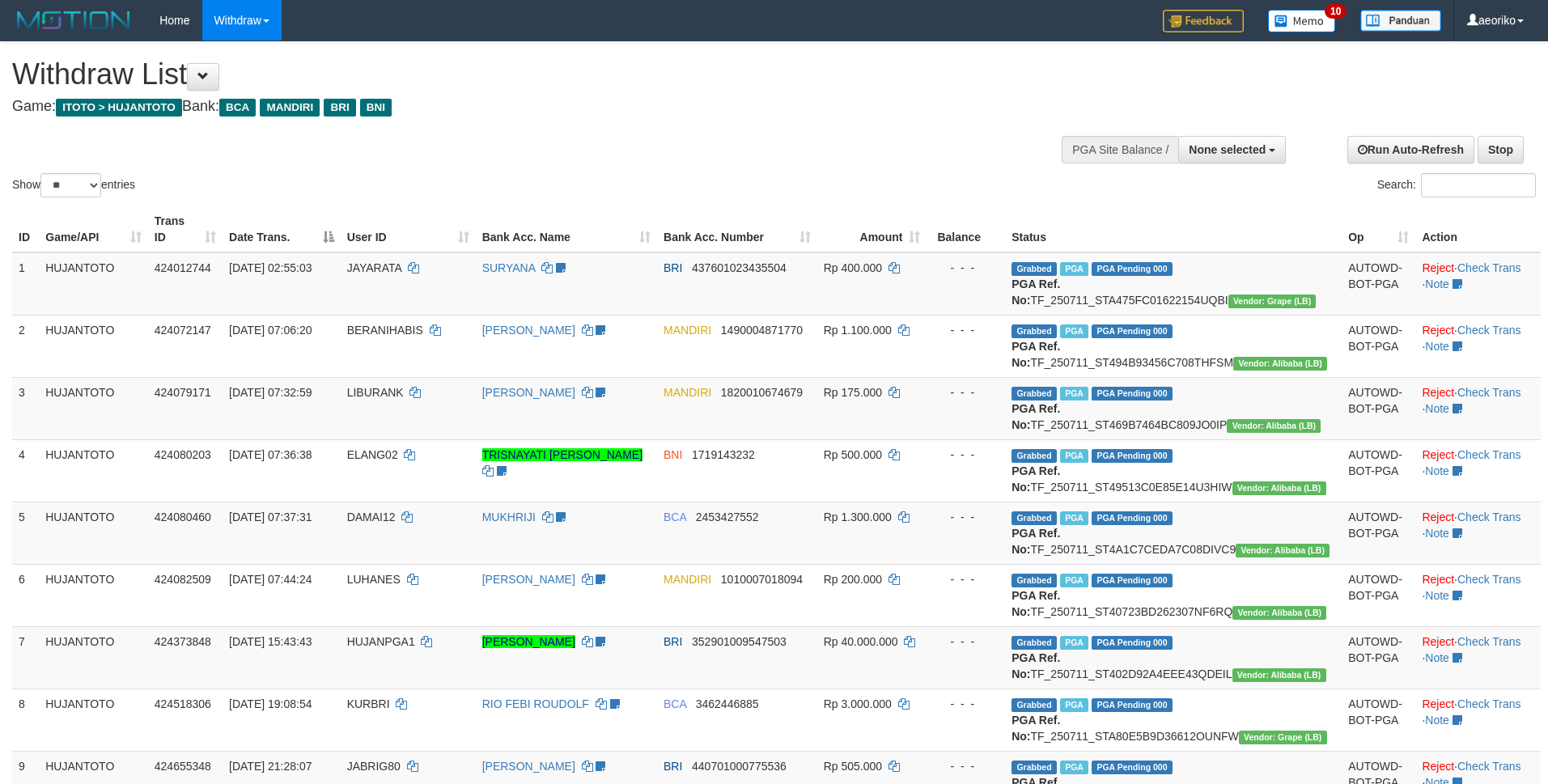 select 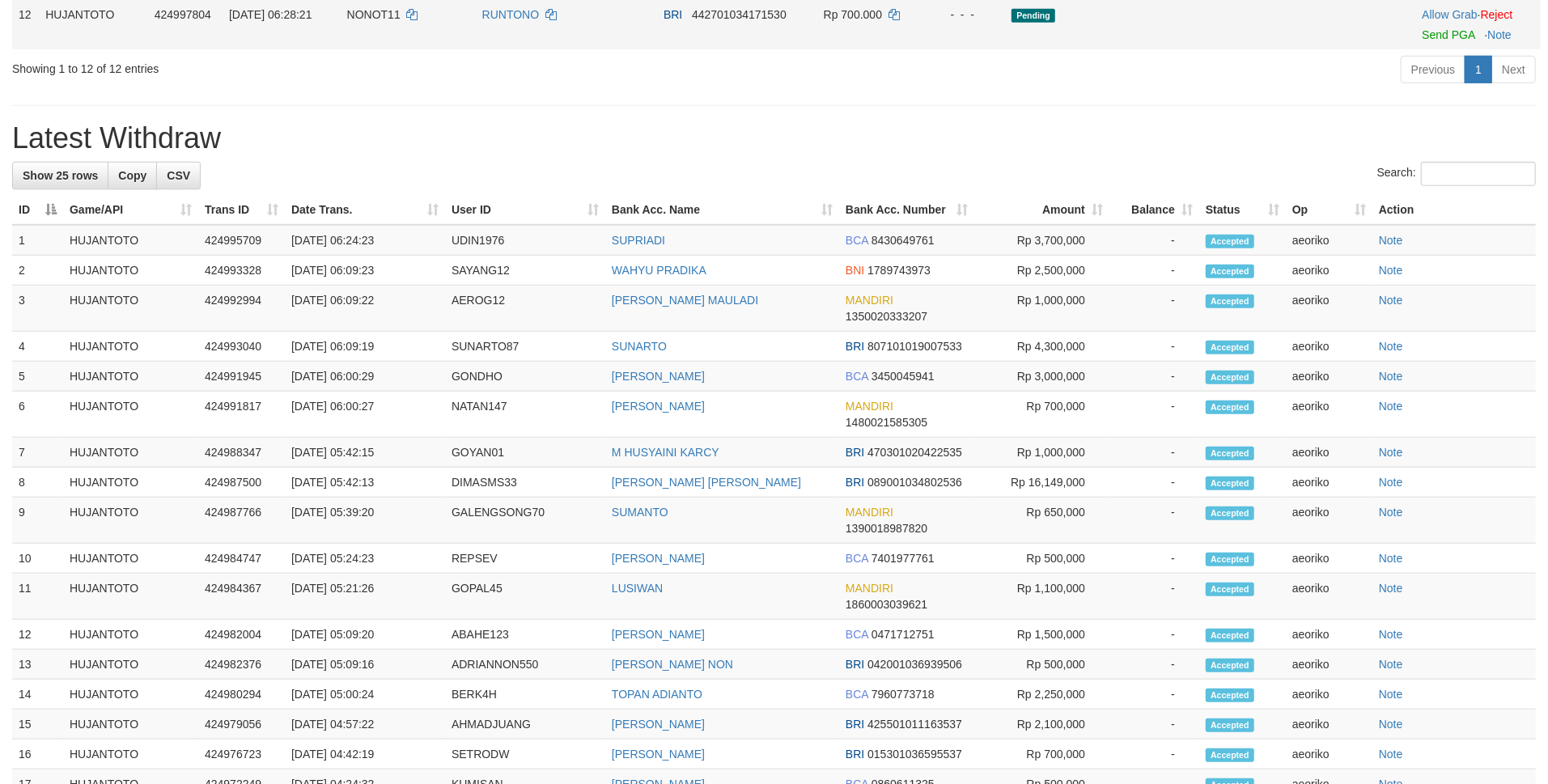 scroll, scrollTop: 894, scrollLeft: 0, axis: vertical 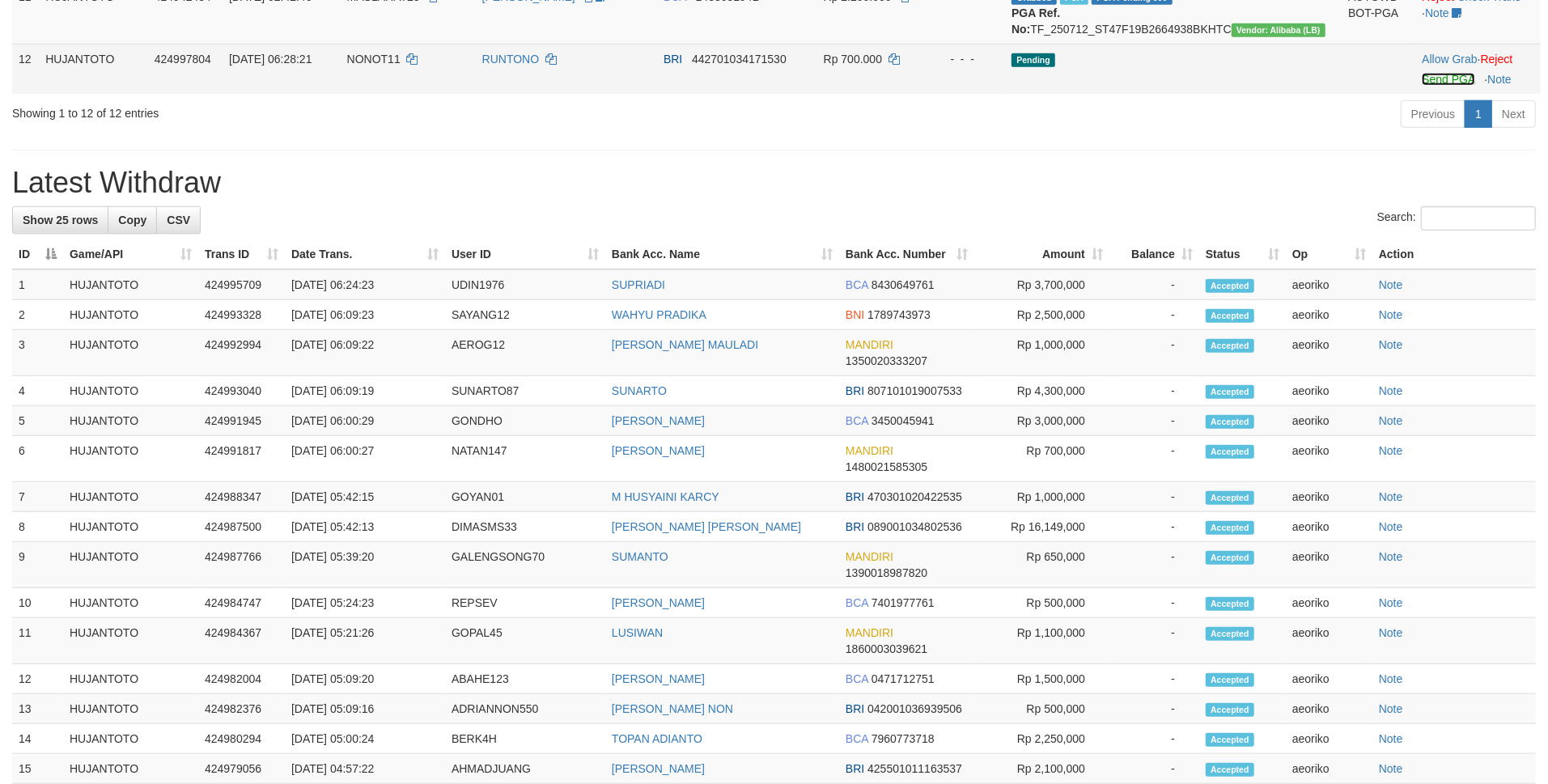 click on "Send PGA" at bounding box center (1448, 79) 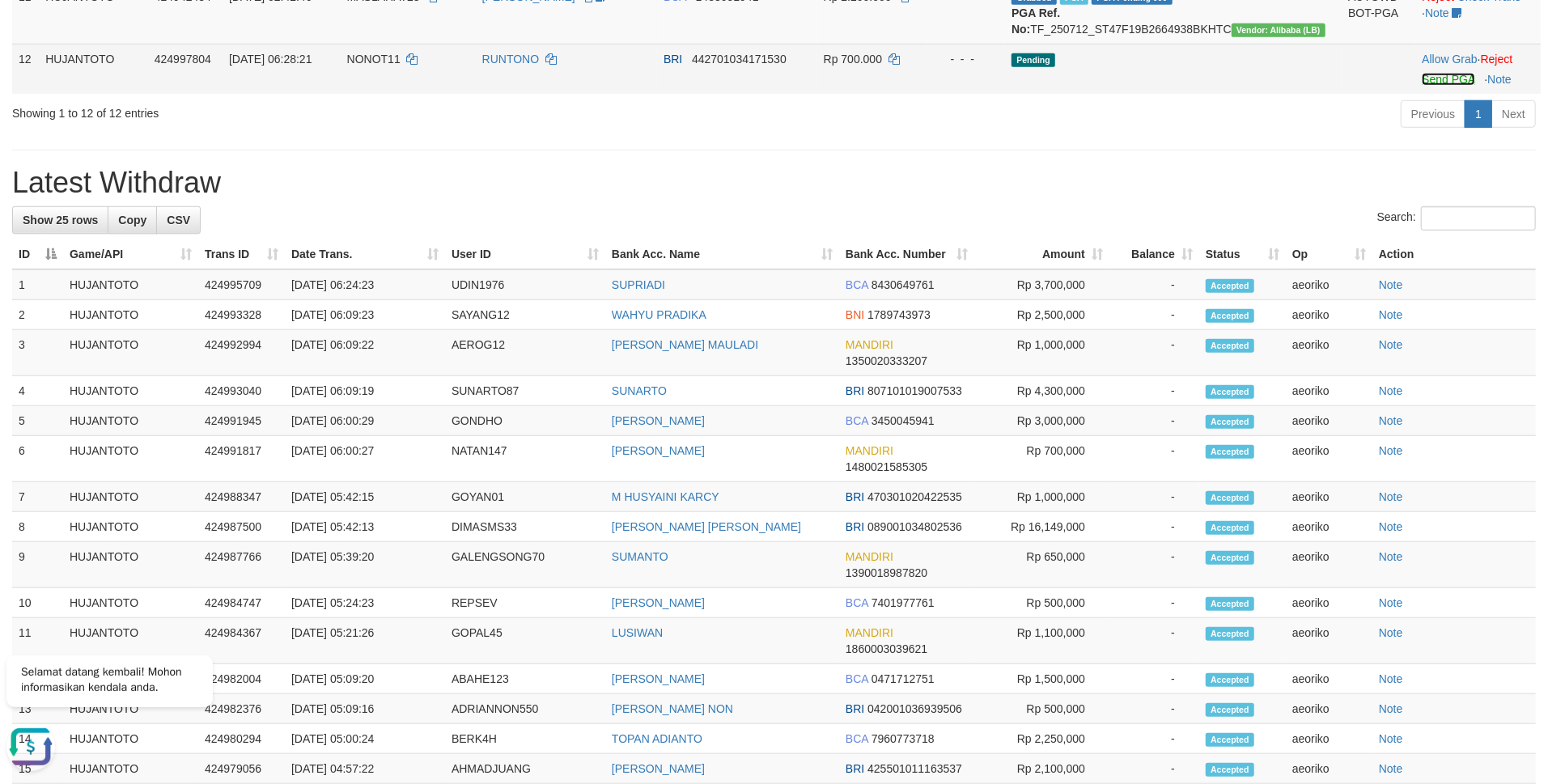 scroll, scrollTop: 0, scrollLeft: 0, axis: both 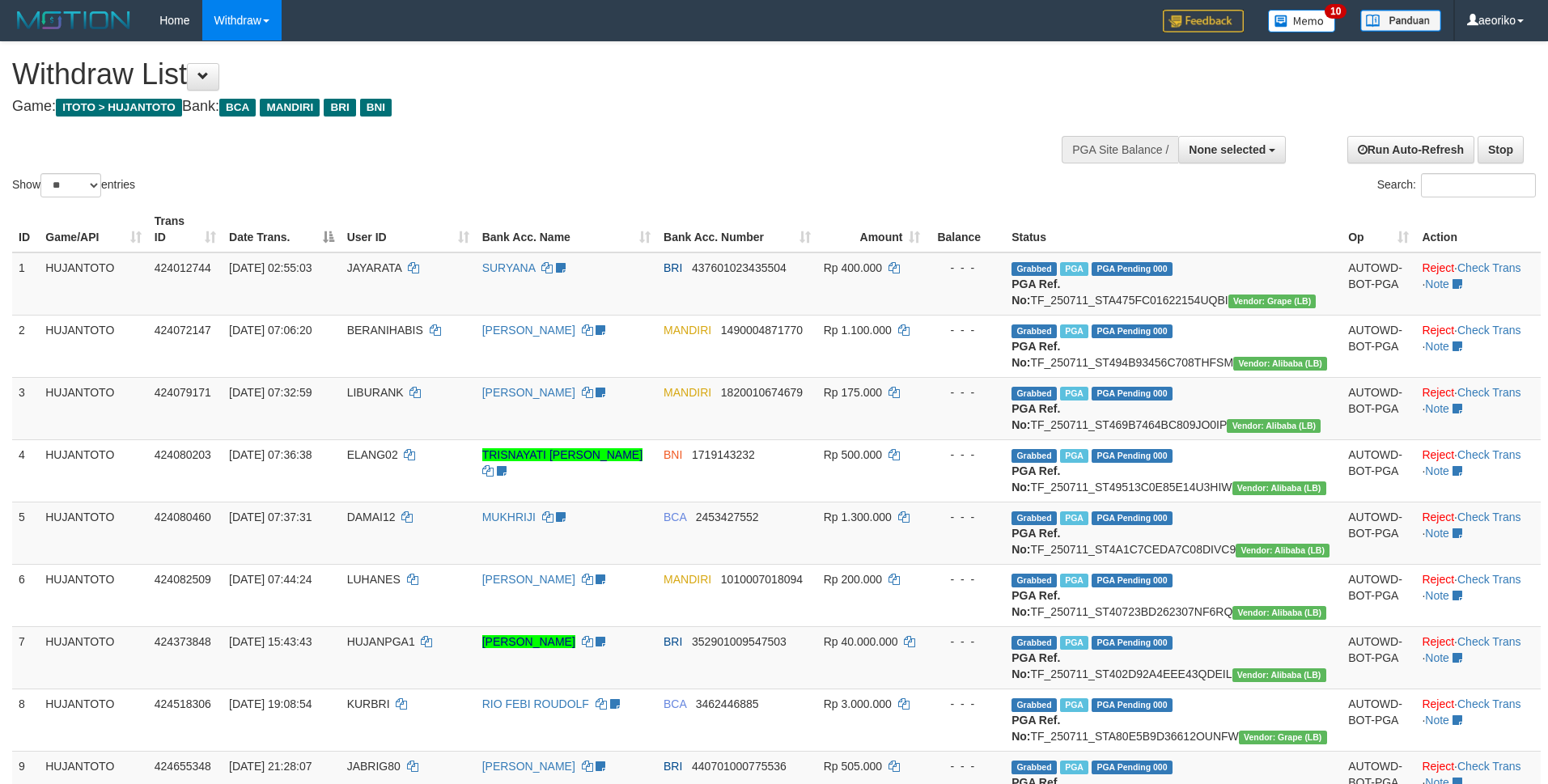 select 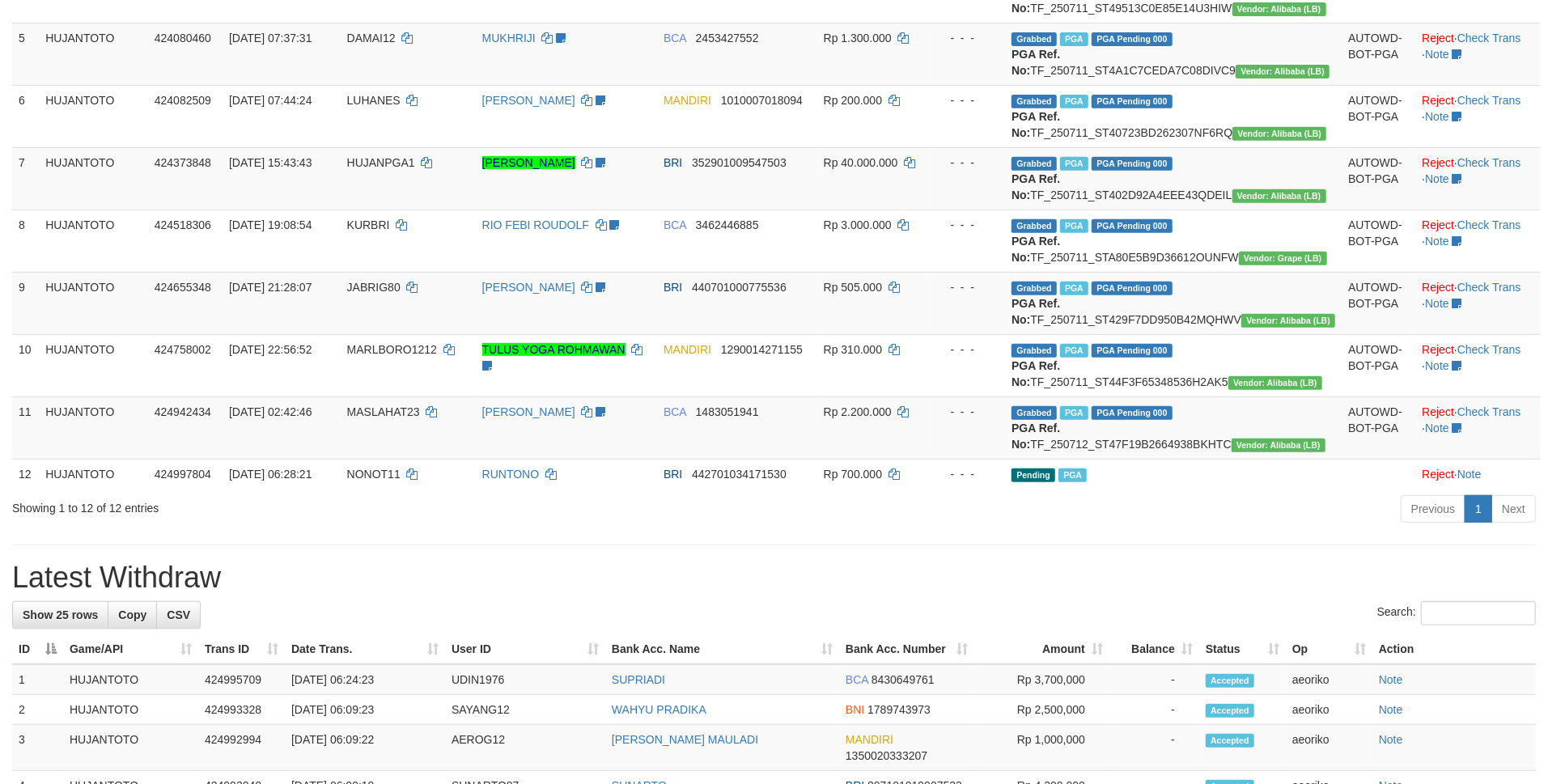 scroll, scrollTop: 539, scrollLeft: 0, axis: vertical 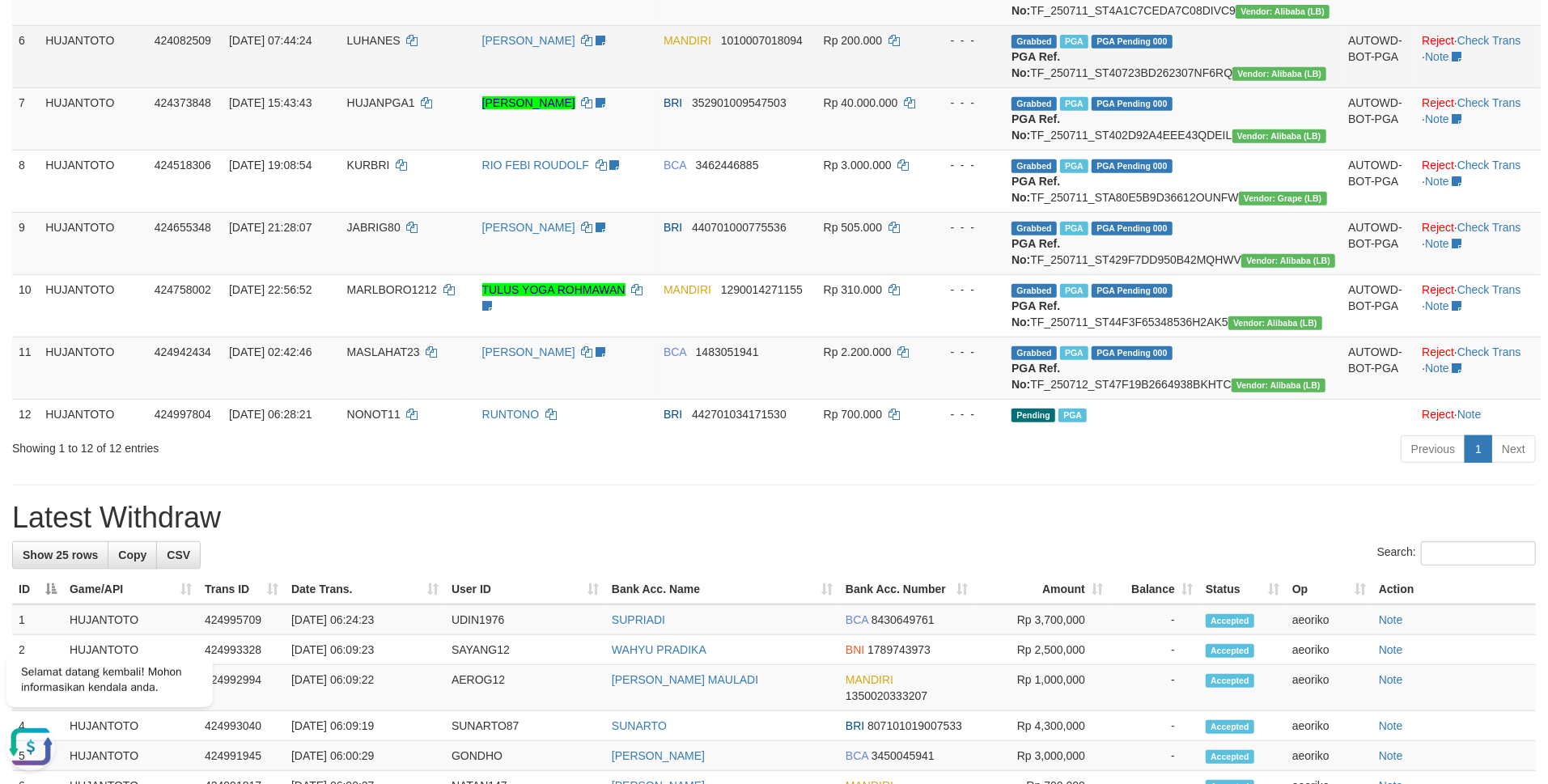 click on "-  -  -" at bounding box center (965, 56) 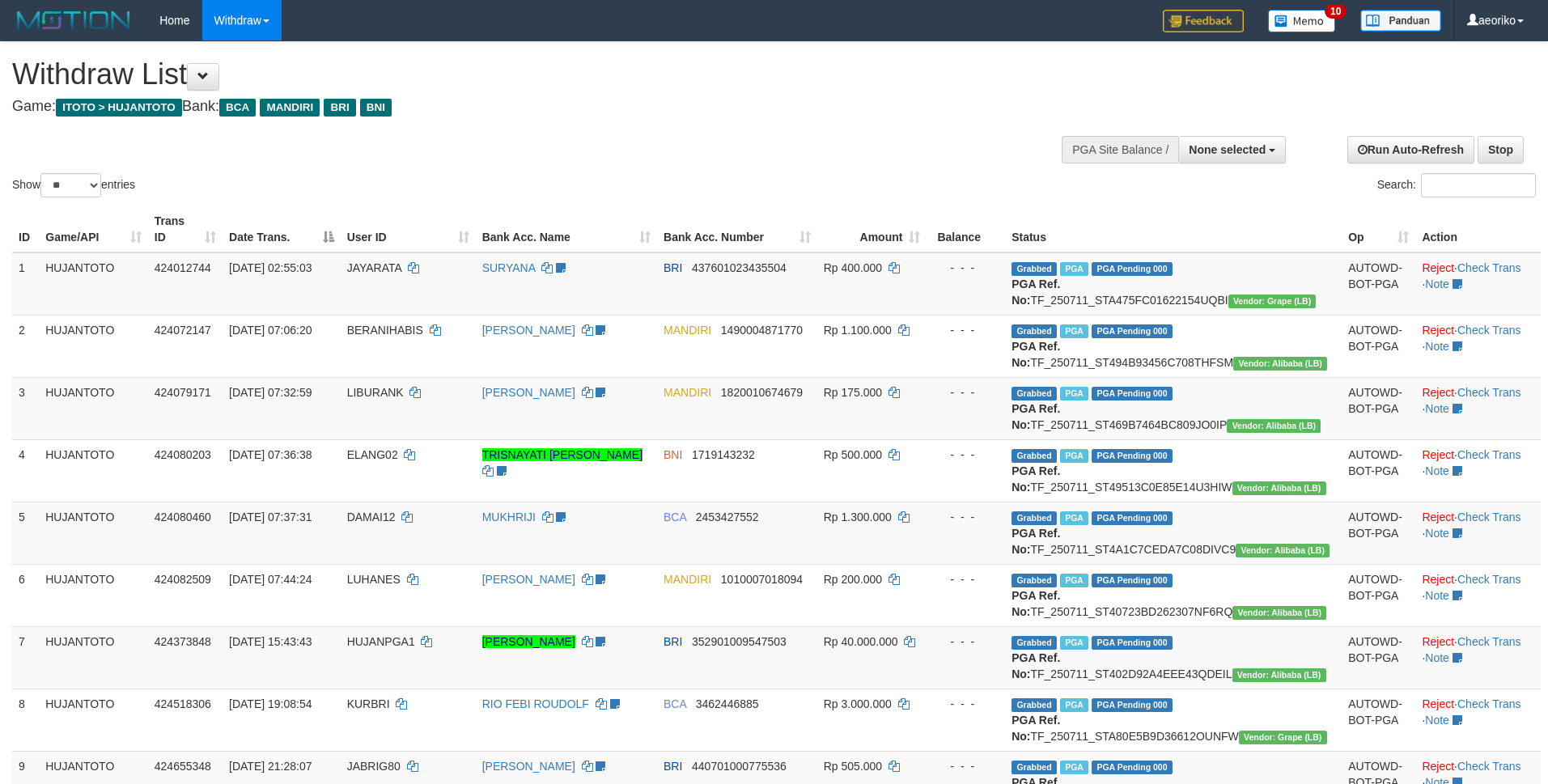select 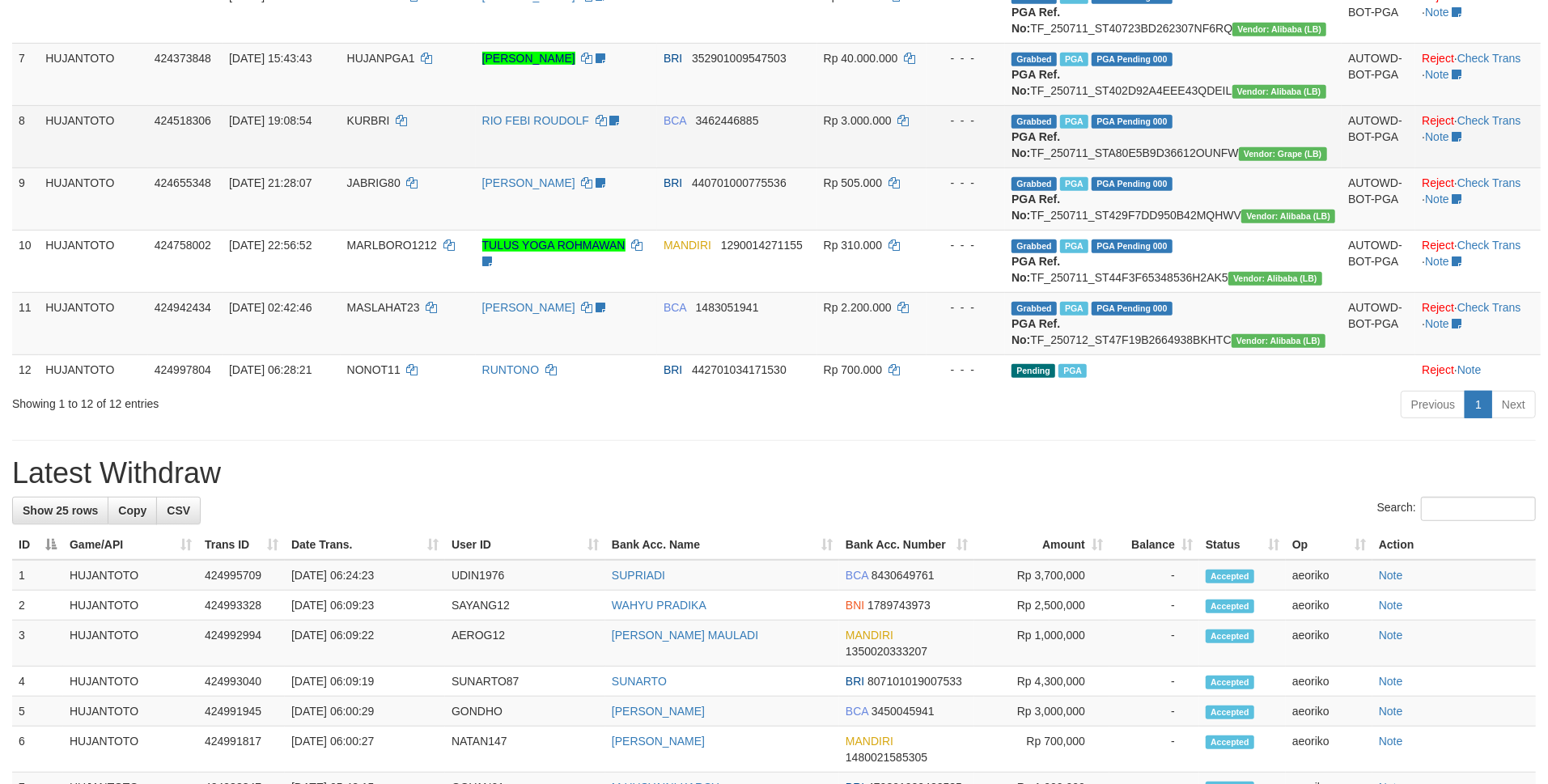 scroll, scrollTop: 539, scrollLeft: 0, axis: vertical 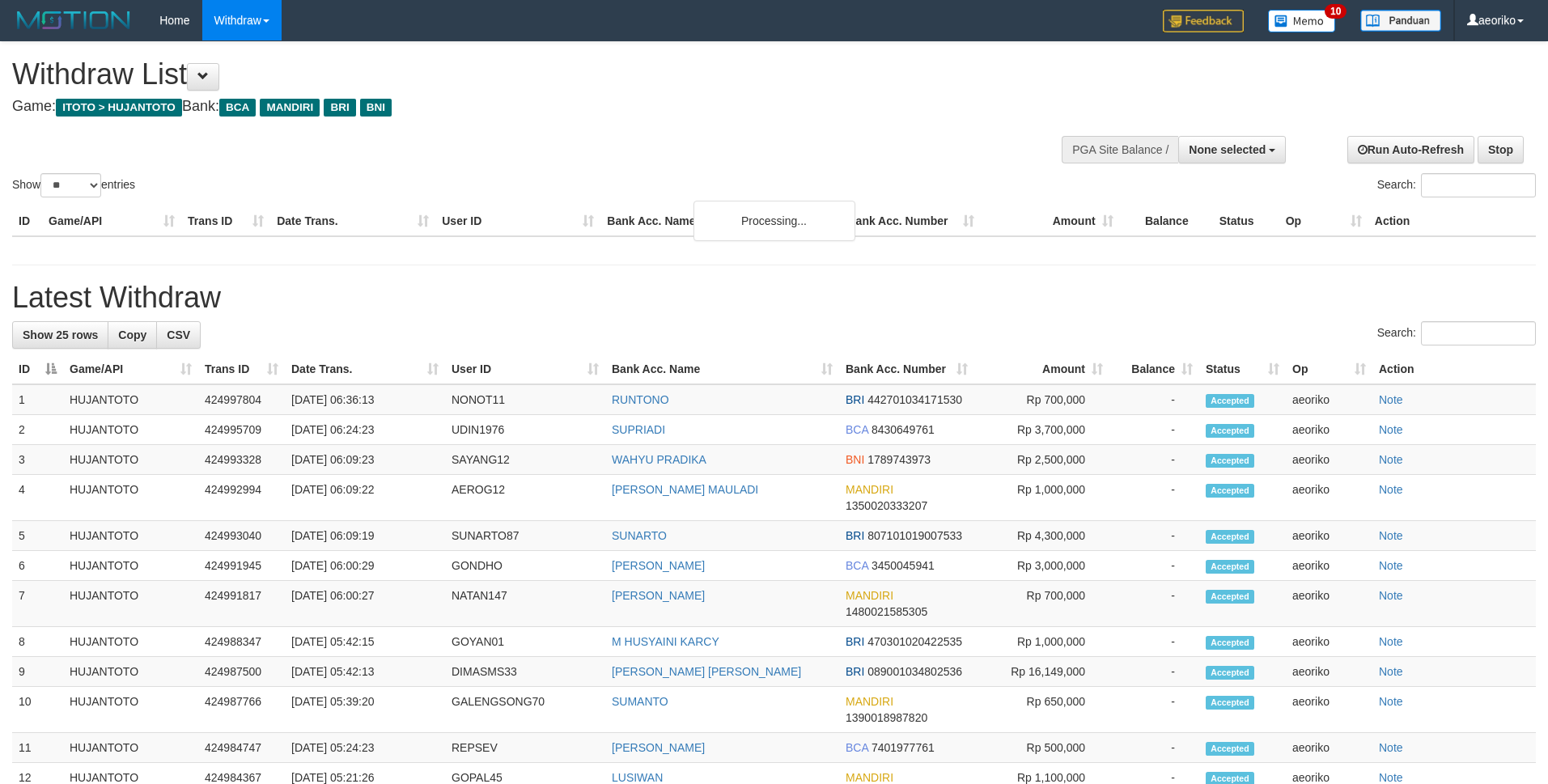 select 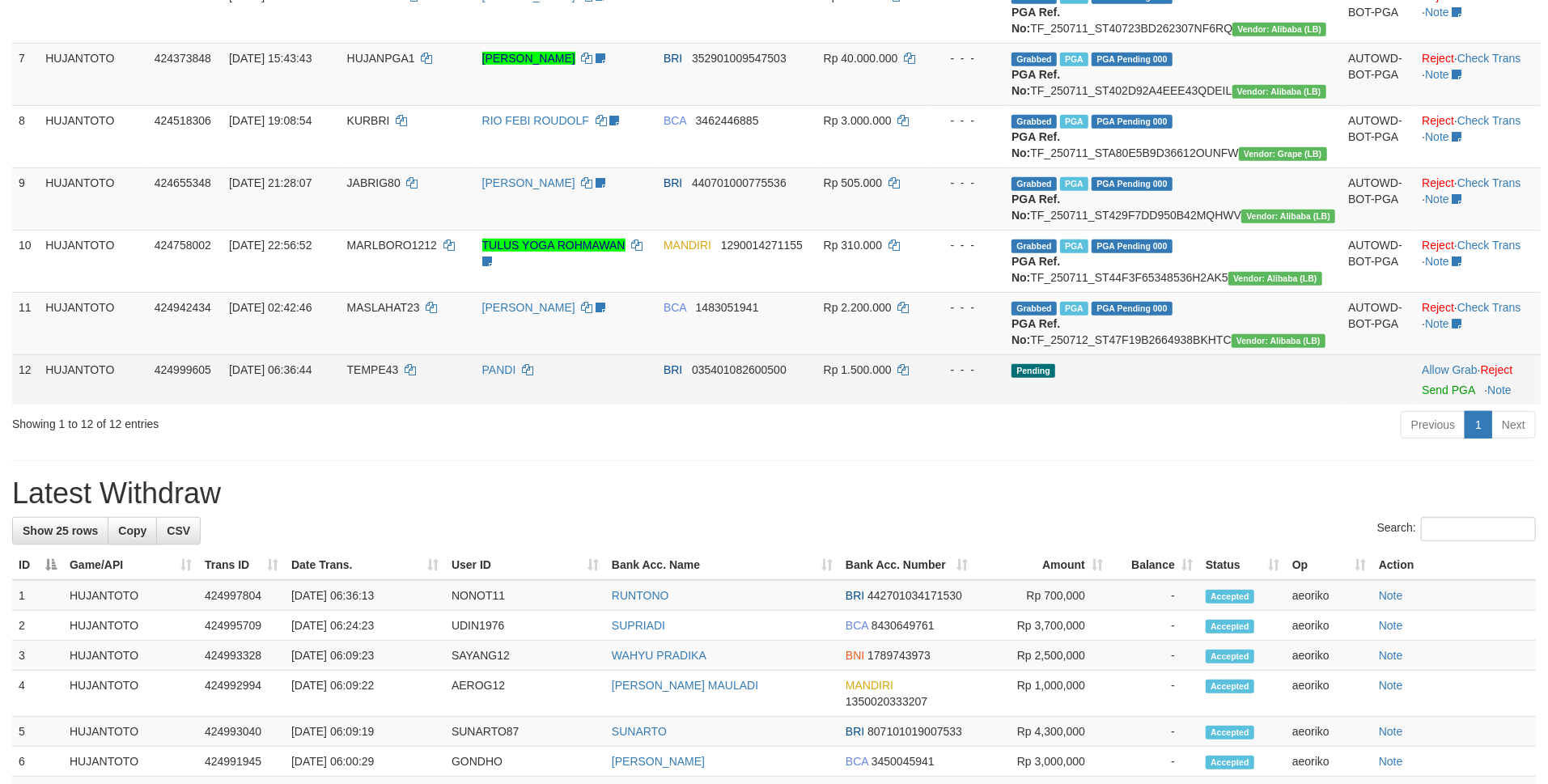 scroll, scrollTop: 539, scrollLeft: 0, axis: vertical 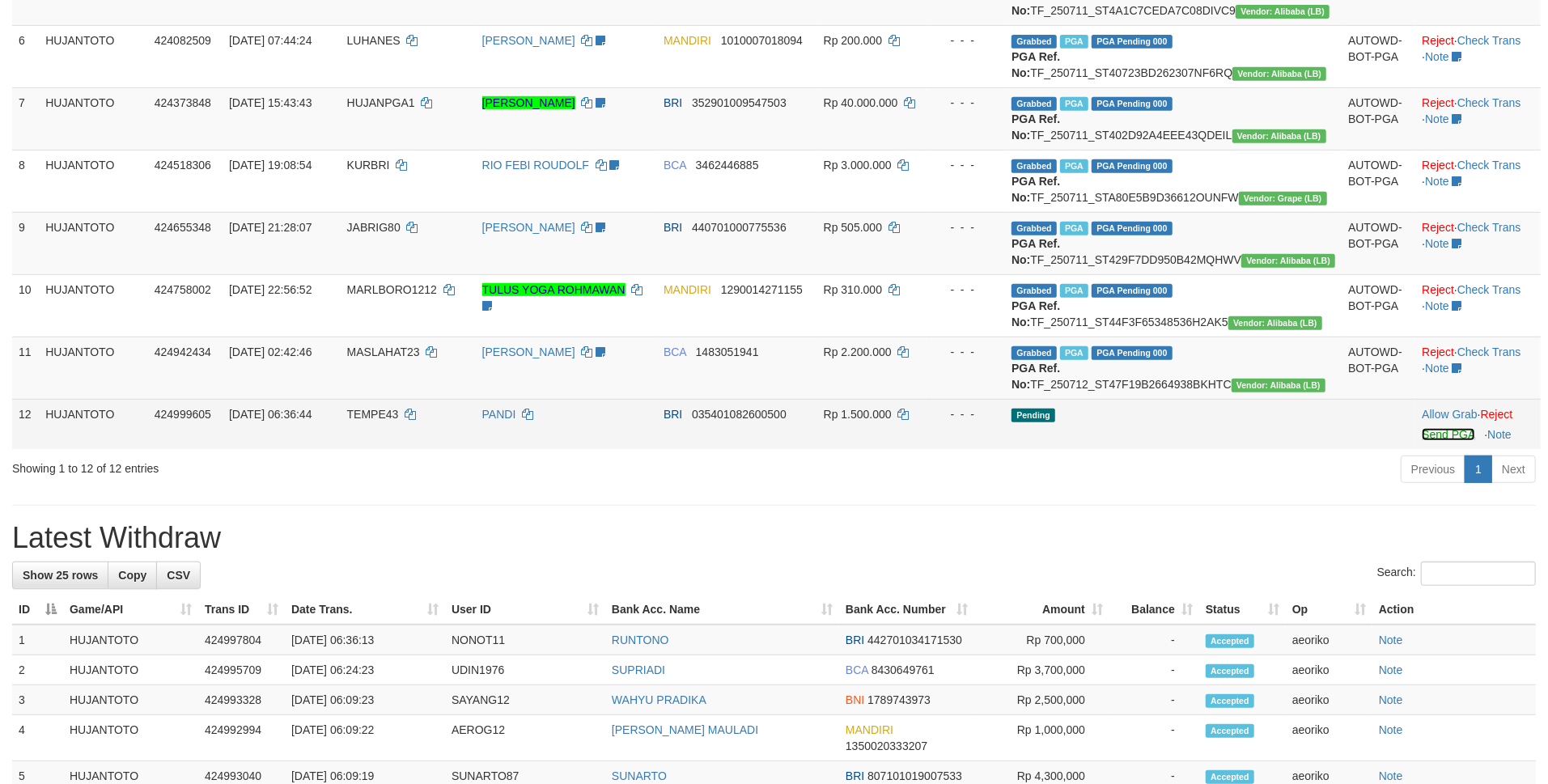 click on "Send PGA" at bounding box center [1448, 434] 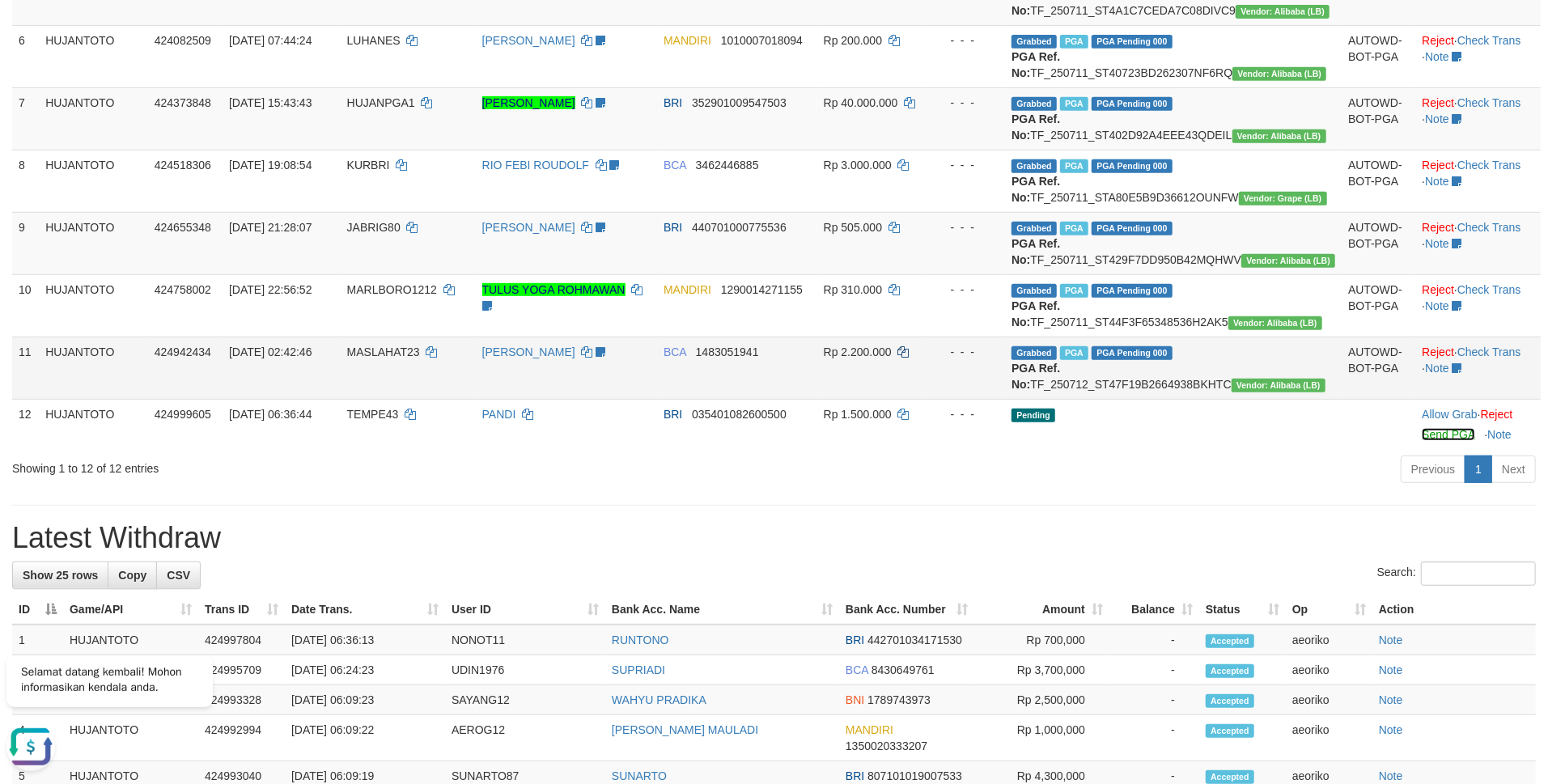 scroll, scrollTop: 0, scrollLeft: 0, axis: both 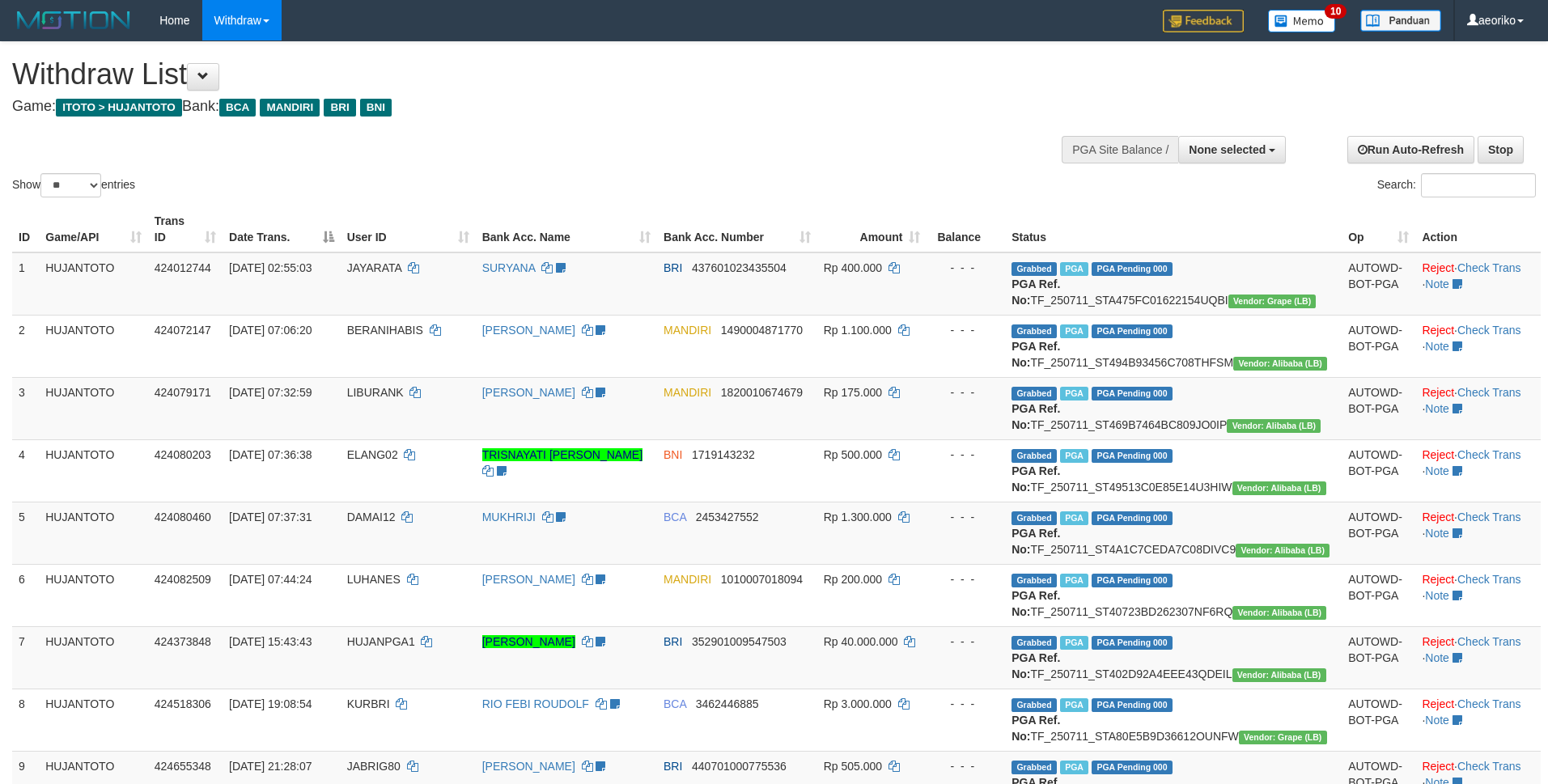 select 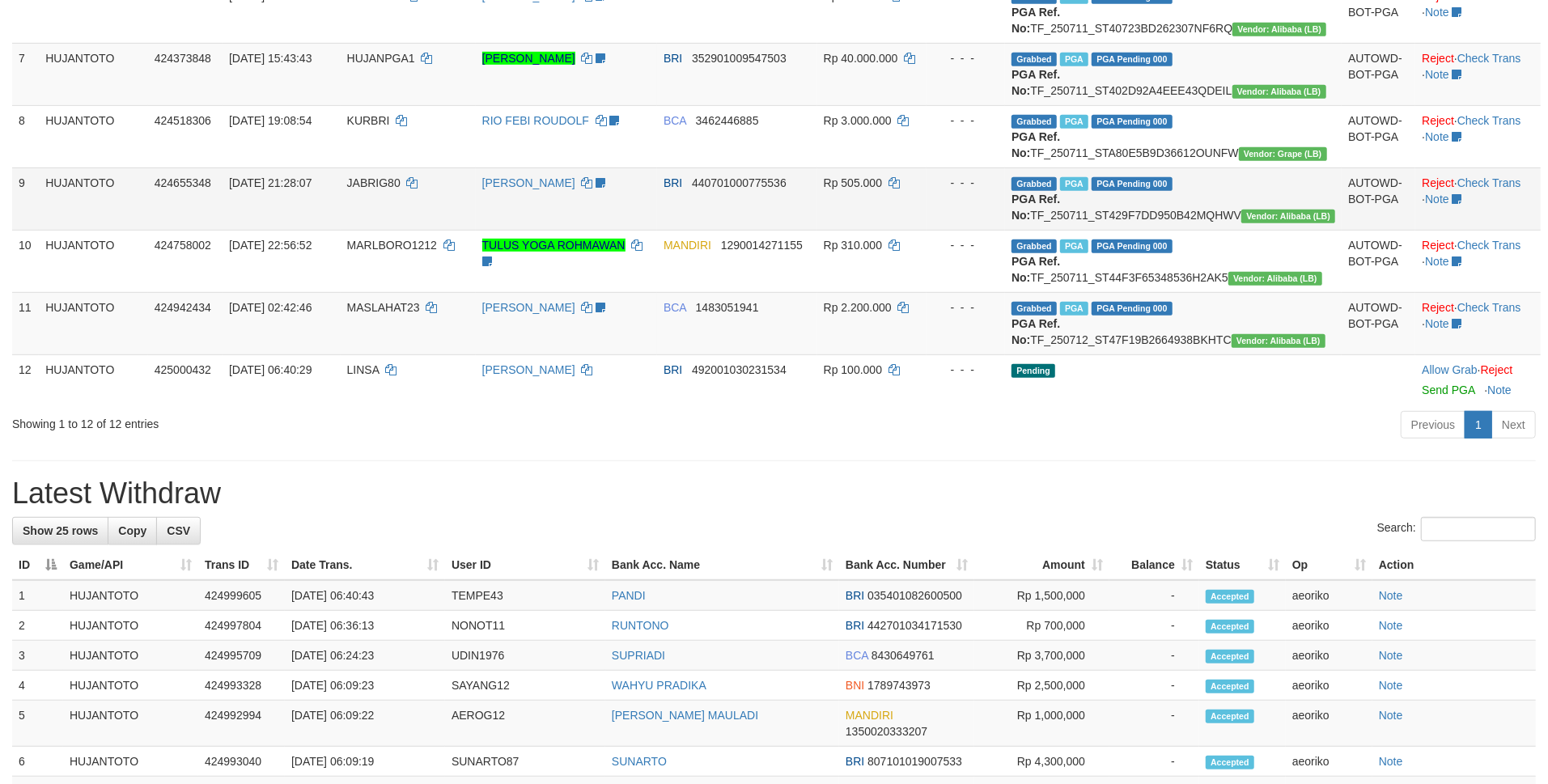 scroll, scrollTop: 539, scrollLeft: 0, axis: vertical 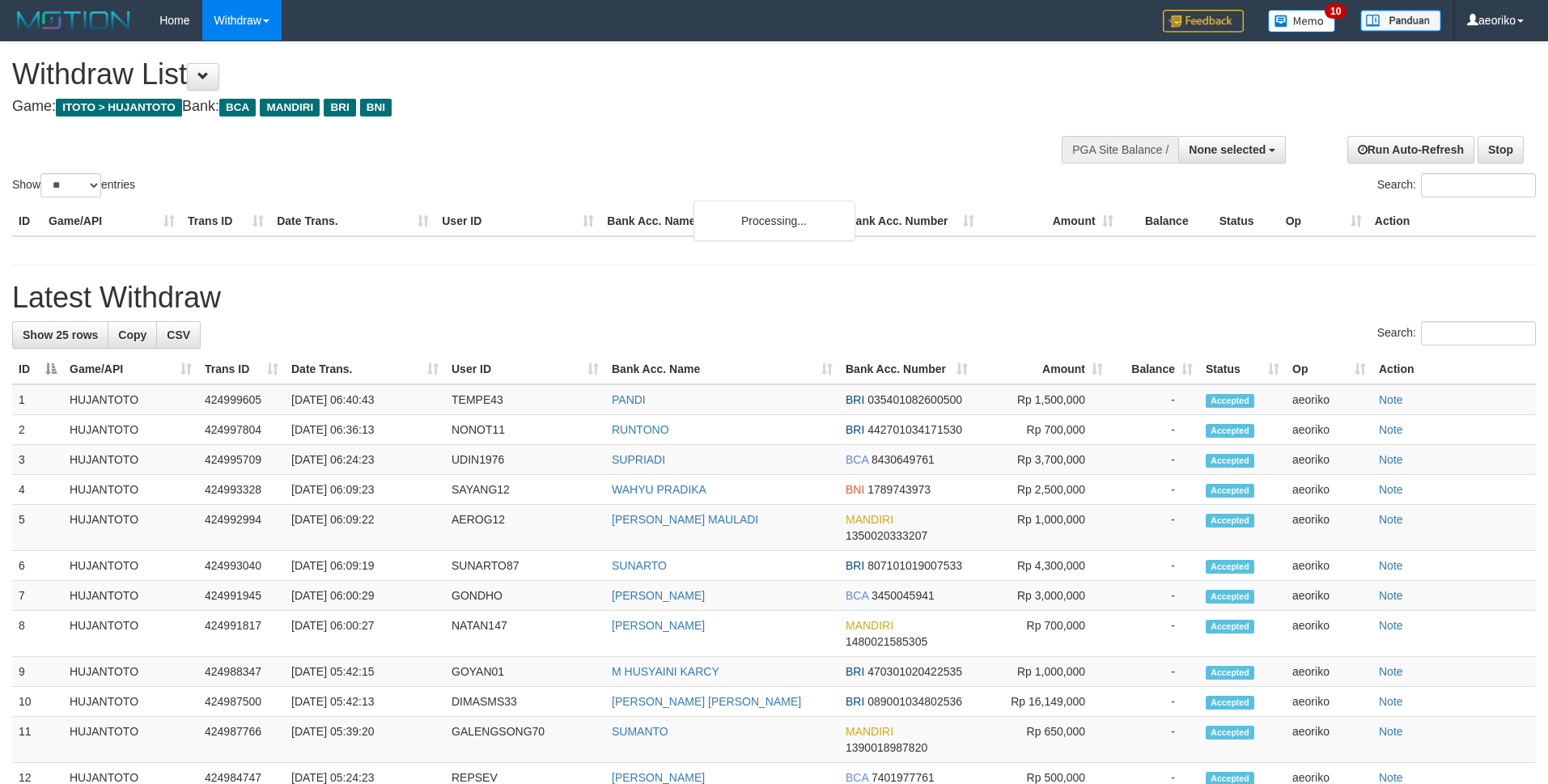 select 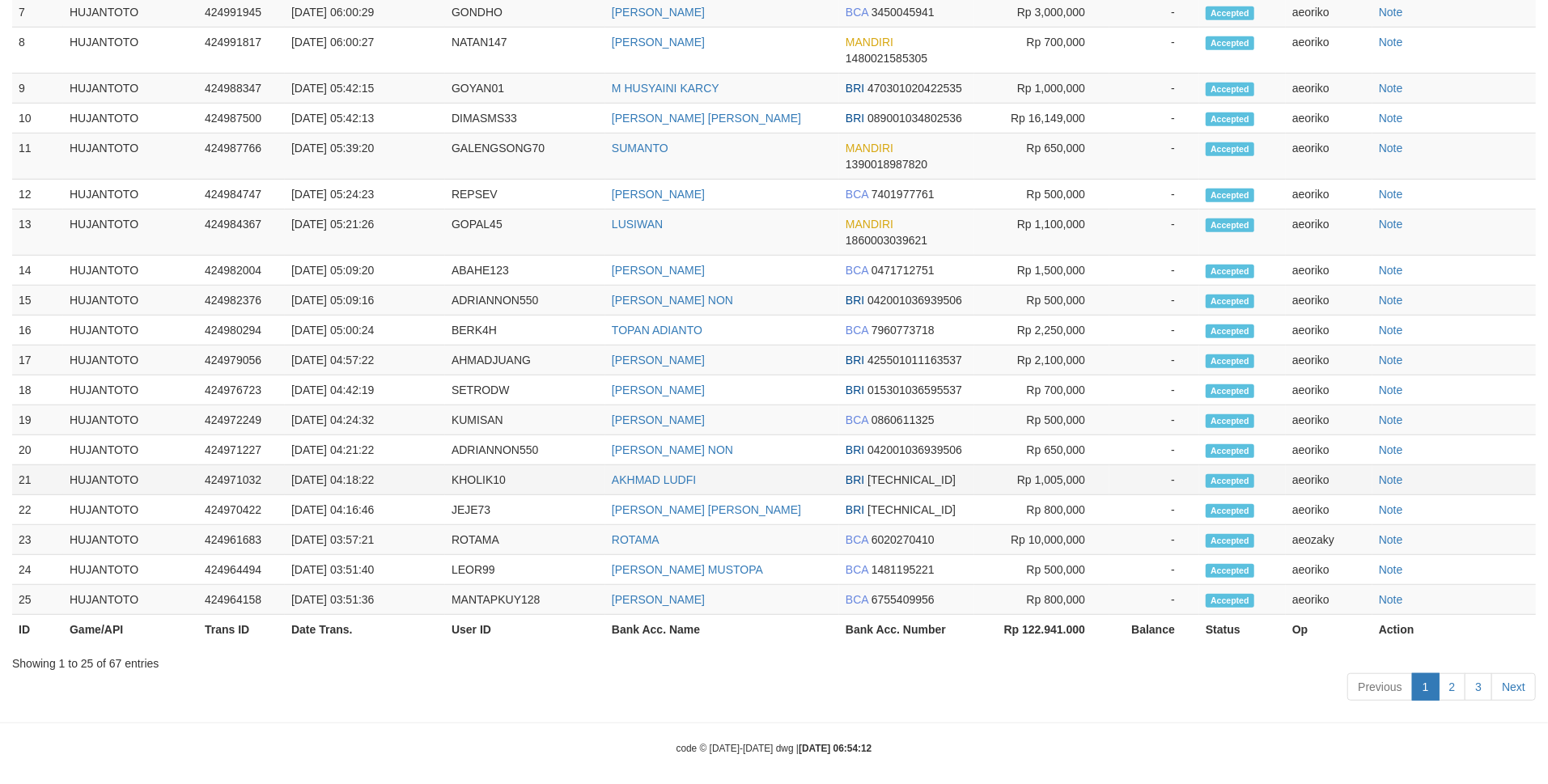 scroll, scrollTop: 1484, scrollLeft: 0, axis: vertical 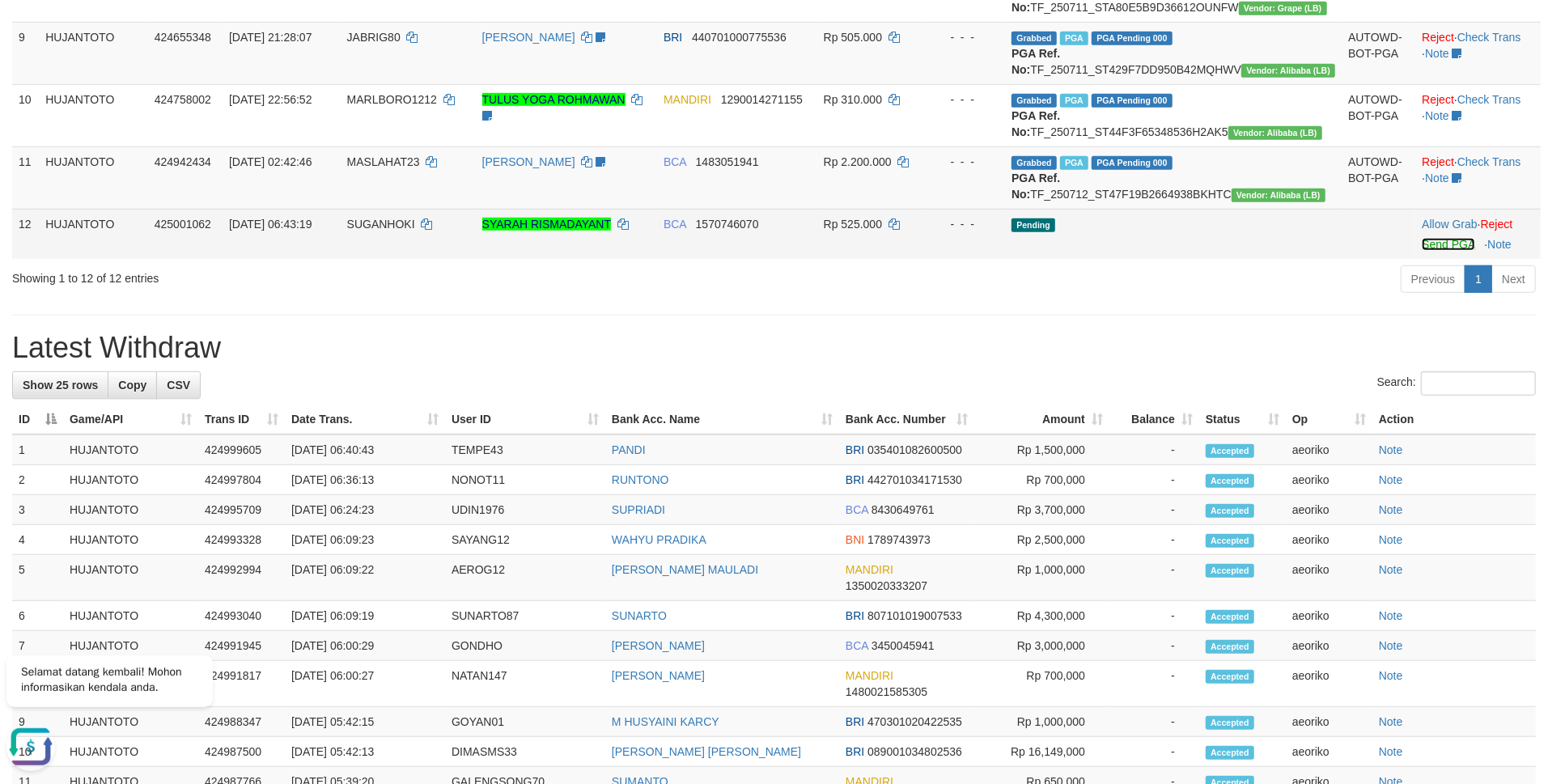 click on "Send PGA" at bounding box center [1448, 244] 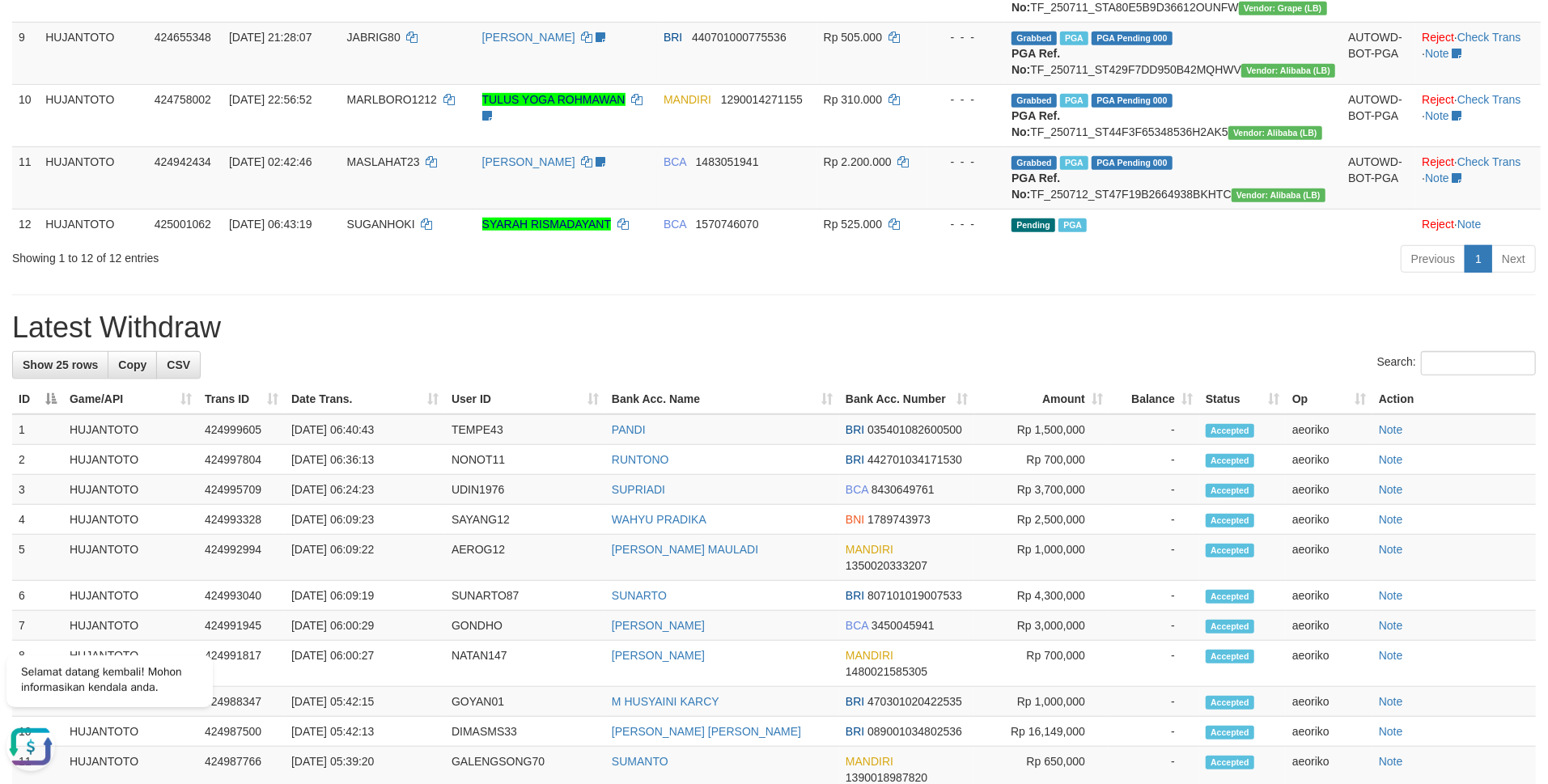 click on "Previous 1 Next" at bounding box center (1096, 261) 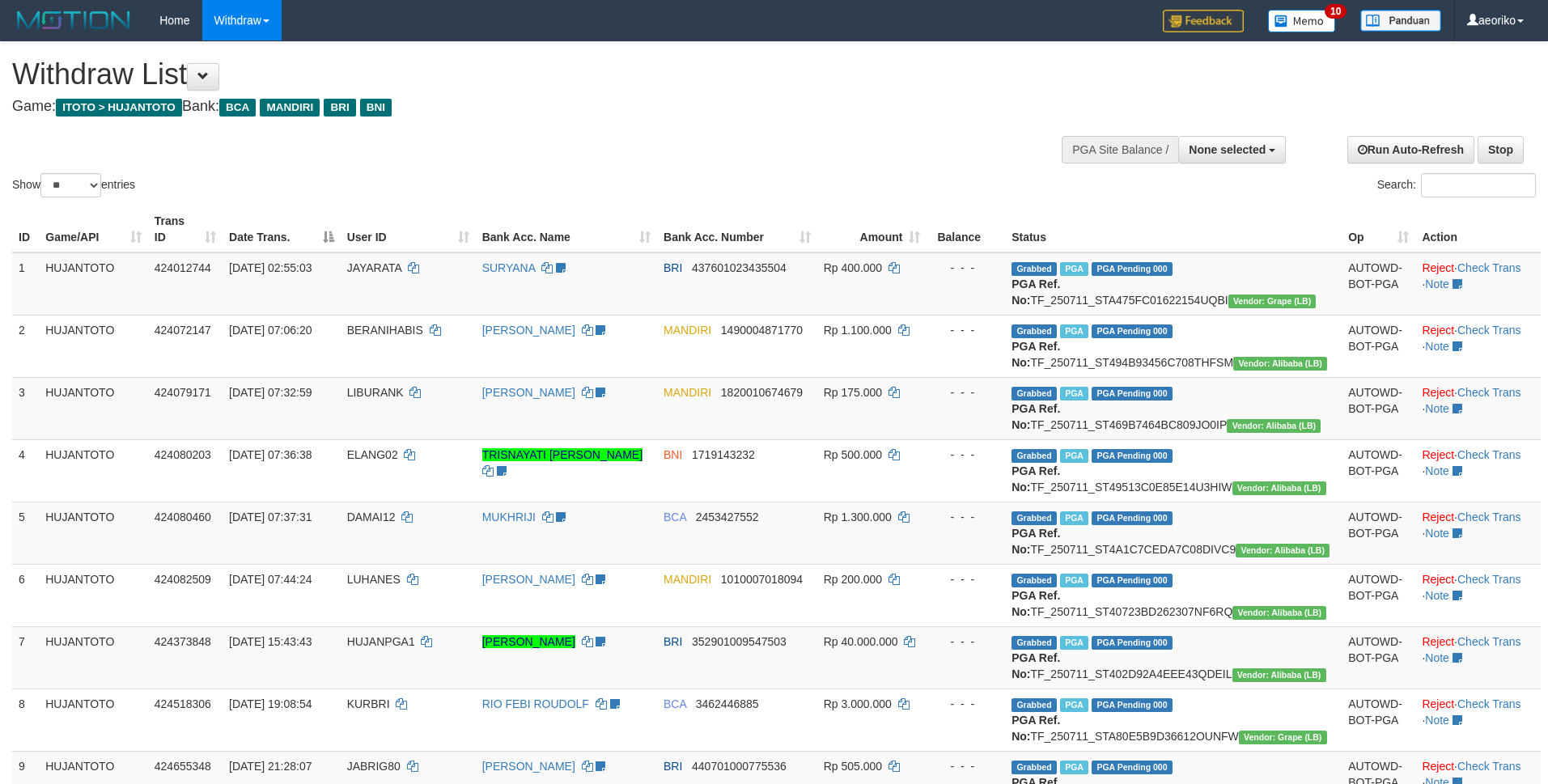 select 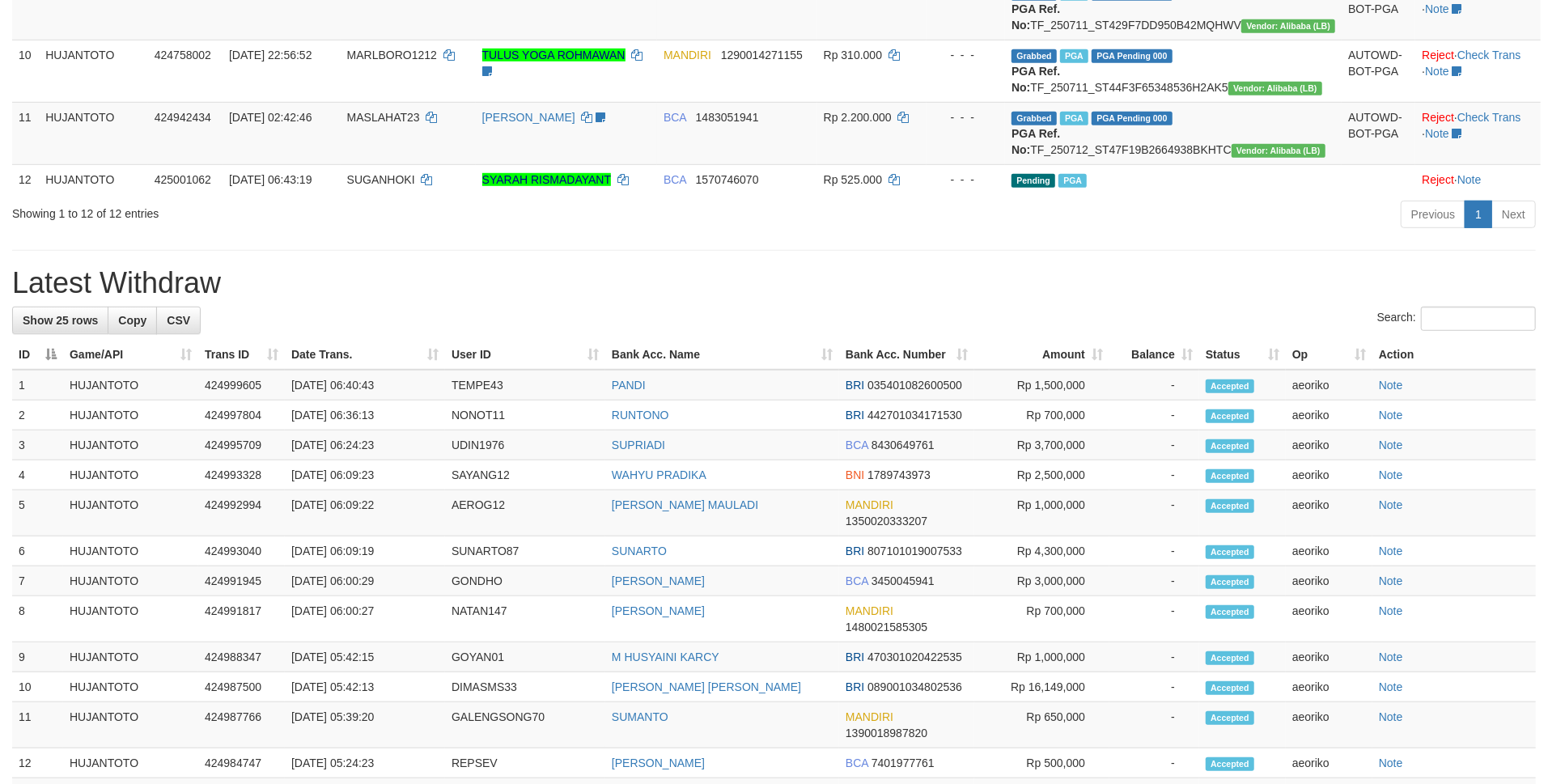 scroll, scrollTop: 729, scrollLeft: 0, axis: vertical 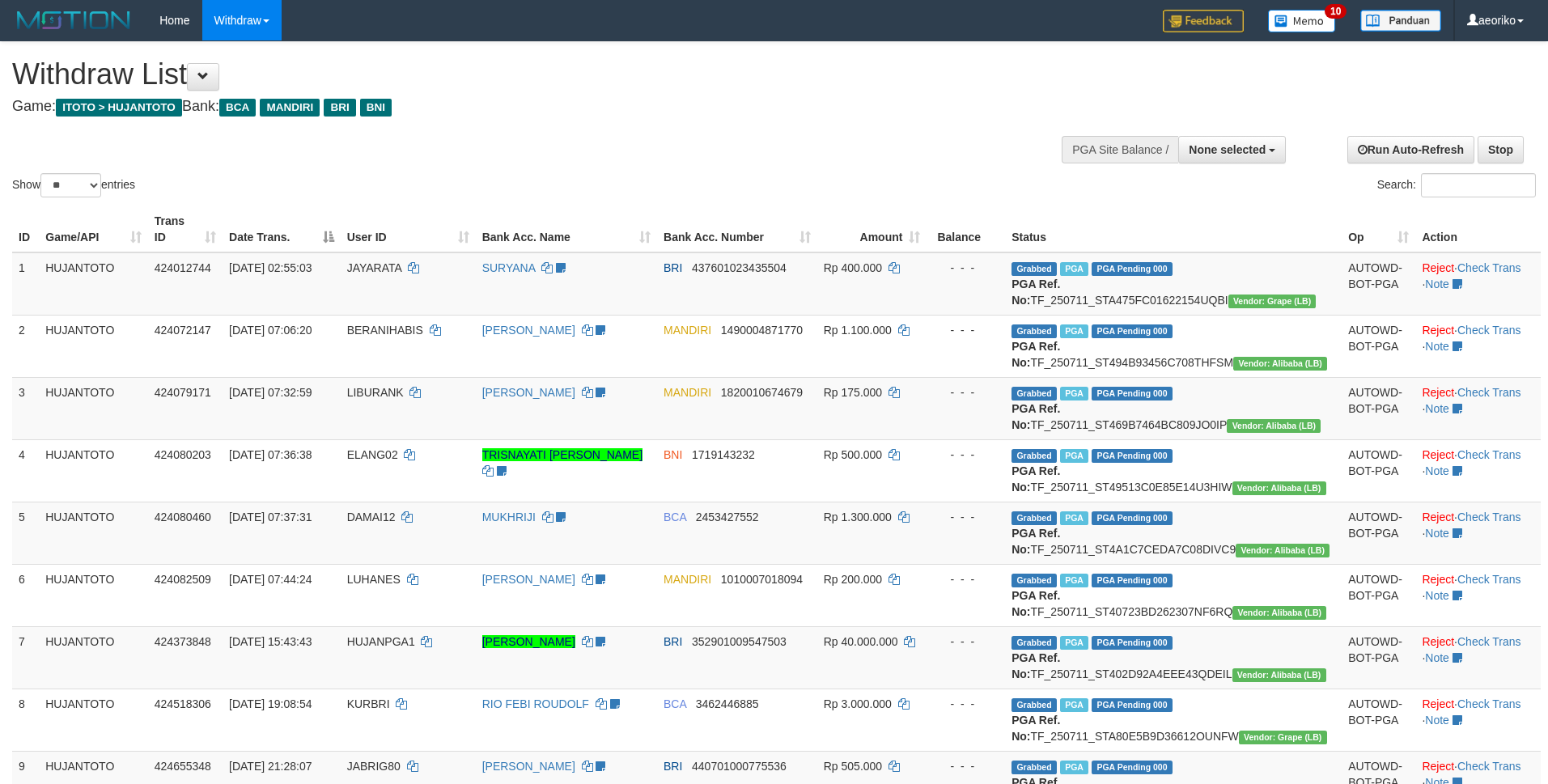 select 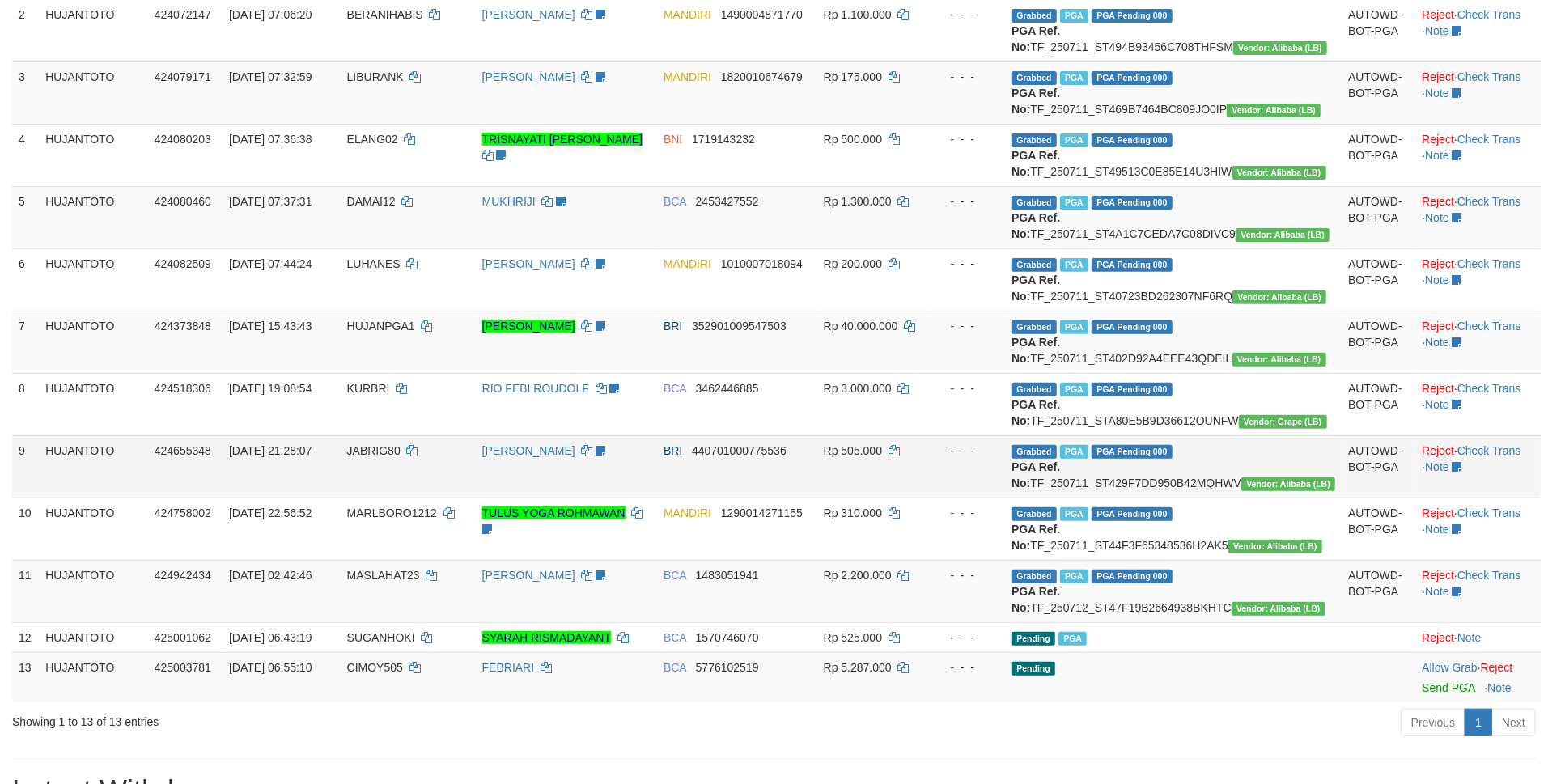 scroll, scrollTop: 539, scrollLeft: 0, axis: vertical 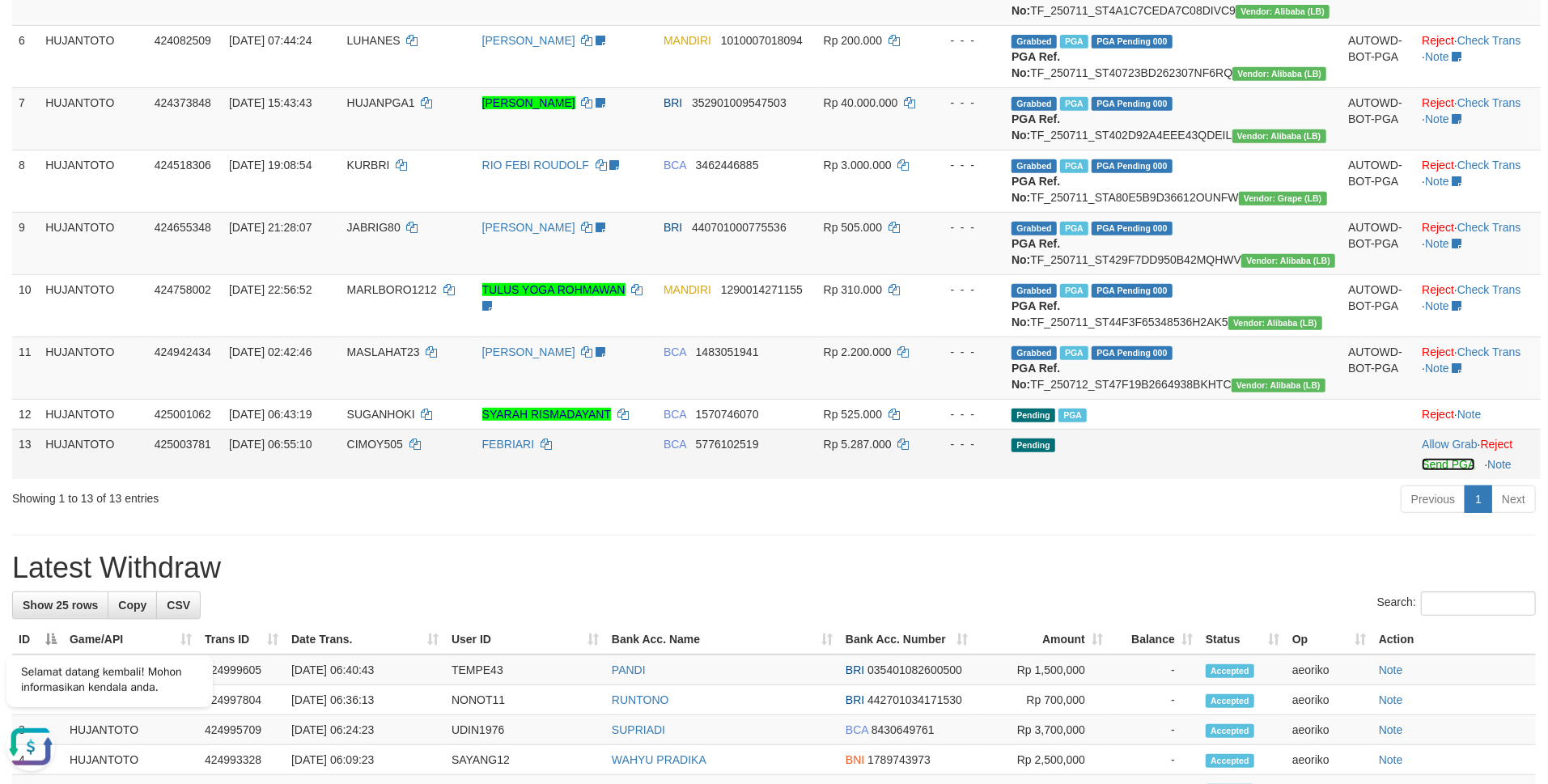 click on "Send PGA" at bounding box center (1448, 464) 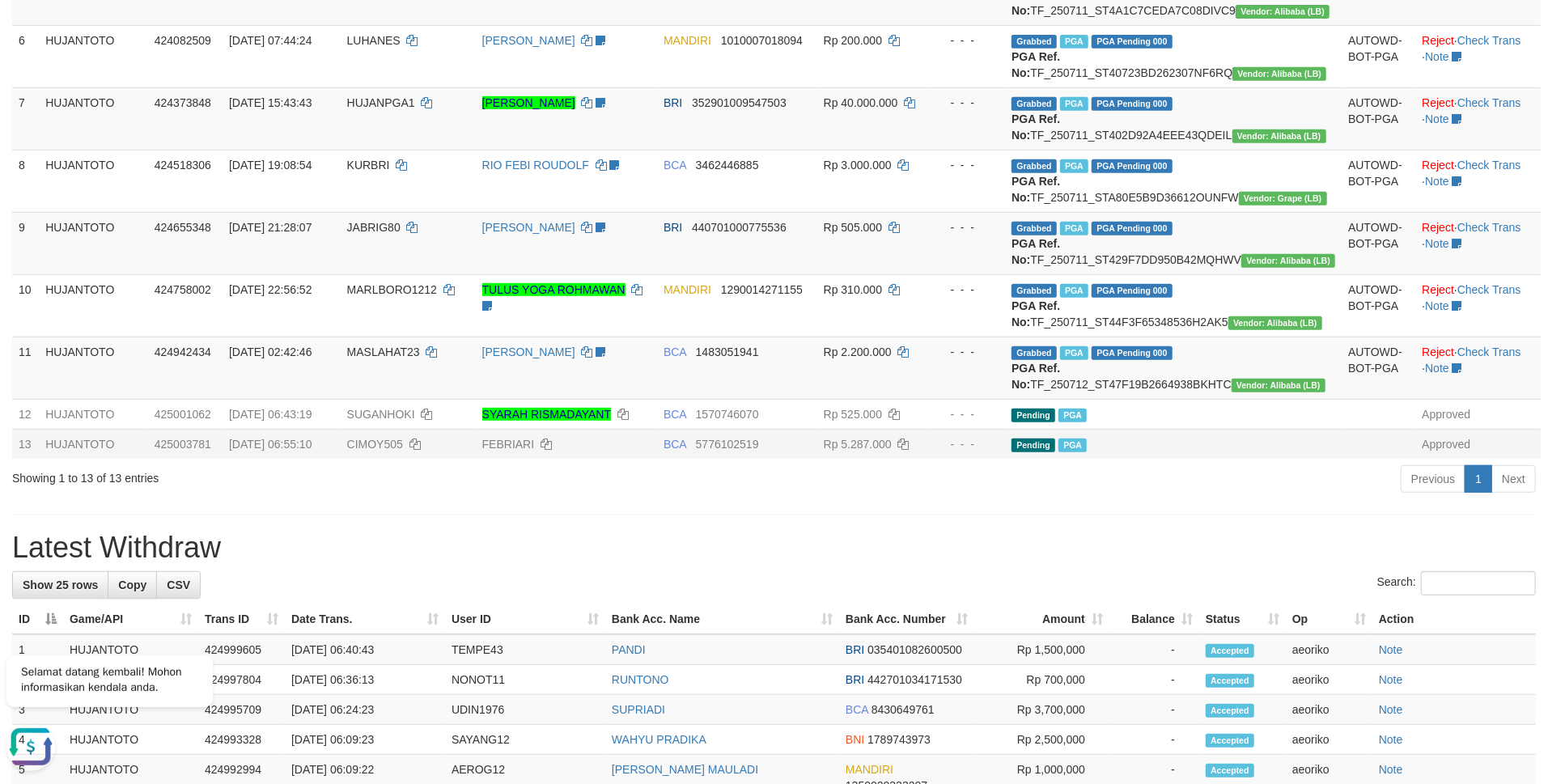 click on "**********" at bounding box center (774, 521) 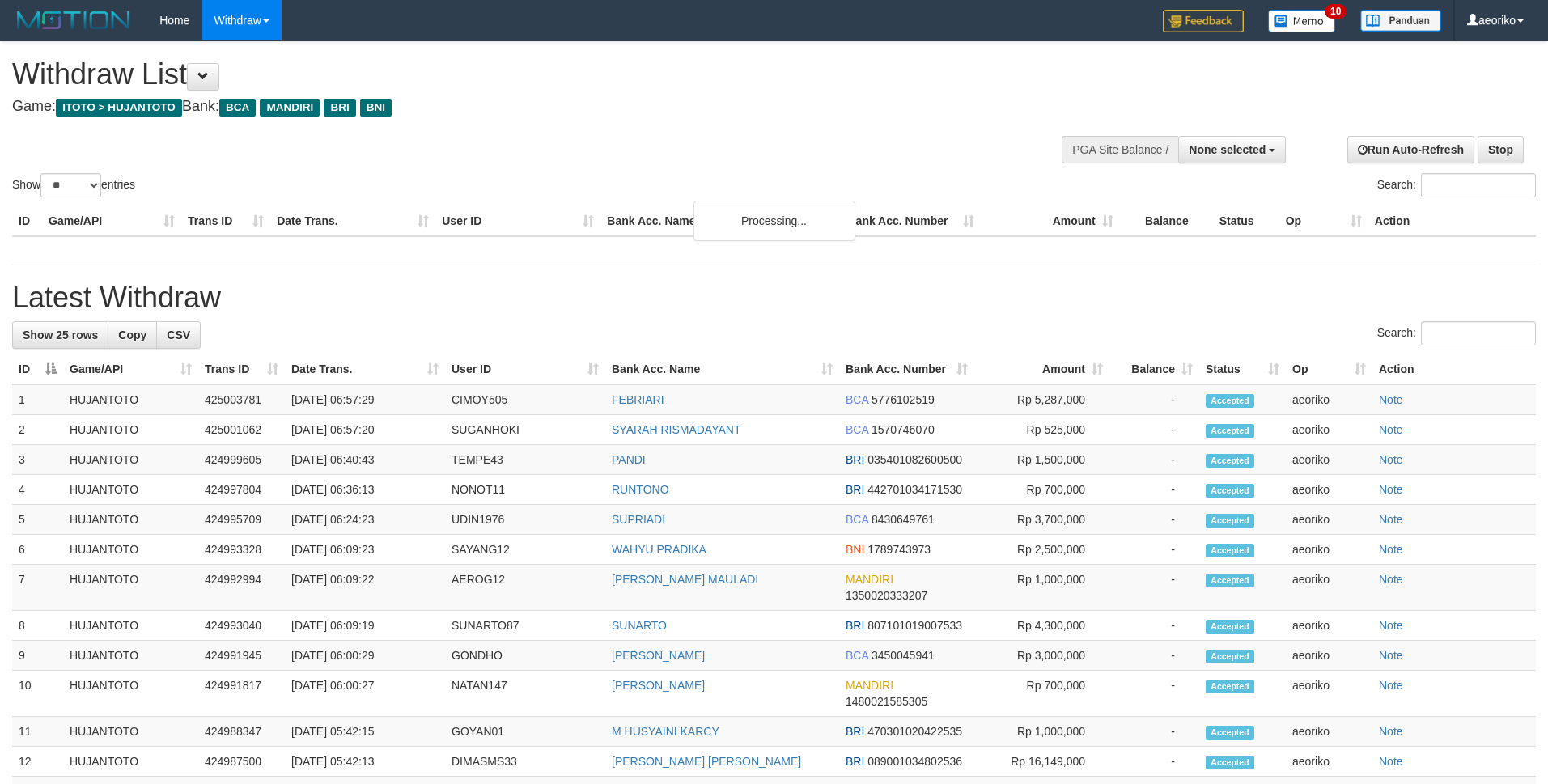 select 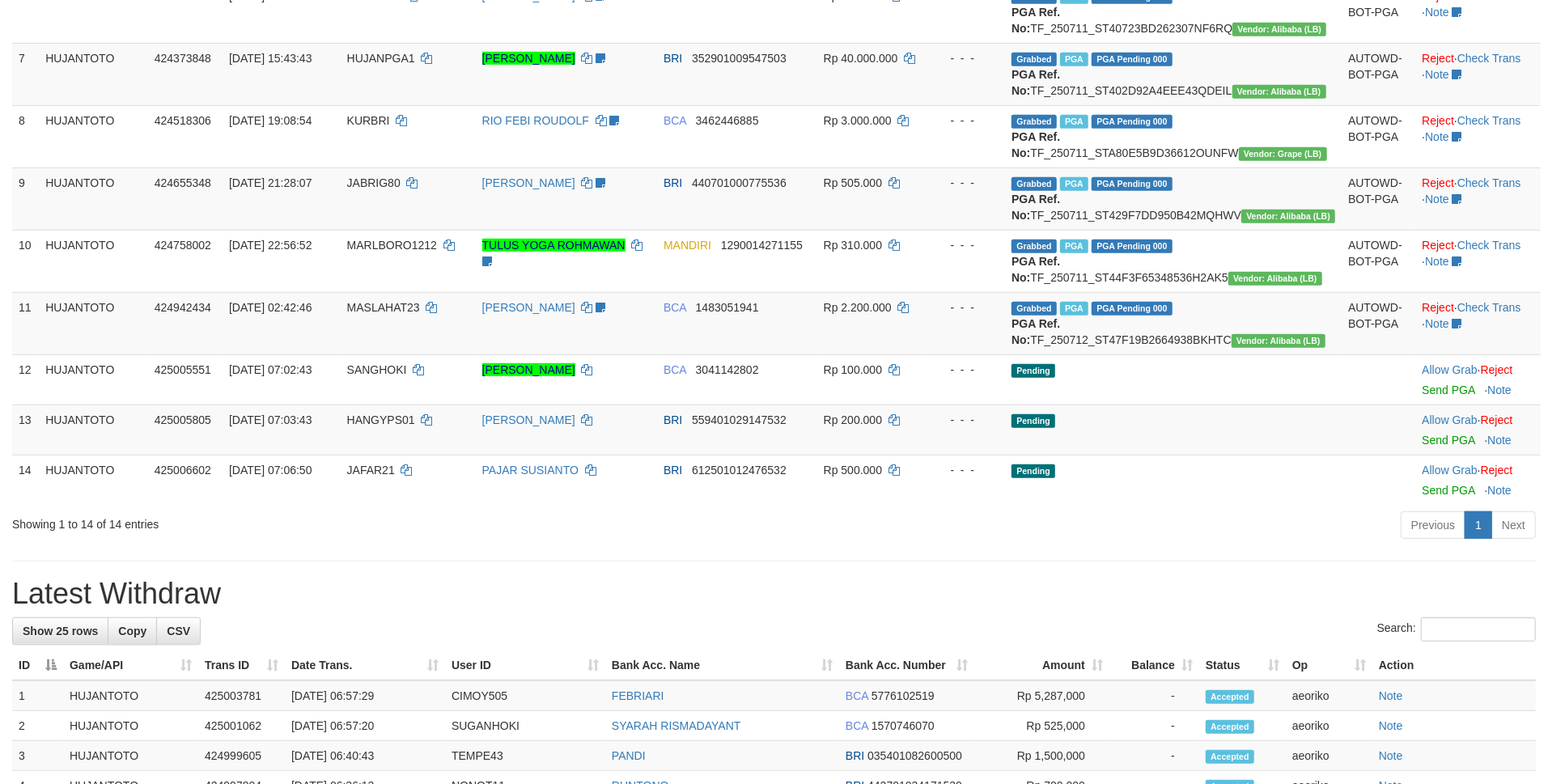 scroll, scrollTop: 539, scrollLeft: 0, axis: vertical 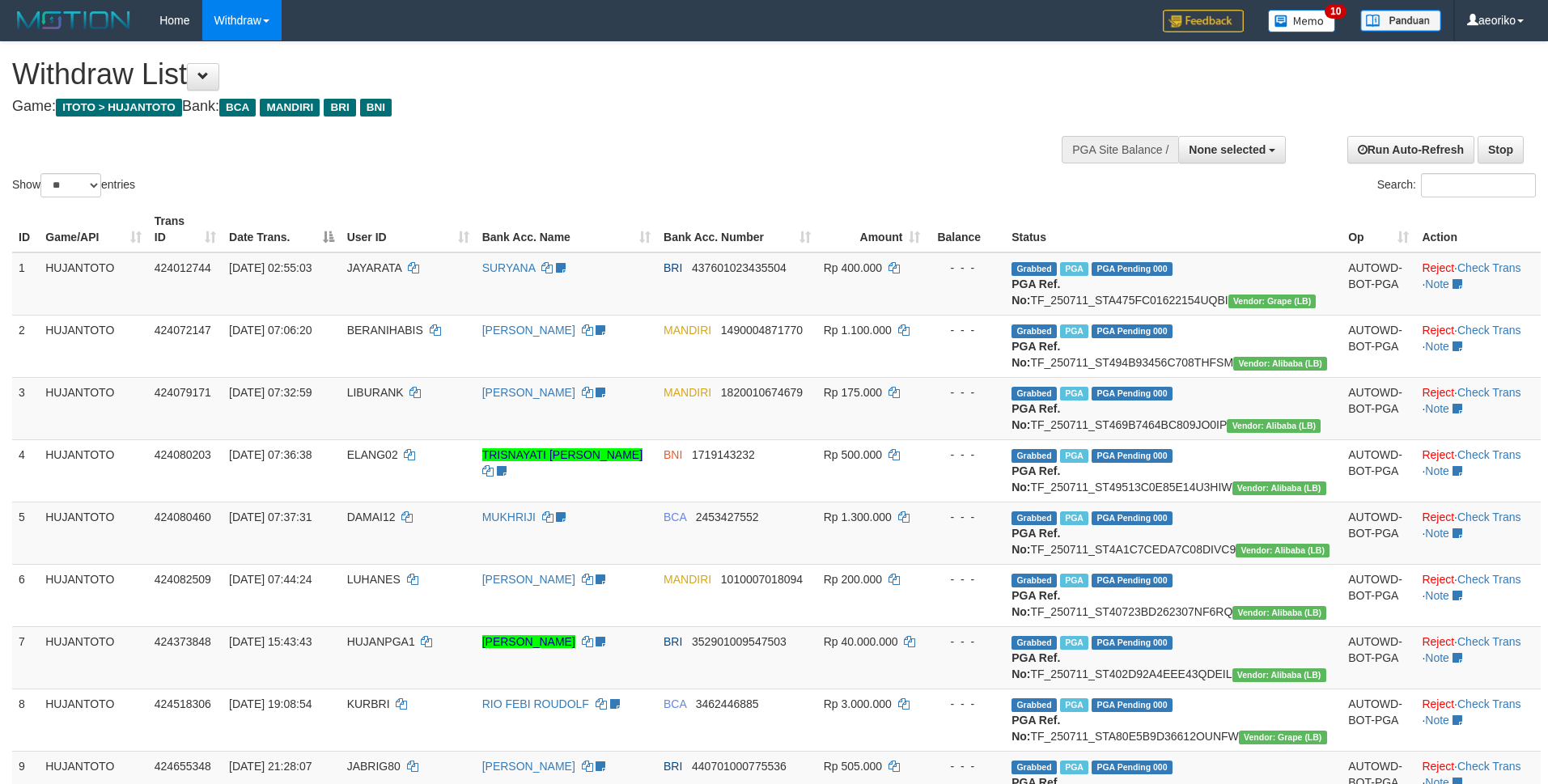 select 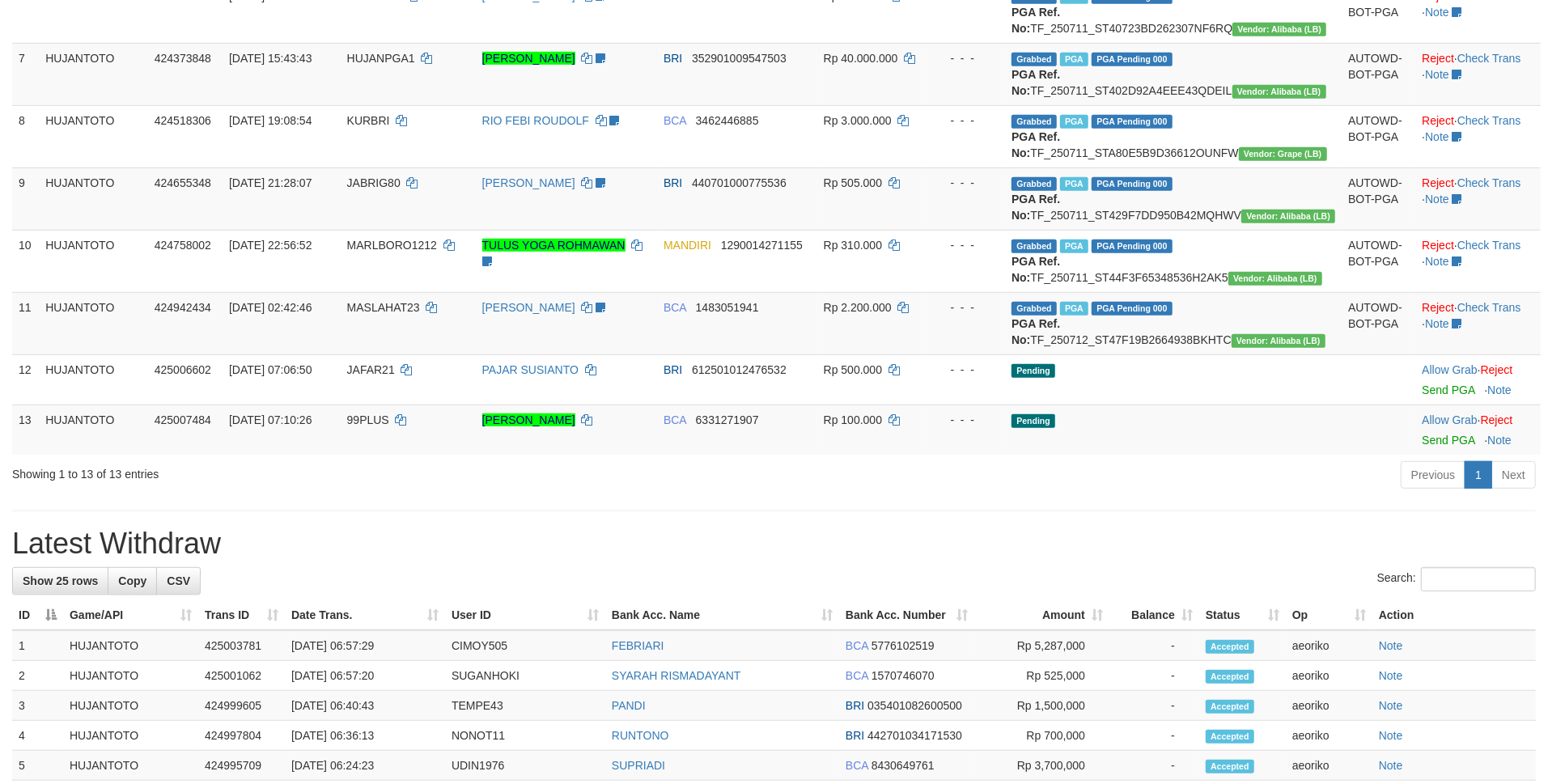 scroll, scrollTop: 539, scrollLeft: 0, axis: vertical 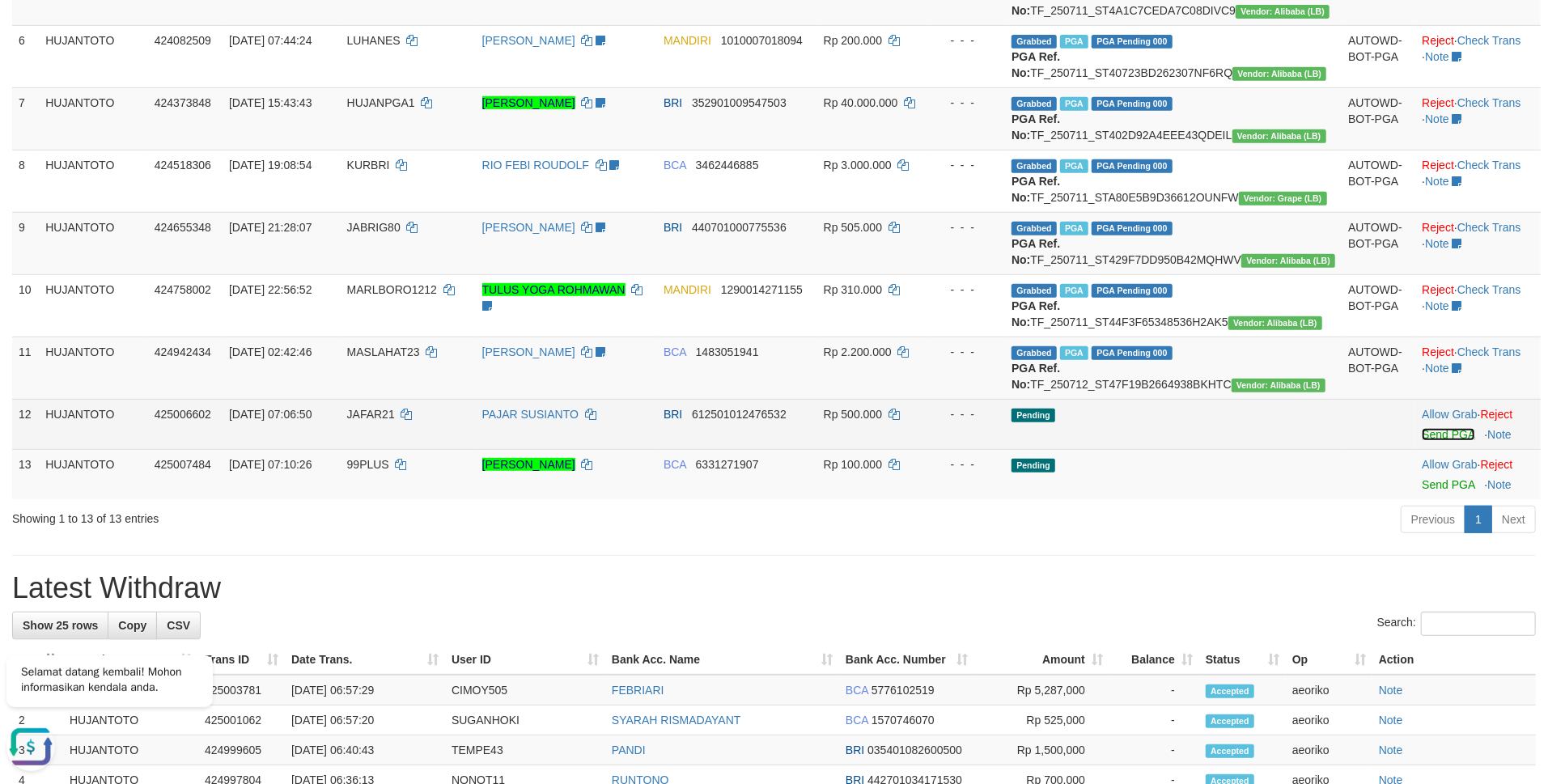 click on "Send PGA" at bounding box center (1448, 434) 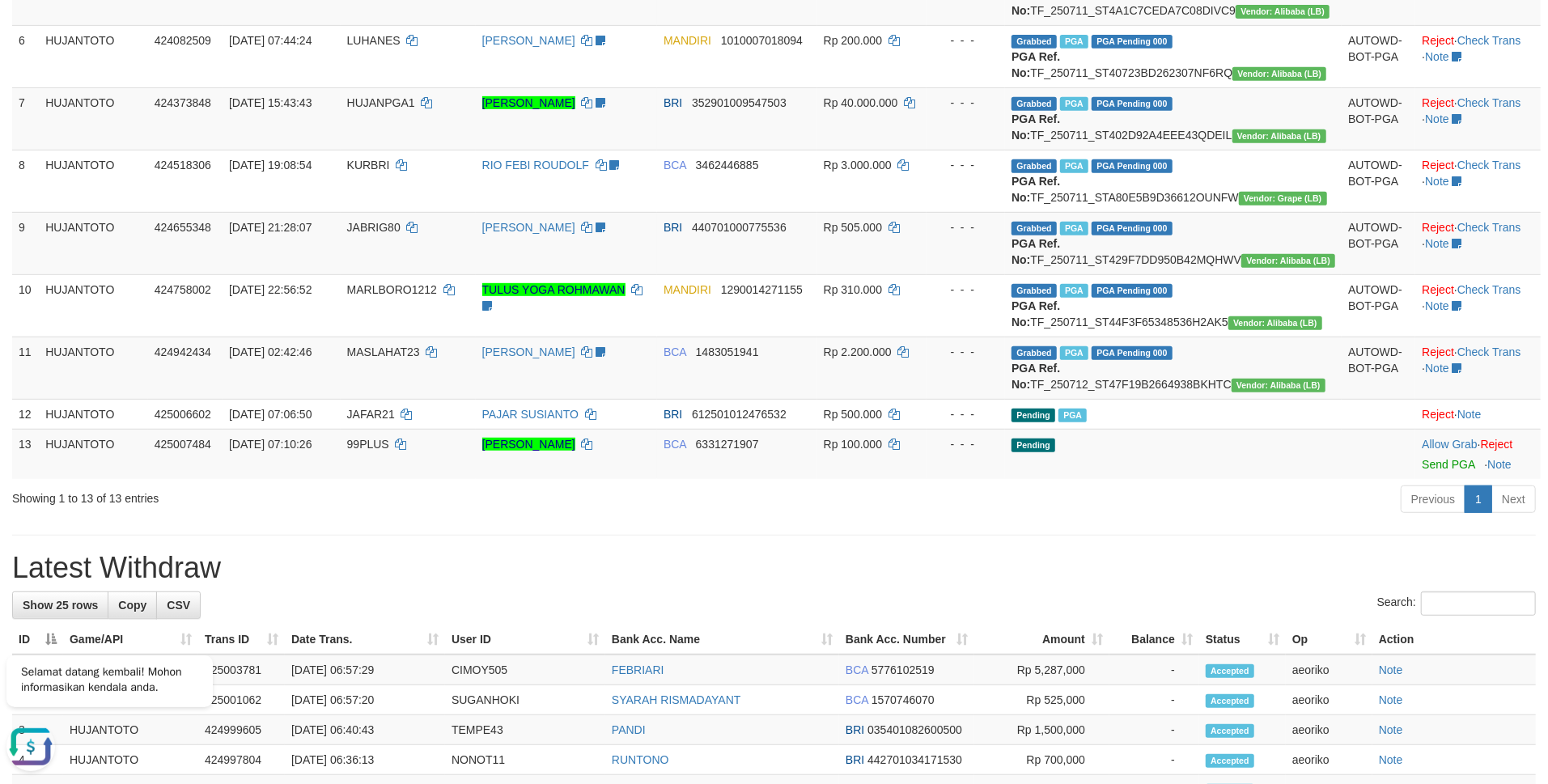 click on "Previous 1 Next" at bounding box center (1096, 501) 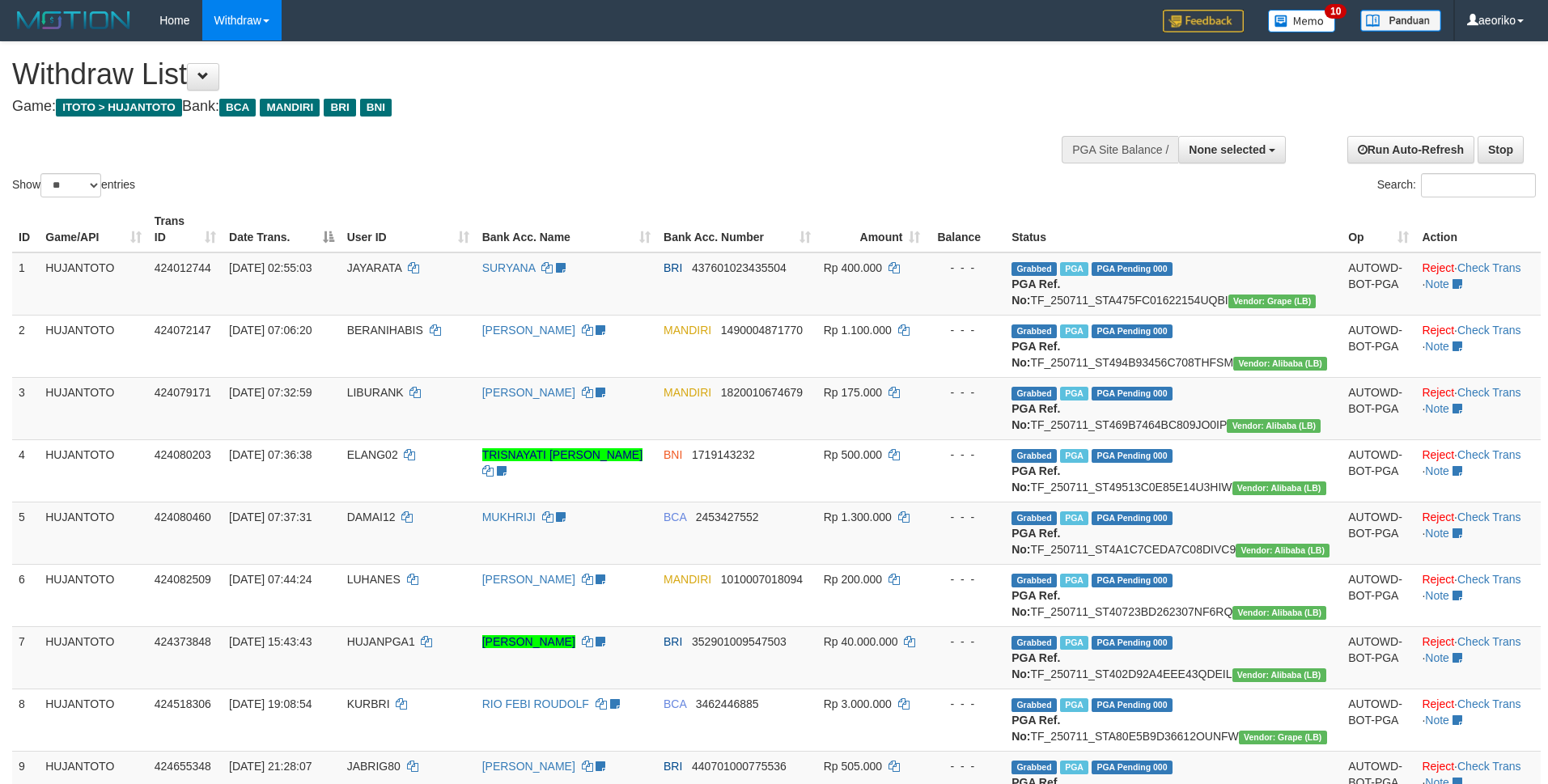 select 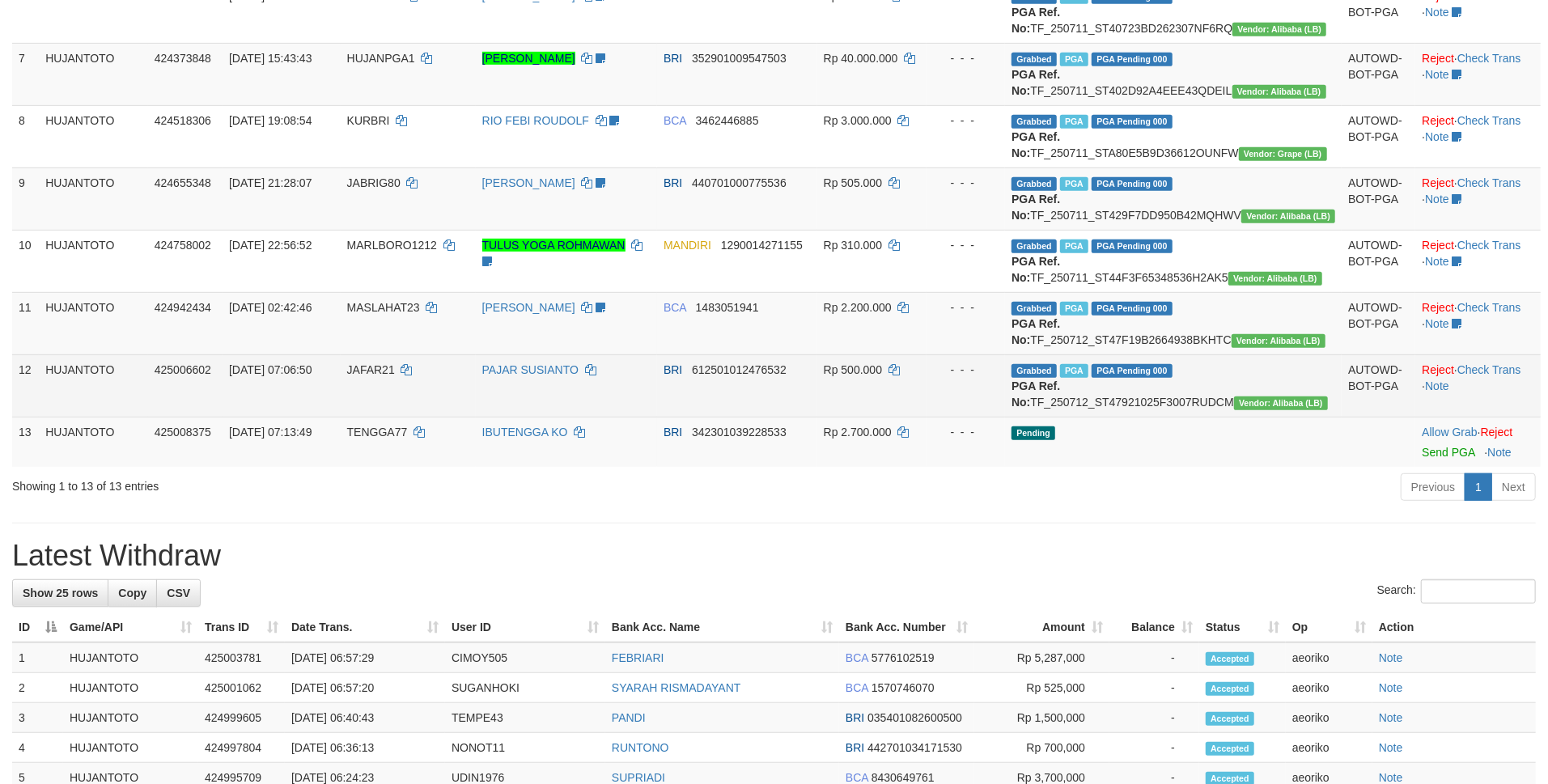 scroll, scrollTop: 539, scrollLeft: 0, axis: vertical 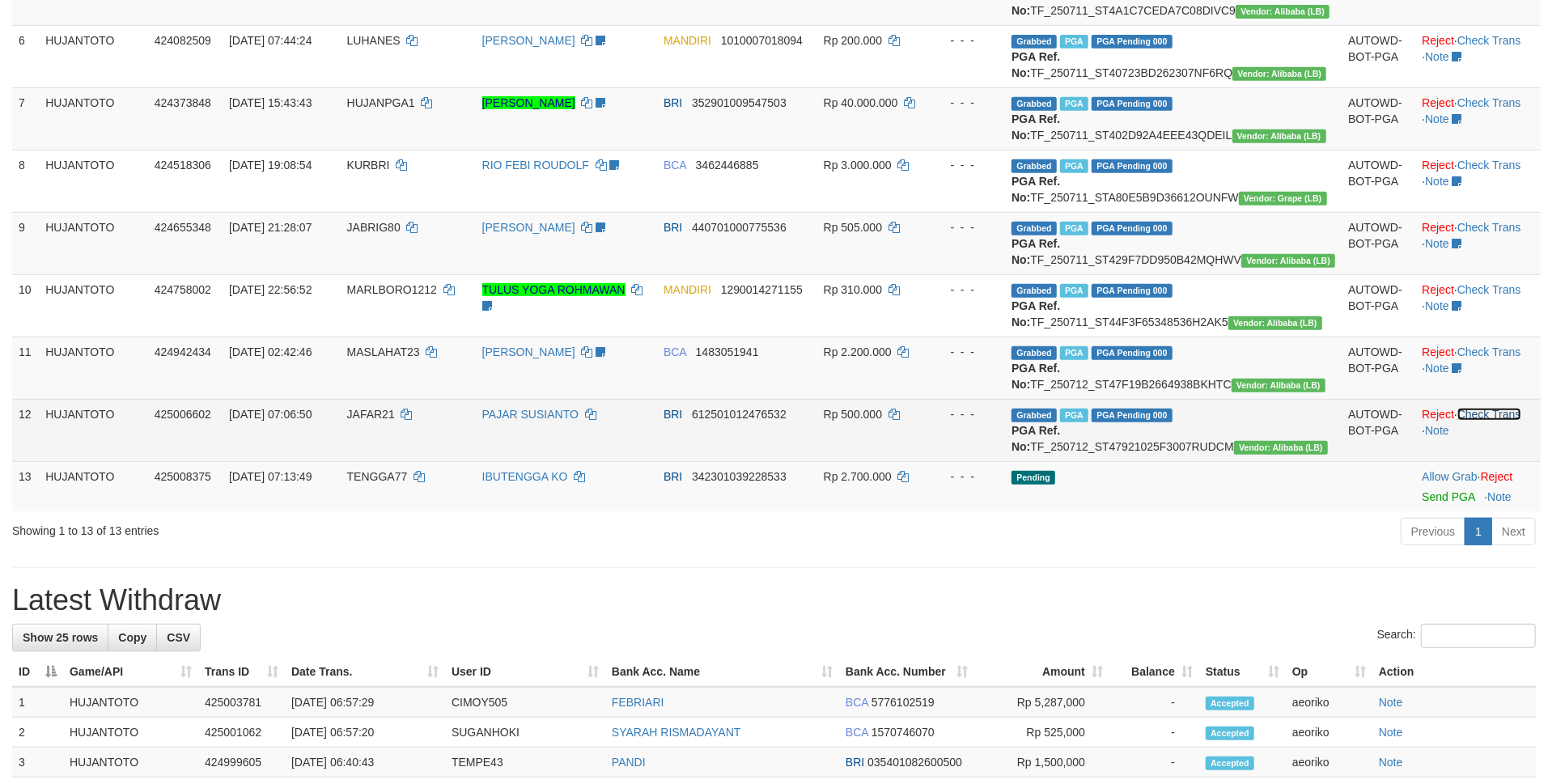 click on "Check Trans" at bounding box center (1489, 414) 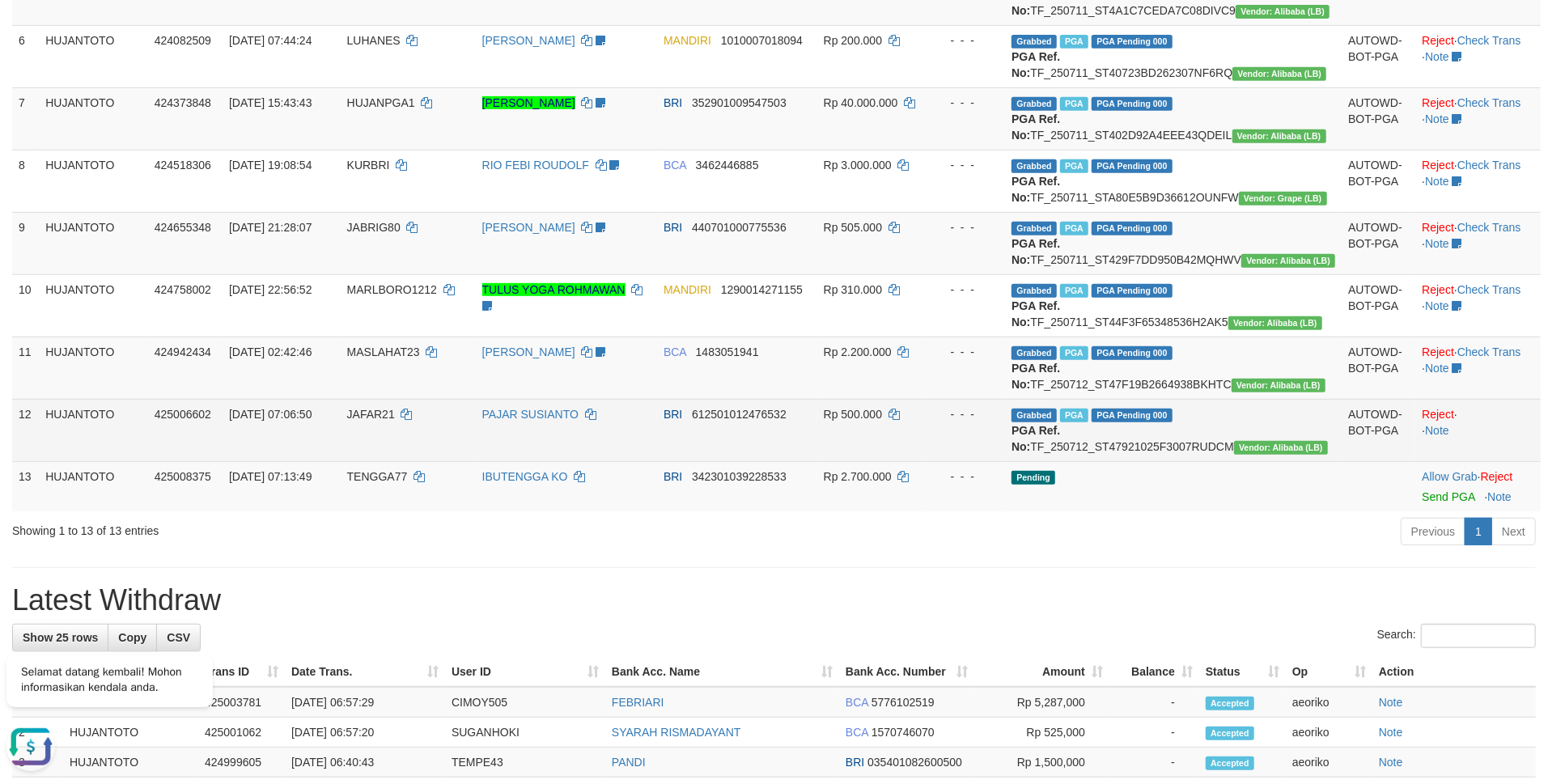 scroll, scrollTop: 0, scrollLeft: 0, axis: both 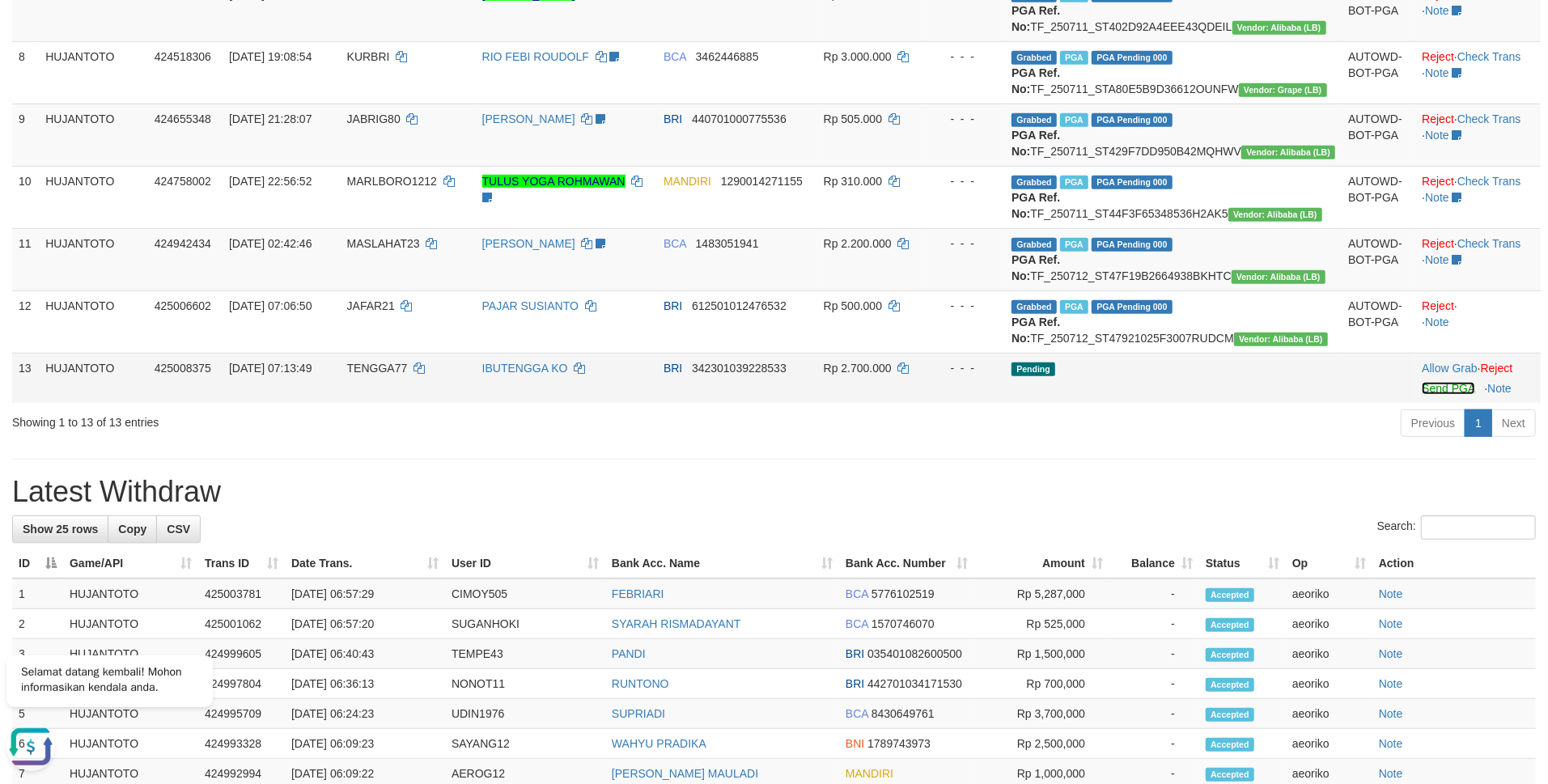 click on "Send PGA" at bounding box center [1448, 388] 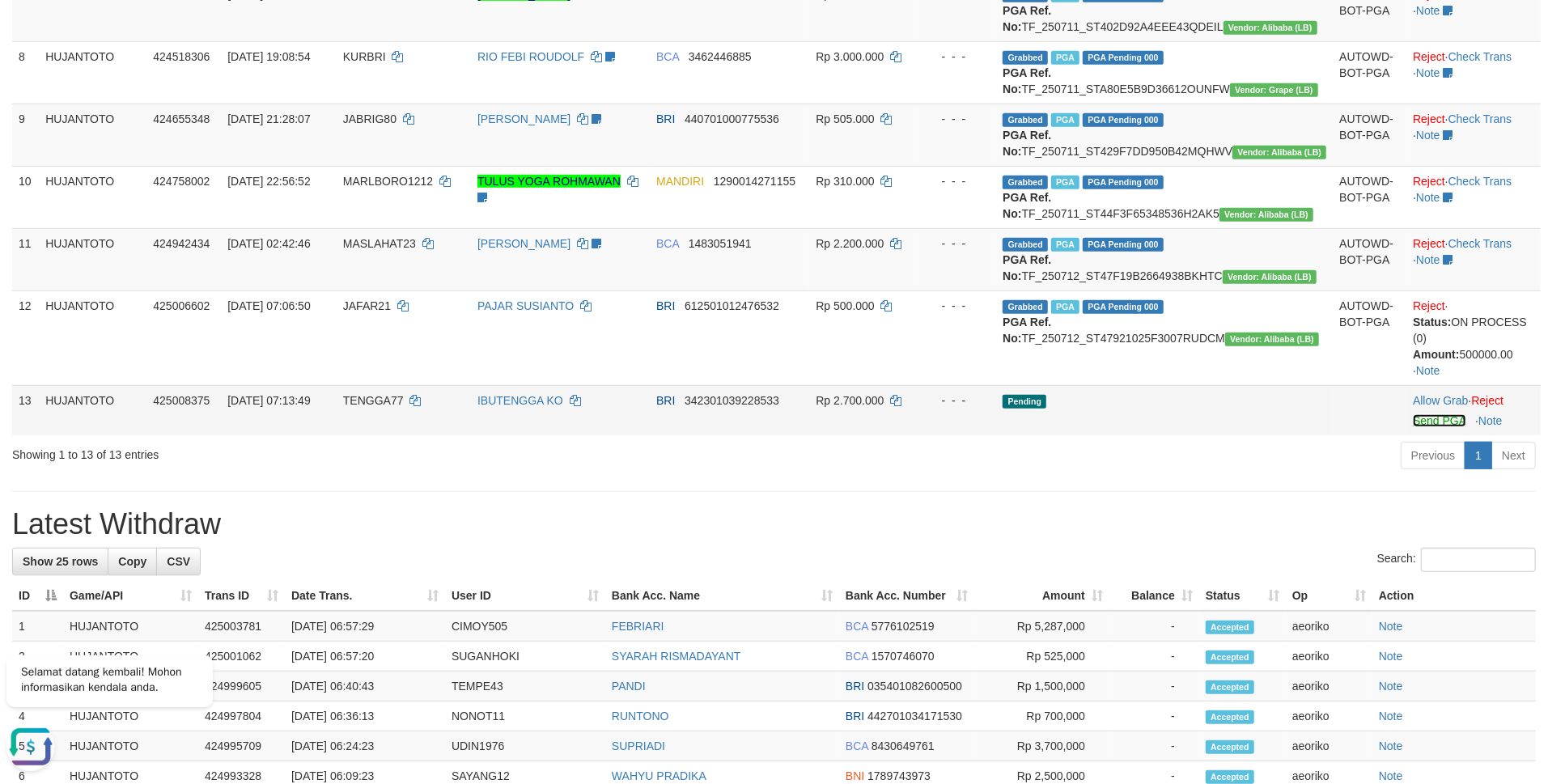 click on "Send PGA" at bounding box center [1439, 421] 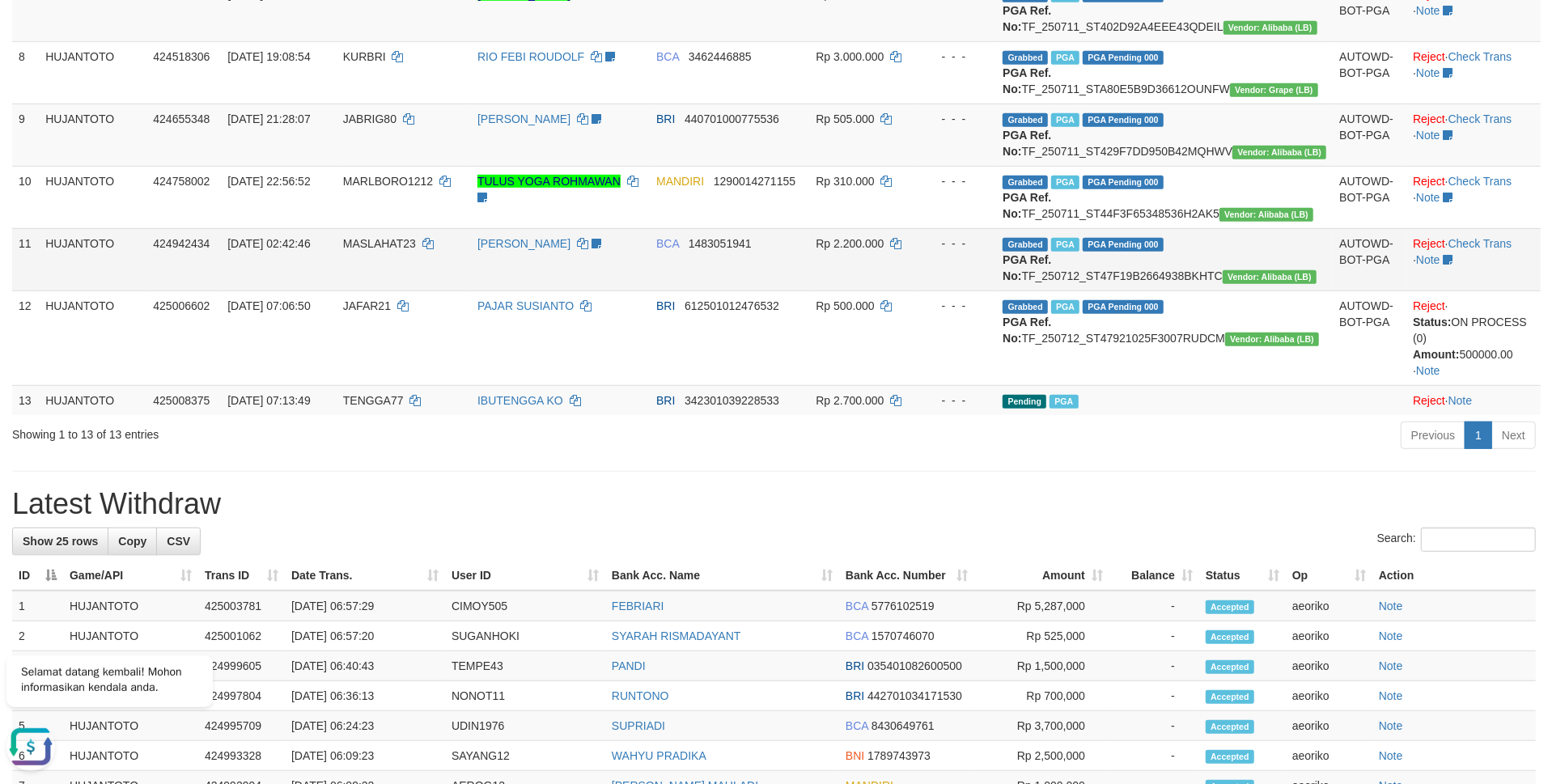 click on "-  -  -" at bounding box center (957, 244) 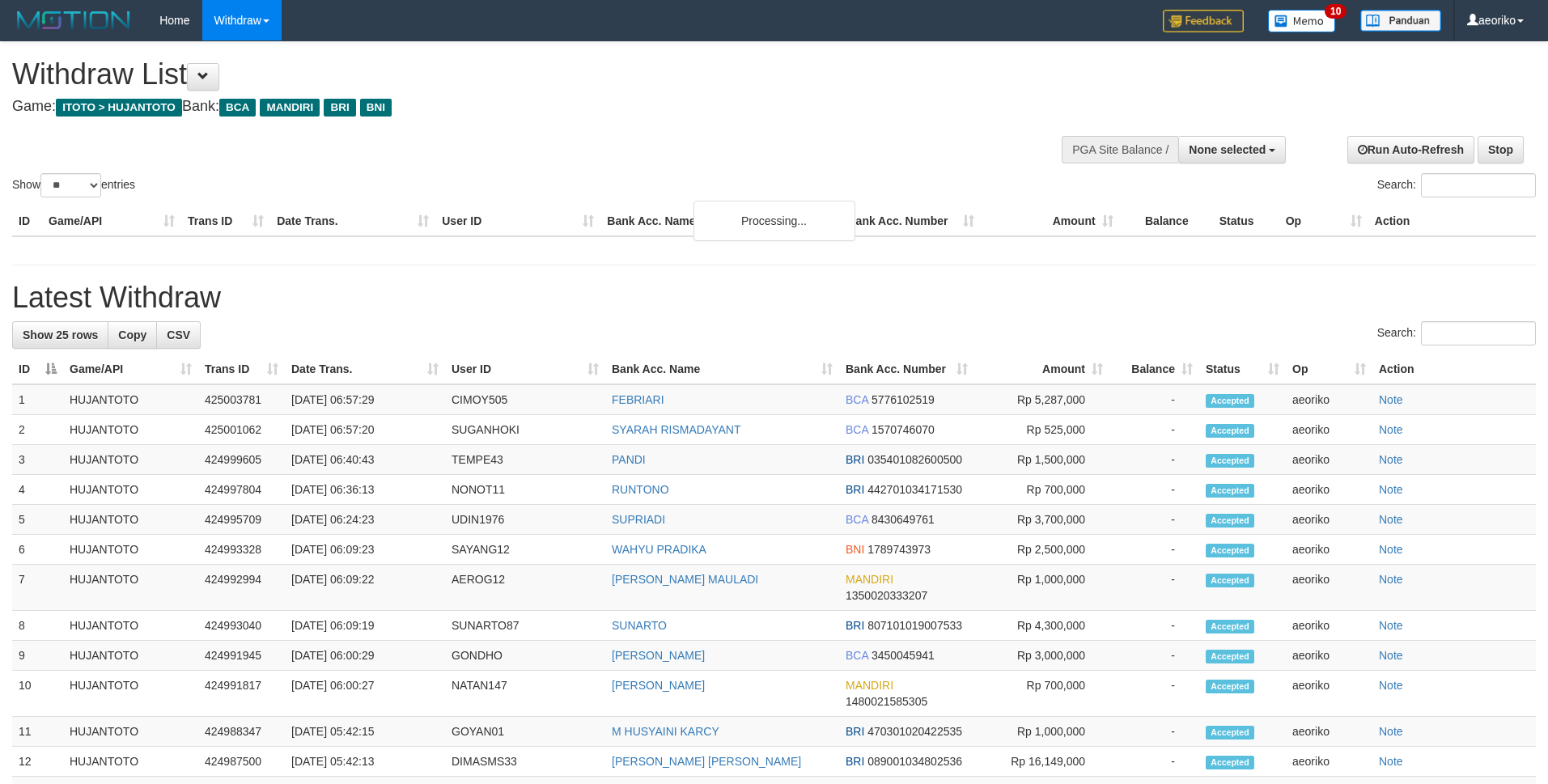 select 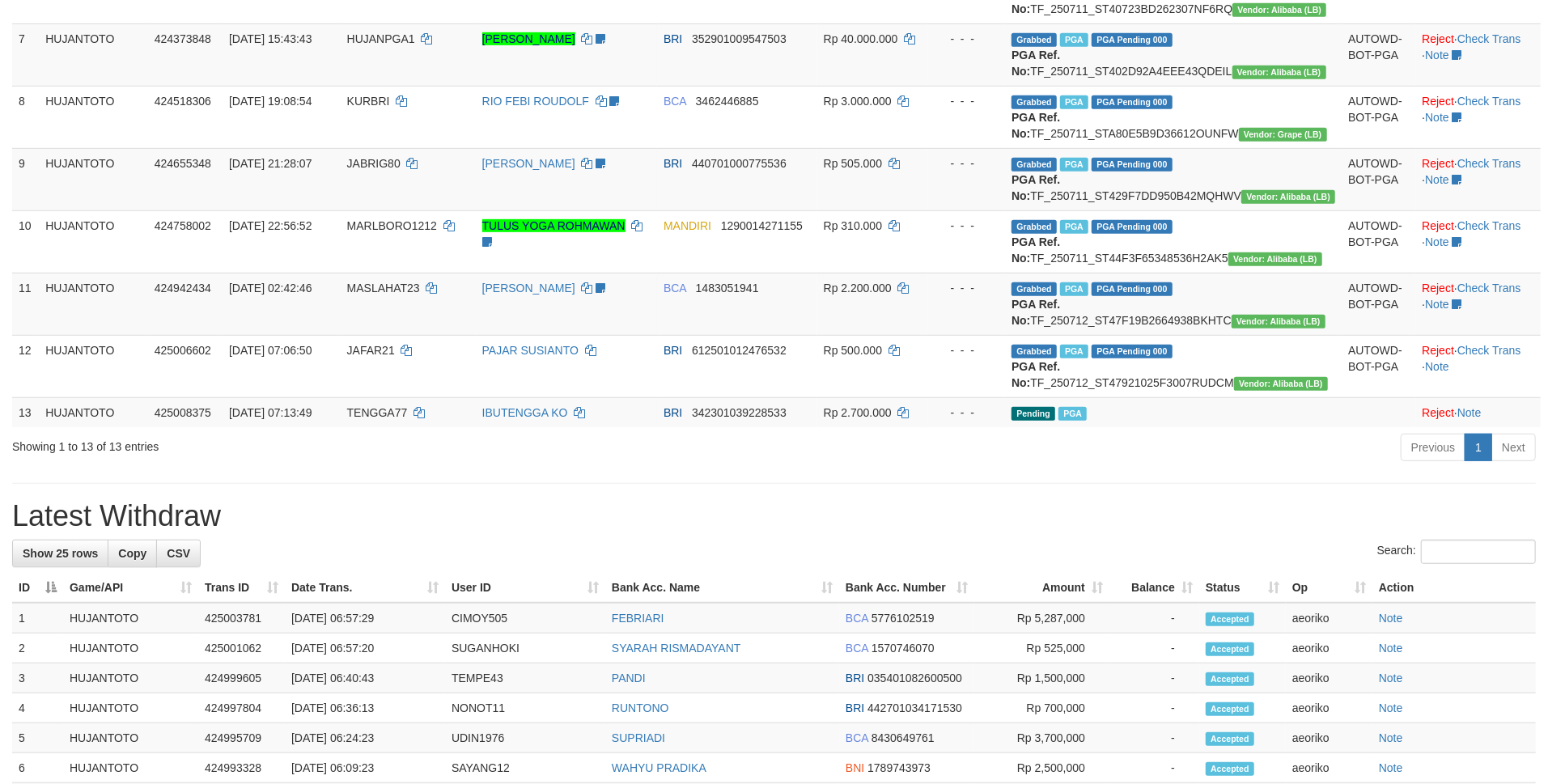 scroll, scrollTop: 691, scrollLeft: 0, axis: vertical 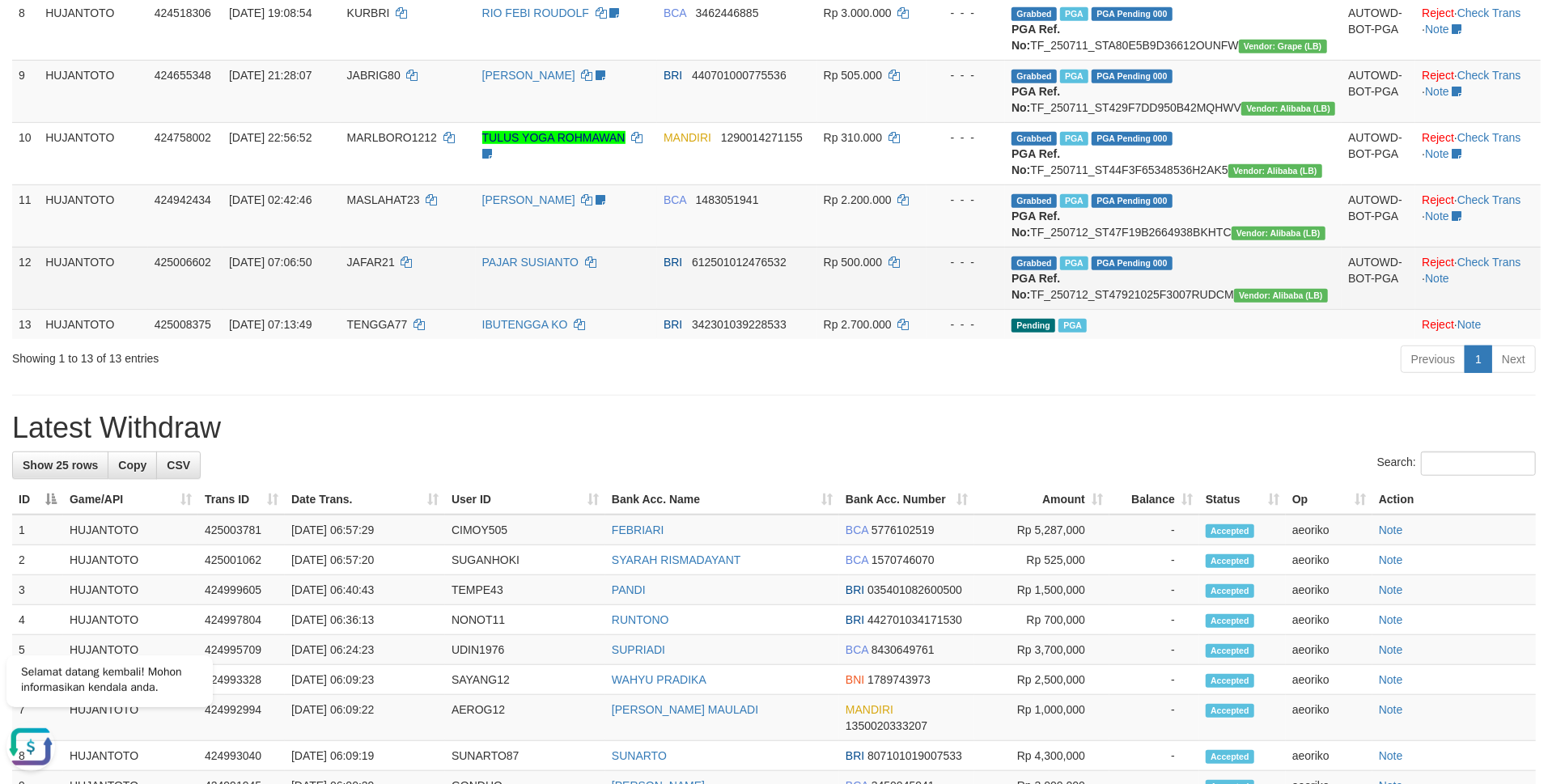 click on "Rp 500.000" at bounding box center (872, 278) 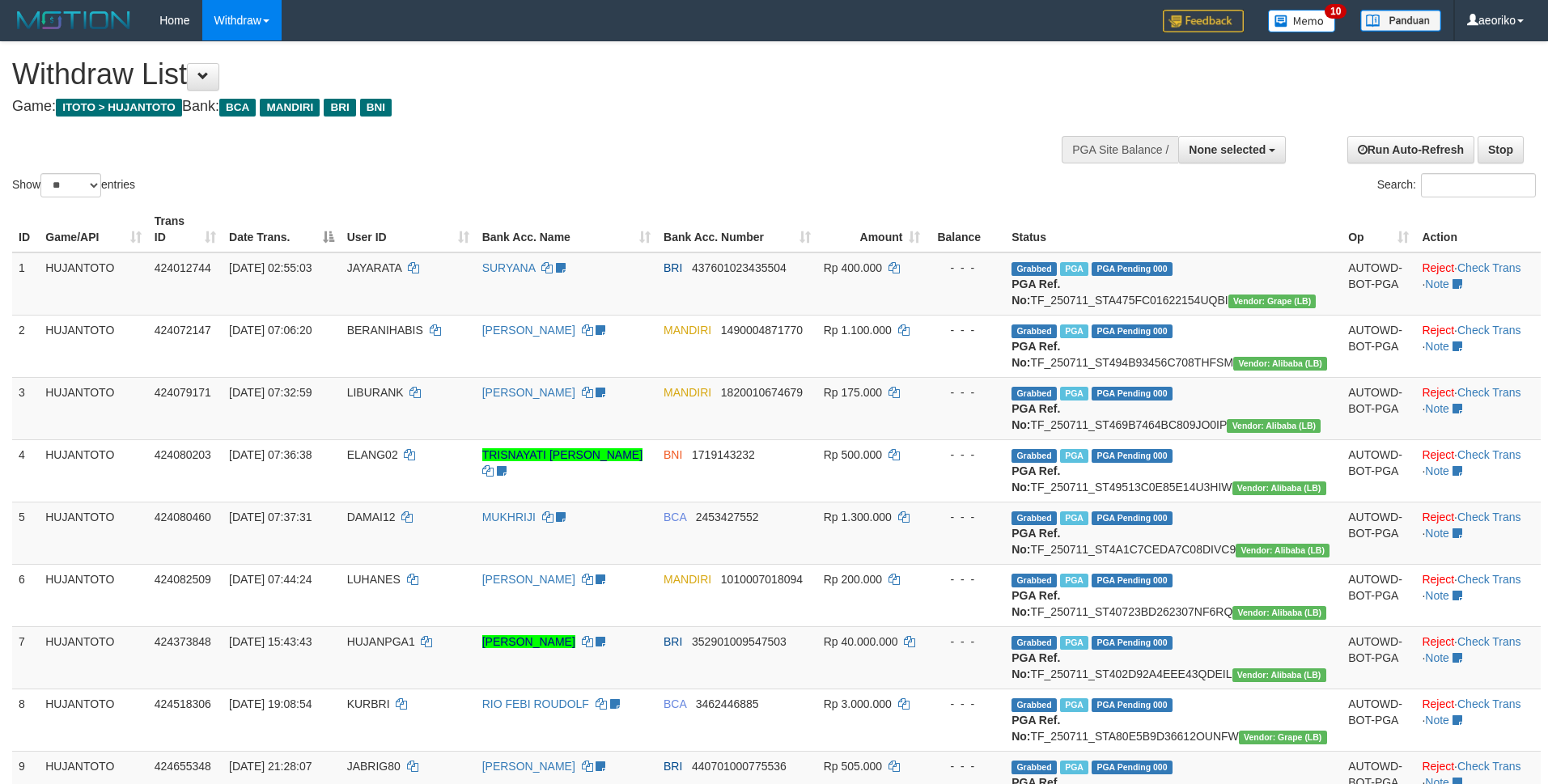 select 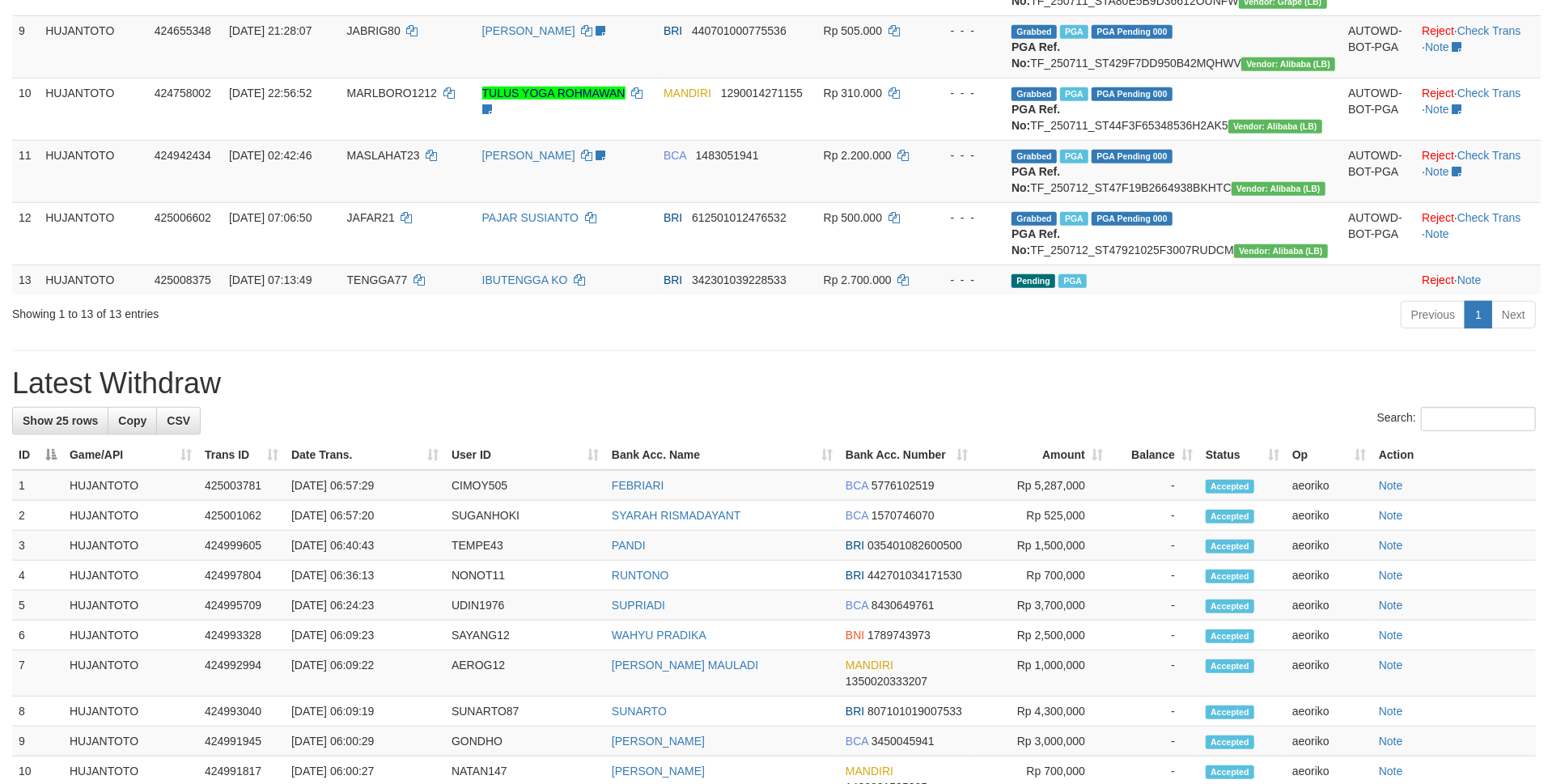 scroll, scrollTop: 691, scrollLeft: 0, axis: vertical 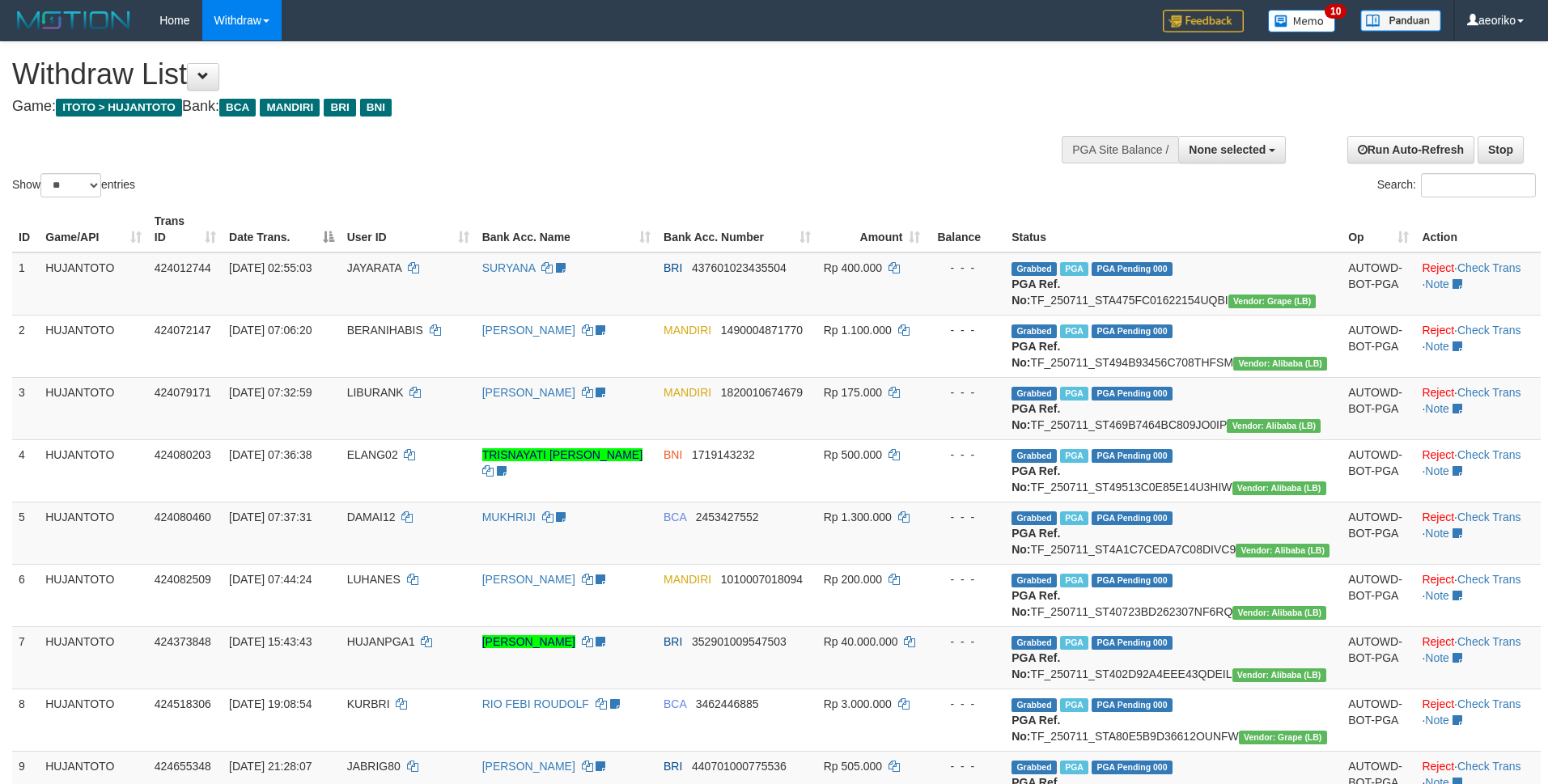 select 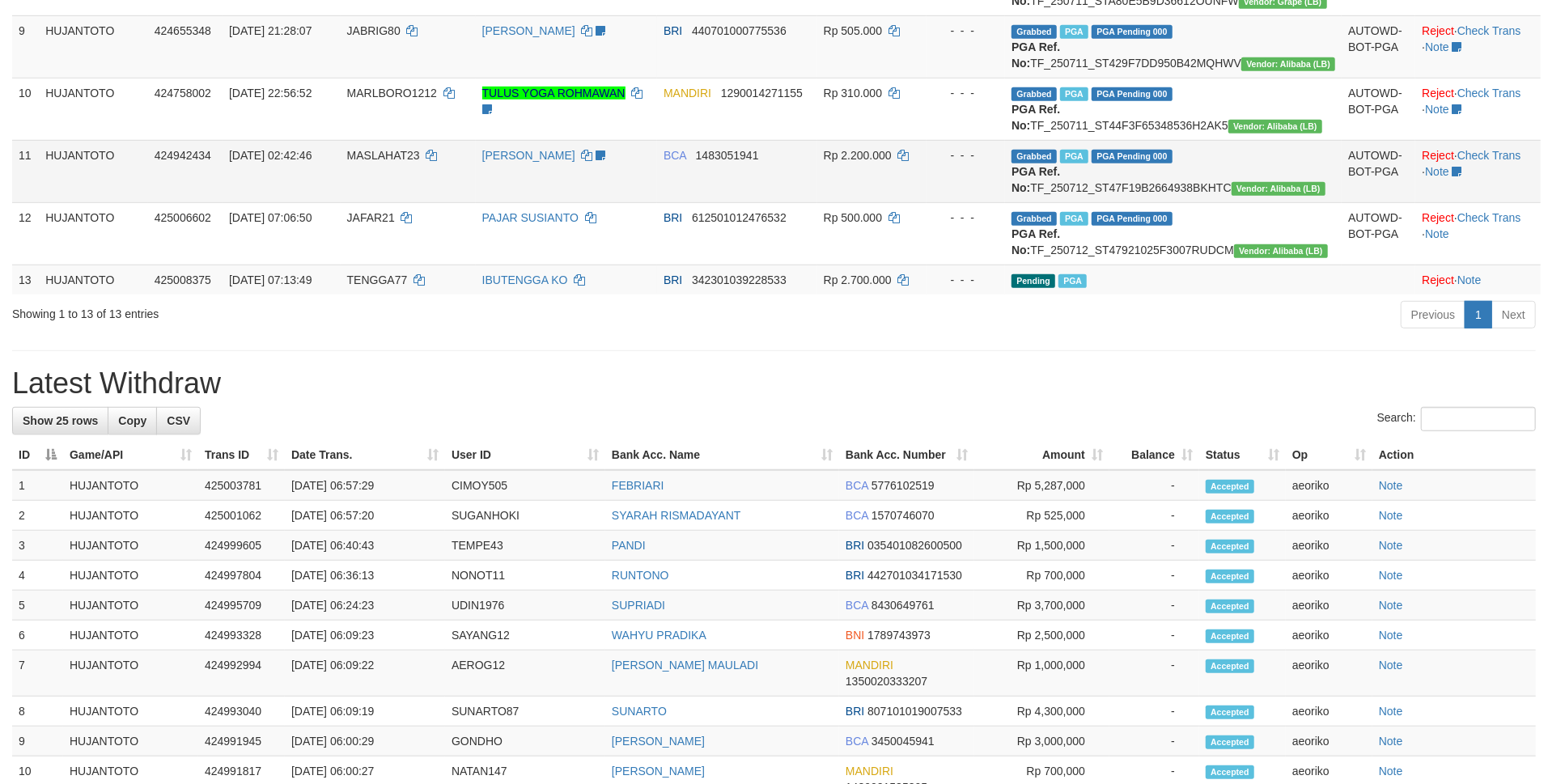 scroll, scrollTop: 691, scrollLeft: 0, axis: vertical 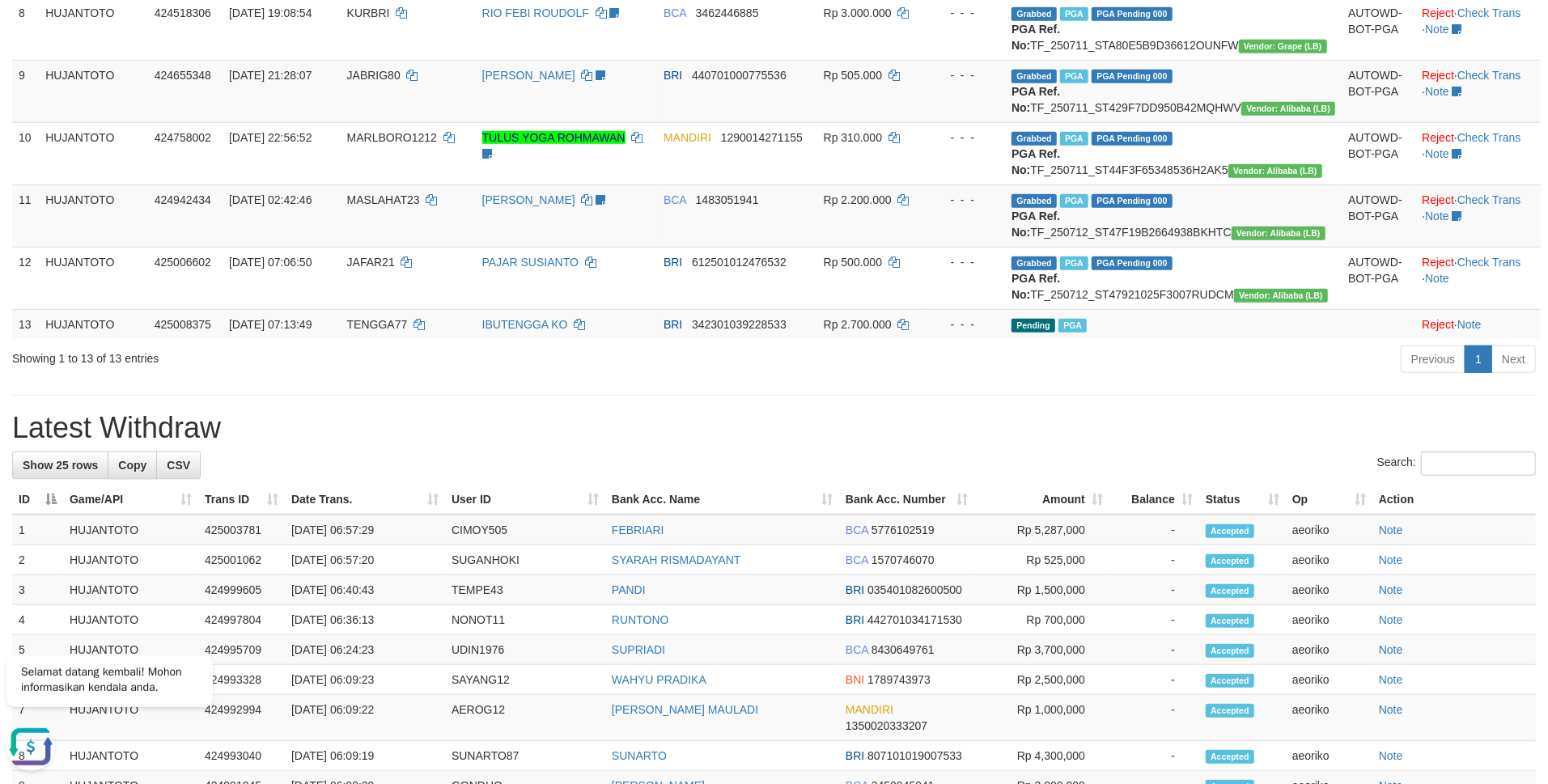 click on "**********" at bounding box center (774, 385) 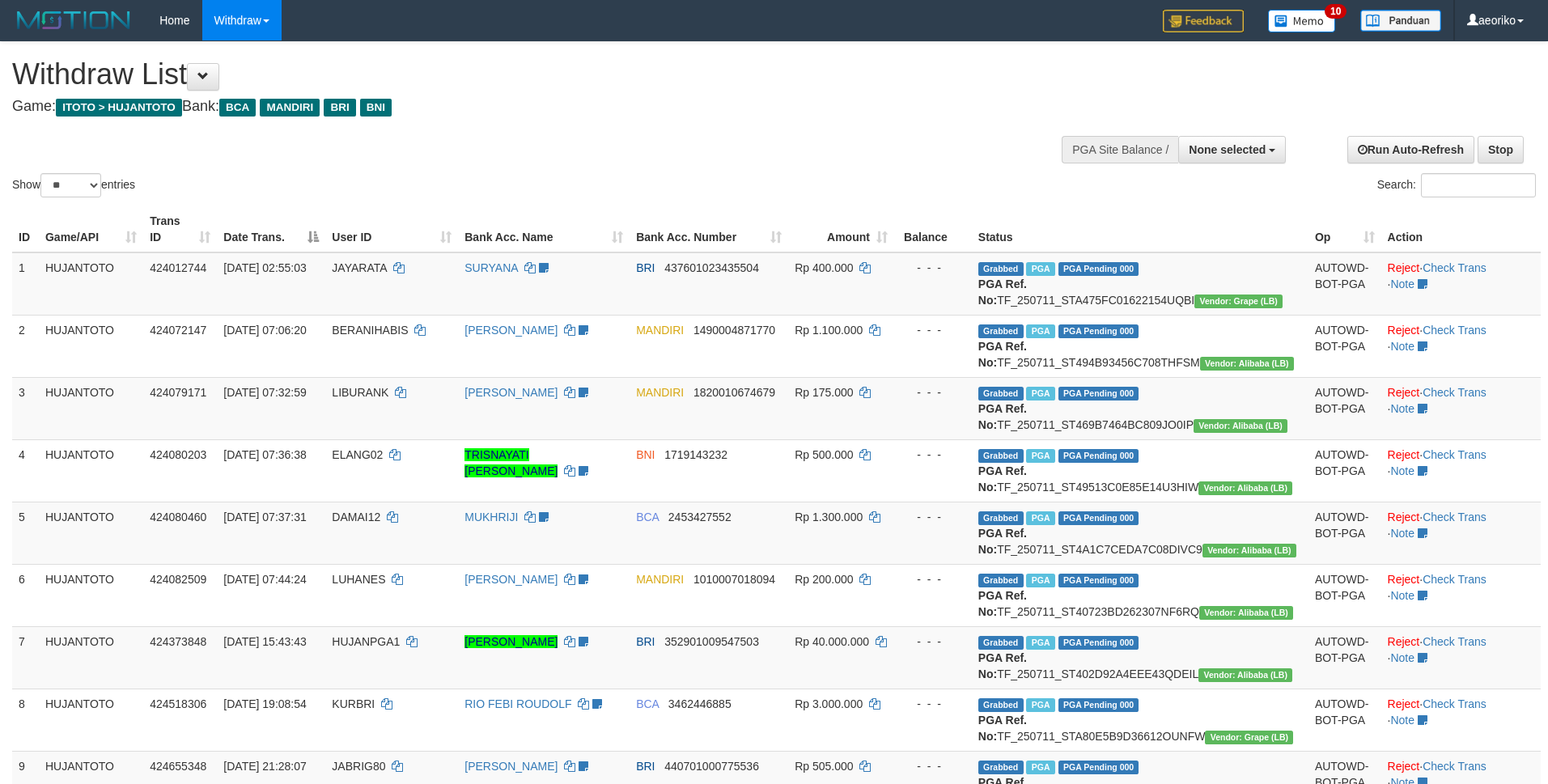select 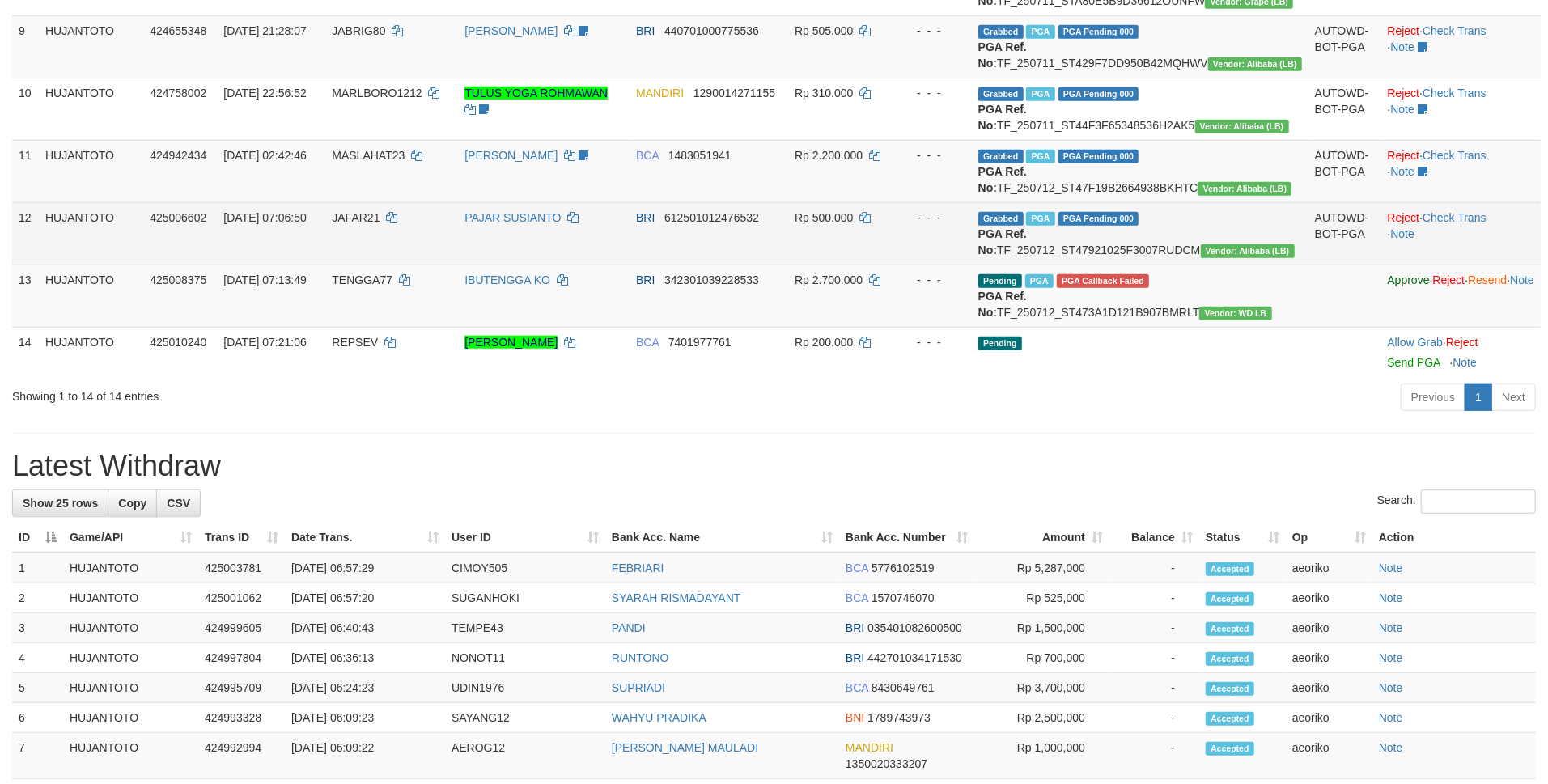 scroll, scrollTop: 691, scrollLeft: 0, axis: vertical 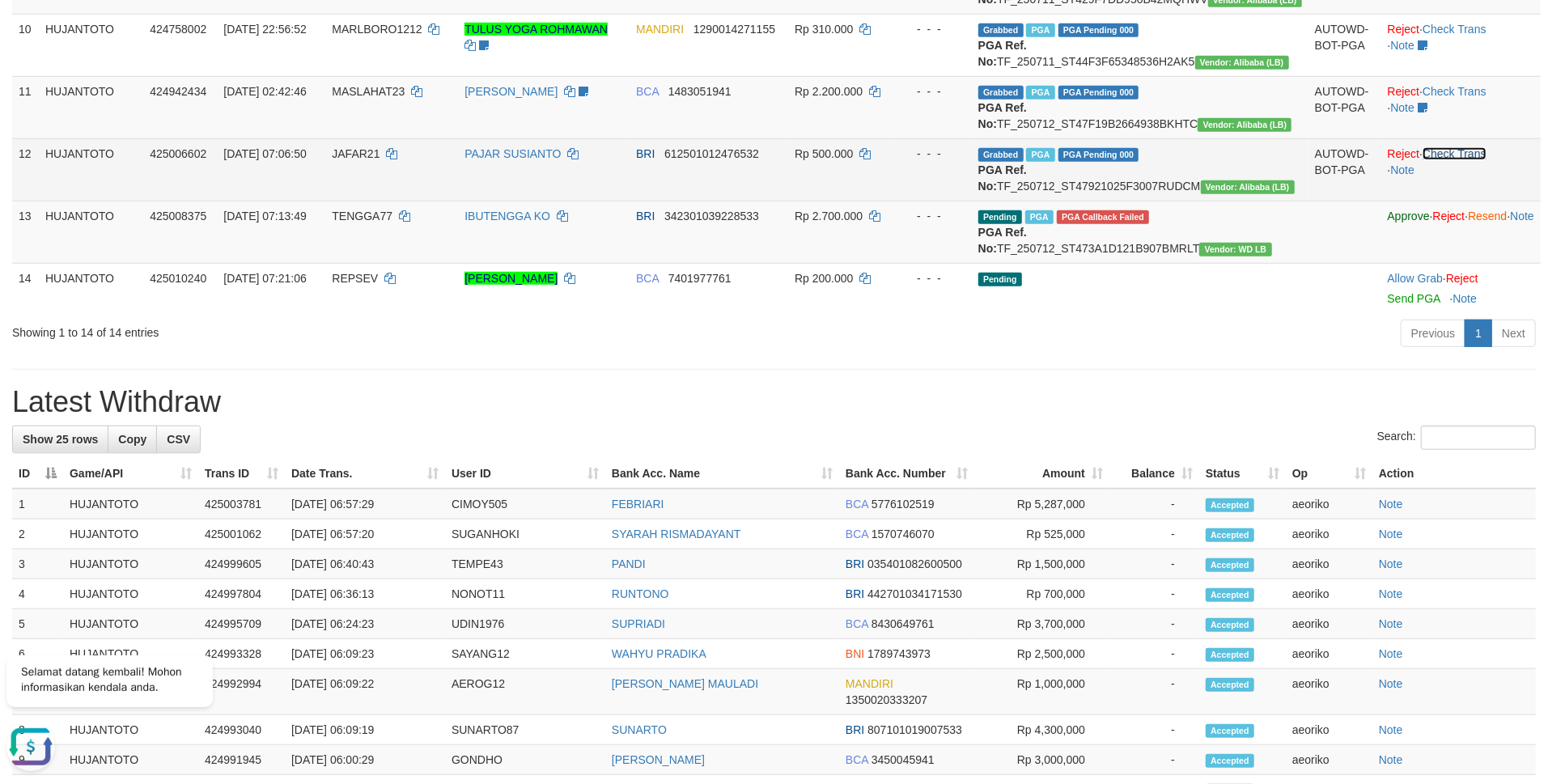 click on "Check Trans" at bounding box center [1454, 154] 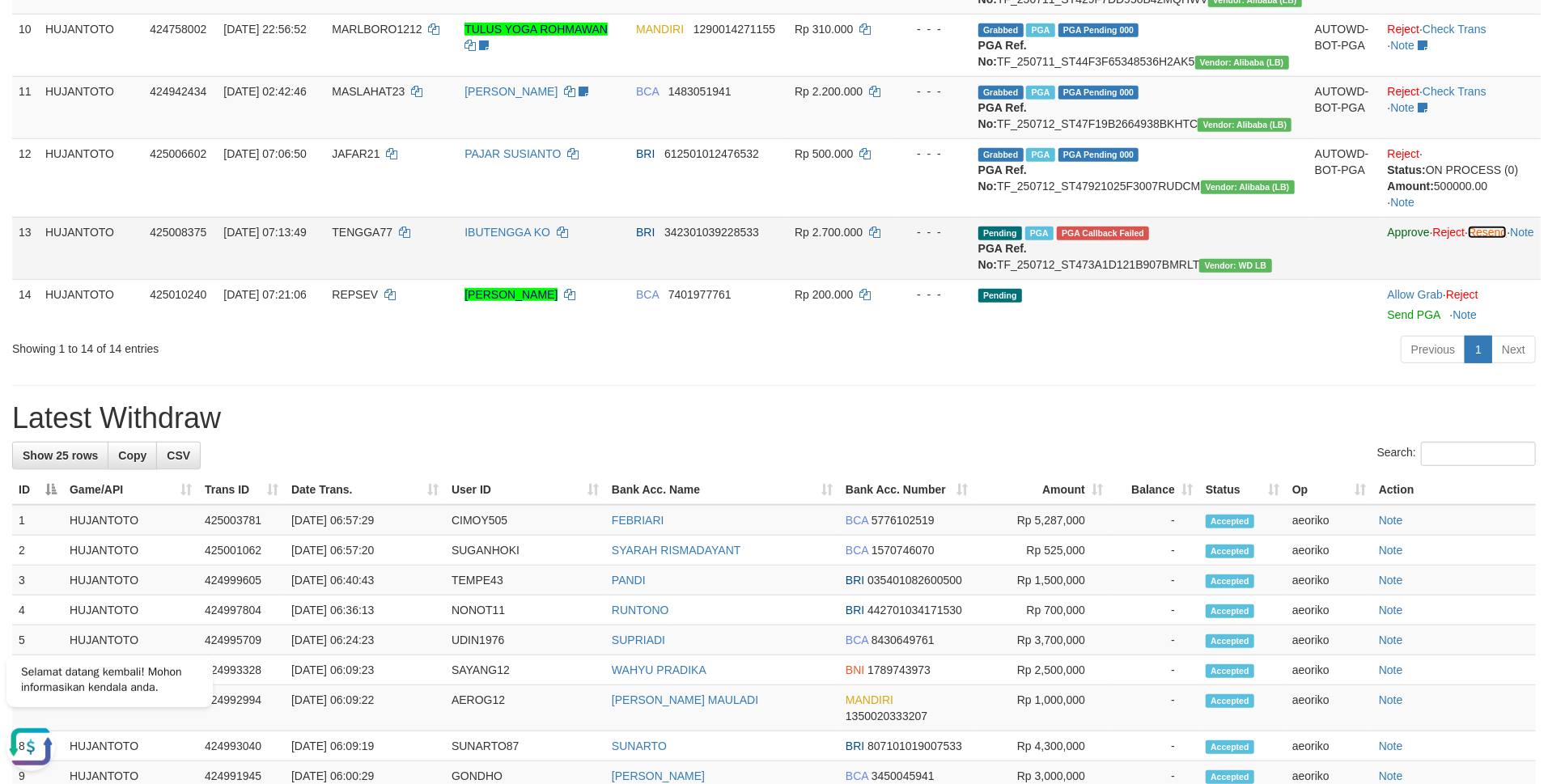click on "Resend" at bounding box center (1487, 232) 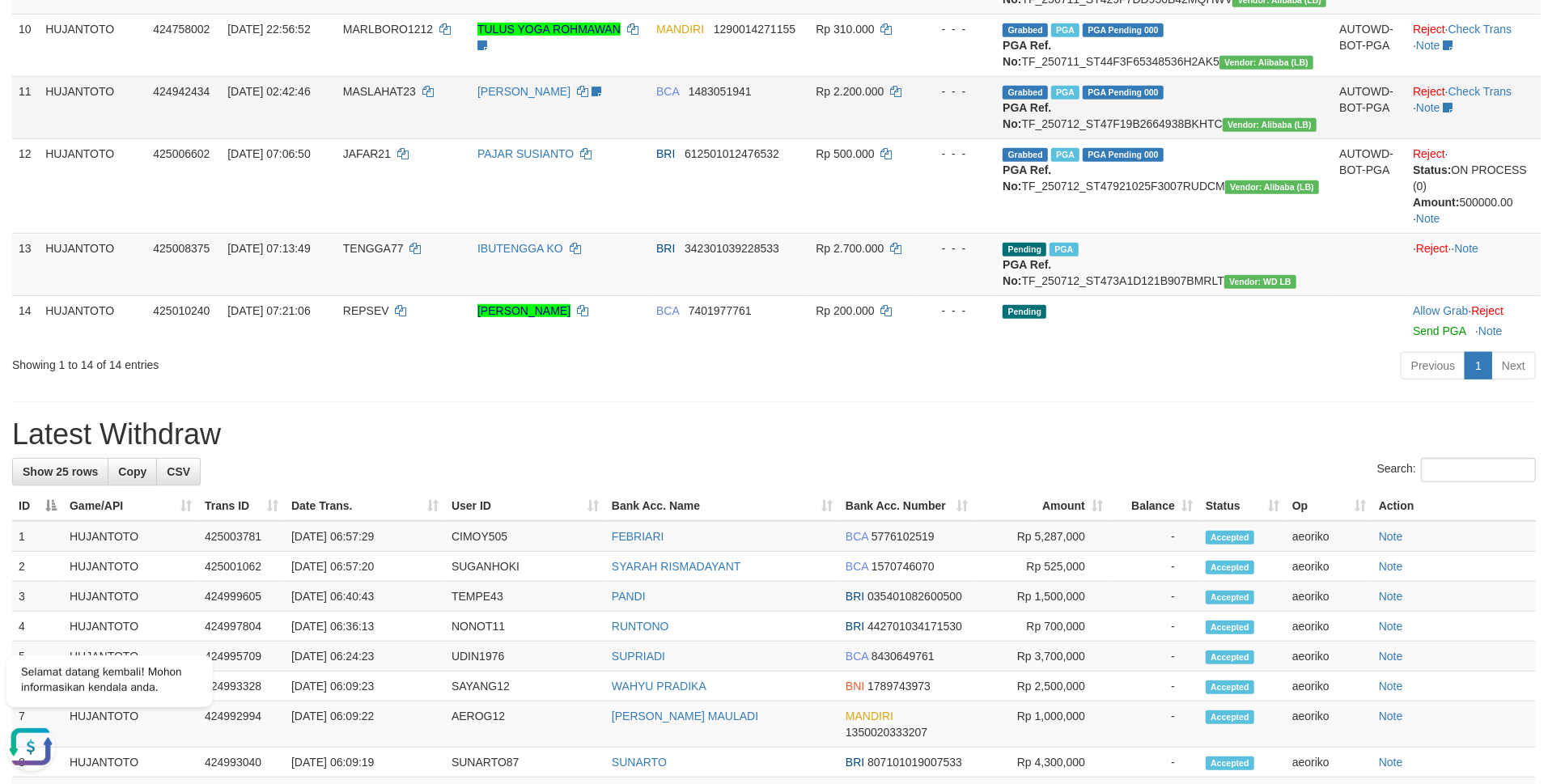 scroll, scrollTop: 783, scrollLeft: 0, axis: vertical 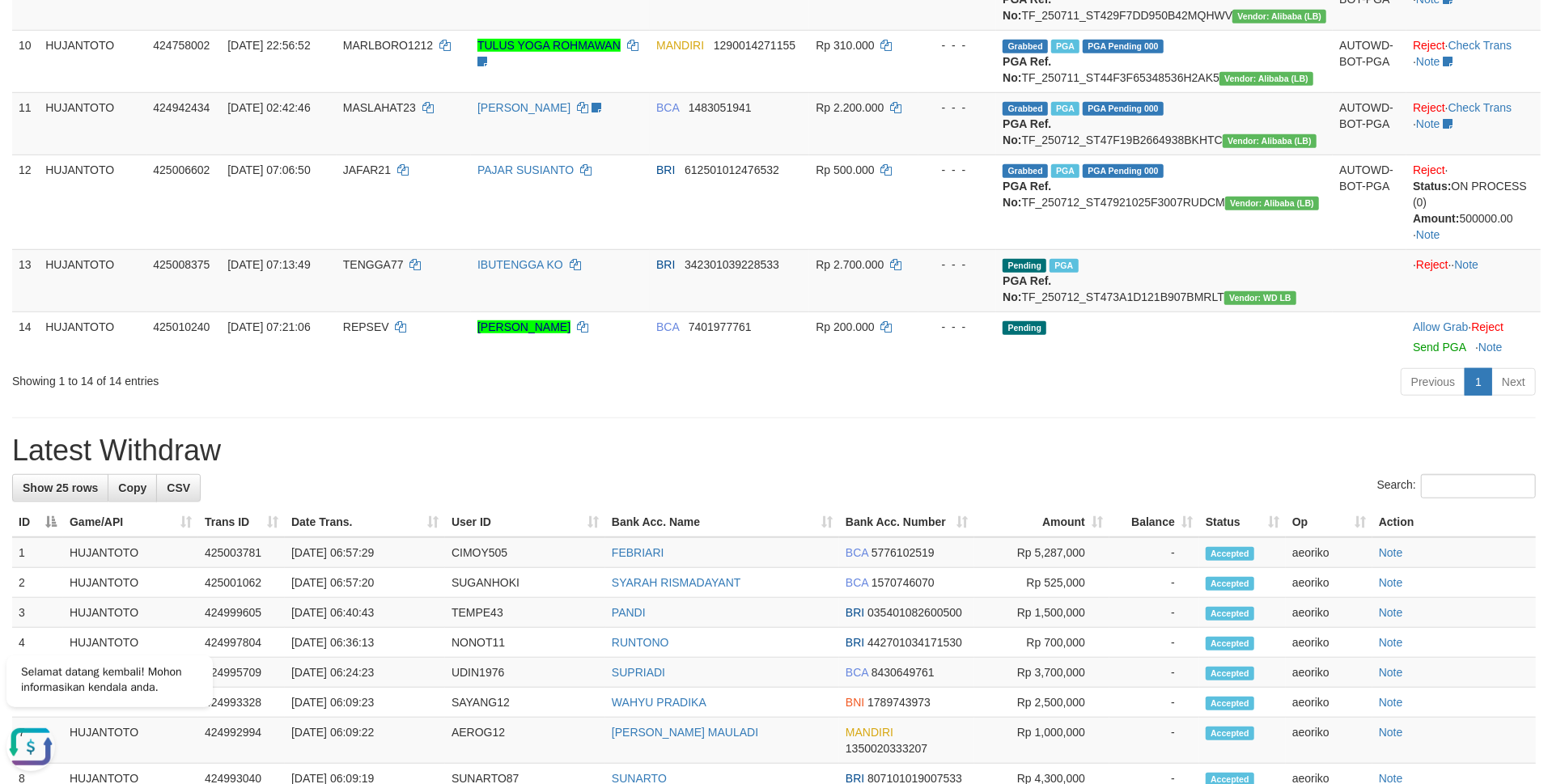 click on "Search:" at bounding box center [774, 488] 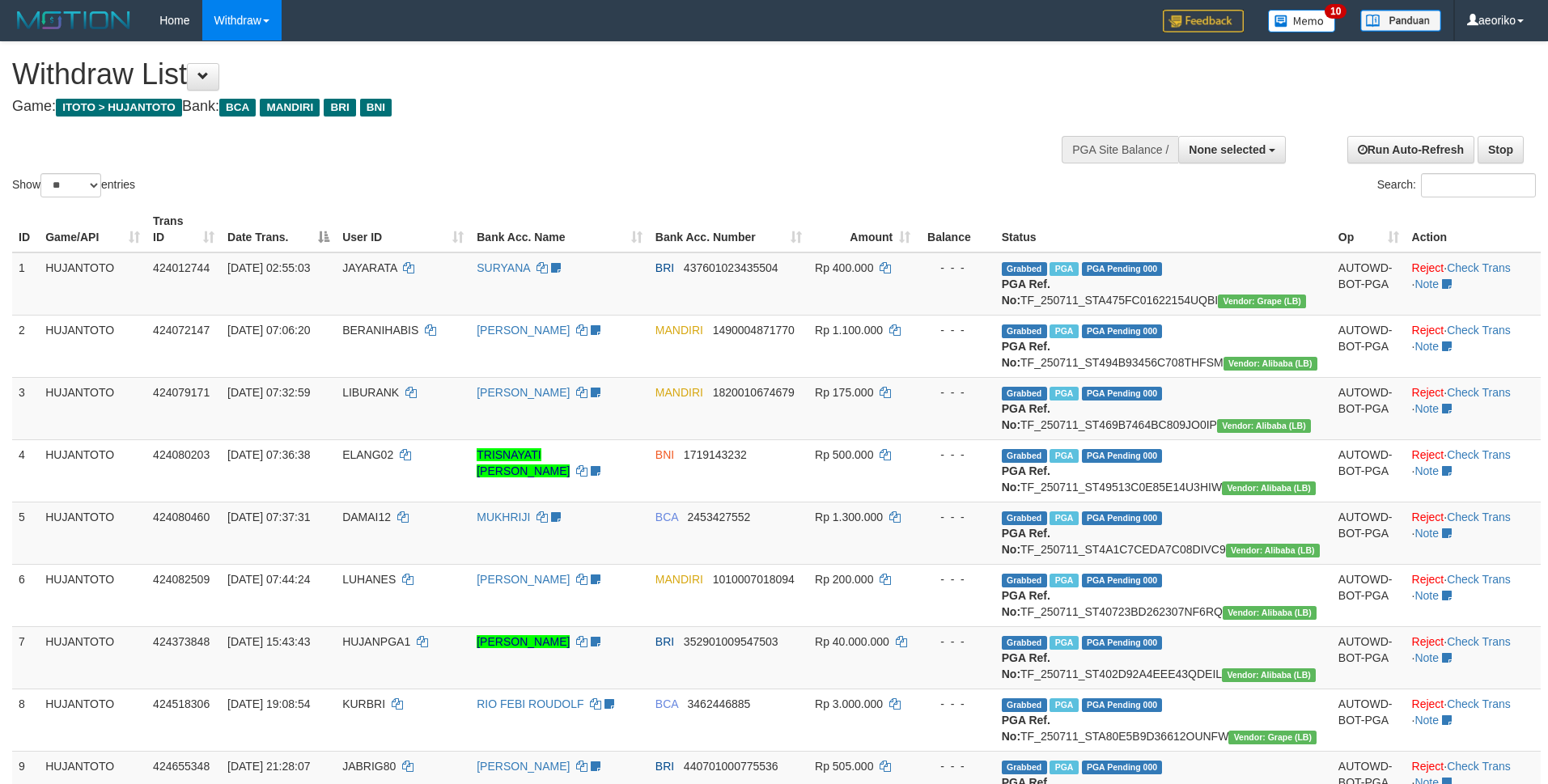 select 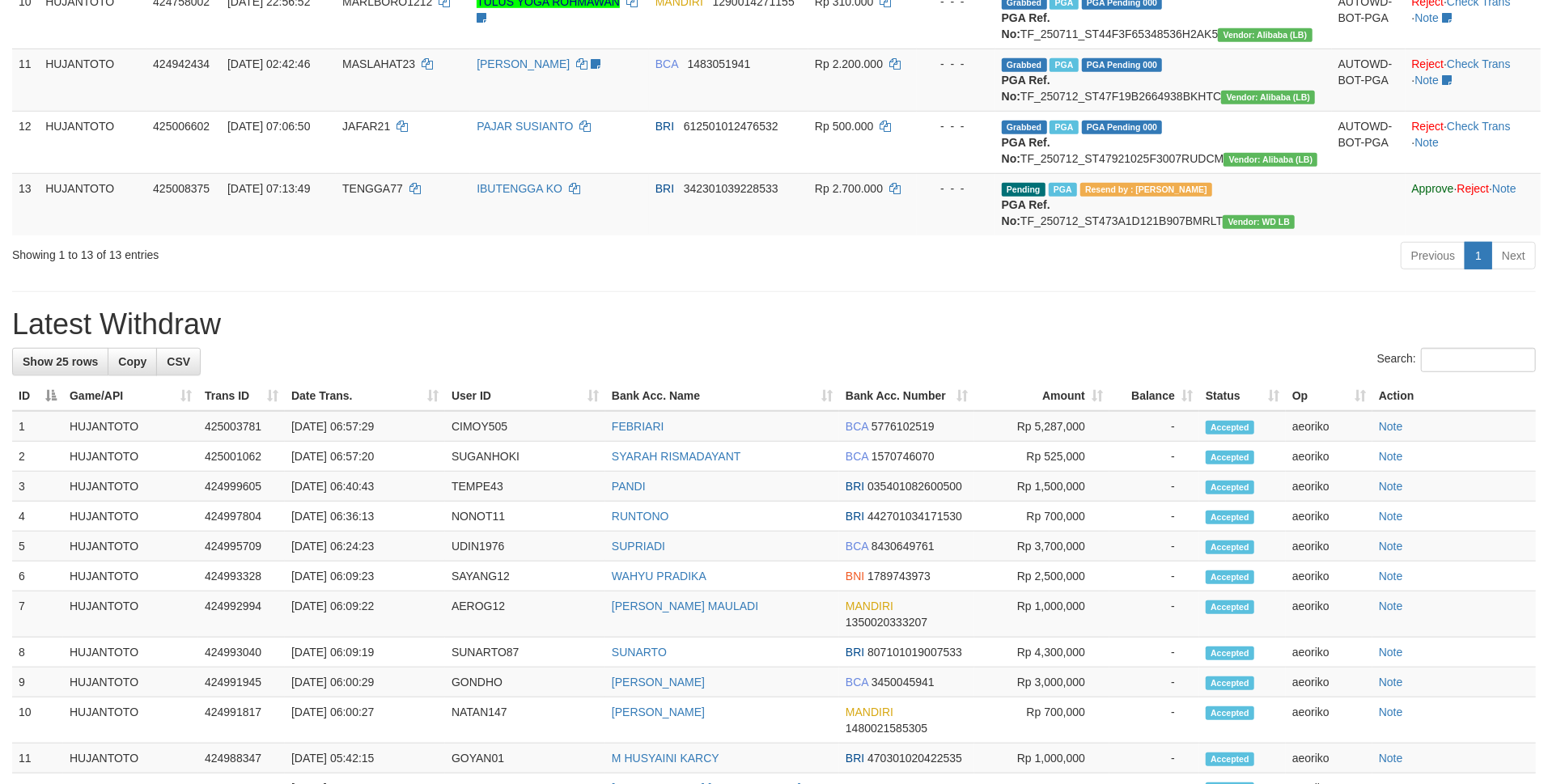 scroll, scrollTop: 783, scrollLeft: 0, axis: vertical 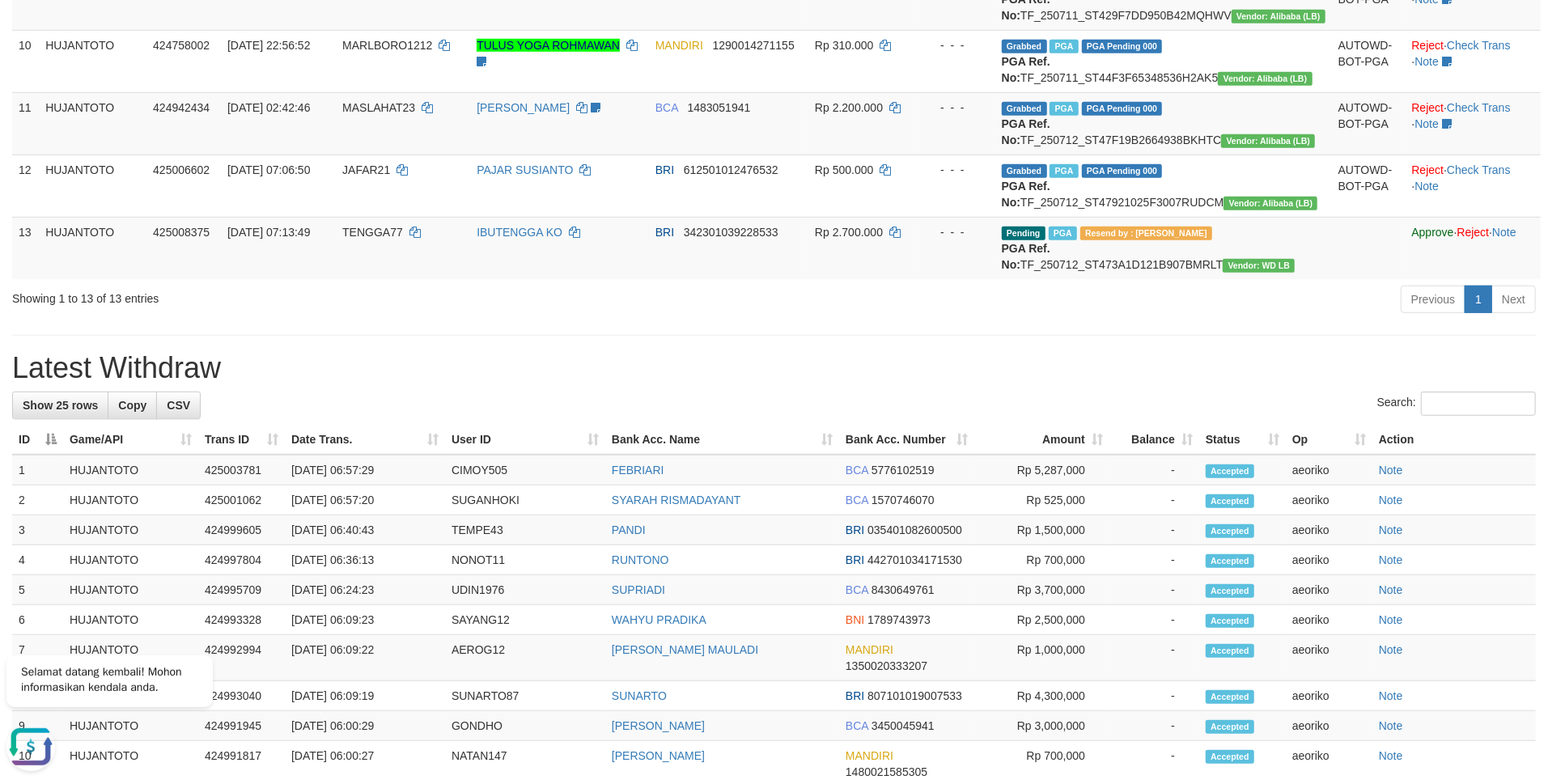click at bounding box center (774, 335) 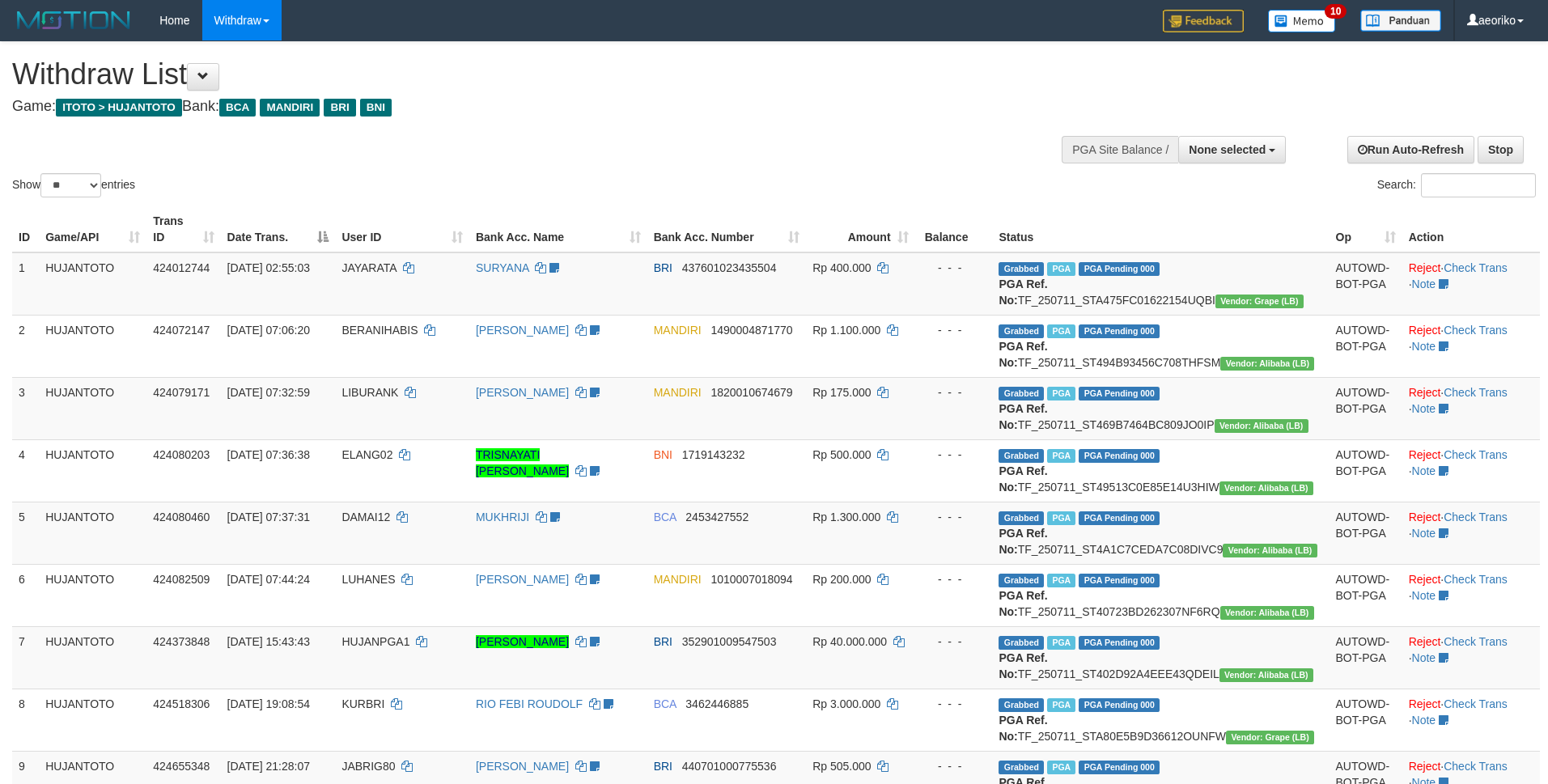 select 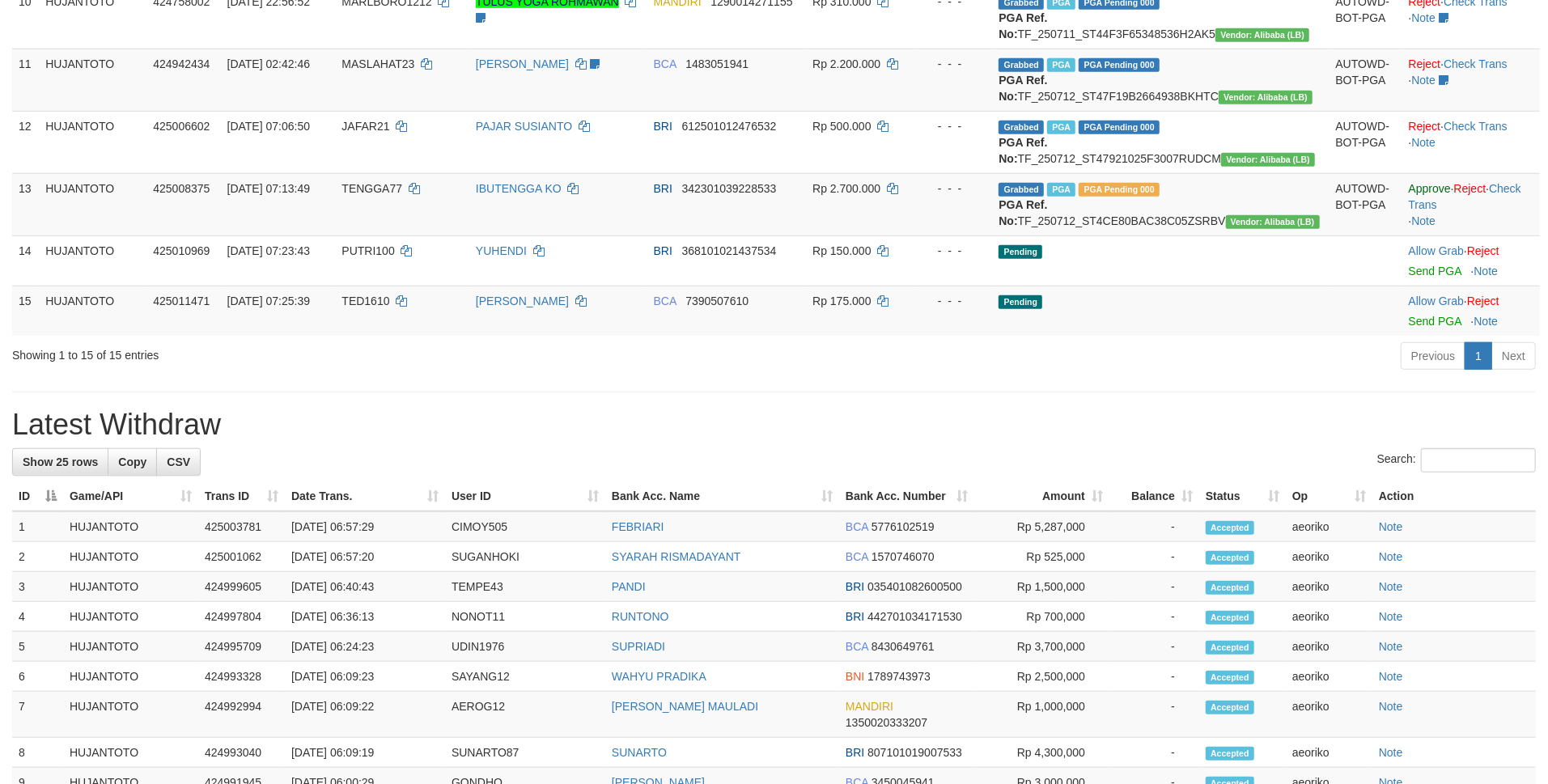 scroll, scrollTop: 783, scrollLeft: 0, axis: vertical 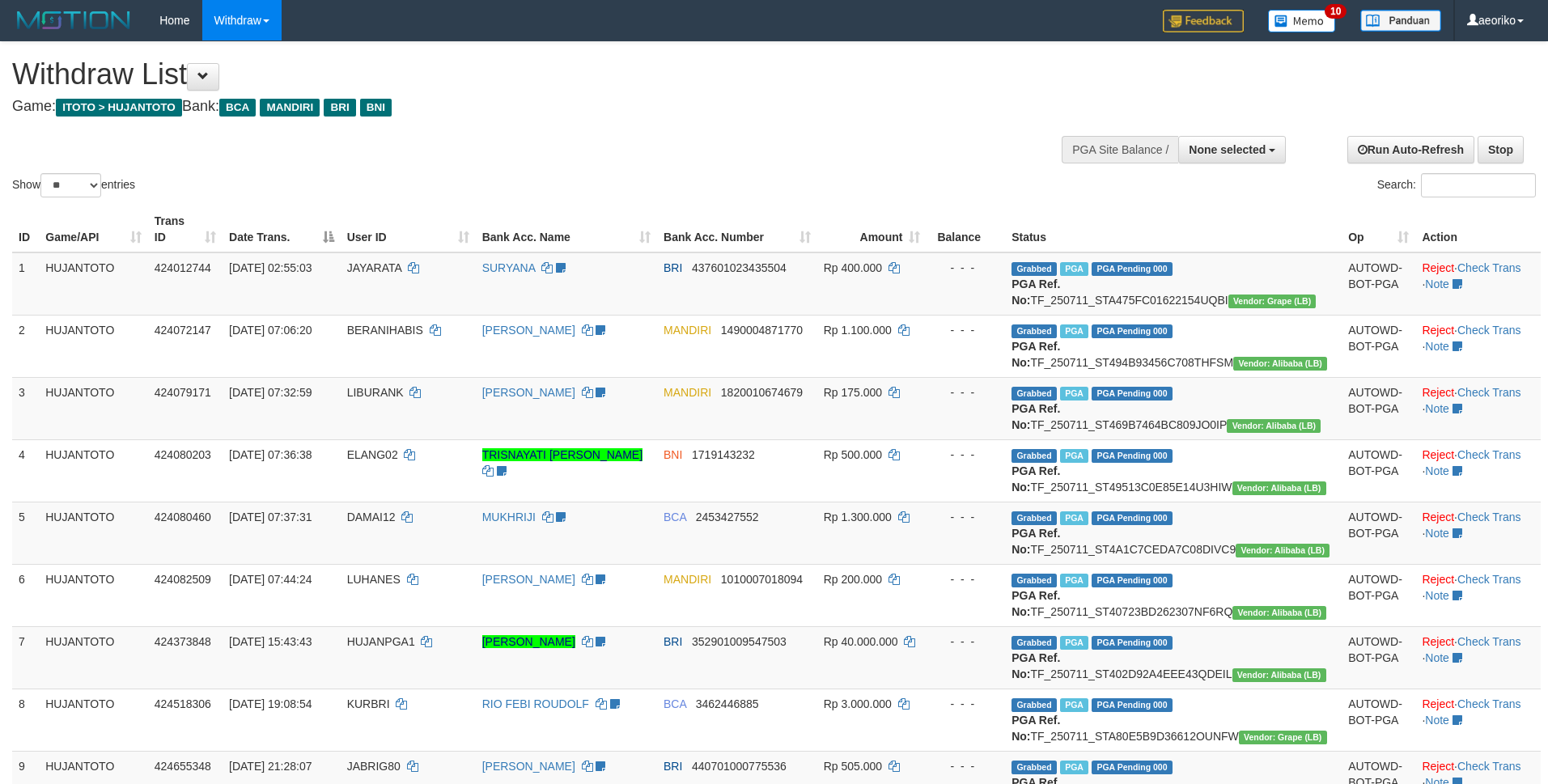 select 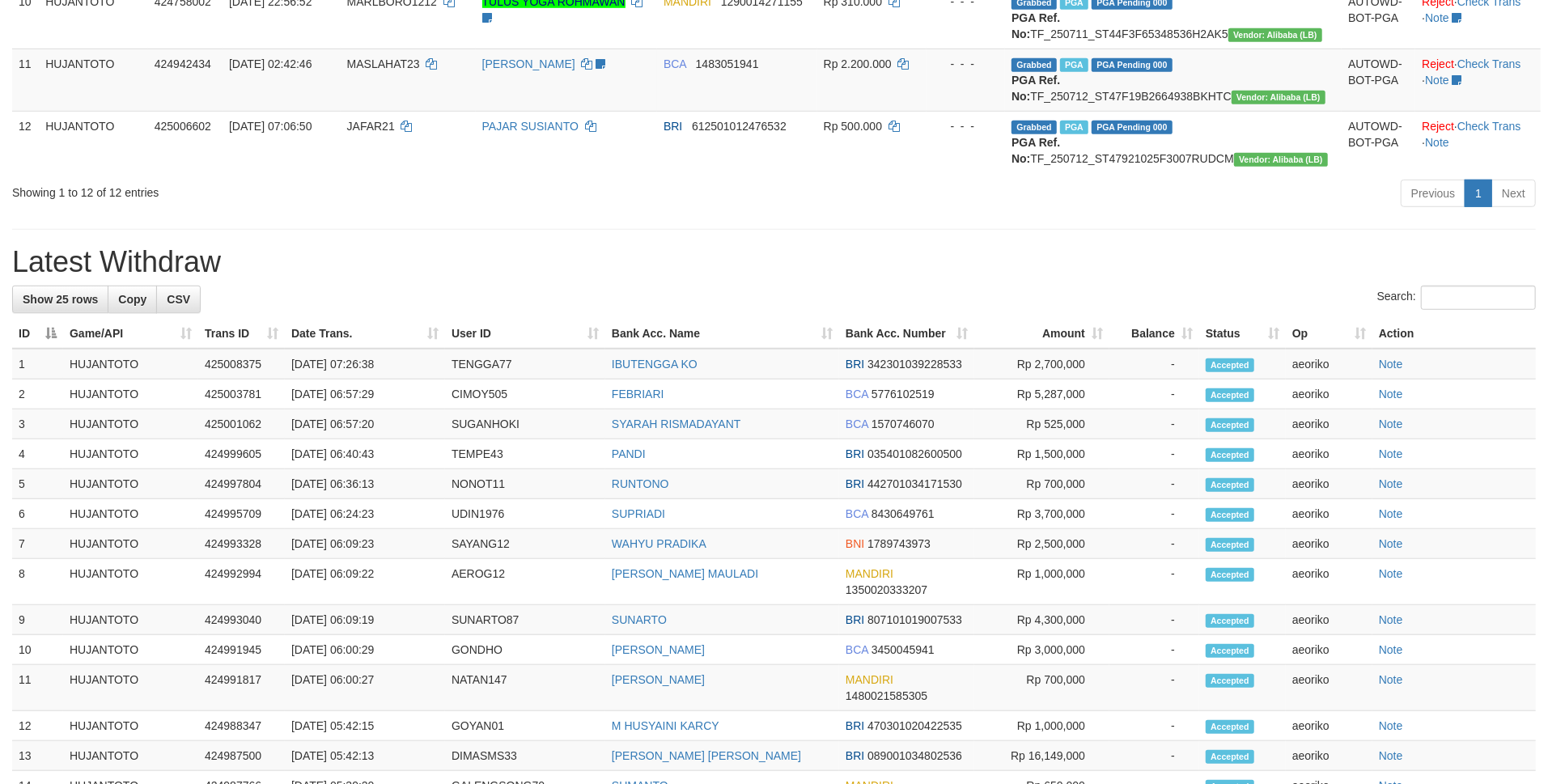 scroll, scrollTop: 783, scrollLeft: 0, axis: vertical 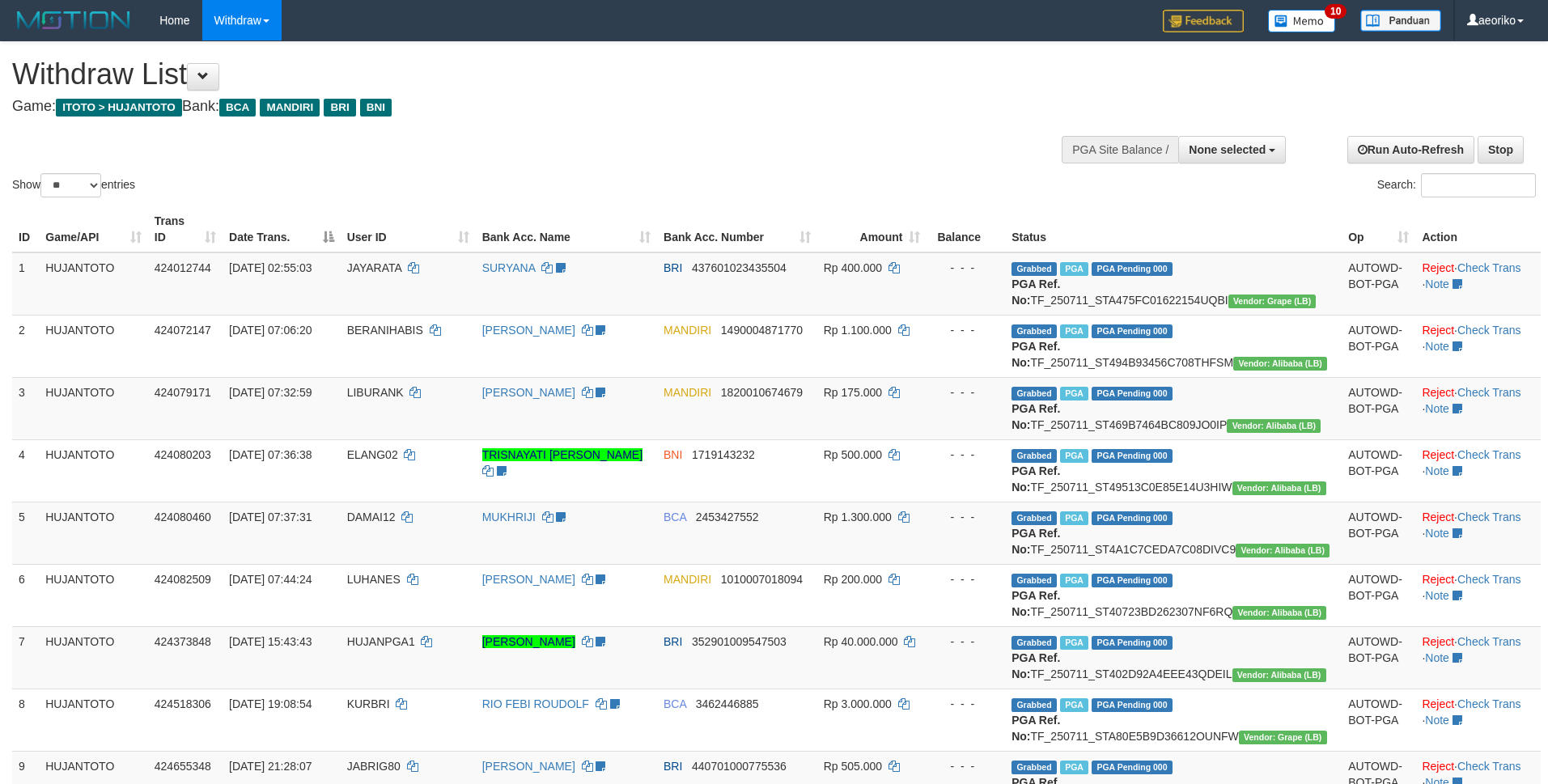 select 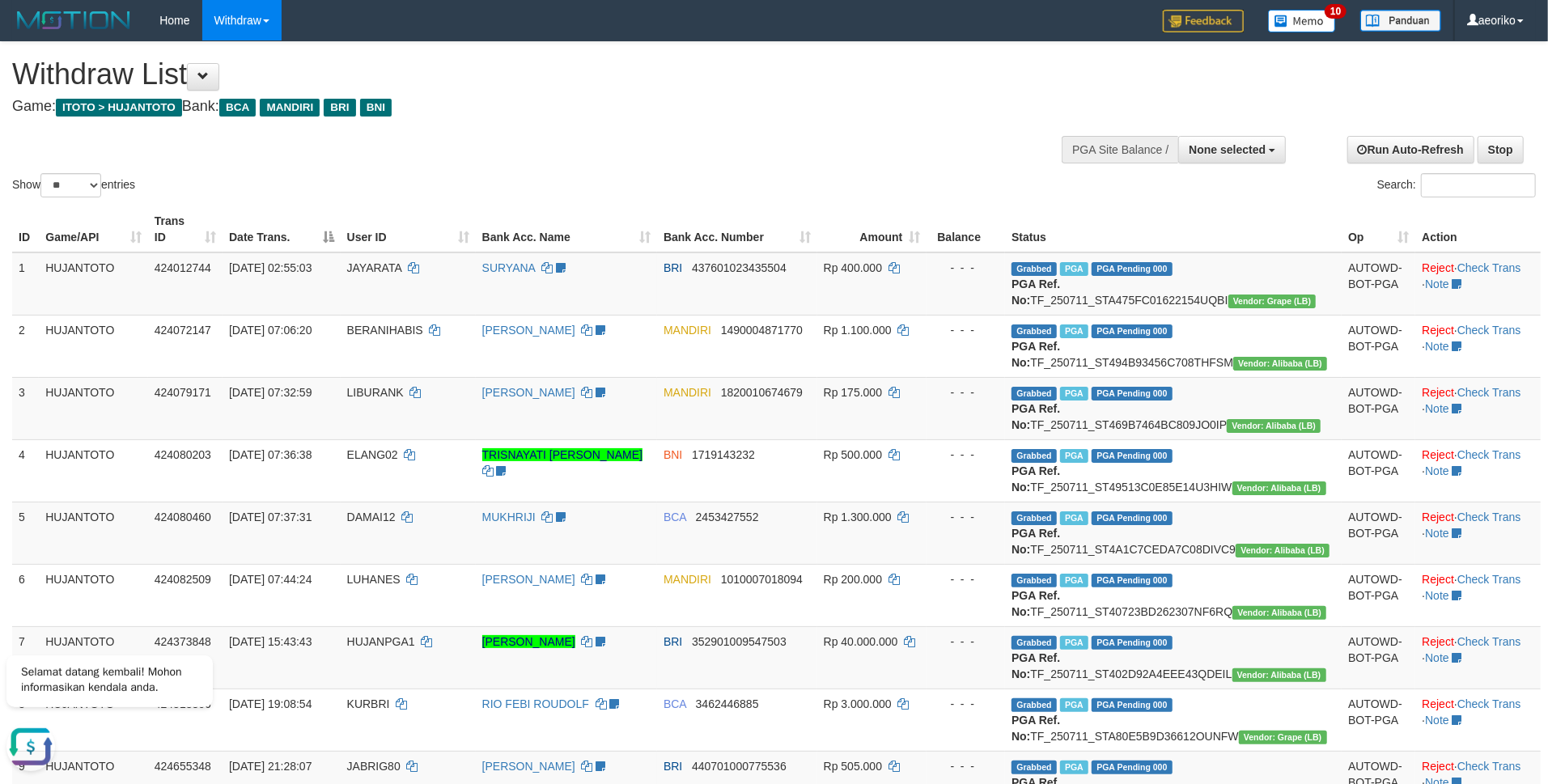 scroll, scrollTop: 0, scrollLeft: 0, axis: both 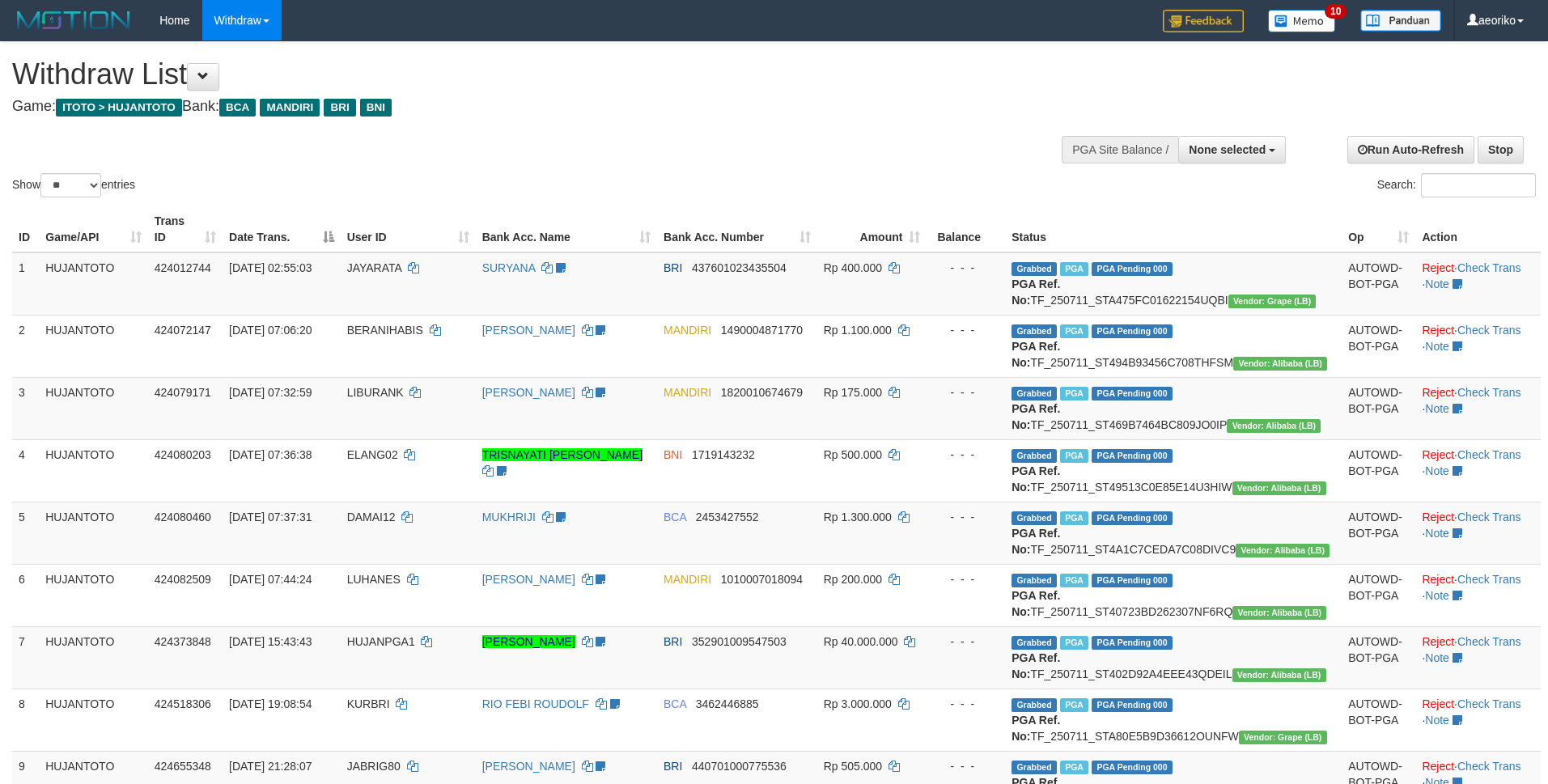 select 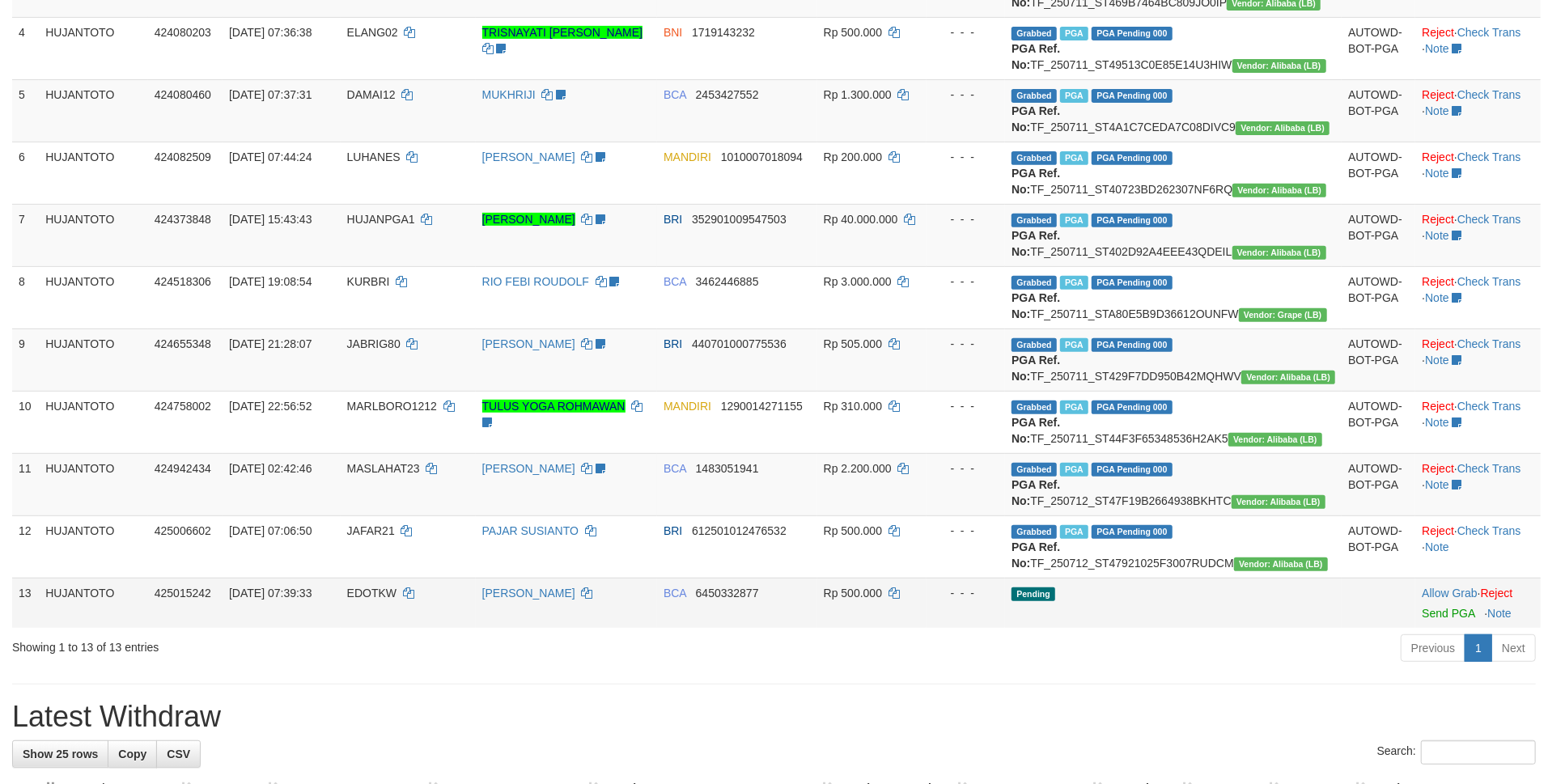 scroll, scrollTop: 647, scrollLeft: 0, axis: vertical 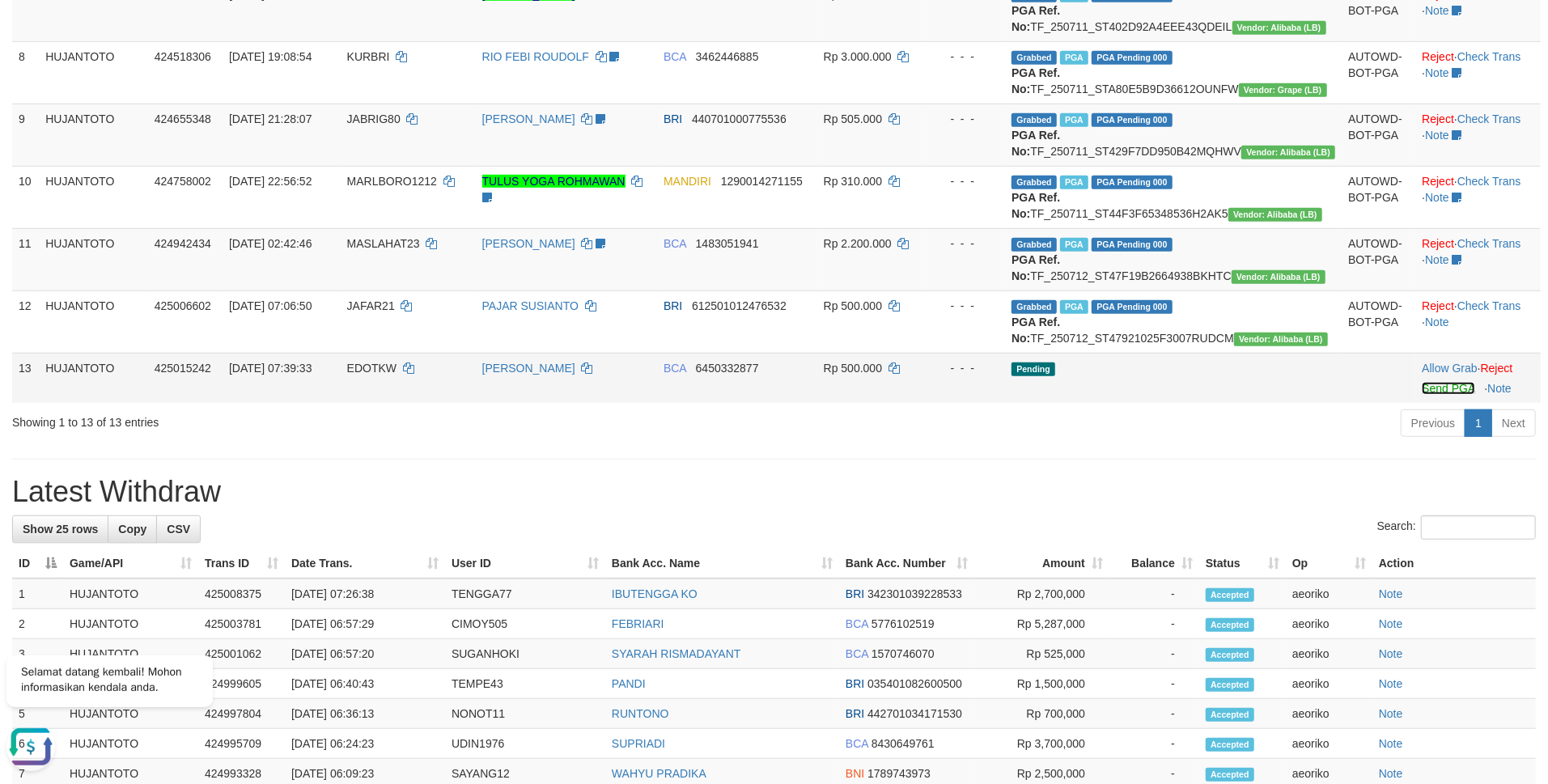 click on "Send PGA" at bounding box center [1448, 388] 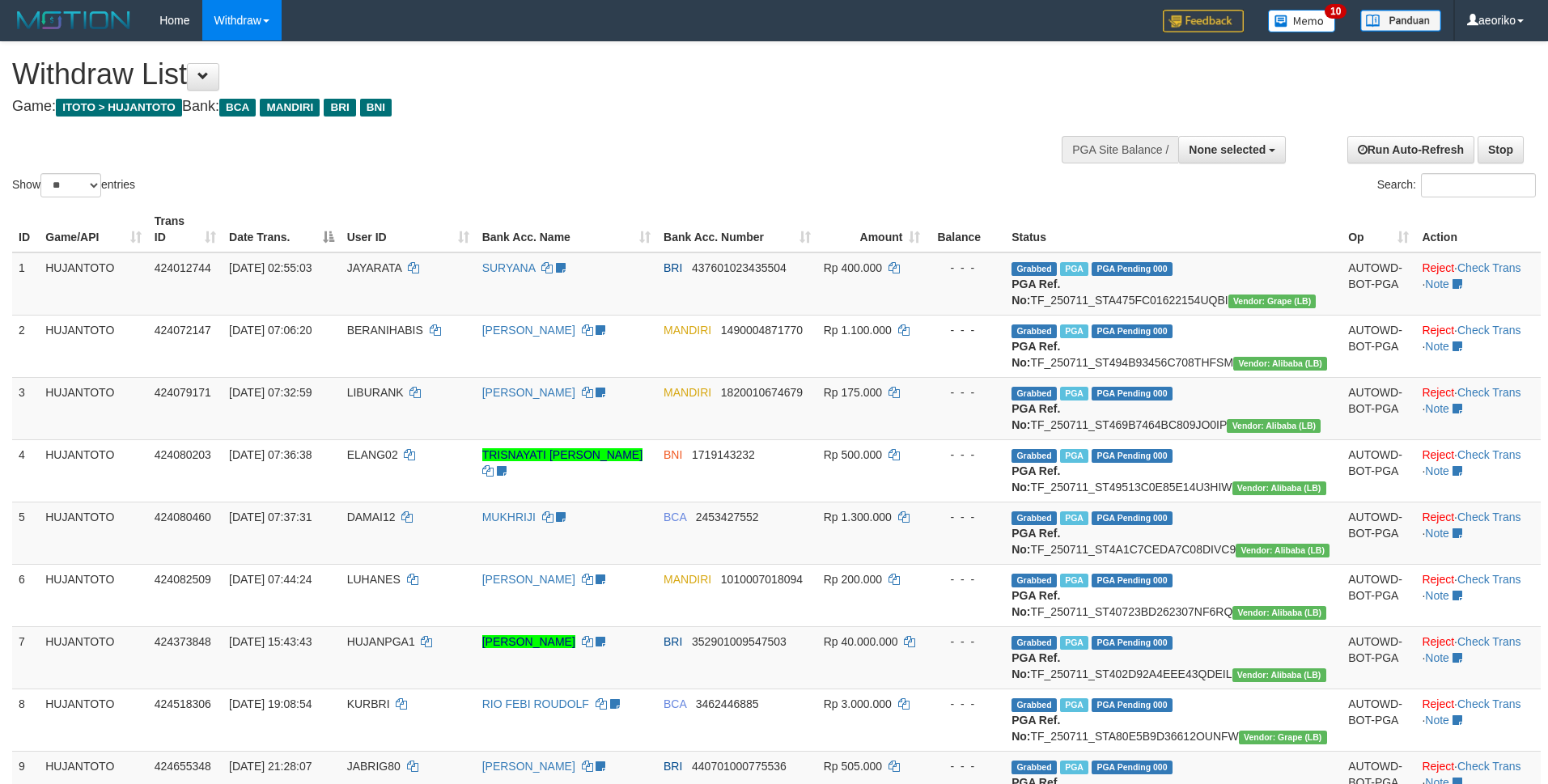 select 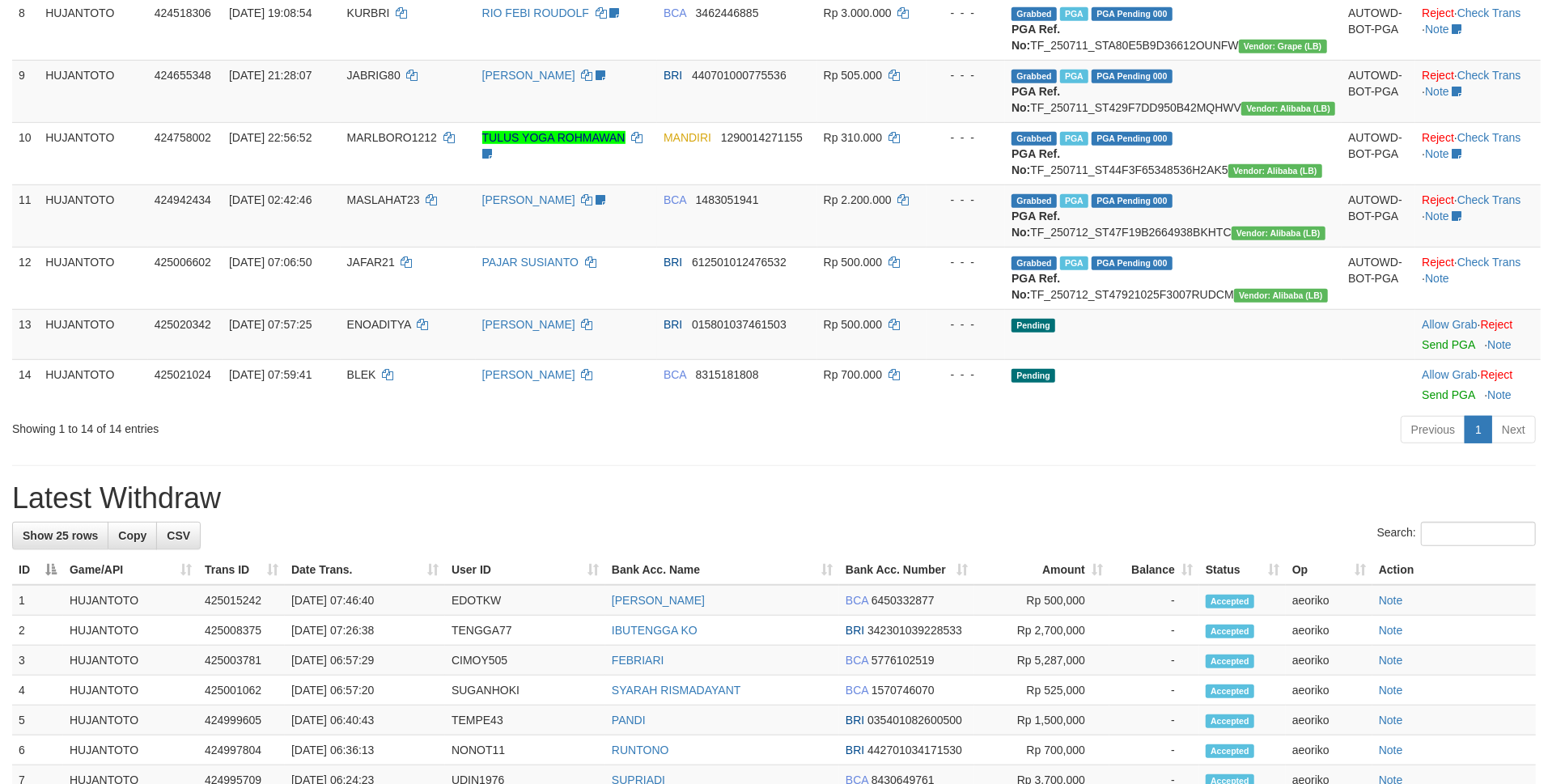 scroll, scrollTop: 647, scrollLeft: 0, axis: vertical 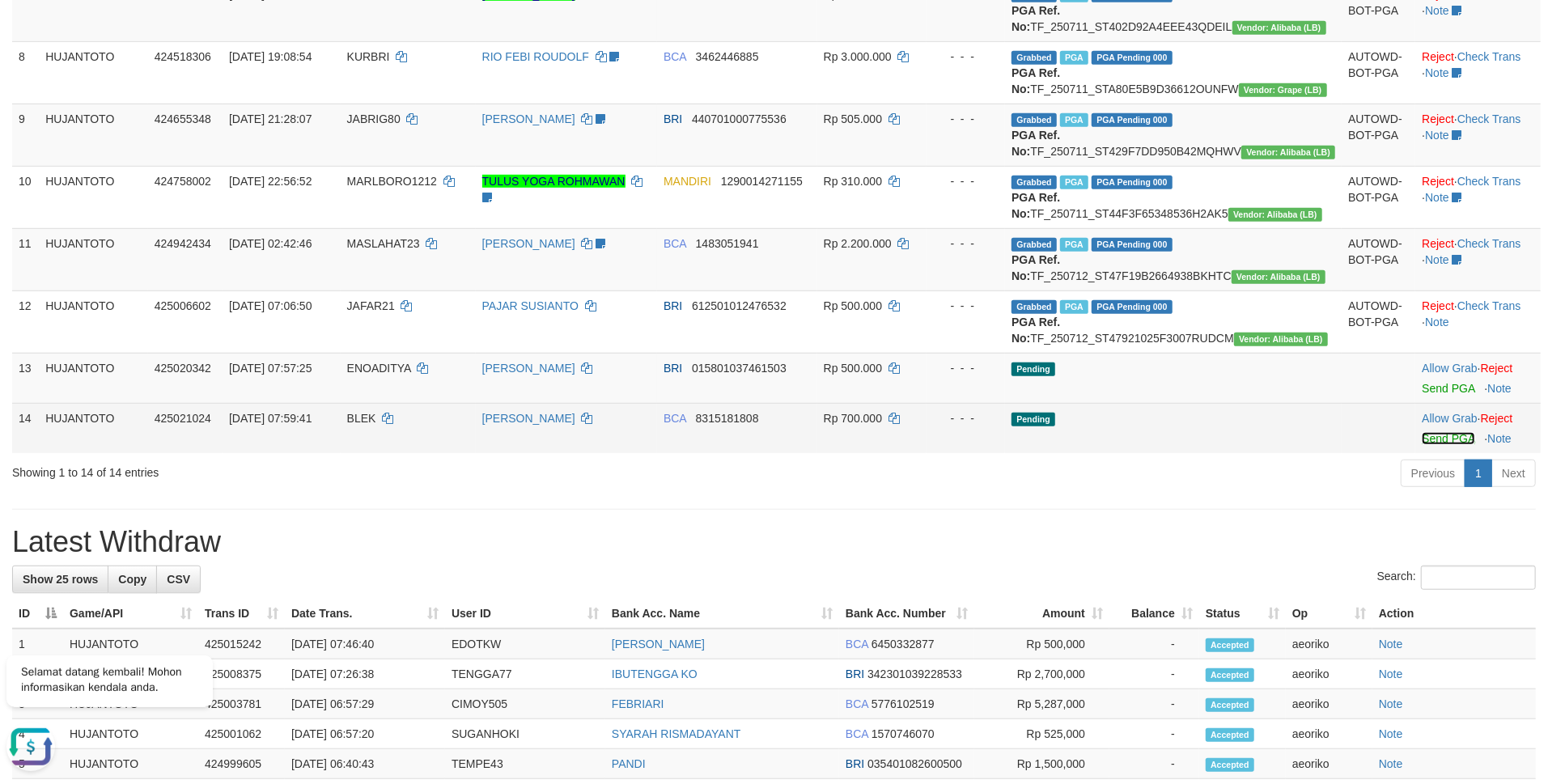 click on "Send PGA" at bounding box center (1448, 439) 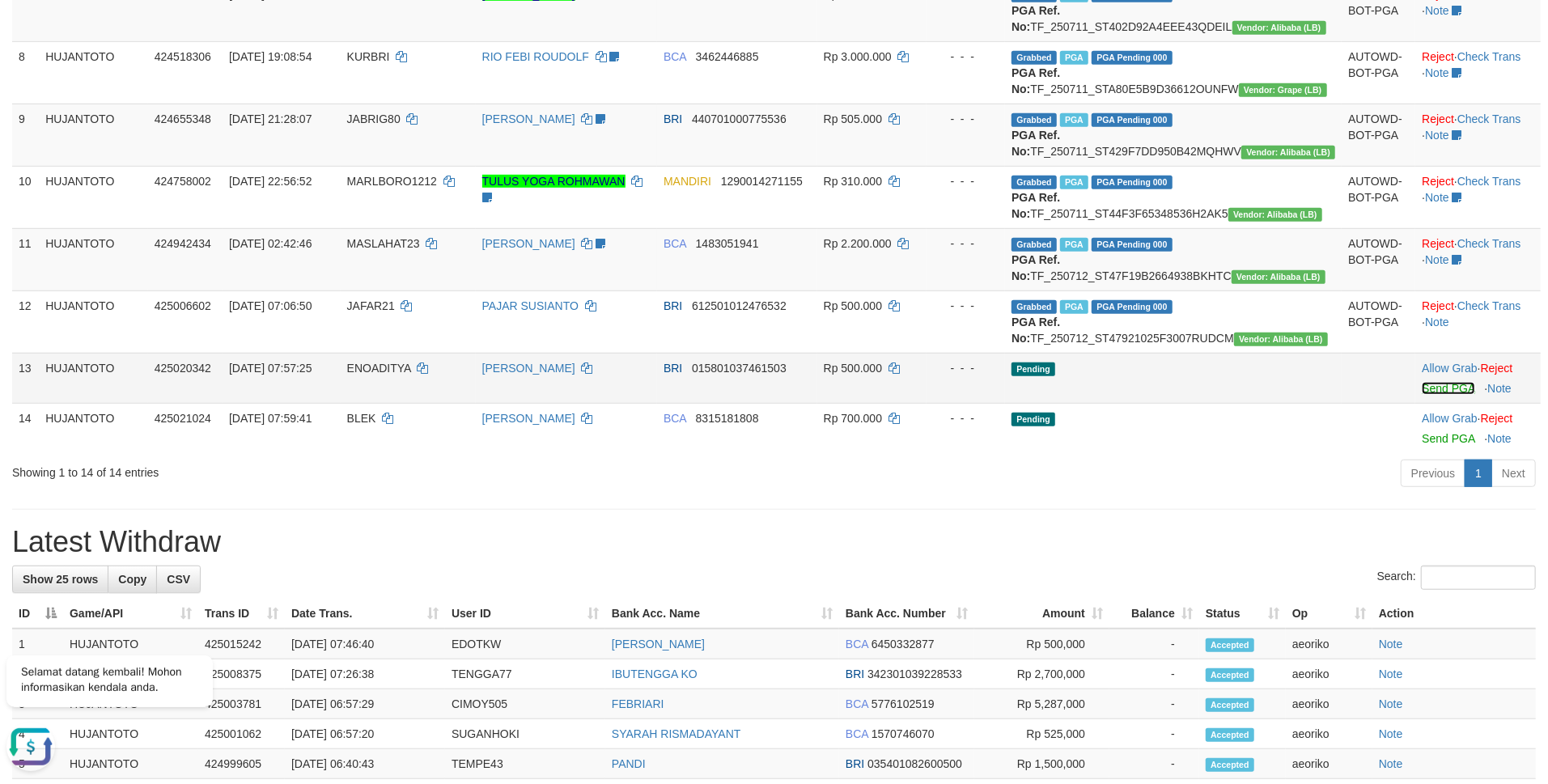 click on "Send PGA" at bounding box center [1448, 388] 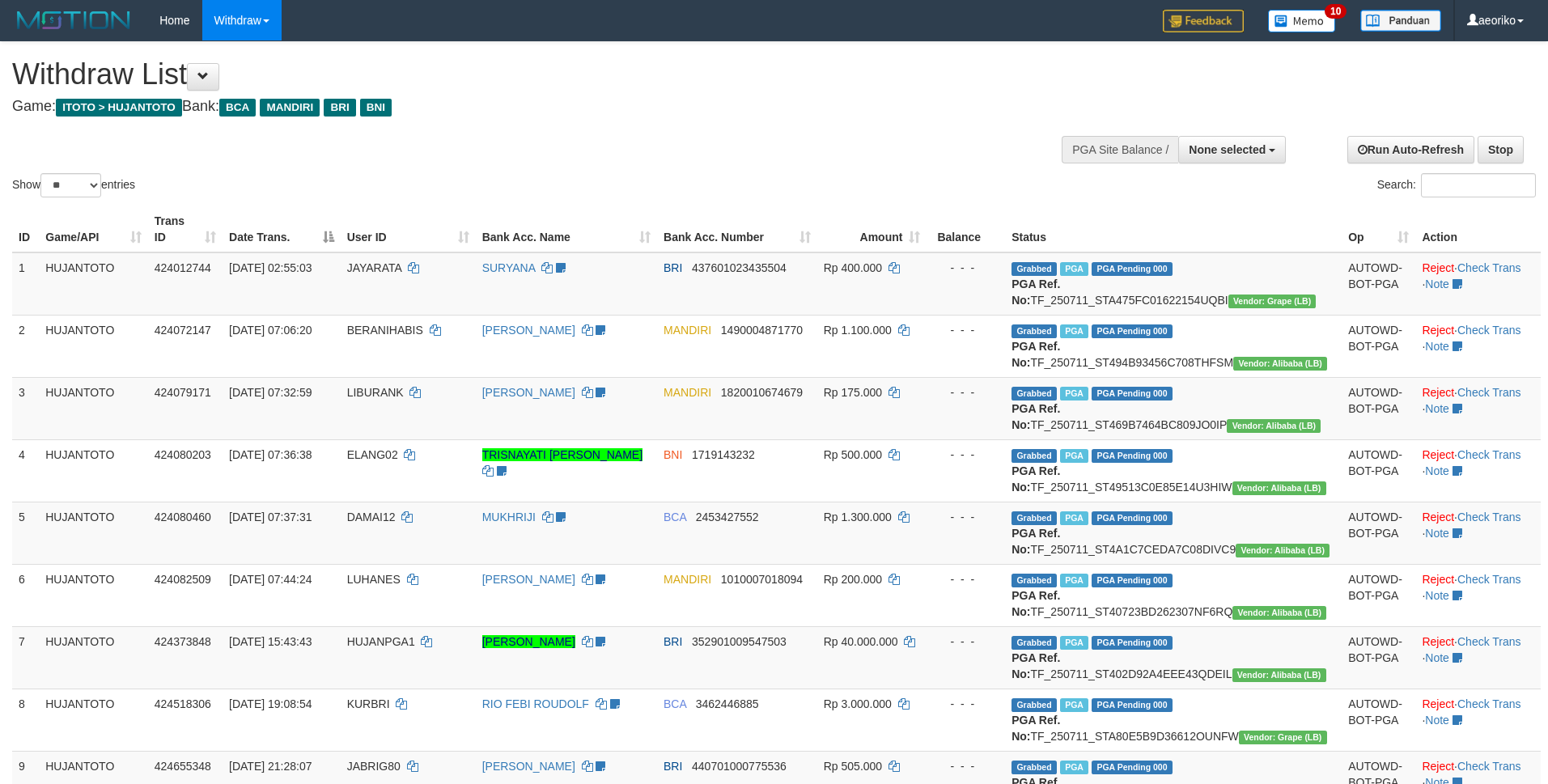 select 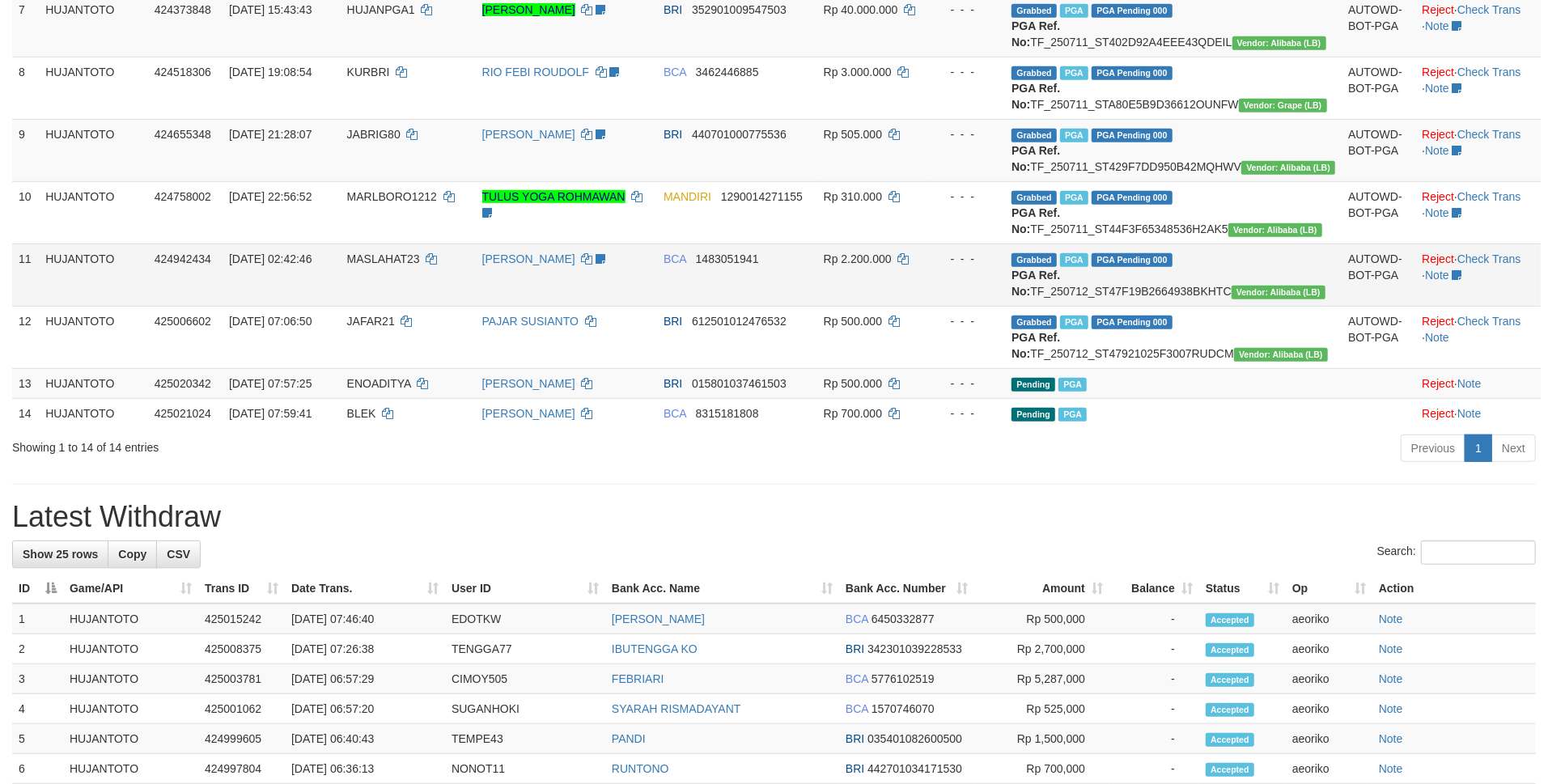 scroll, scrollTop: 1079, scrollLeft: 0, axis: vertical 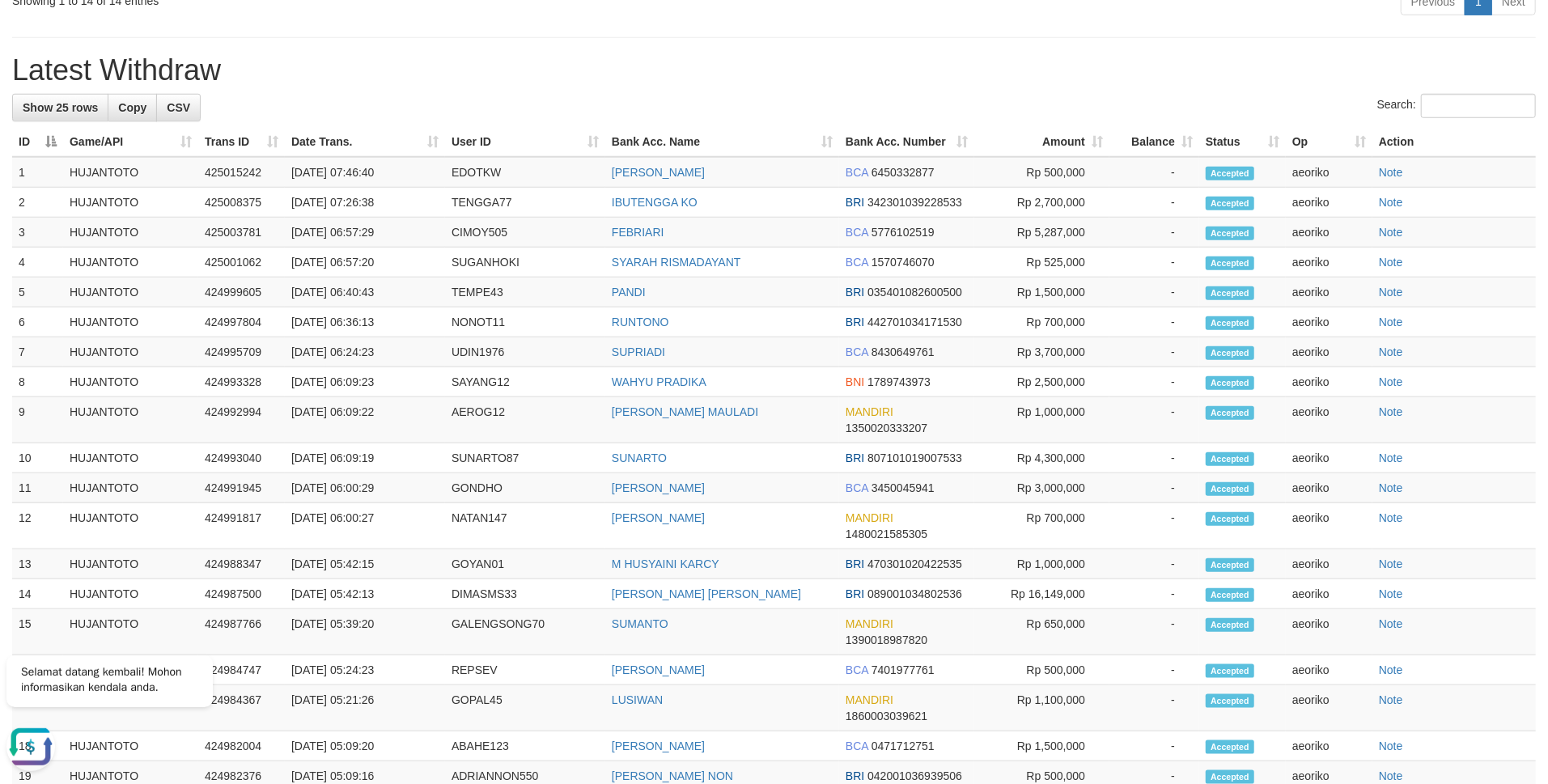 click on "**********" at bounding box center (774, 13) 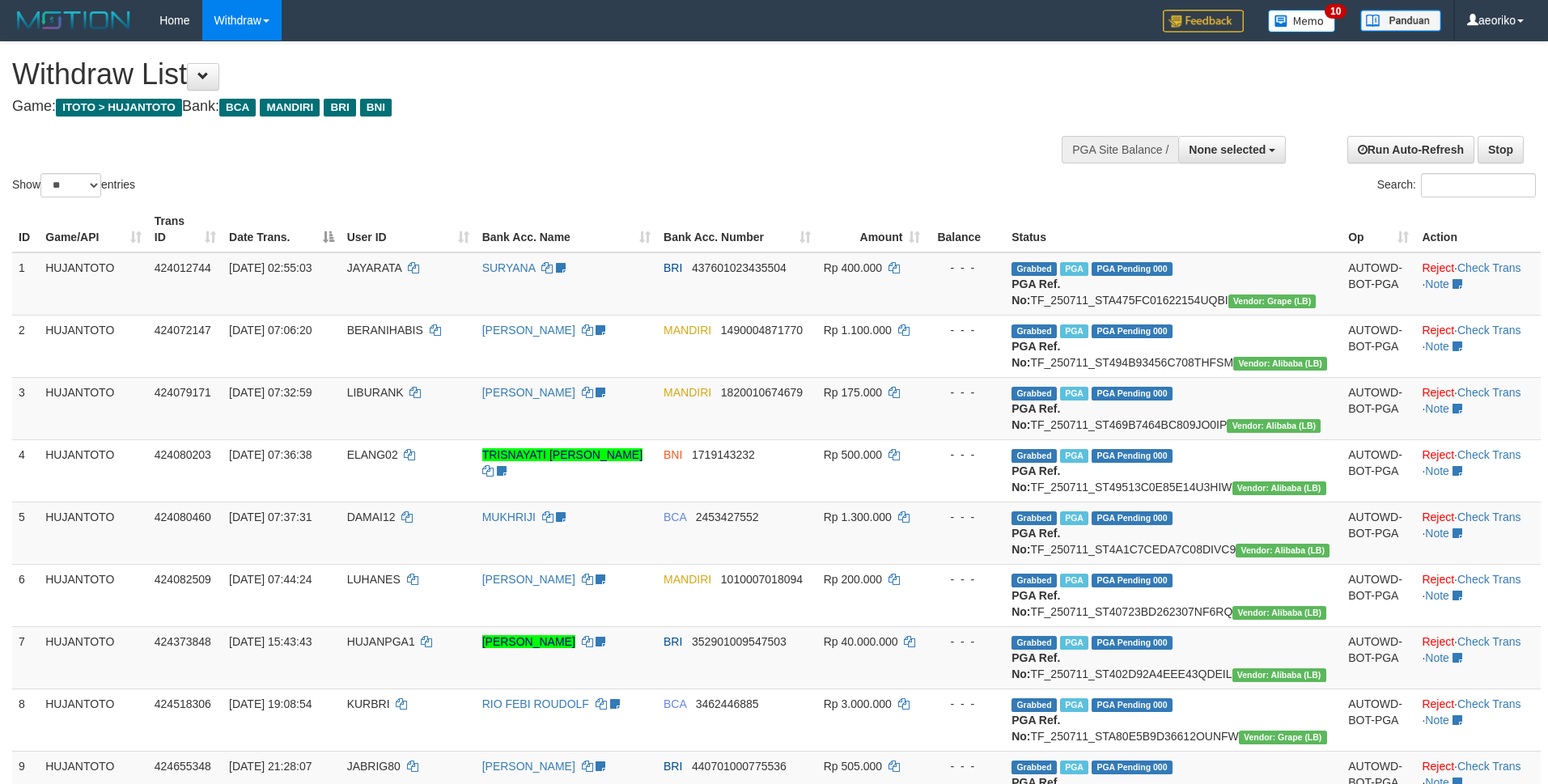 select 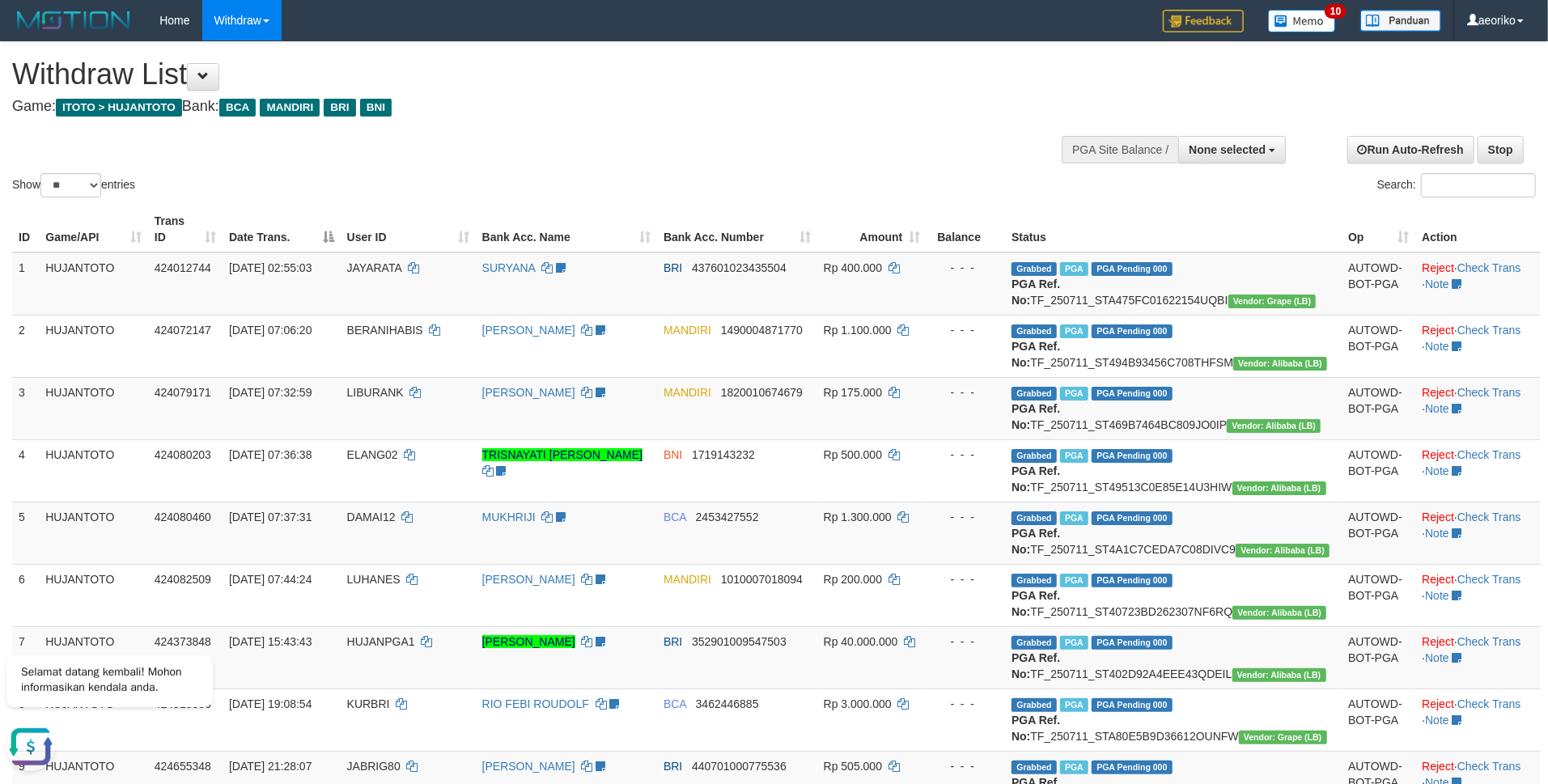 scroll, scrollTop: 0, scrollLeft: 0, axis: both 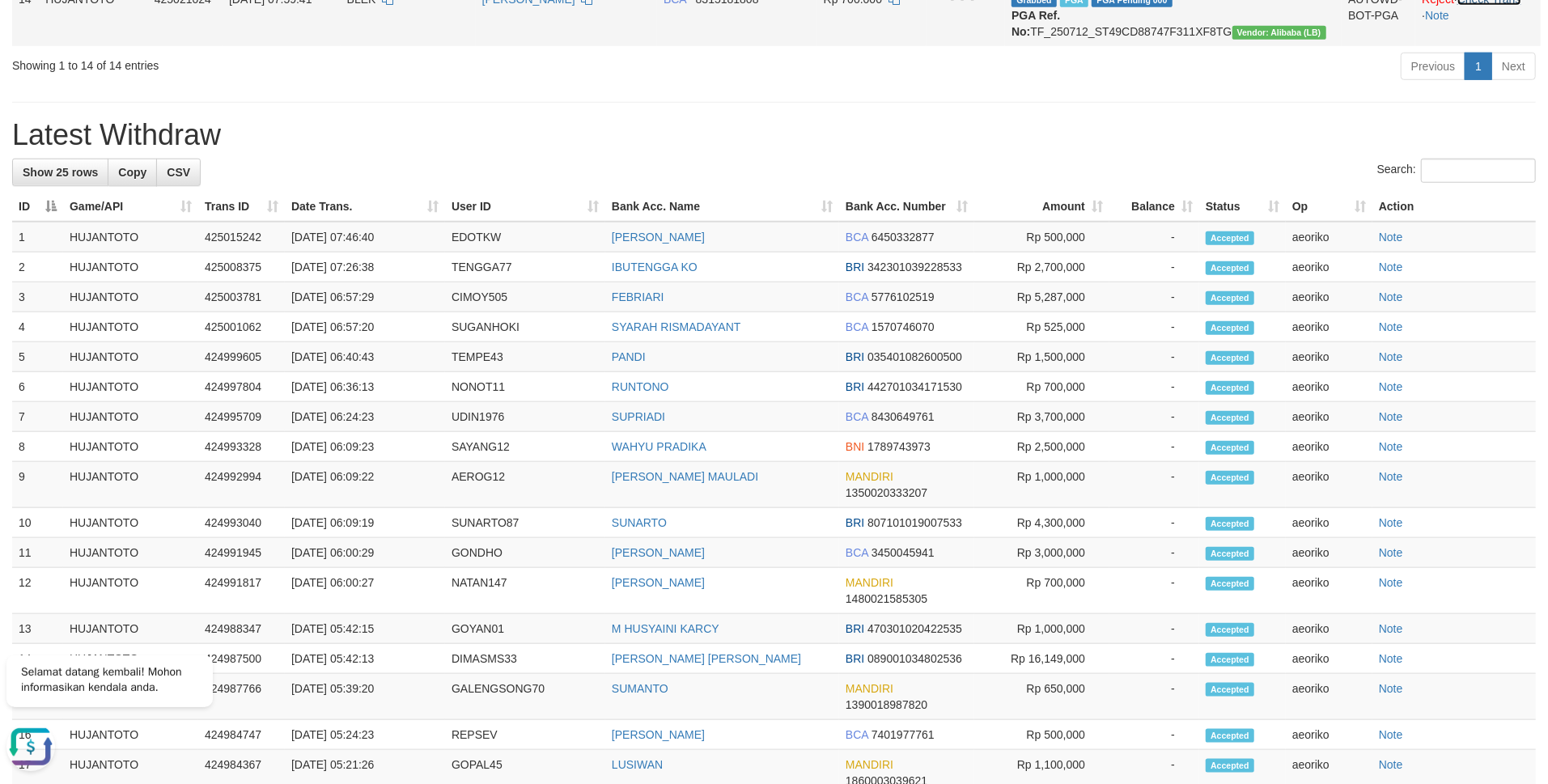 click on "Check Trans" at bounding box center [1489, -1] 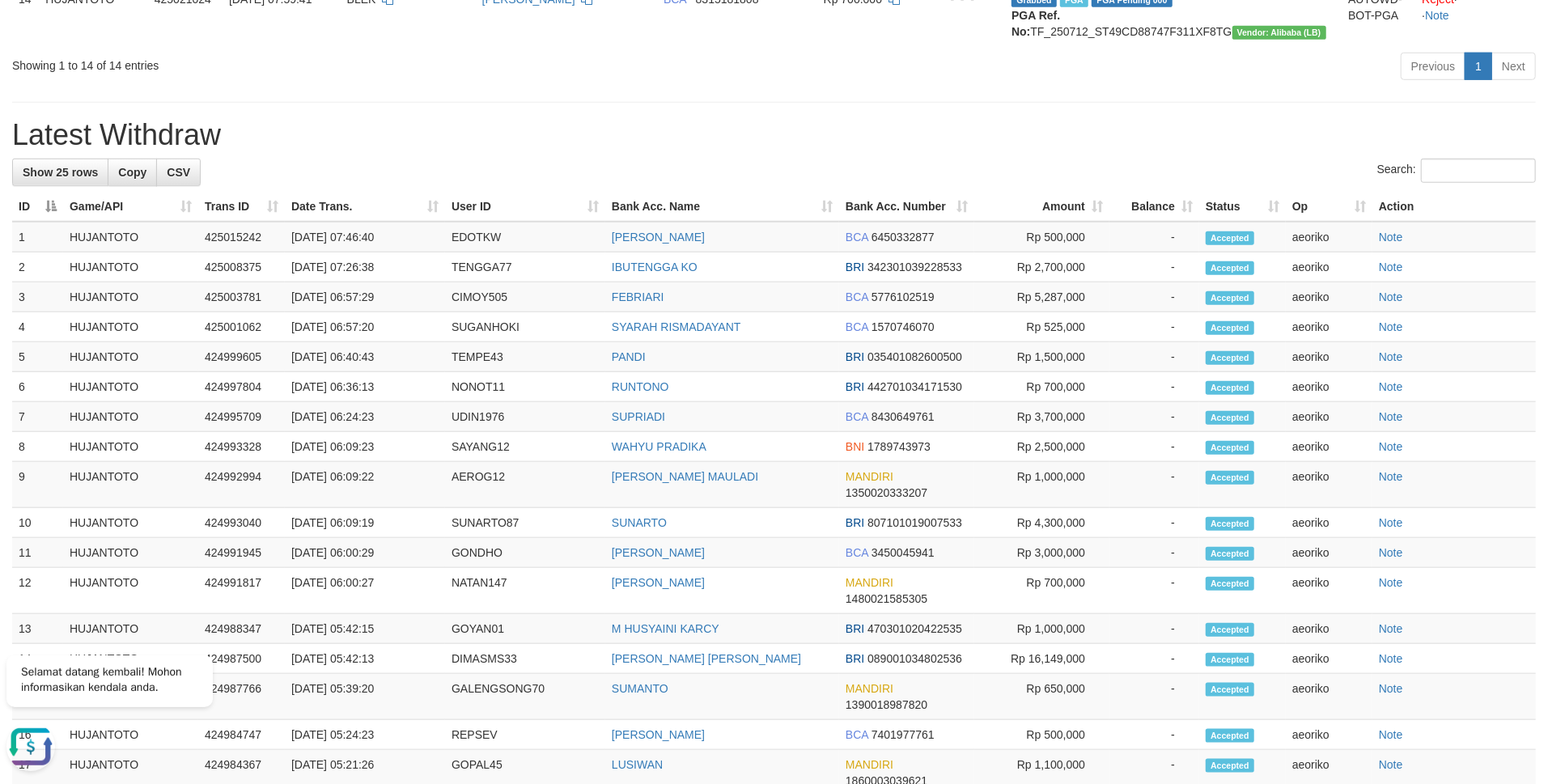click on "Check Trans" at bounding box center [1489, -63] 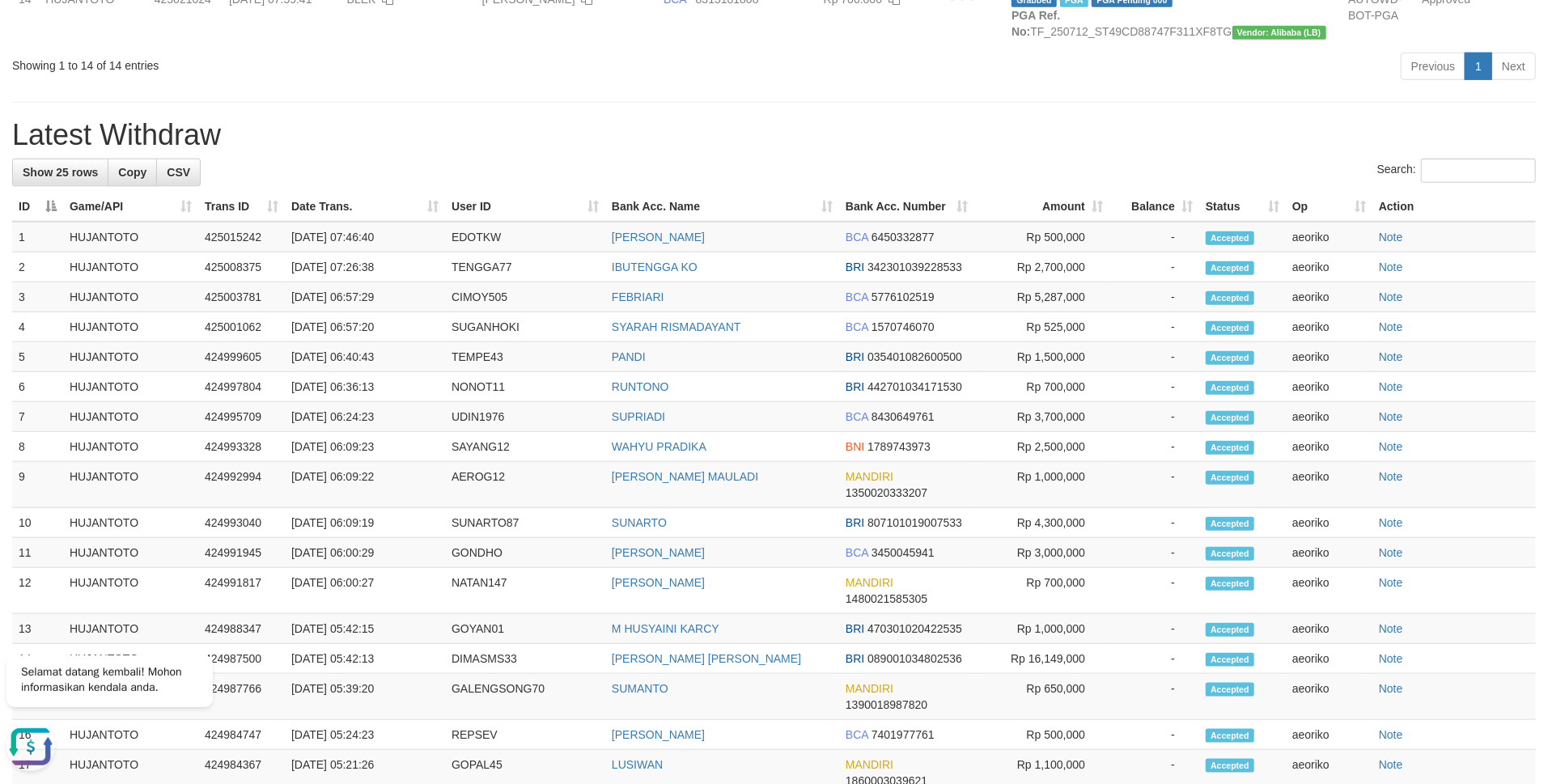 click on "**********" at bounding box center (774, 45) 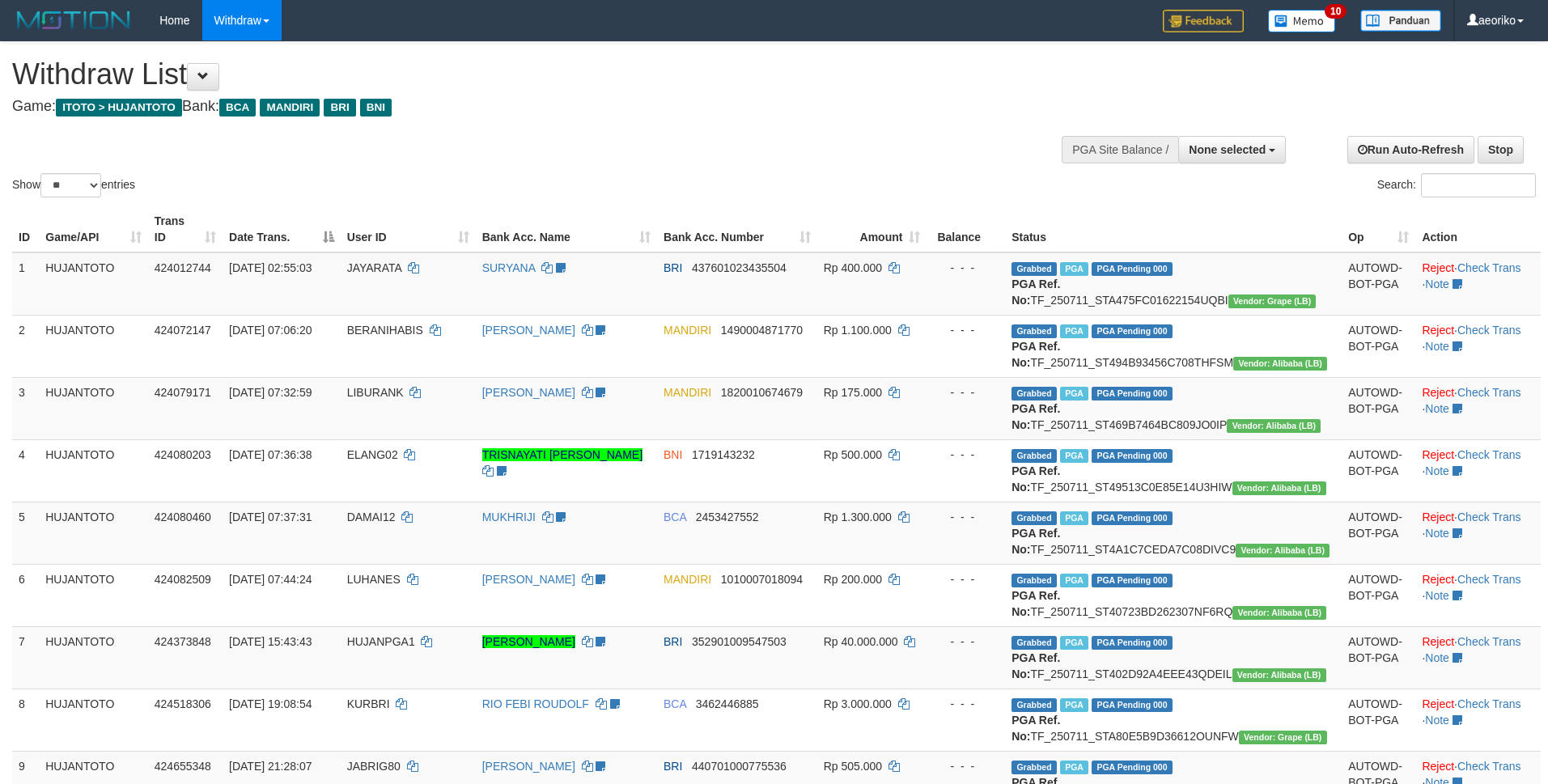 select 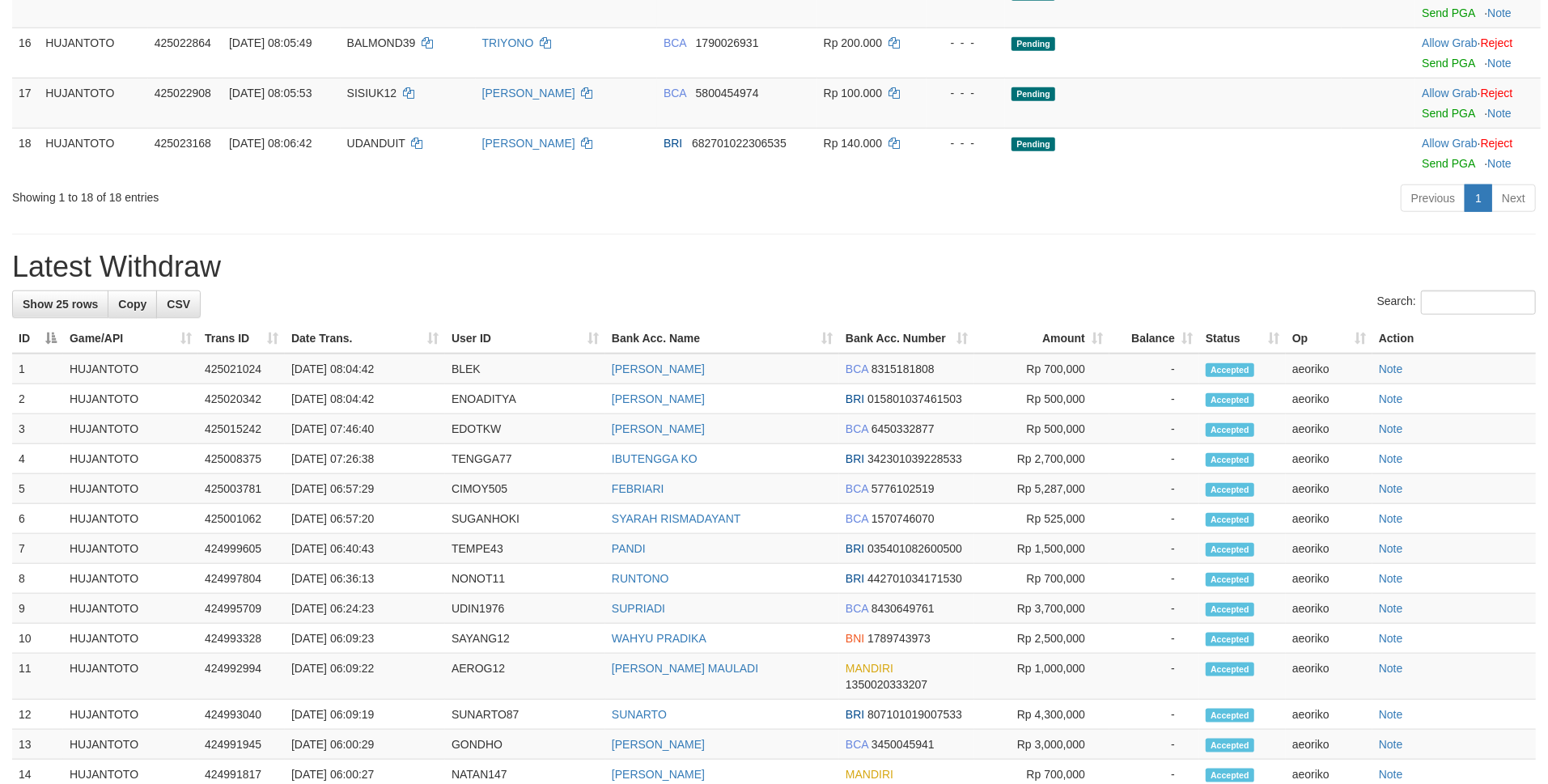 scroll, scrollTop: 1079, scrollLeft: 0, axis: vertical 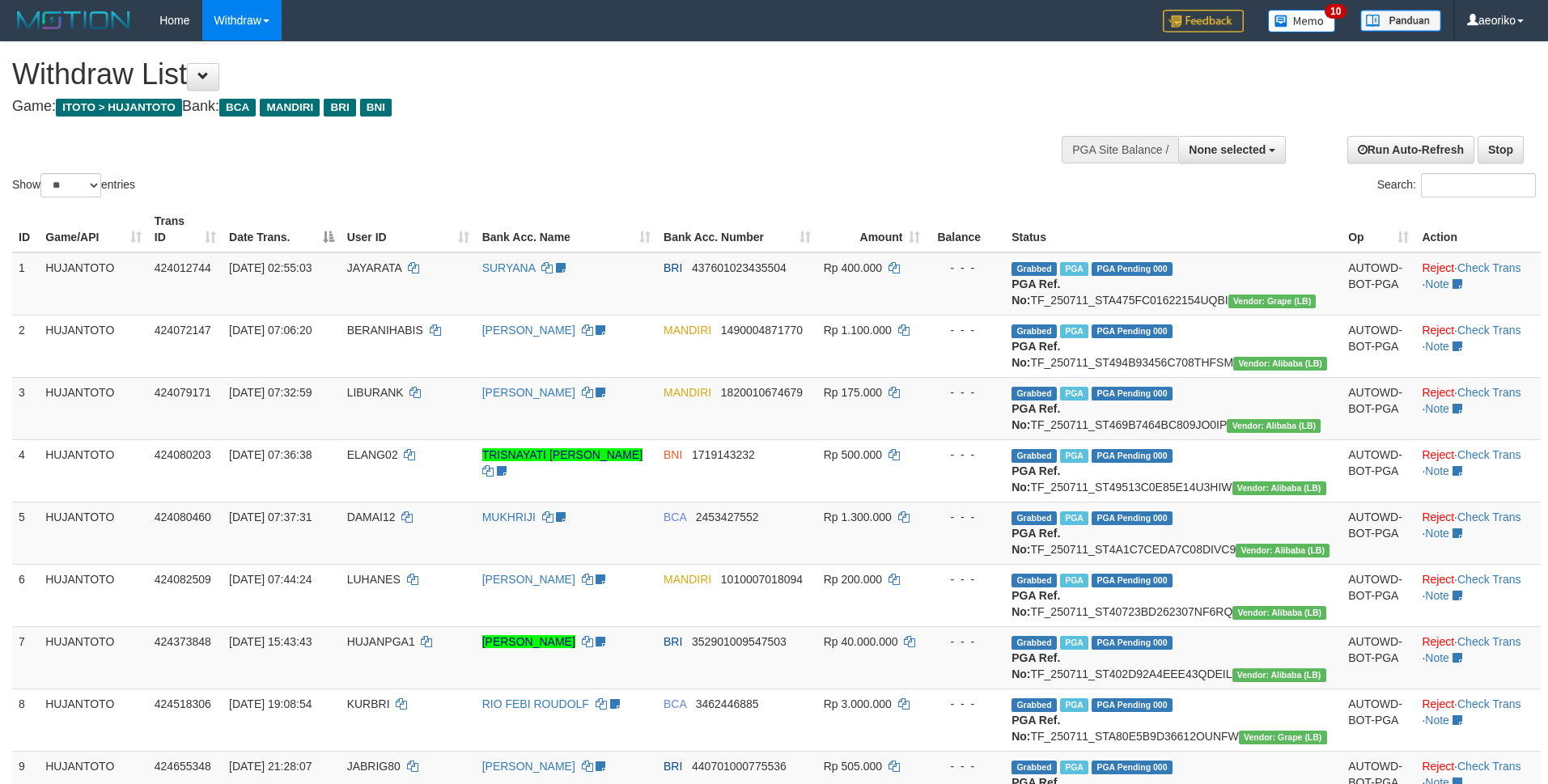 select 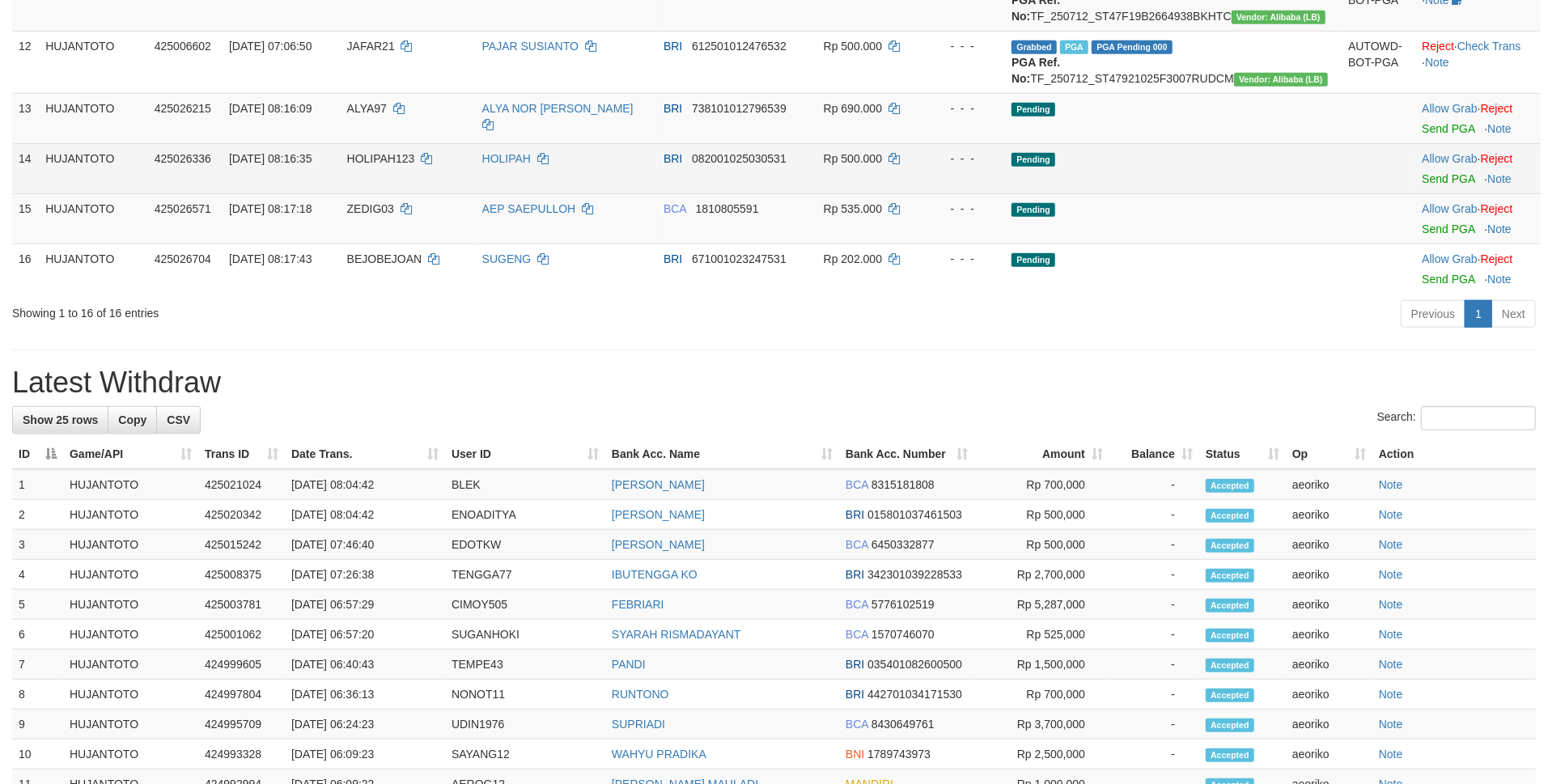 scroll, scrollTop: 862, scrollLeft: 0, axis: vertical 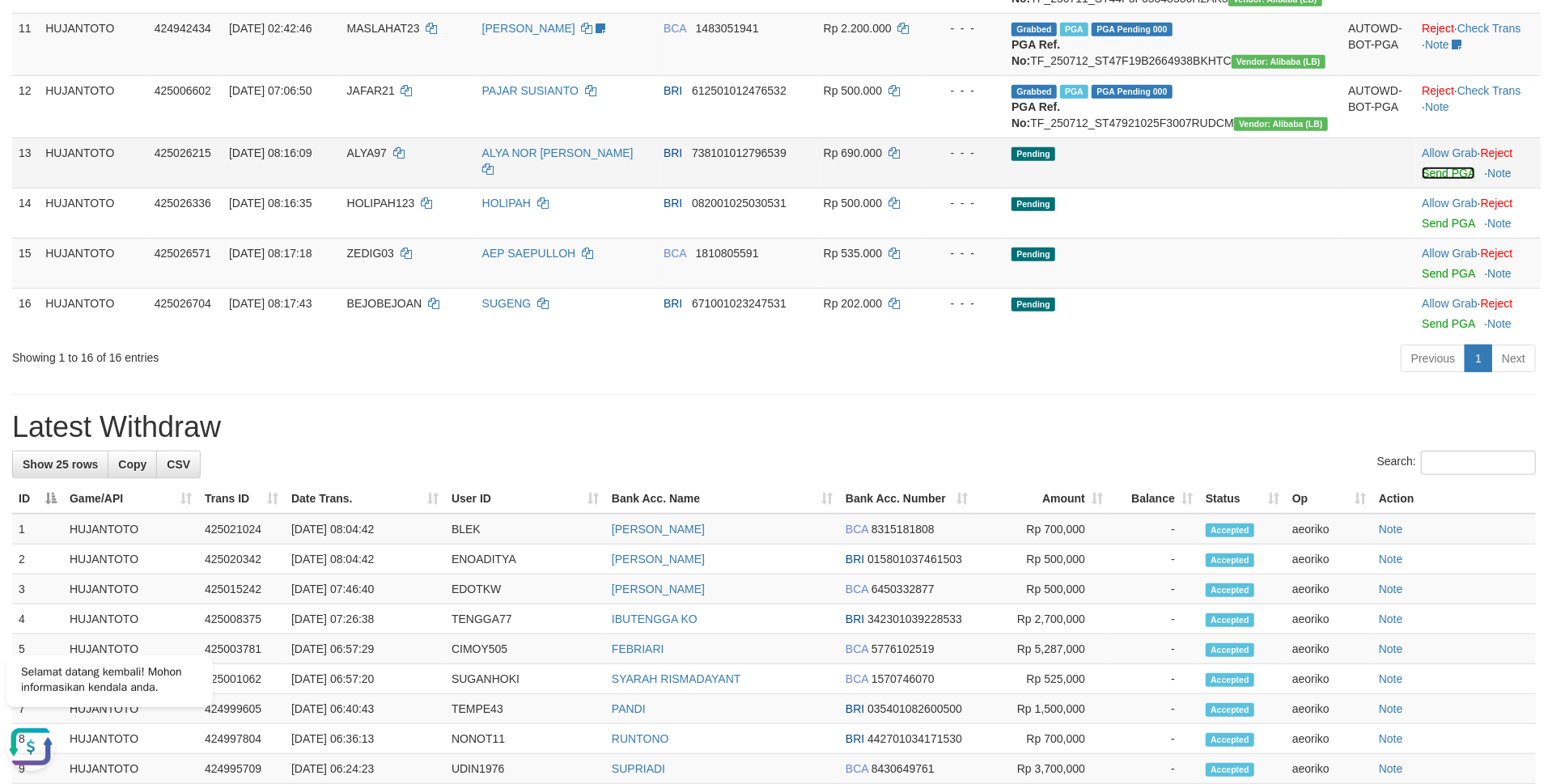 click on "Send PGA" at bounding box center [1448, 173] 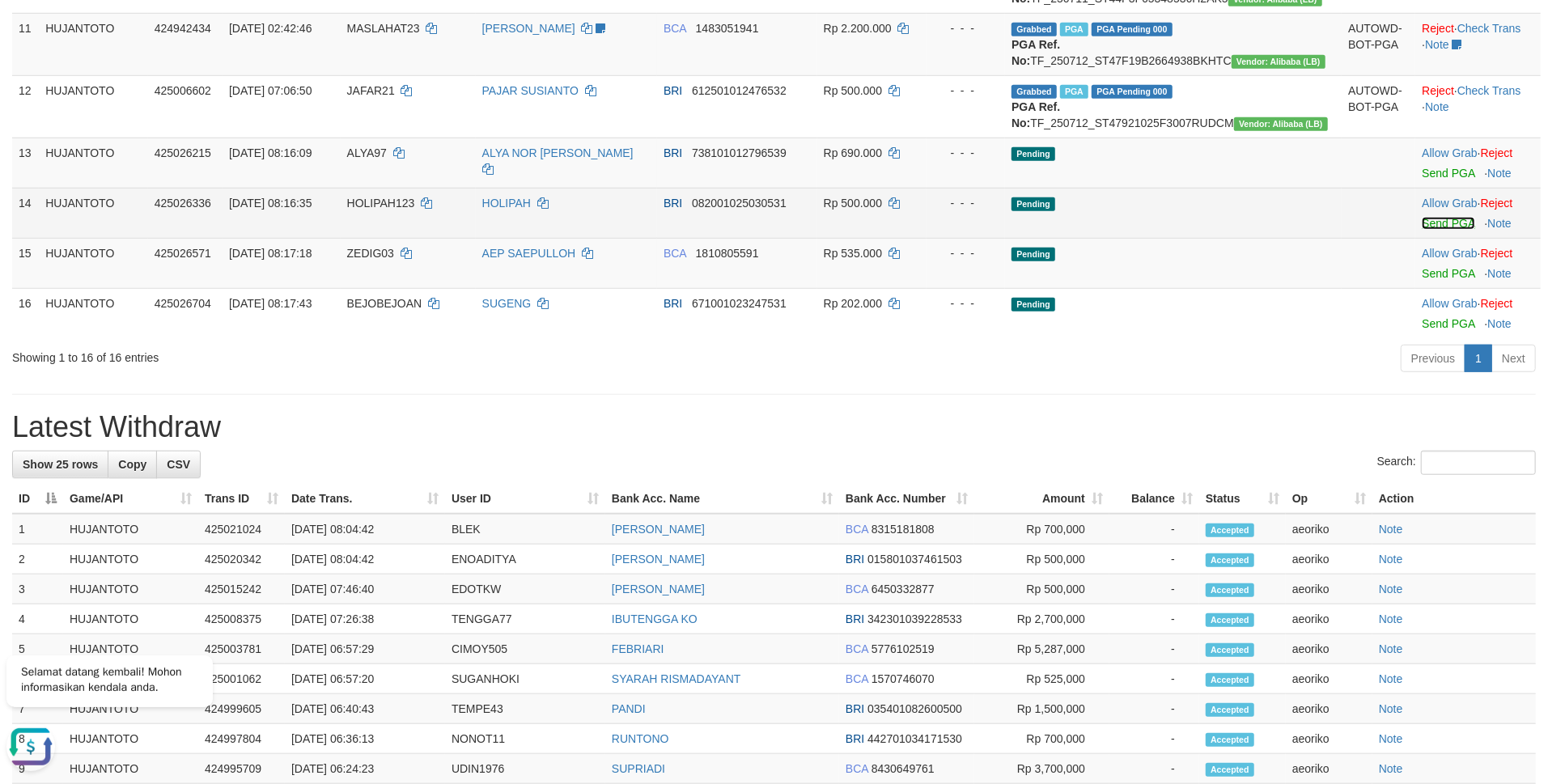 click on "Send PGA" at bounding box center (1448, 223) 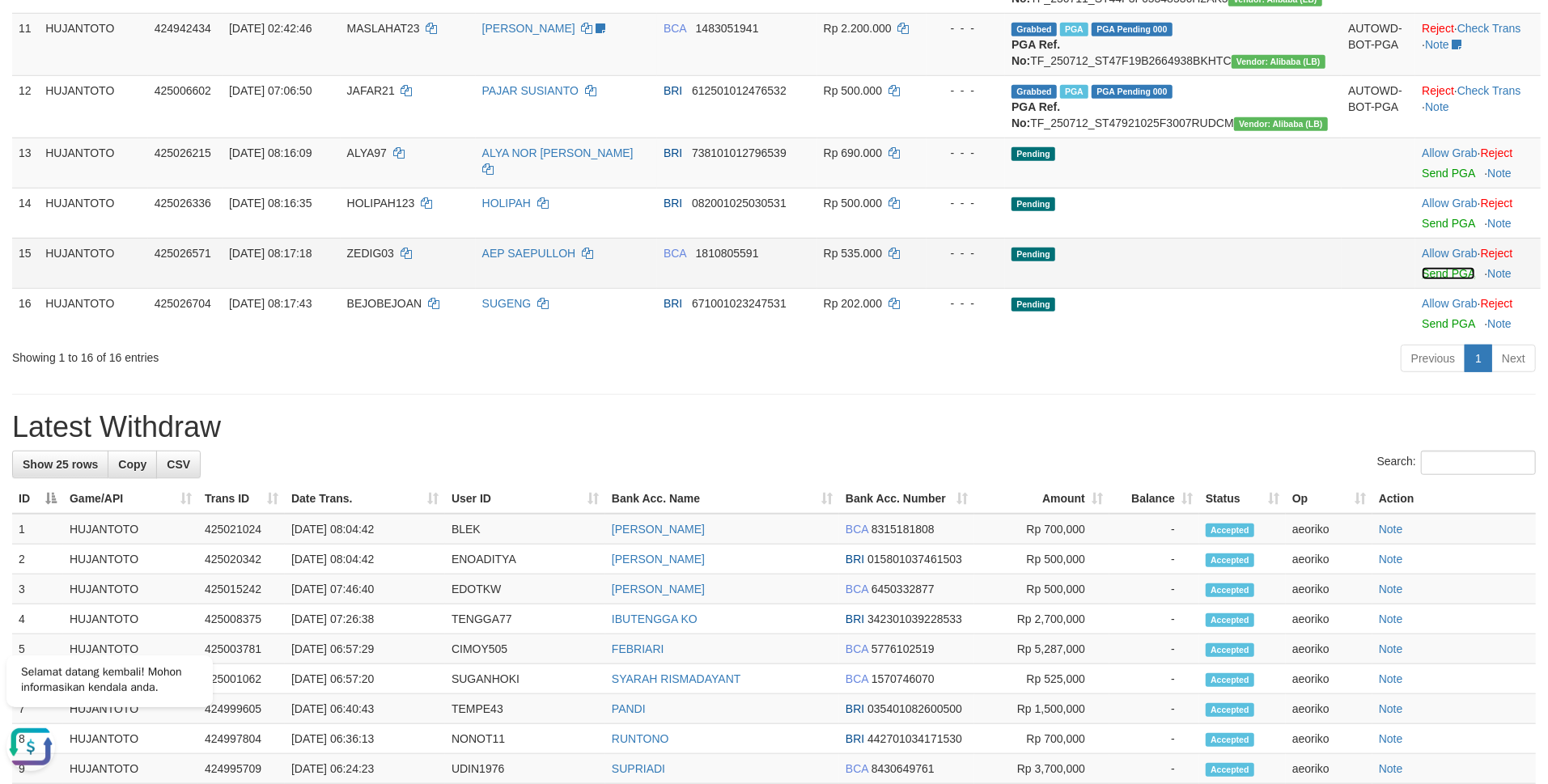 click on "Send PGA" at bounding box center [1448, 273] 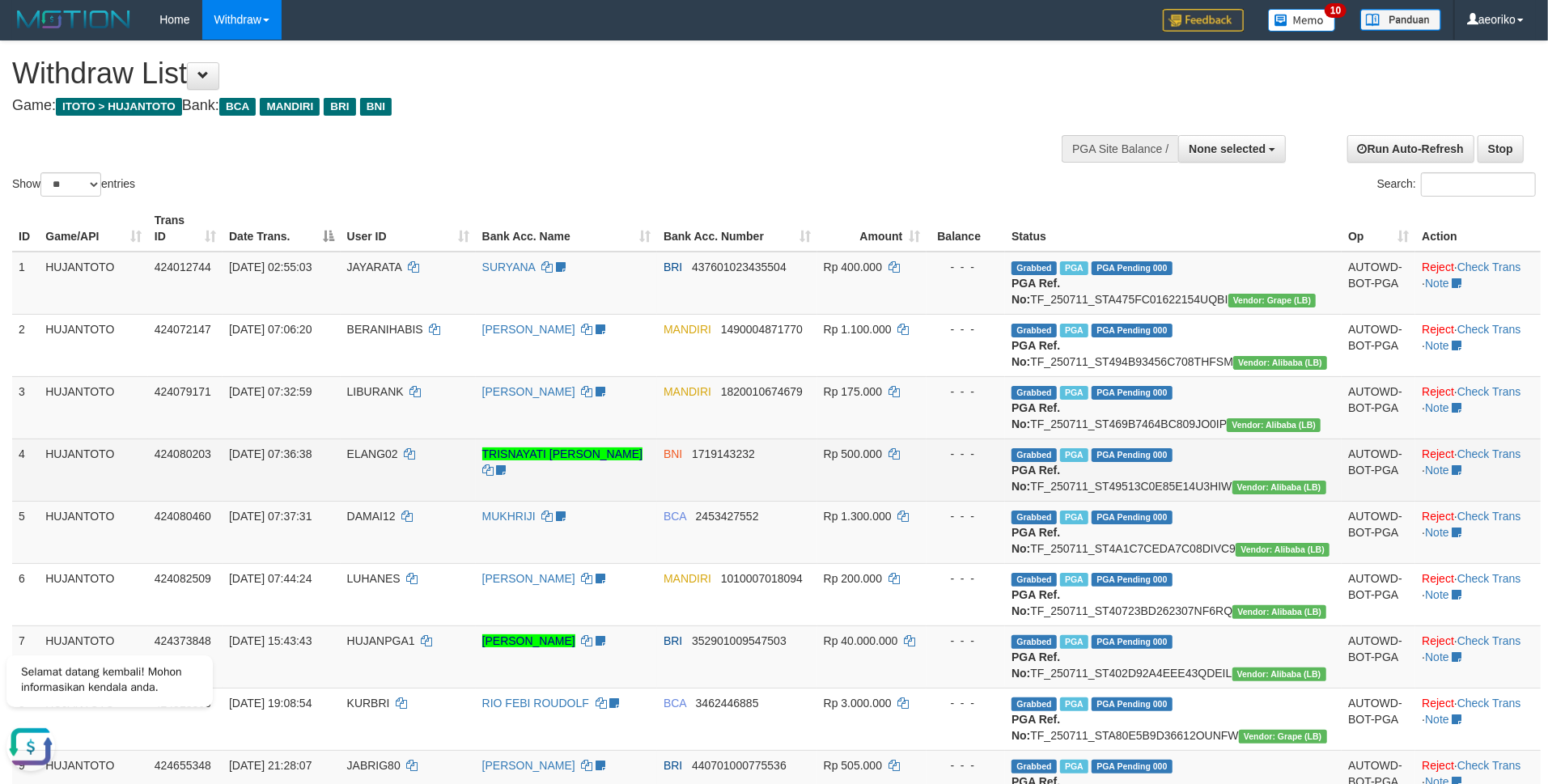 scroll, scrollTop: 0, scrollLeft: 0, axis: both 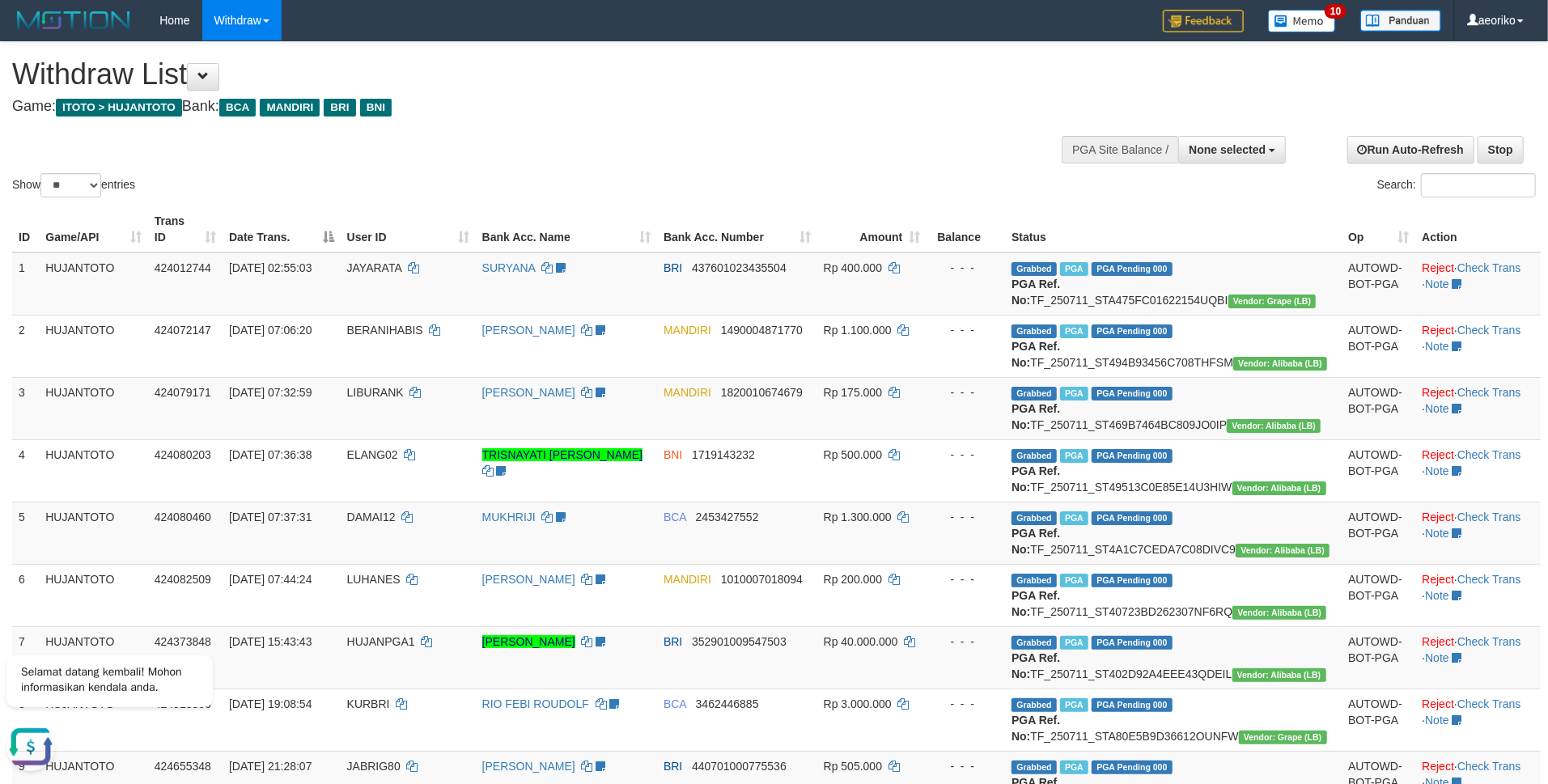 click on "Withdraw List
Game:   ITOTO > HUJANTOTO    				Bank:   BCA   MANDIRI   BRI   BNI" at bounding box center [514, 86] 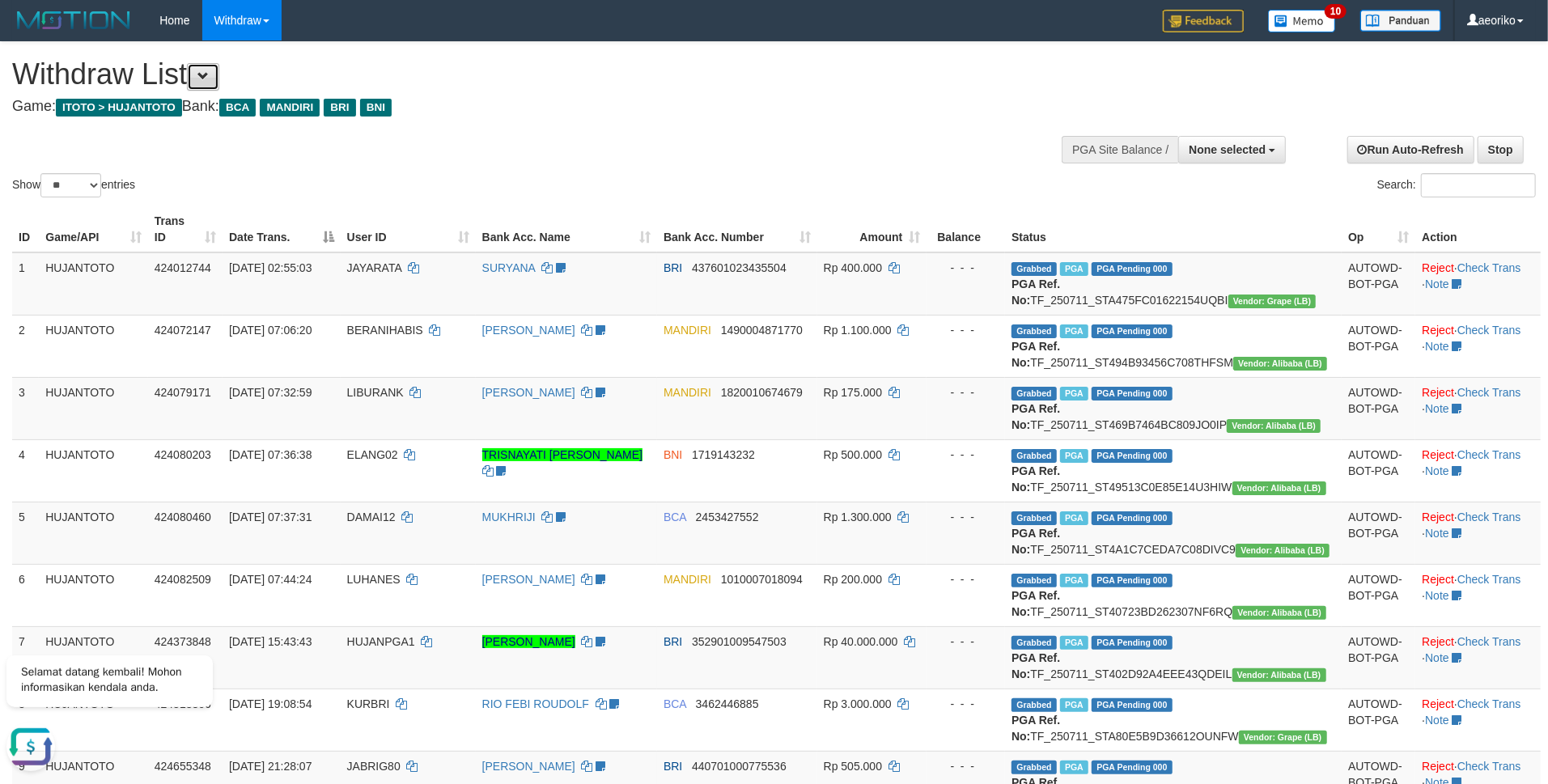 click at bounding box center [203, 76] 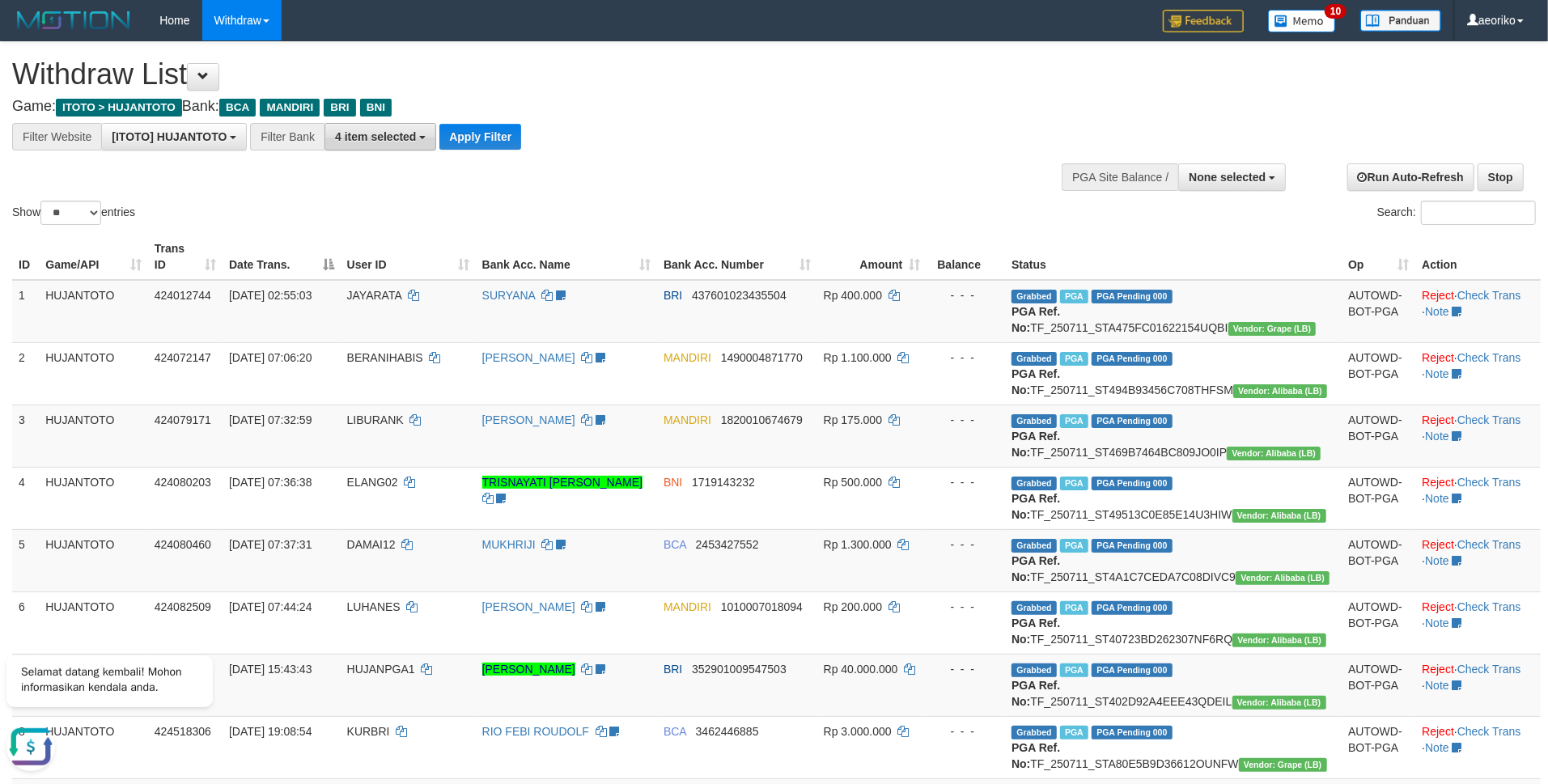 click on "4 item selected" at bounding box center [380, 137] 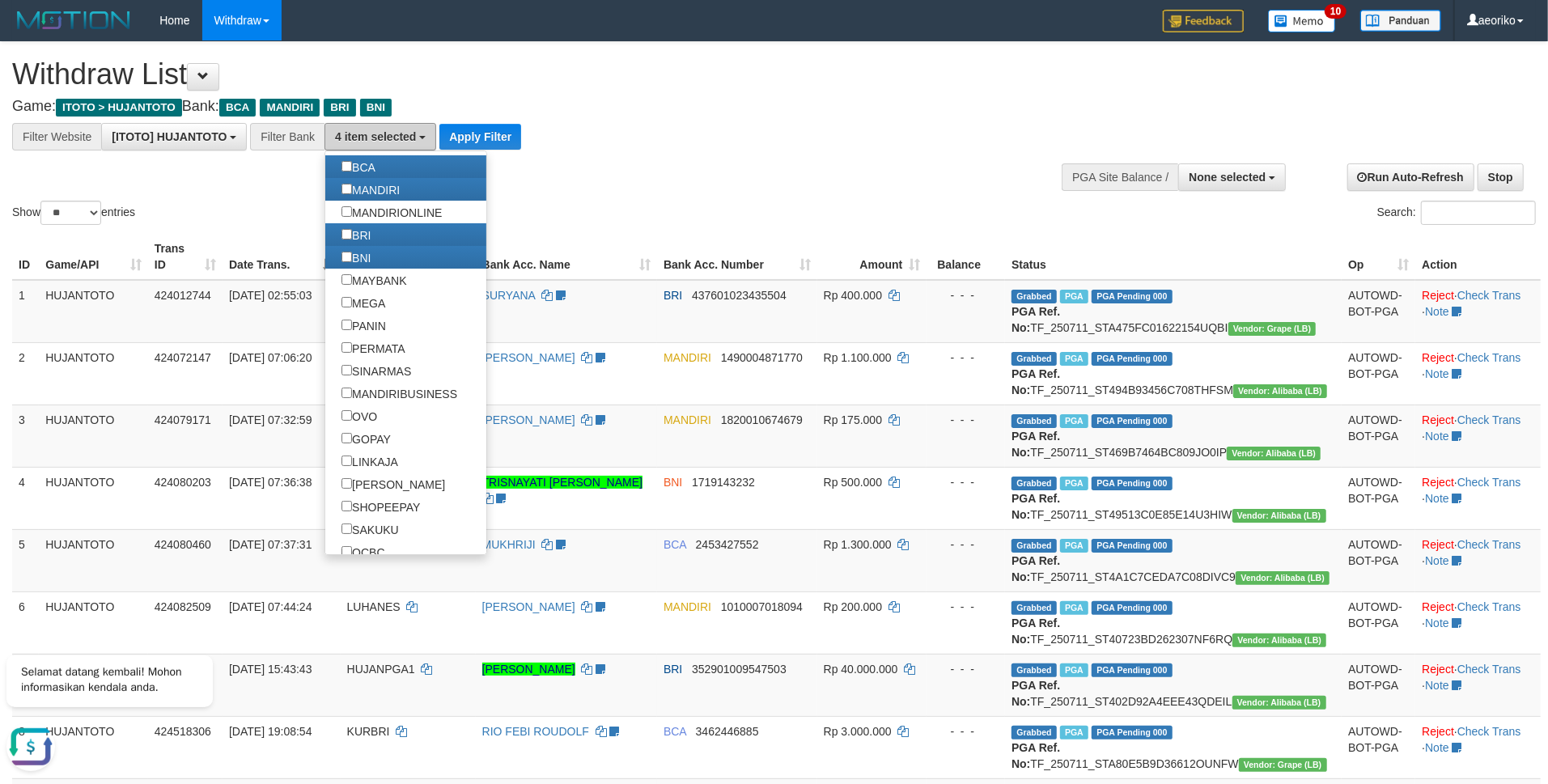 scroll, scrollTop: 299, scrollLeft: 0, axis: vertical 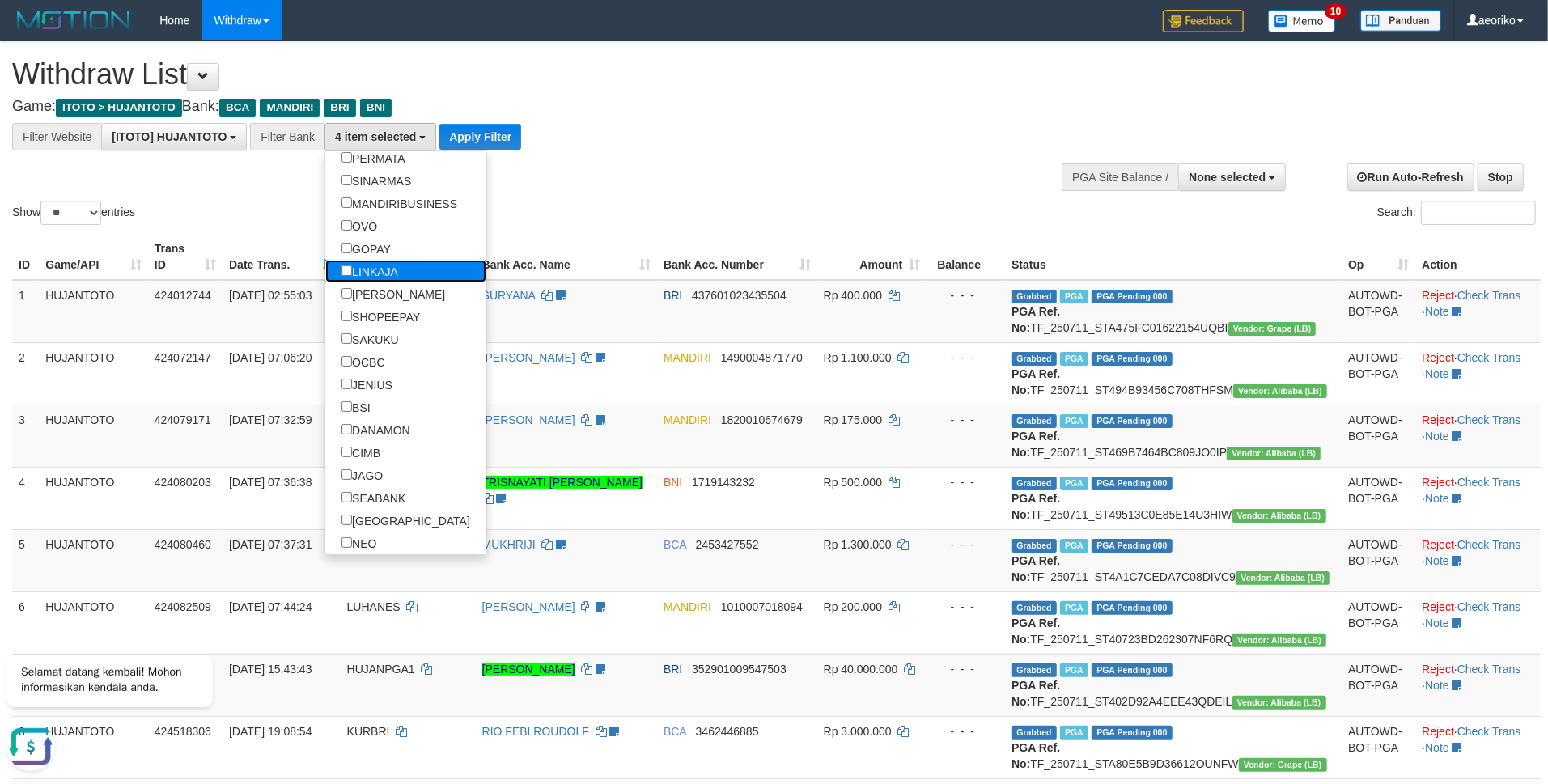 click on "LINKAJA" at bounding box center [370, 271] 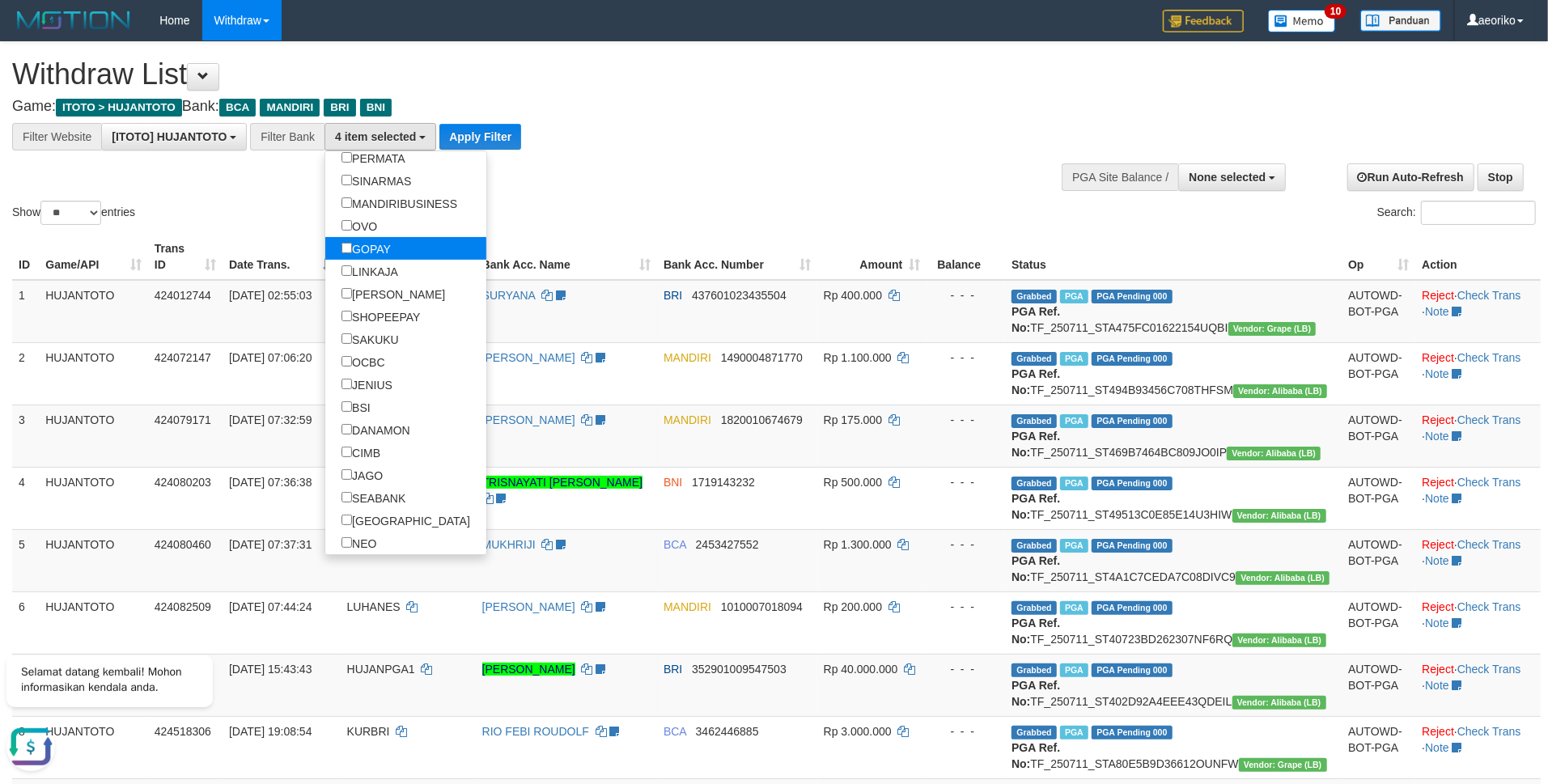 scroll, scrollTop: 28, scrollLeft: 0, axis: vertical 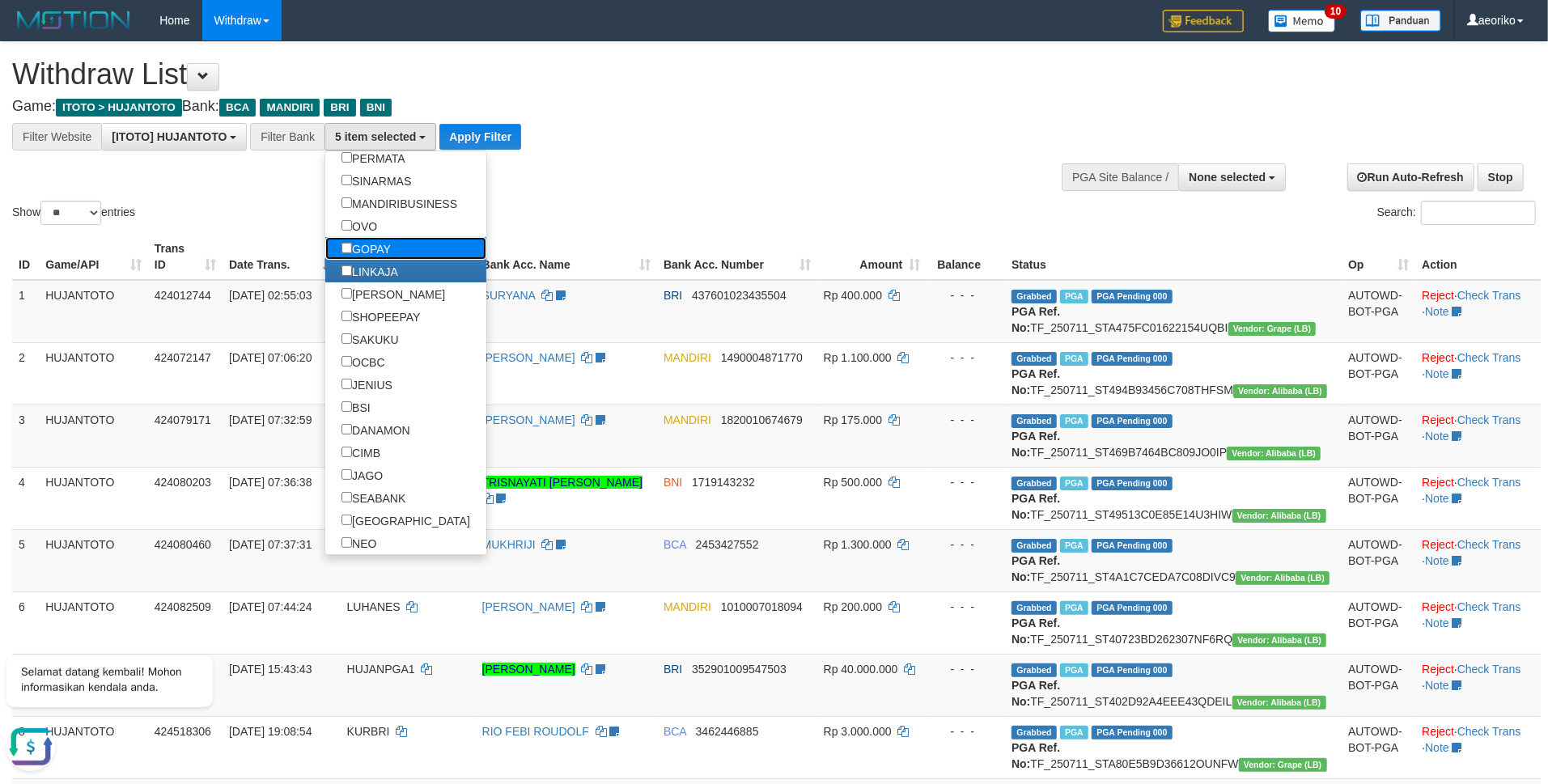 click on "GOPAY" at bounding box center [366, 248] 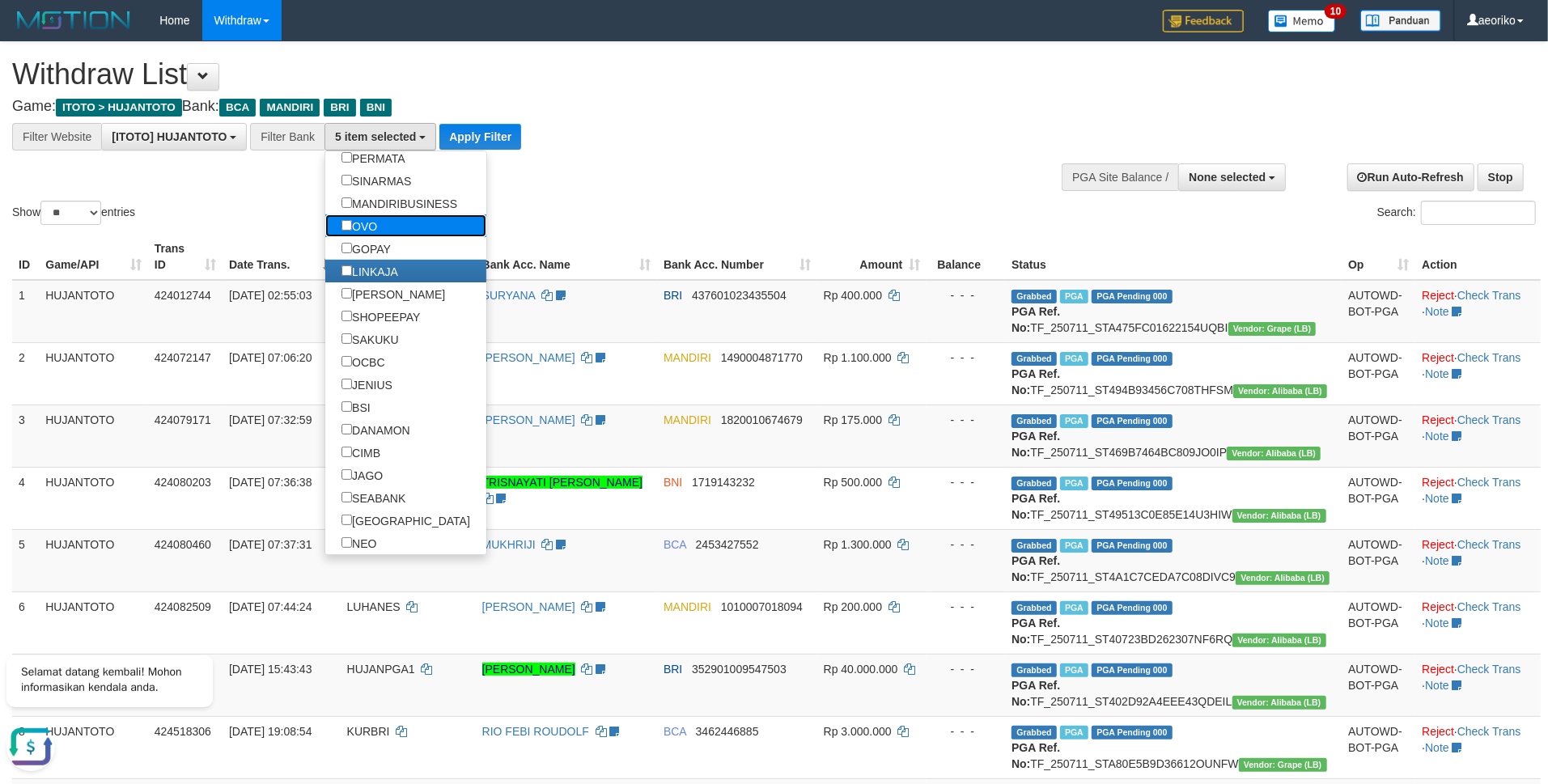 click on "OVO" at bounding box center [359, 226] 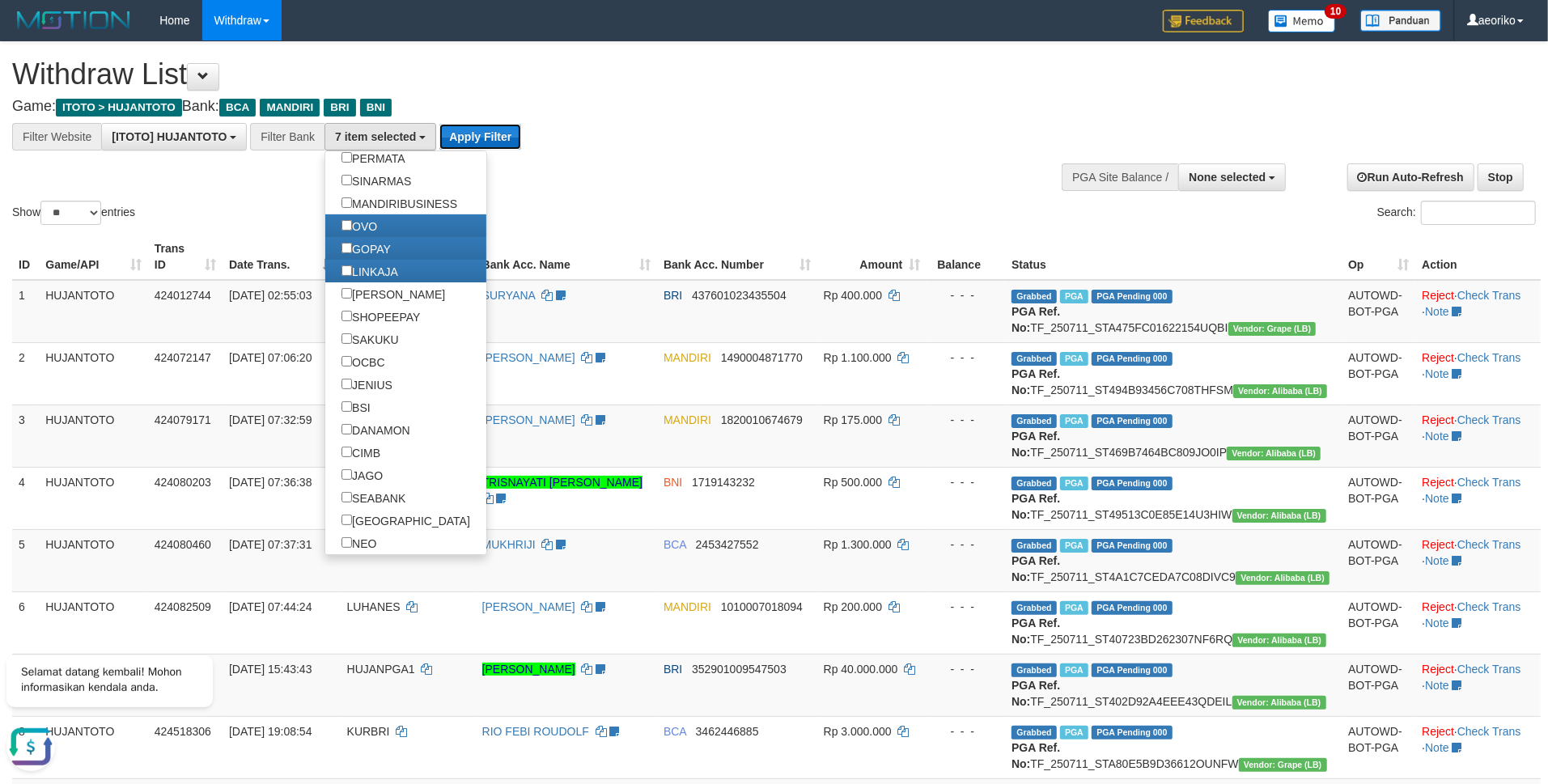 click on "Apply Filter" at bounding box center [480, 137] 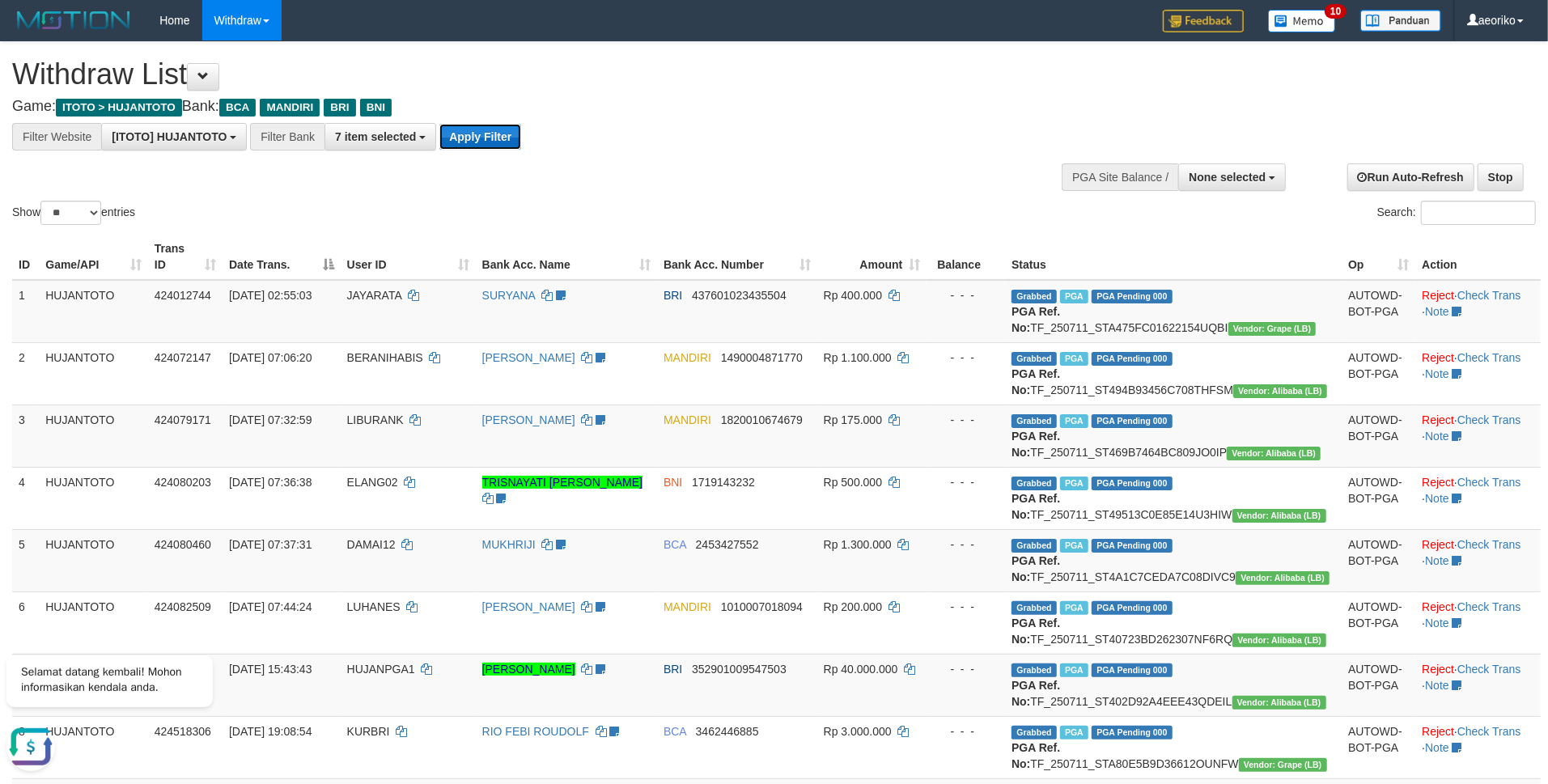 type 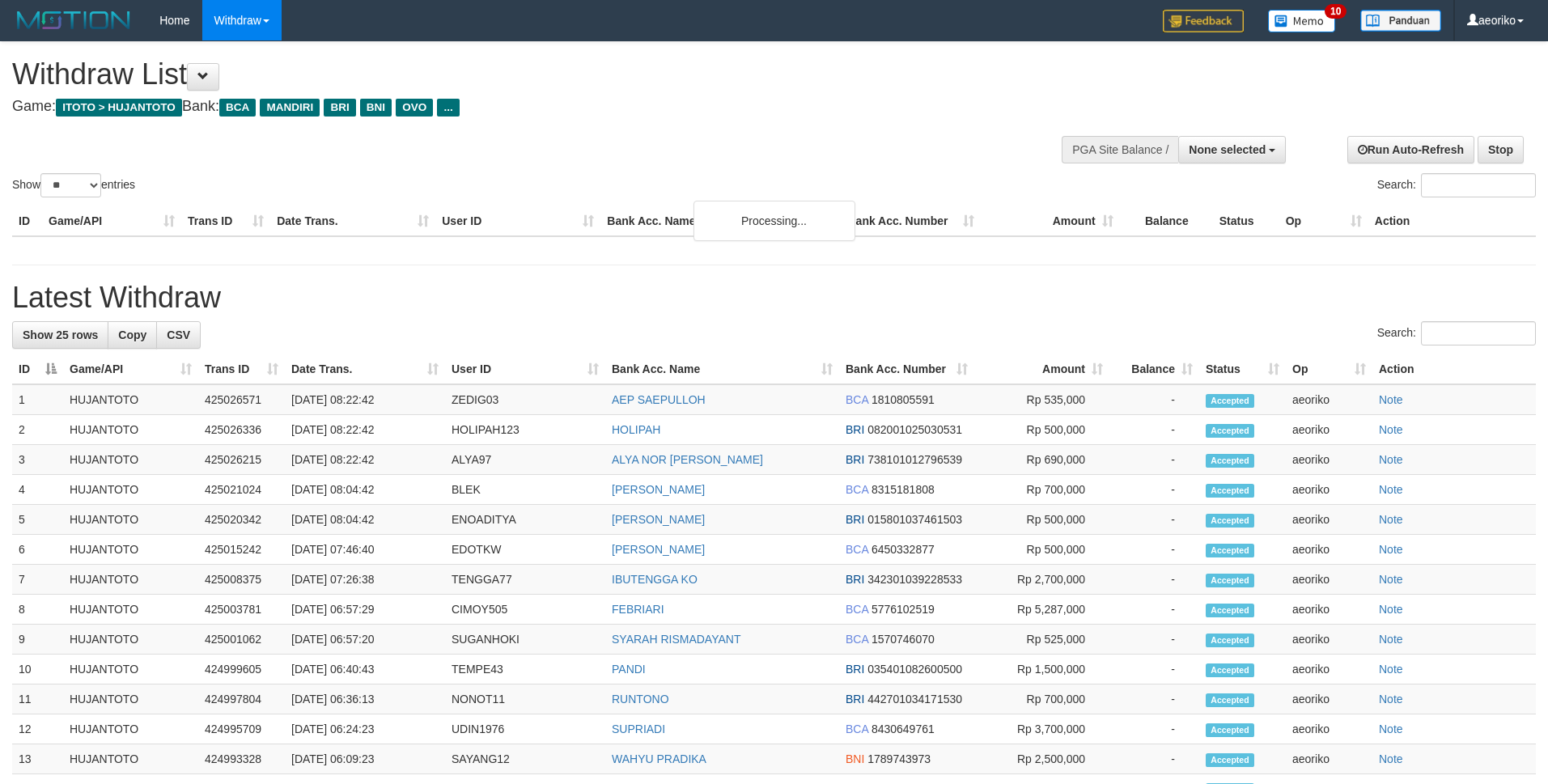 select 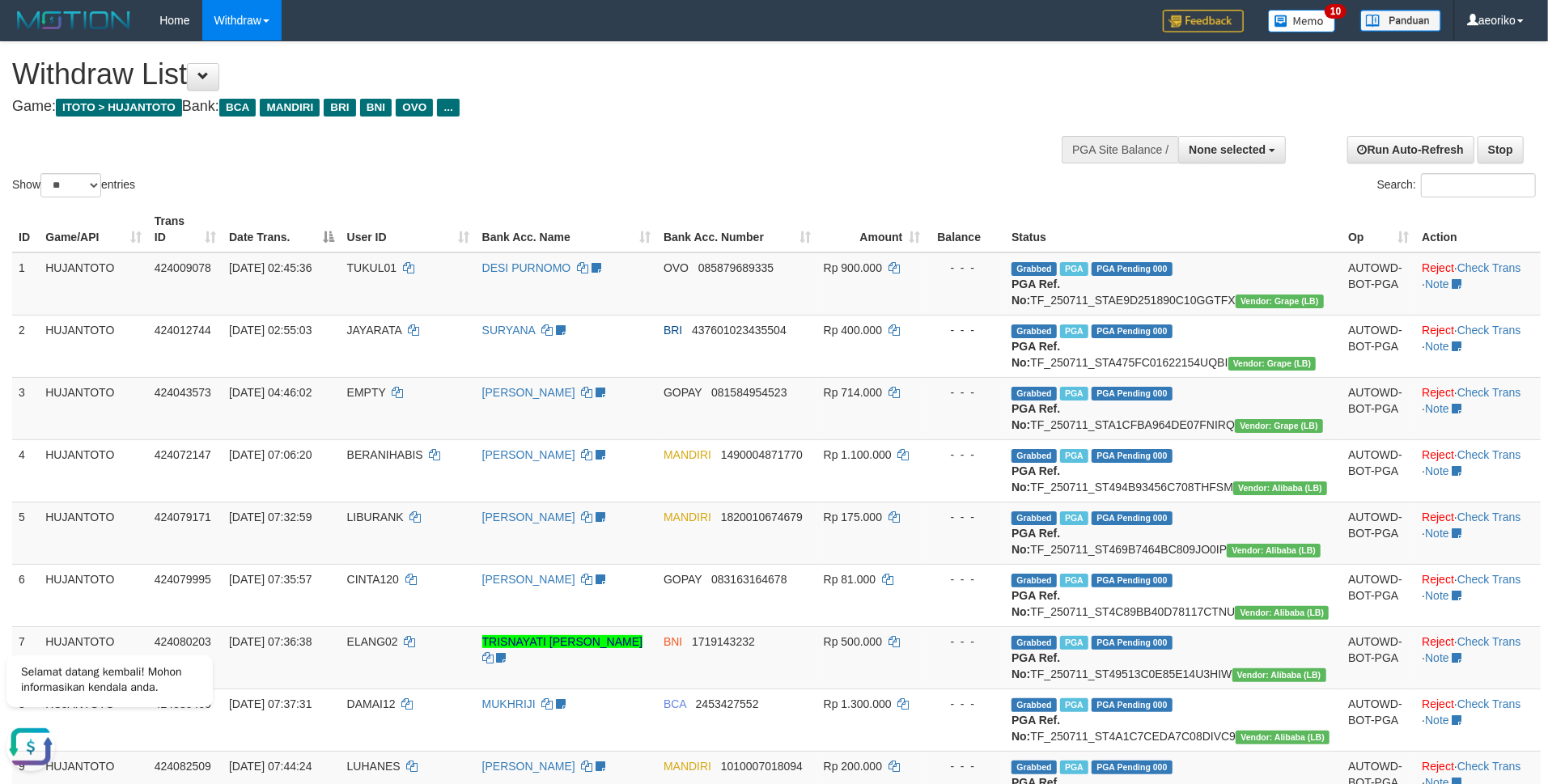 scroll, scrollTop: 0, scrollLeft: 0, axis: both 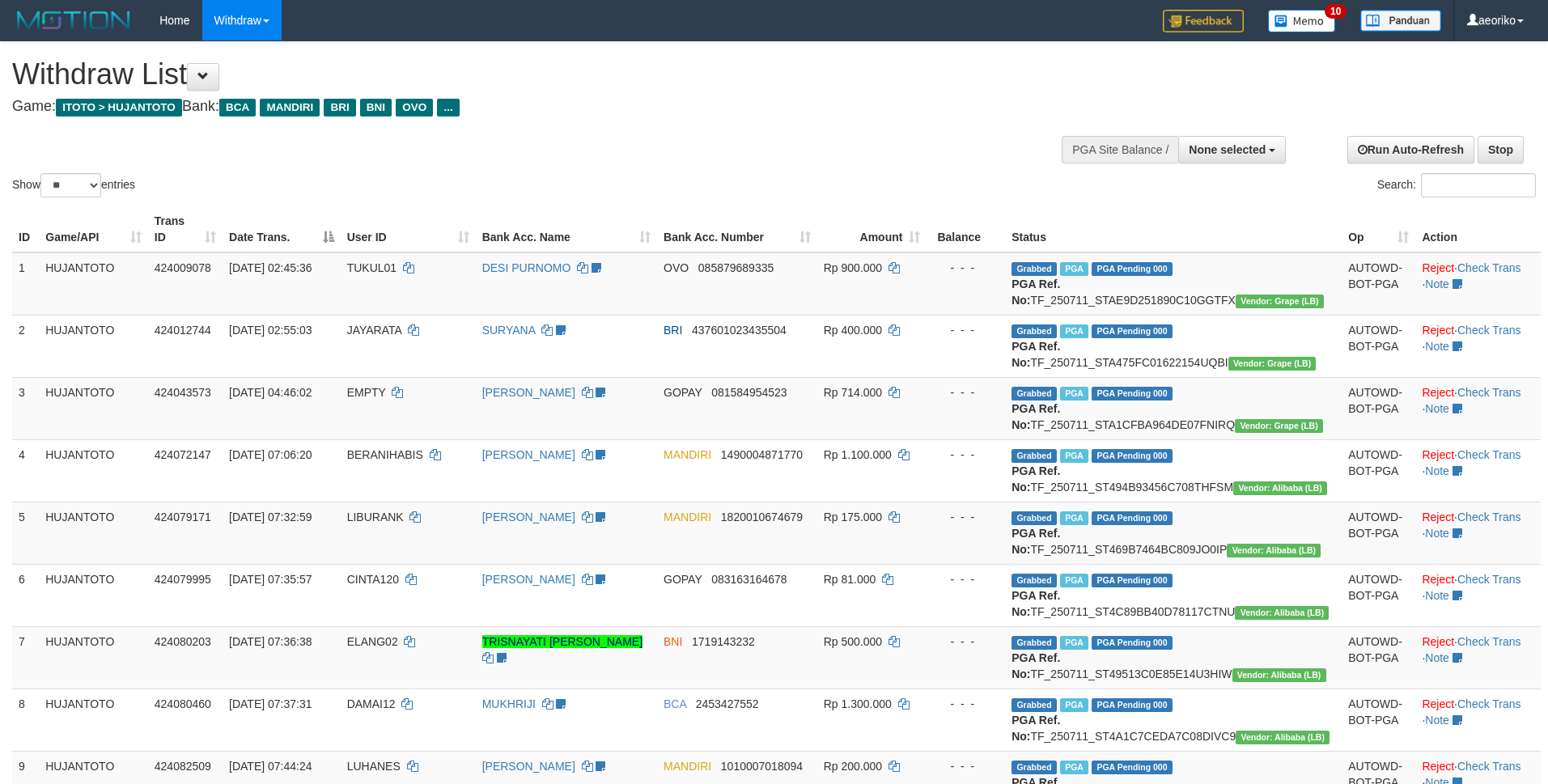 select 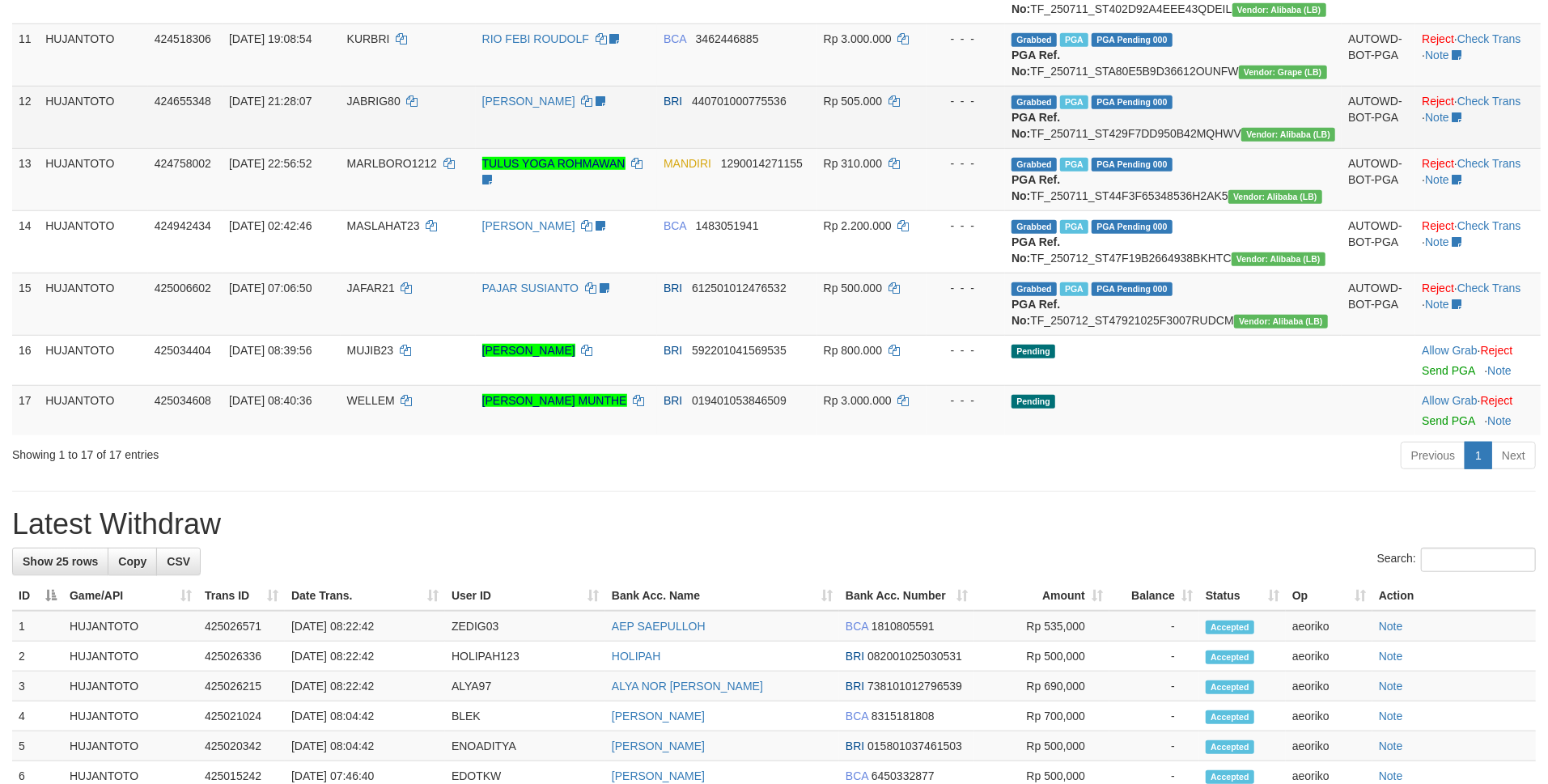 scroll, scrollTop: 1079, scrollLeft: 0, axis: vertical 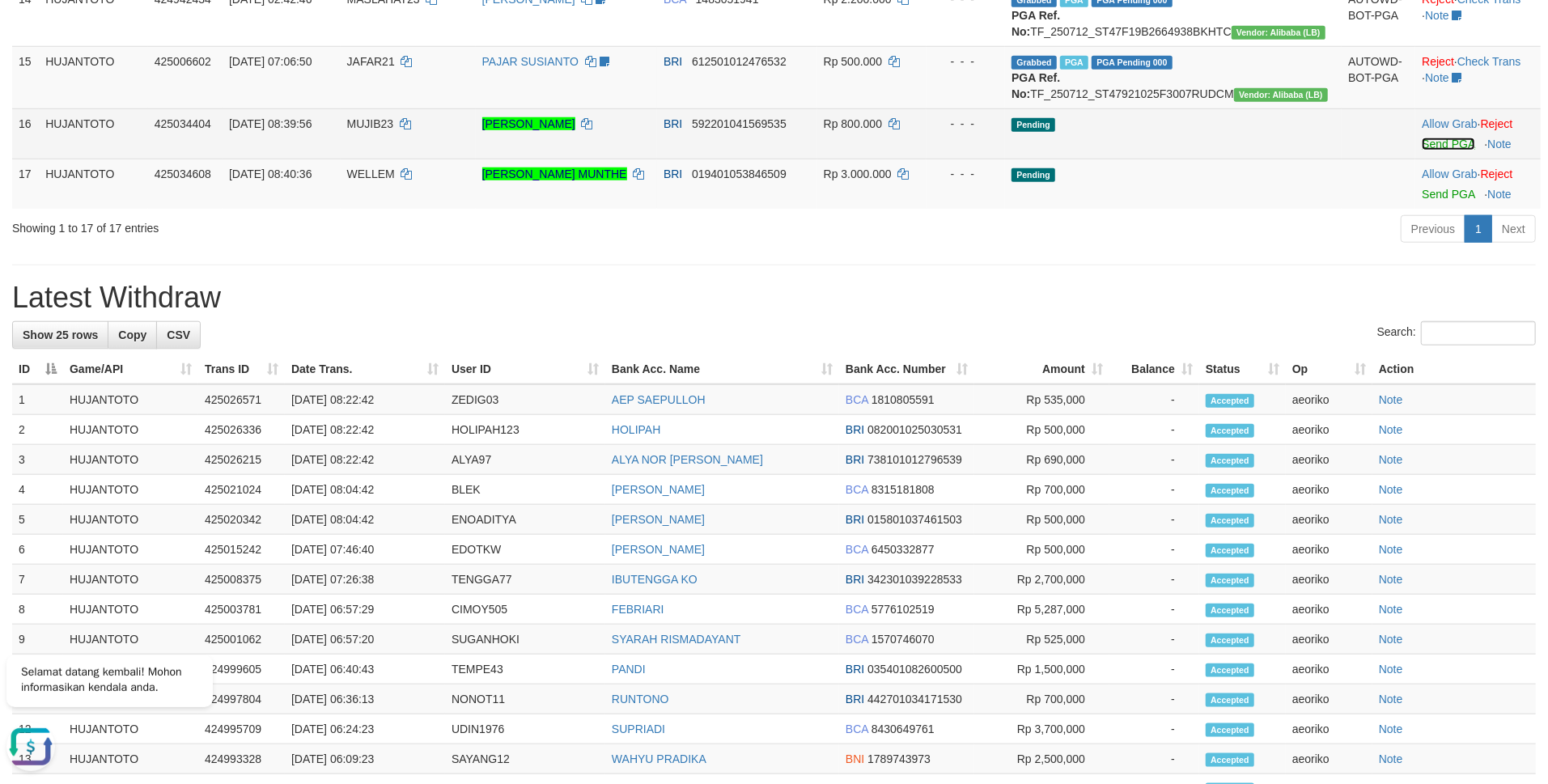 click on "Send PGA" at bounding box center (1448, 144) 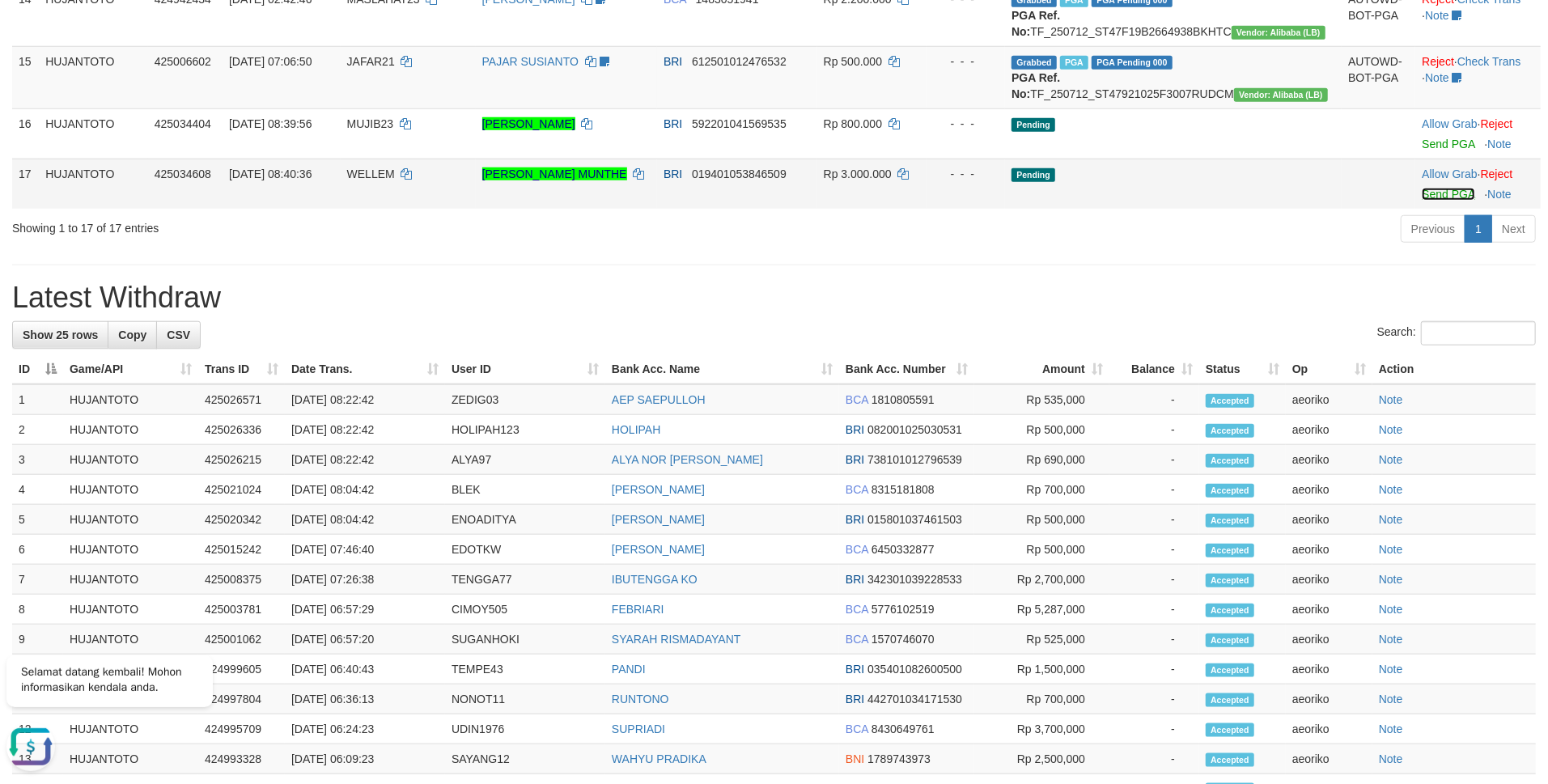 click on "Send PGA" at bounding box center [1448, 194] 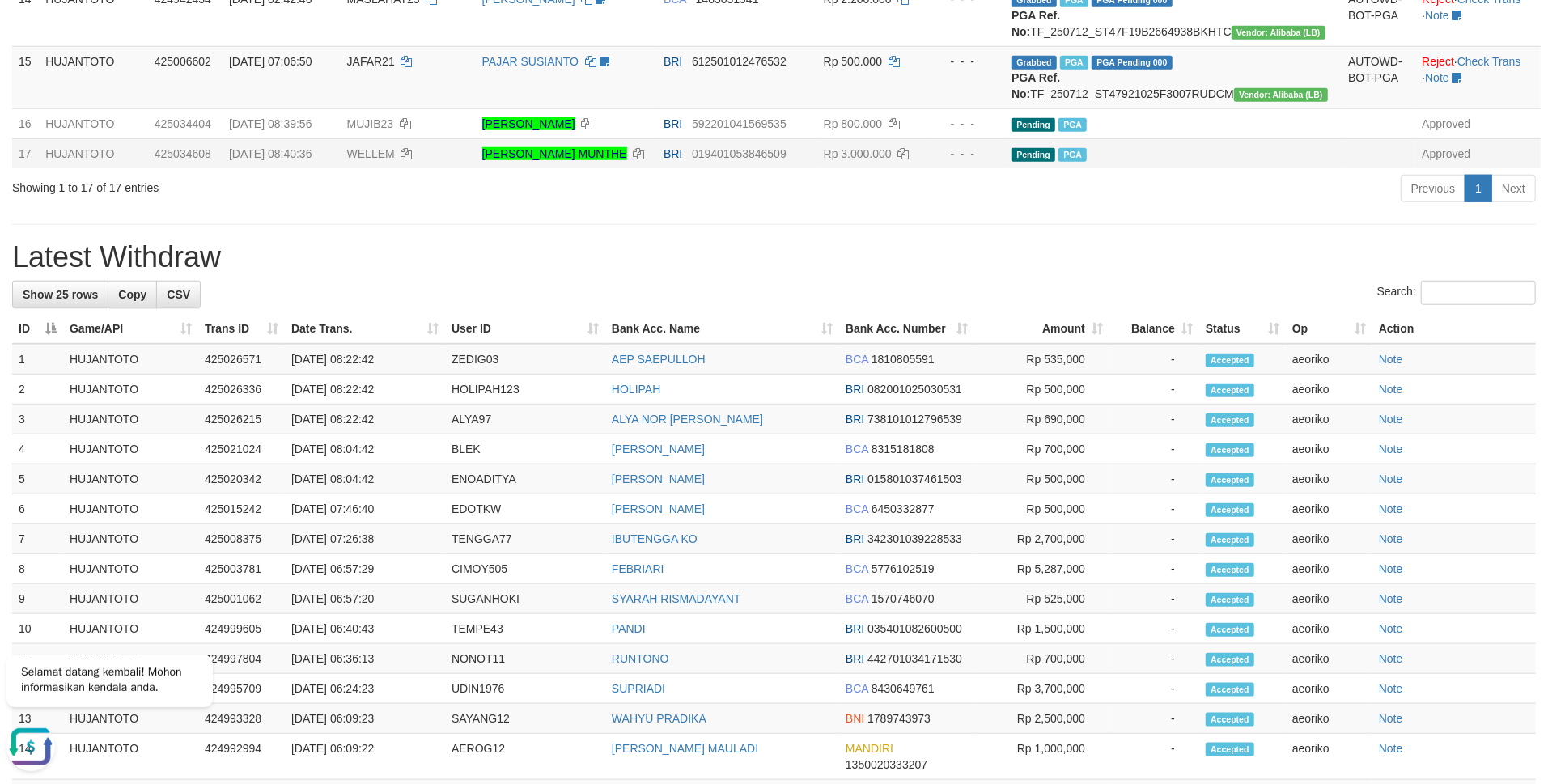 click on "Latest Withdraw" at bounding box center (774, 257) 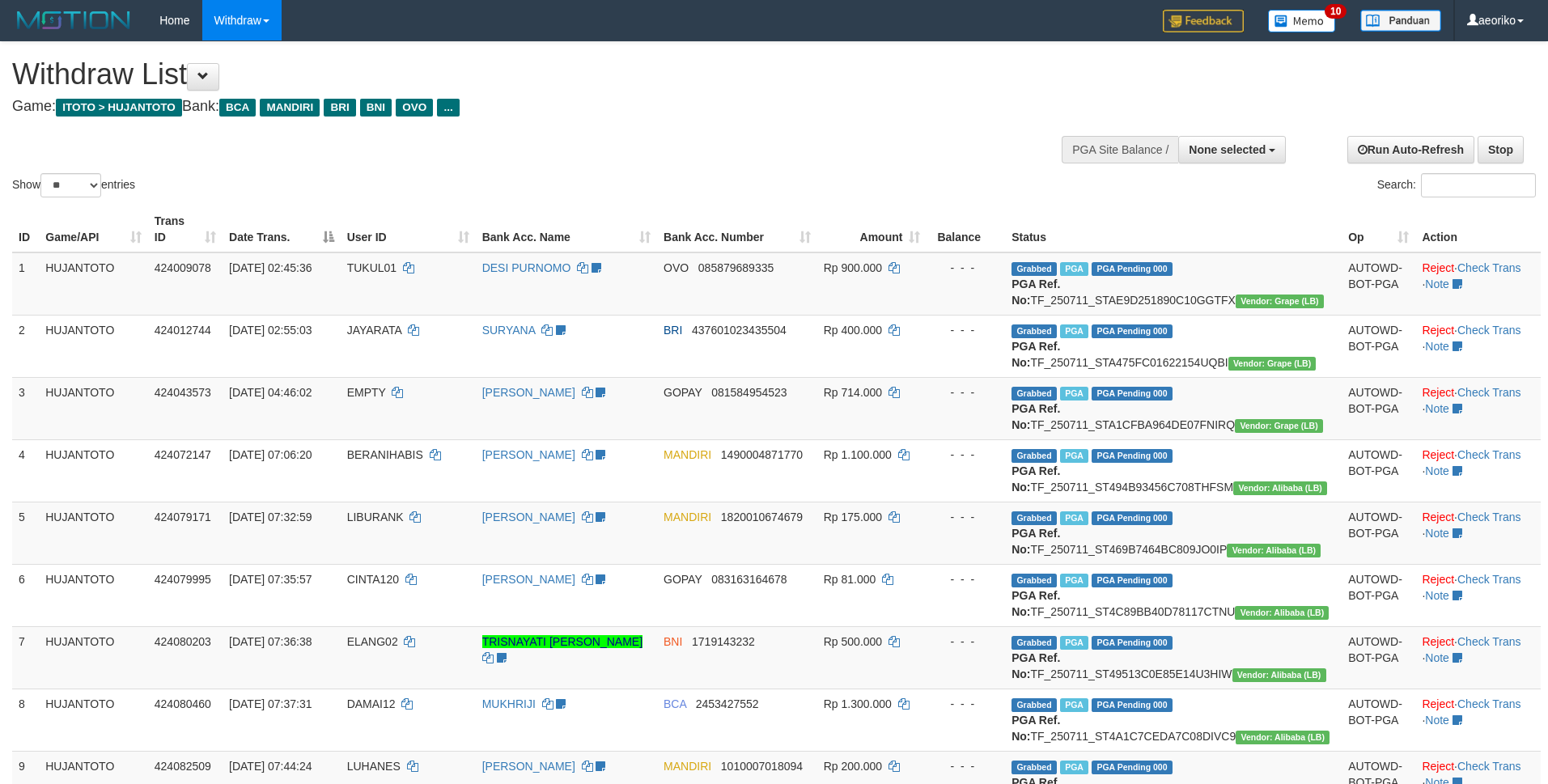 select 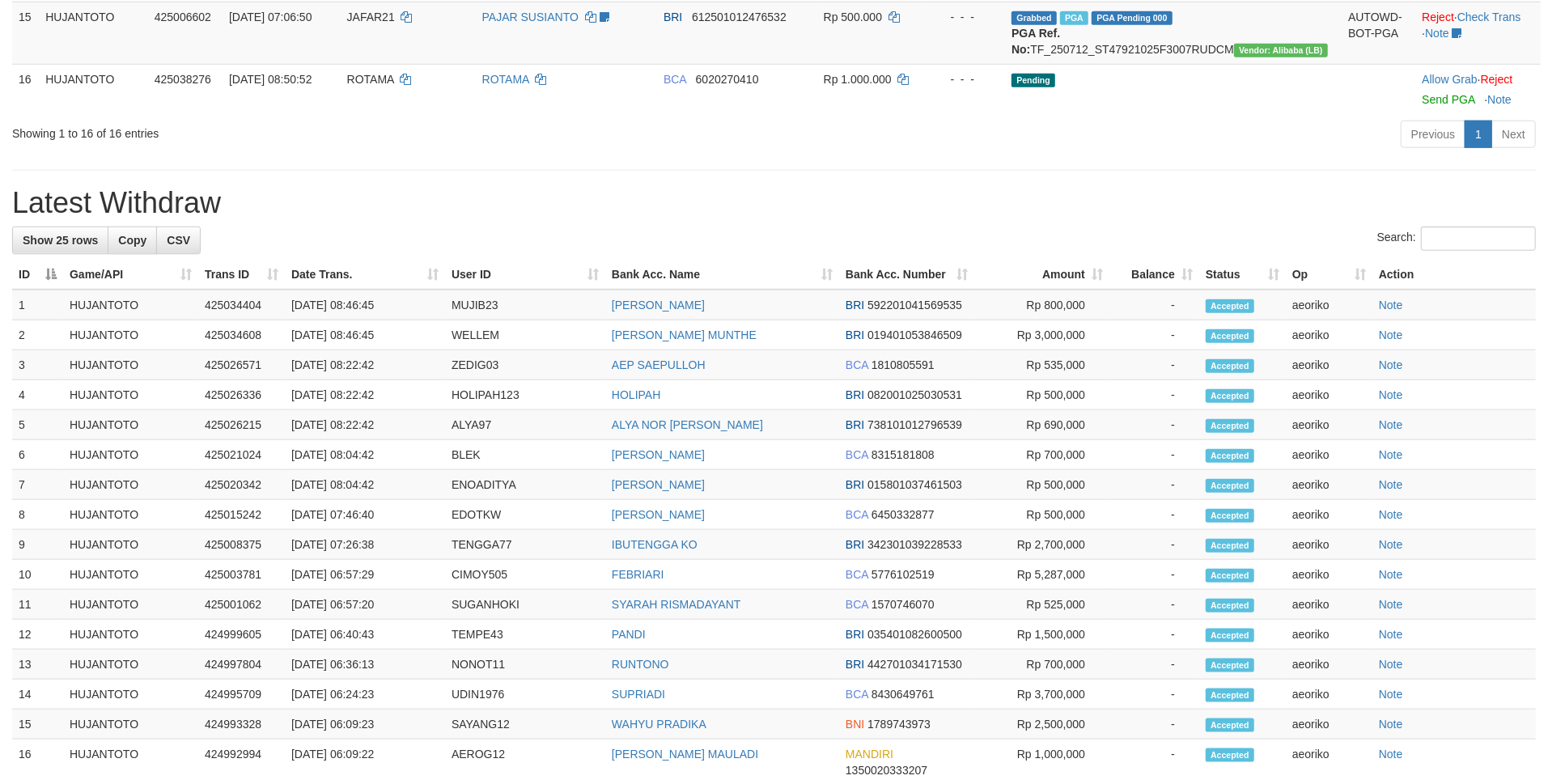 scroll, scrollTop: 1079, scrollLeft: 0, axis: vertical 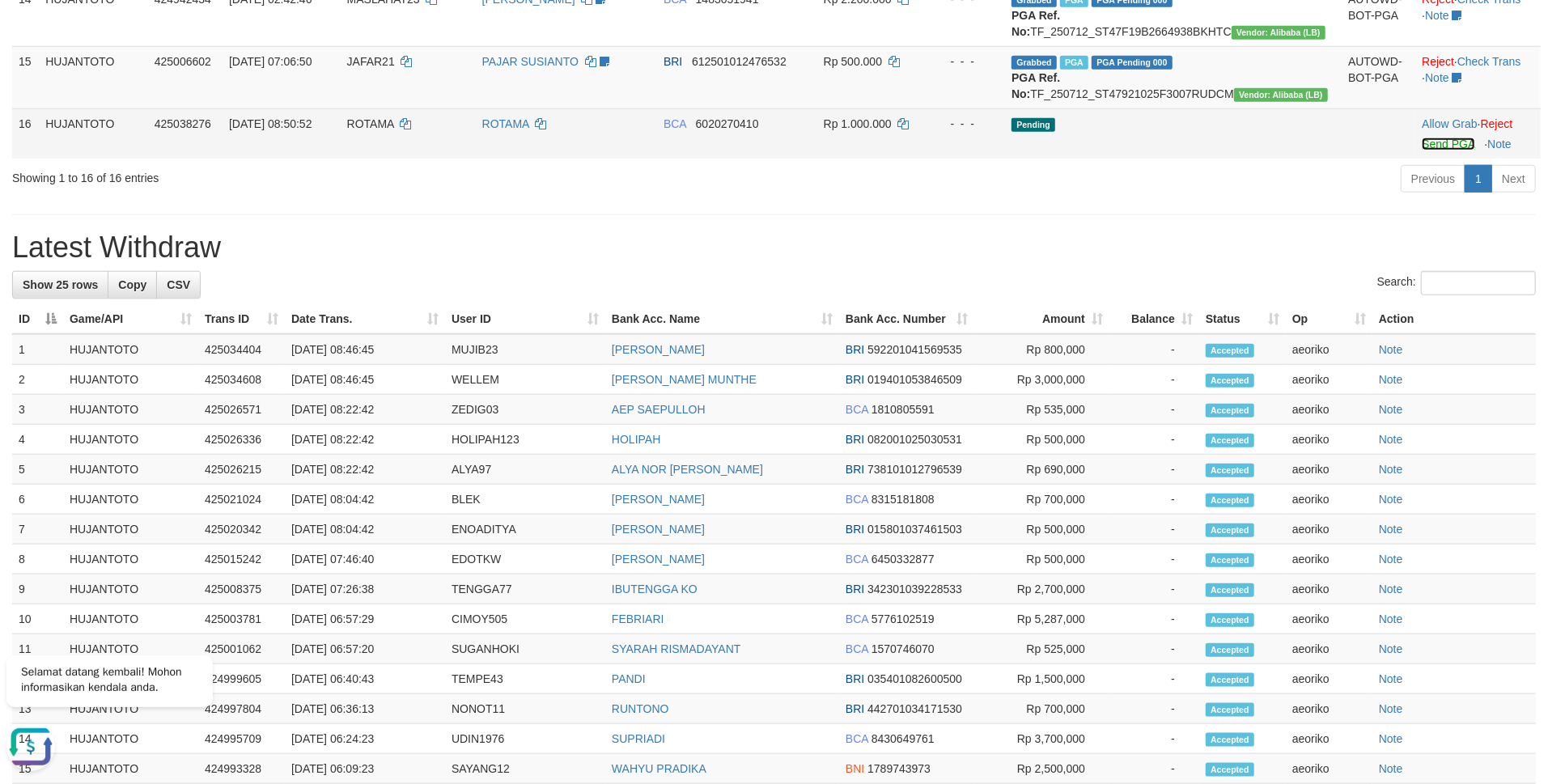 click on "Send PGA" at bounding box center [1448, 144] 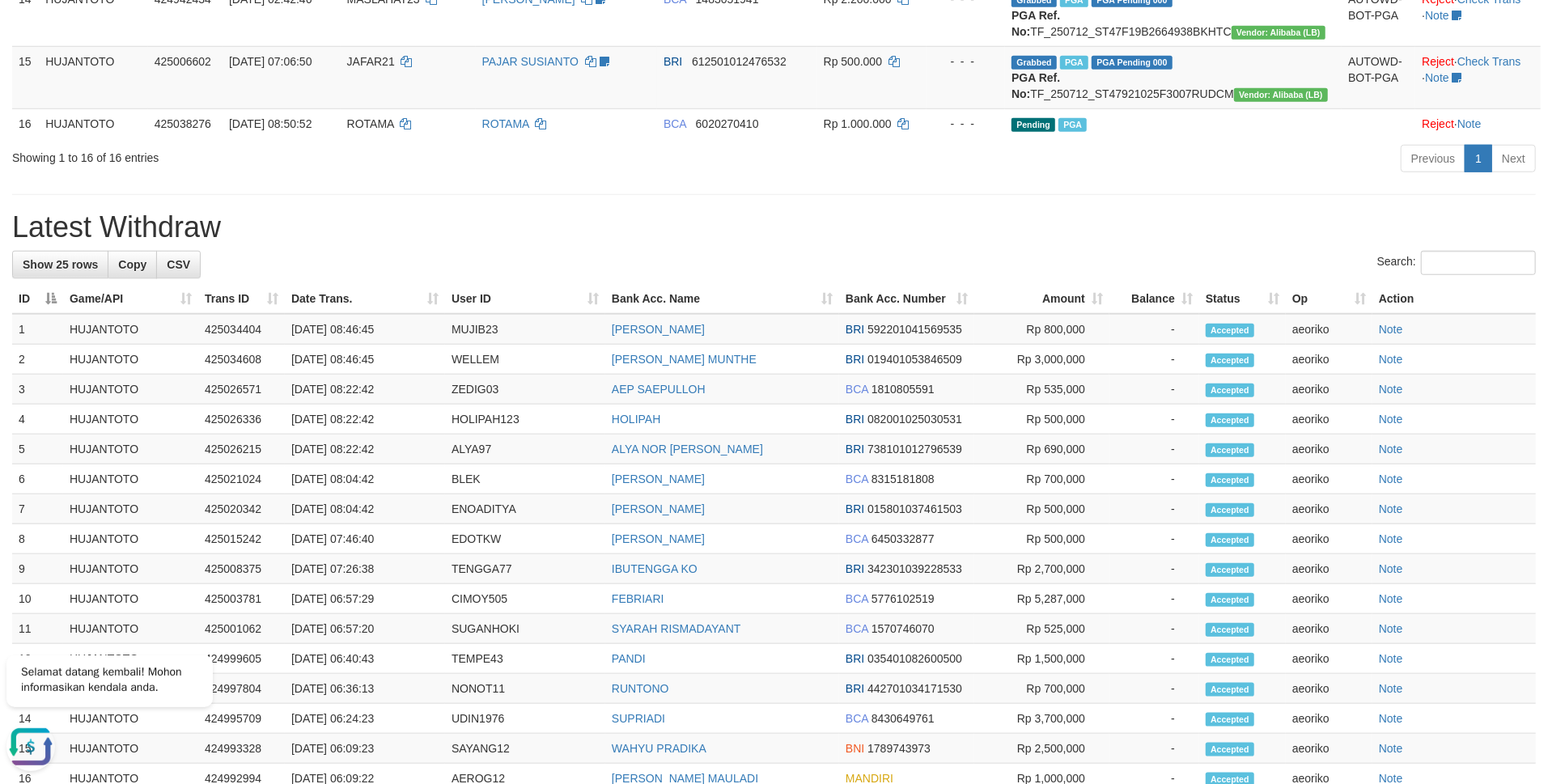click on "**********" at bounding box center (774, 91) 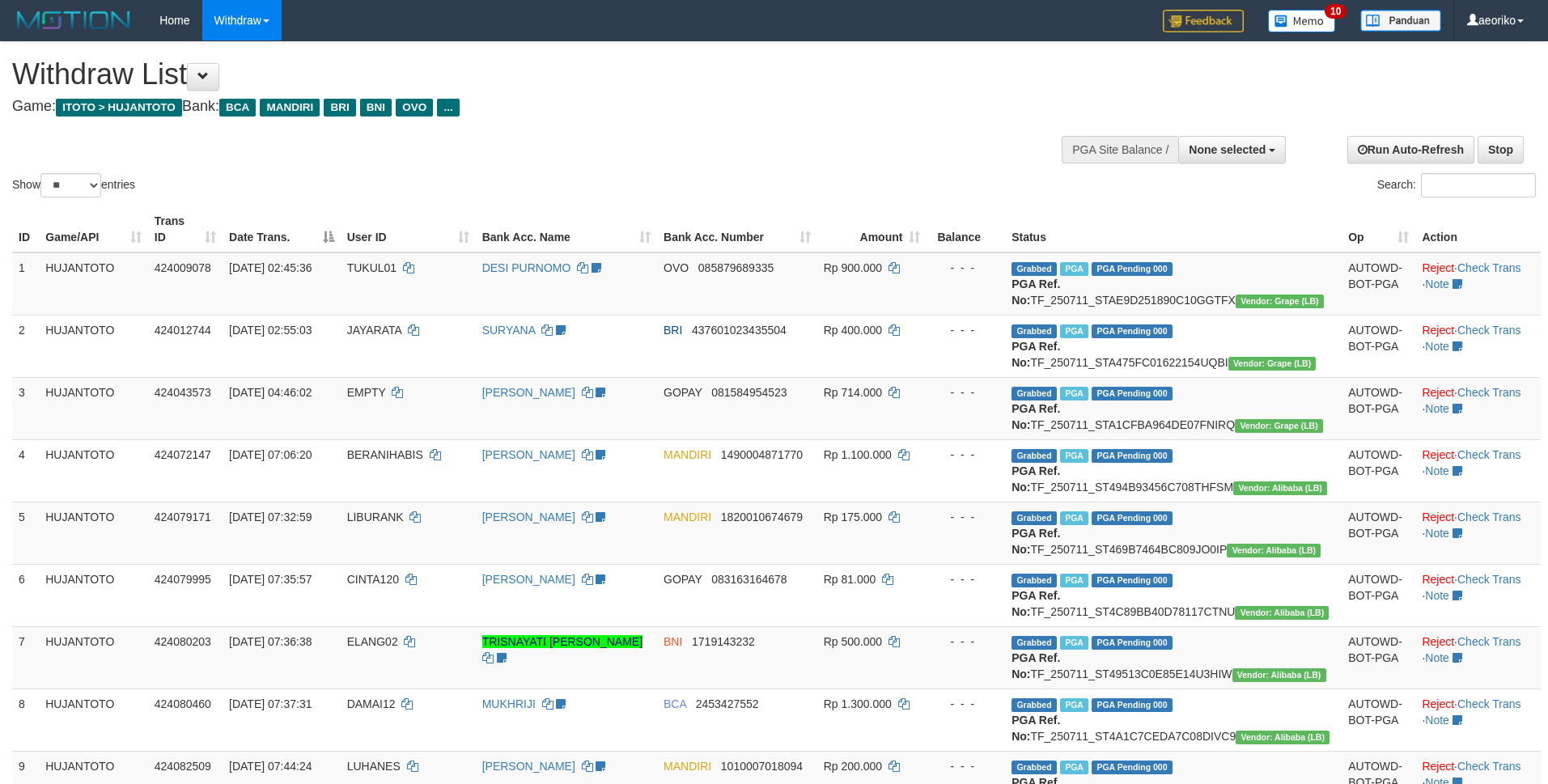 select 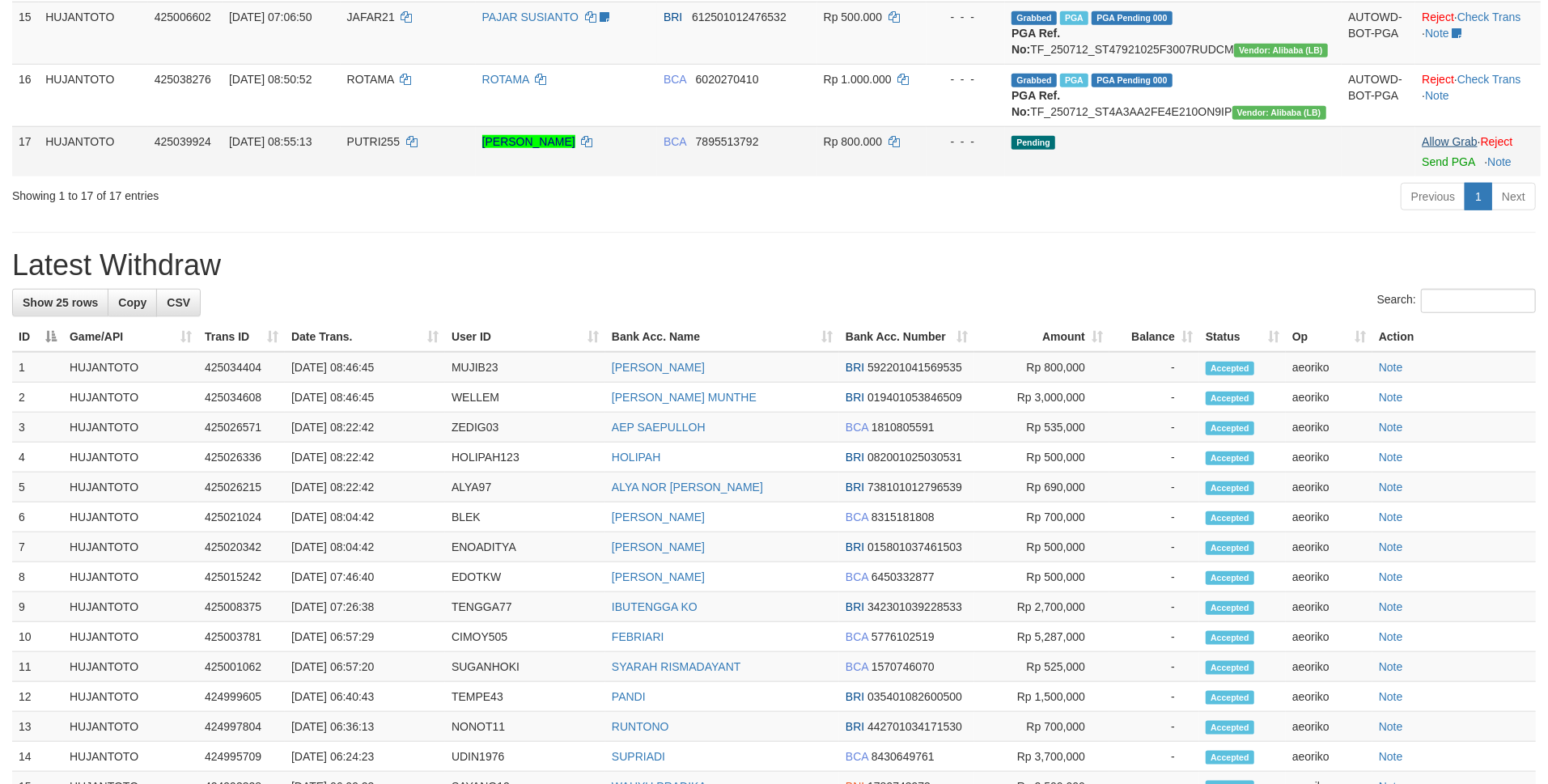 scroll, scrollTop: 1079, scrollLeft: 0, axis: vertical 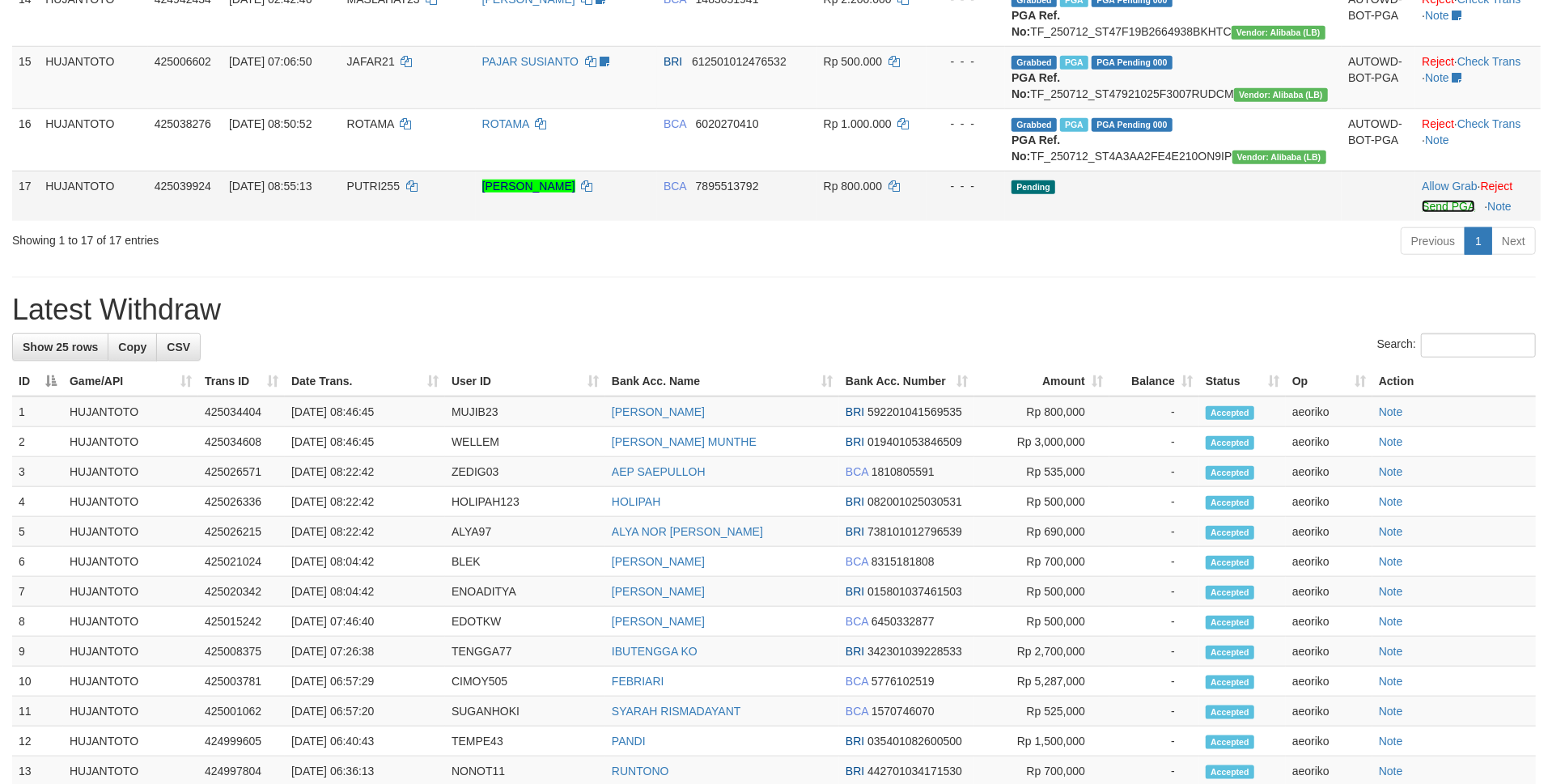 click on "Send PGA" at bounding box center [1448, 206] 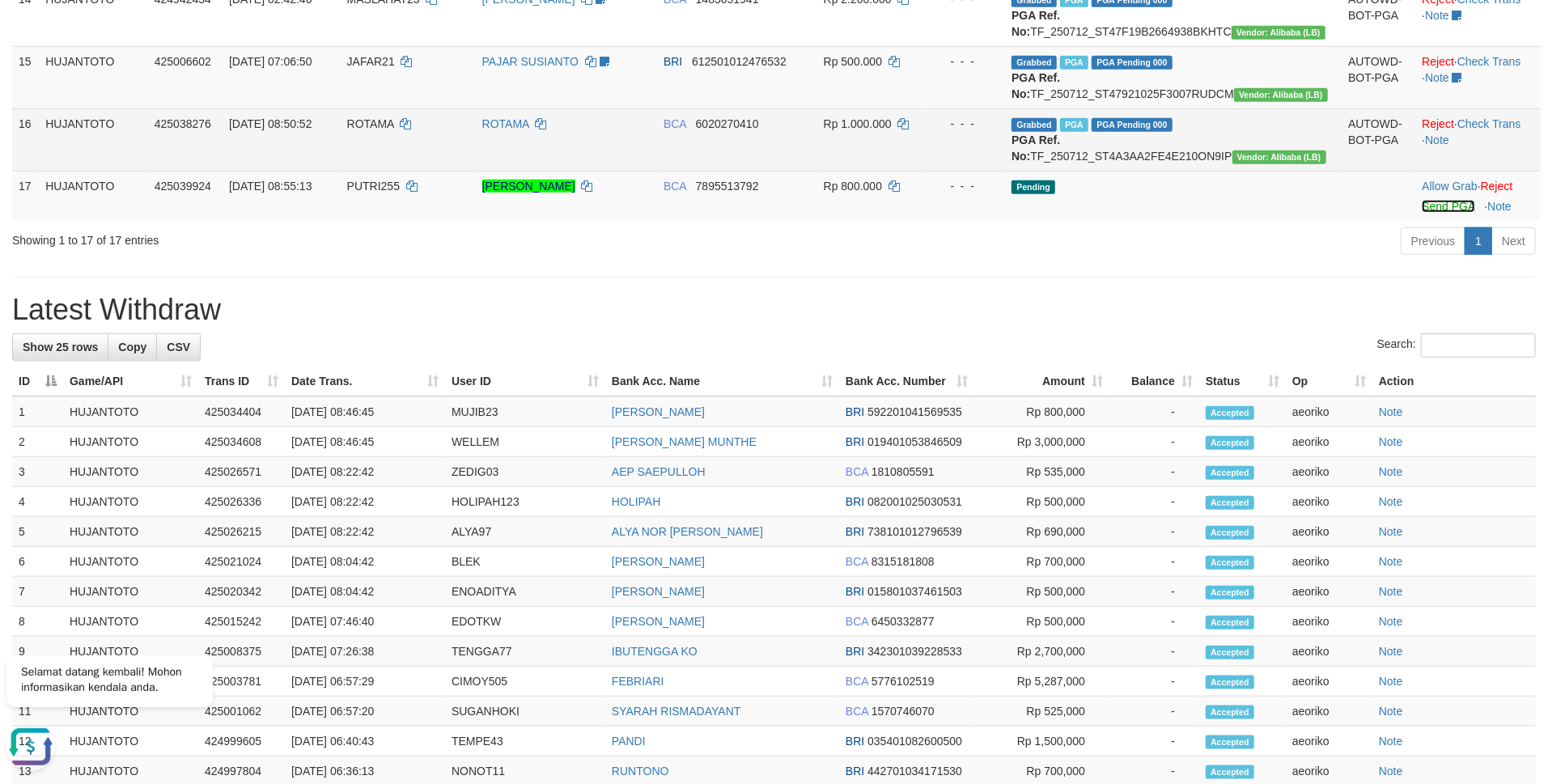 scroll, scrollTop: 0, scrollLeft: 0, axis: both 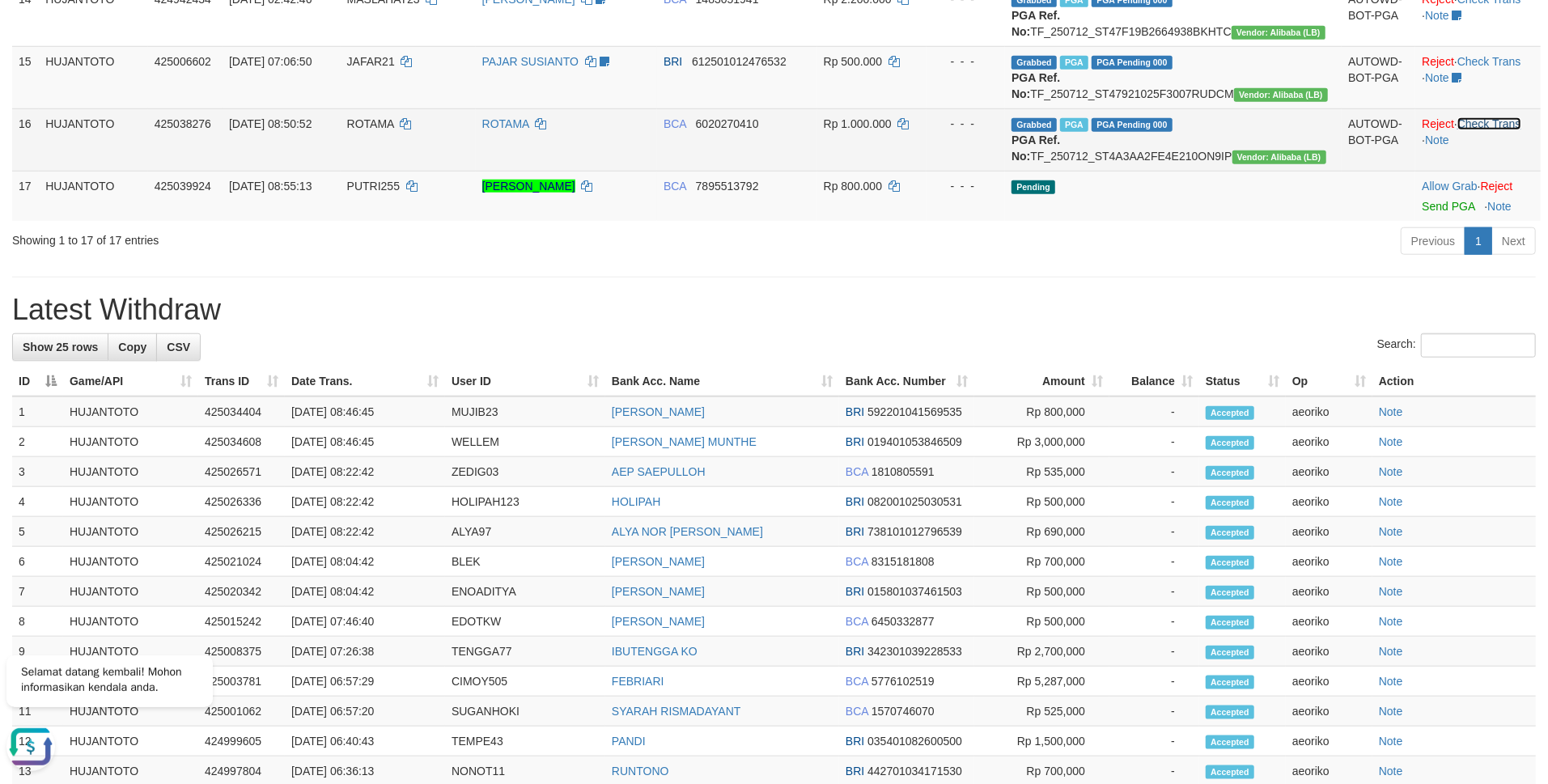 click on "Check Trans" at bounding box center [1489, 124] 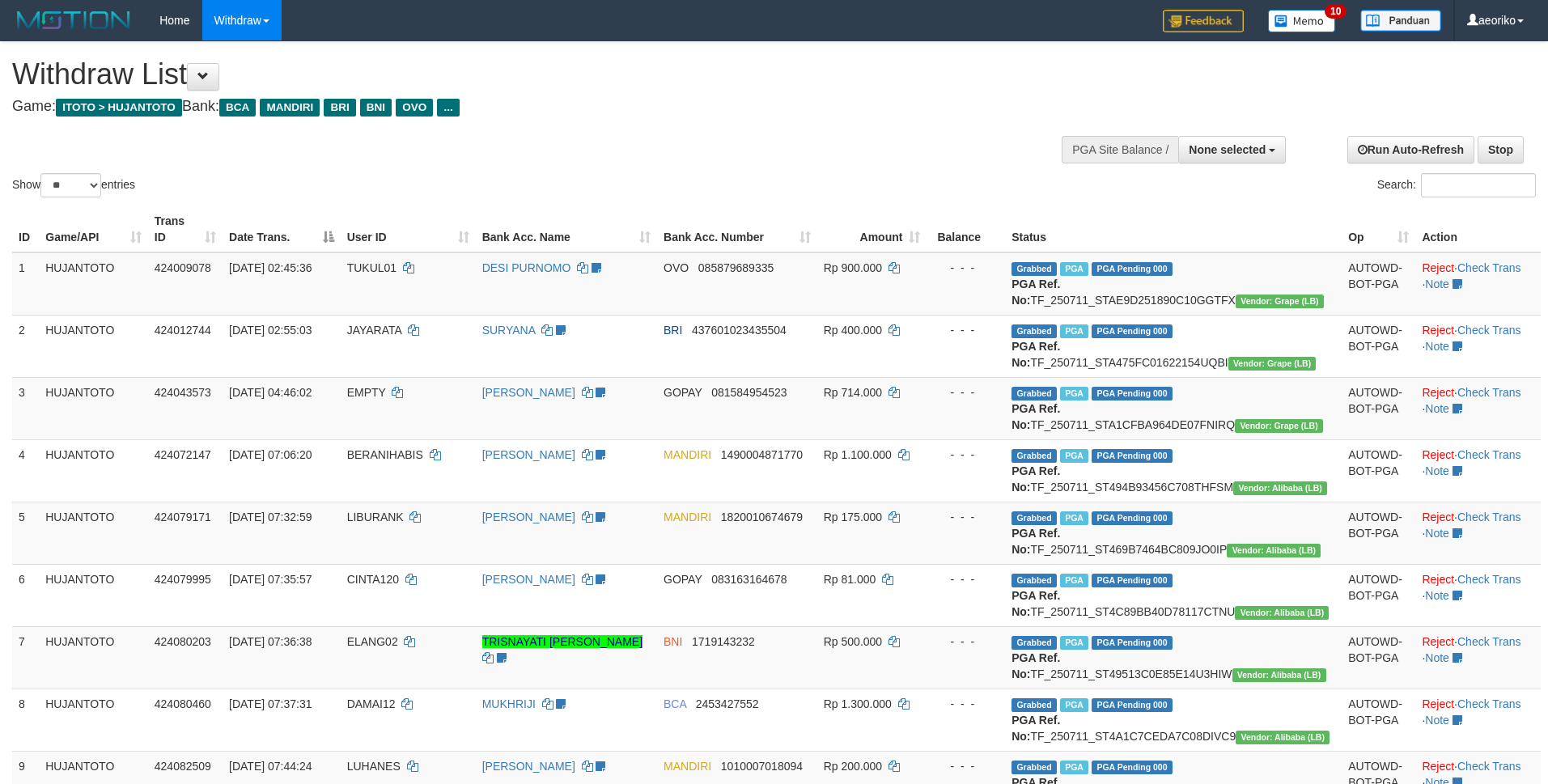 select 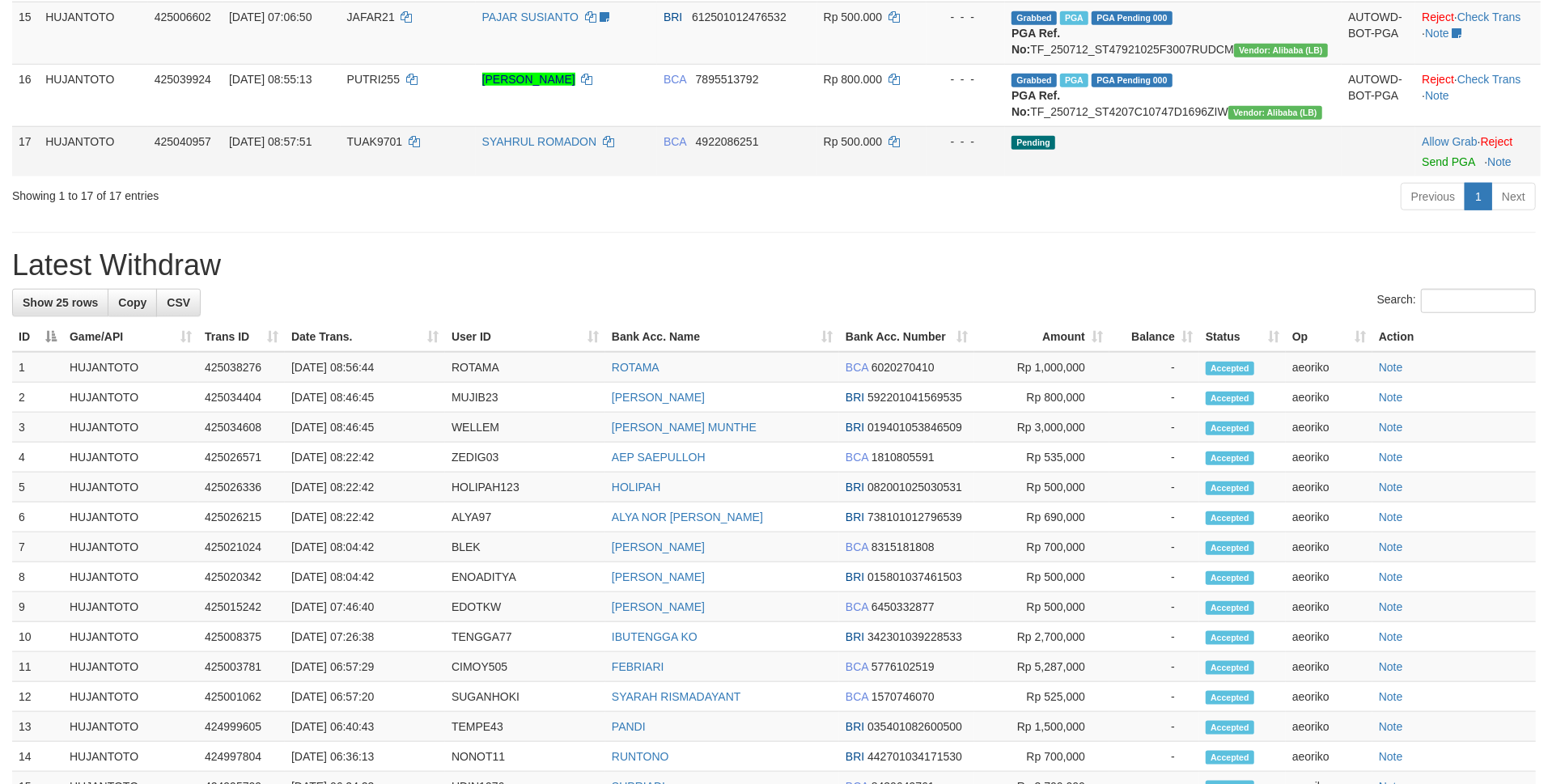 scroll, scrollTop: 1079, scrollLeft: 0, axis: vertical 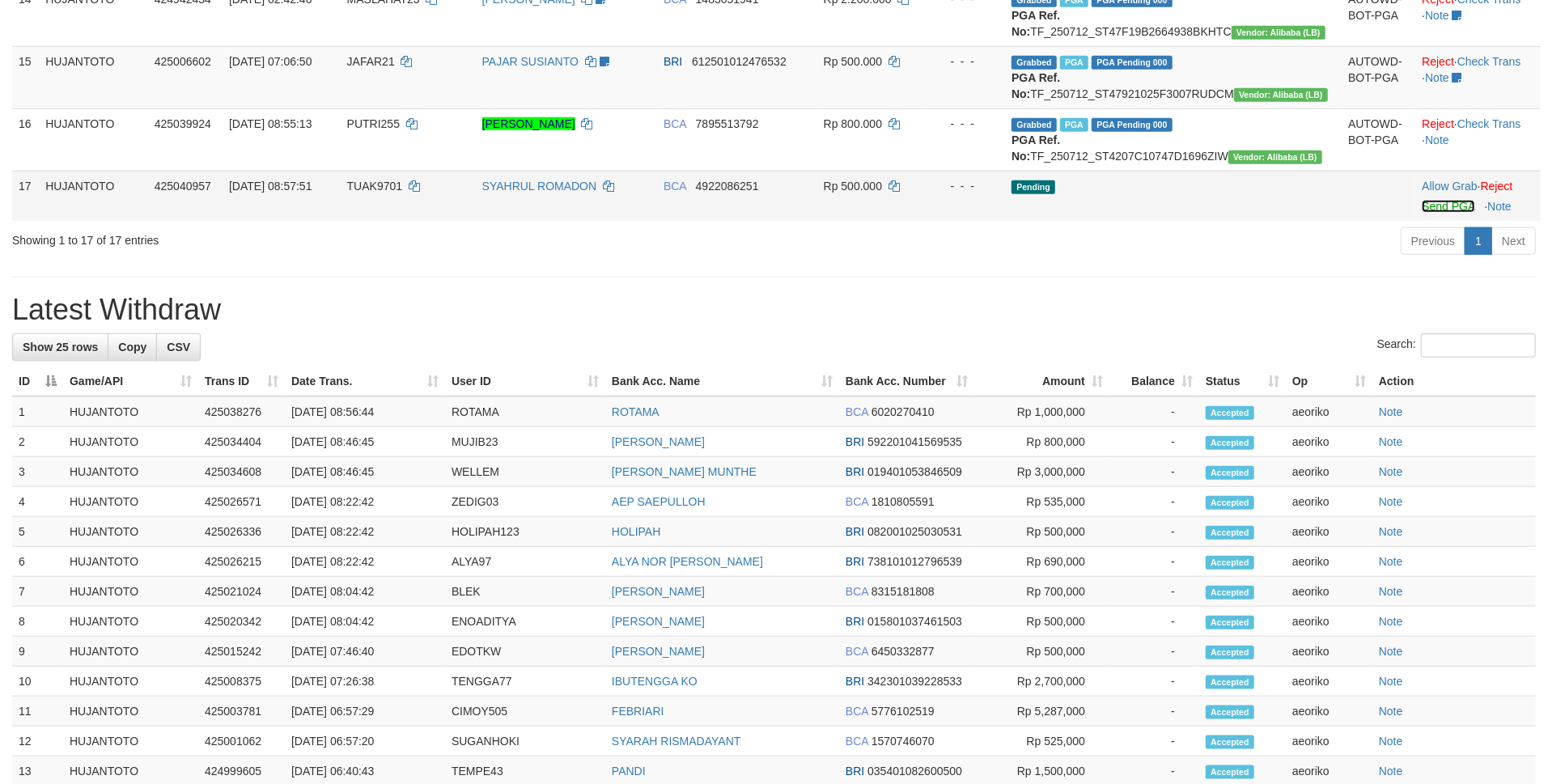 click on "Send PGA" at bounding box center [1448, 206] 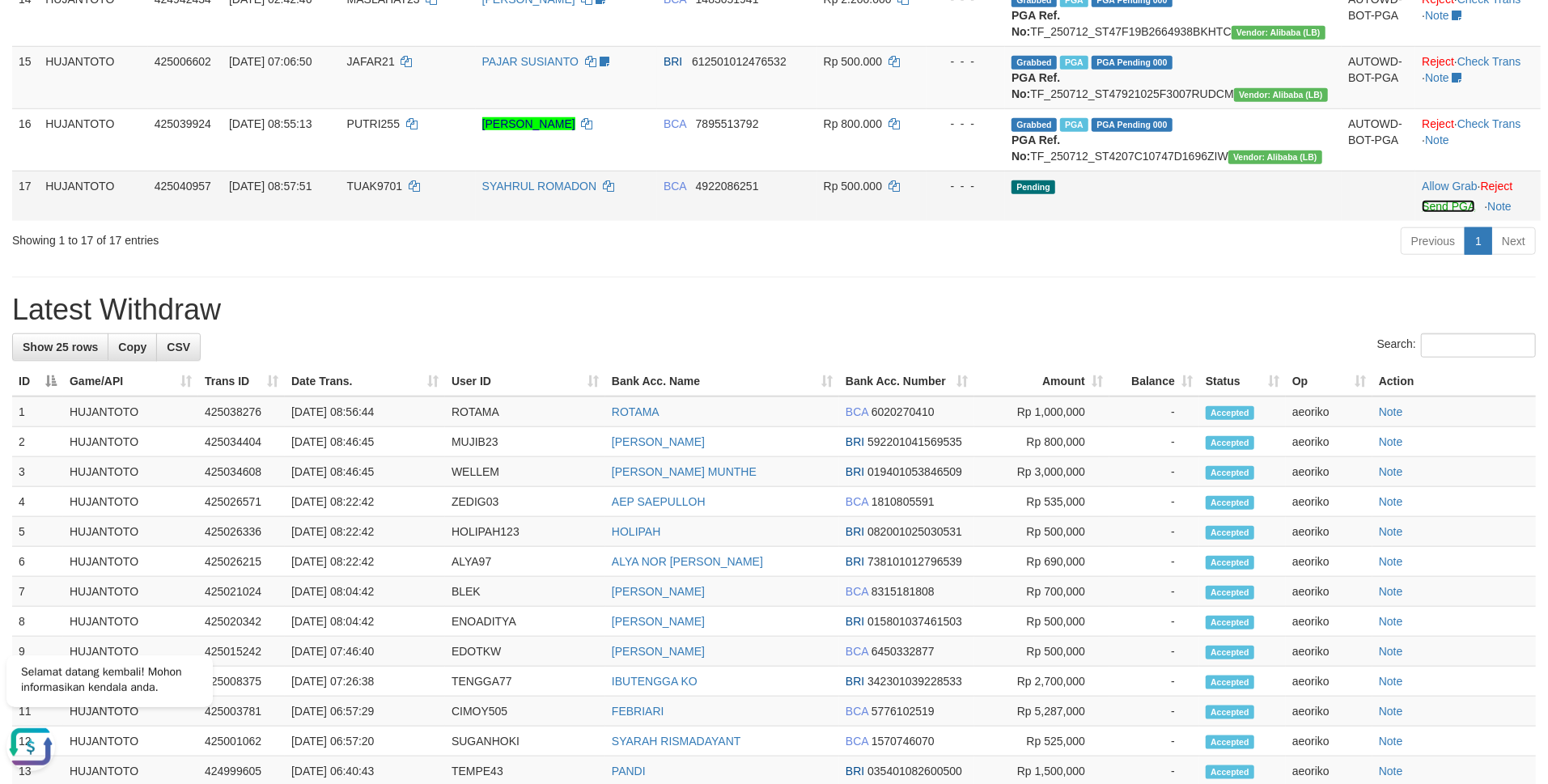 scroll, scrollTop: 0, scrollLeft: 0, axis: both 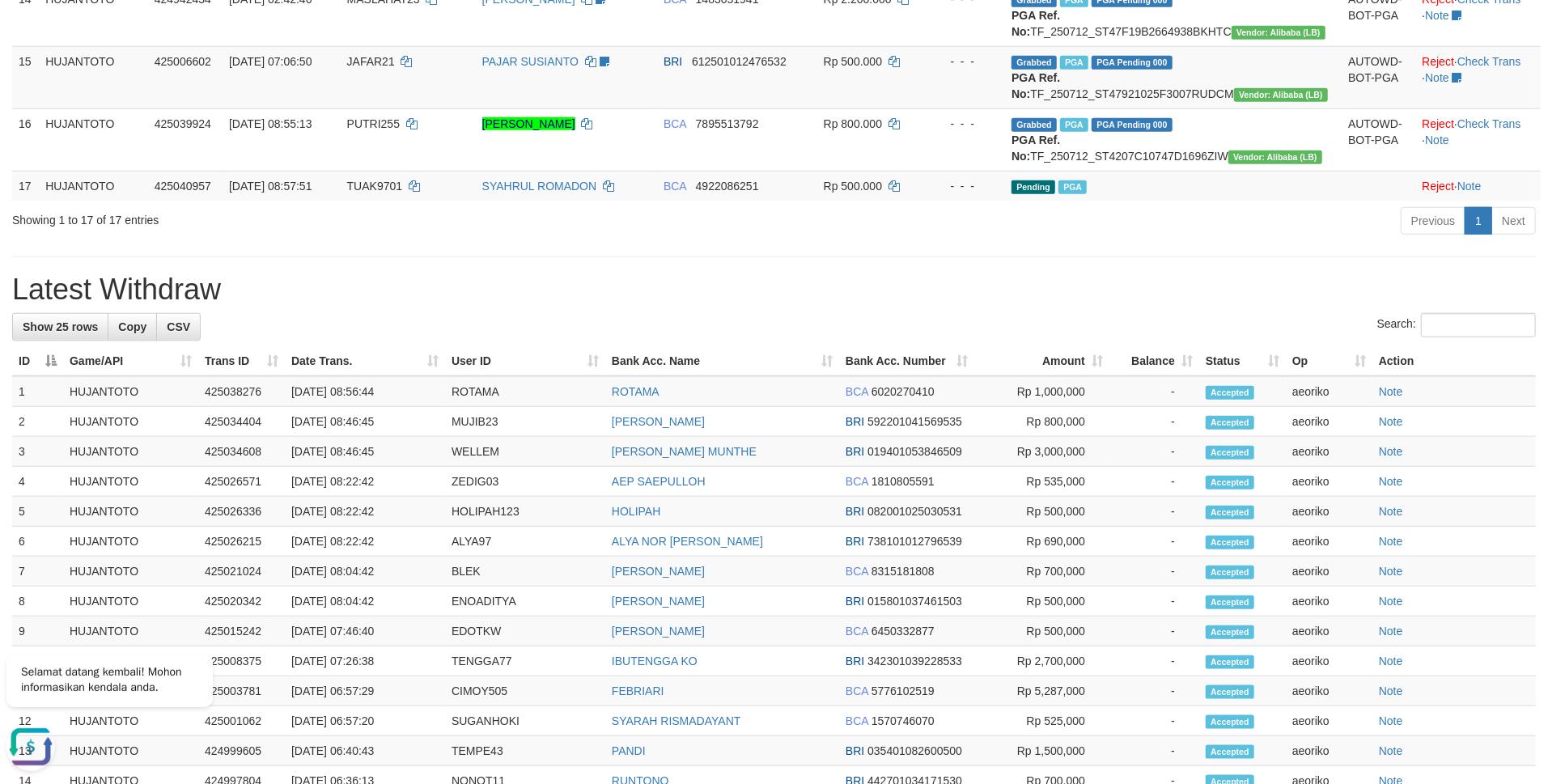 click on "Latest Withdraw" at bounding box center (774, 290) 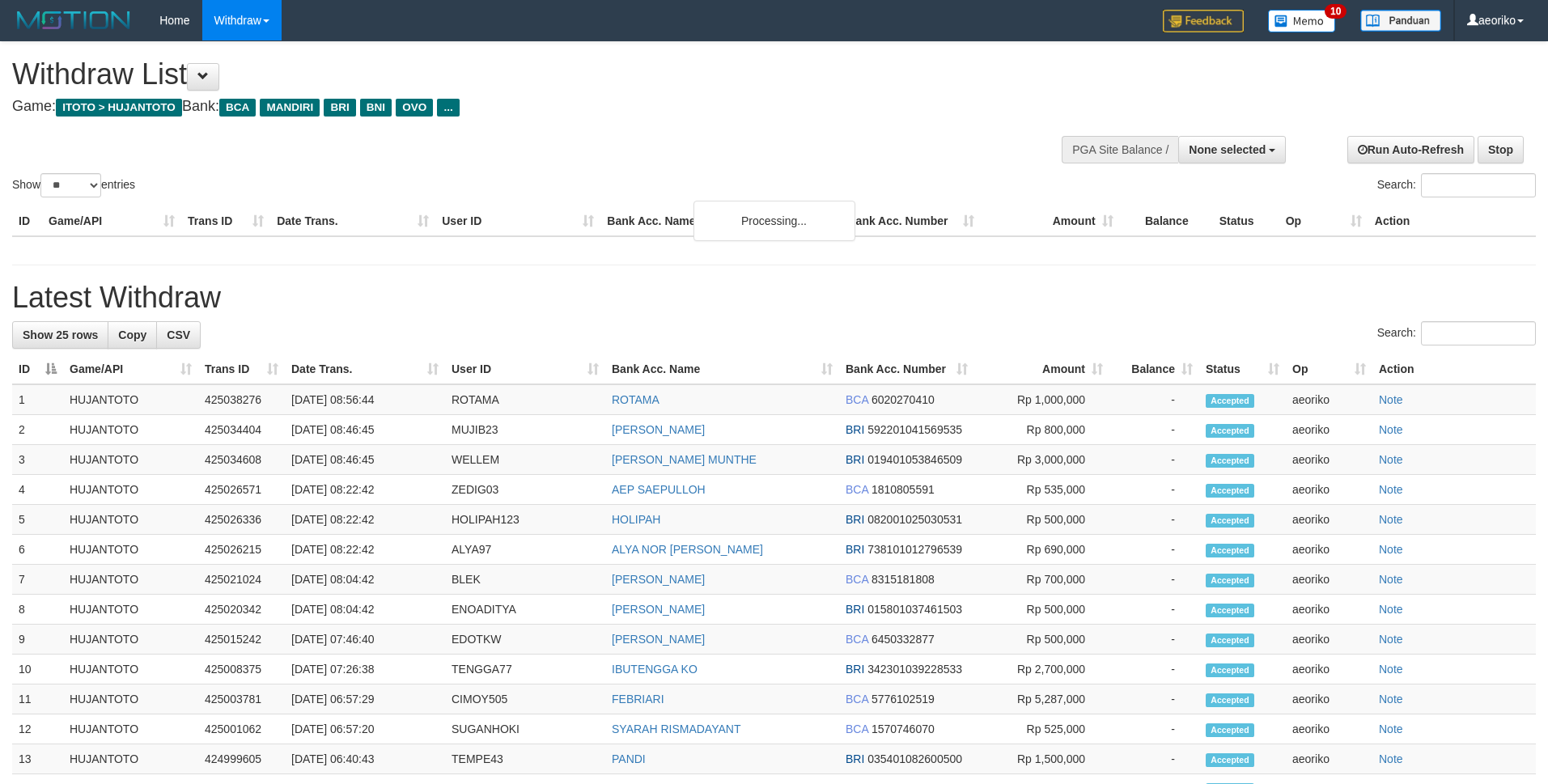 select 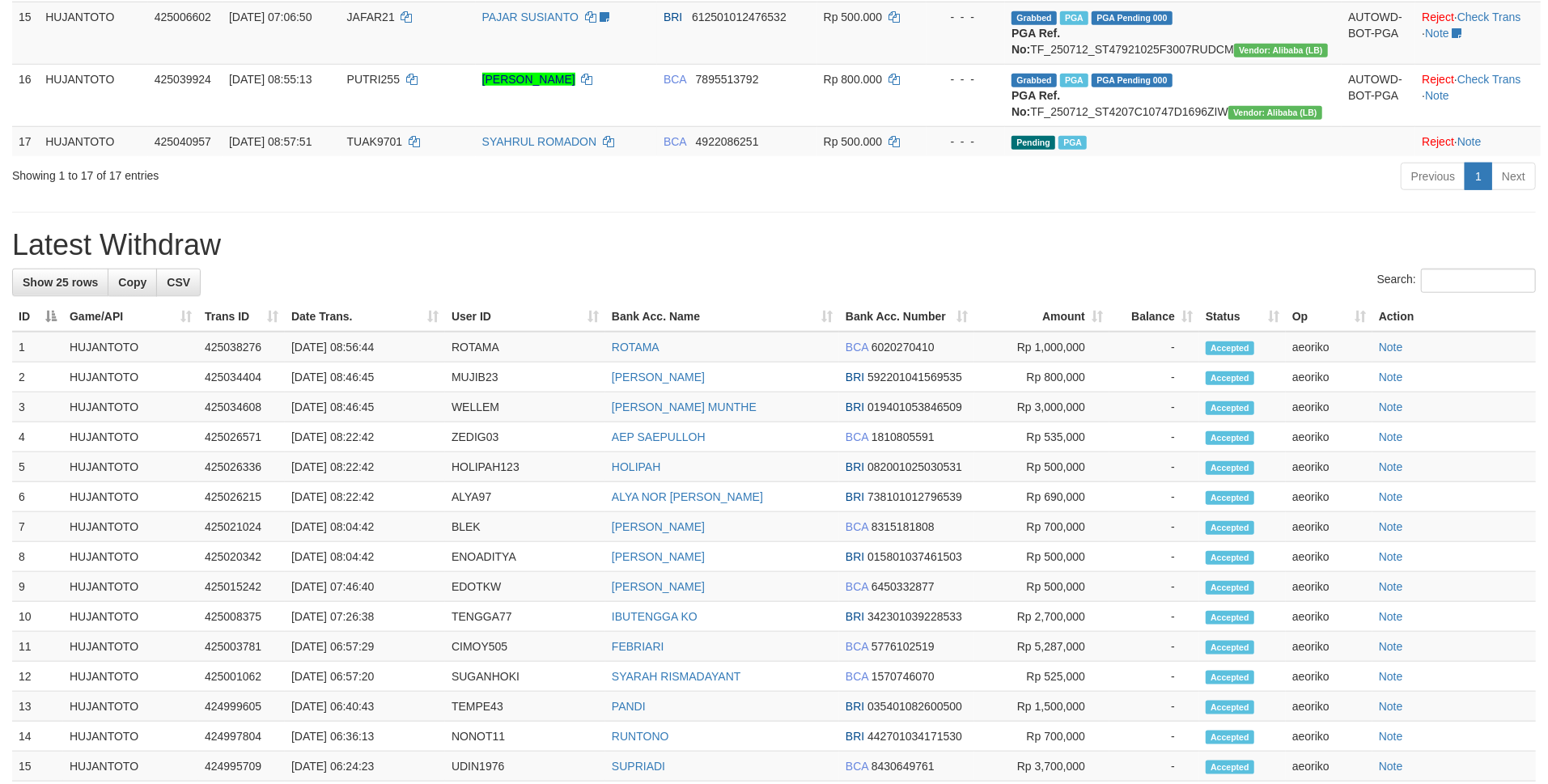 scroll, scrollTop: 1079, scrollLeft: 0, axis: vertical 